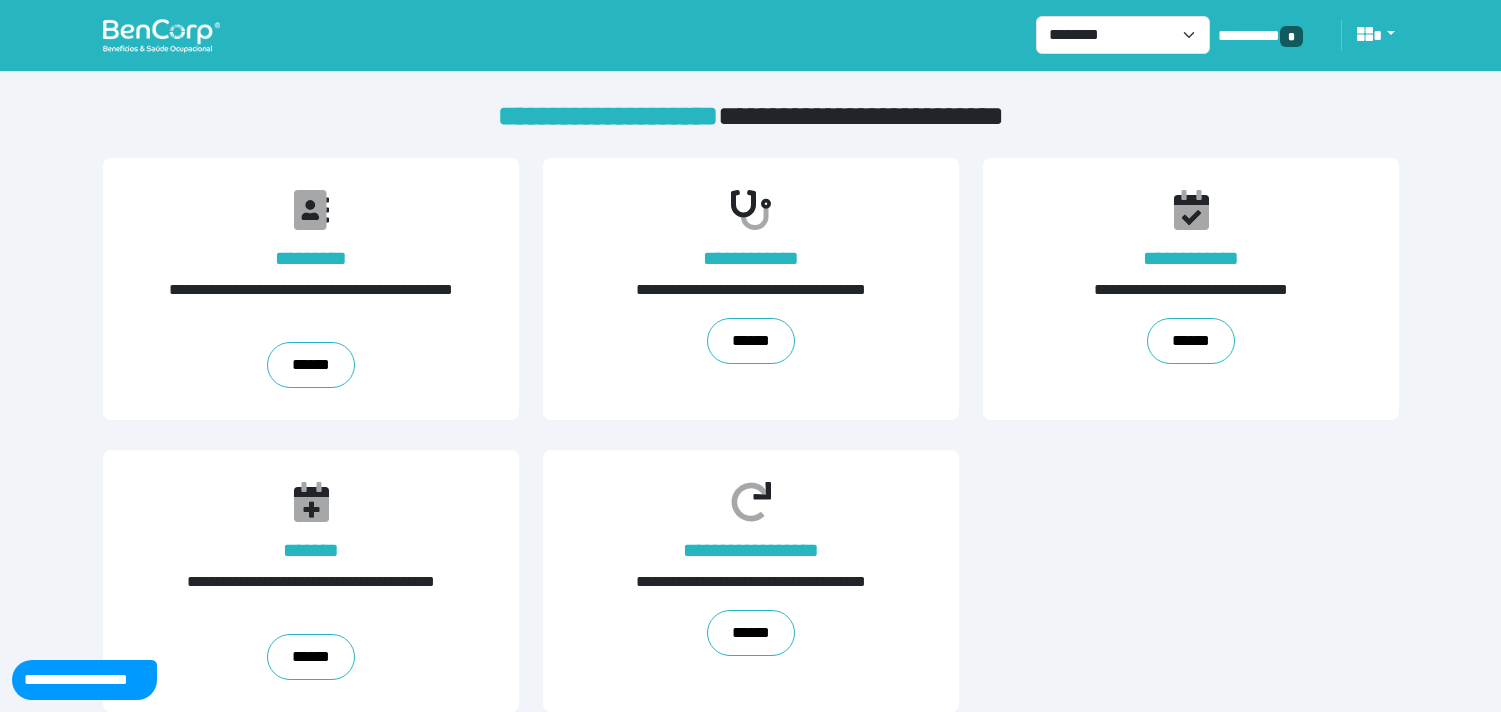 scroll, scrollTop: 0, scrollLeft: 0, axis: both 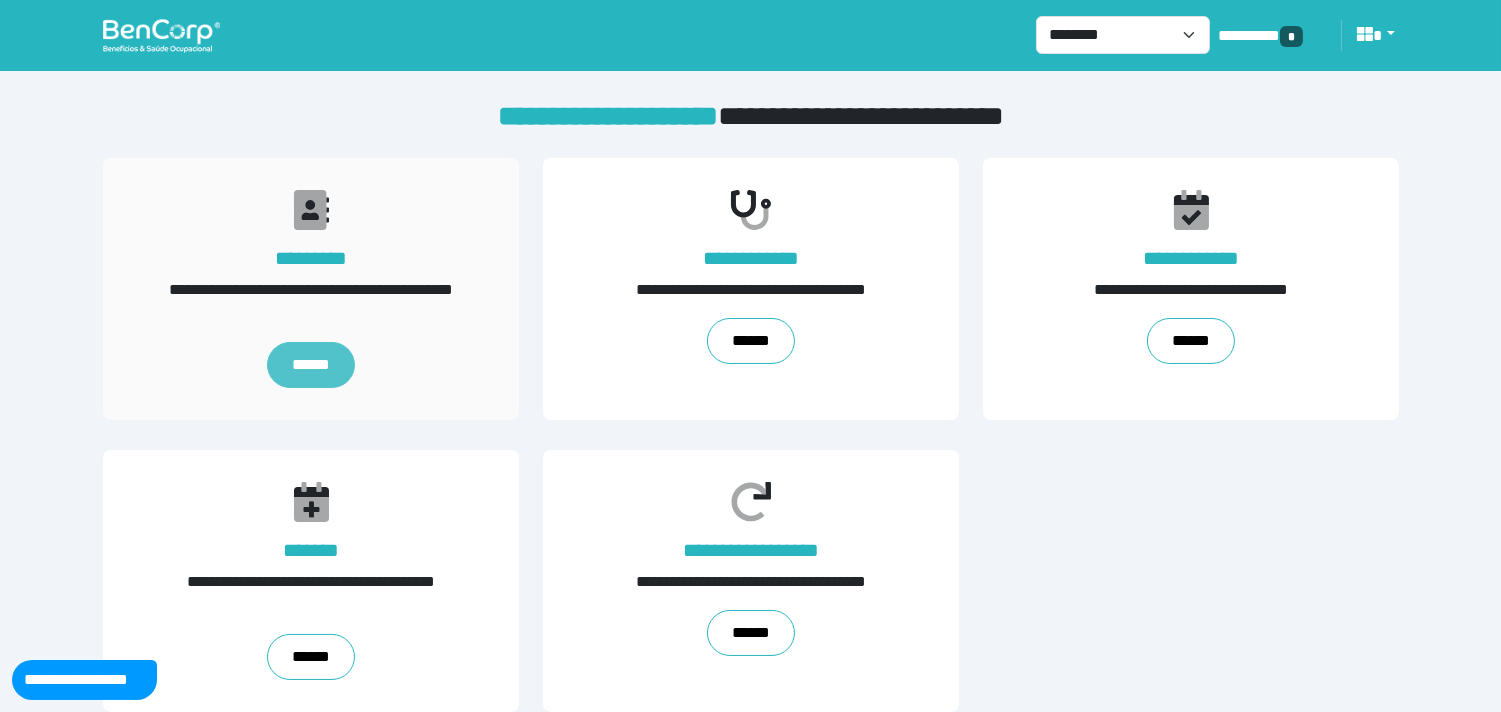 click on "******" at bounding box center [310, 365] 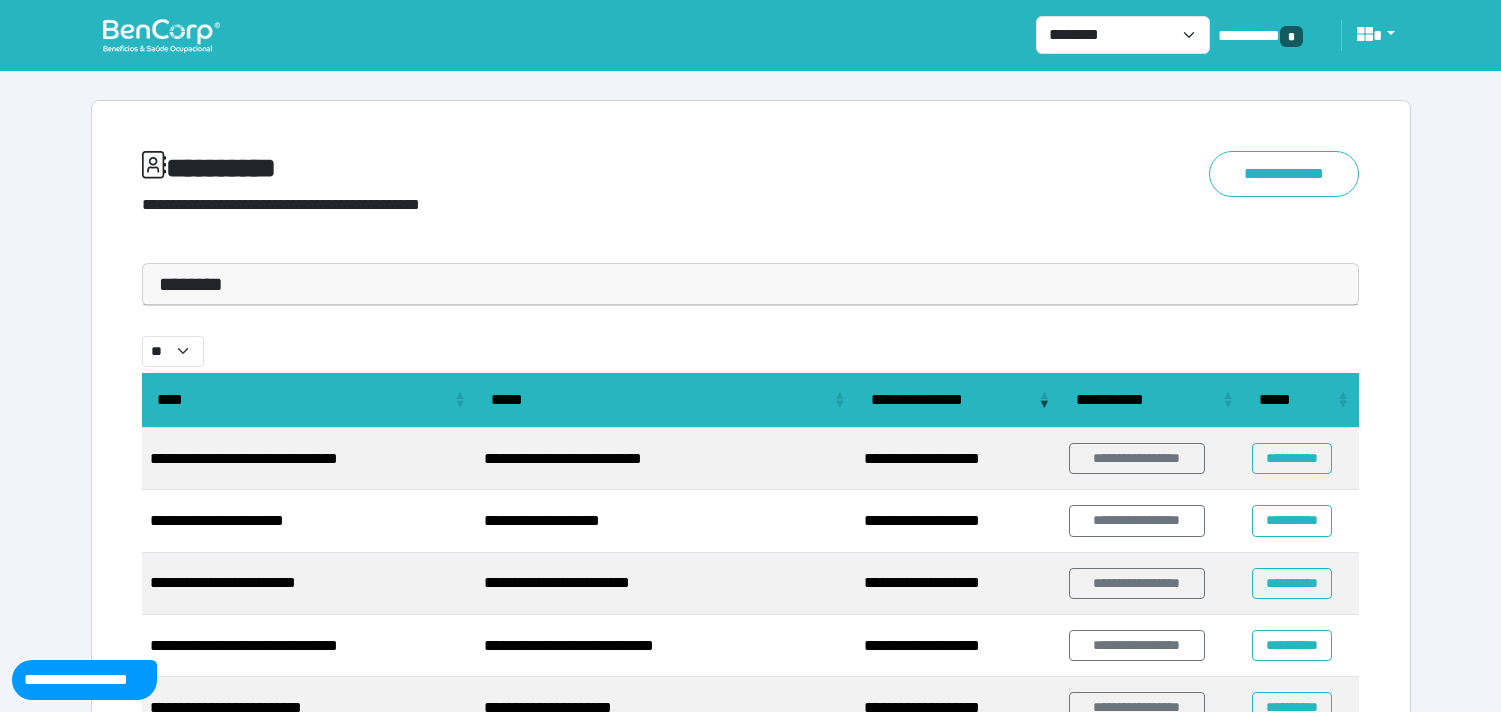scroll, scrollTop: 0, scrollLeft: 0, axis: both 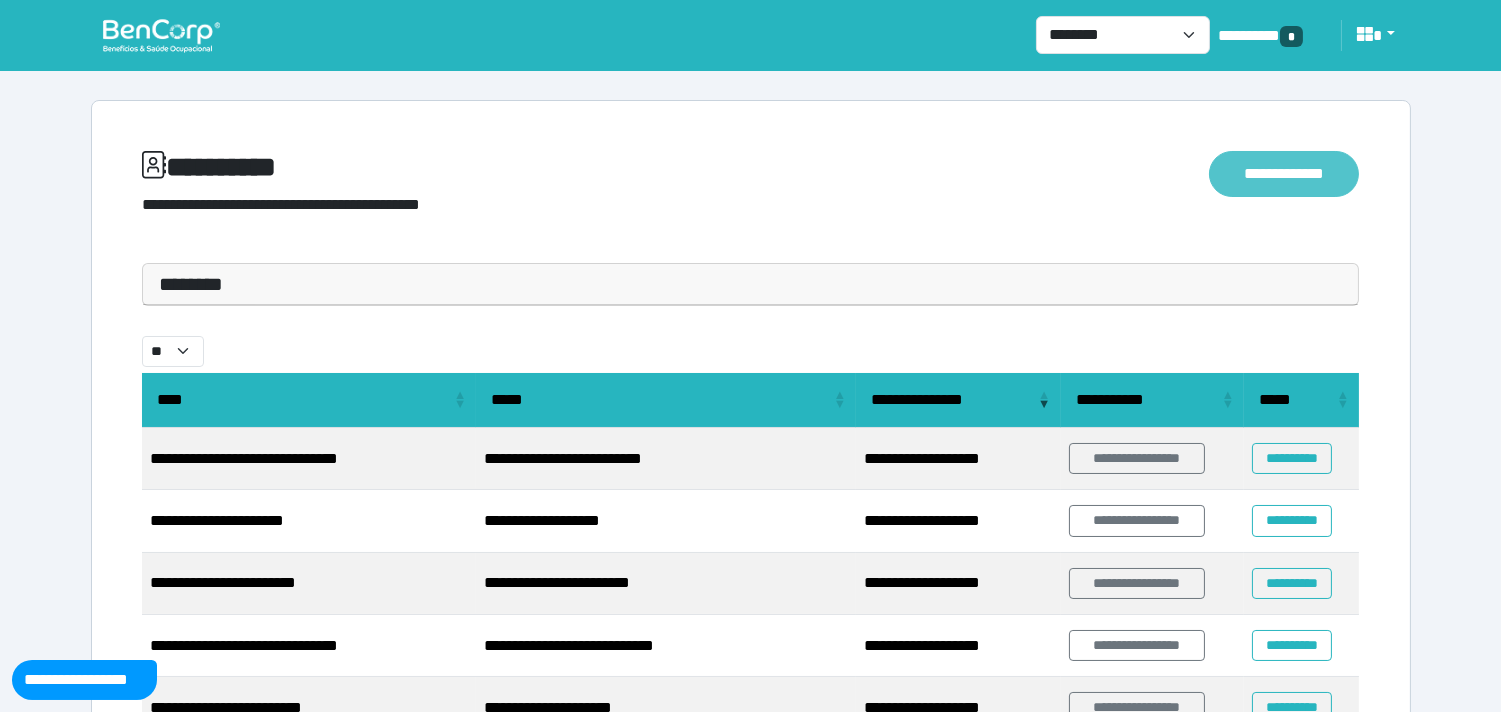 click on "**********" at bounding box center (1284, 174) 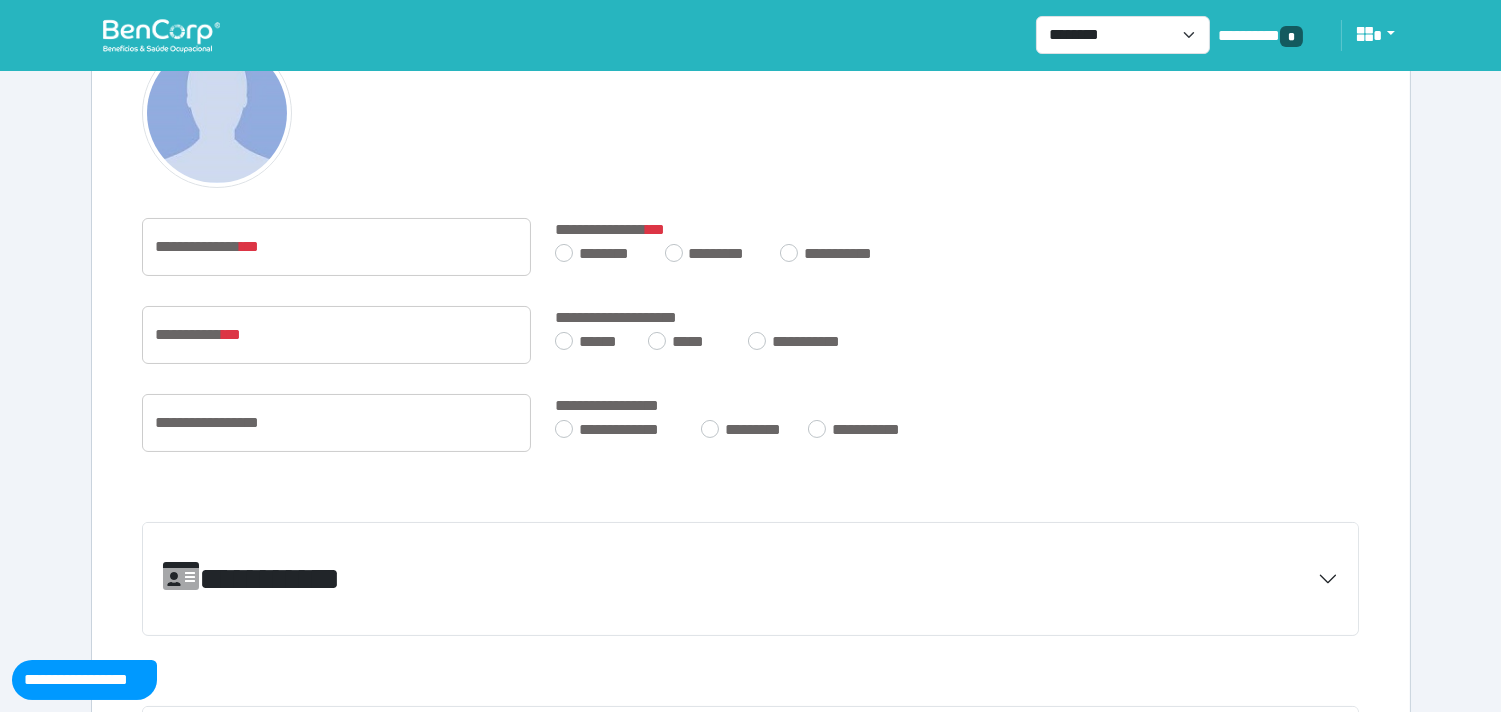 scroll, scrollTop: 222, scrollLeft: 0, axis: vertical 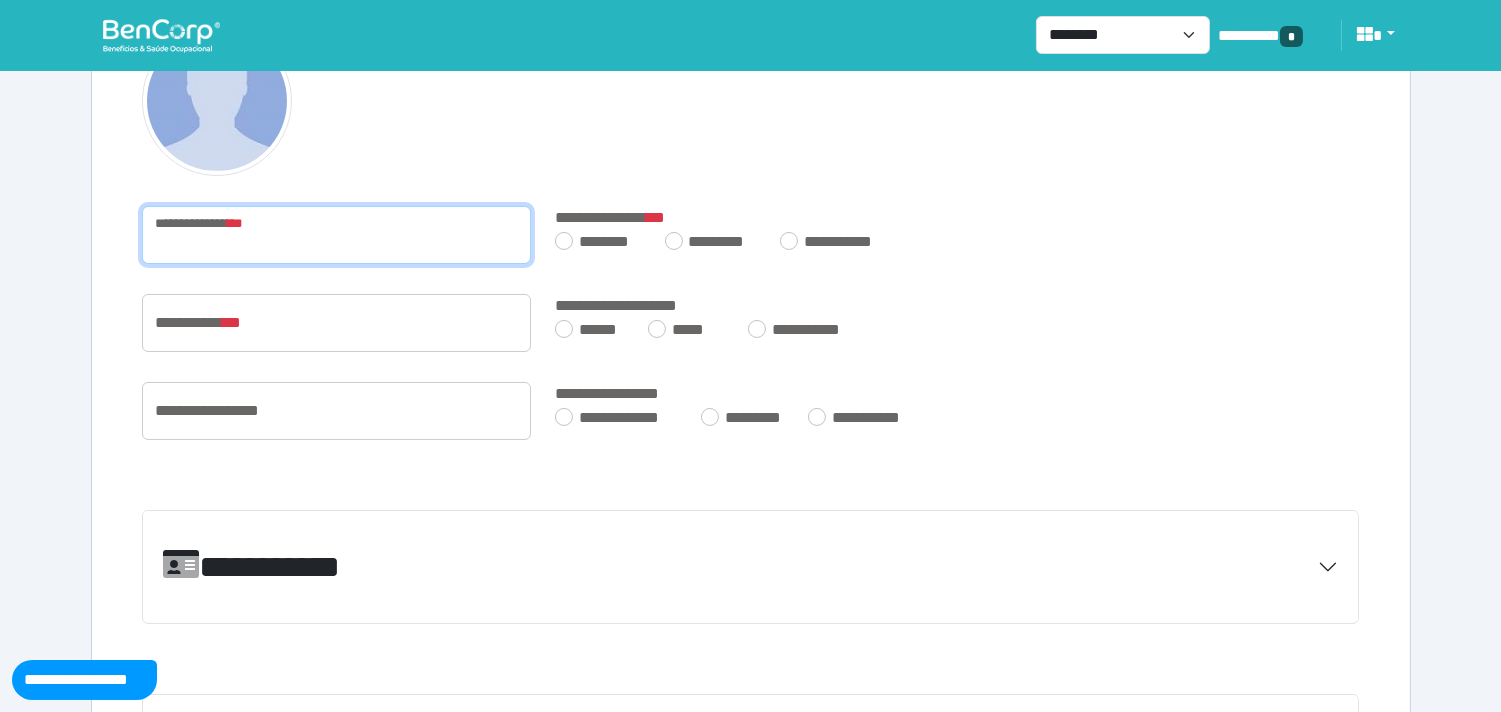 click at bounding box center (337, 235) 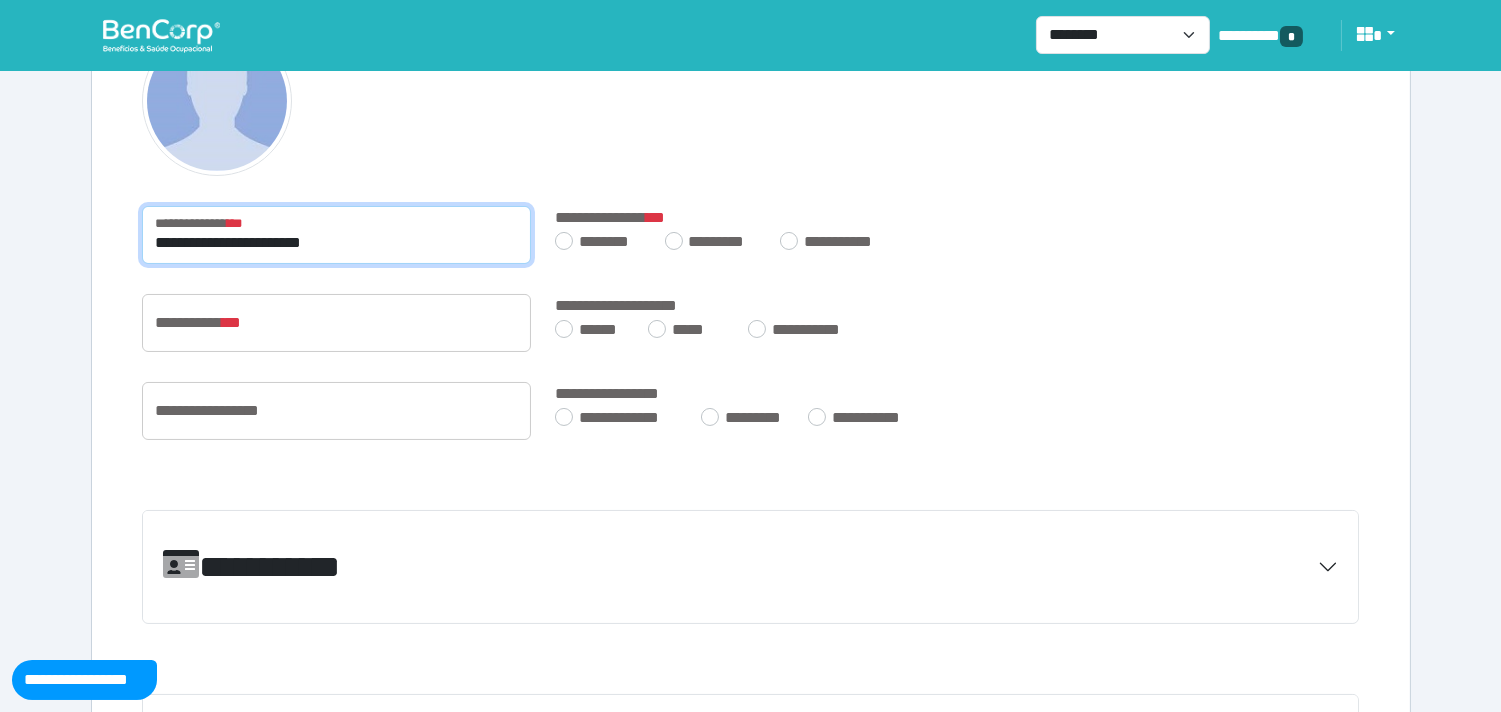 type on "**********" 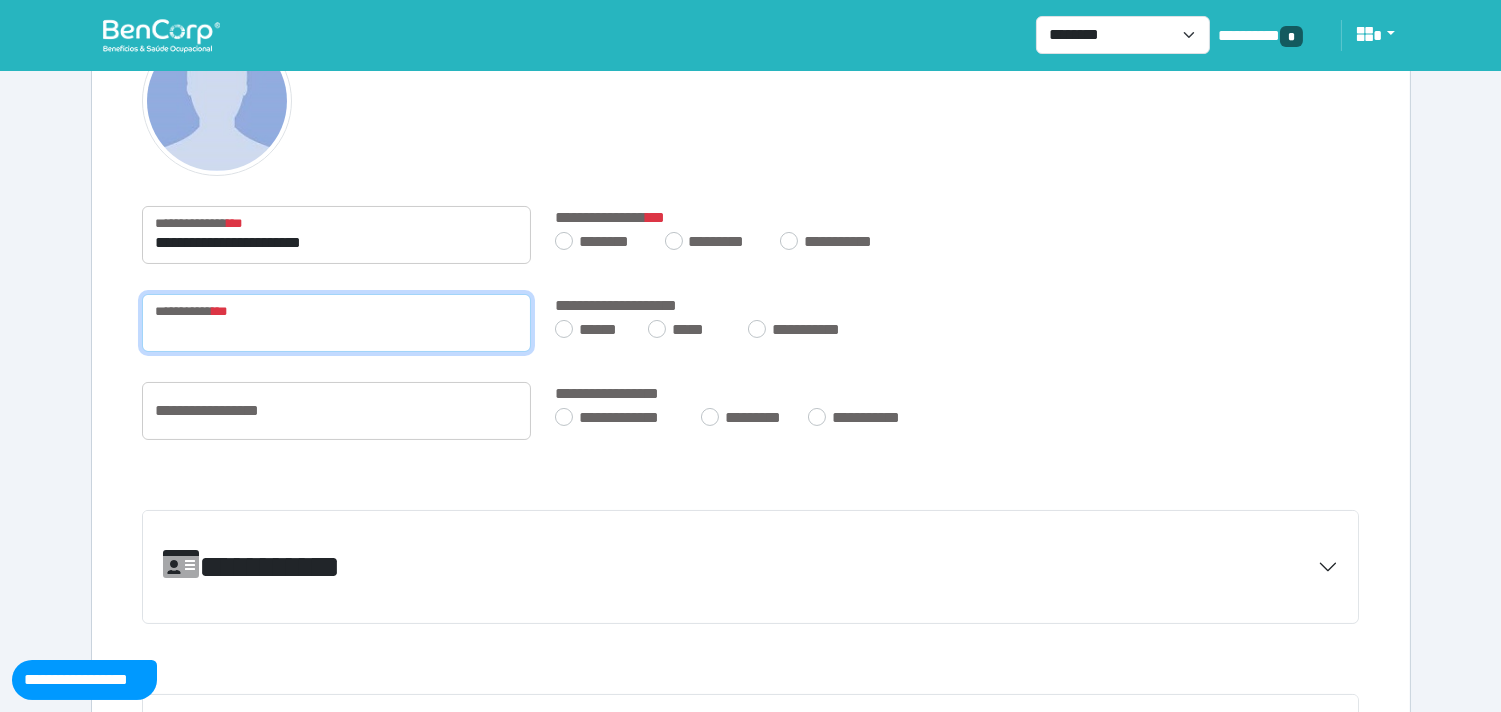click at bounding box center (337, 323) 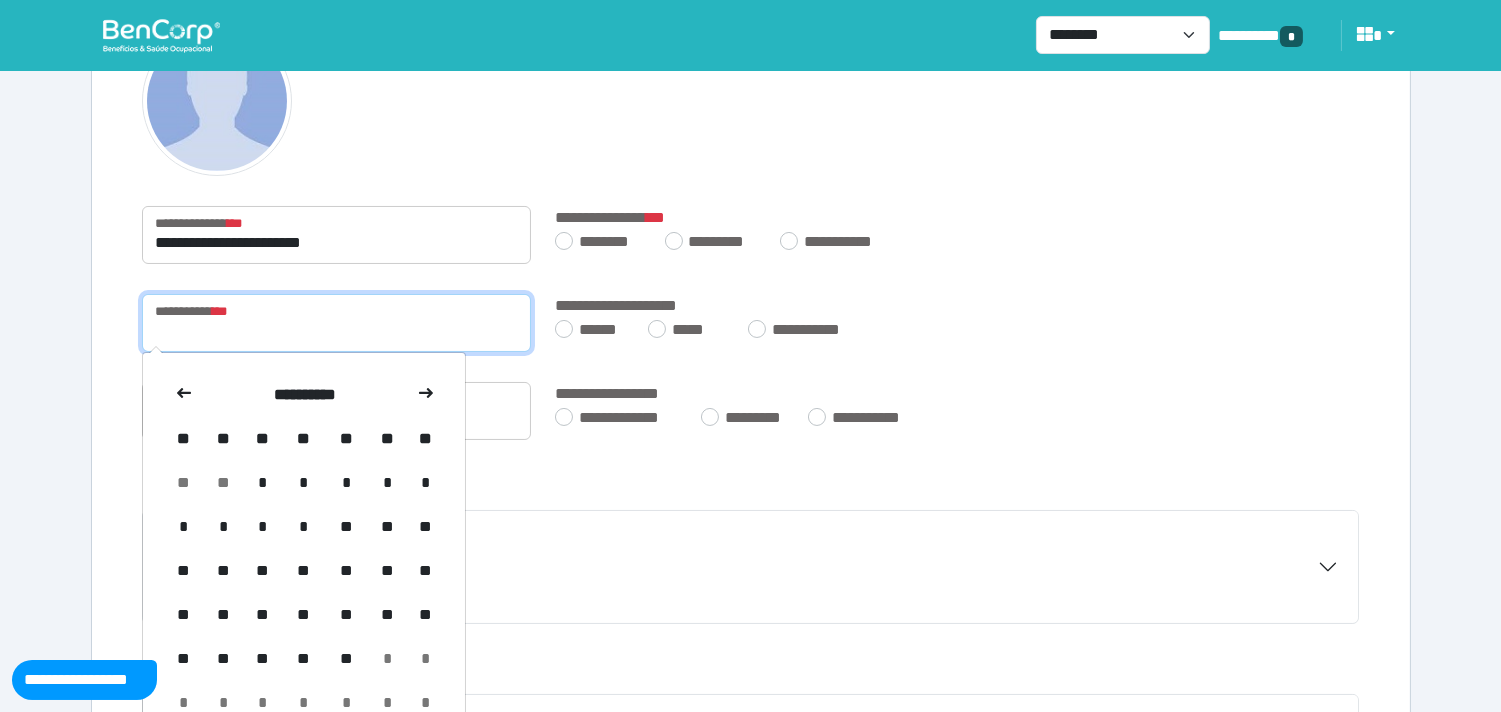paste on "**********" 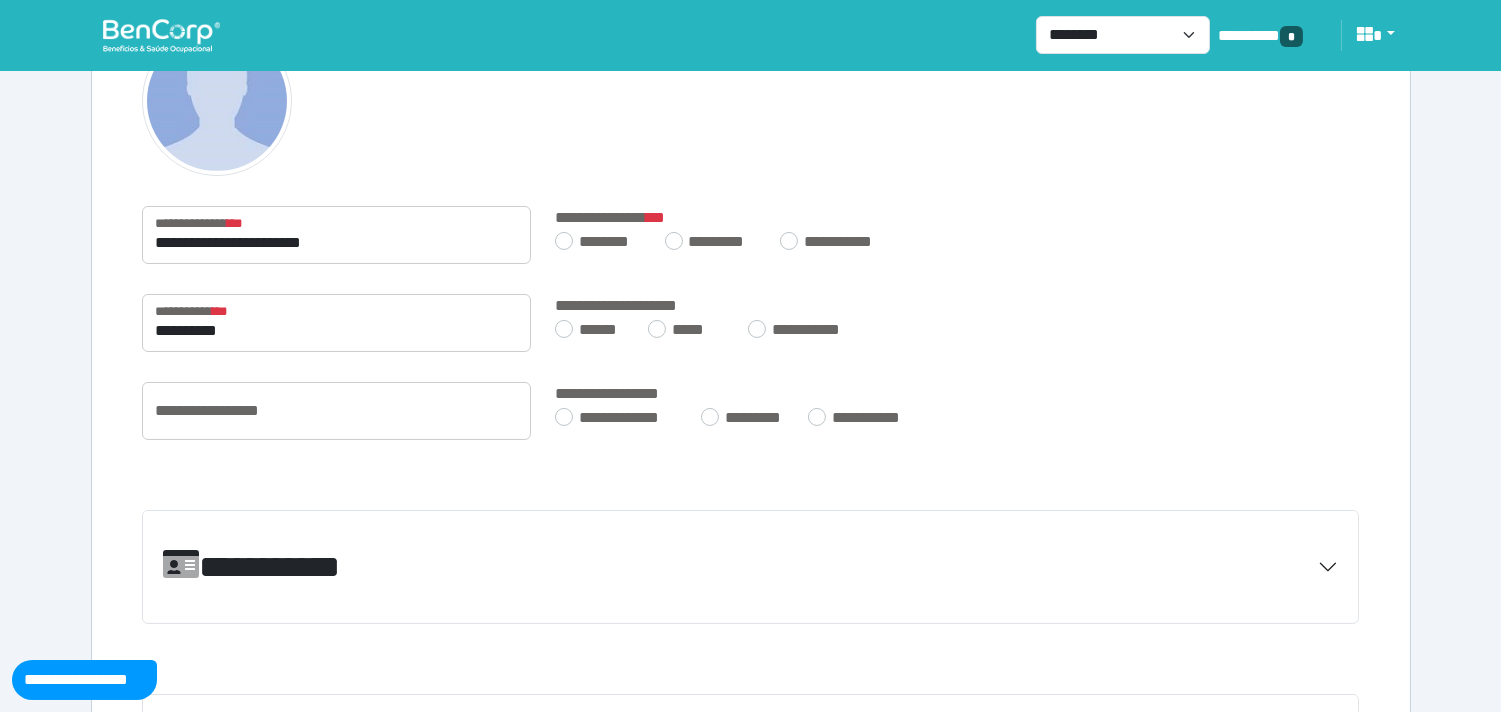 click on "**********" at bounding box center [751, 567] 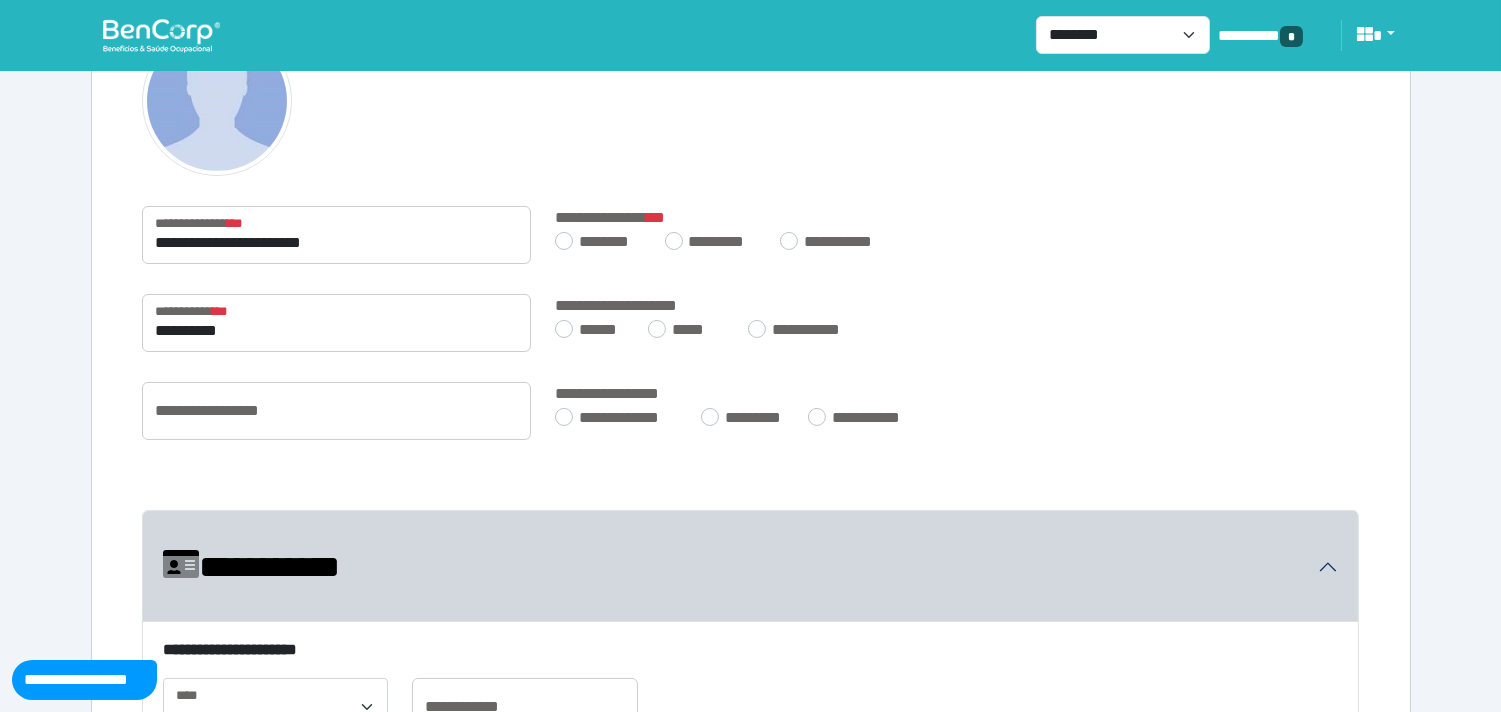 click on "**********" at bounding box center [751, 323] 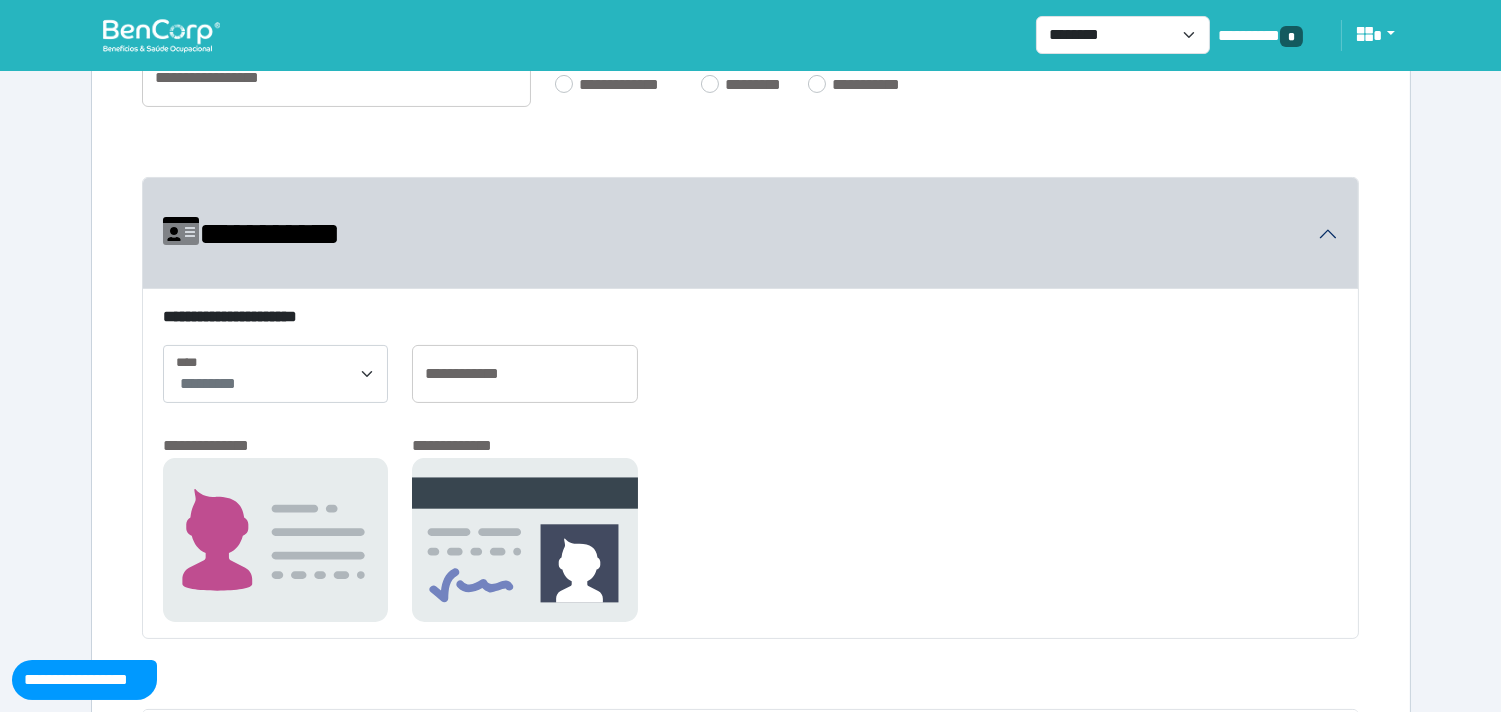 click on "**********" at bounding box center [751, 234] 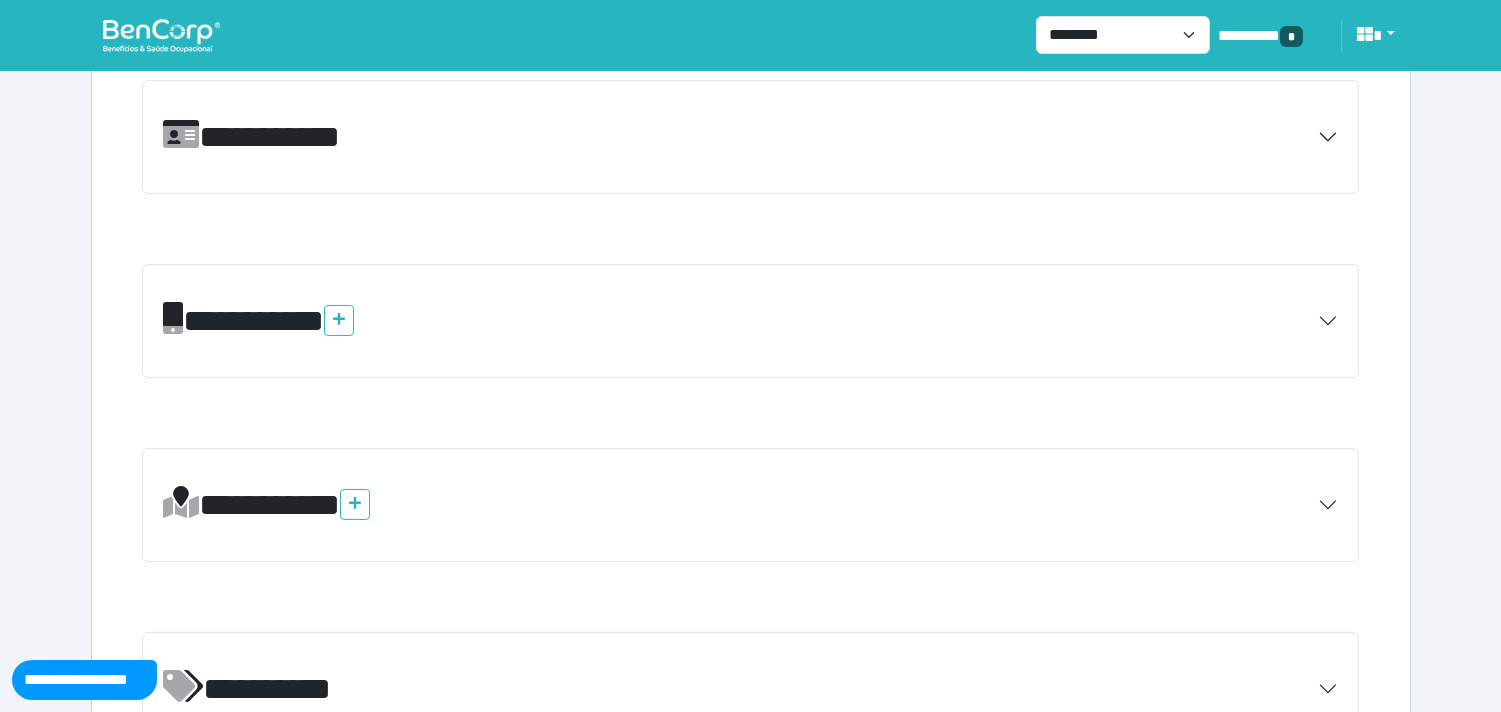 scroll, scrollTop: 777, scrollLeft: 0, axis: vertical 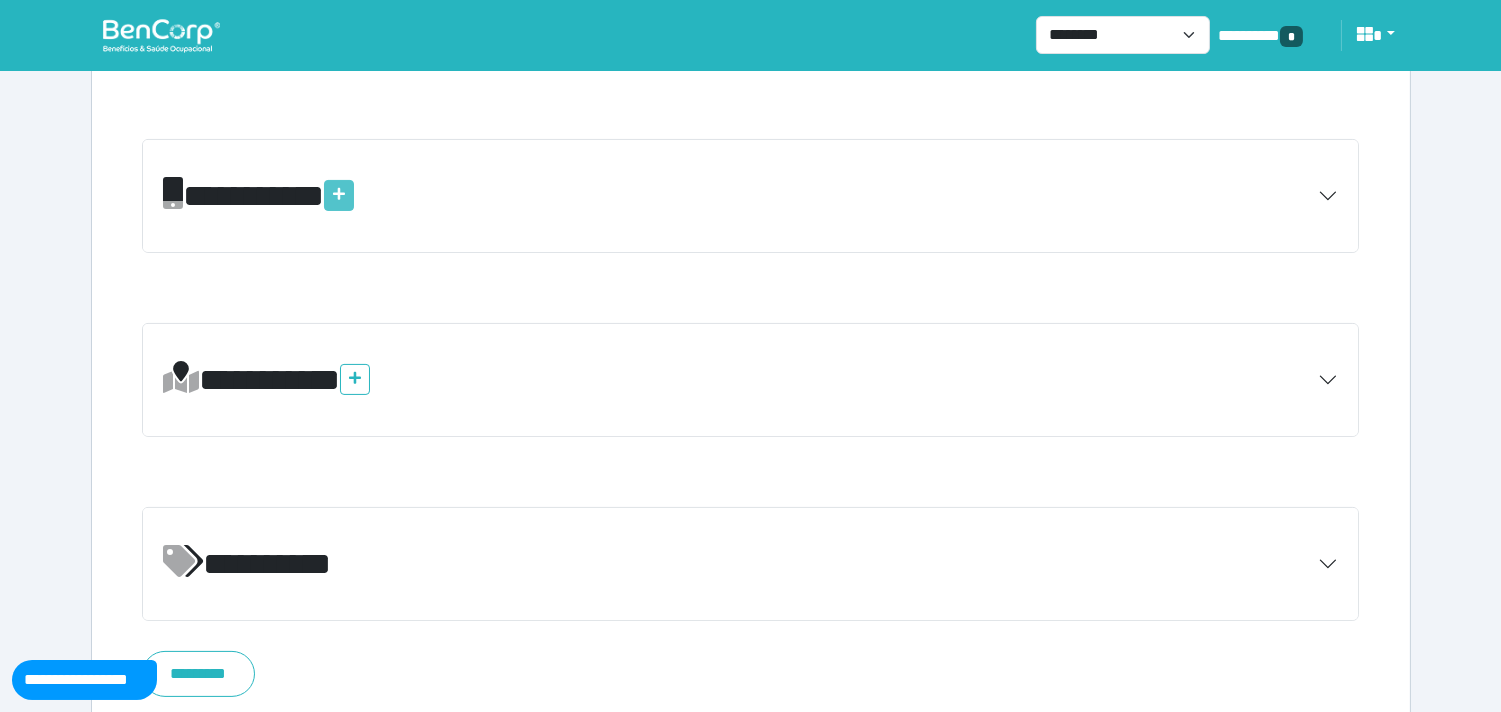 click at bounding box center (339, 195) 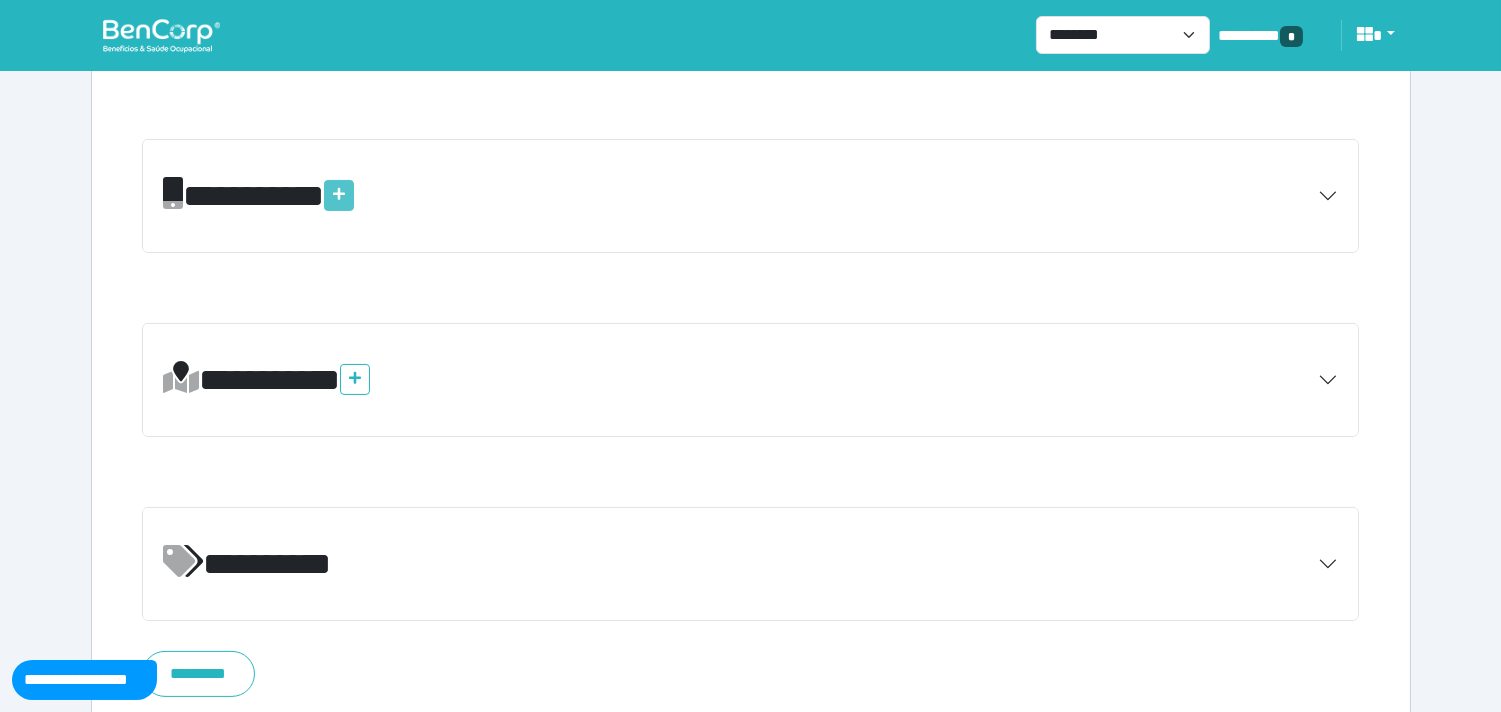 click 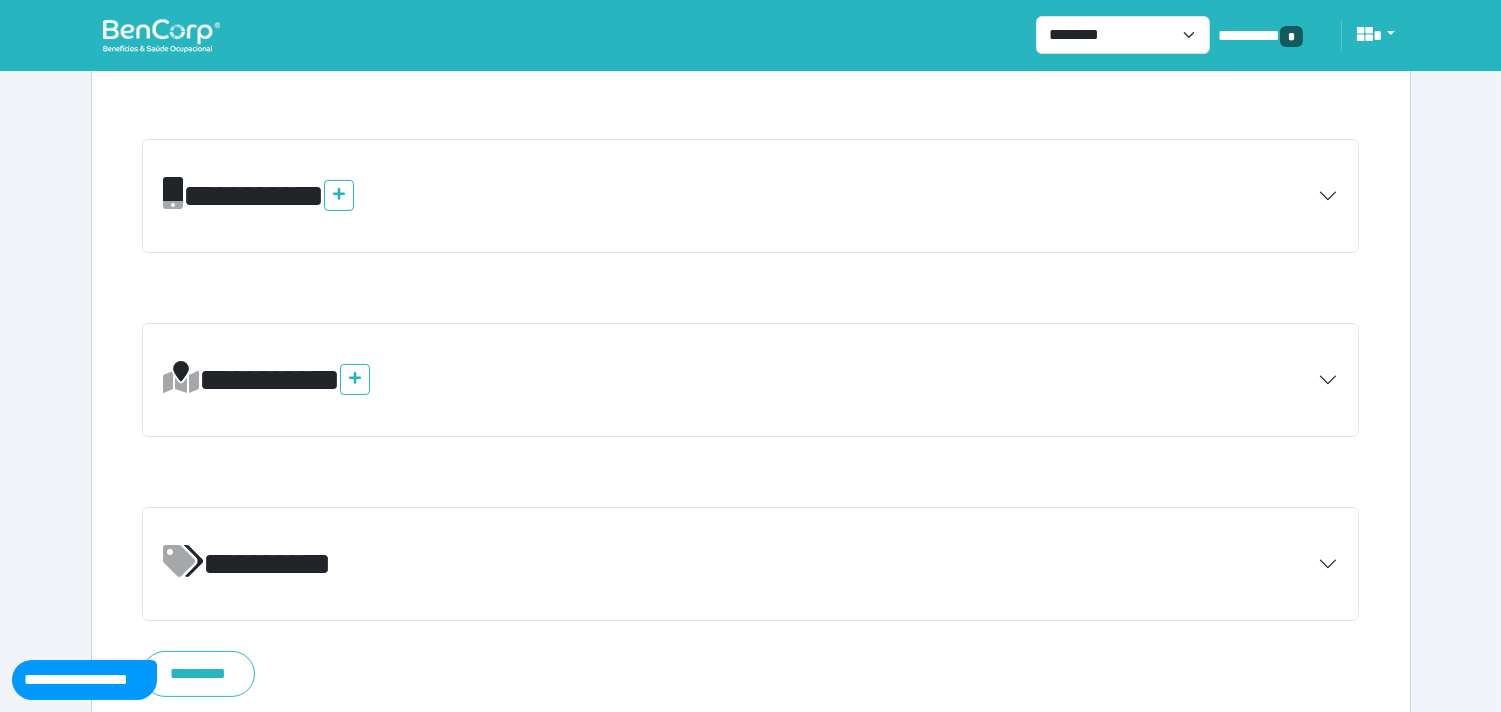 click on "*********" at bounding box center [267, 196] 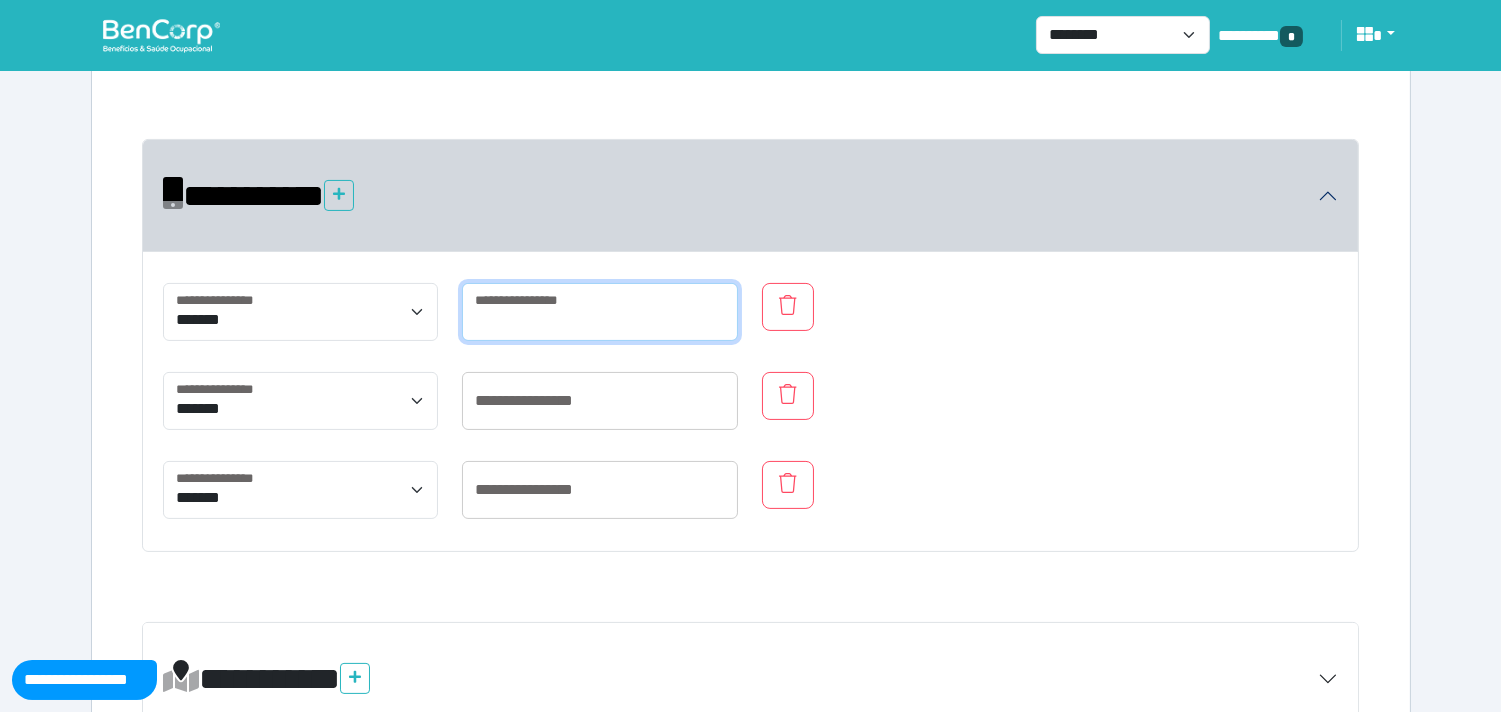 click at bounding box center [600, 312] 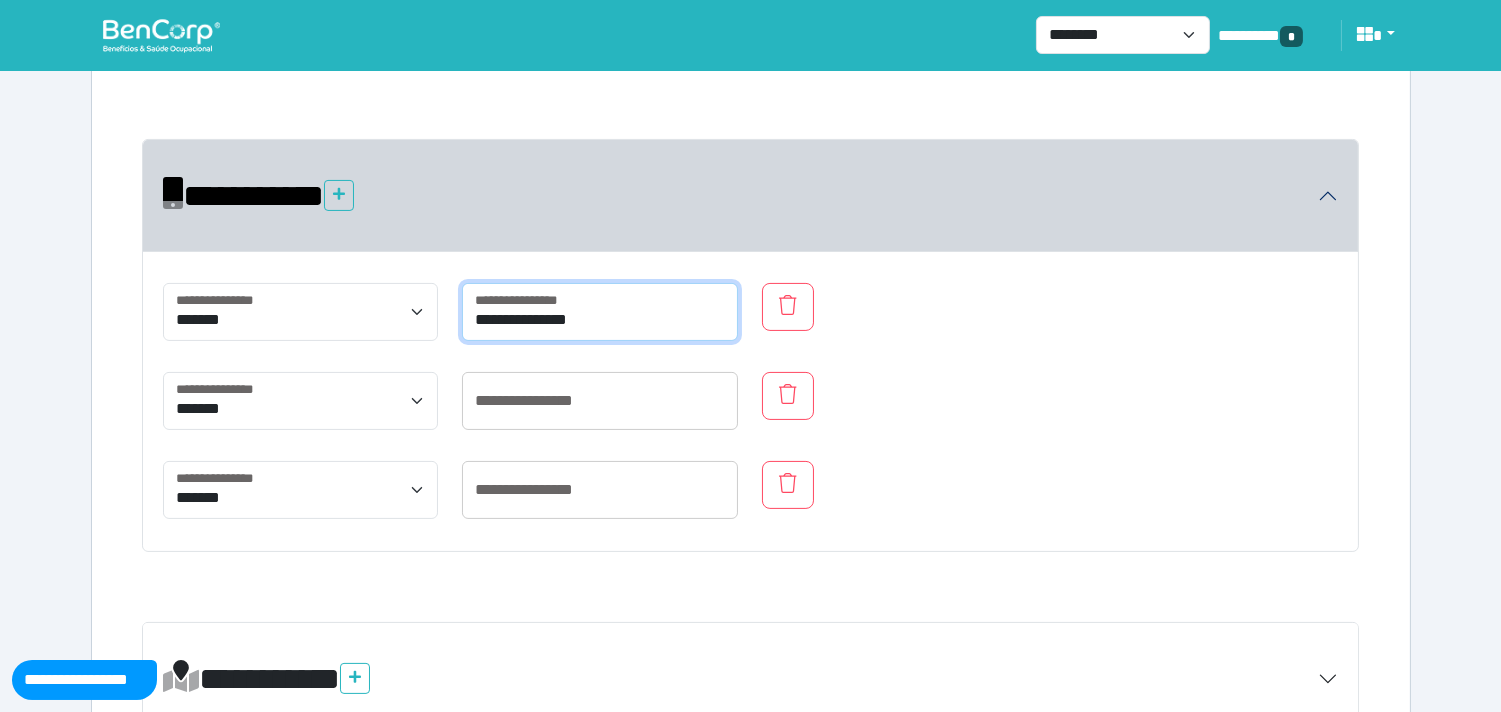 type on "**********" 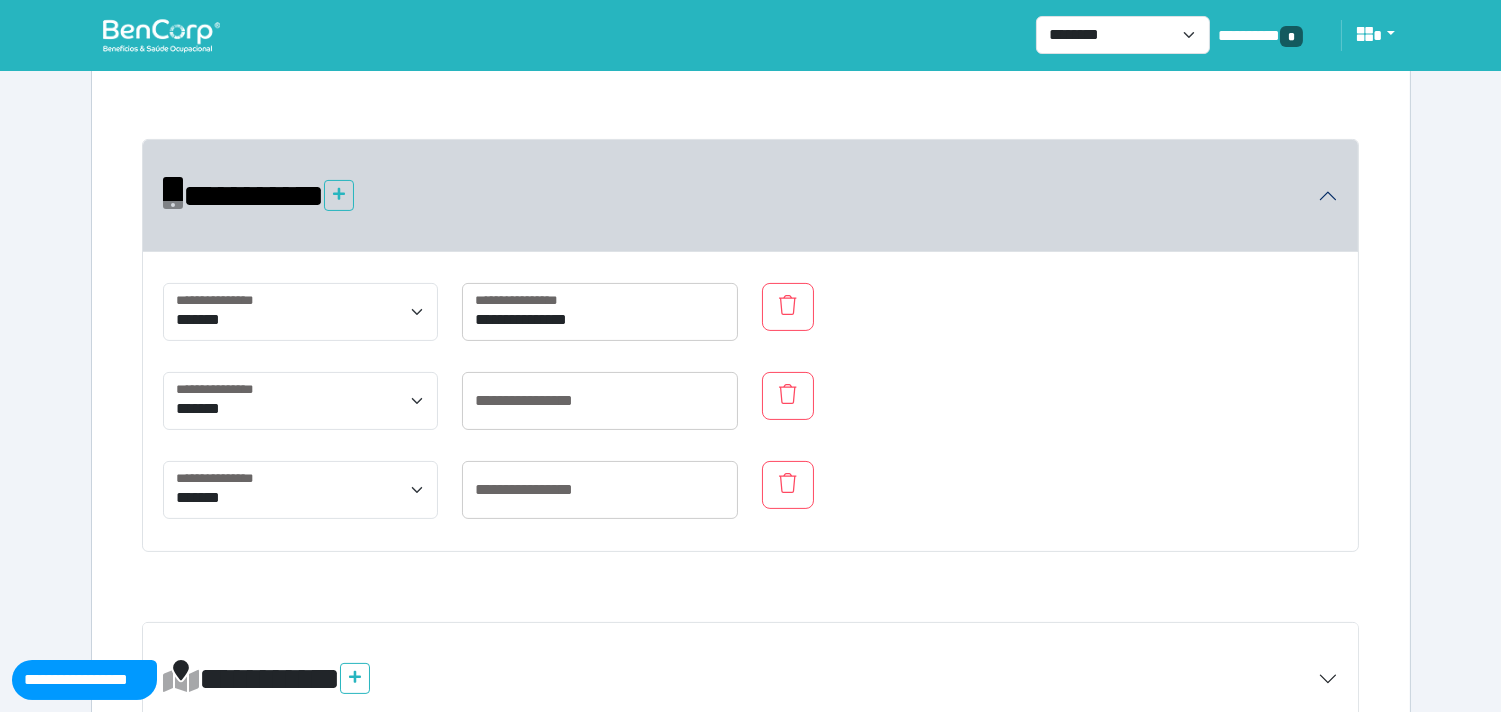 click on "**********" at bounding box center [751, 401] 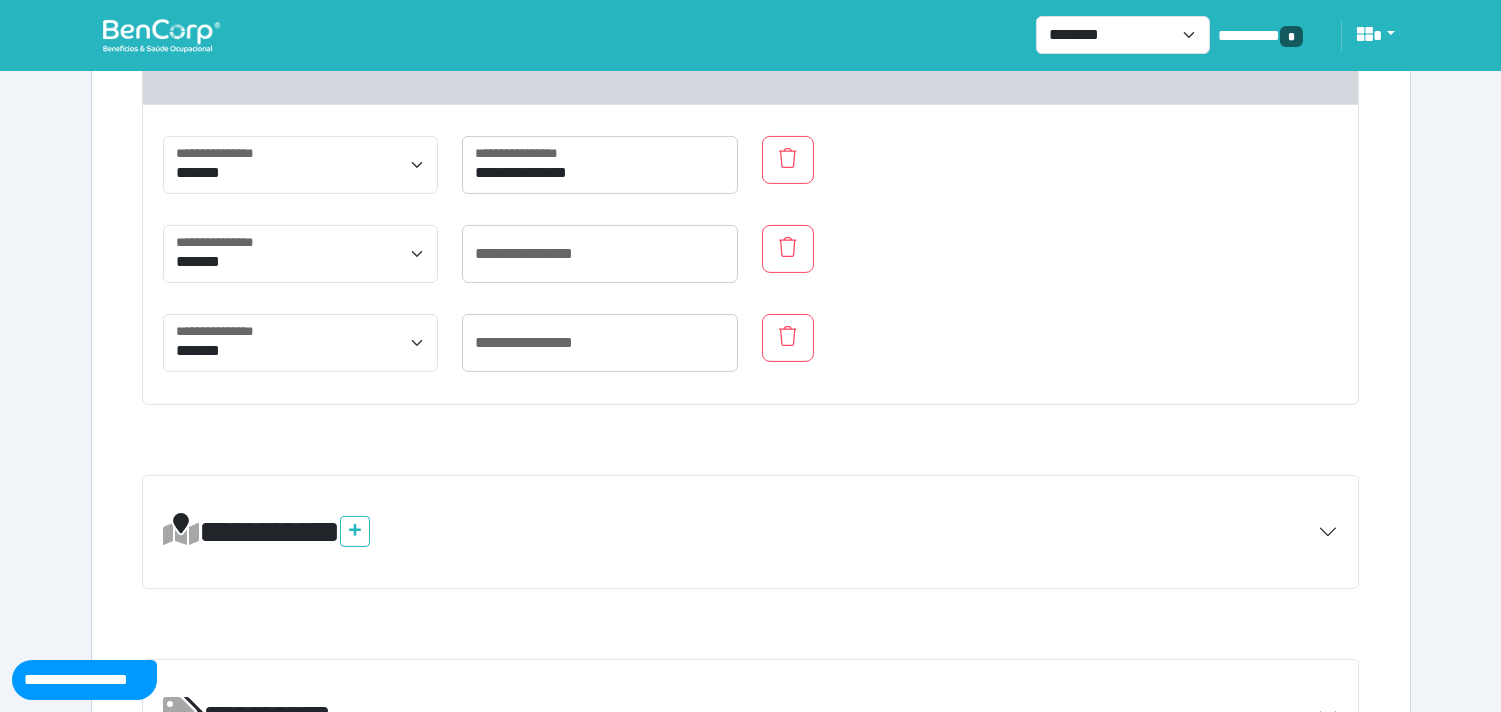 scroll, scrollTop: 1132, scrollLeft: 0, axis: vertical 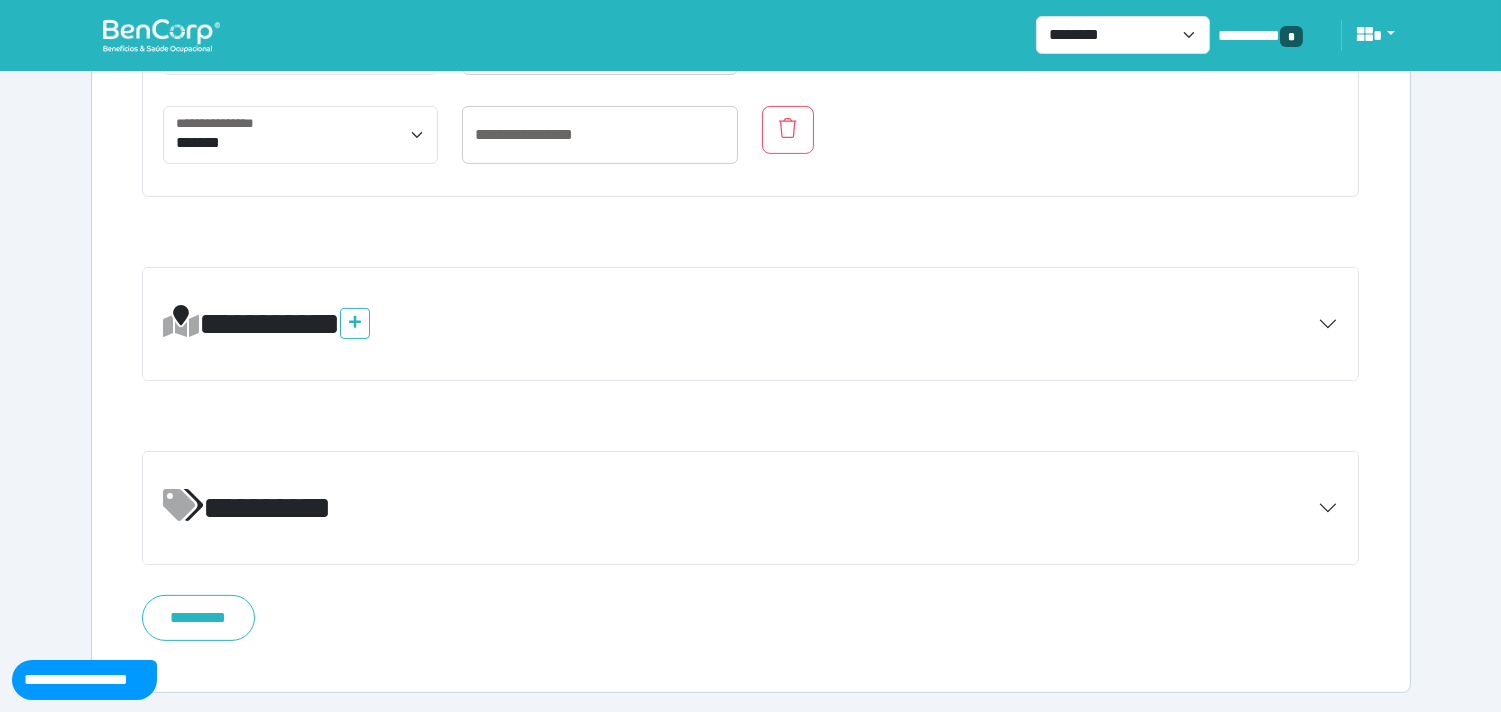 click on "*********" at bounding box center (751, 508) 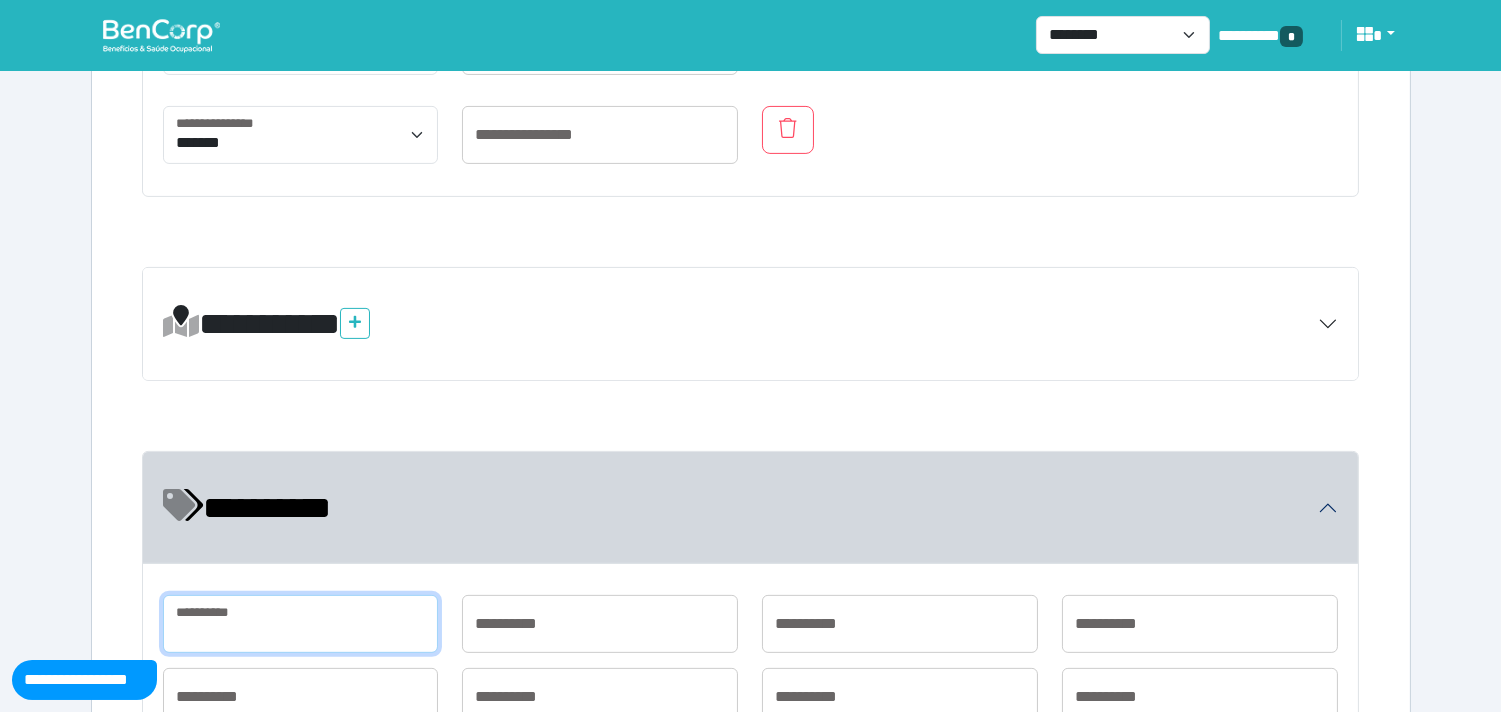 click at bounding box center (301, 624) 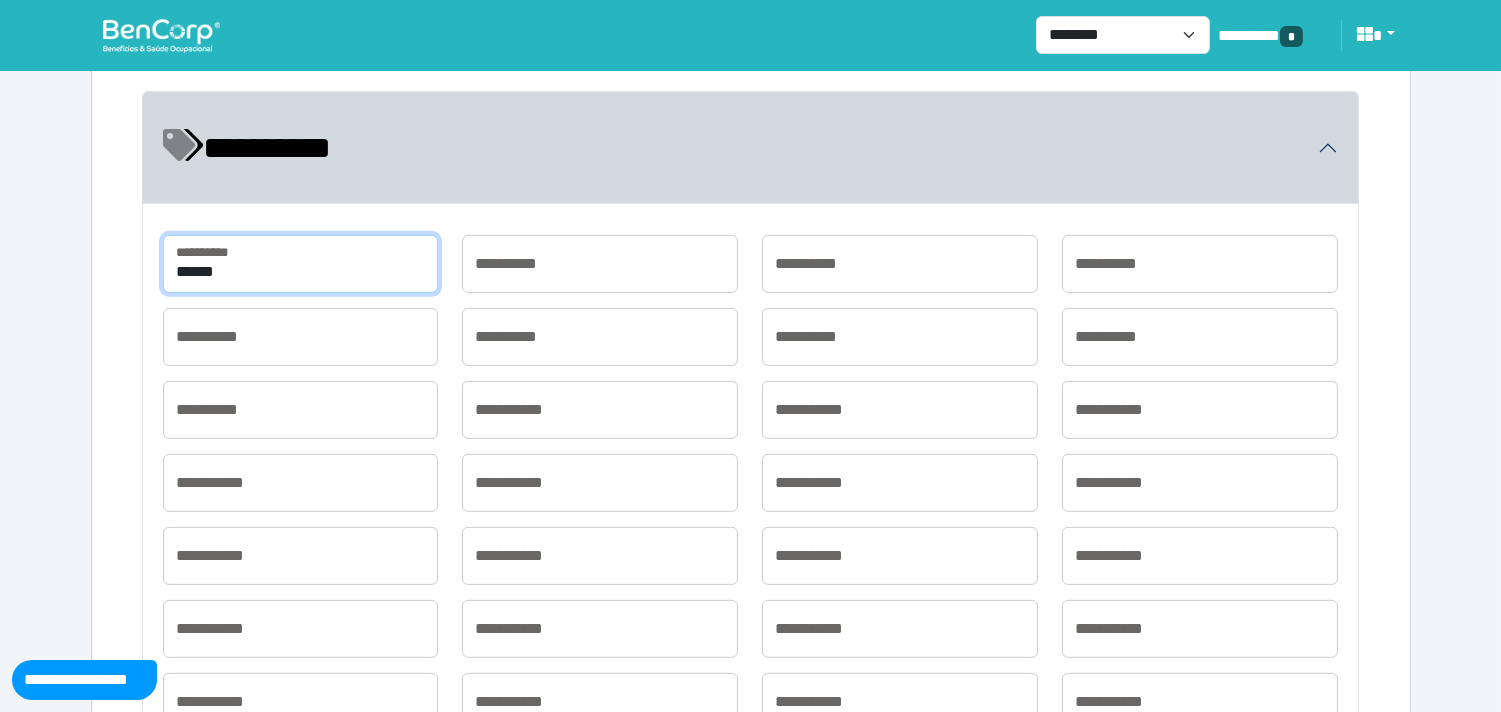 scroll, scrollTop: 1576, scrollLeft: 0, axis: vertical 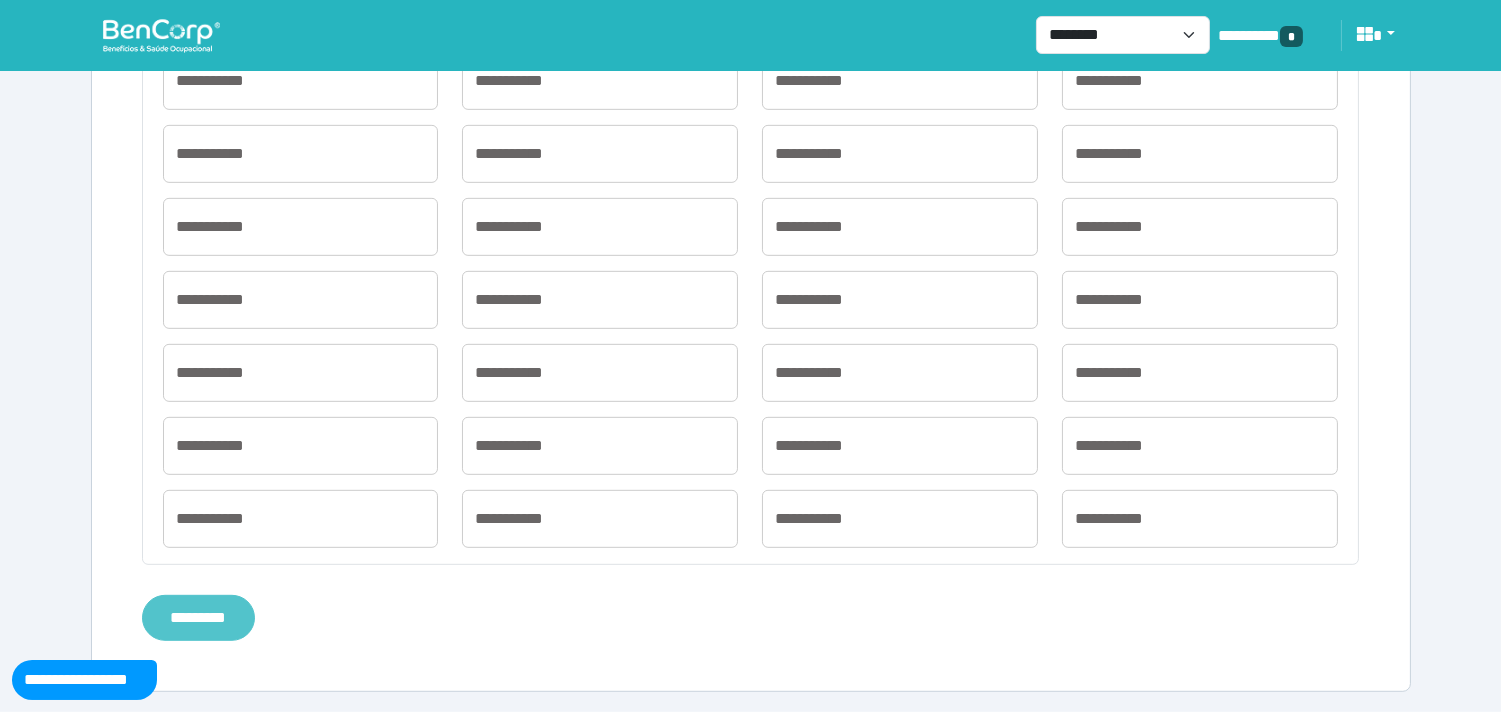 type on "******" 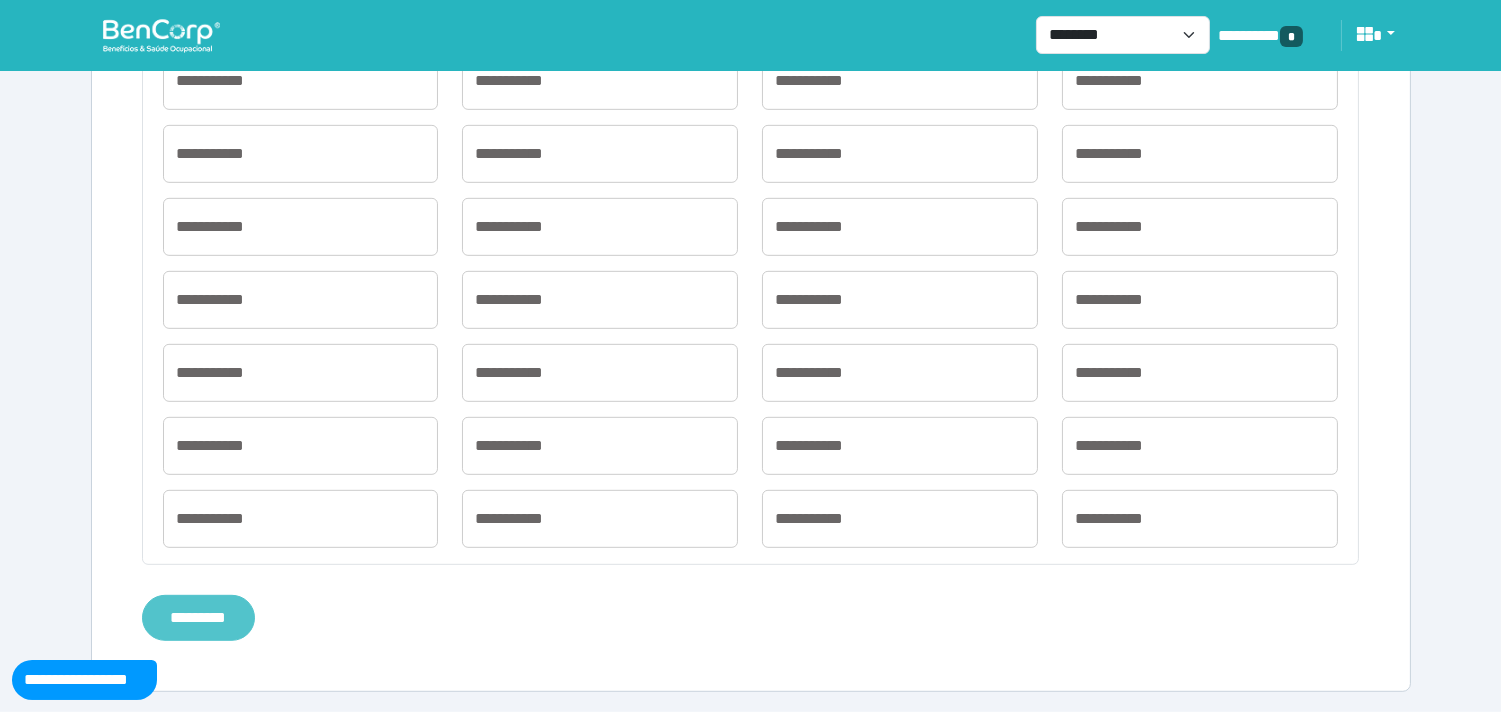 click on "*********" at bounding box center [199, 618] 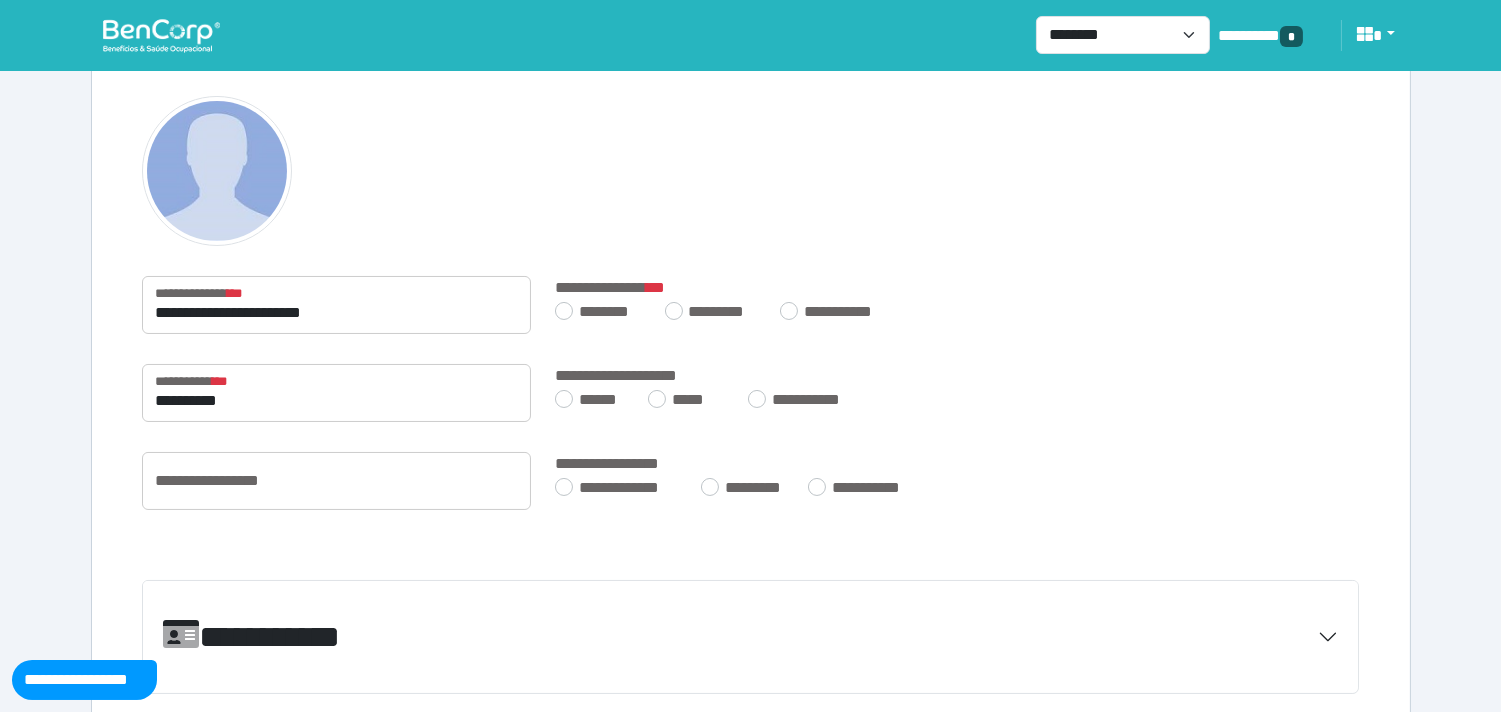 scroll, scrollTop: 818, scrollLeft: 0, axis: vertical 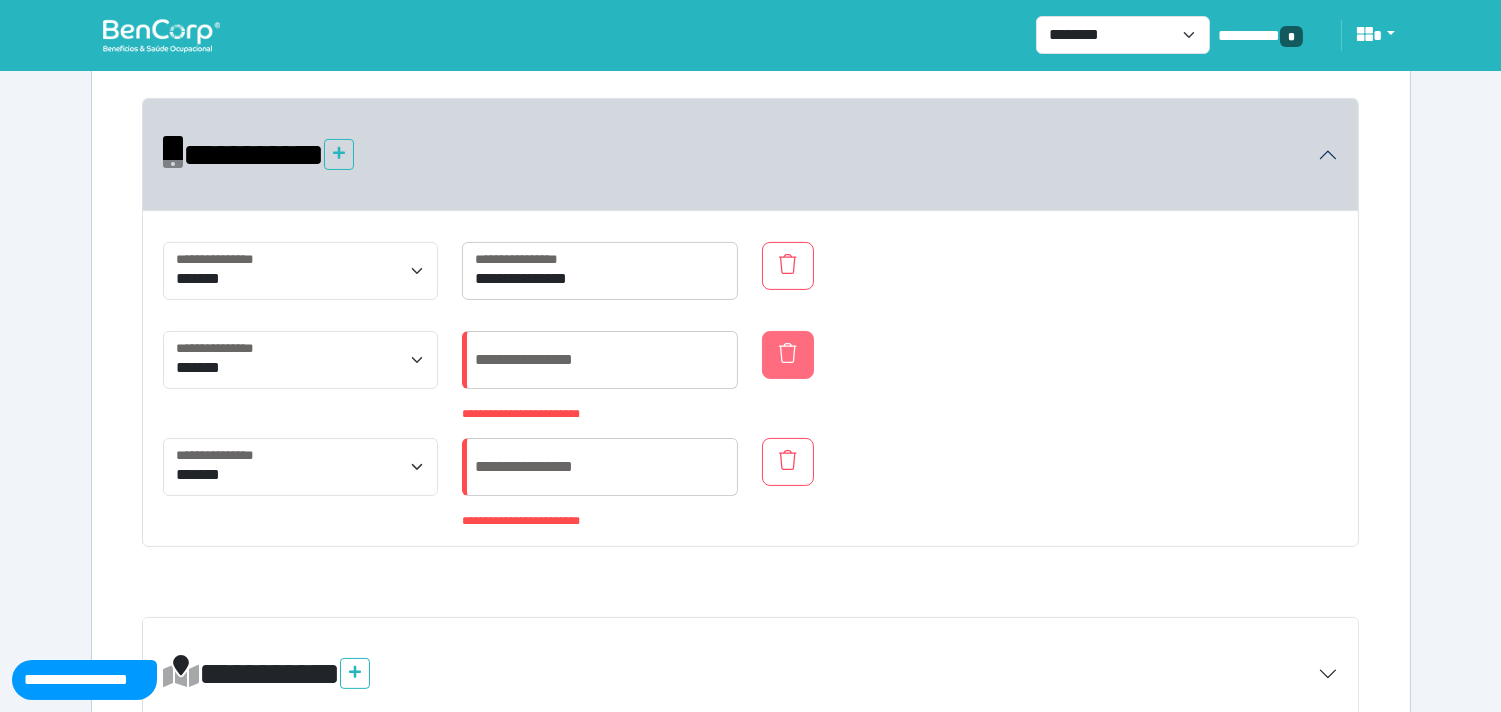 click 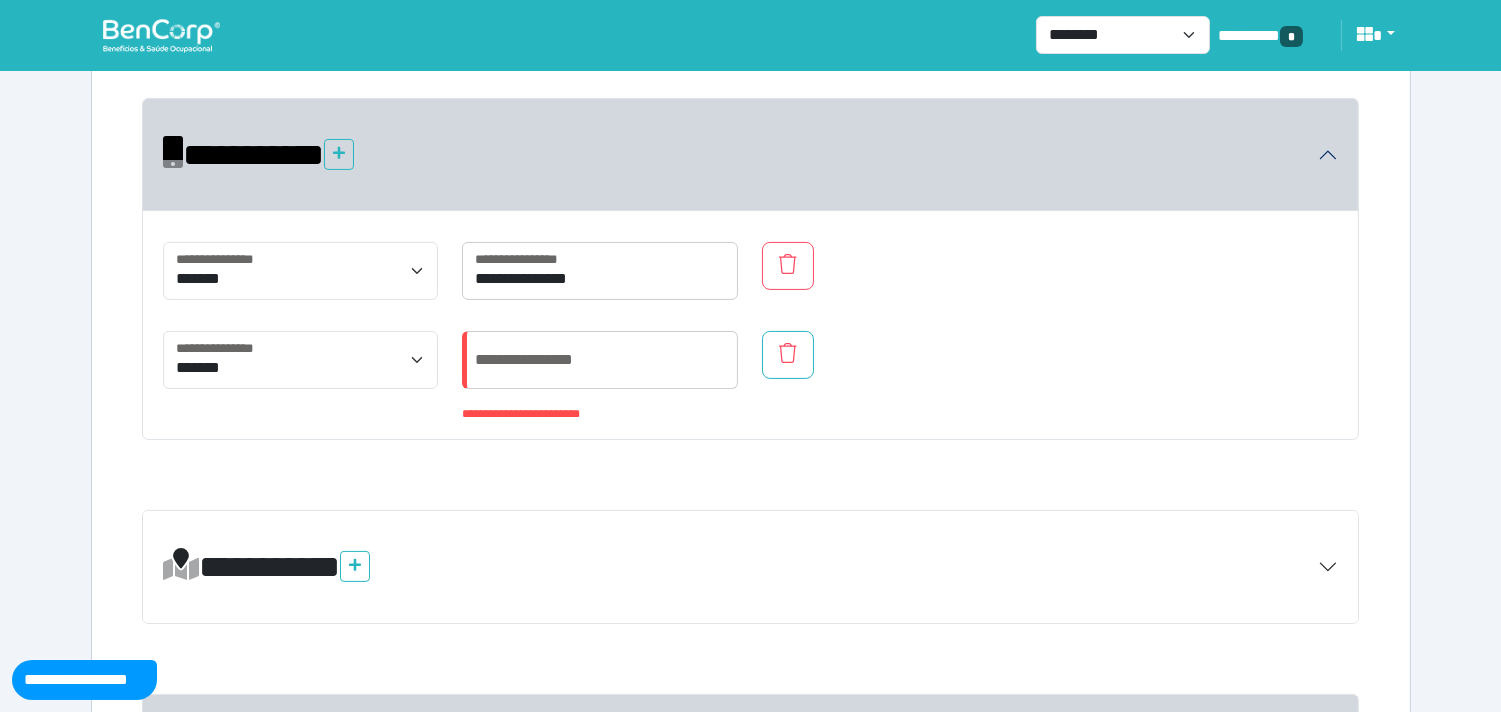 drag, startPoint x: 782, startPoint y: 354, endPoint x: 736, endPoint y: 448, distance: 104.6518 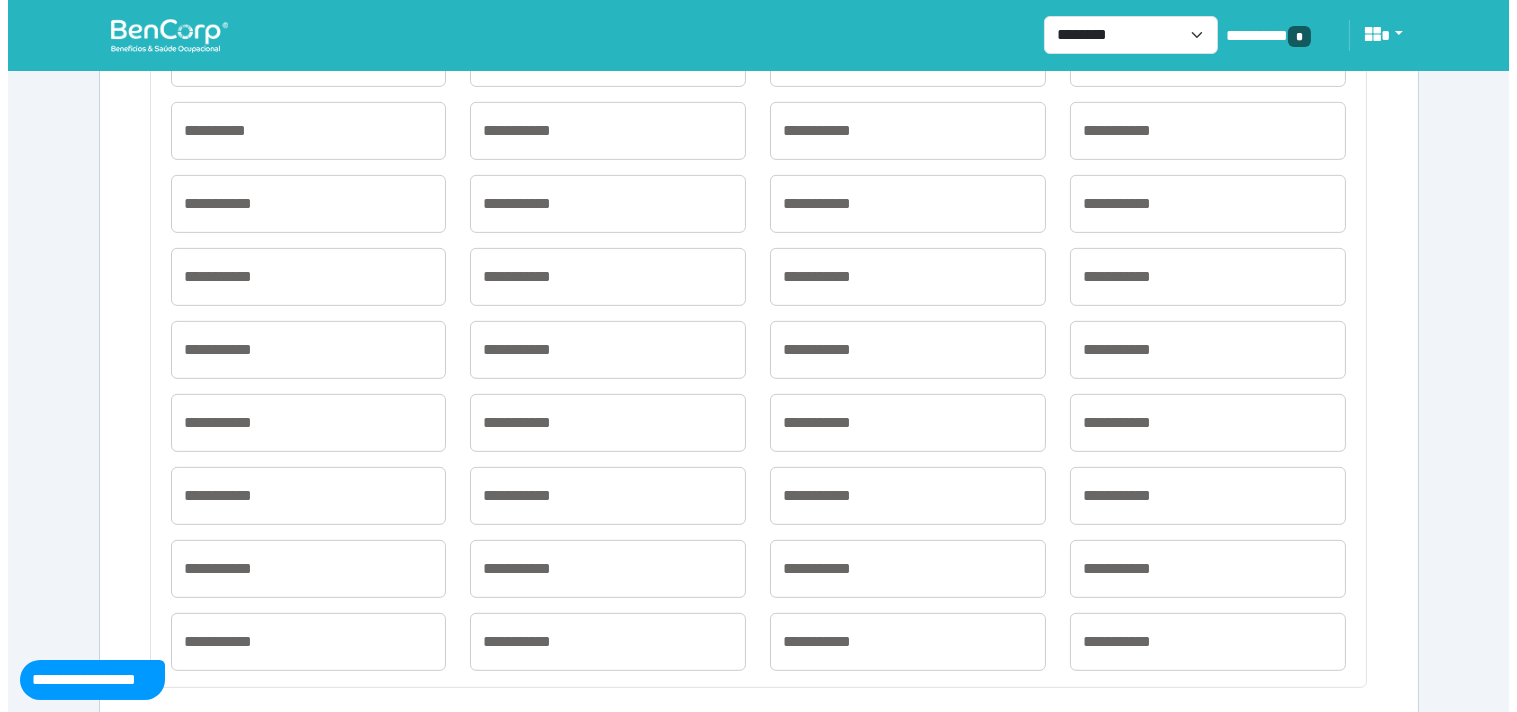 scroll, scrollTop: 1716, scrollLeft: 0, axis: vertical 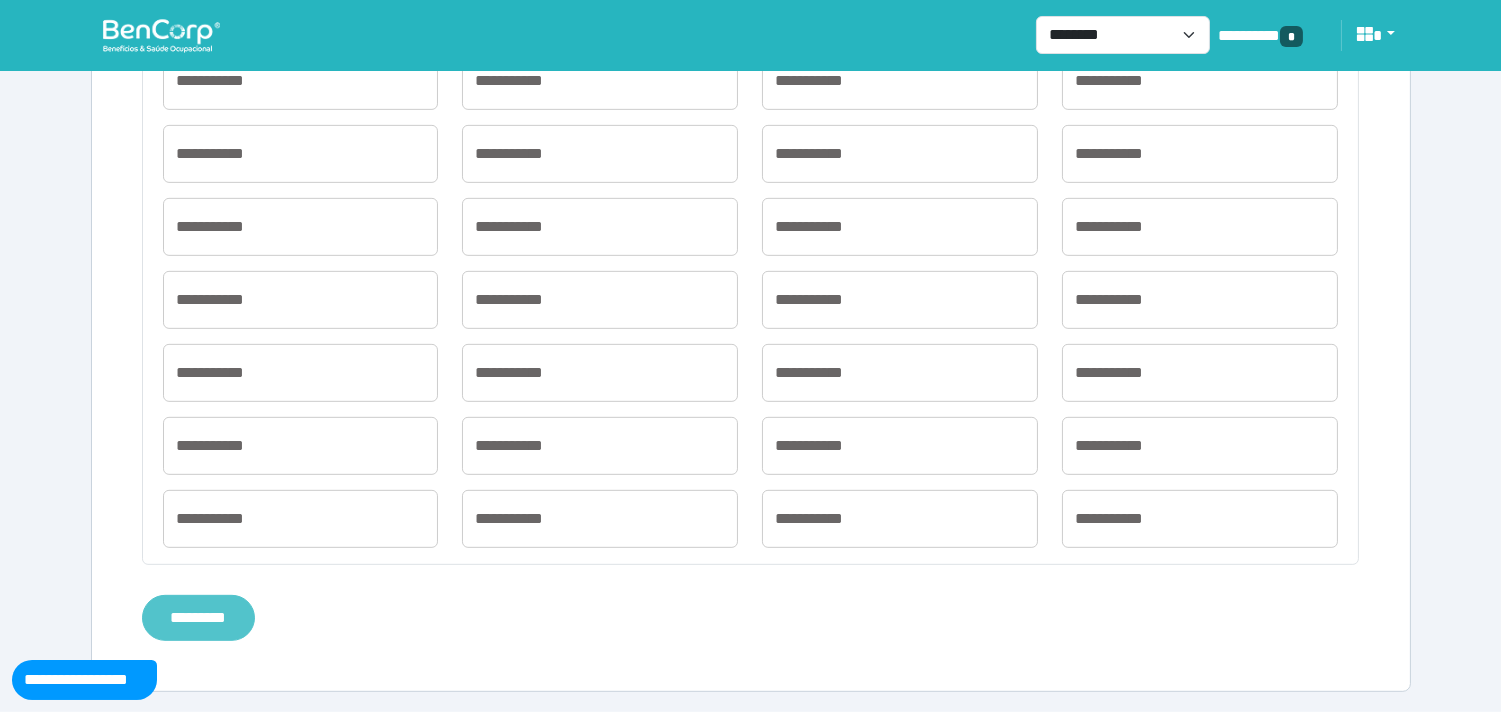 click on "*********" at bounding box center (199, 618) 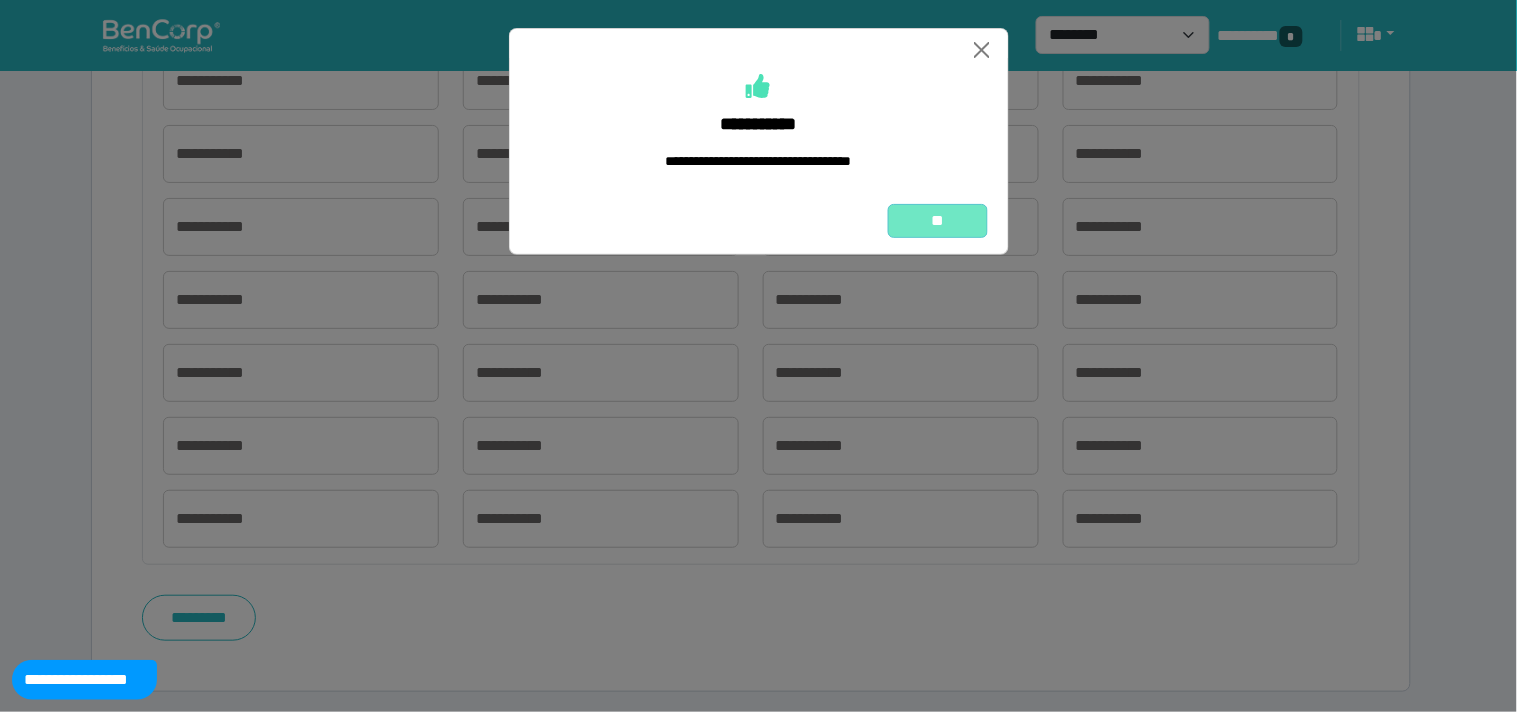 click on "**" at bounding box center (938, 221) 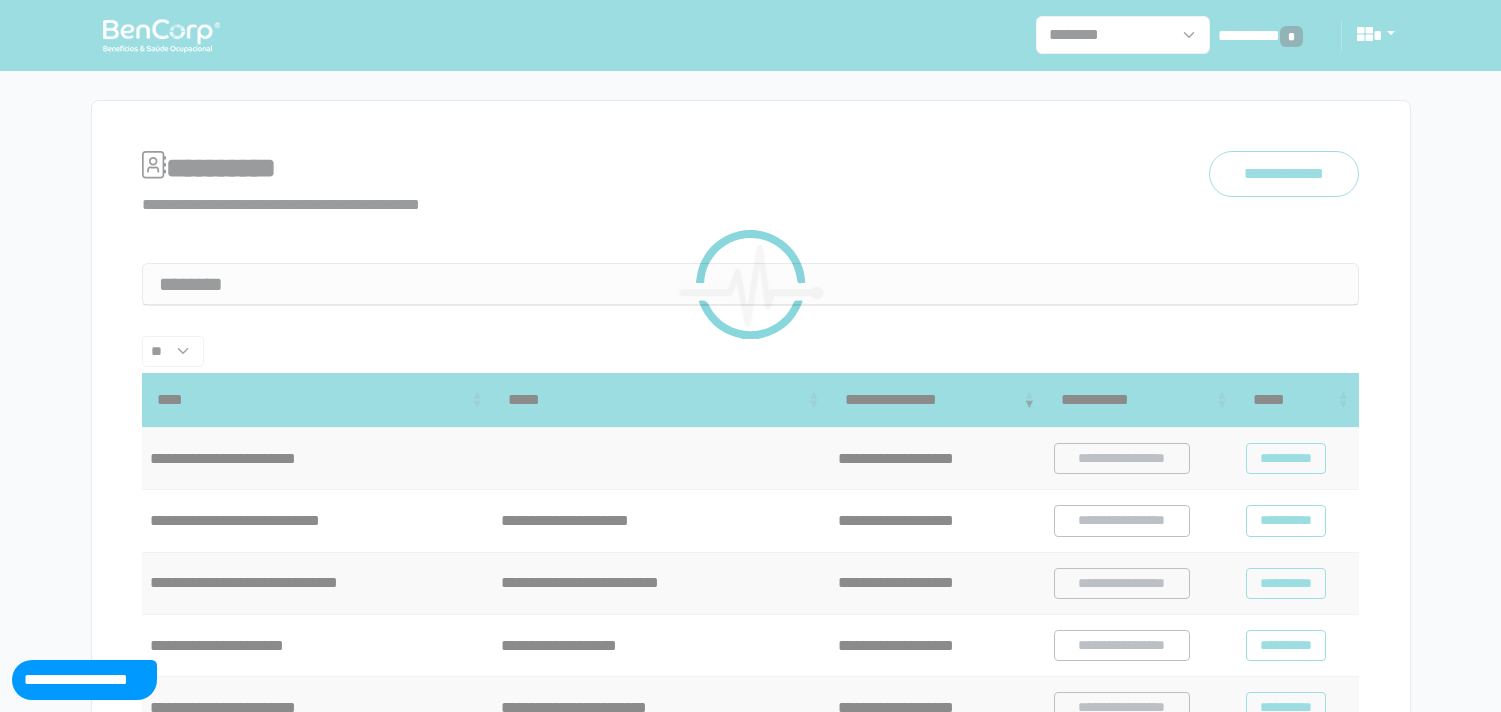 scroll, scrollTop: 0, scrollLeft: 0, axis: both 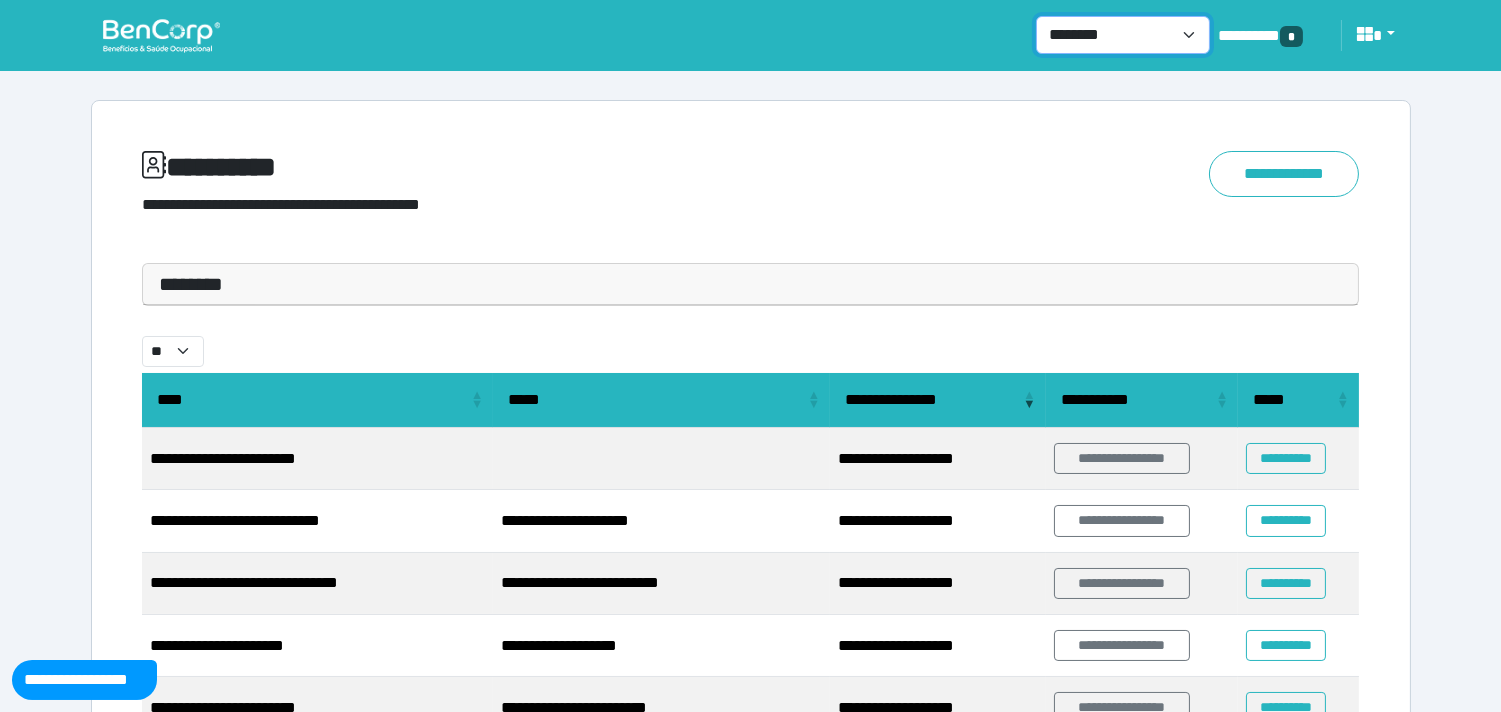 click on "**********" at bounding box center [1123, 35] 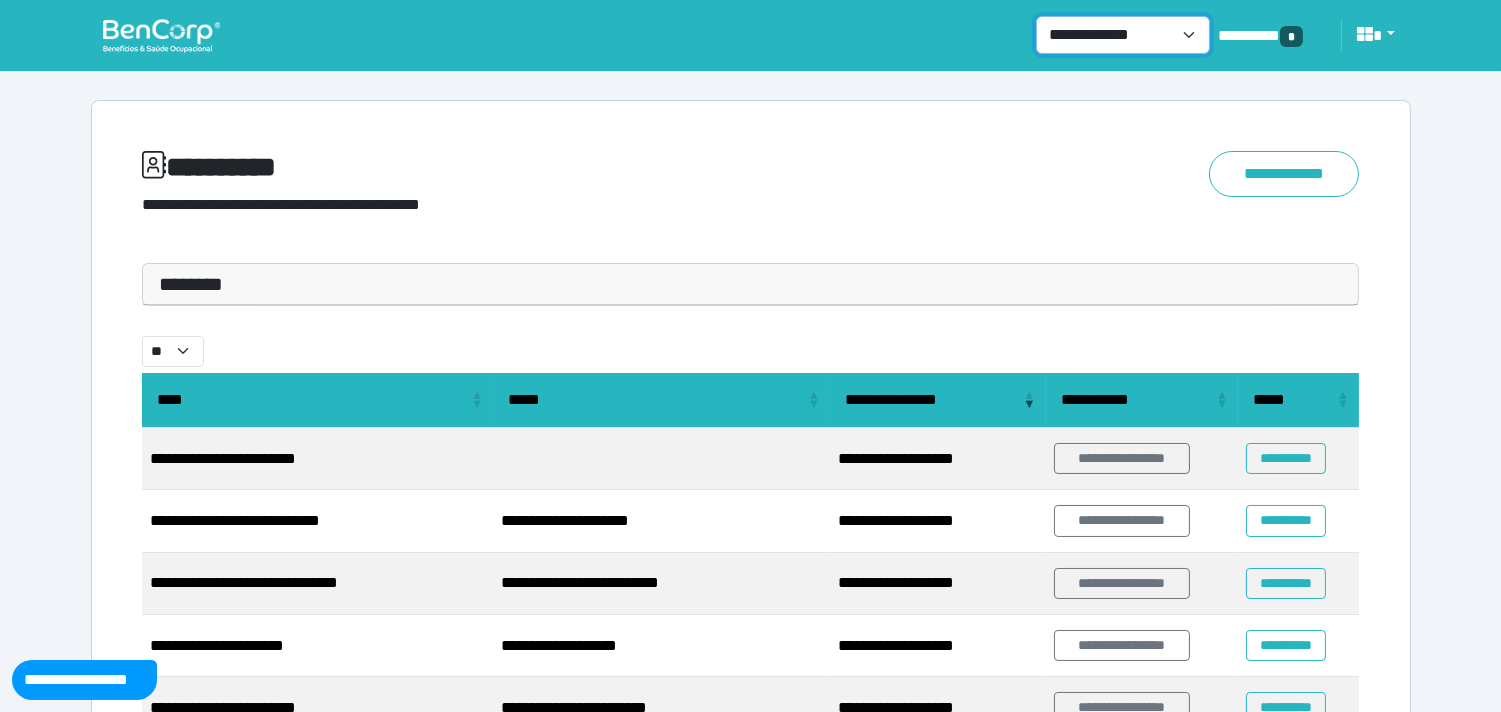 click on "**********" at bounding box center [1123, 35] 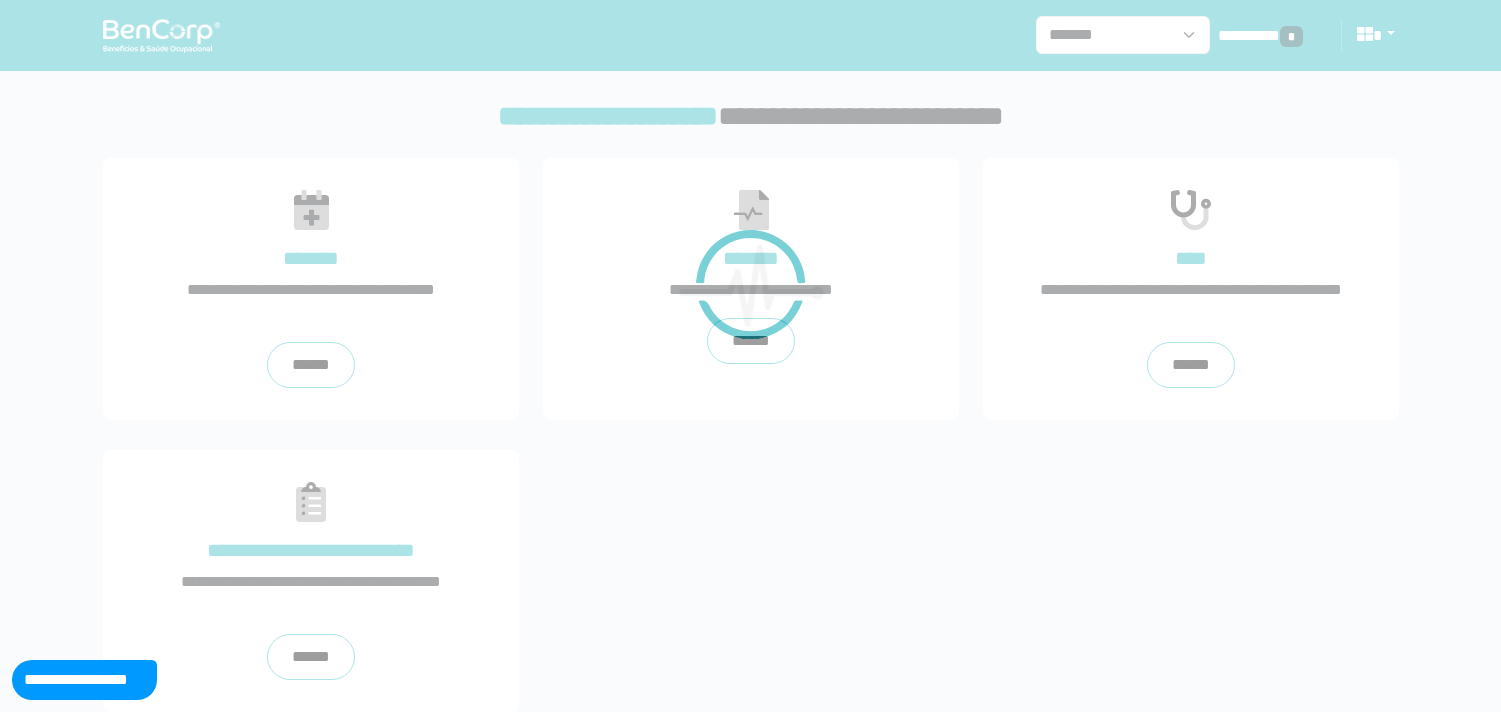 scroll, scrollTop: 0, scrollLeft: 0, axis: both 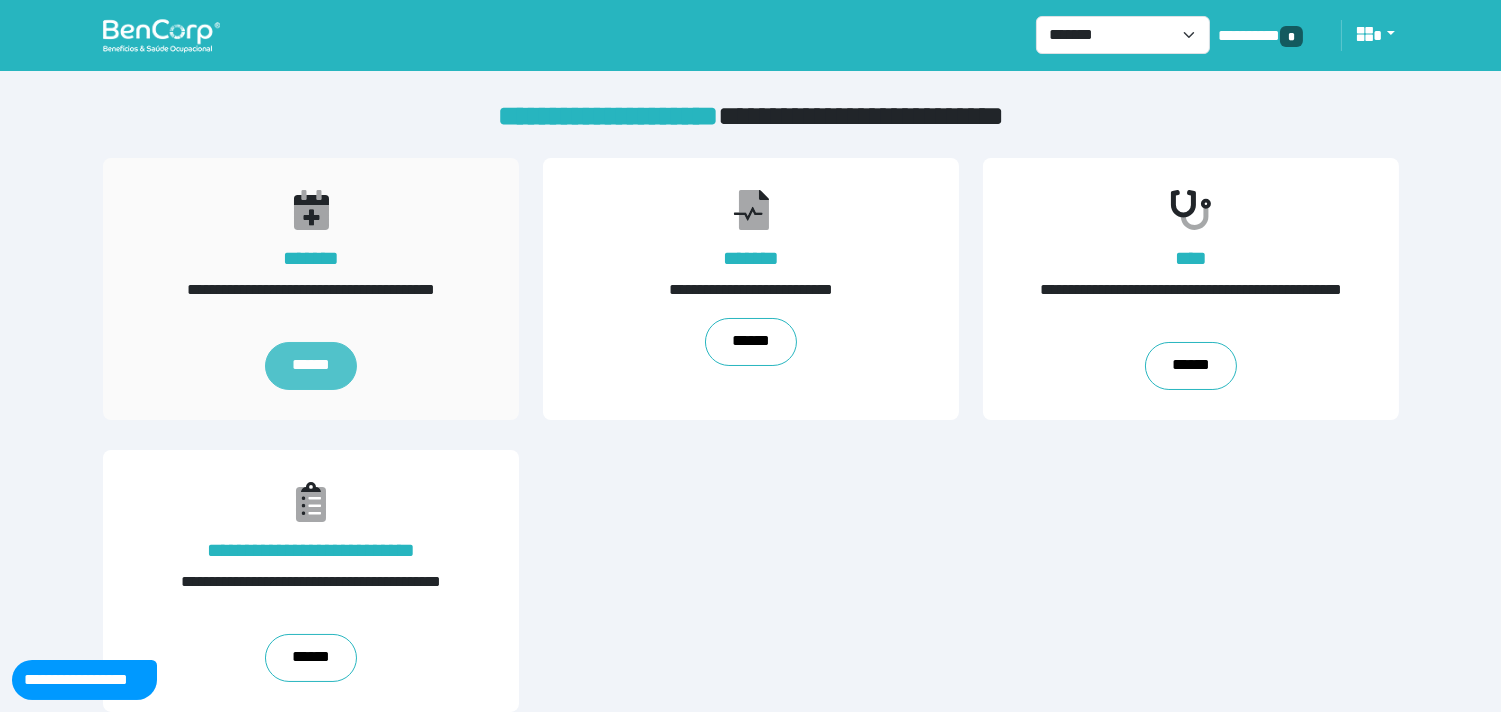 click on "******" at bounding box center (311, 366) 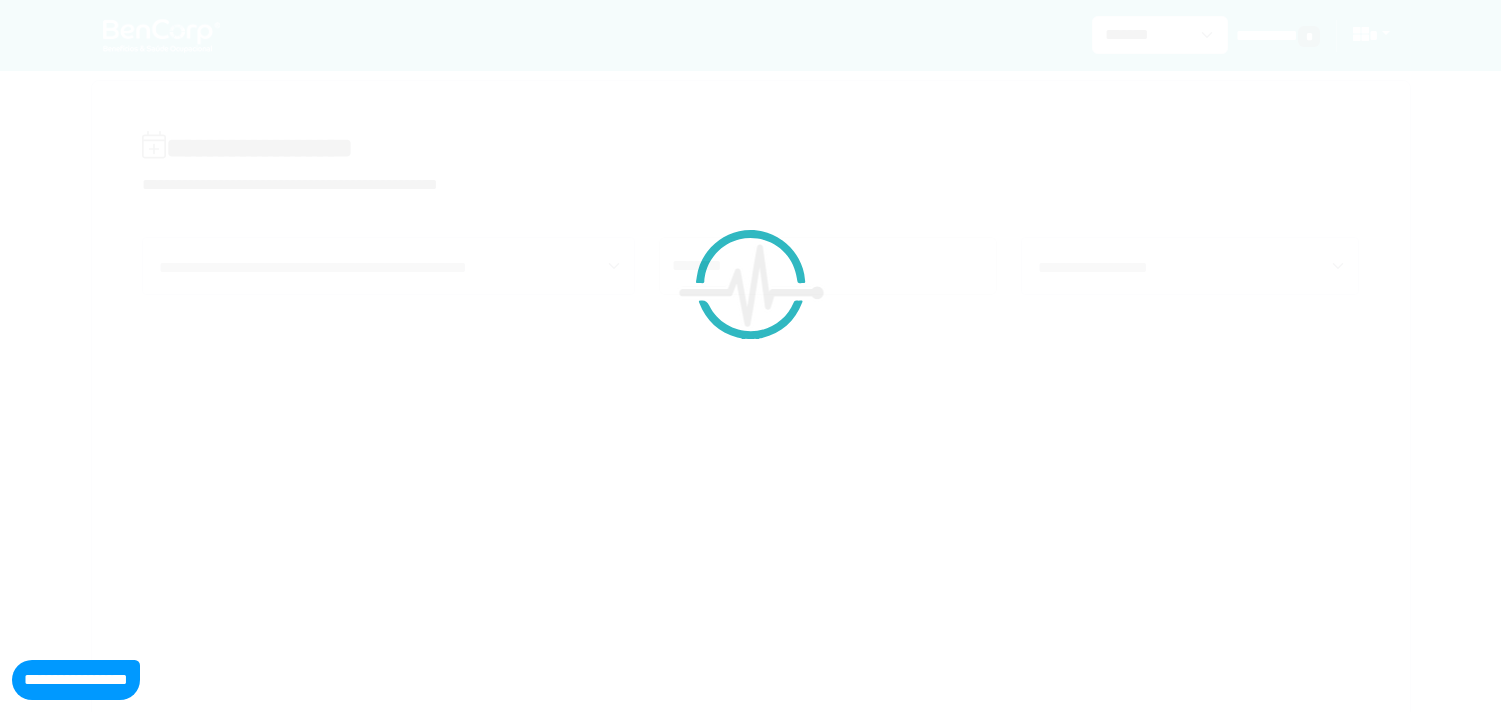 scroll, scrollTop: 0, scrollLeft: 0, axis: both 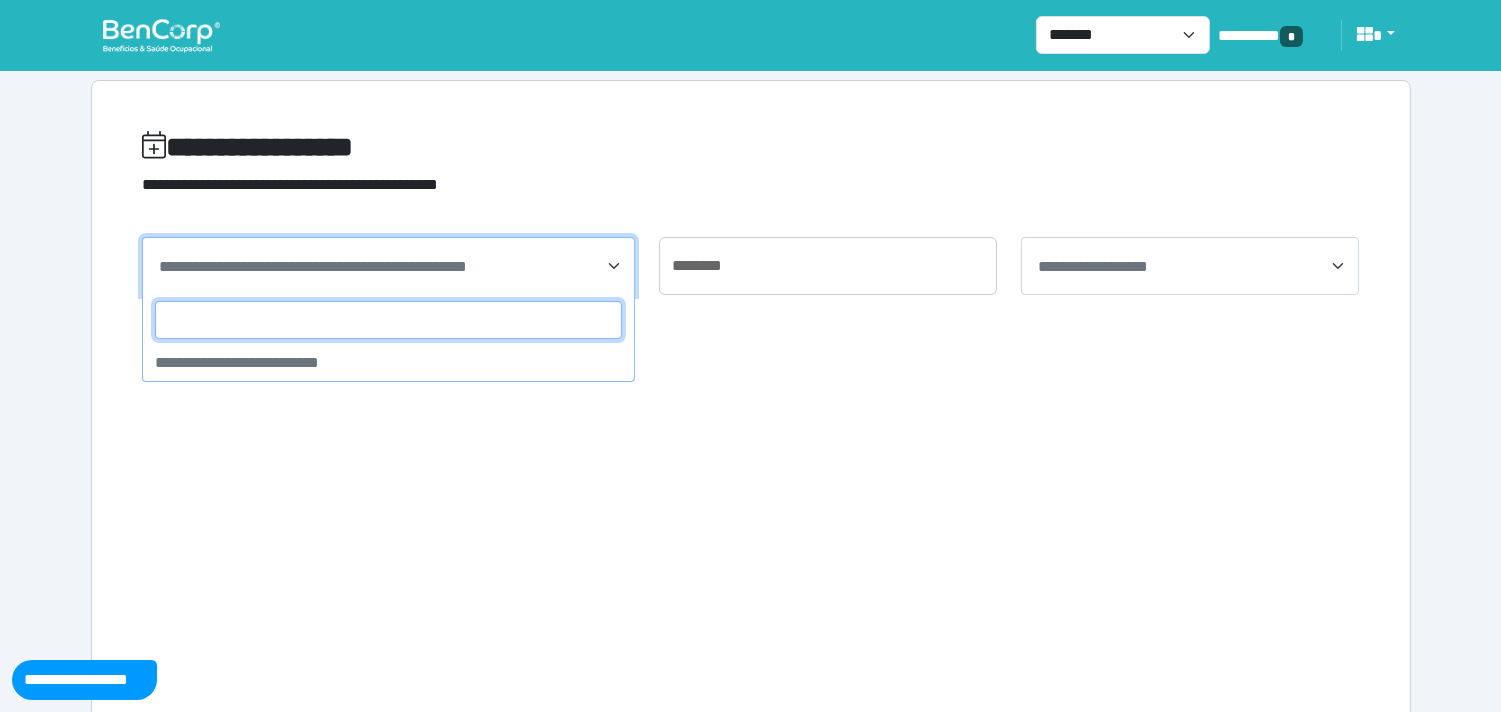 click on "**********" at bounding box center [388, 266] 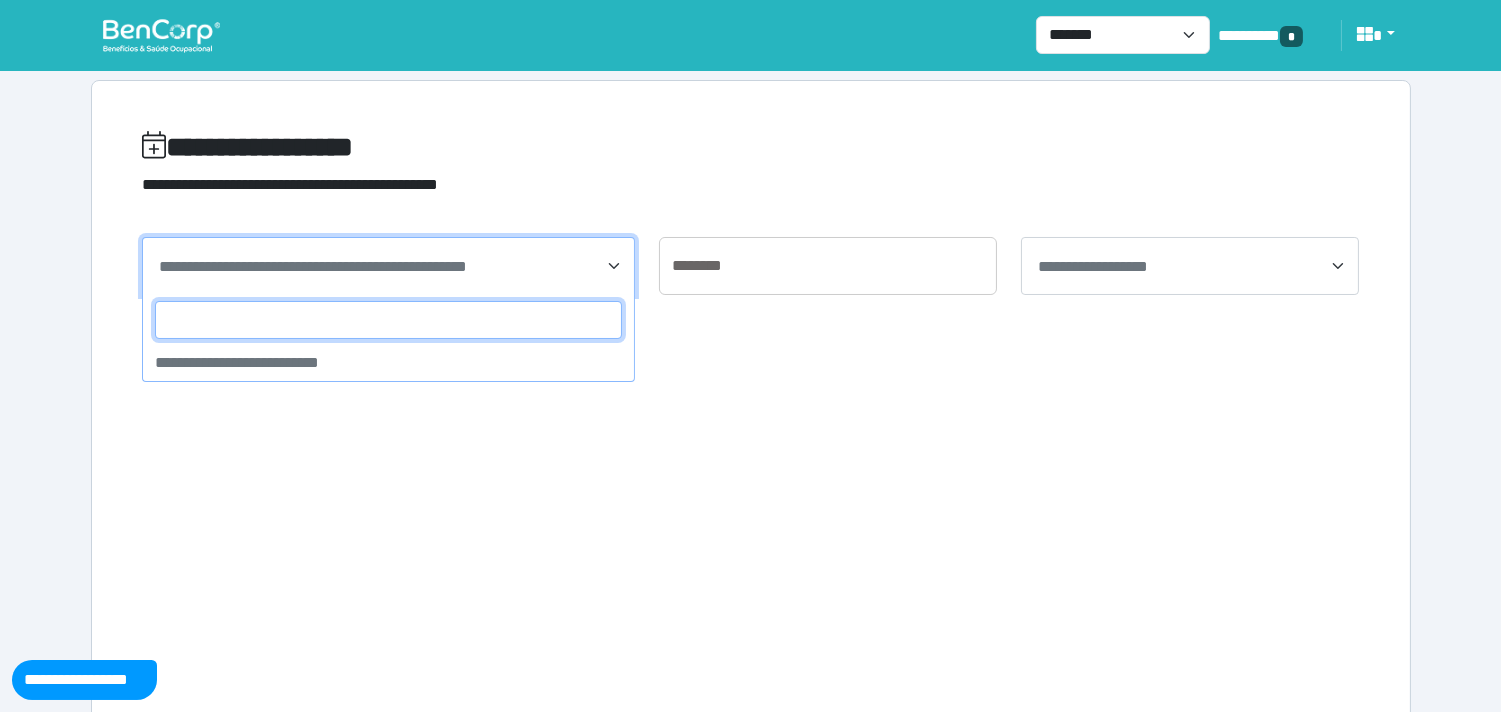paste on "**********" 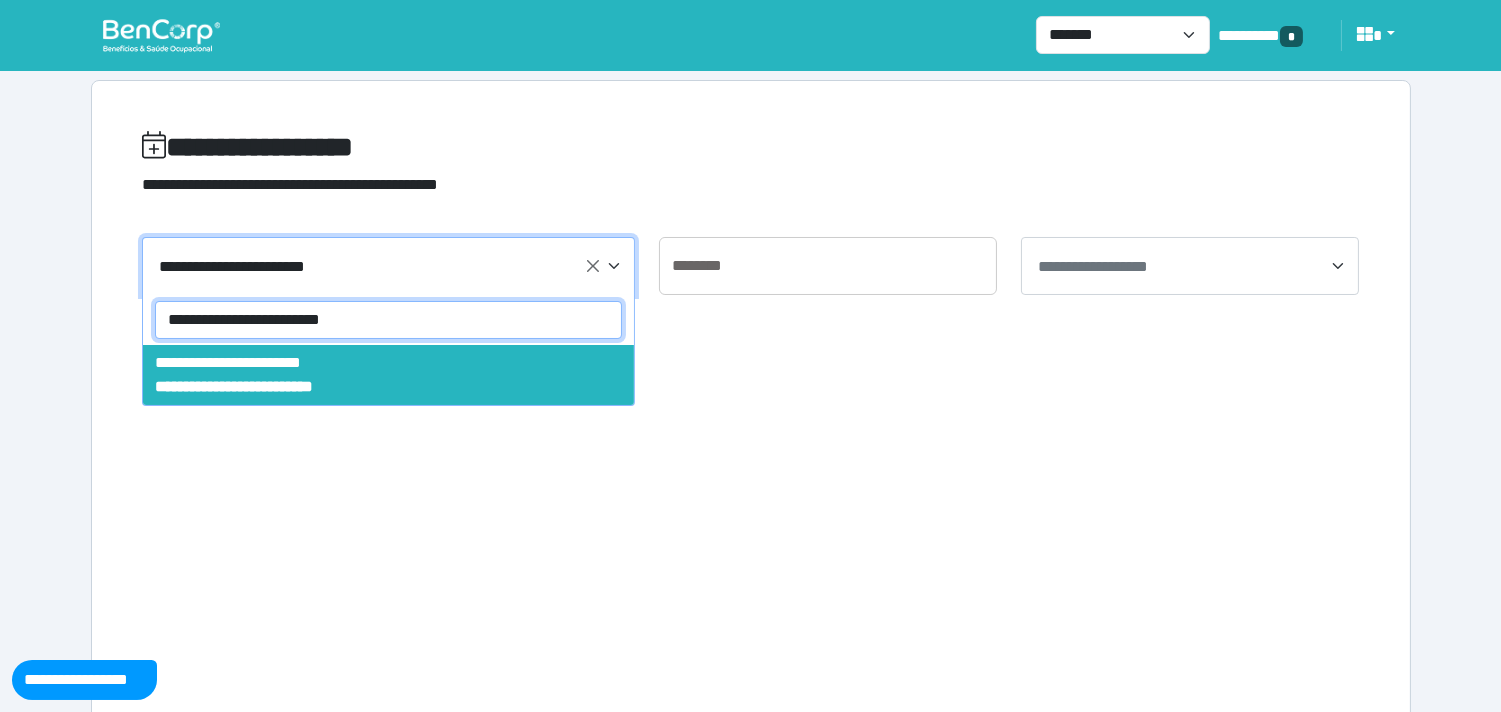 click on "**********" at bounding box center (388, 320) 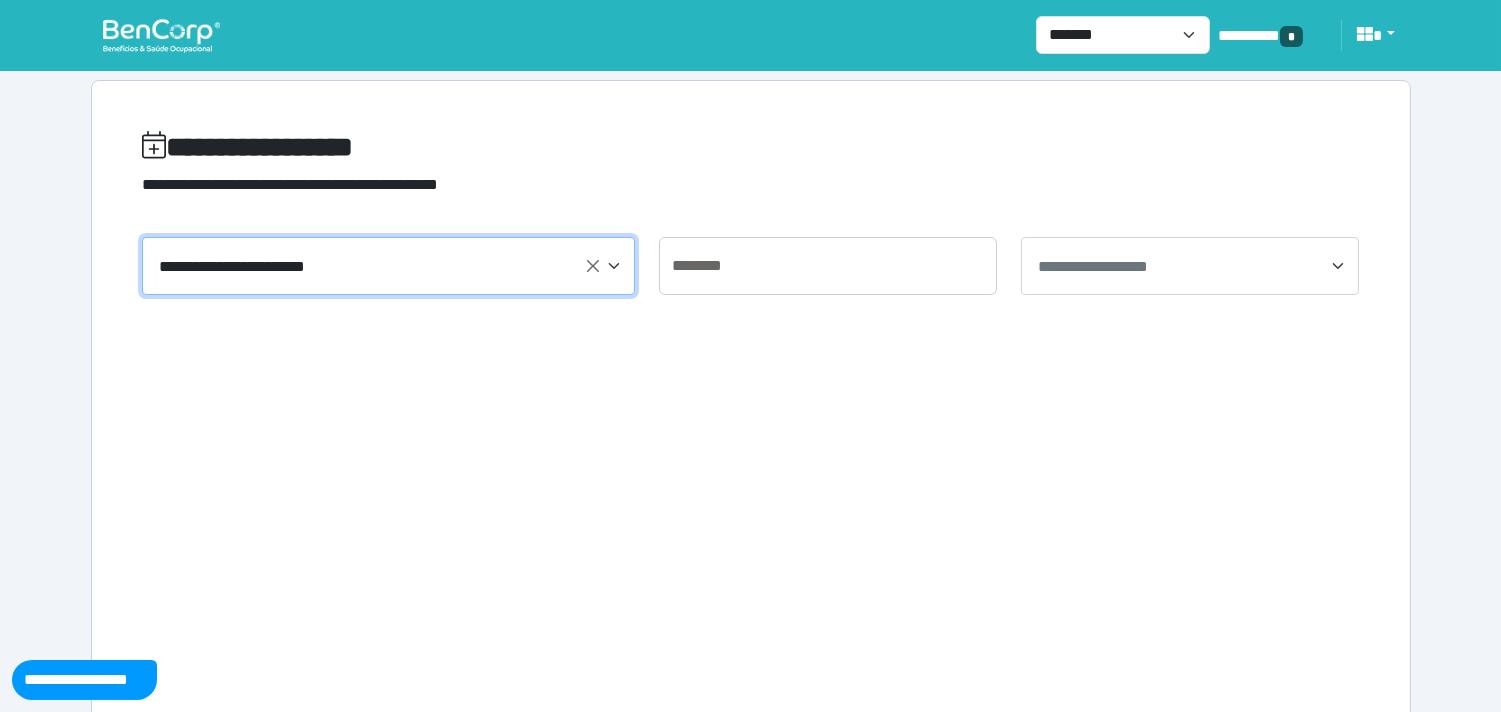 click on "**********" at bounding box center [390, 267] 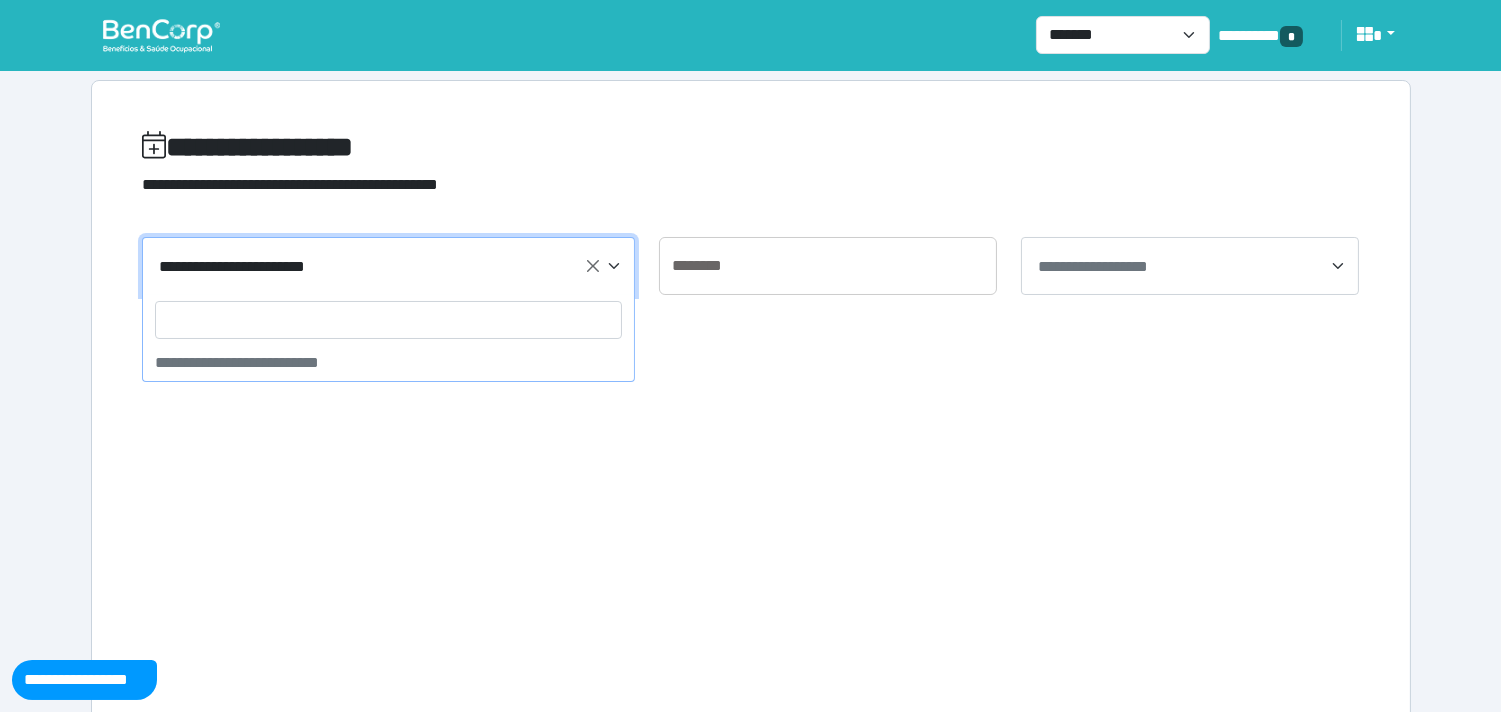 click at bounding box center (161, 35) 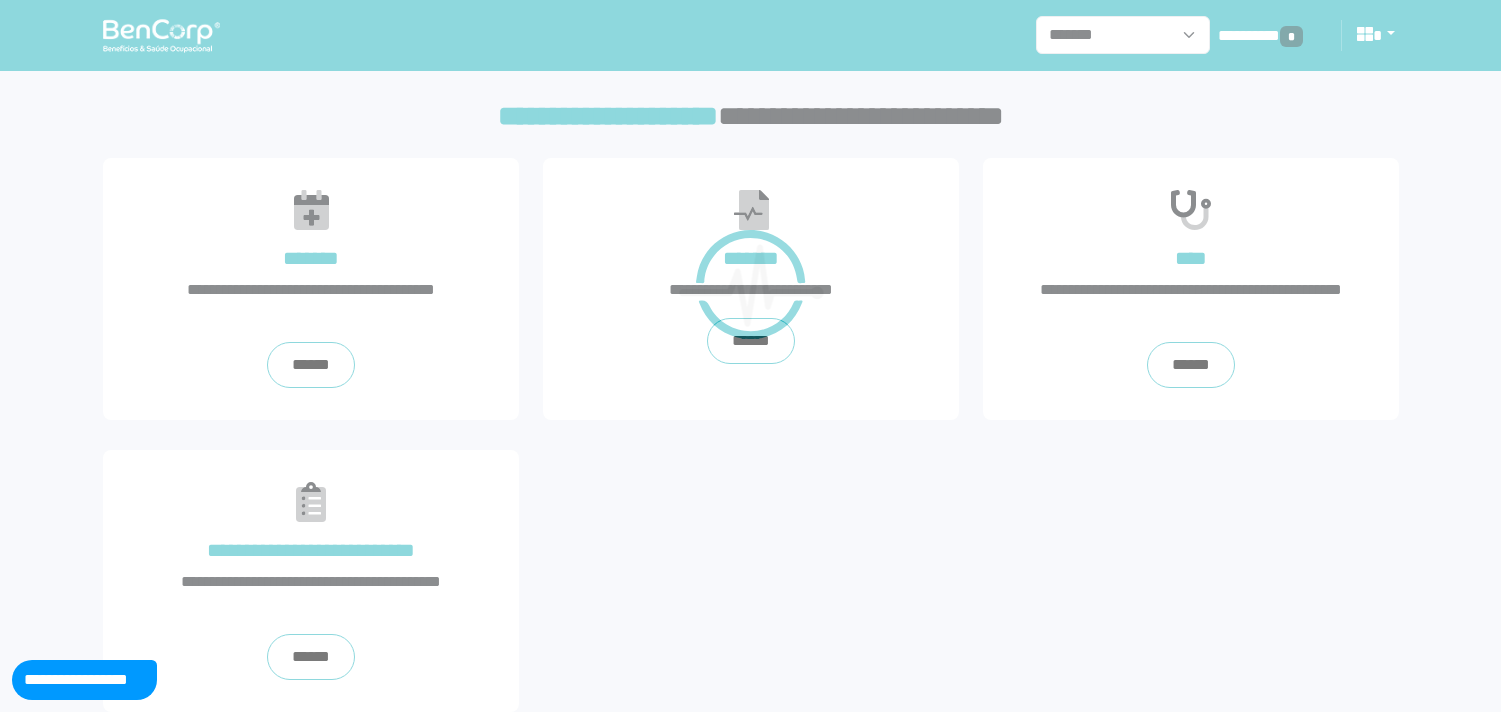 scroll, scrollTop: 0, scrollLeft: 0, axis: both 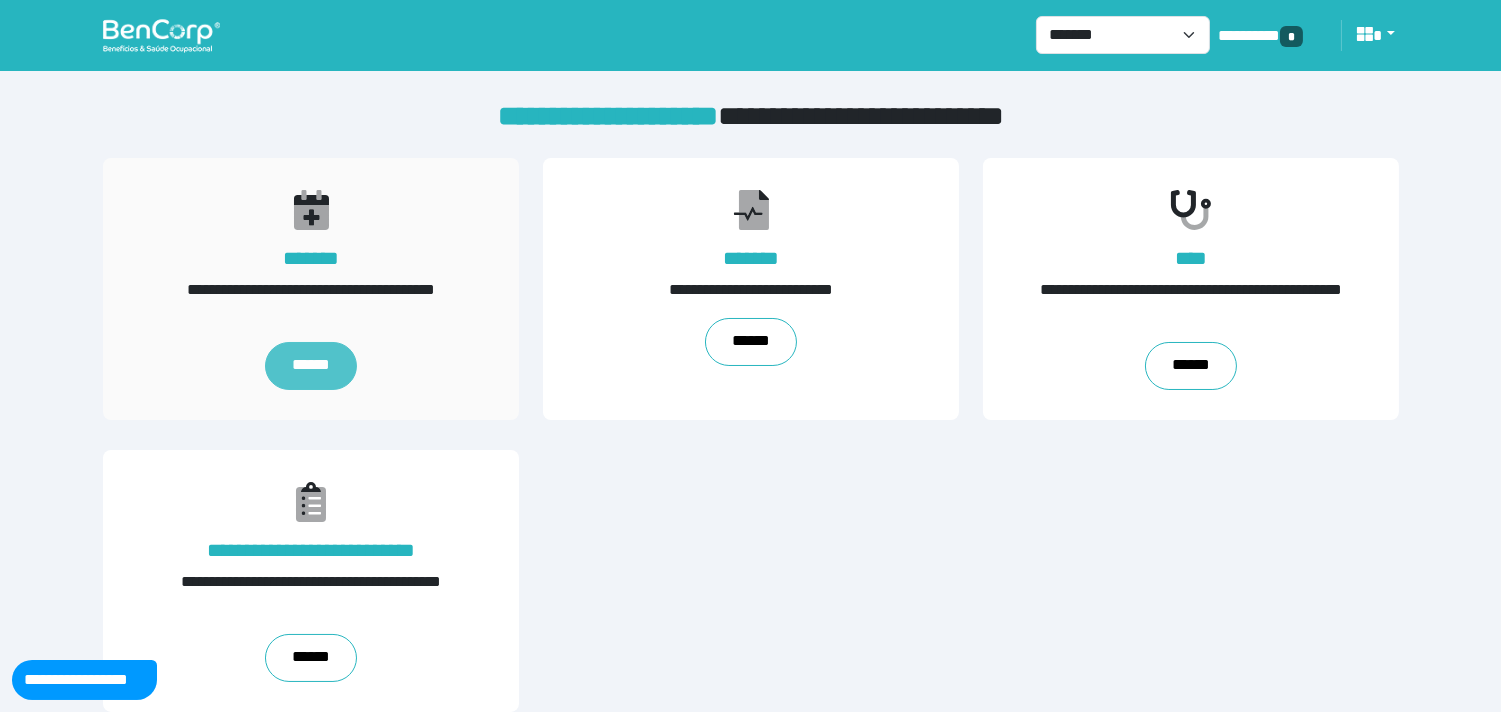 click on "******" at bounding box center [311, 366] 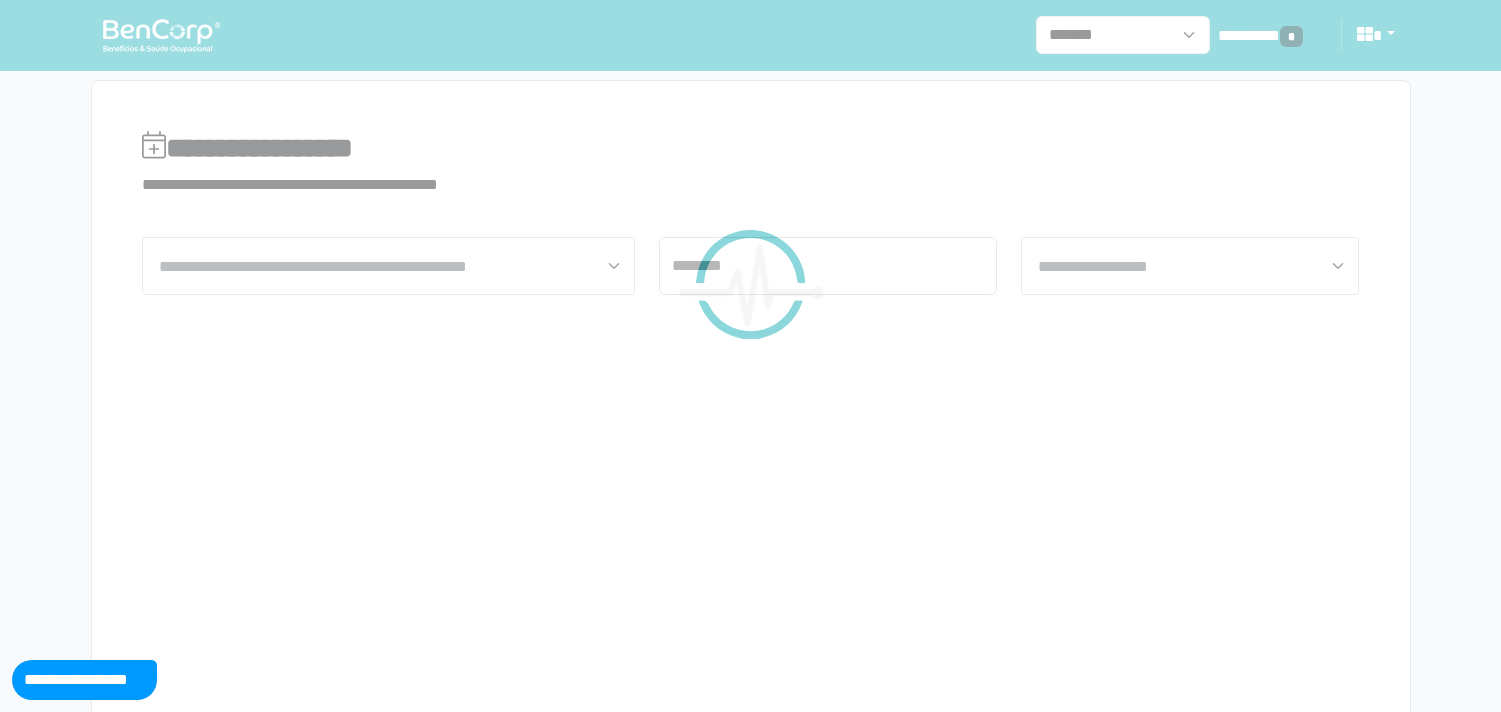 scroll, scrollTop: 0, scrollLeft: 0, axis: both 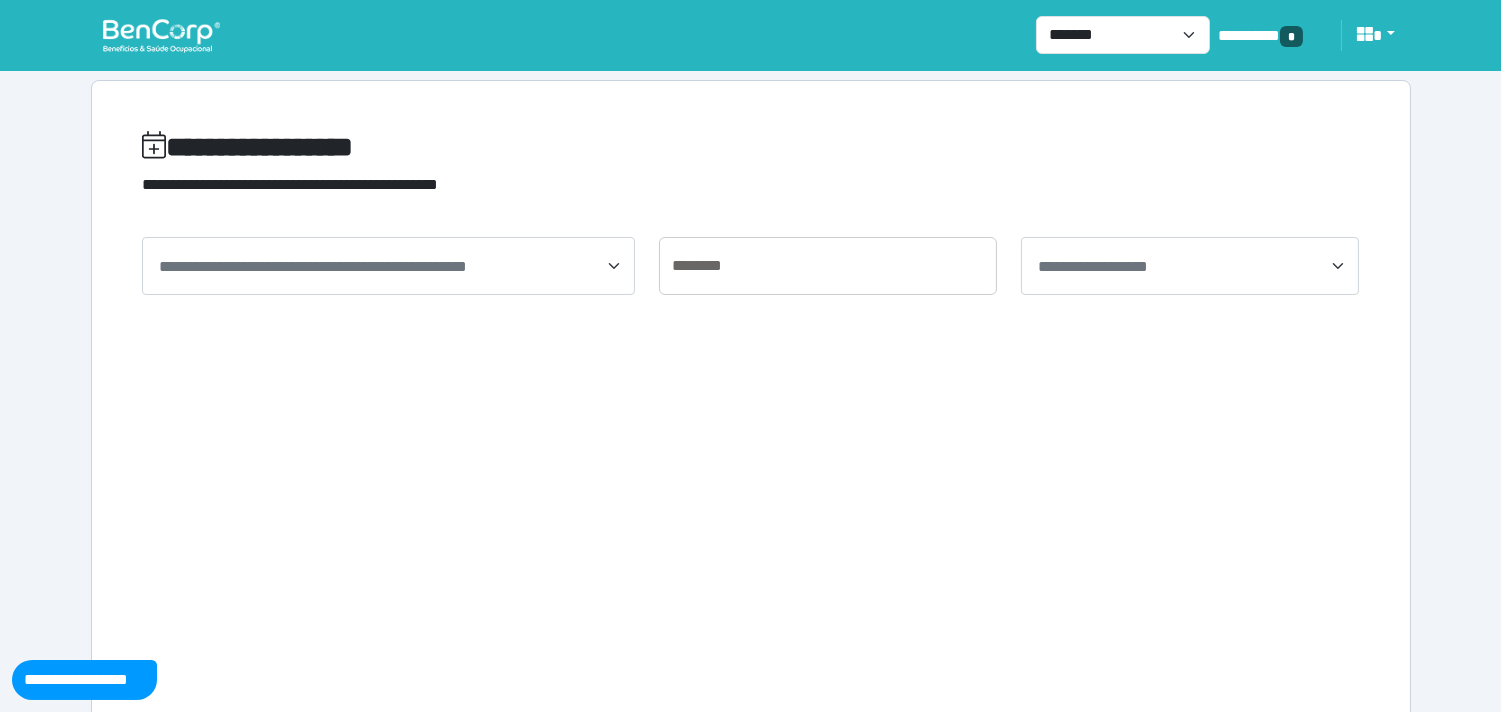 drag, startPoint x: 175, startPoint y: 26, endPoint x: 208, endPoint y: 37, distance: 34.785053 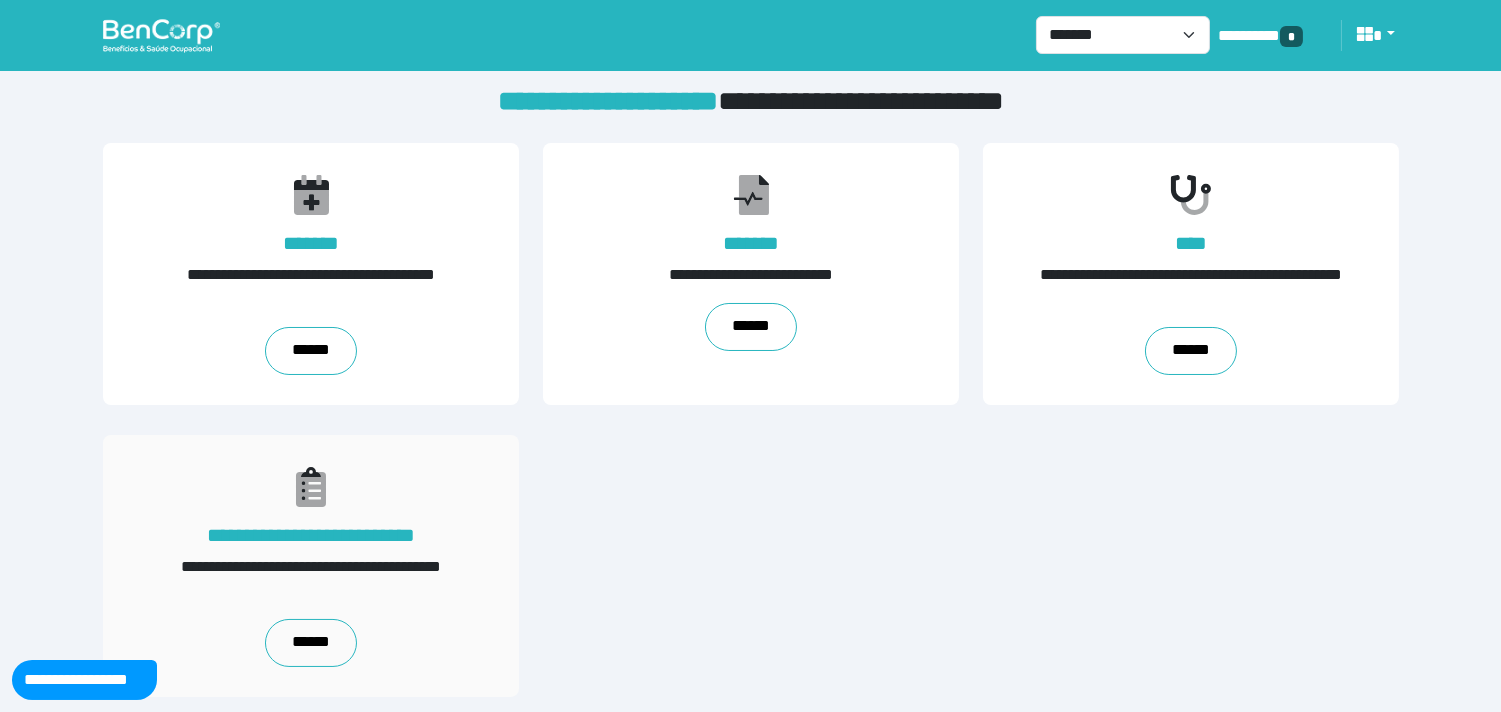scroll, scrollTop: 20, scrollLeft: 0, axis: vertical 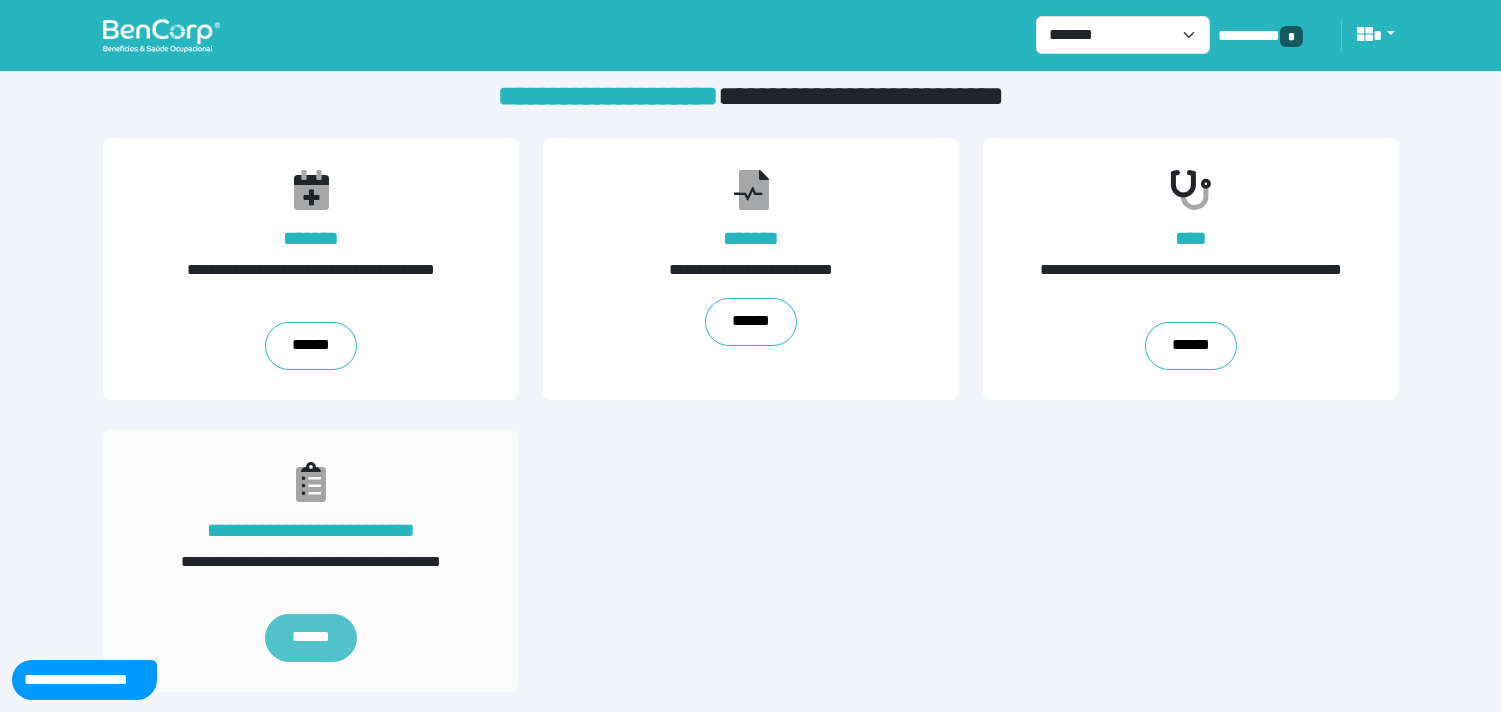 click on "******" at bounding box center (310, 638) 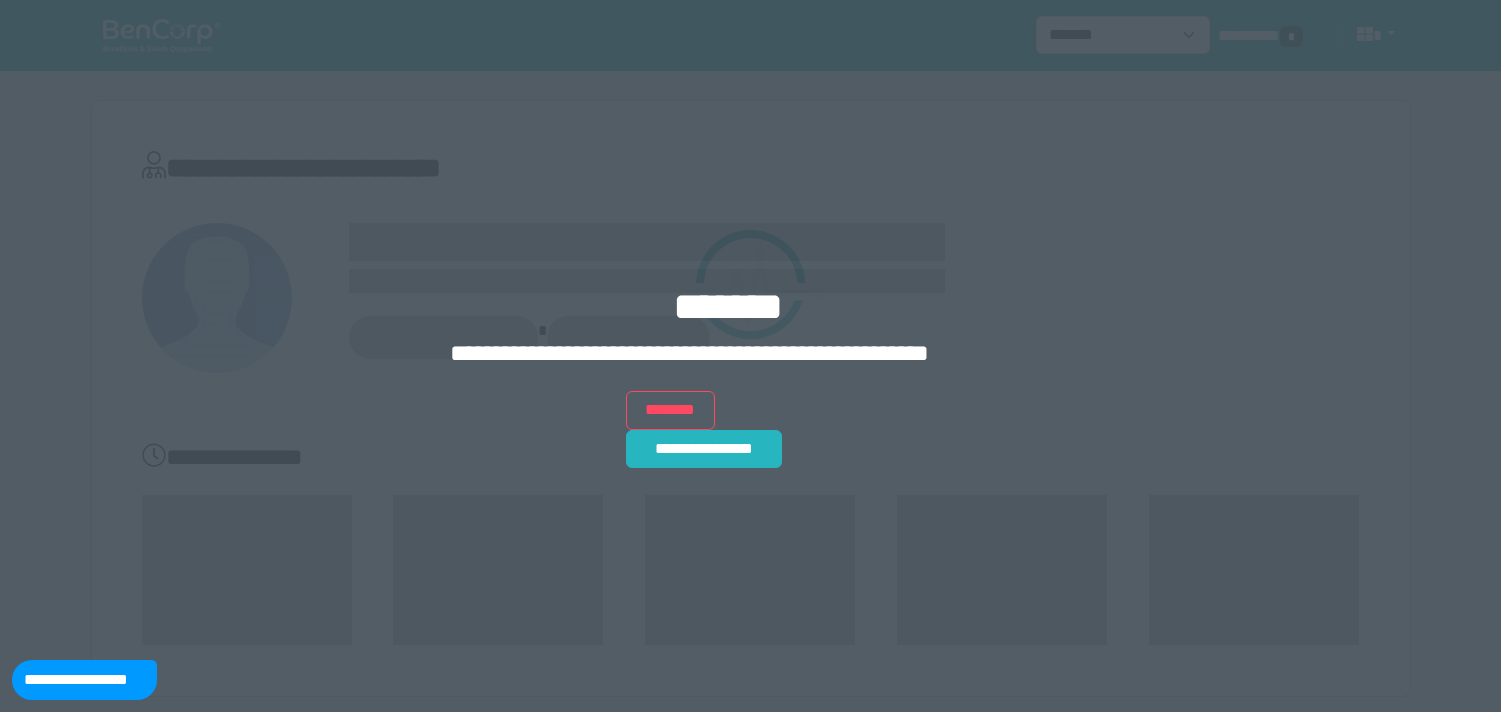 scroll, scrollTop: 0, scrollLeft: 0, axis: both 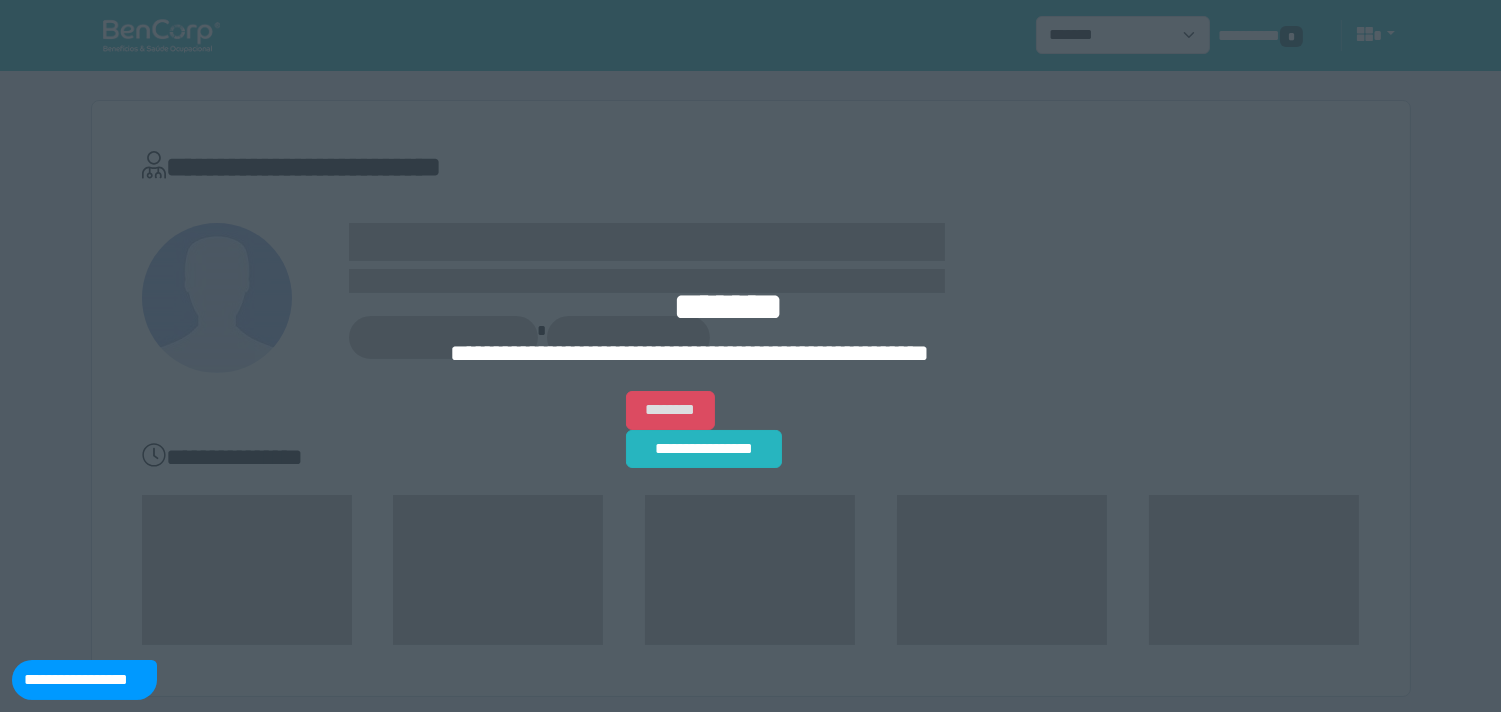 click on "********" at bounding box center [670, 410] 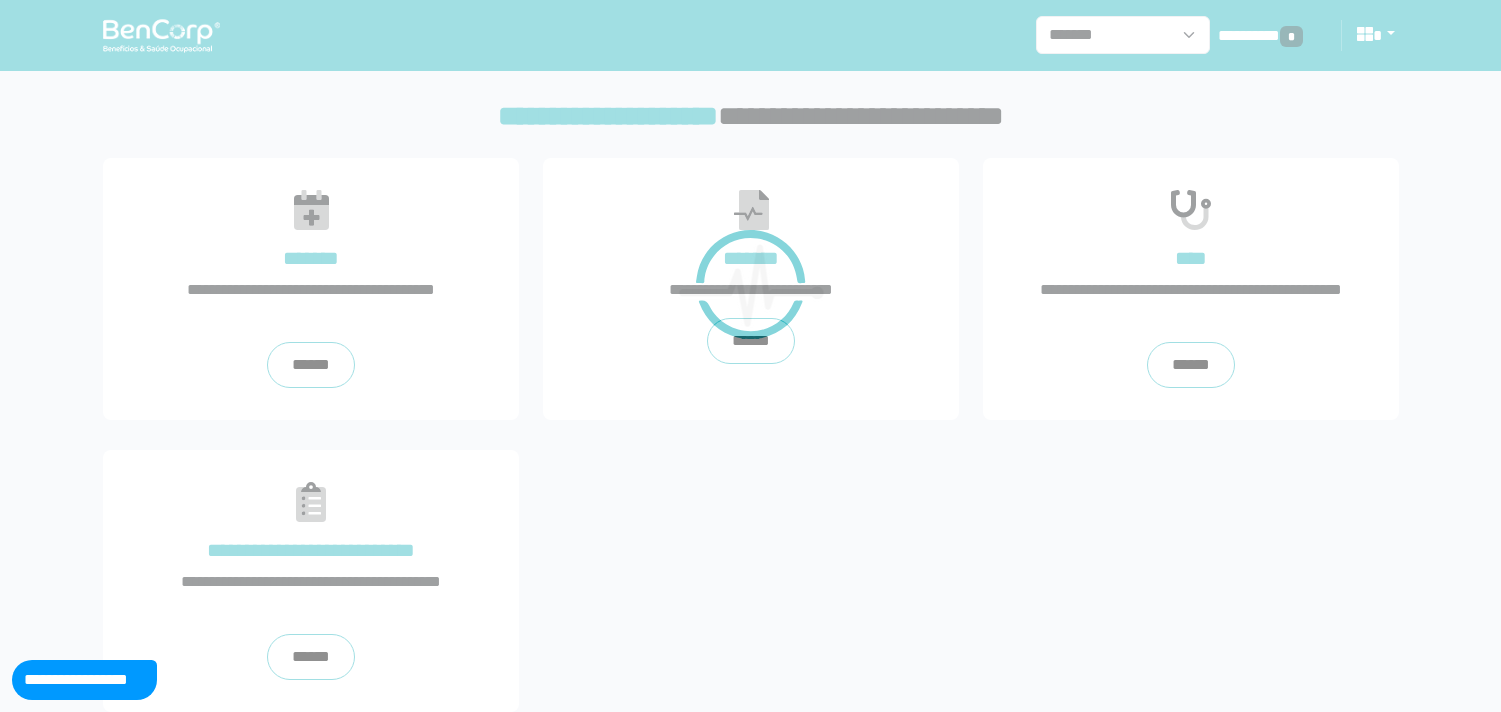 scroll, scrollTop: 0, scrollLeft: 0, axis: both 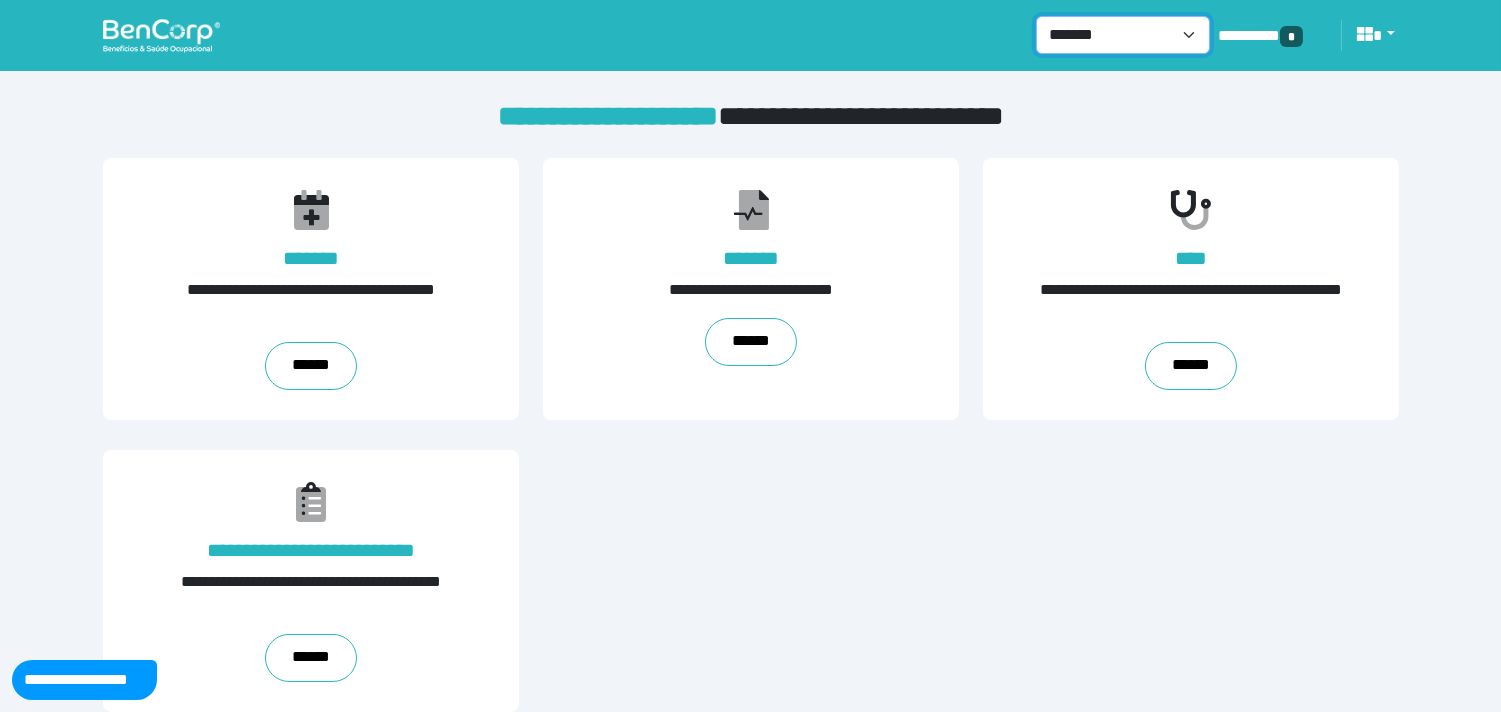 click on "**********" at bounding box center [1123, 35] 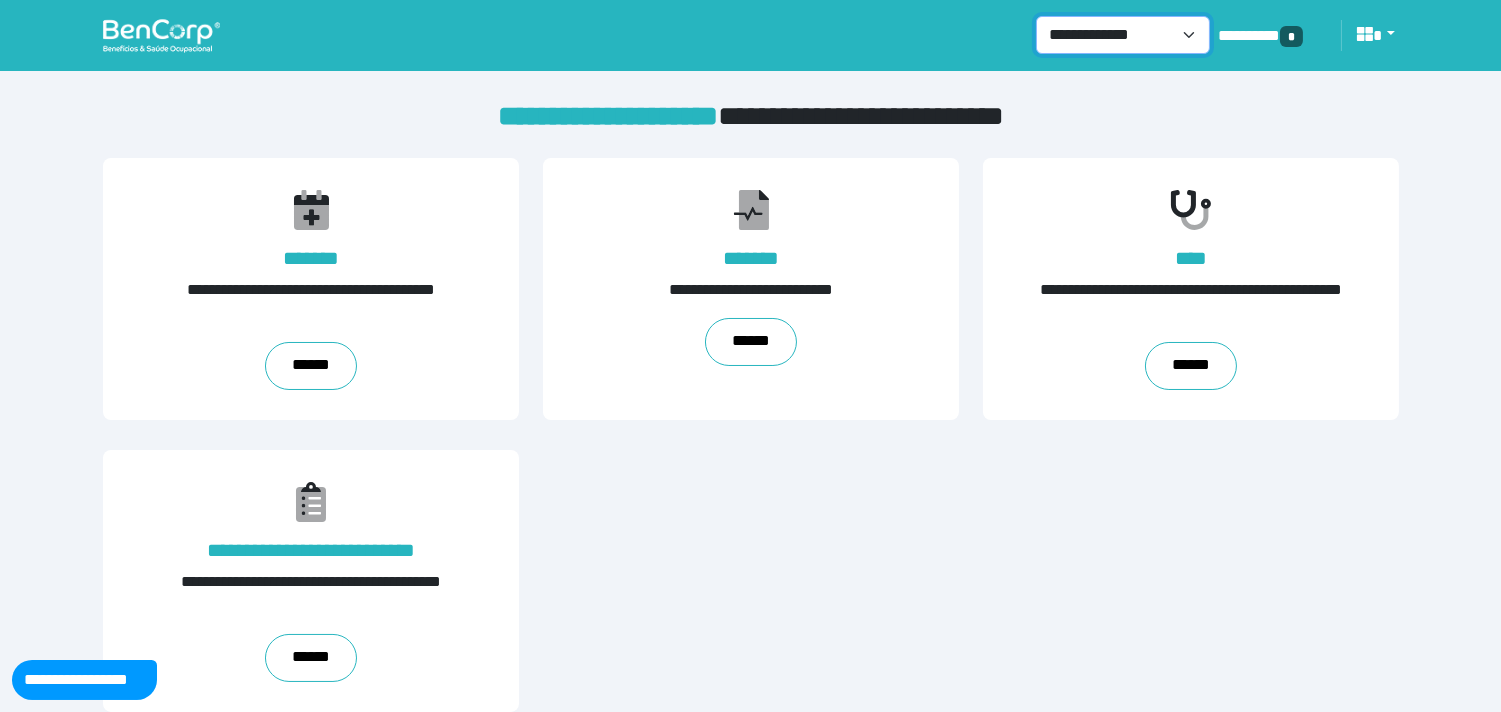 click on "**********" at bounding box center (1123, 35) 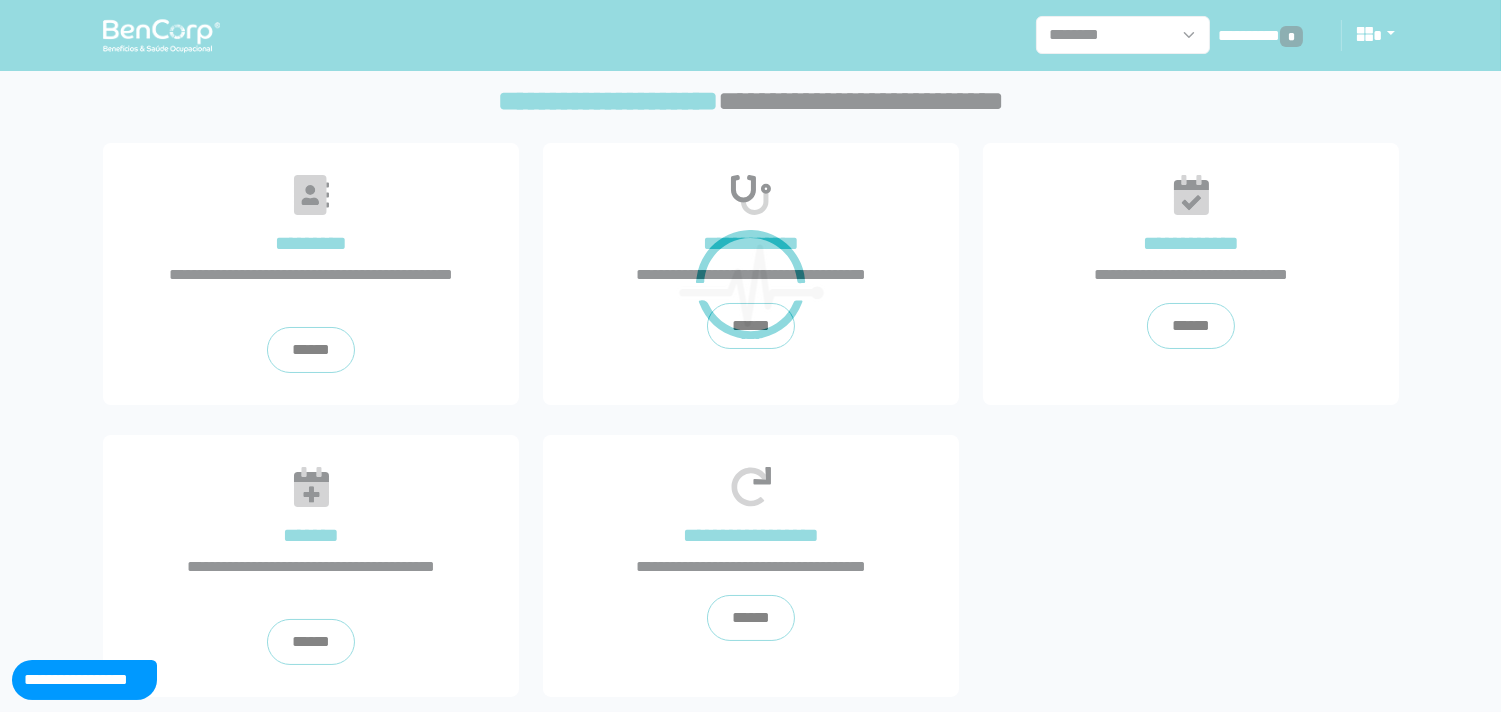scroll, scrollTop: 20, scrollLeft: 0, axis: vertical 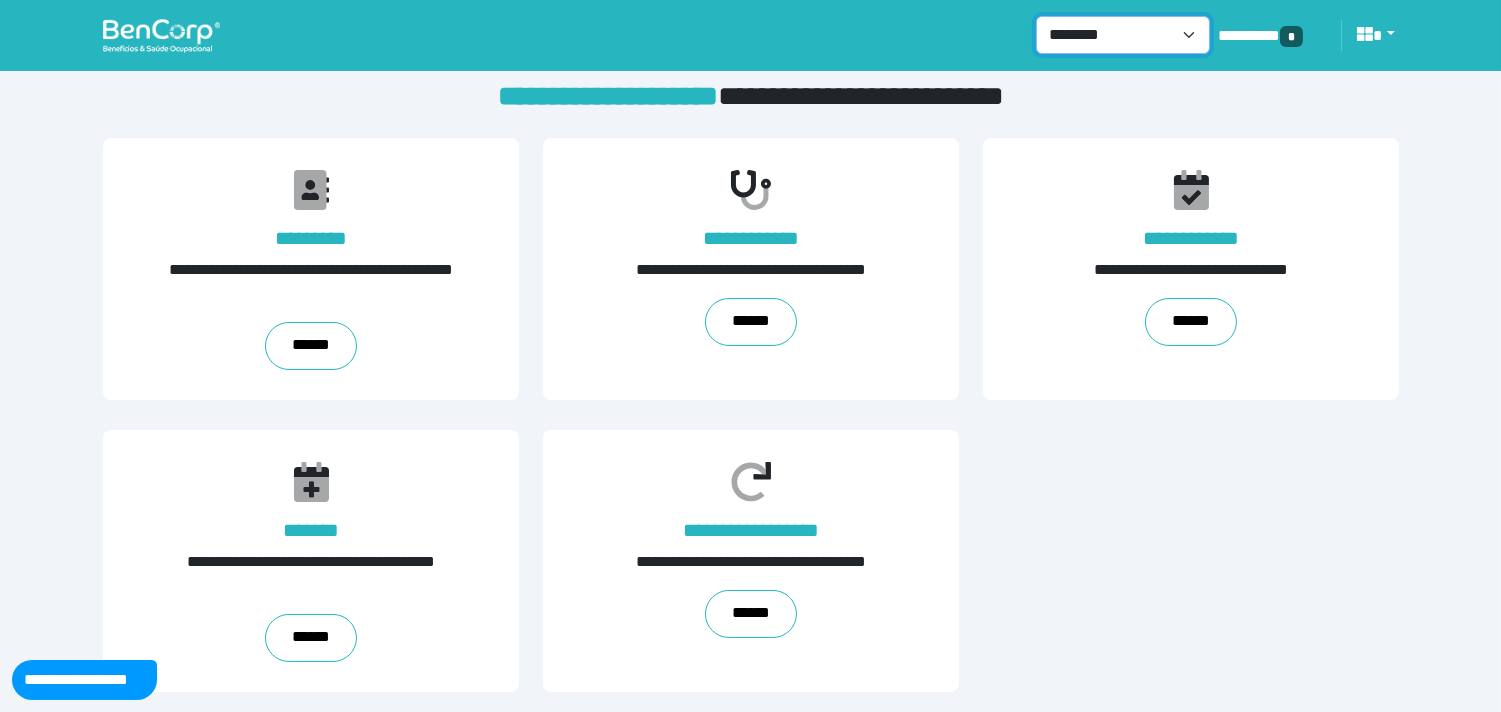 drag, startPoint x: 1172, startPoint y: 32, endPoint x: 1145, endPoint y: 52, distance: 33.600594 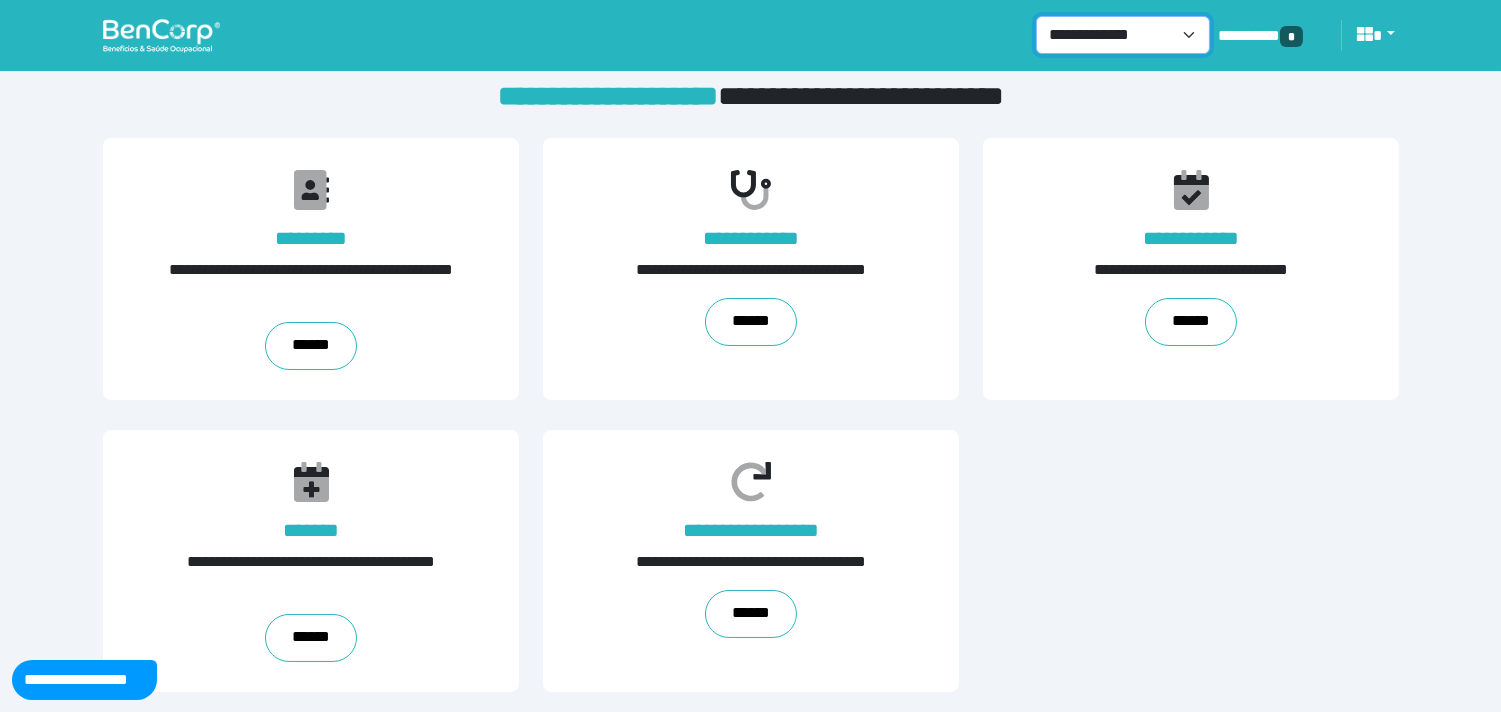 click on "**********" at bounding box center (1123, 35) 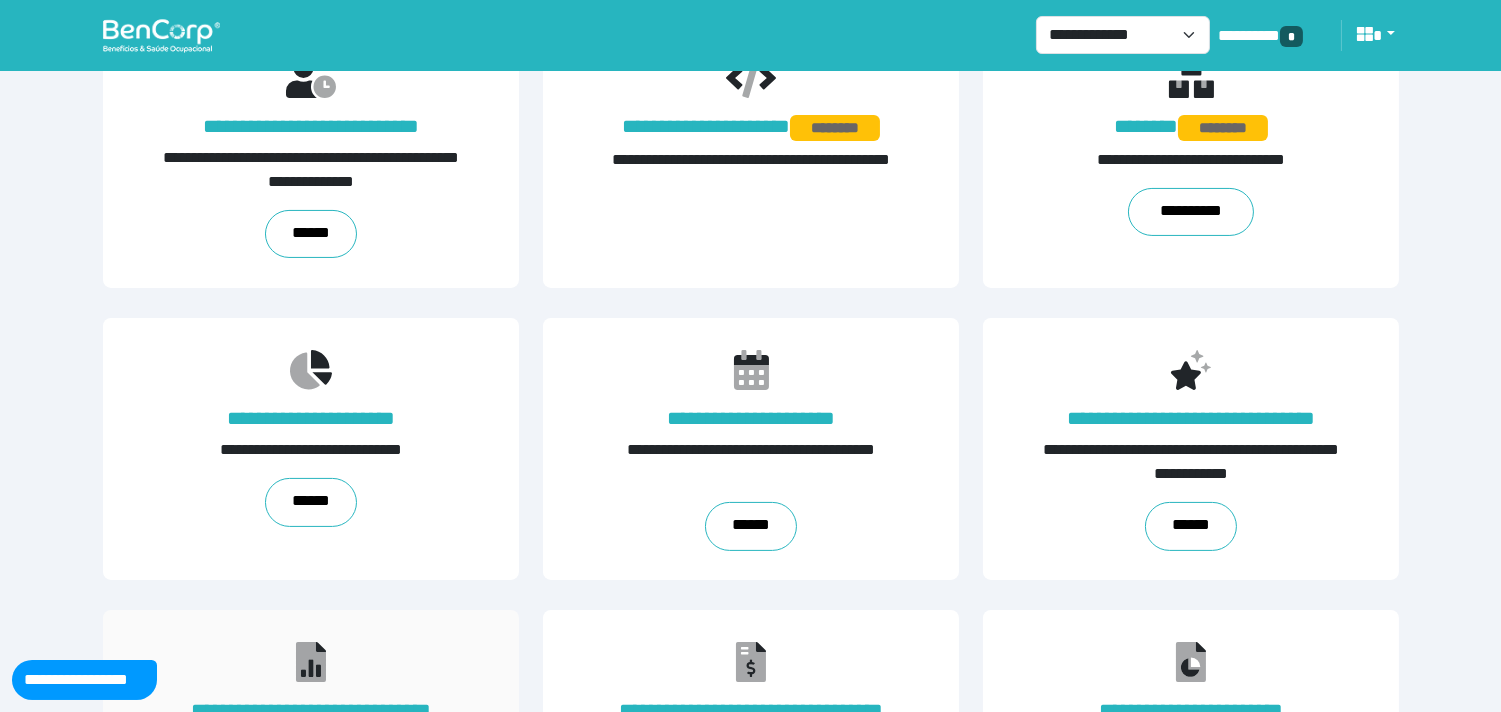 scroll, scrollTop: 1198, scrollLeft: 0, axis: vertical 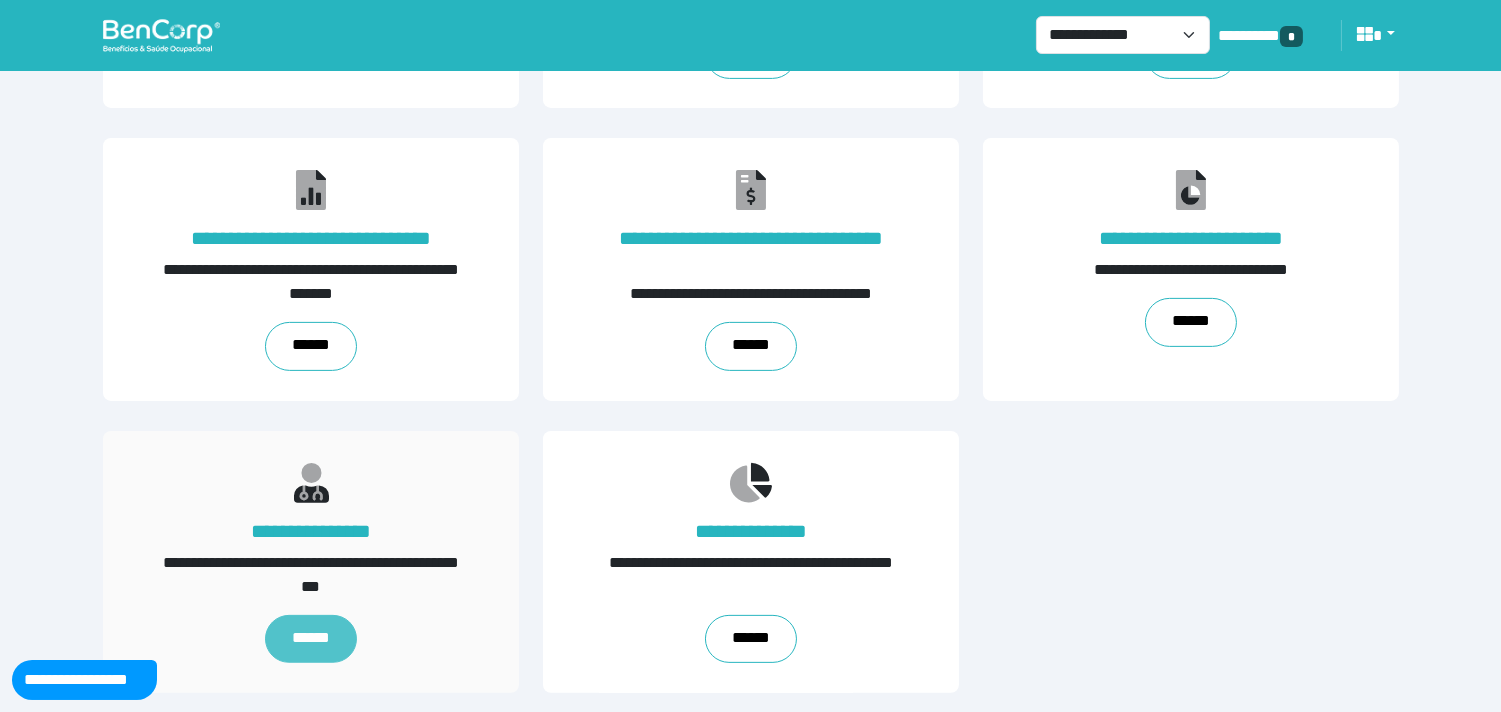 click on "******" at bounding box center [310, 639] 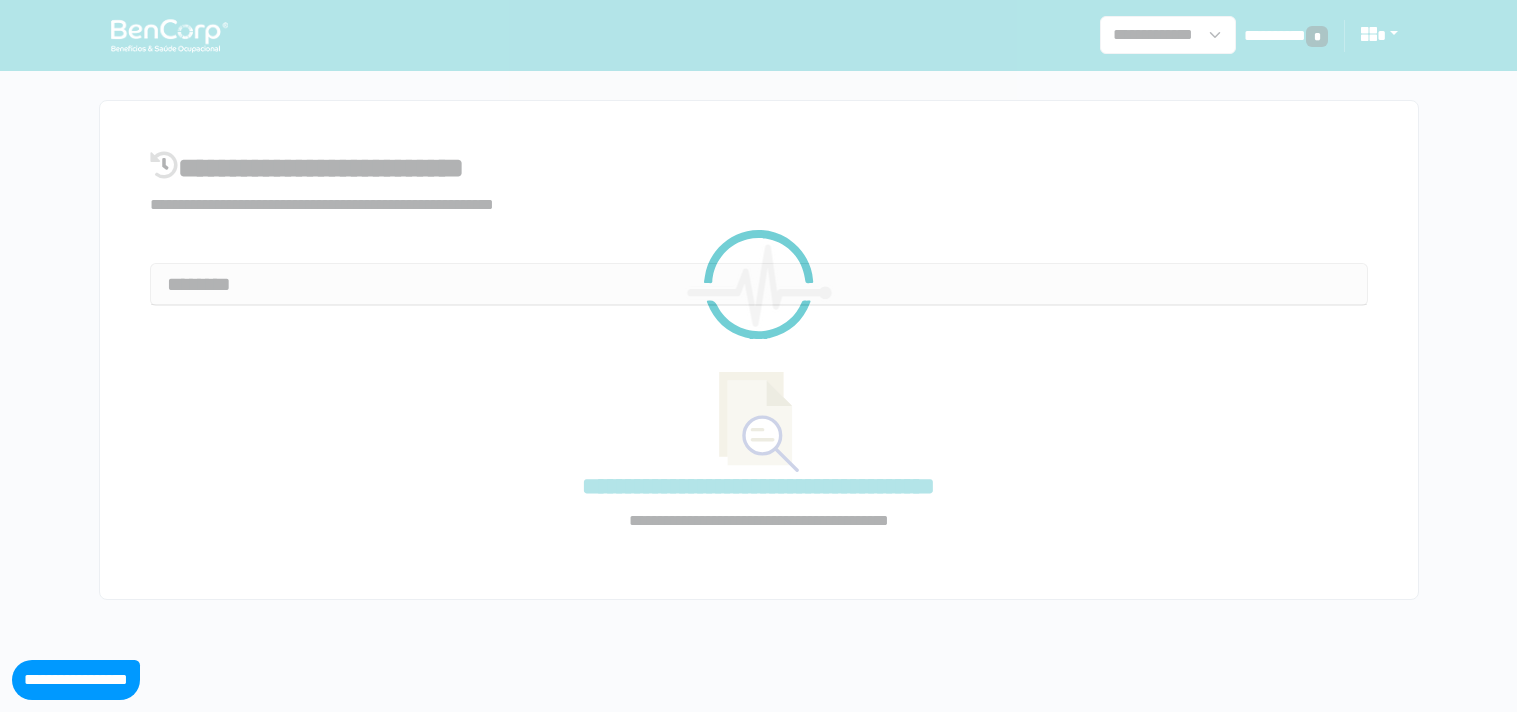 select on "**" 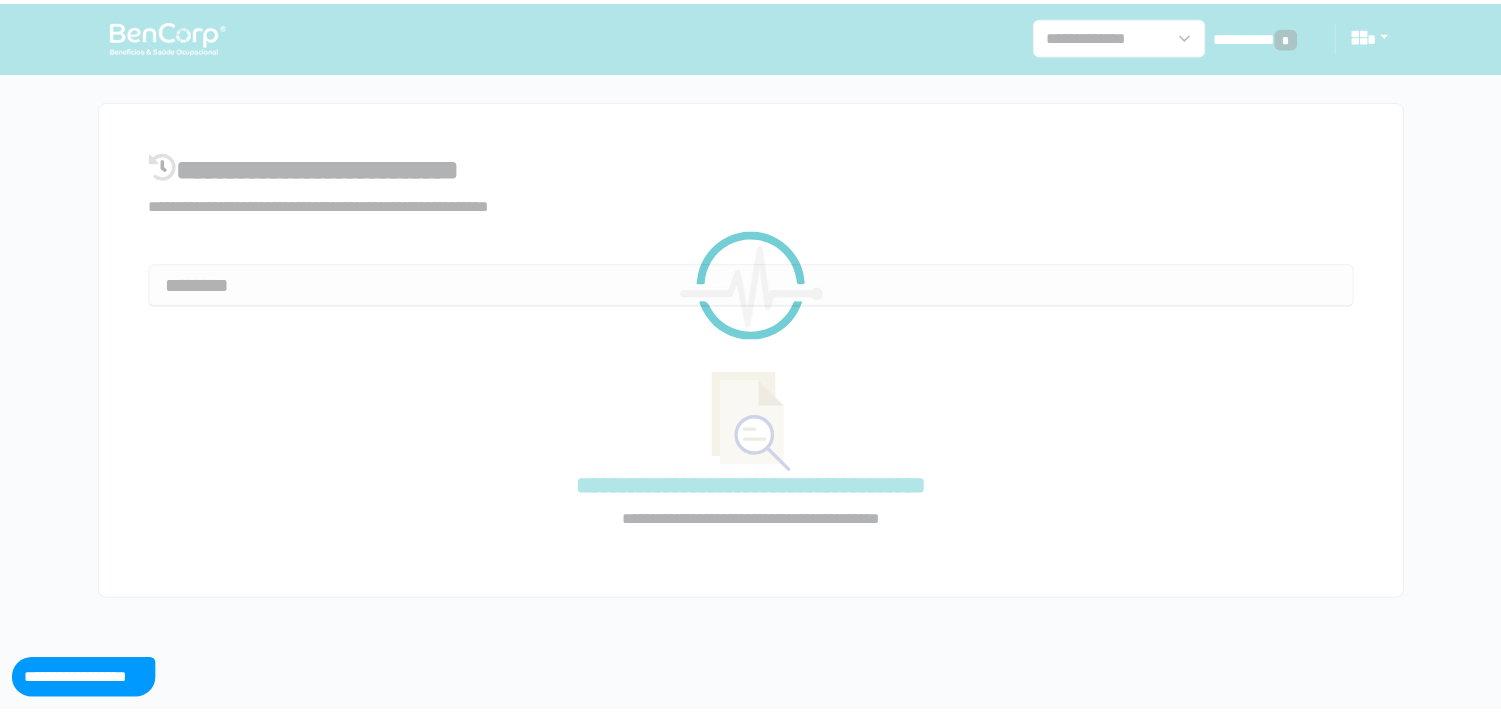 scroll, scrollTop: 0, scrollLeft: 0, axis: both 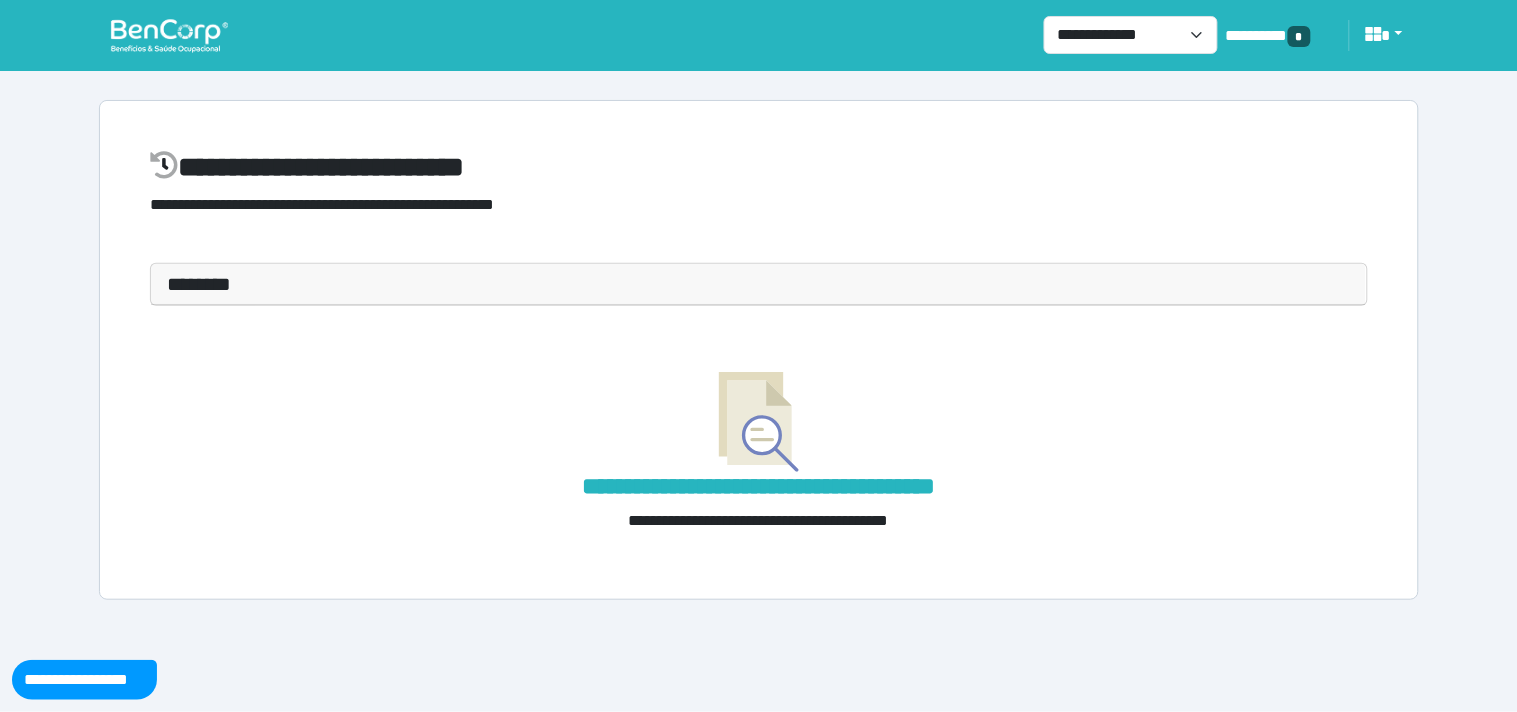 click on "********" at bounding box center (759, 284) 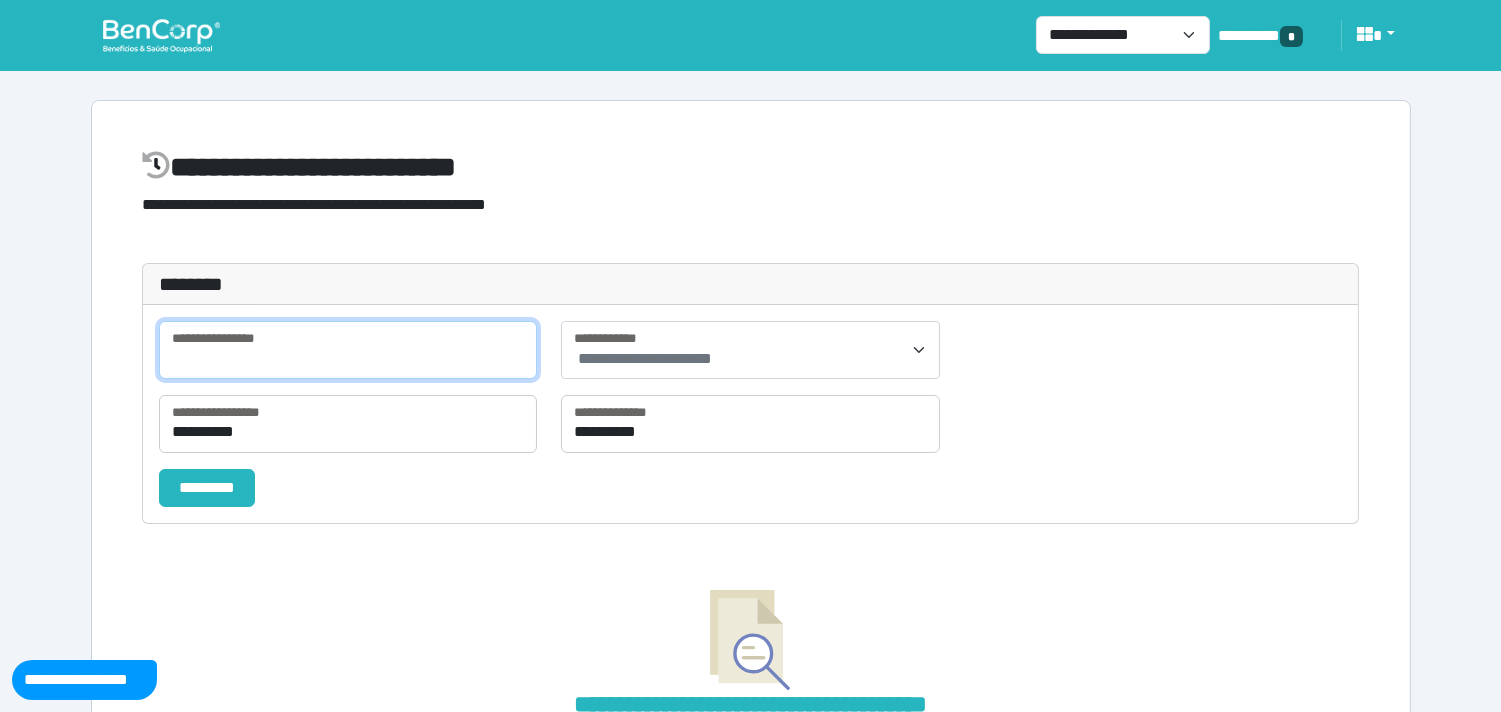 click at bounding box center [348, 350] 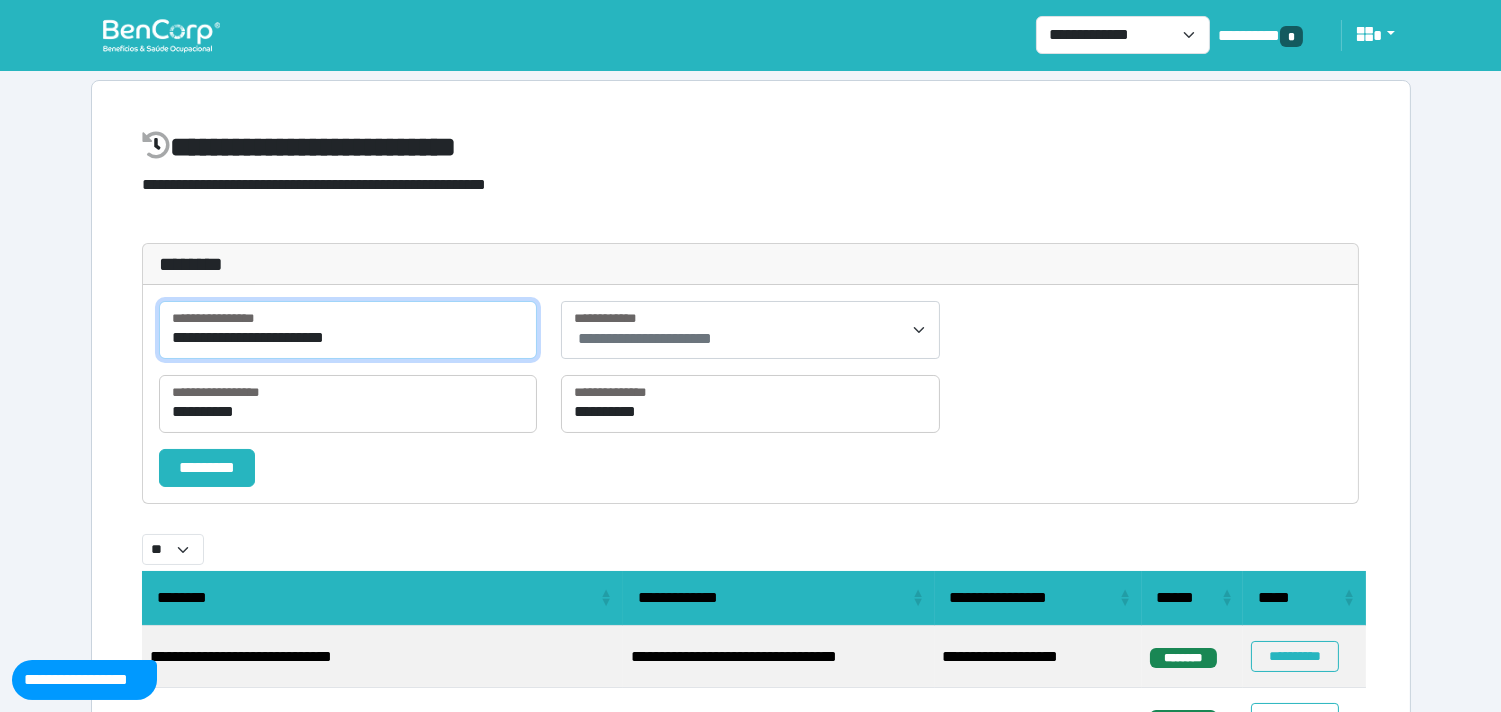 scroll, scrollTop: 0, scrollLeft: 0, axis: both 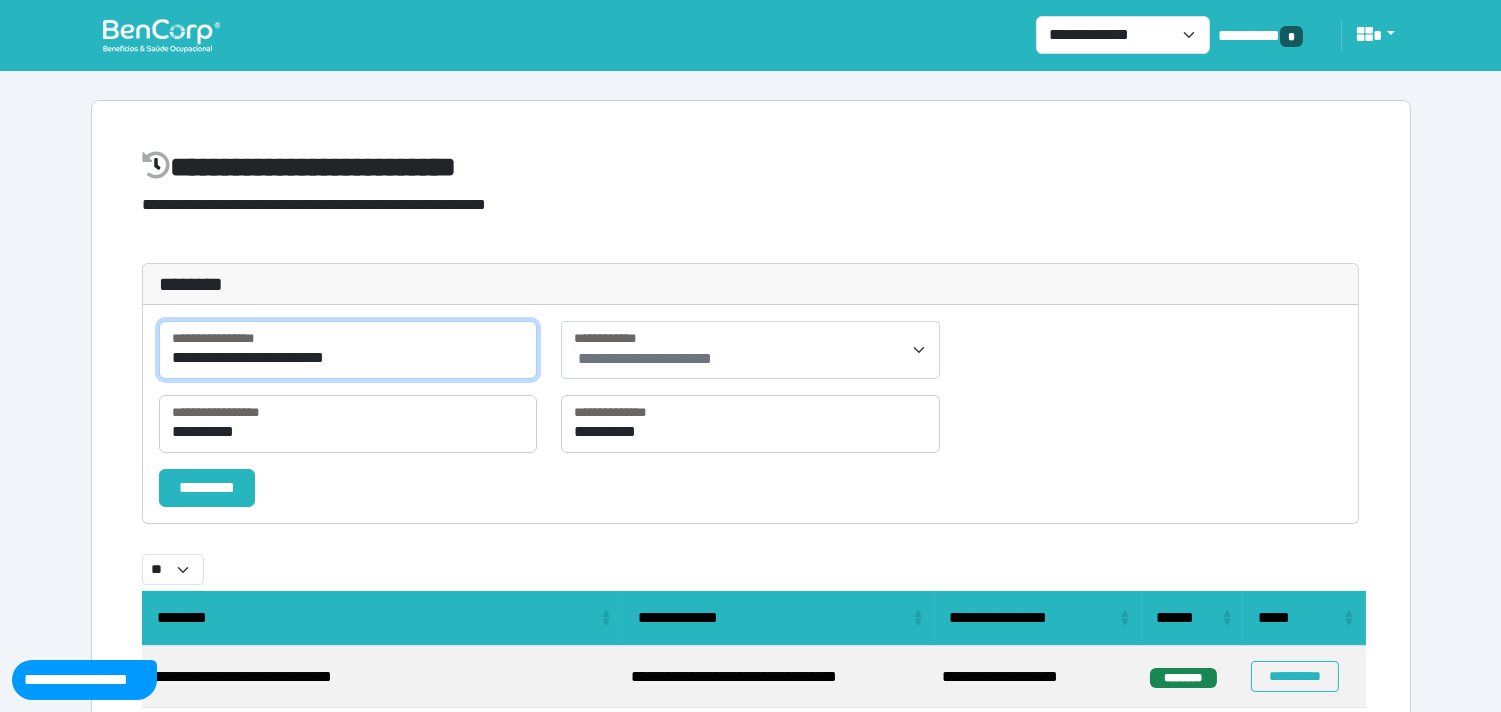 type on "**********" 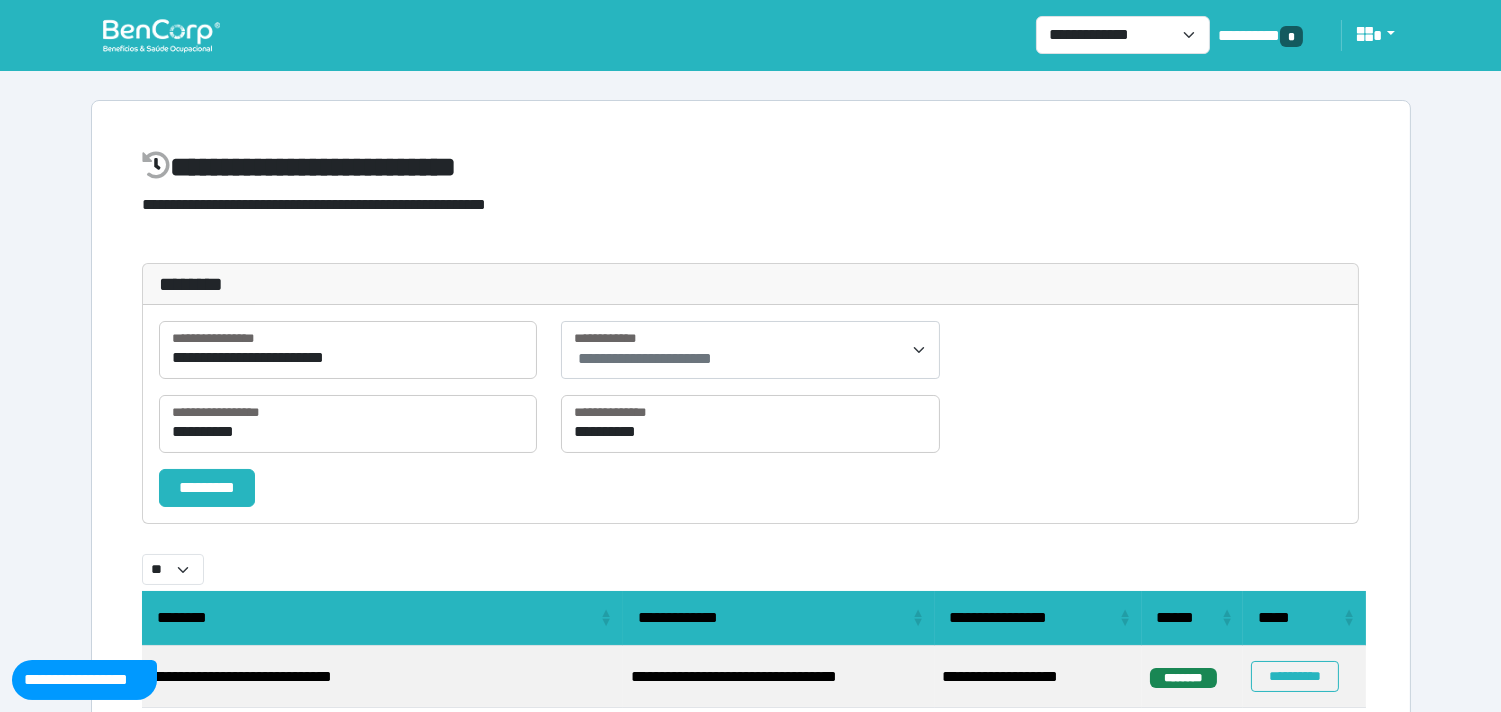click at bounding box center (161, 35) 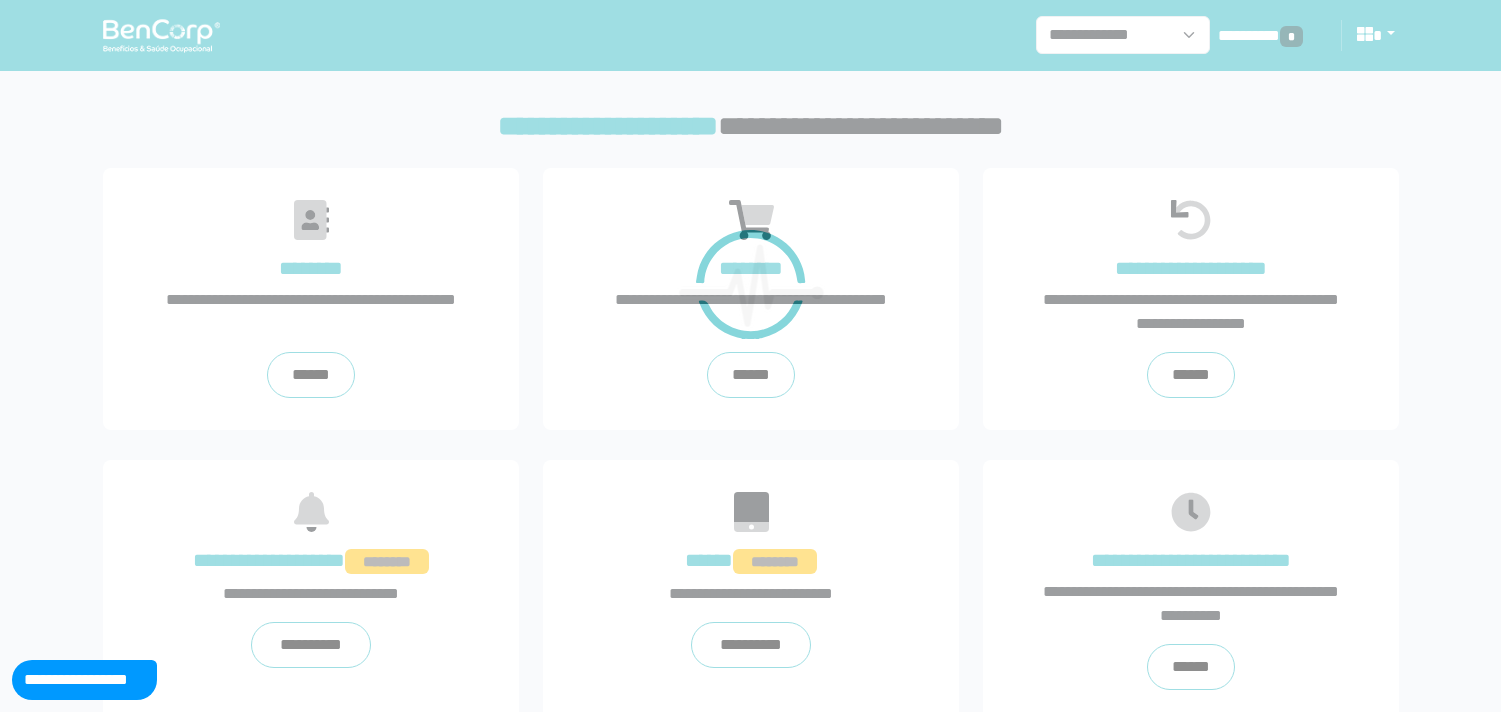 scroll, scrollTop: 0, scrollLeft: 0, axis: both 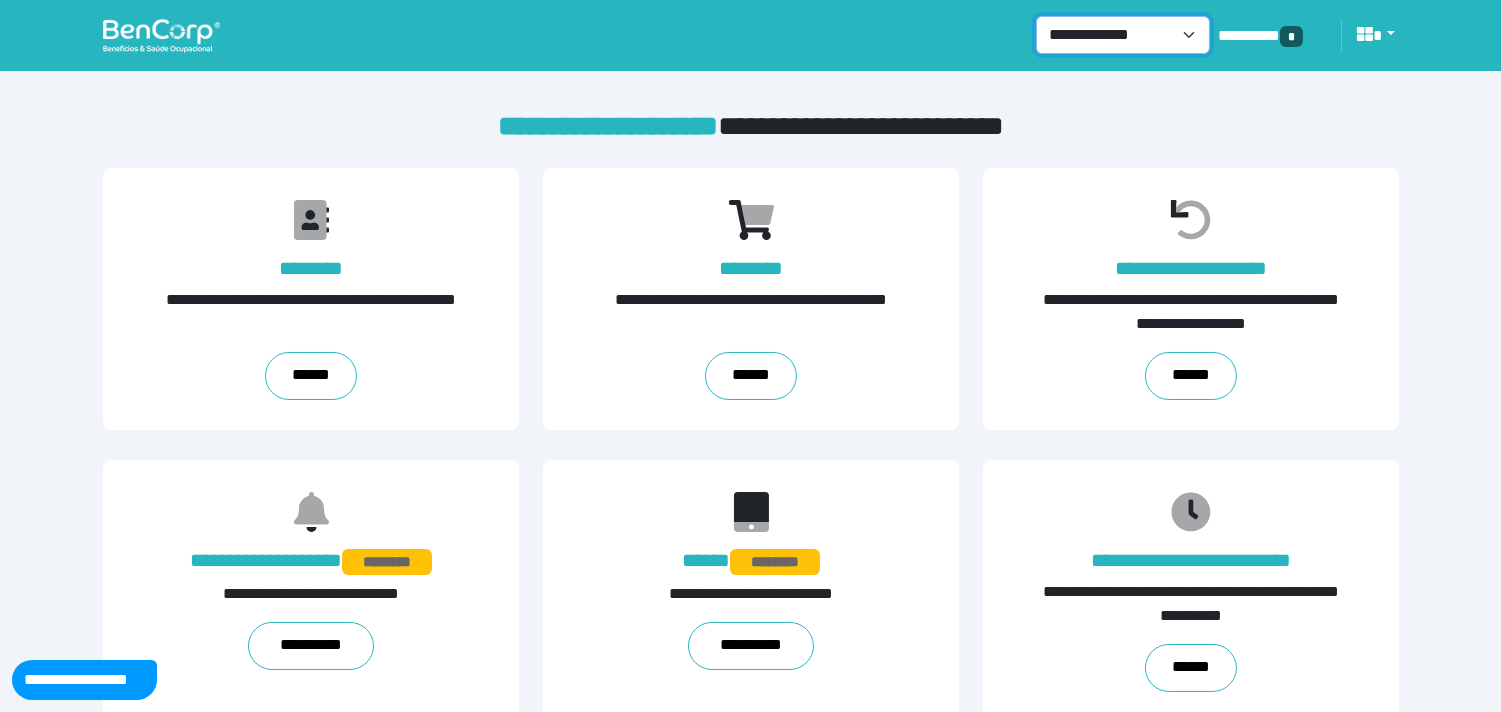 click on "**********" at bounding box center [1123, 35] 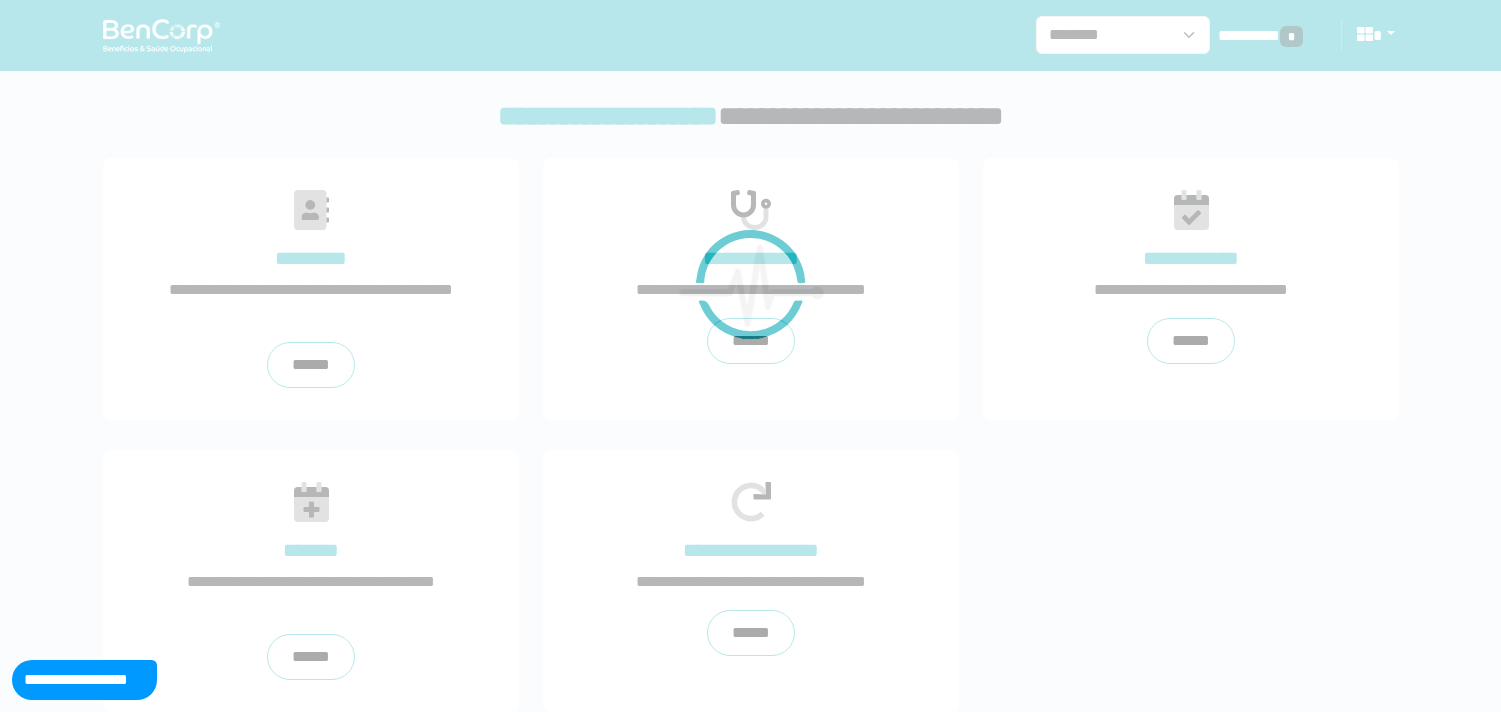 scroll, scrollTop: 0, scrollLeft: 0, axis: both 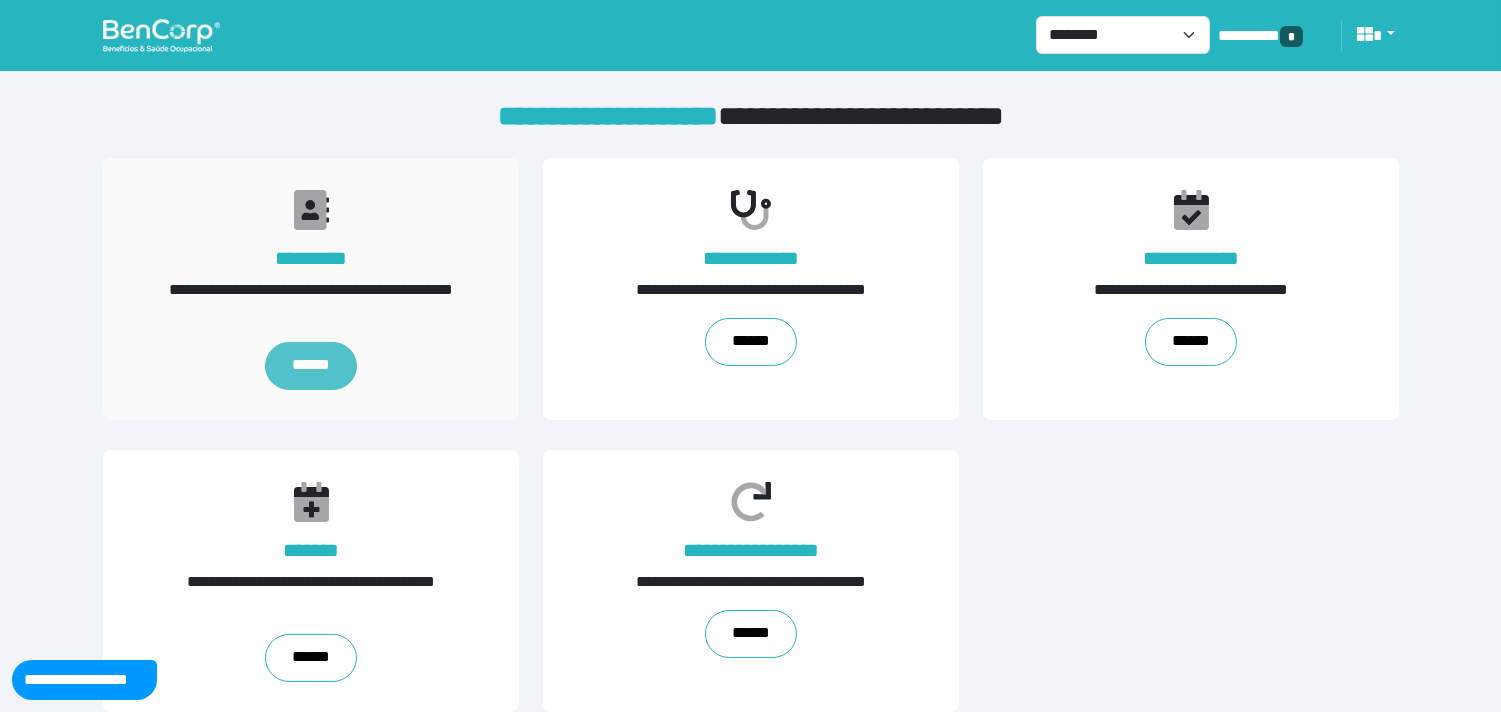 click on "******" at bounding box center (311, 366) 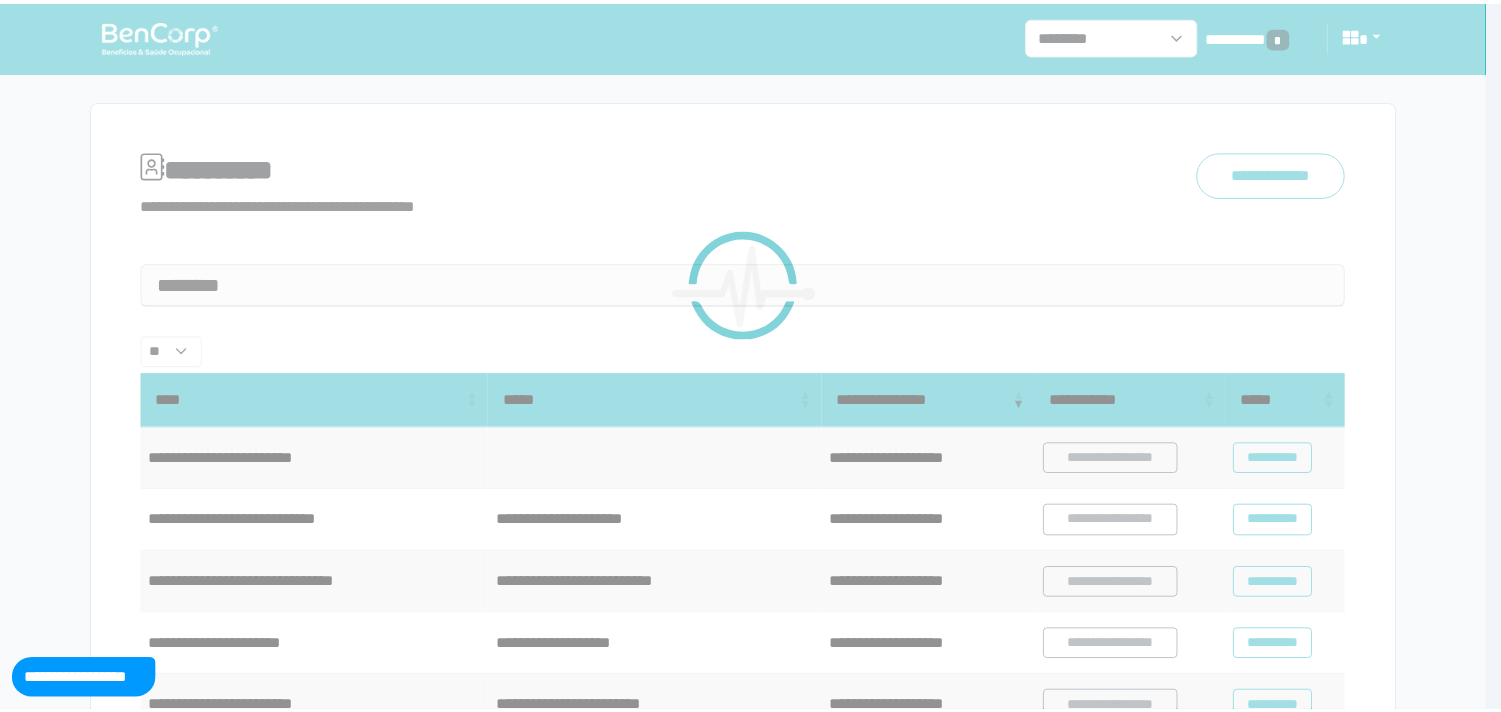 scroll, scrollTop: 0, scrollLeft: 0, axis: both 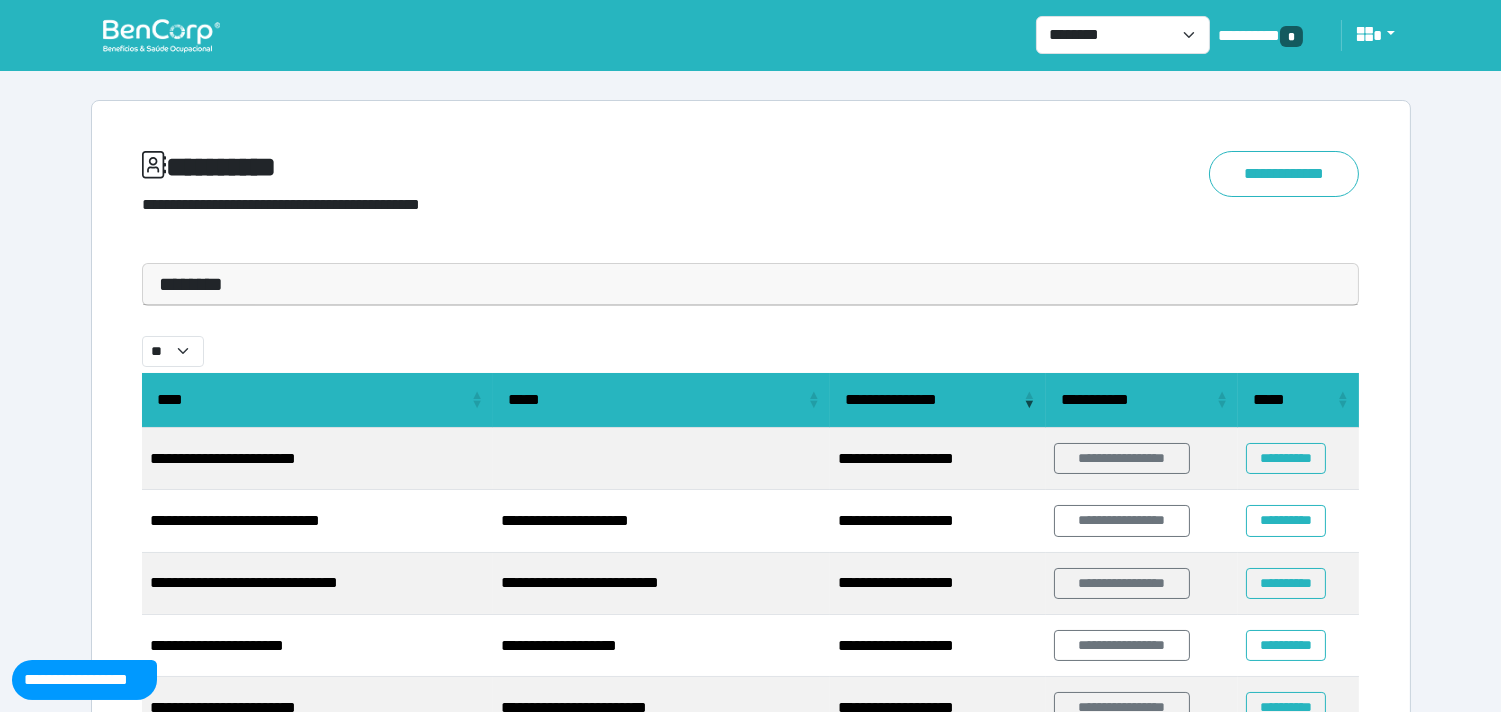 click on "********" at bounding box center (751, 284) 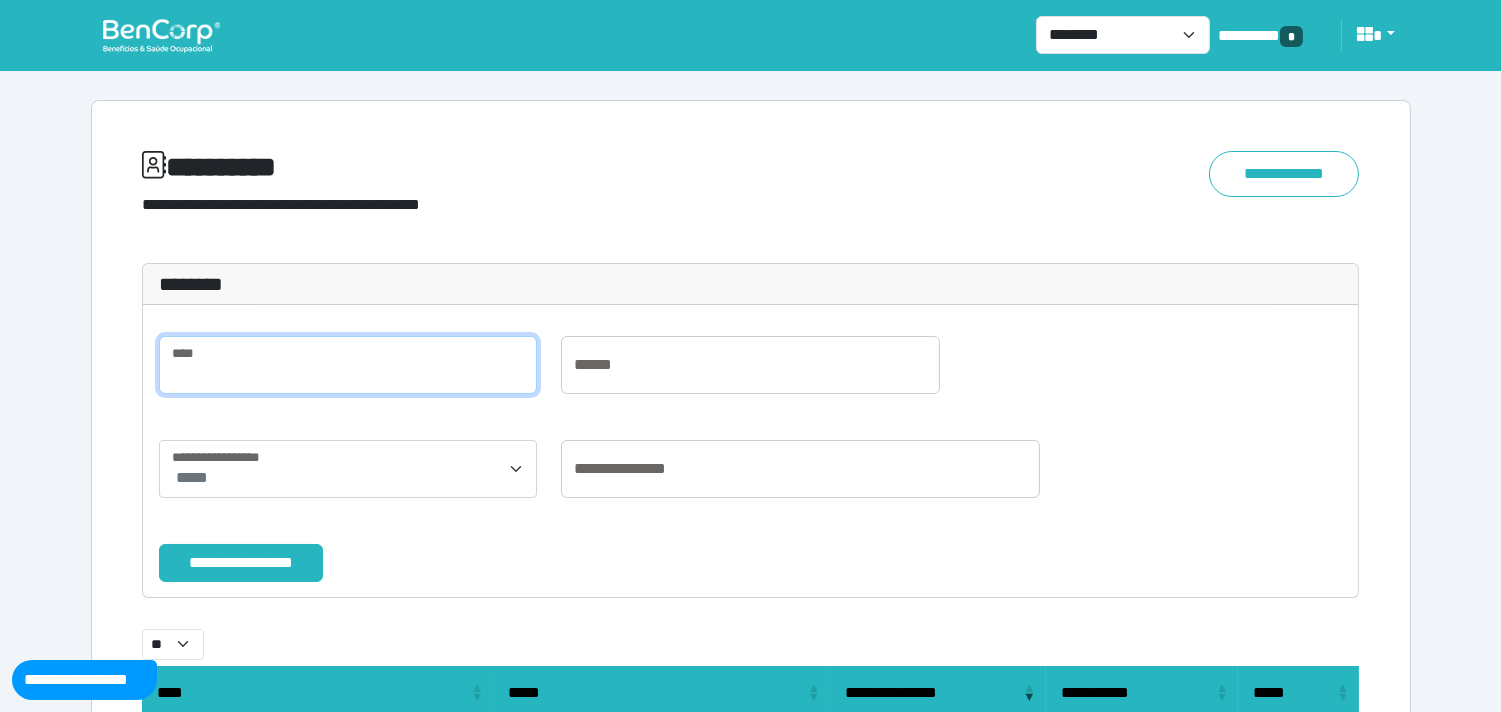 click at bounding box center [348, 365] 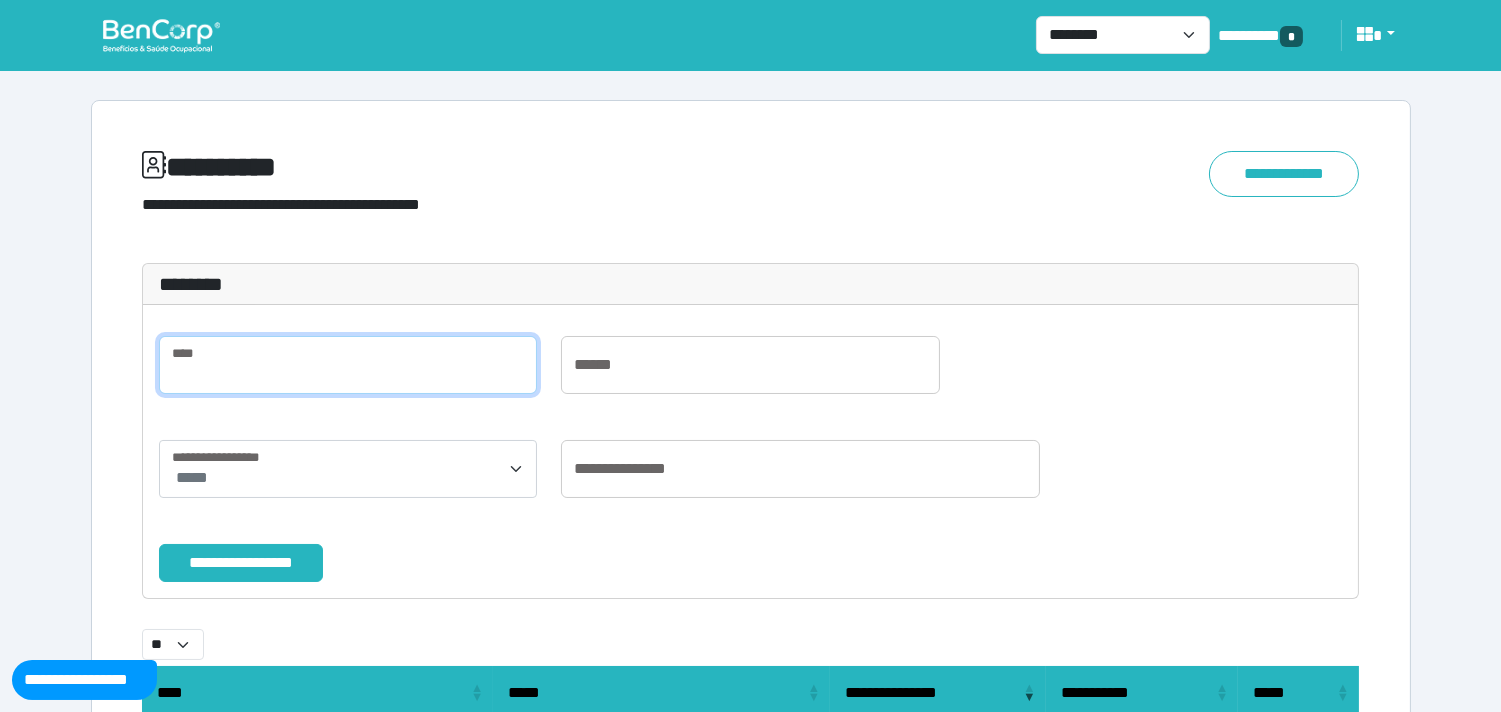 paste on "**********" 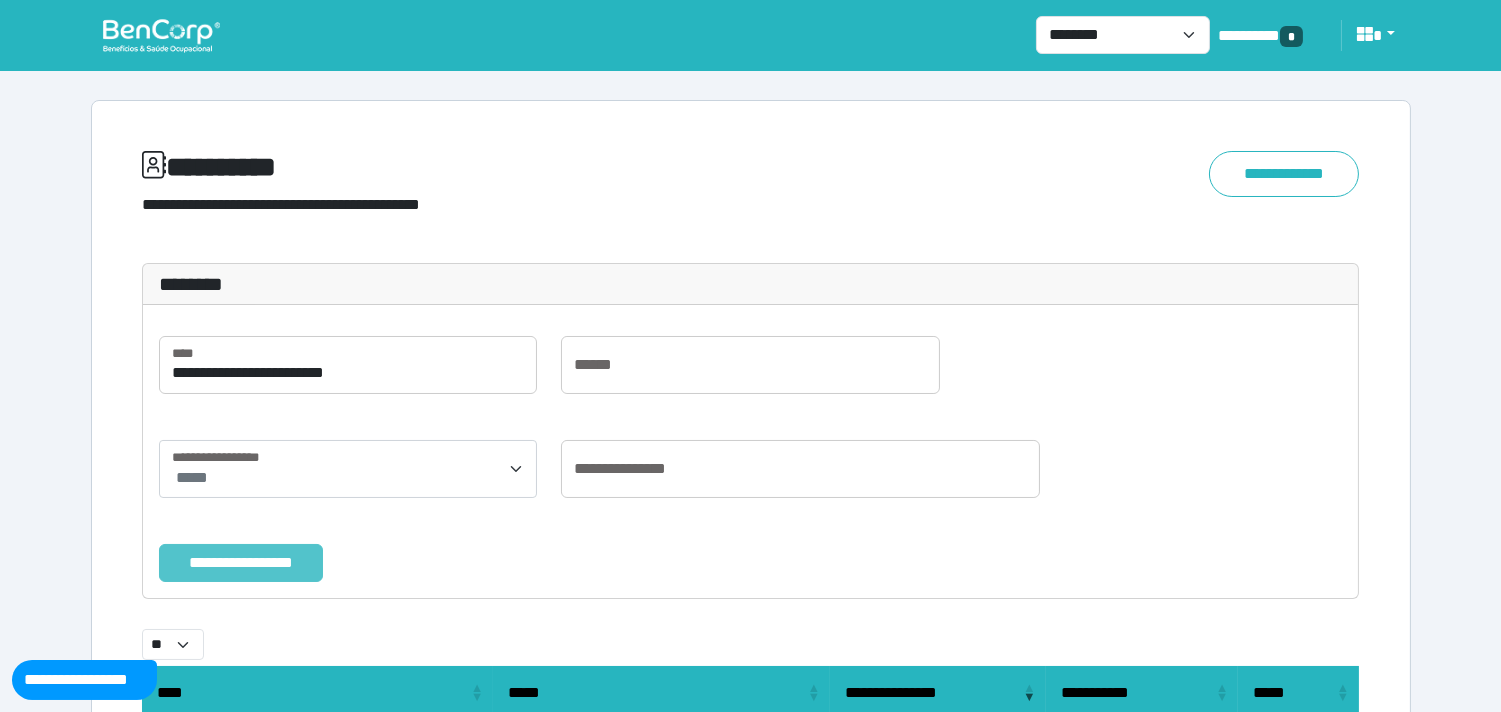 click on "**********" at bounding box center [241, 563] 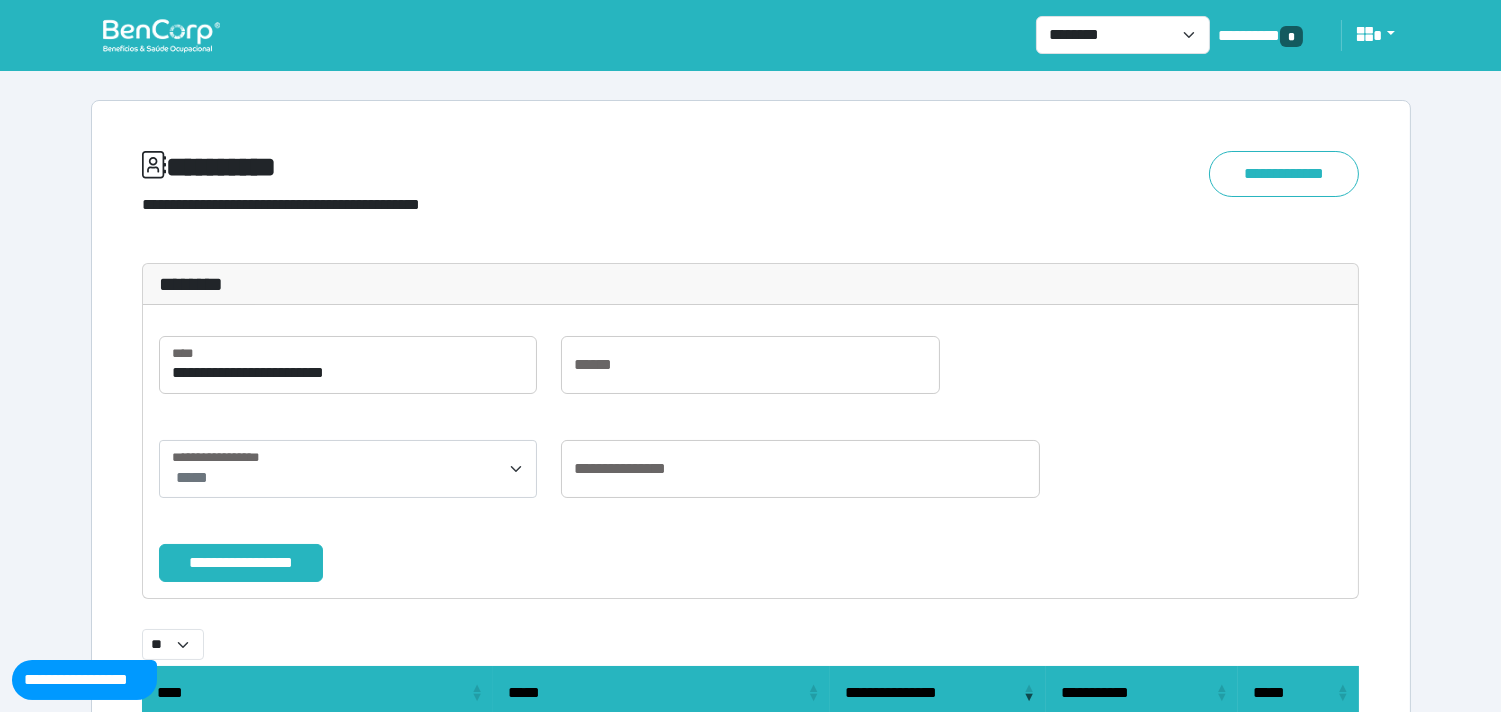 scroll, scrollTop: 0, scrollLeft: 0, axis: both 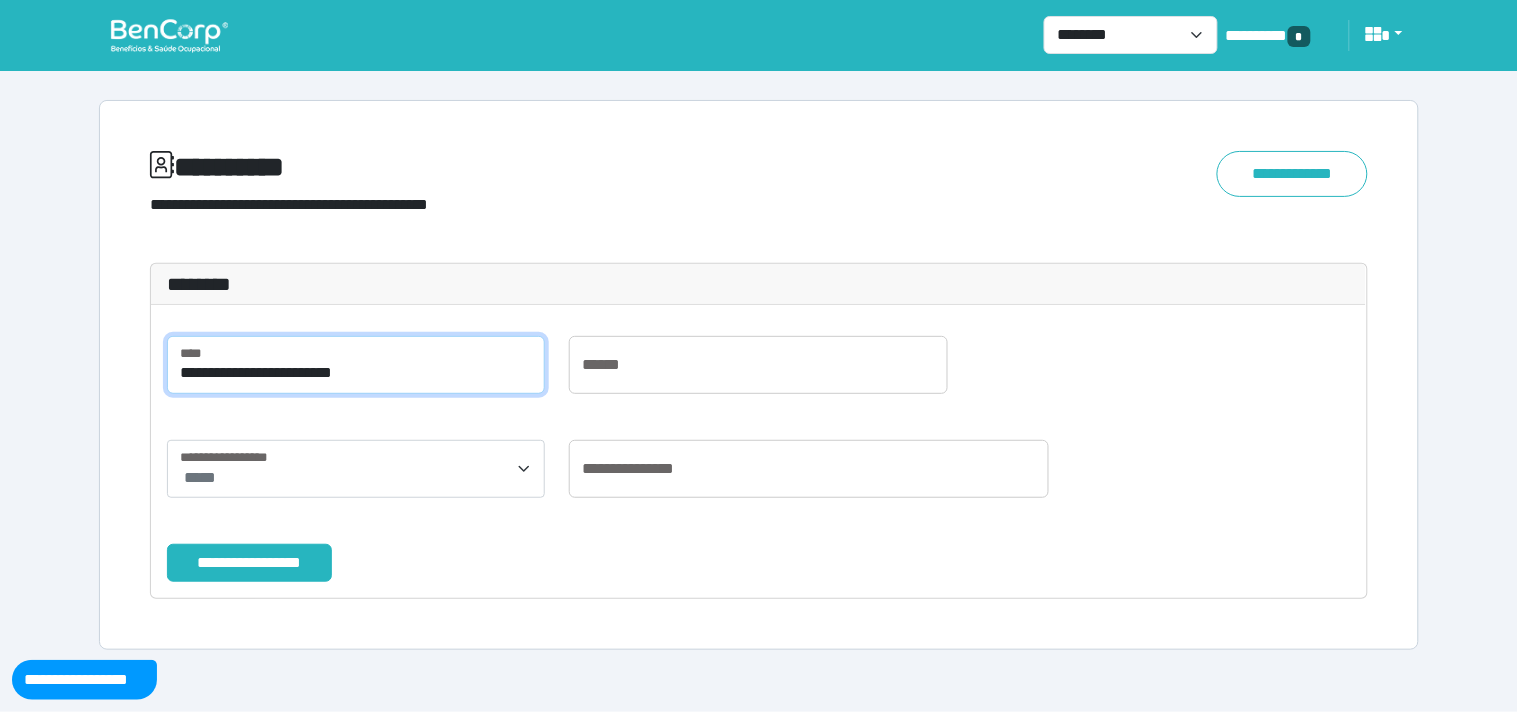 drag, startPoint x: 312, startPoint y: 378, endPoint x: 246, endPoint y: 380, distance: 66.0303 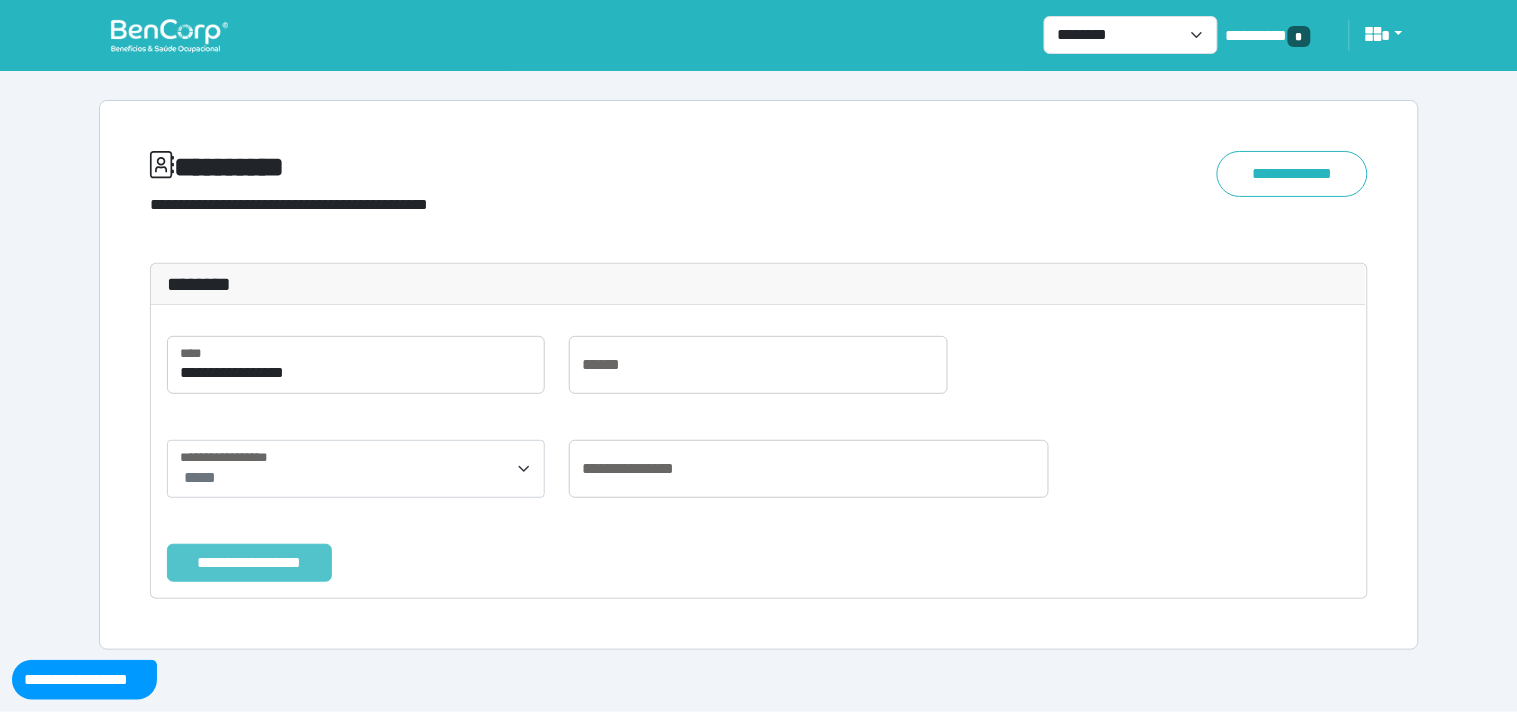 click on "**********" at bounding box center [249, 563] 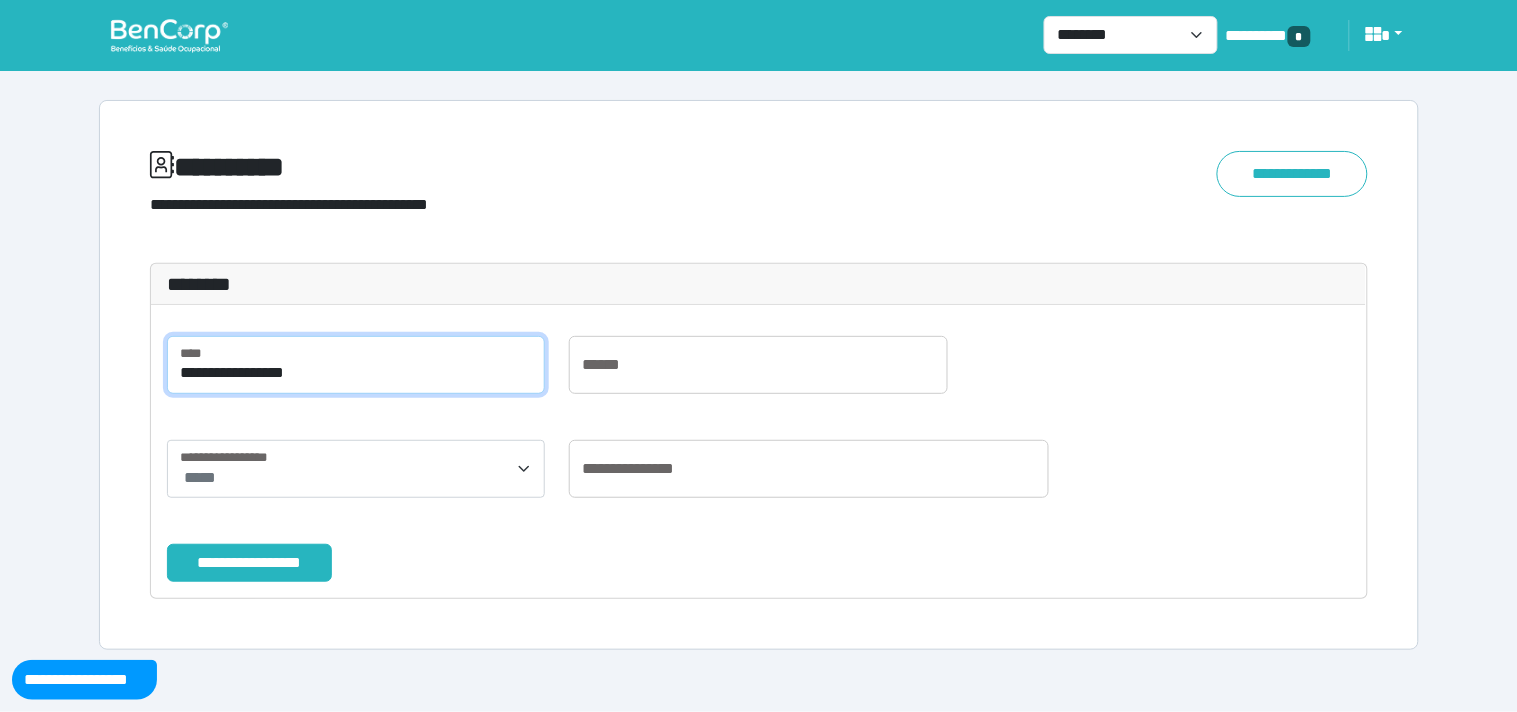 drag, startPoint x: 342, startPoint y: 381, endPoint x: 244, endPoint y: 384, distance: 98.045906 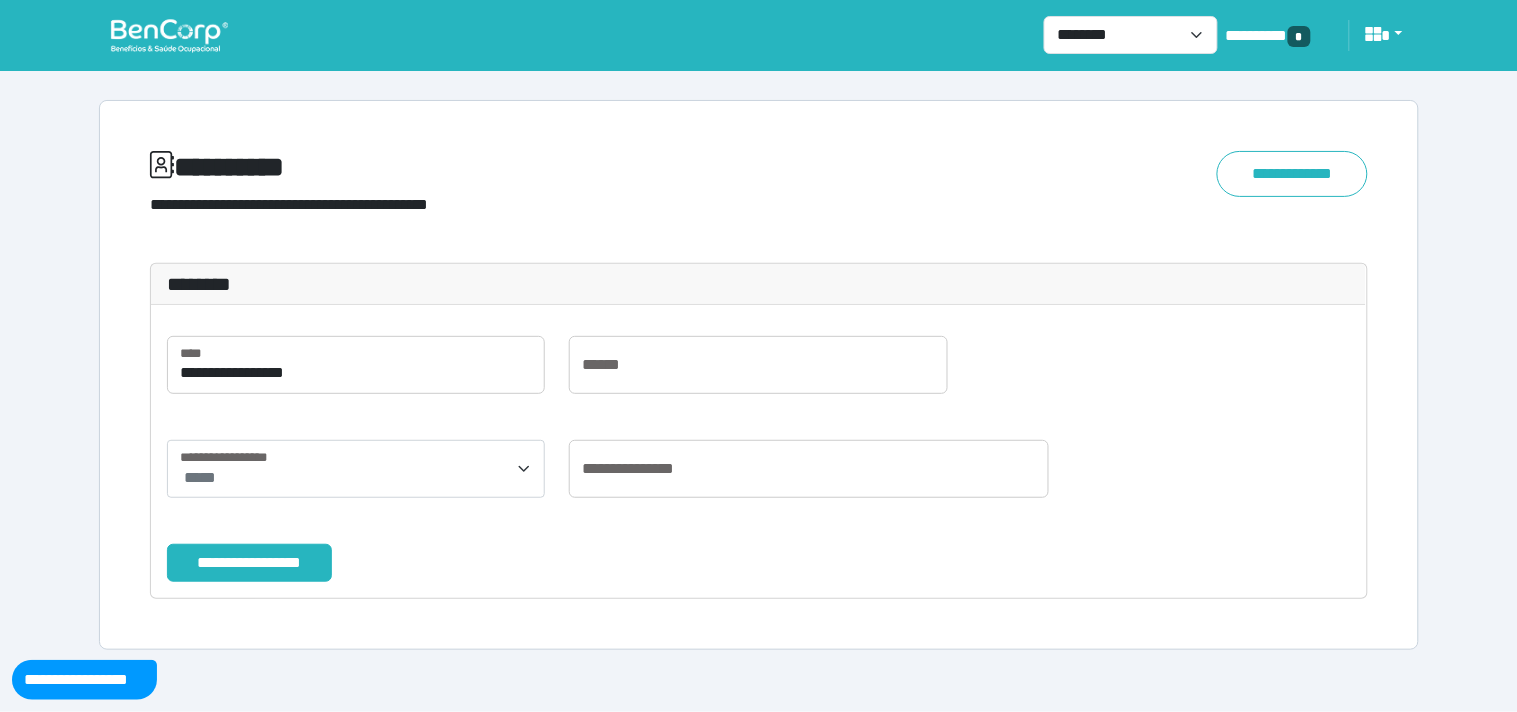 drag, startPoint x: 236, startPoint y: 414, endPoint x: 236, endPoint y: 381, distance: 33 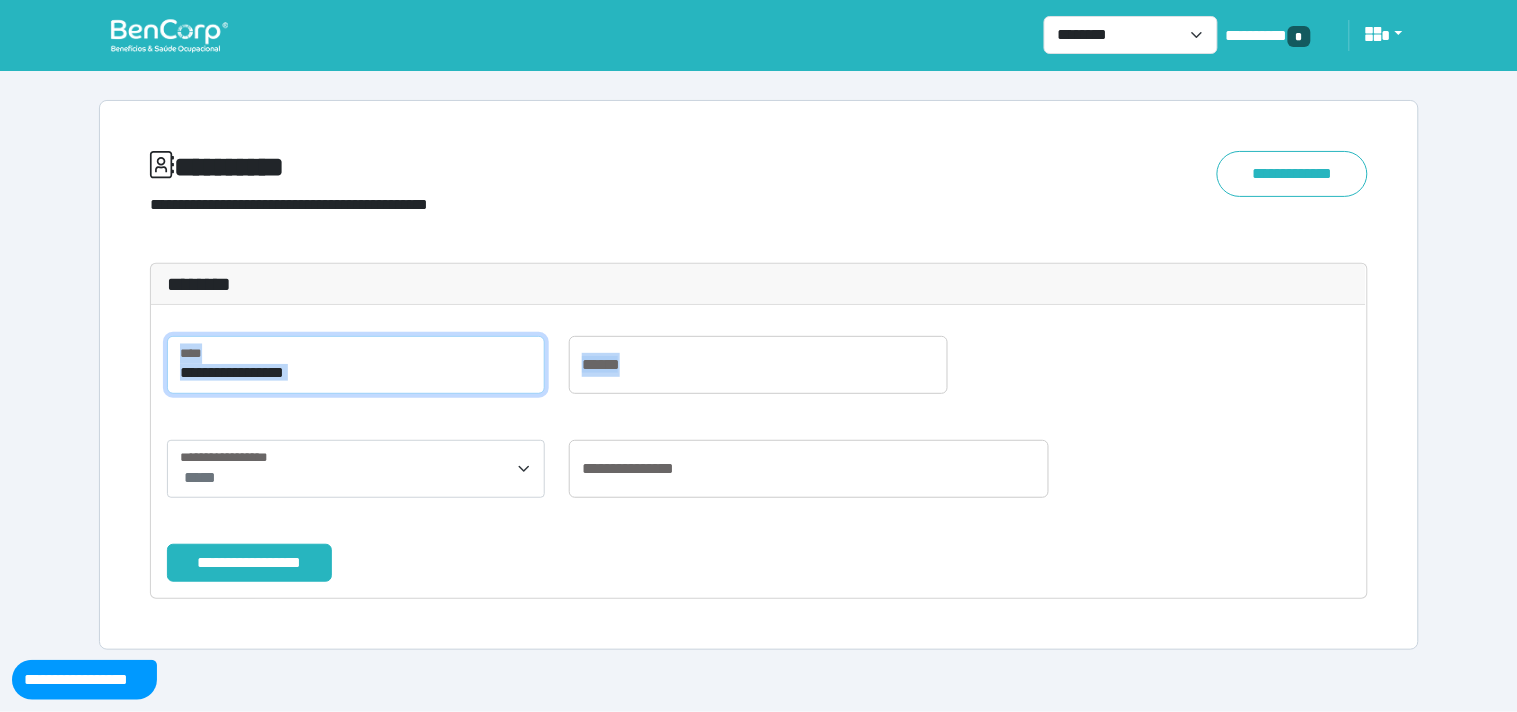 click on "**********" at bounding box center [356, 365] 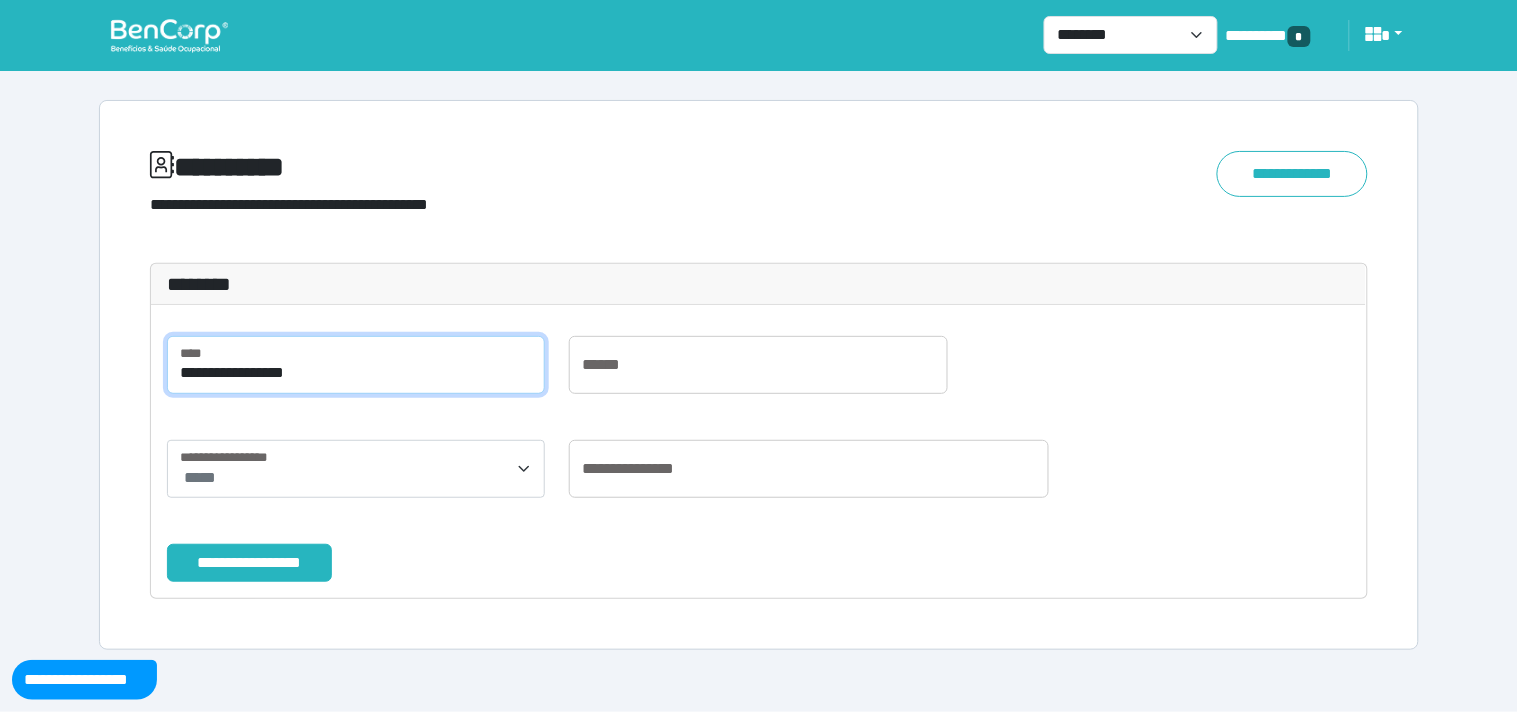 drag, startPoint x: 245, startPoint y: 372, endPoint x: 95, endPoint y: 370, distance: 150.01334 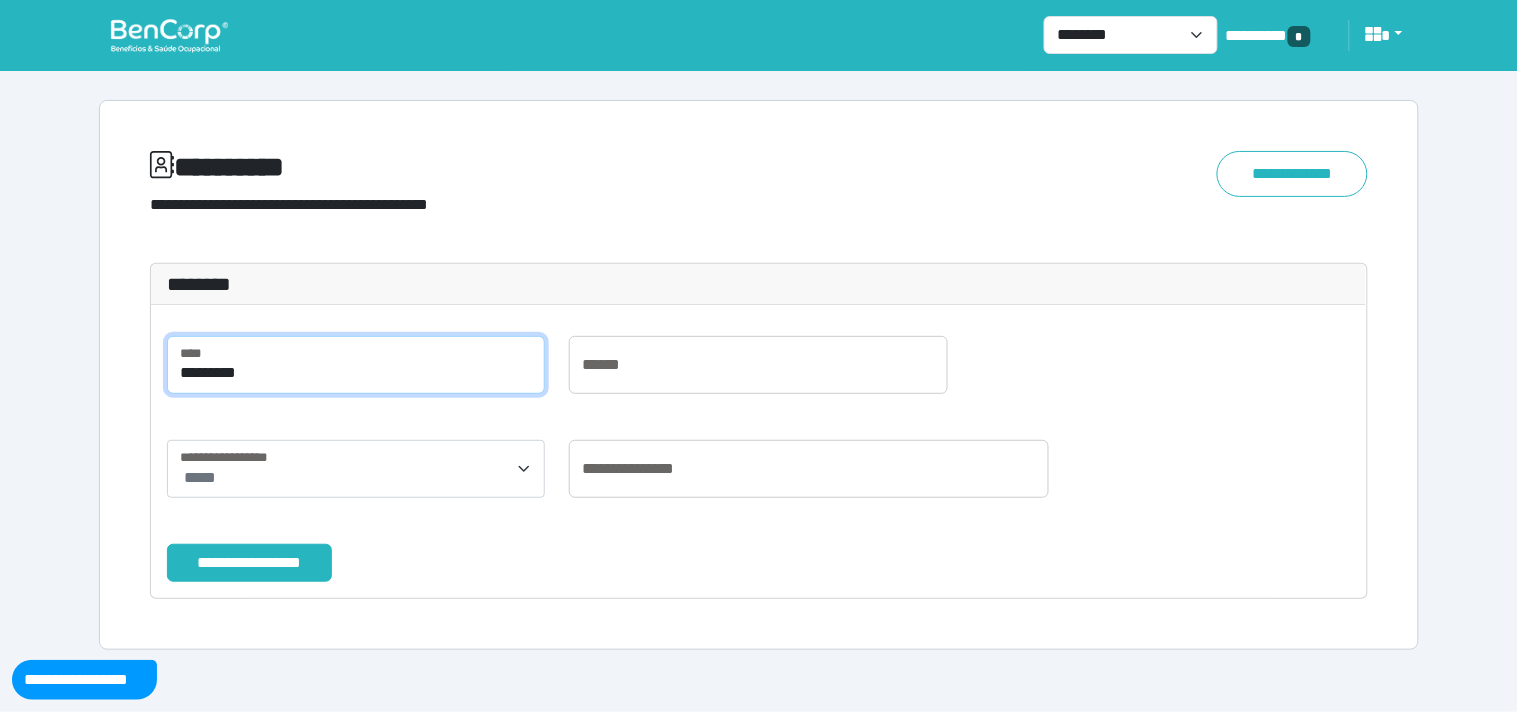 click on "**********" at bounding box center (249, 563) 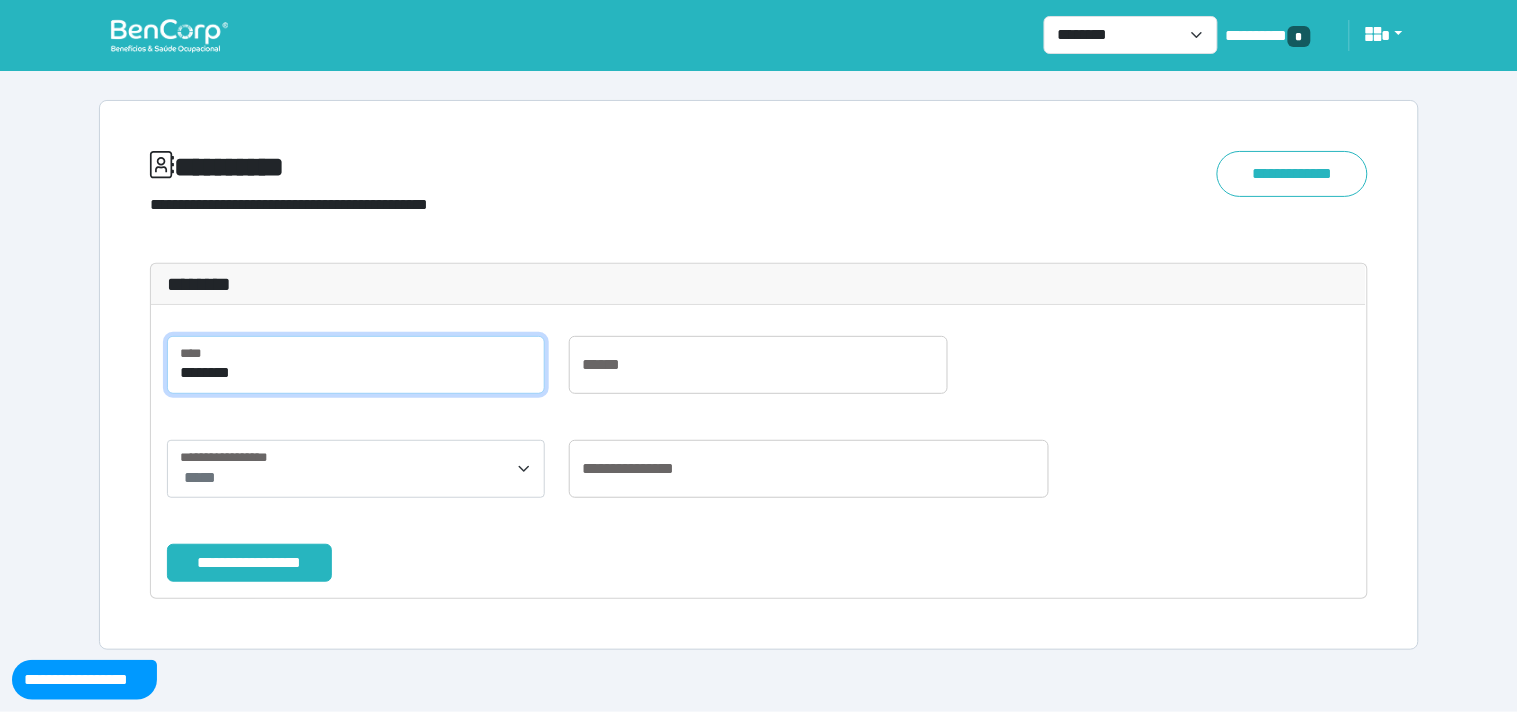 type on "********" 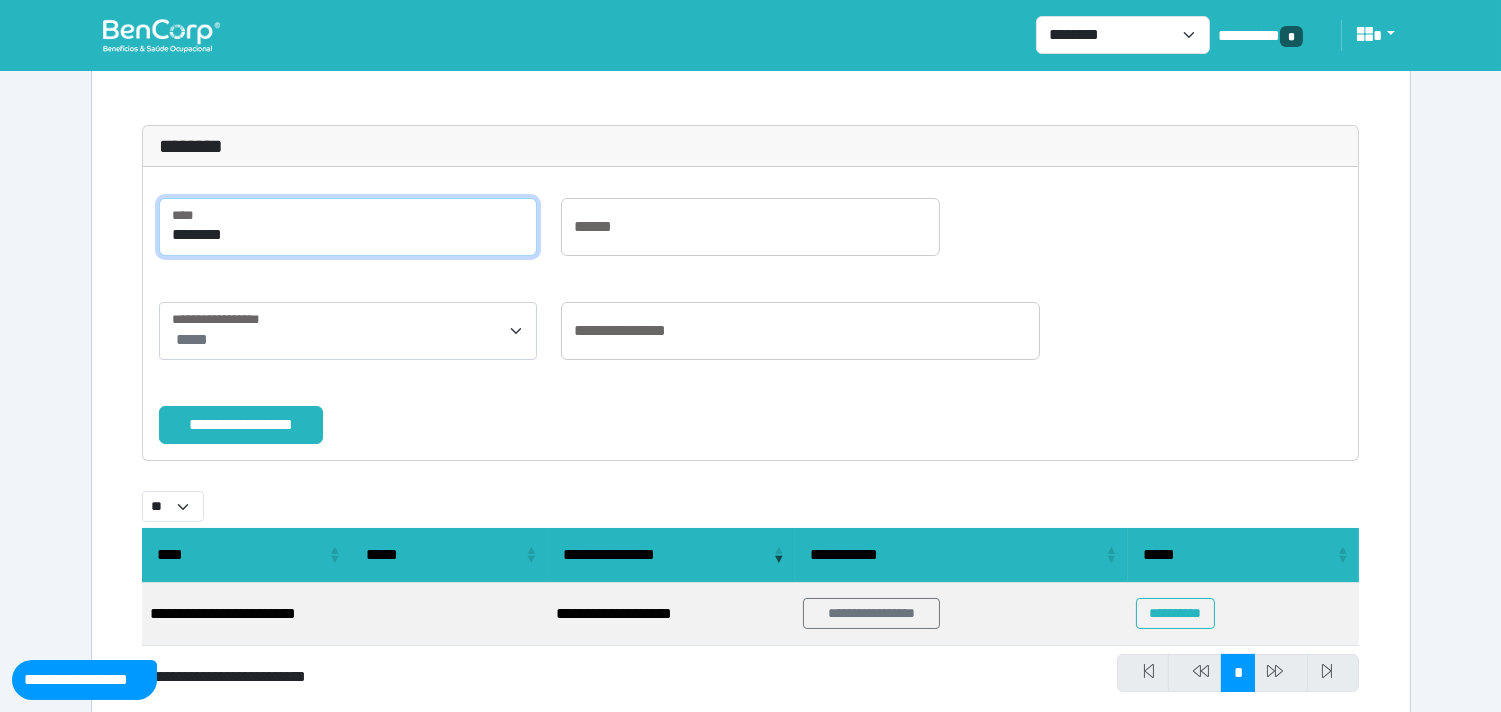 scroll, scrollTop: 191, scrollLeft: 0, axis: vertical 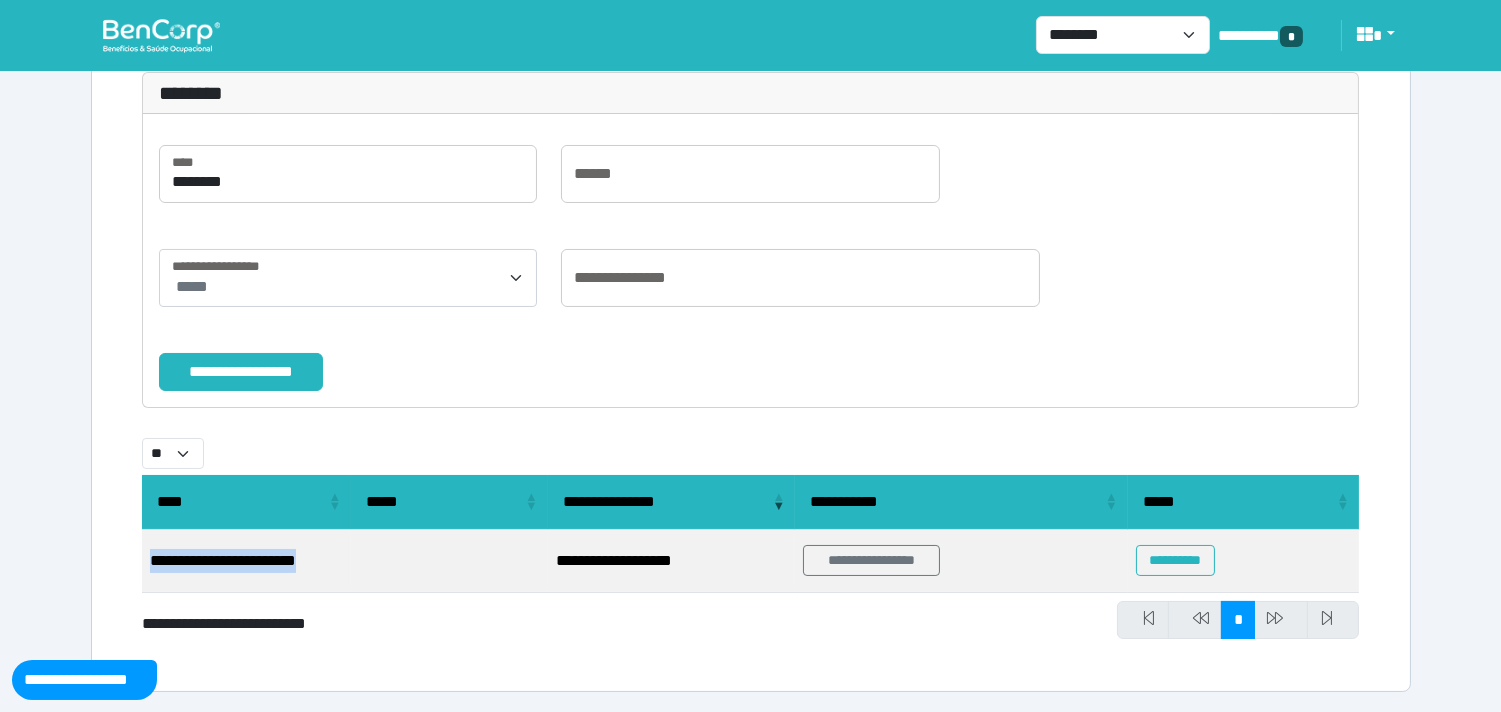 drag, startPoint x: 353, startPoint y: 554, endPoint x: 144, endPoint y: 565, distance: 209.28928 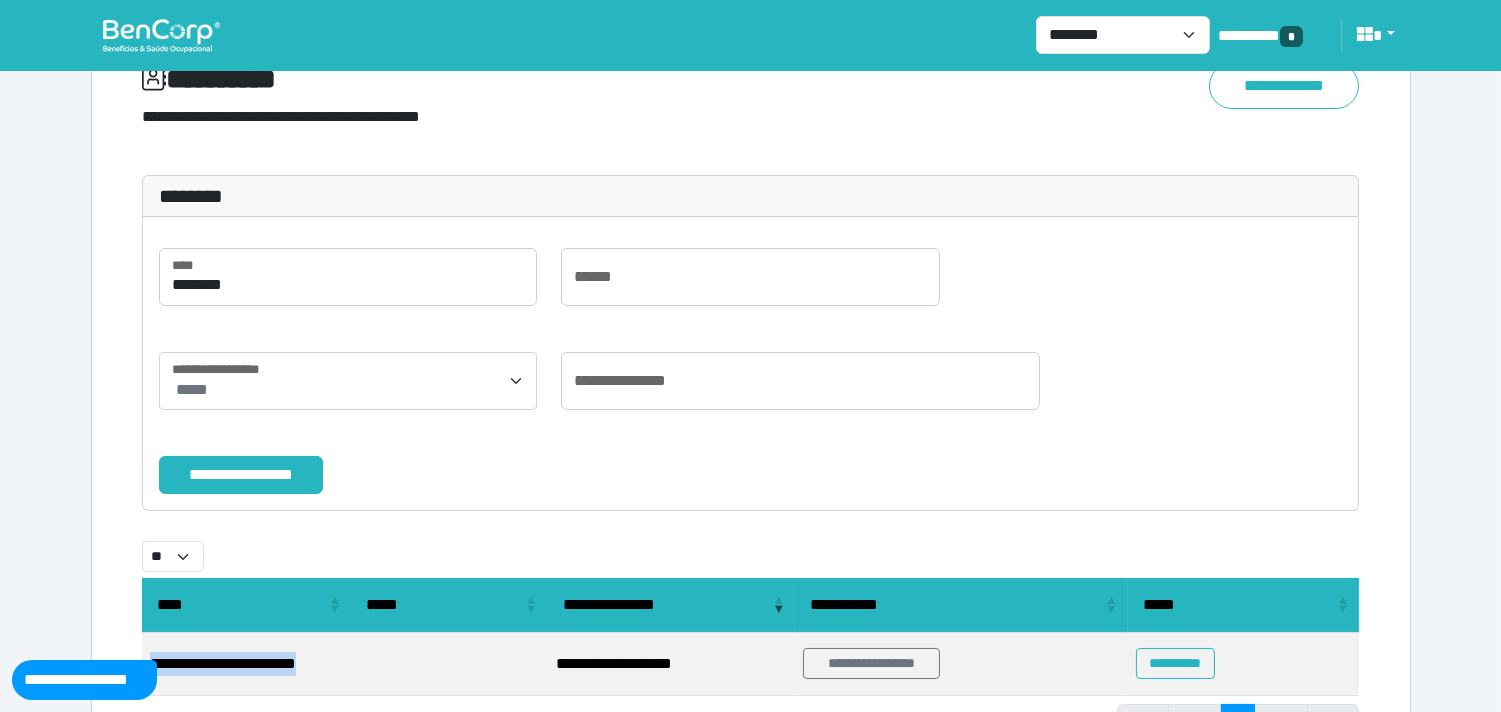 scroll, scrollTop: 0, scrollLeft: 0, axis: both 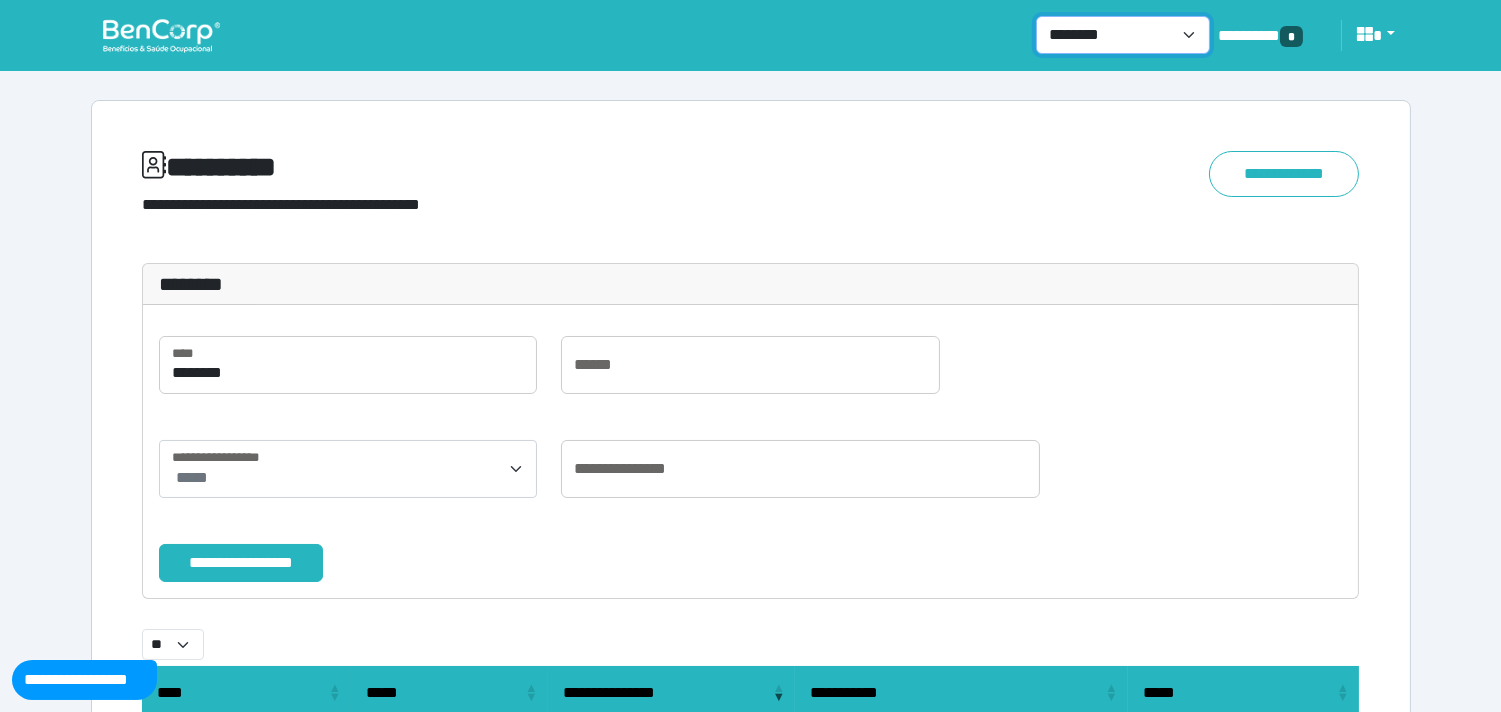 click on "**********" at bounding box center [1123, 35] 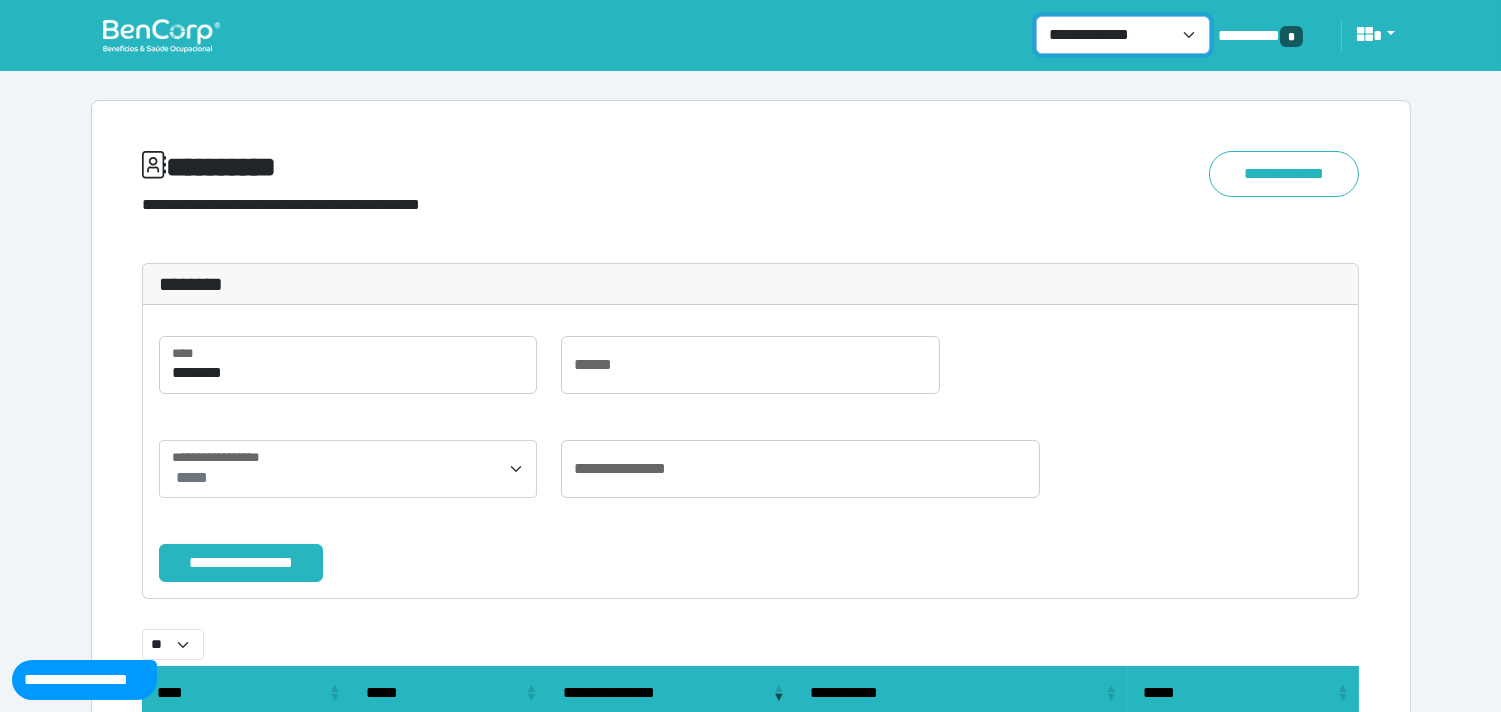 click on "**********" at bounding box center [1123, 35] 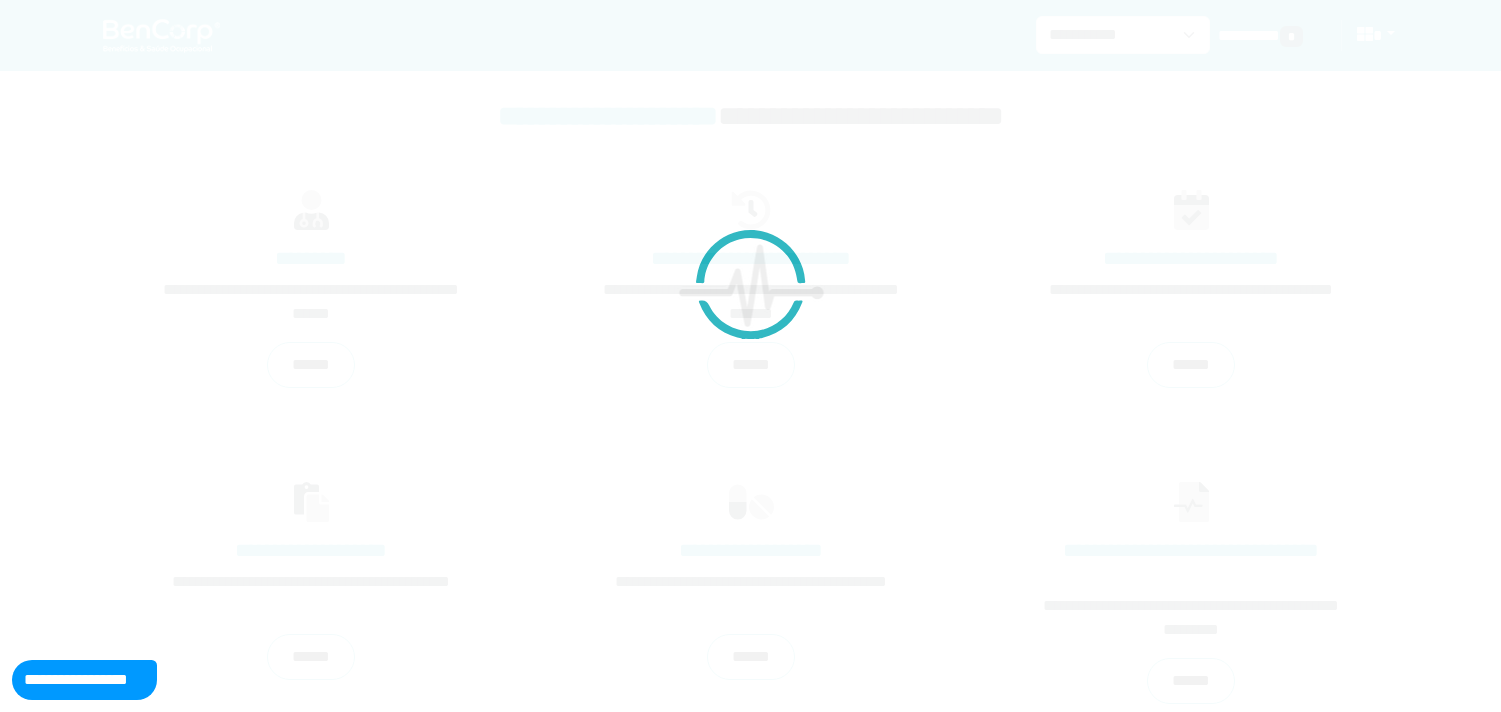 scroll, scrollTop: 0, scrollLeft: 0, axis: both 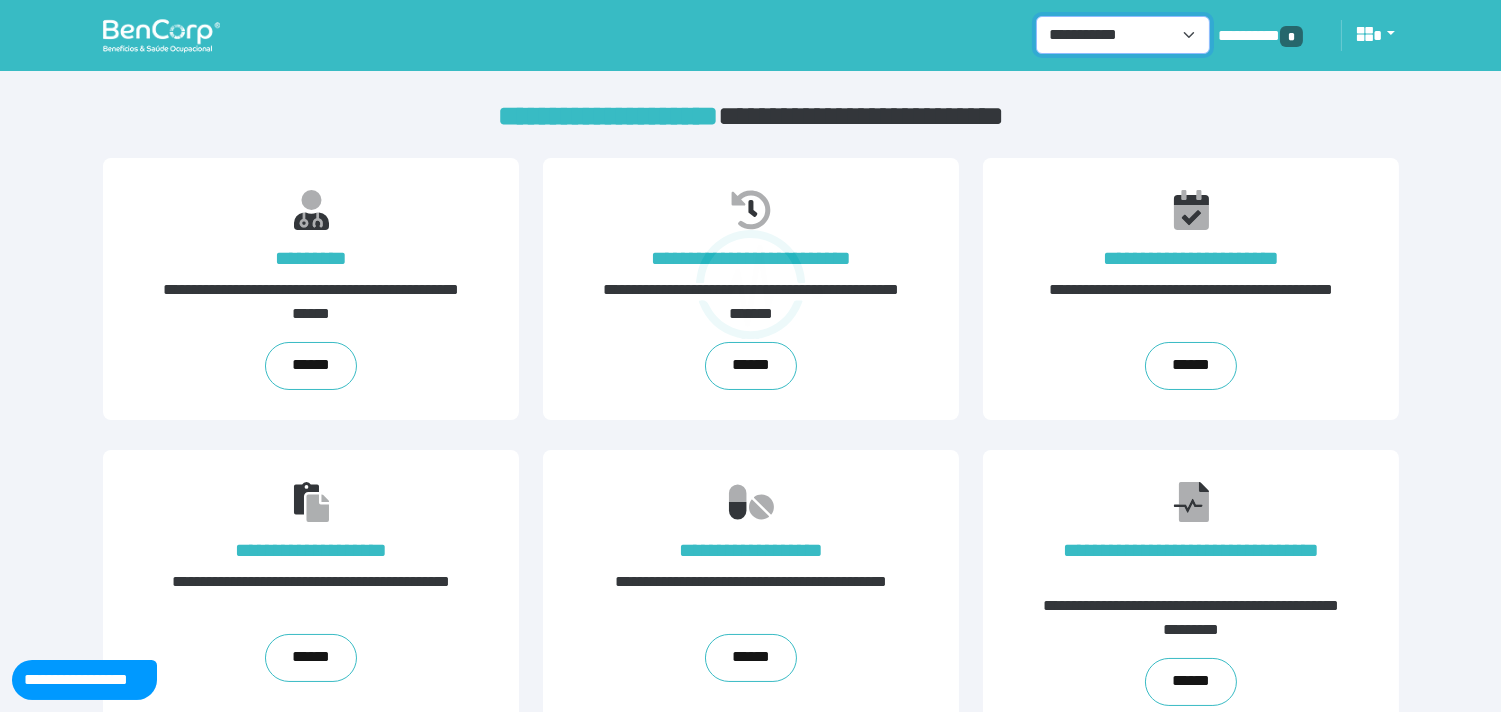 click on "**********" at bounding box center [1123, 35] 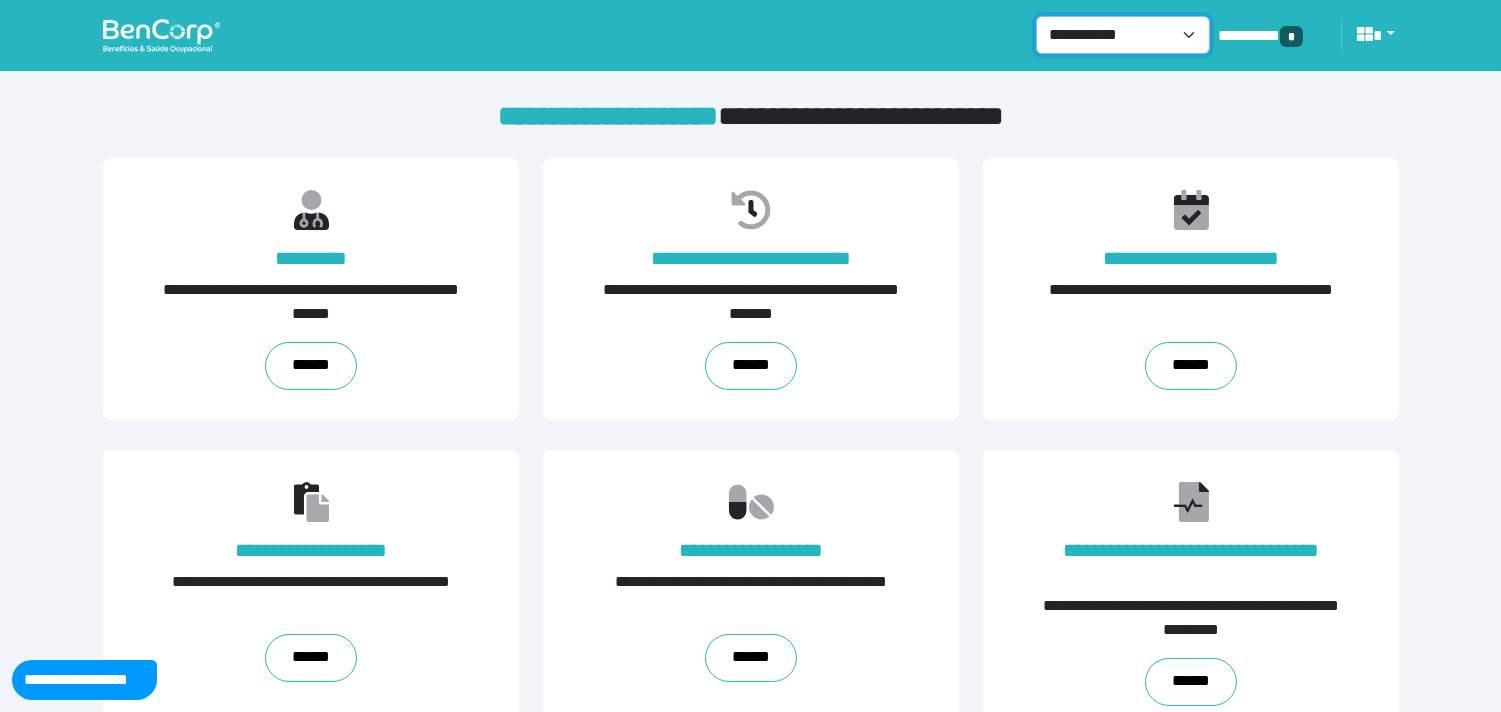select on "*" 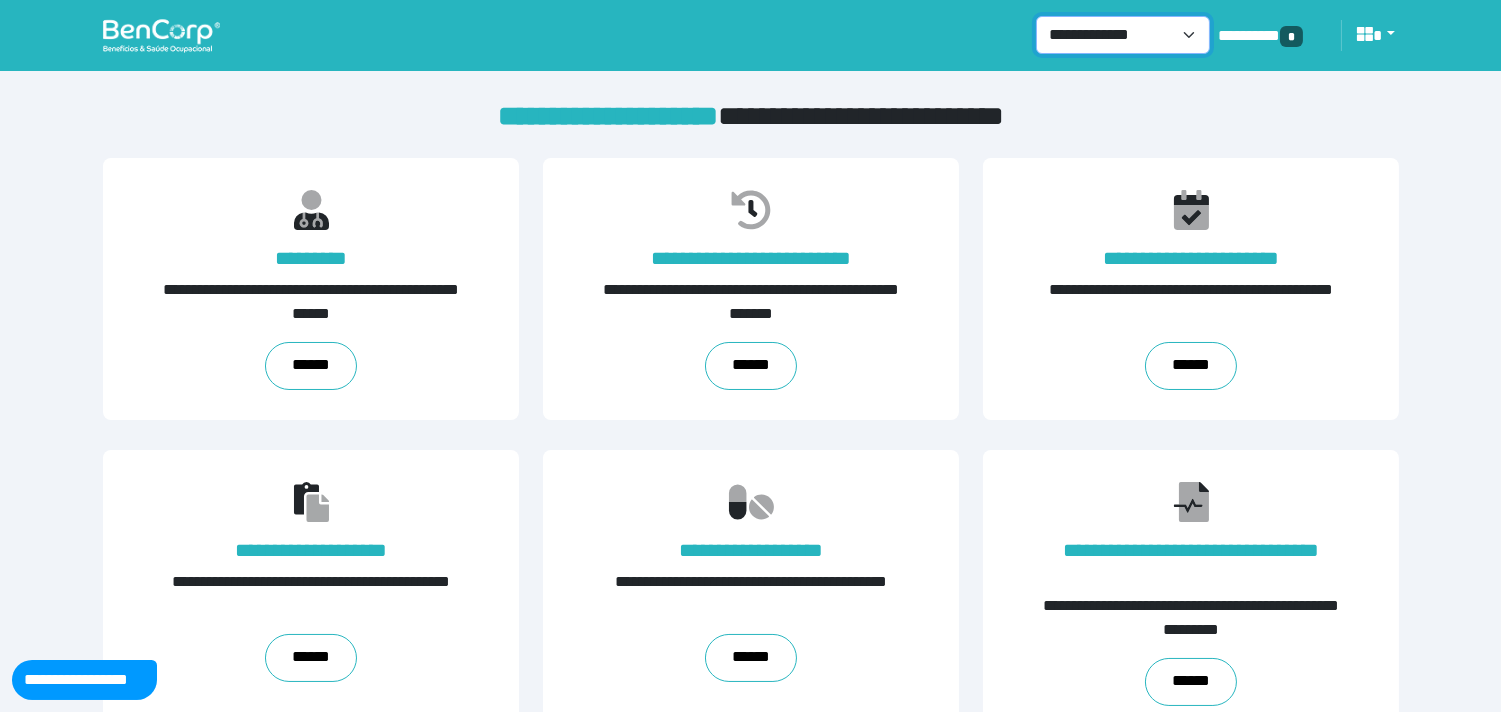 click on "**********" at bounding box center [1123, 35] 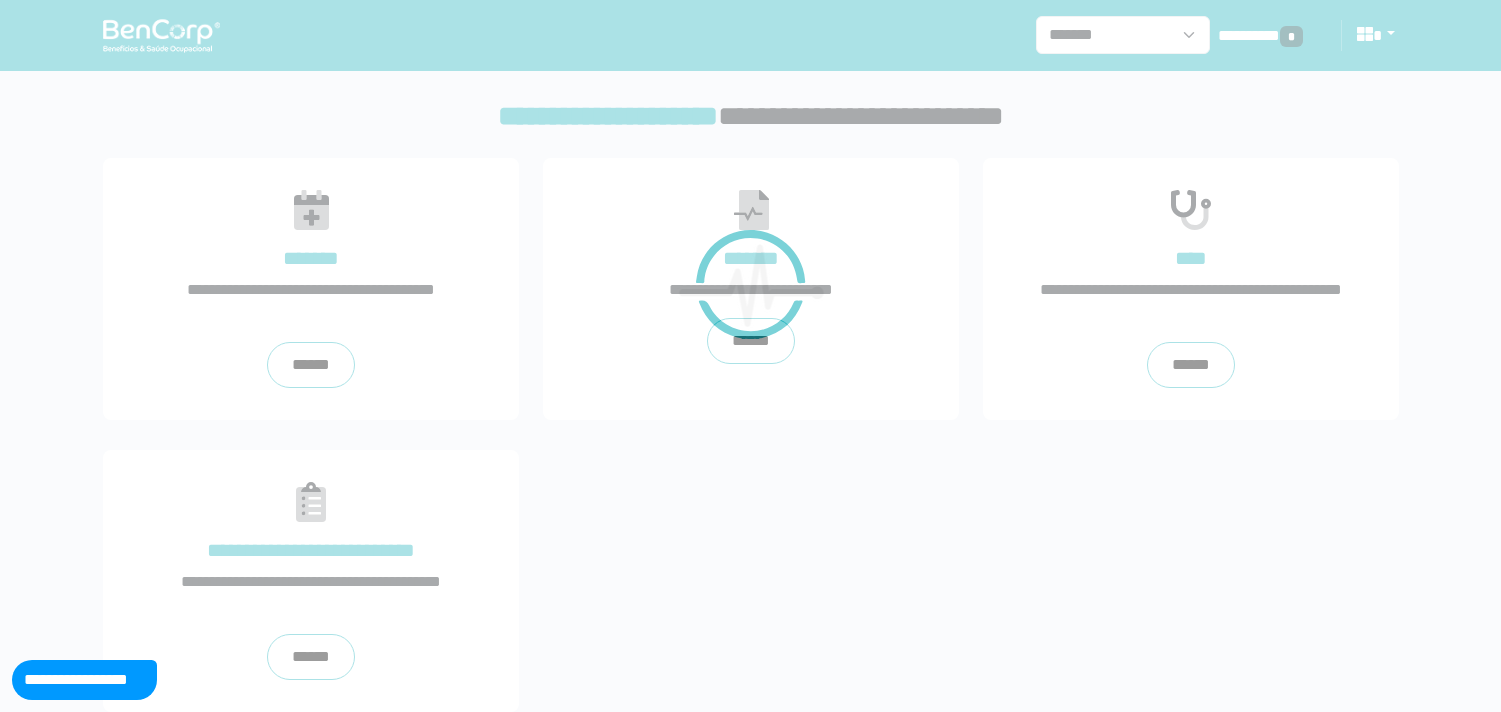 scroll, scrollTop: 0, scrollLeft: 0, axis: both 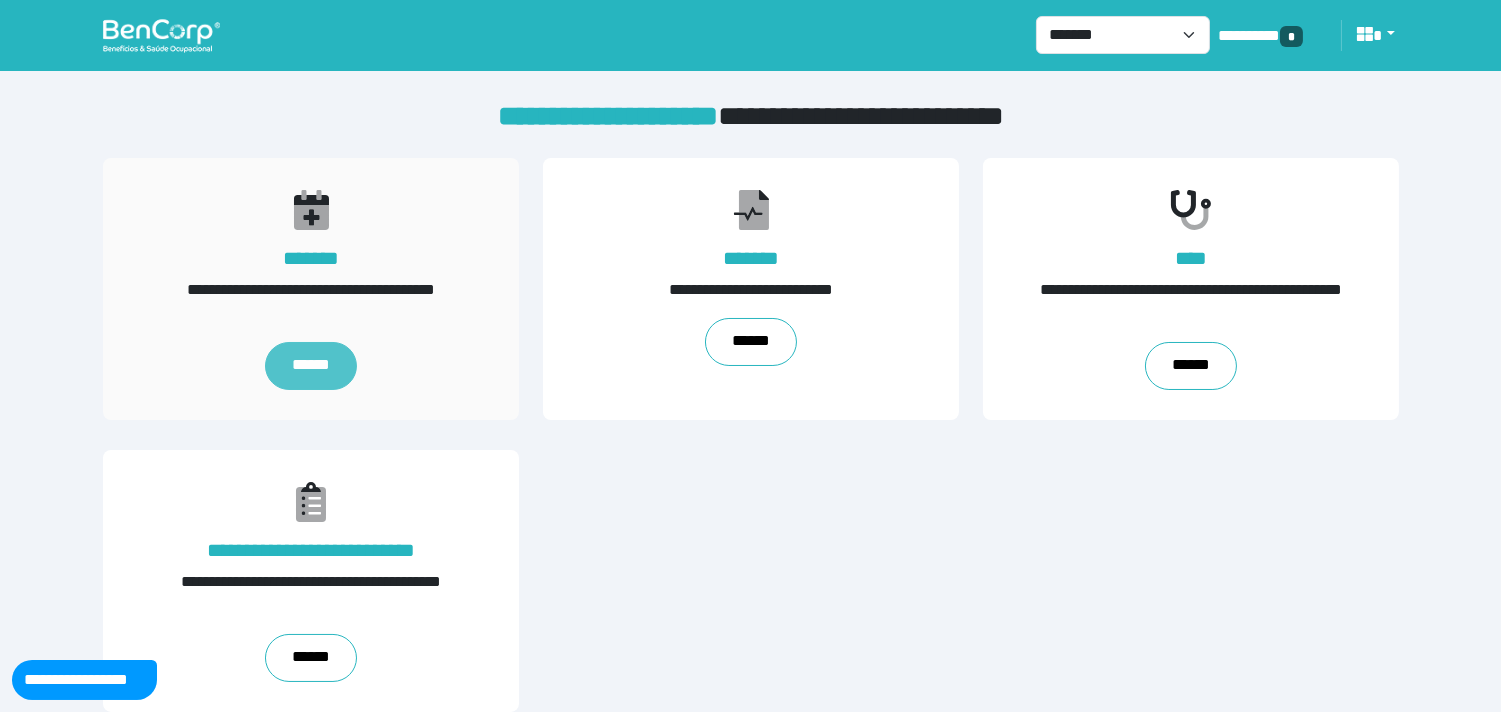click on "******" at bounding box center [311, 366] 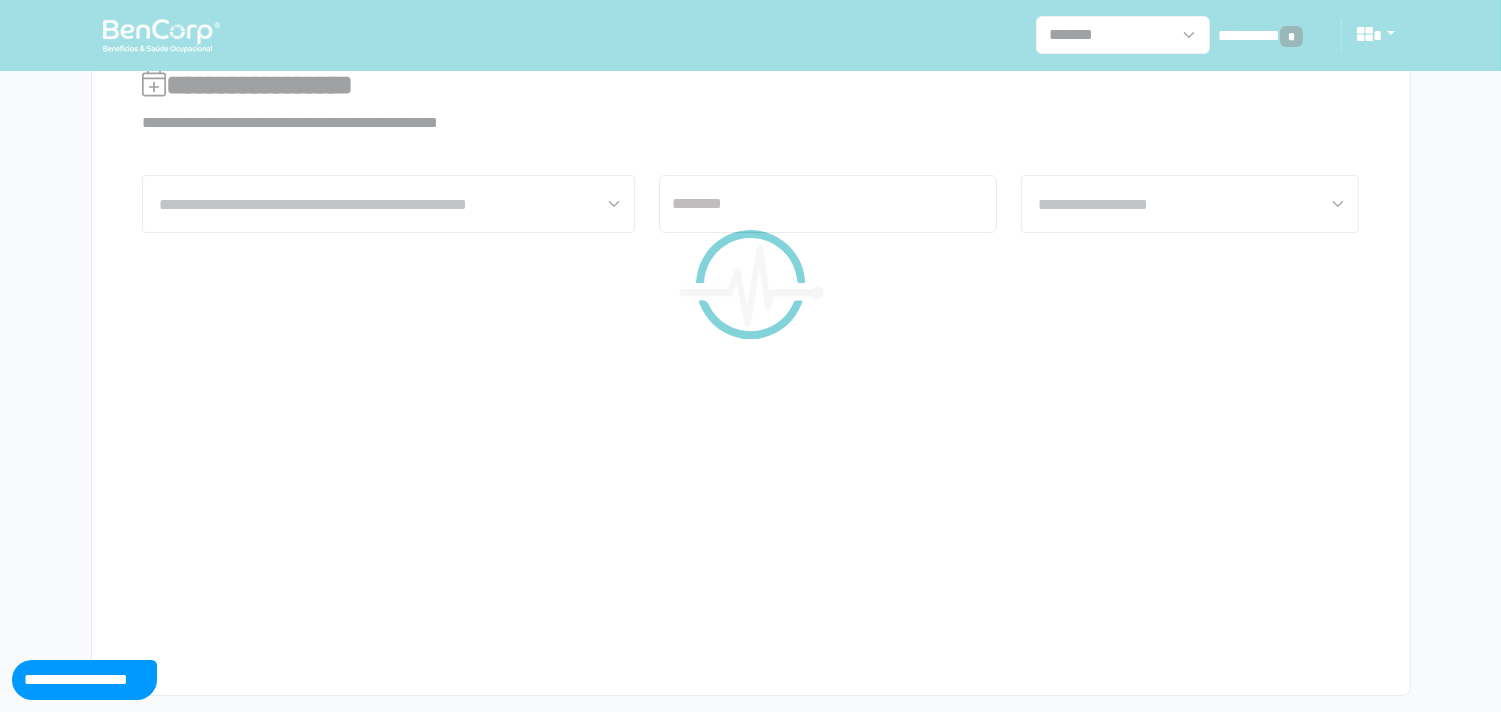 scroll, scrollTop: 65, scrollLeft: 0, axis: vertical 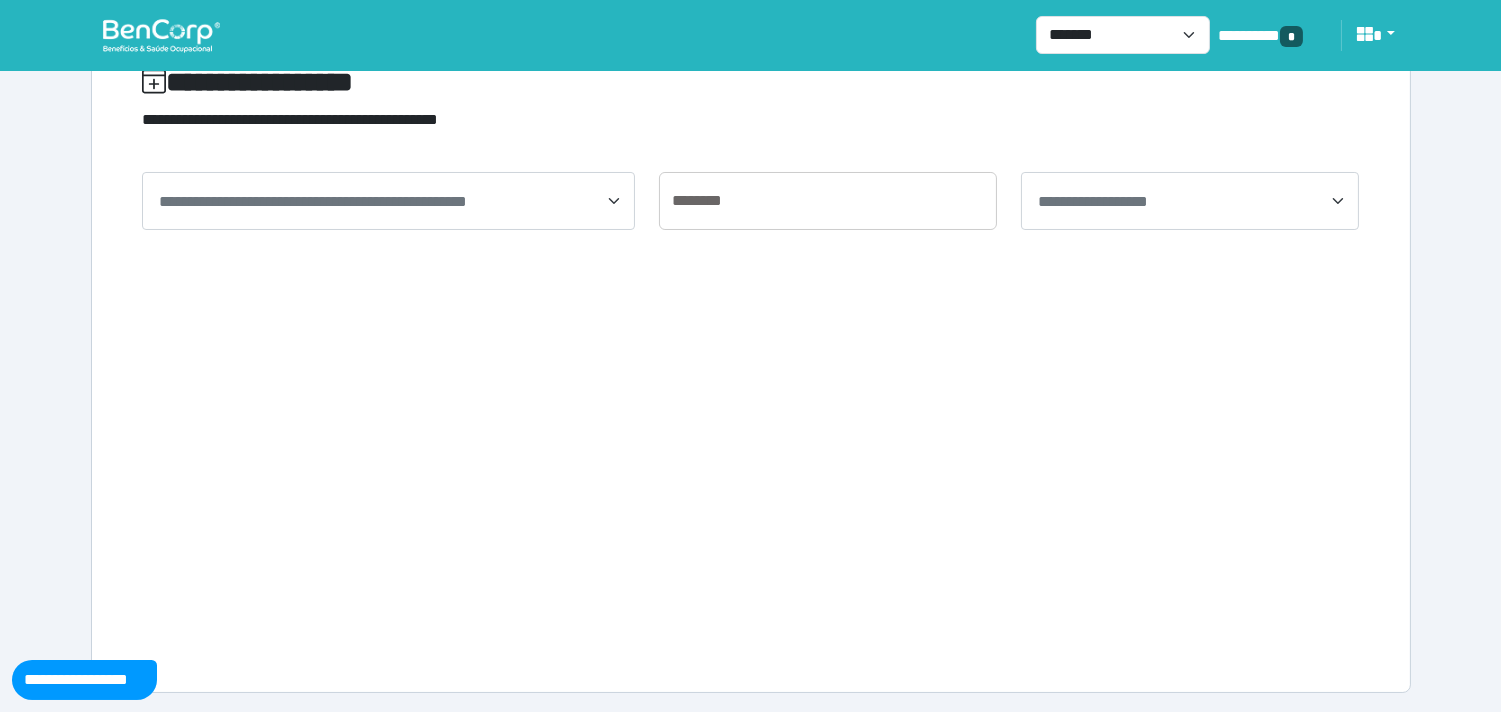 click on "**********" at bounding box center [313, 201] 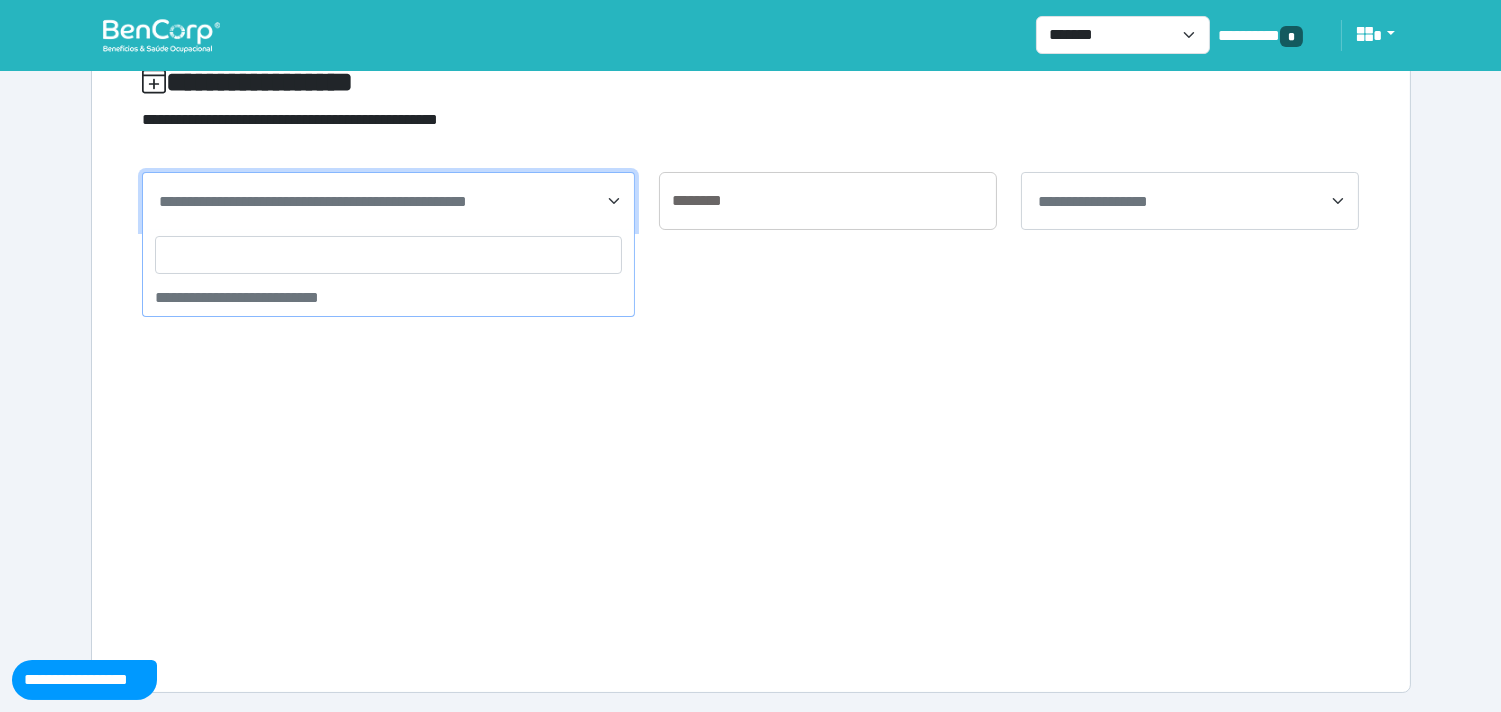 click at bounding box center [388, 255] 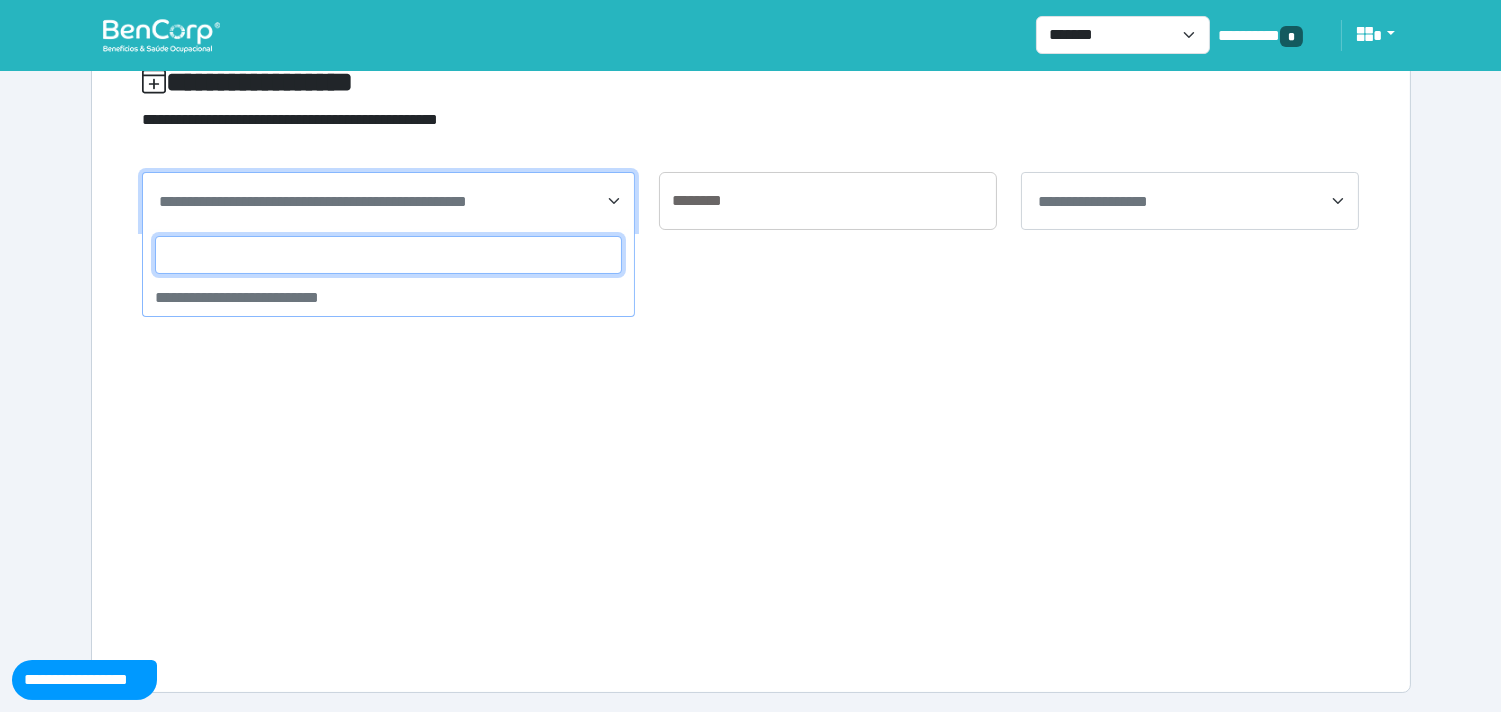 paste on "**********" 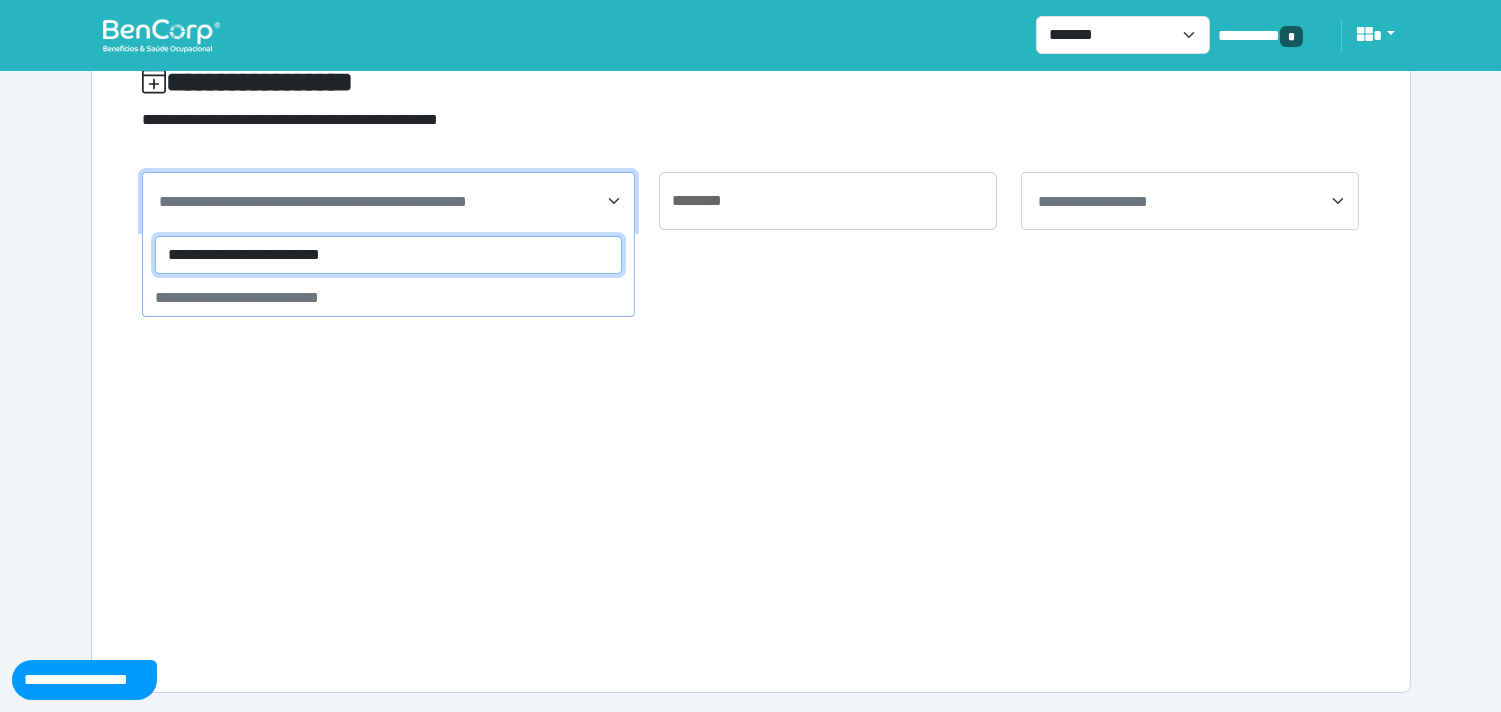click on "**********" at bounding box center [388, 255] 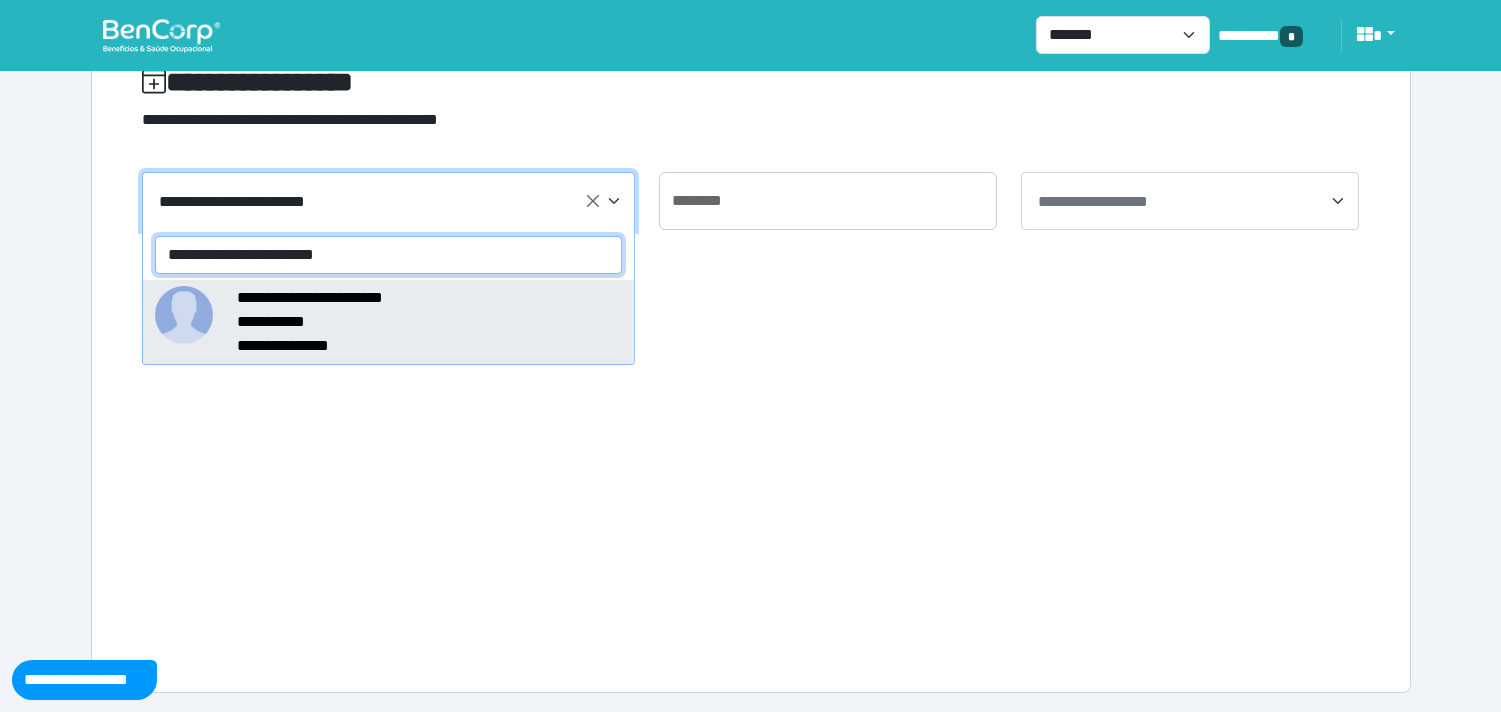 type on "**********" 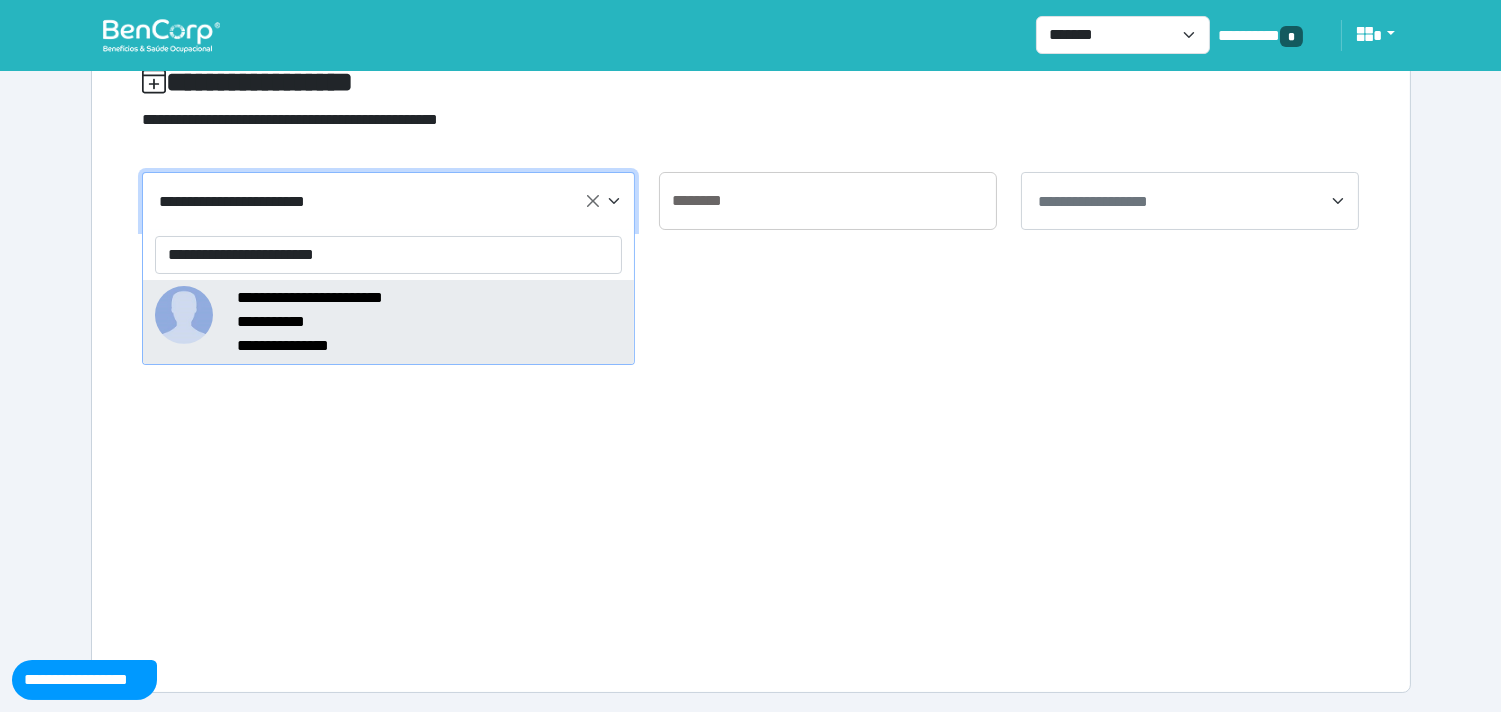 type on "**********" 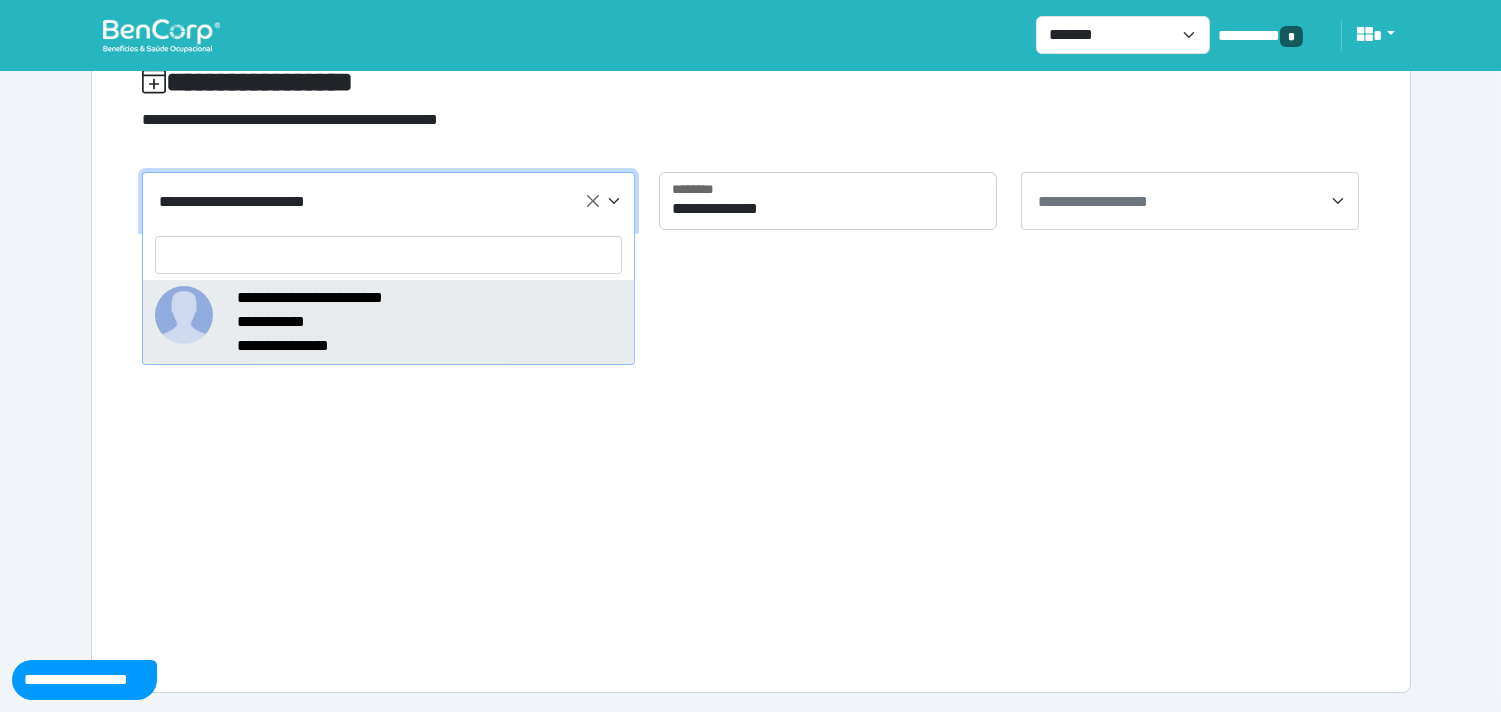 select on "******" 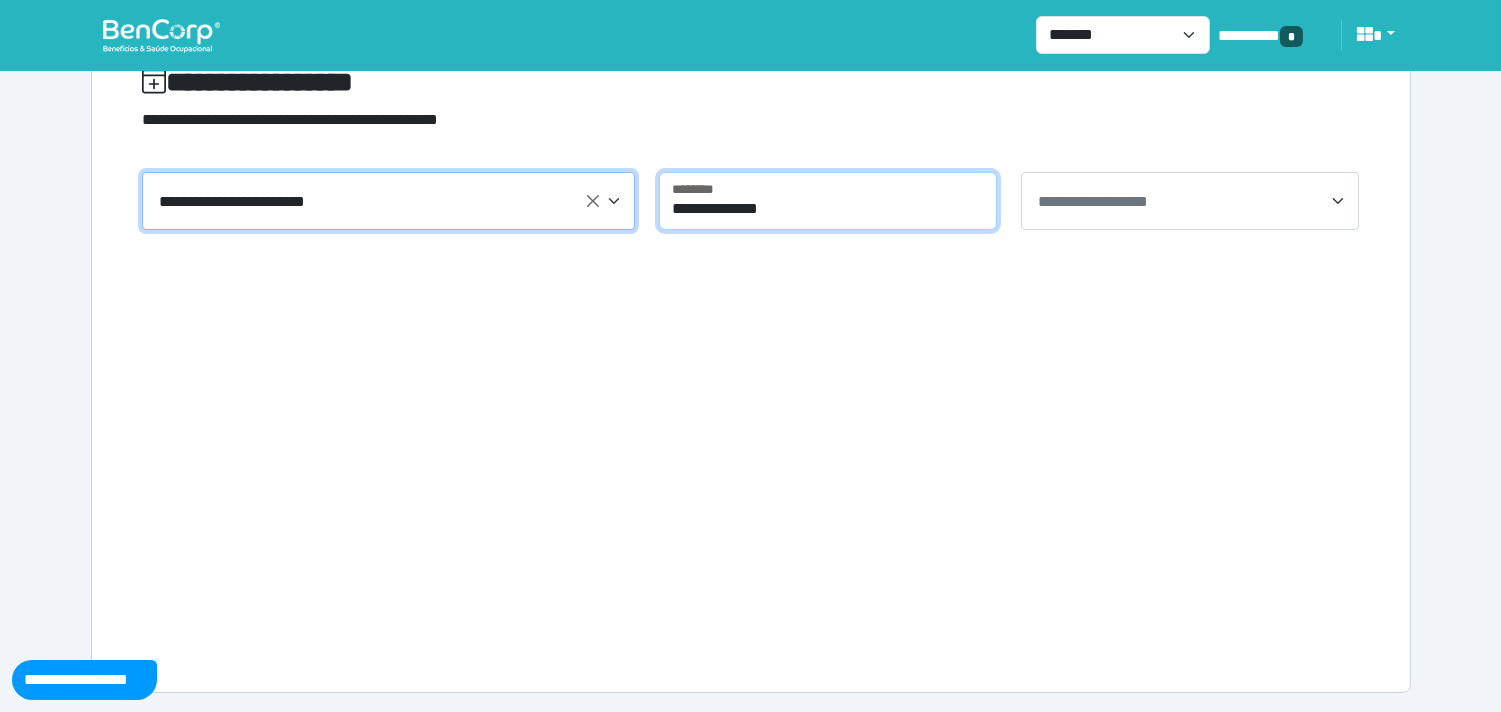 click on "**********" at bounding box center [828, 201] 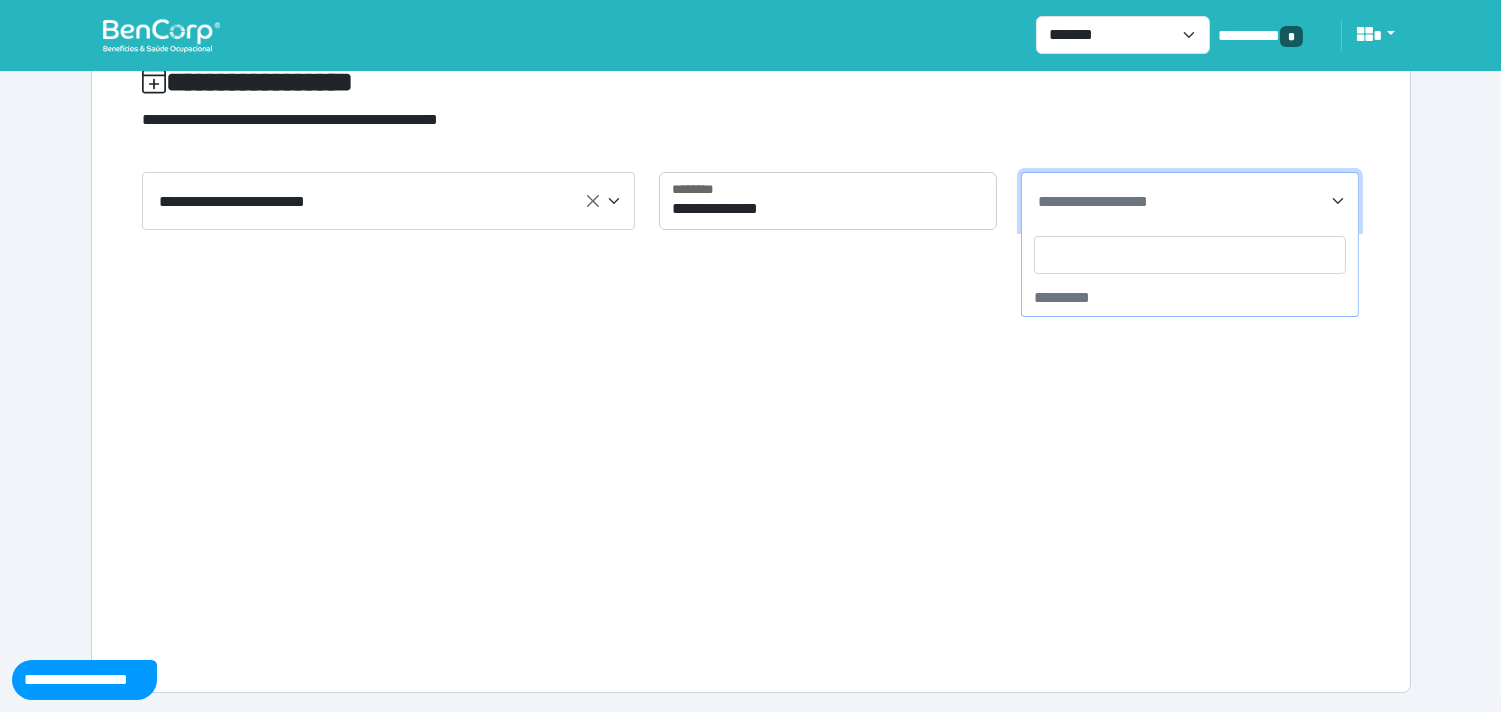 click on "**********" at bounding box center [1093, 201] 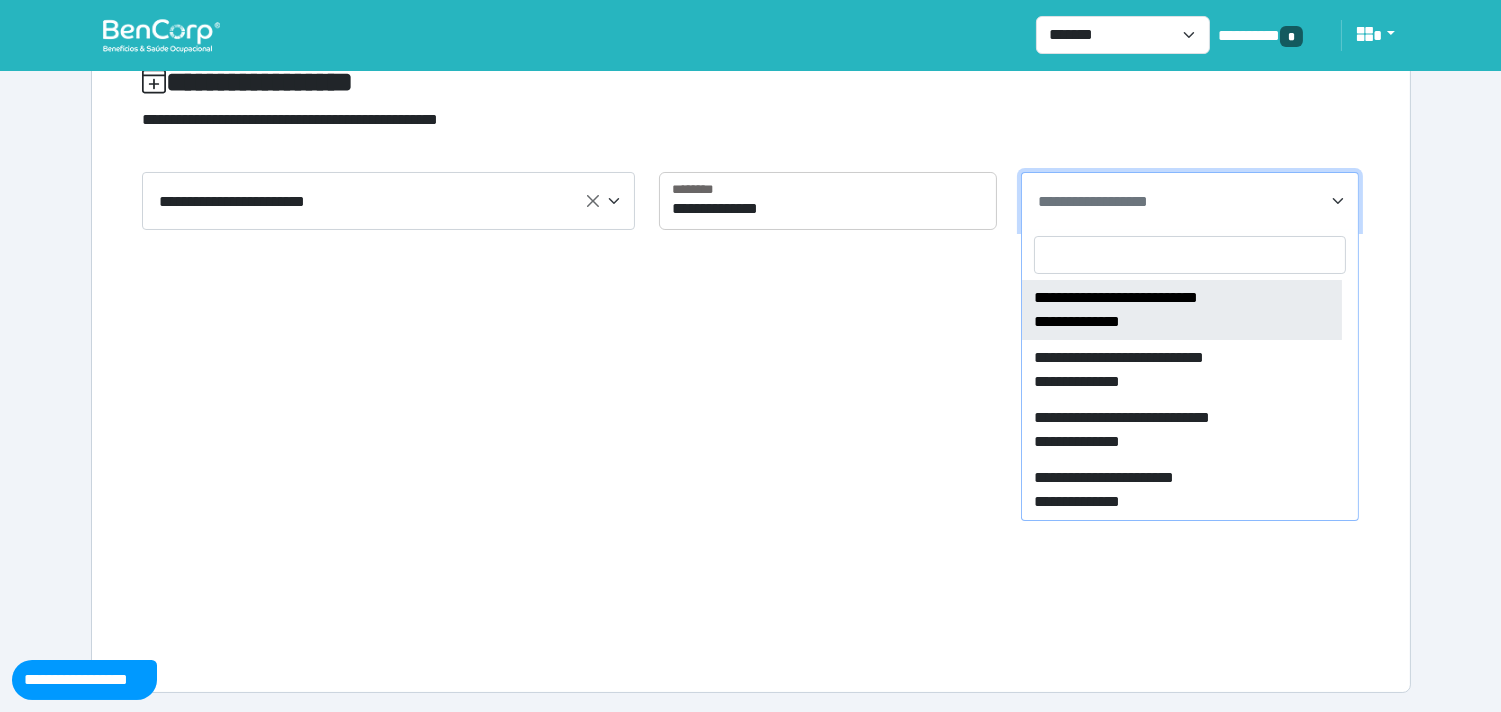 click at bounding box center [1190, 255] 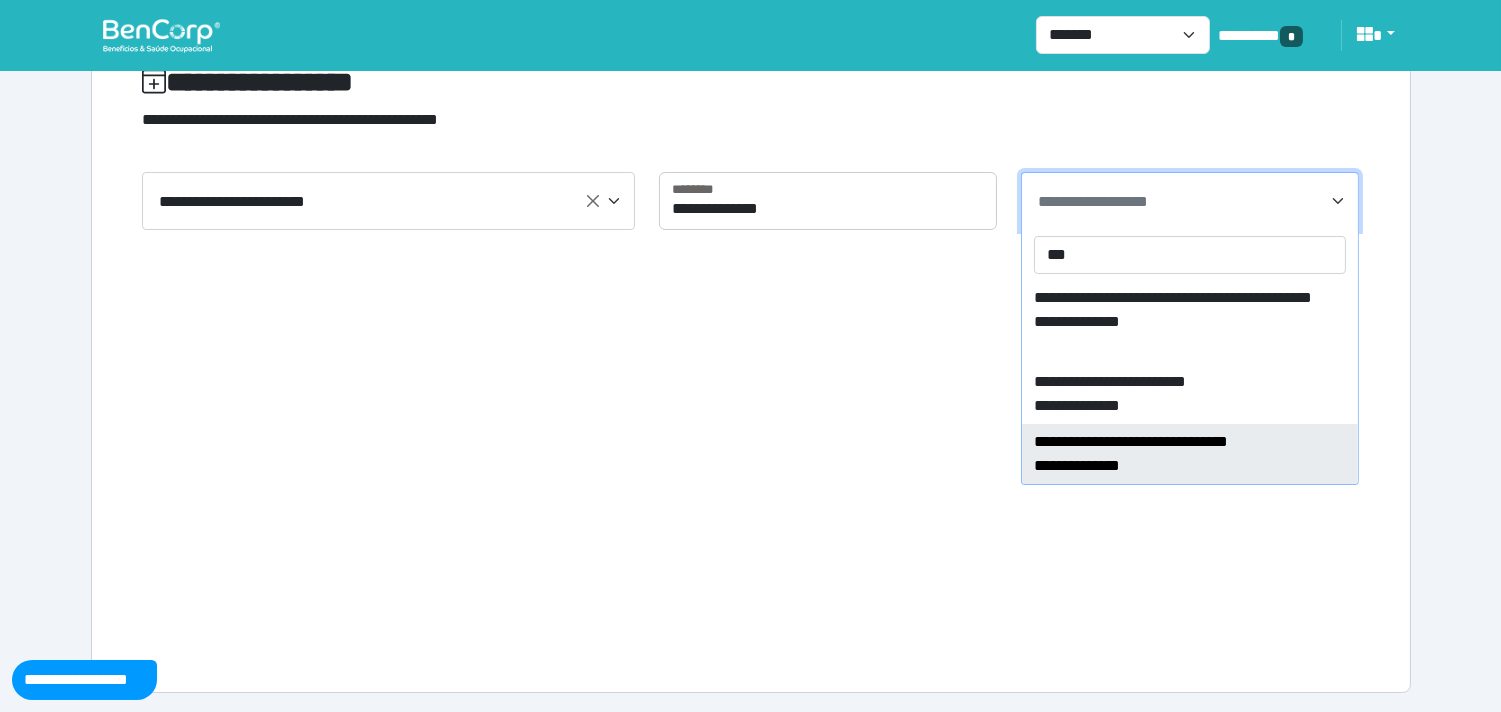type on "***" 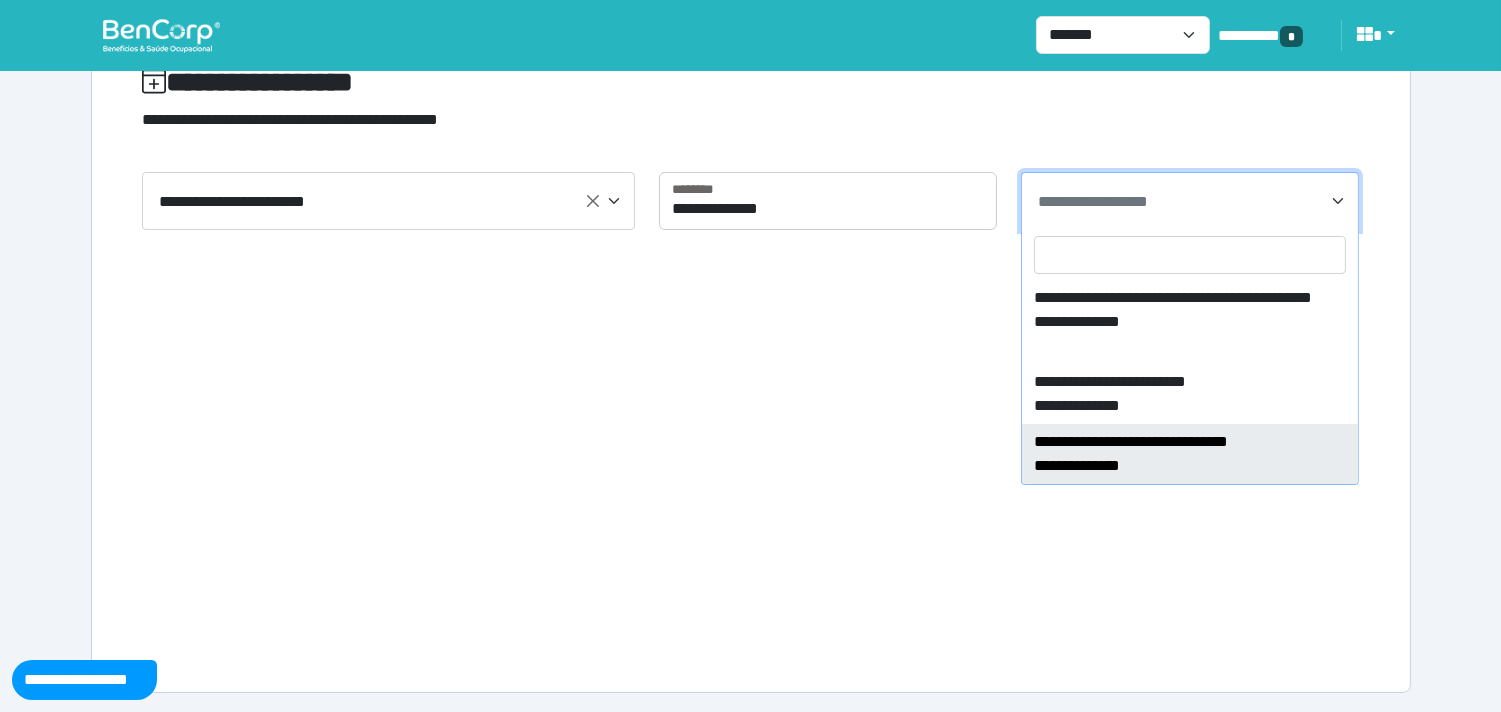 select on "****" 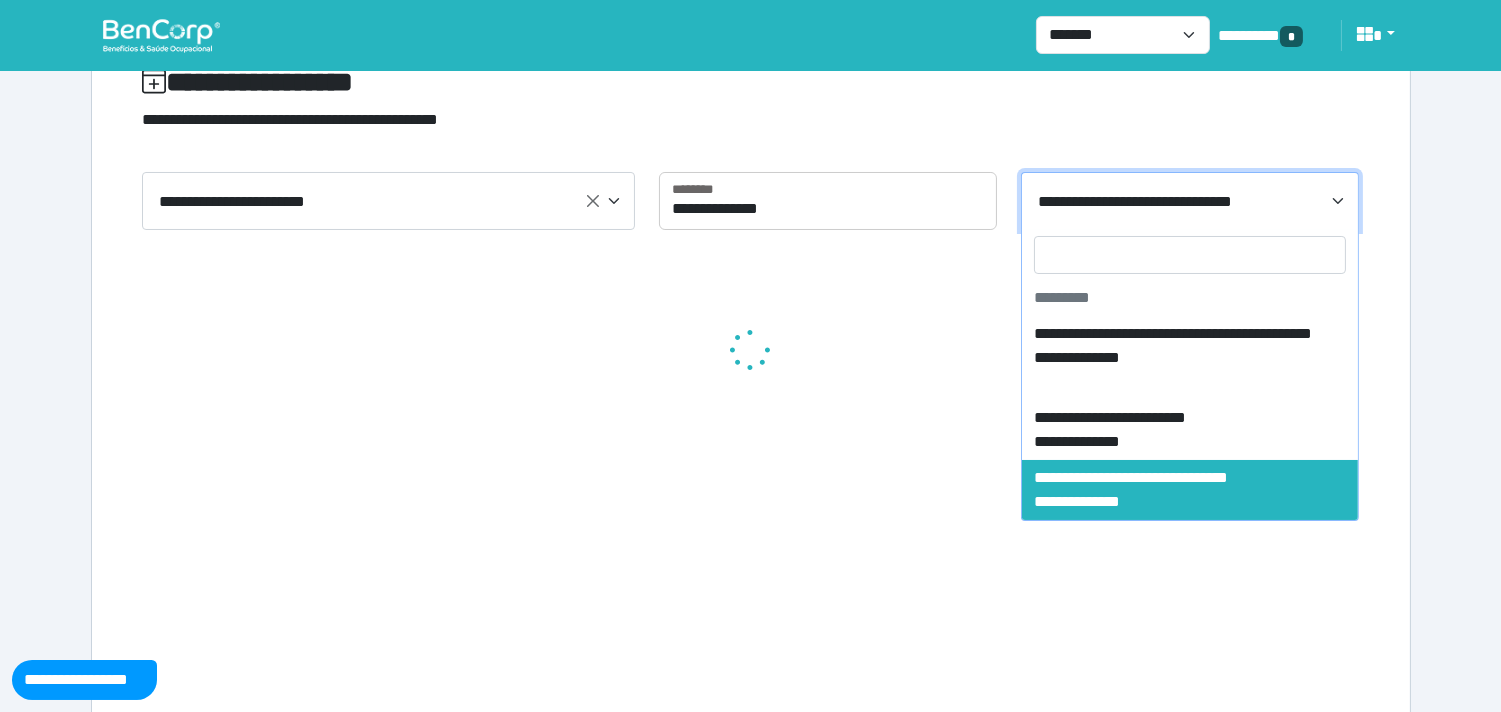 click on "**********" at bounding box center (1192, 202) 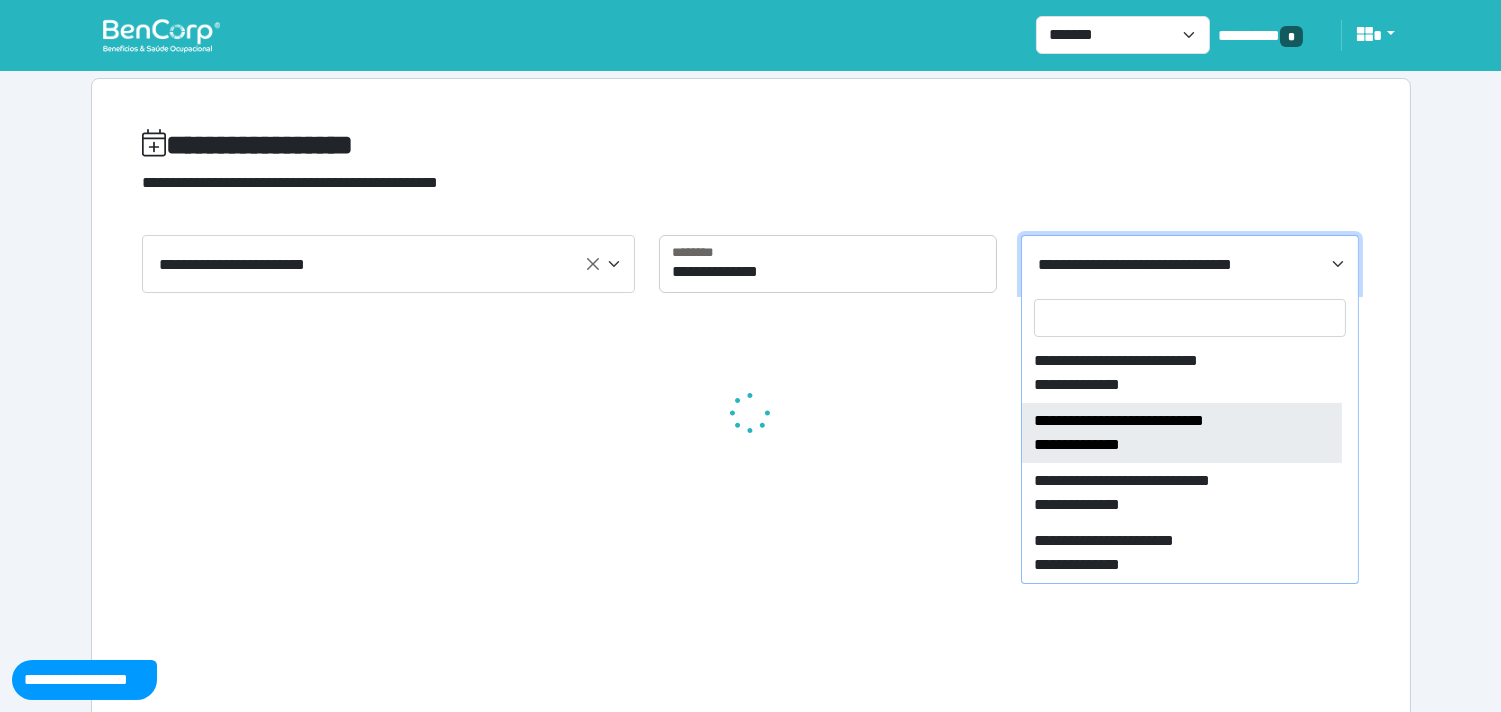 scroll, scrollTop: 0, scrollLeft: 0, axis: both 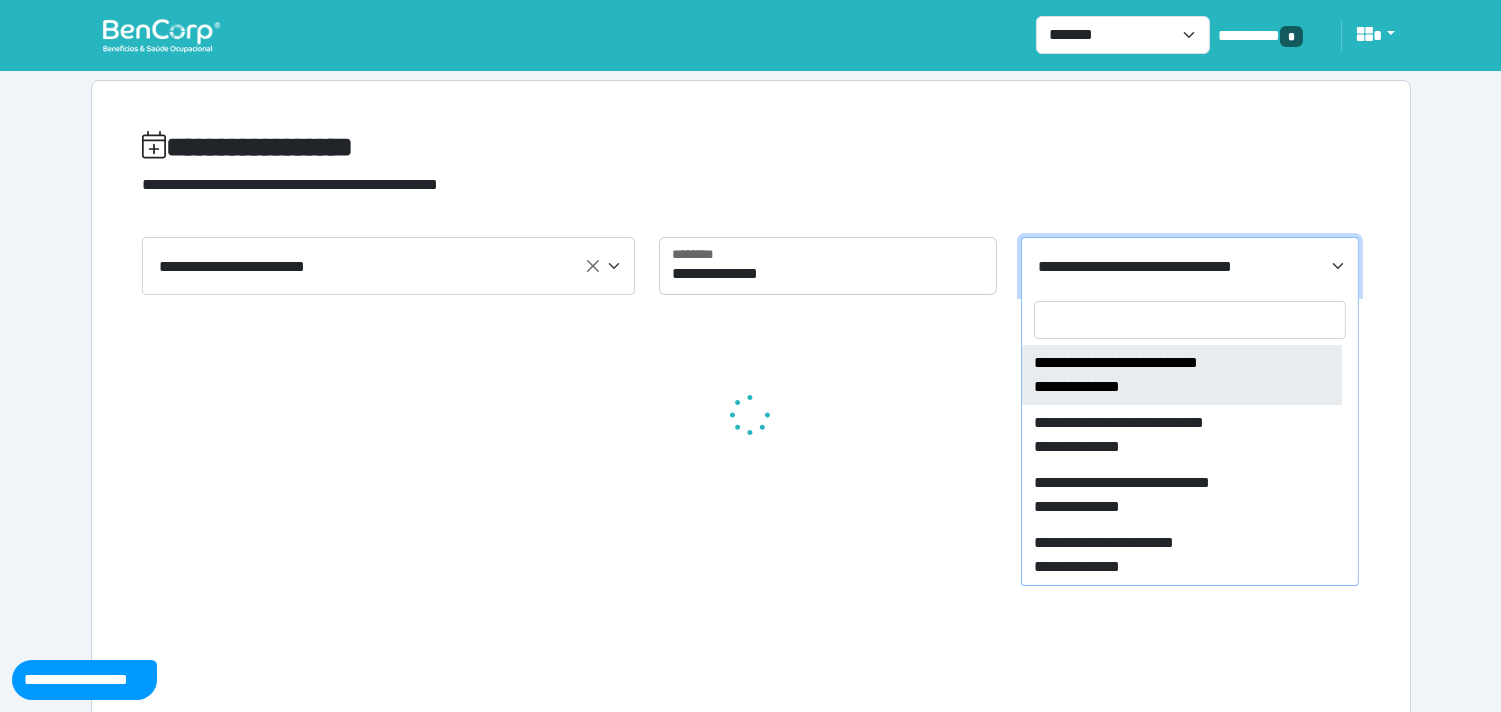 click at bounding box center (1190, 320) 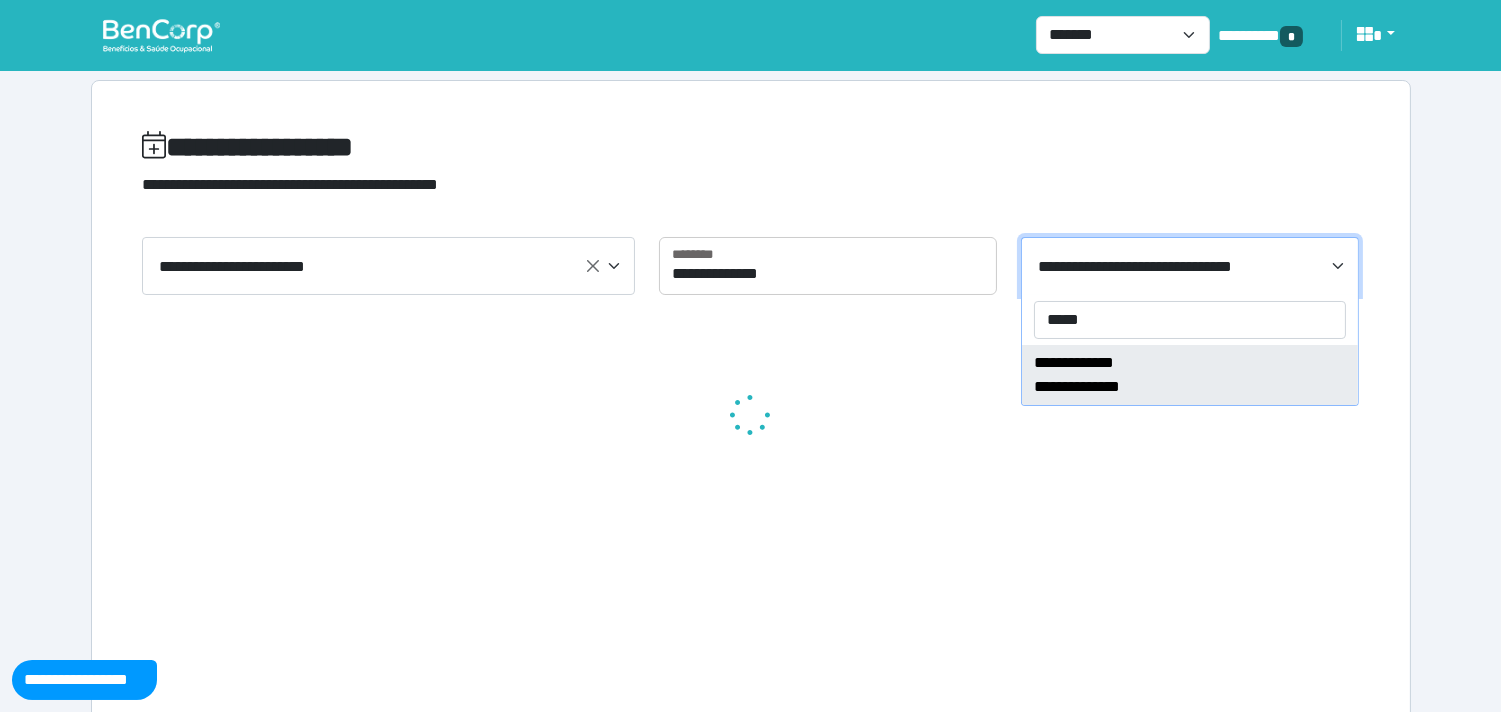 type on "*****" 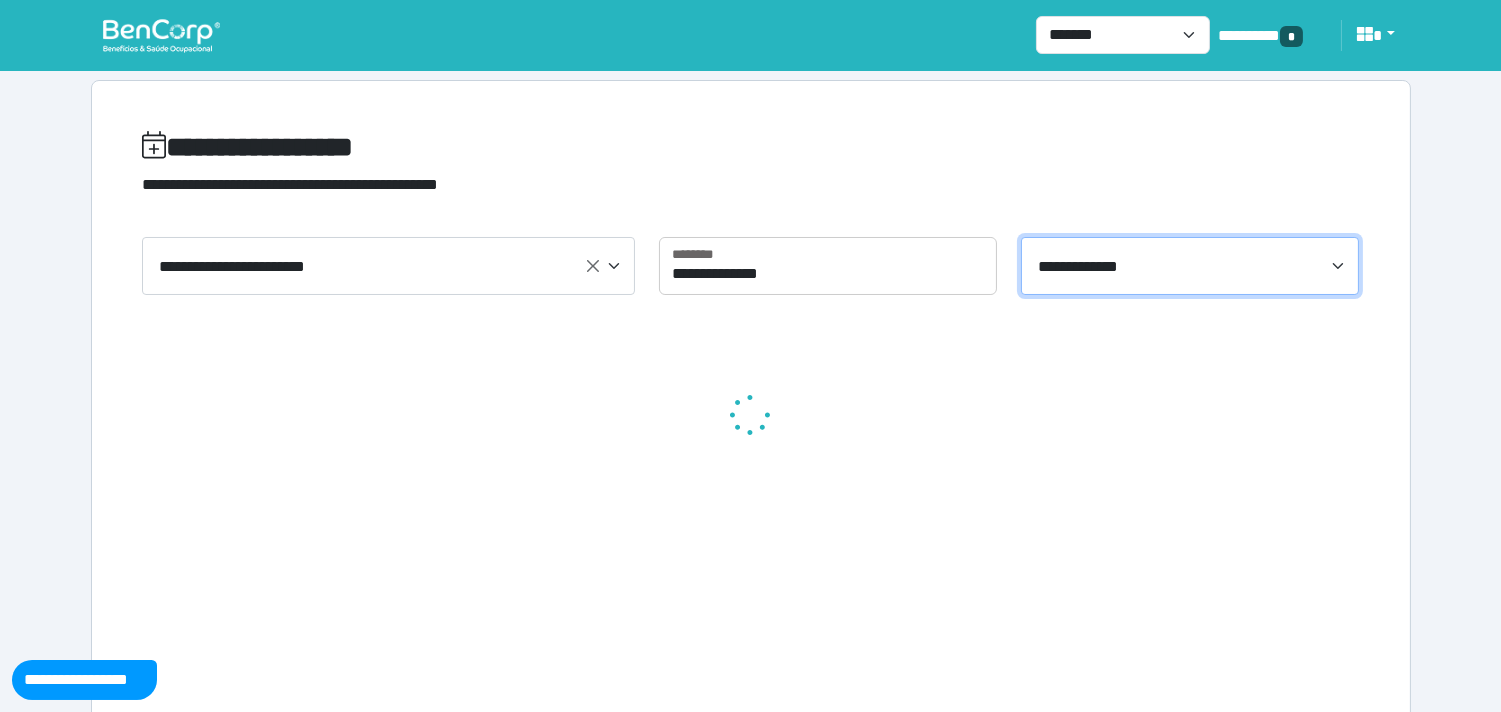 select on "****" 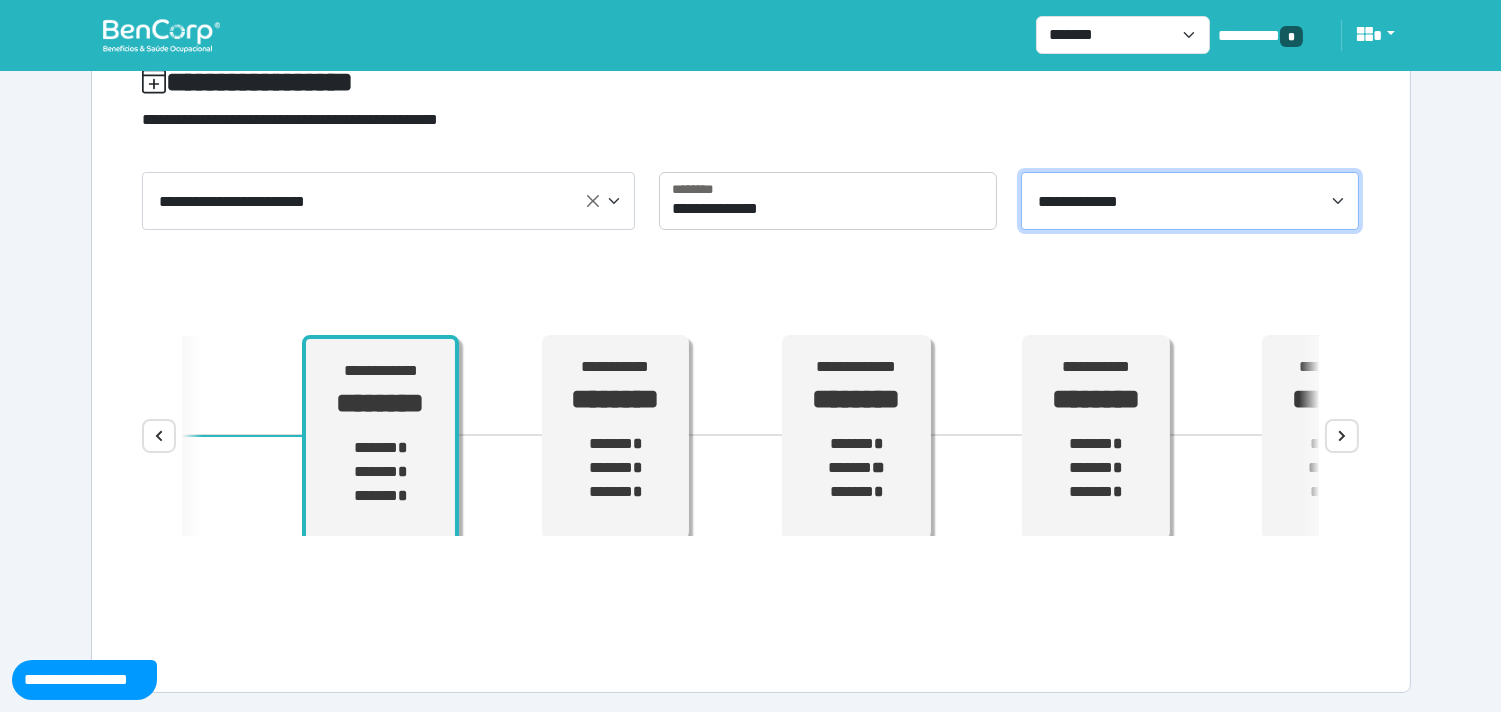 scroll, scrollTop: 111, scrollLeft: 0, axis: vertical 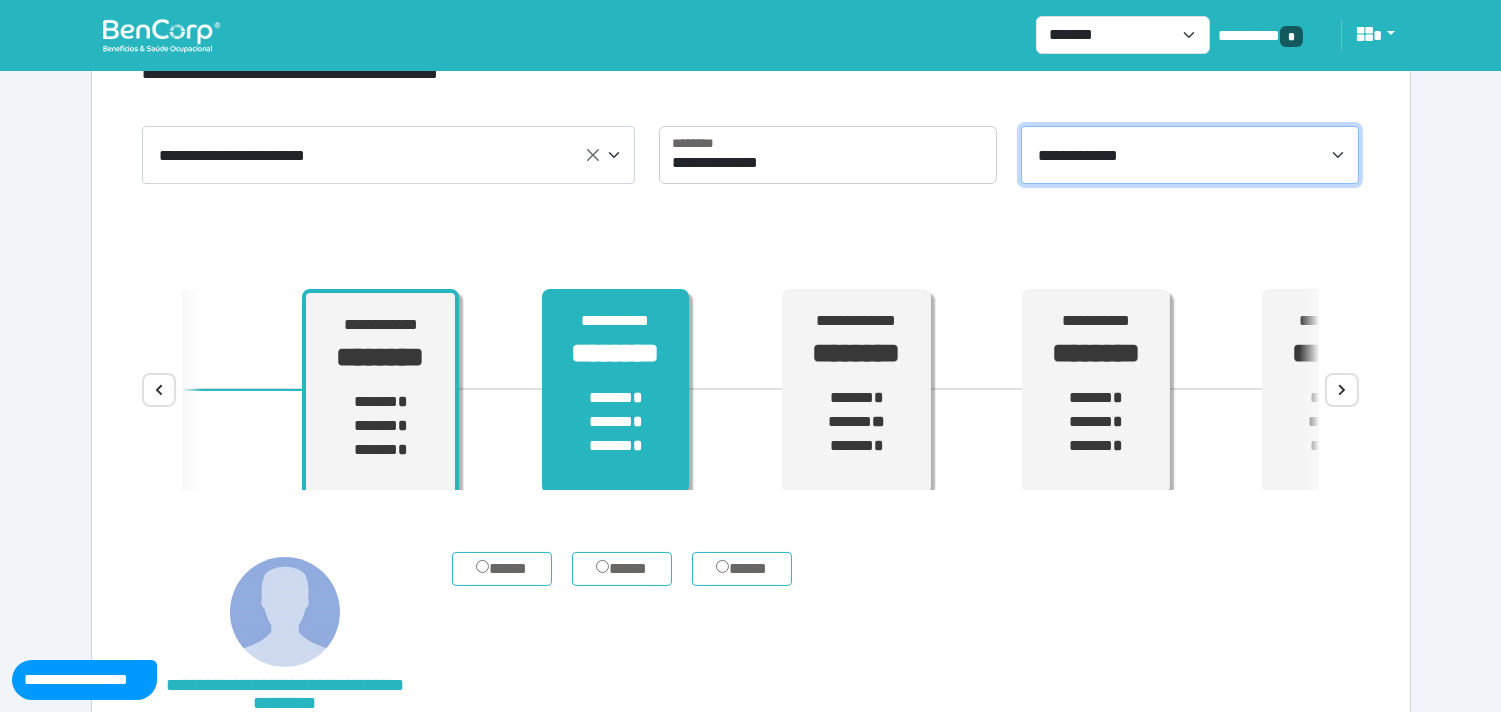 click on "**********" at bounding box center (615, 392) 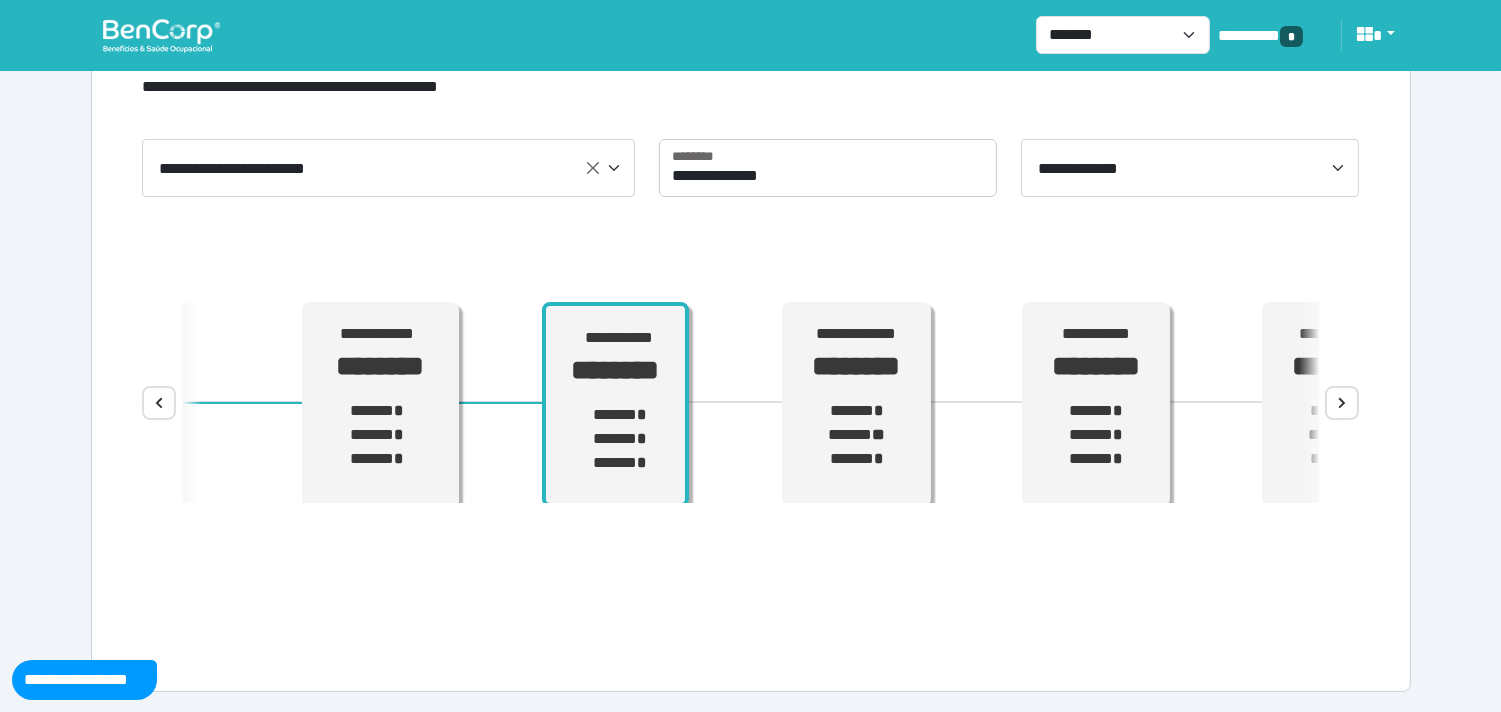 scroll, scrollTop: 97, scrollLeft: 0, axis: vertical 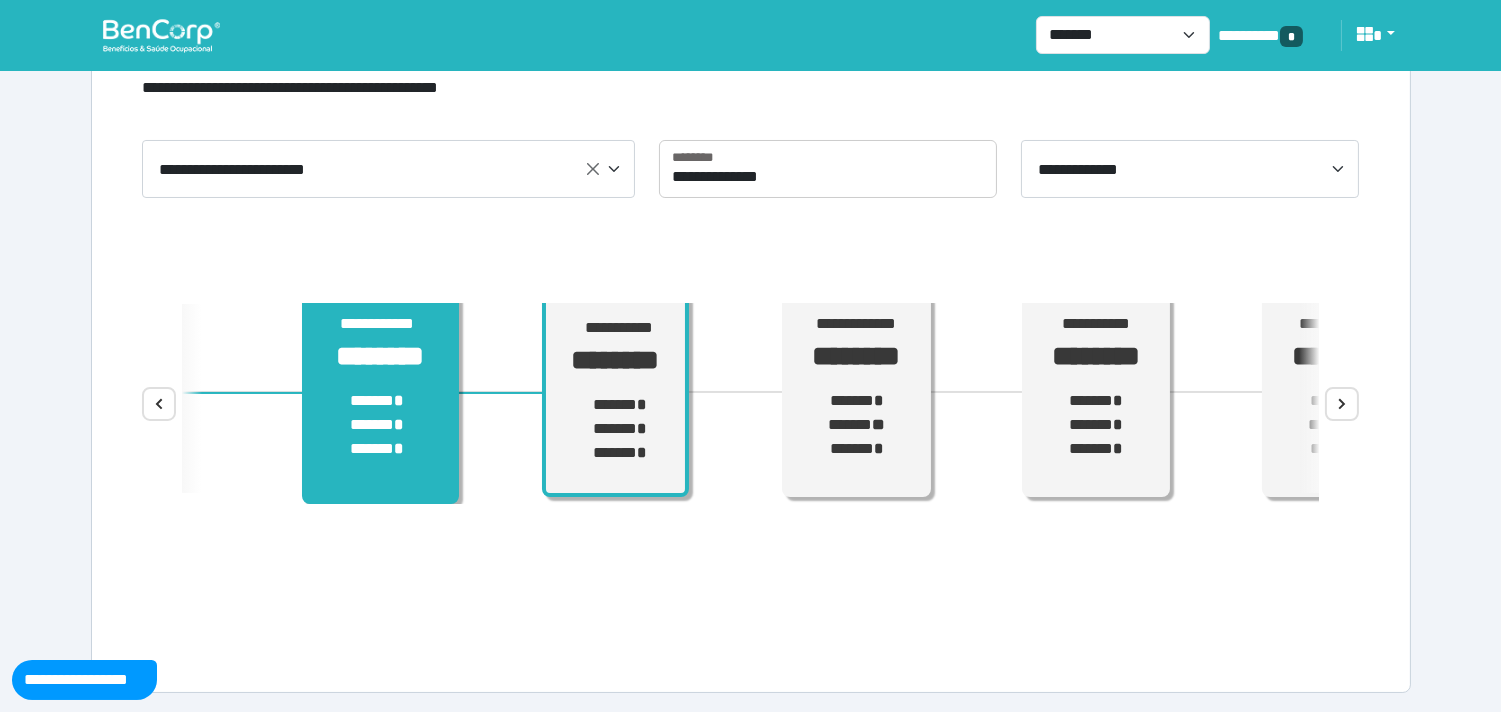 click on "**********" at bounding box center [380, 398] 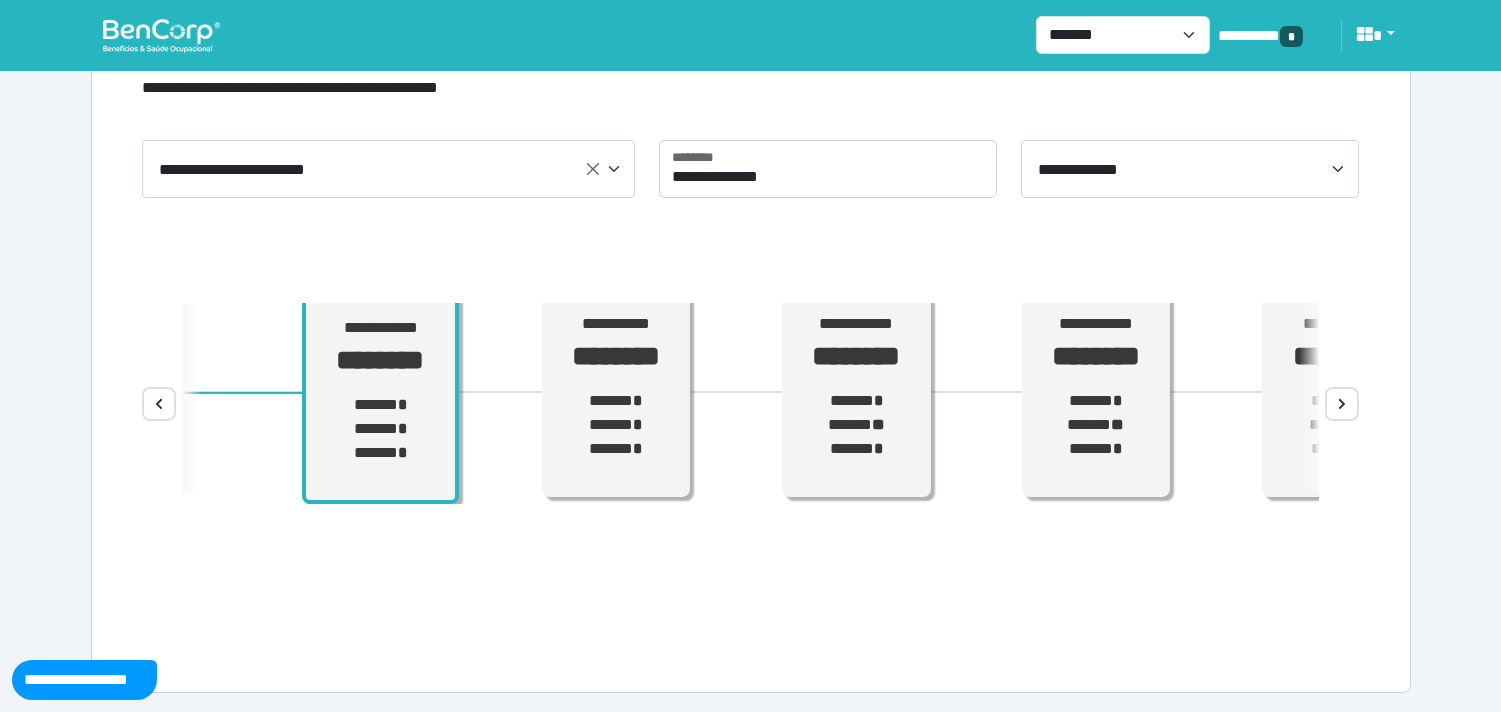 click on "********" at bounding box center (616, 356) 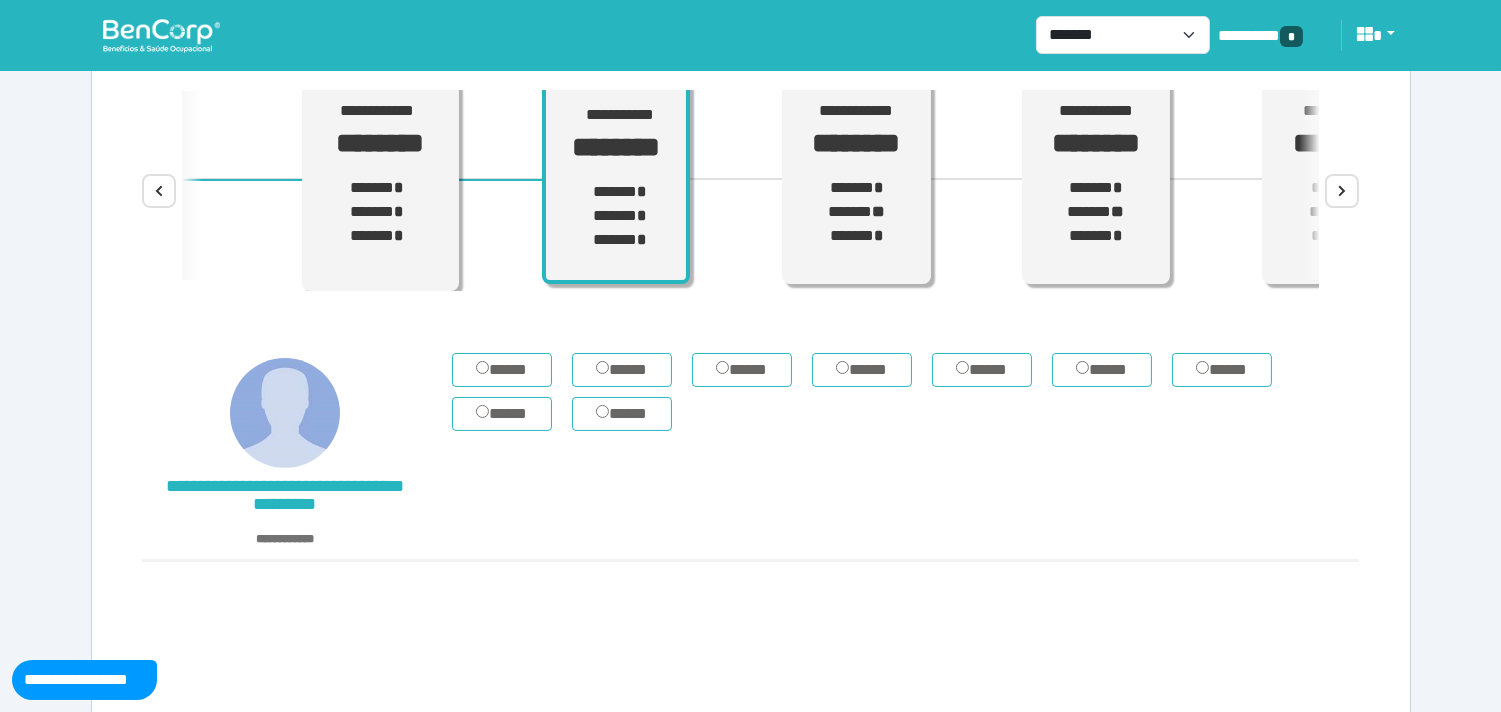 scroll, scrollTop: 254, scrollLeft: 0, axis: vertical 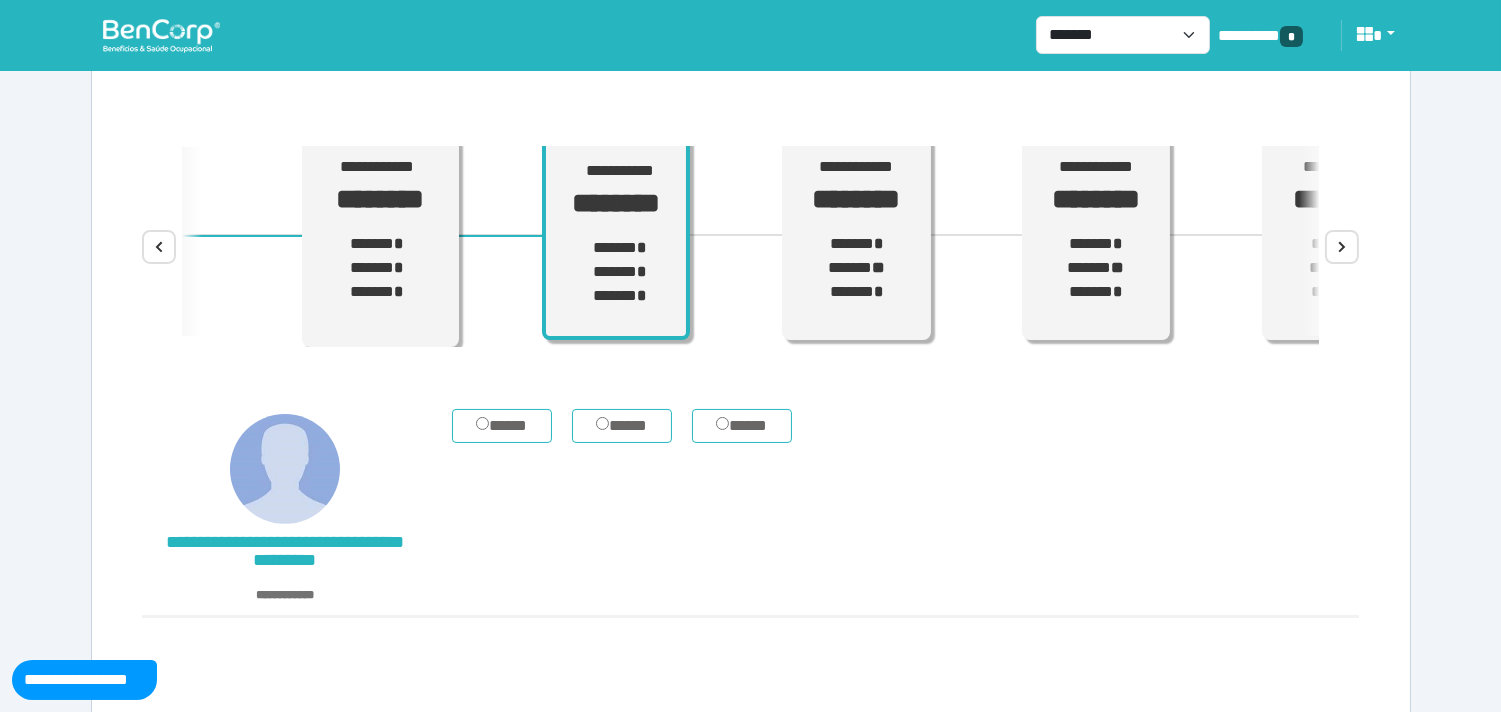 click on "**********" at bounding box center (751, 247) 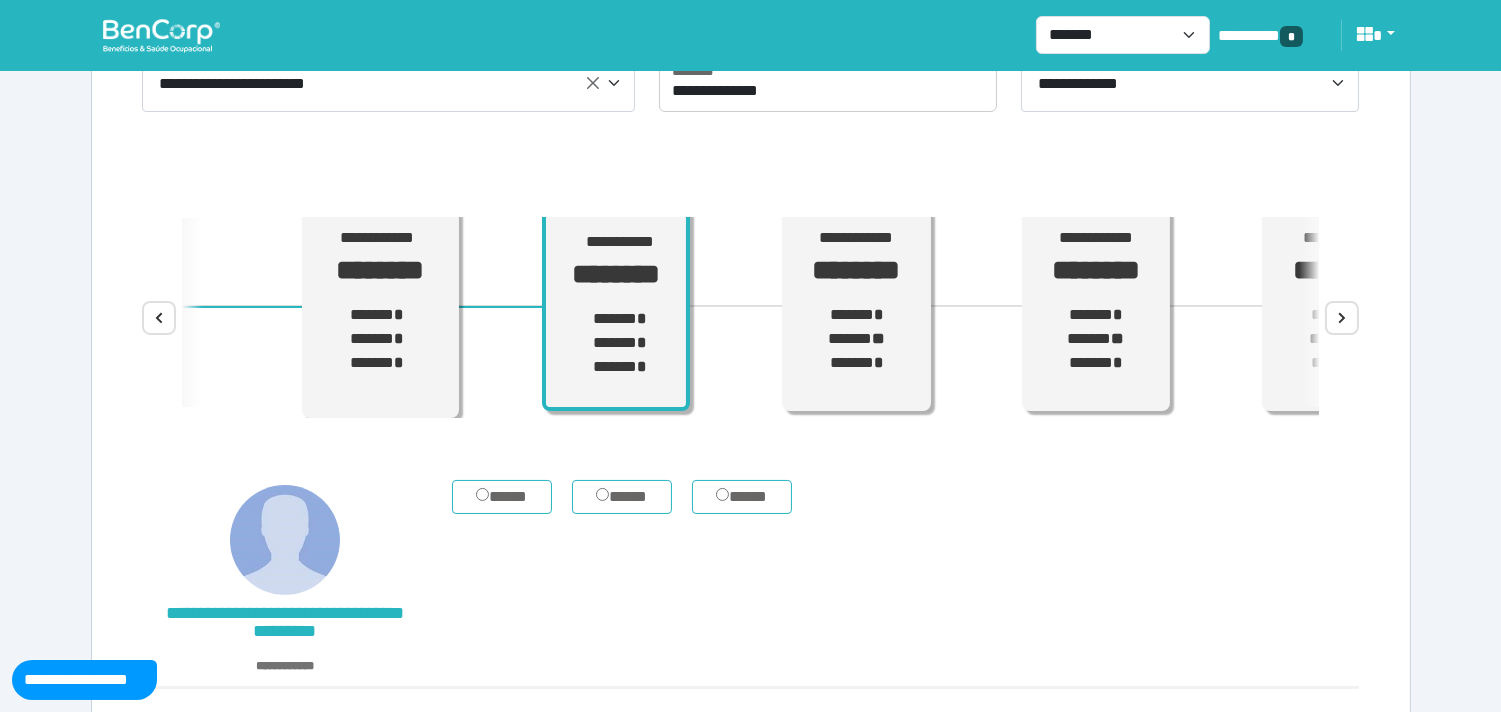 scroll, scrollTop: 143, scrollLeft: 0, axis: vertical 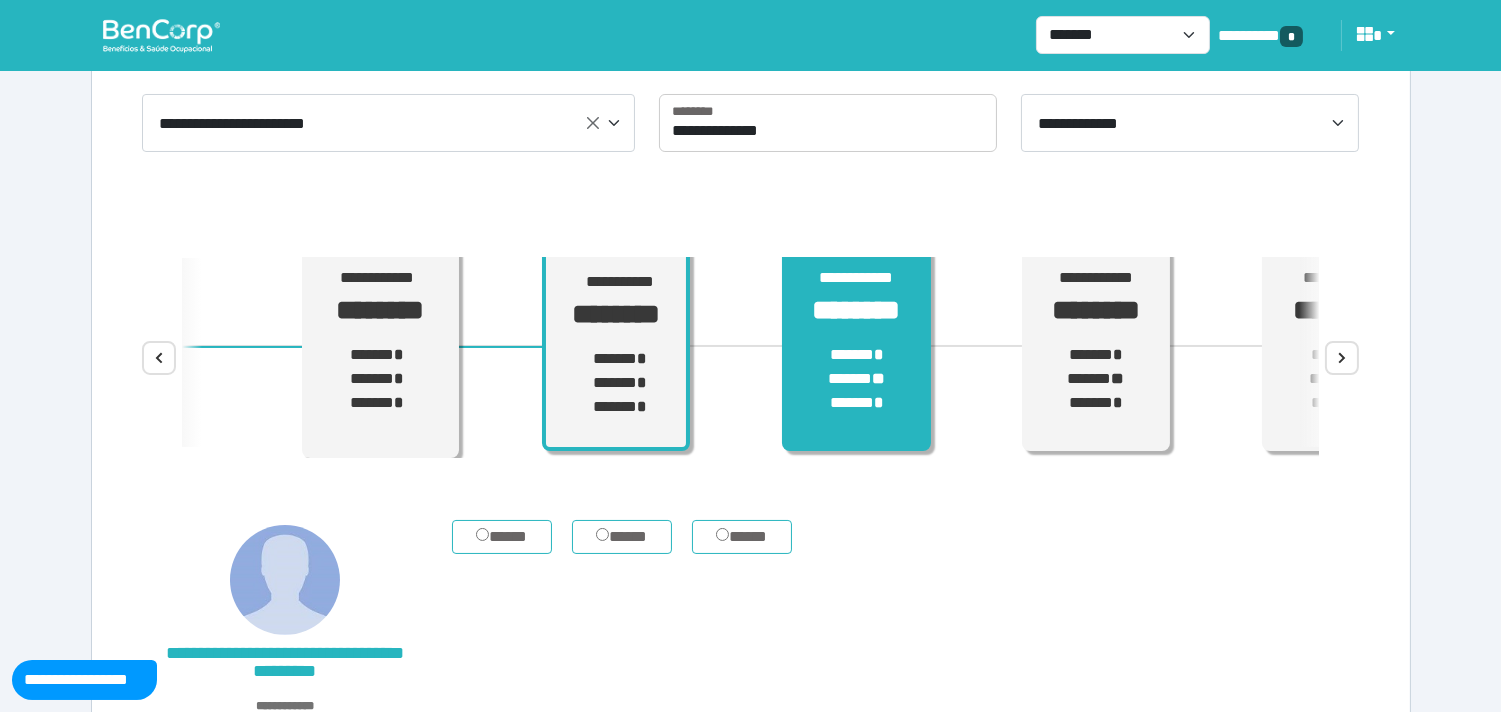 click on "****** * ****** ** ****** *" at bounding box center (857, 379) 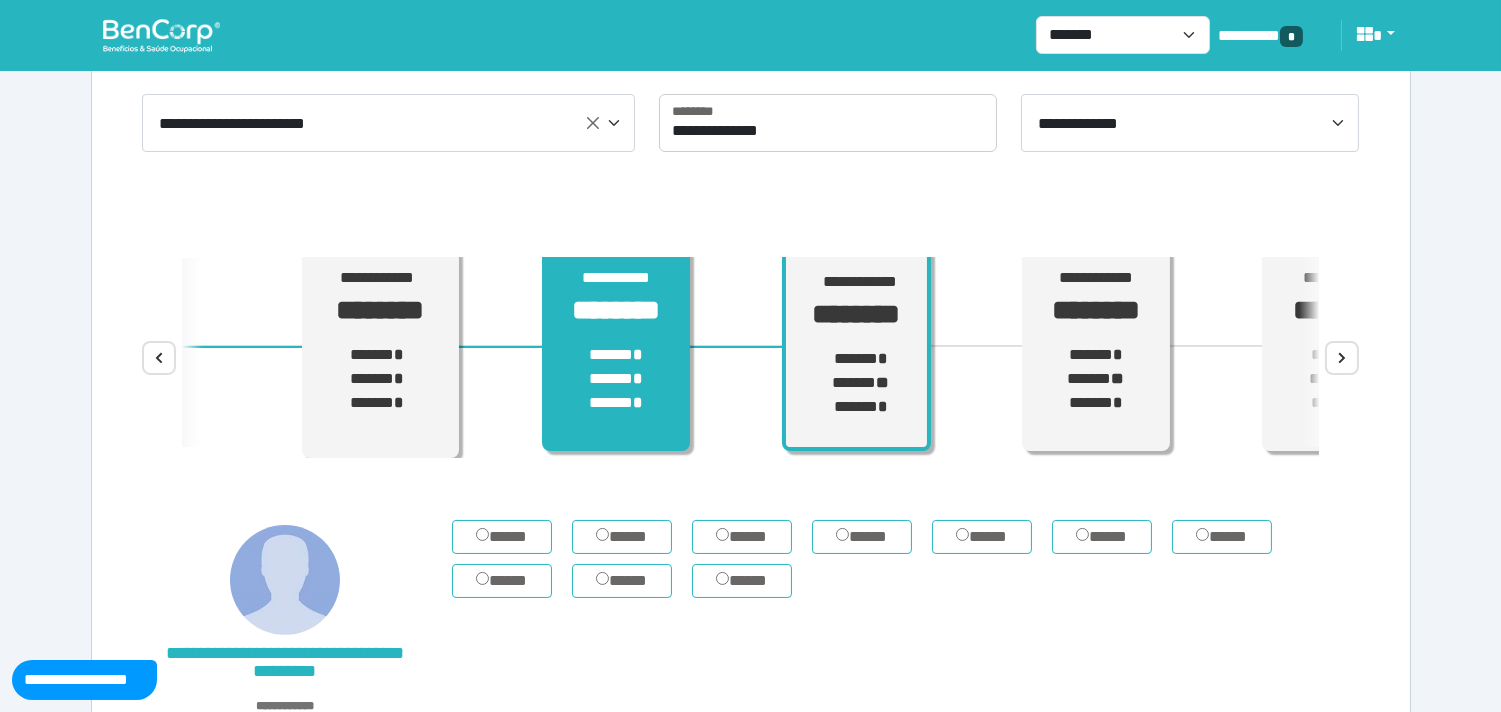 click on "**********" at bounding box center (616, 349) 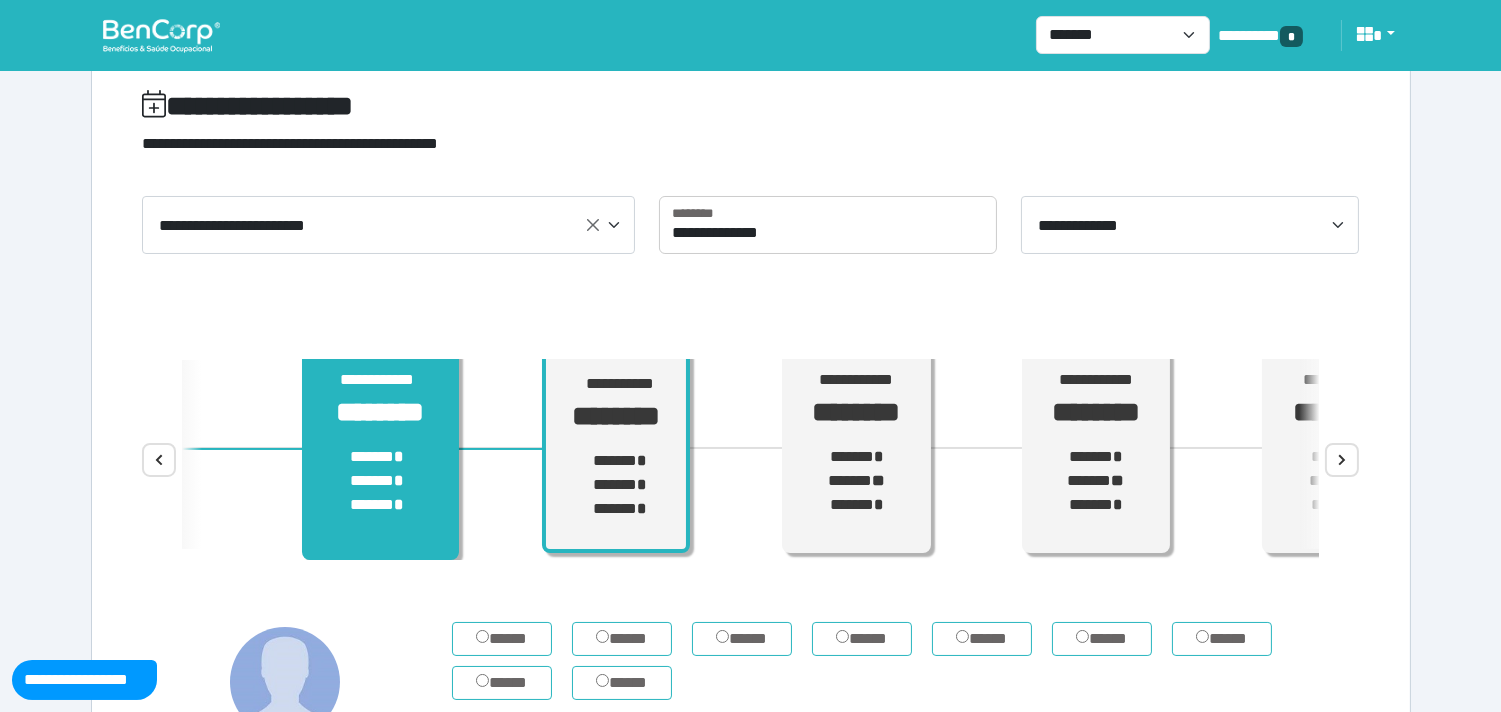 scroll, scrollTop: 32, scrollLeft: 0, axis: vertical 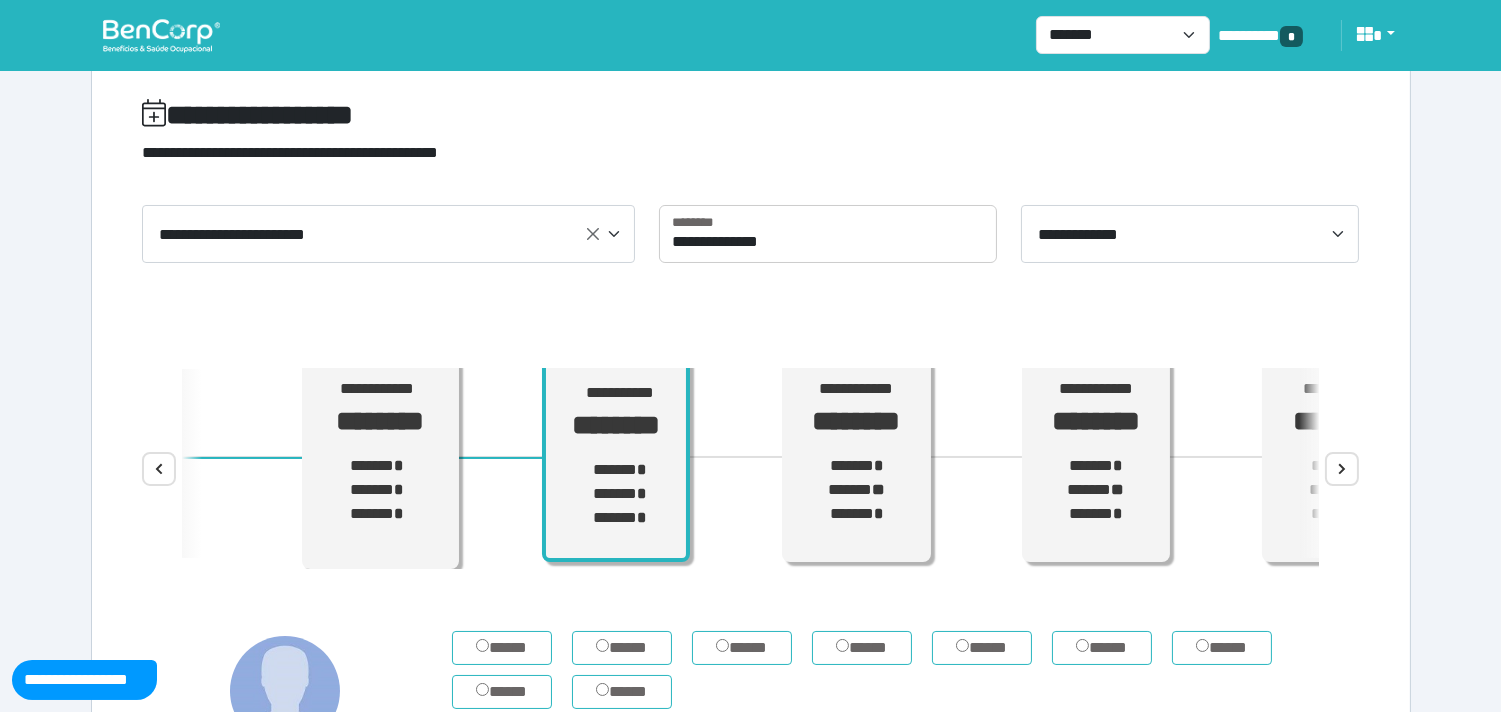 click on "****" at bounding box center (159, 469) 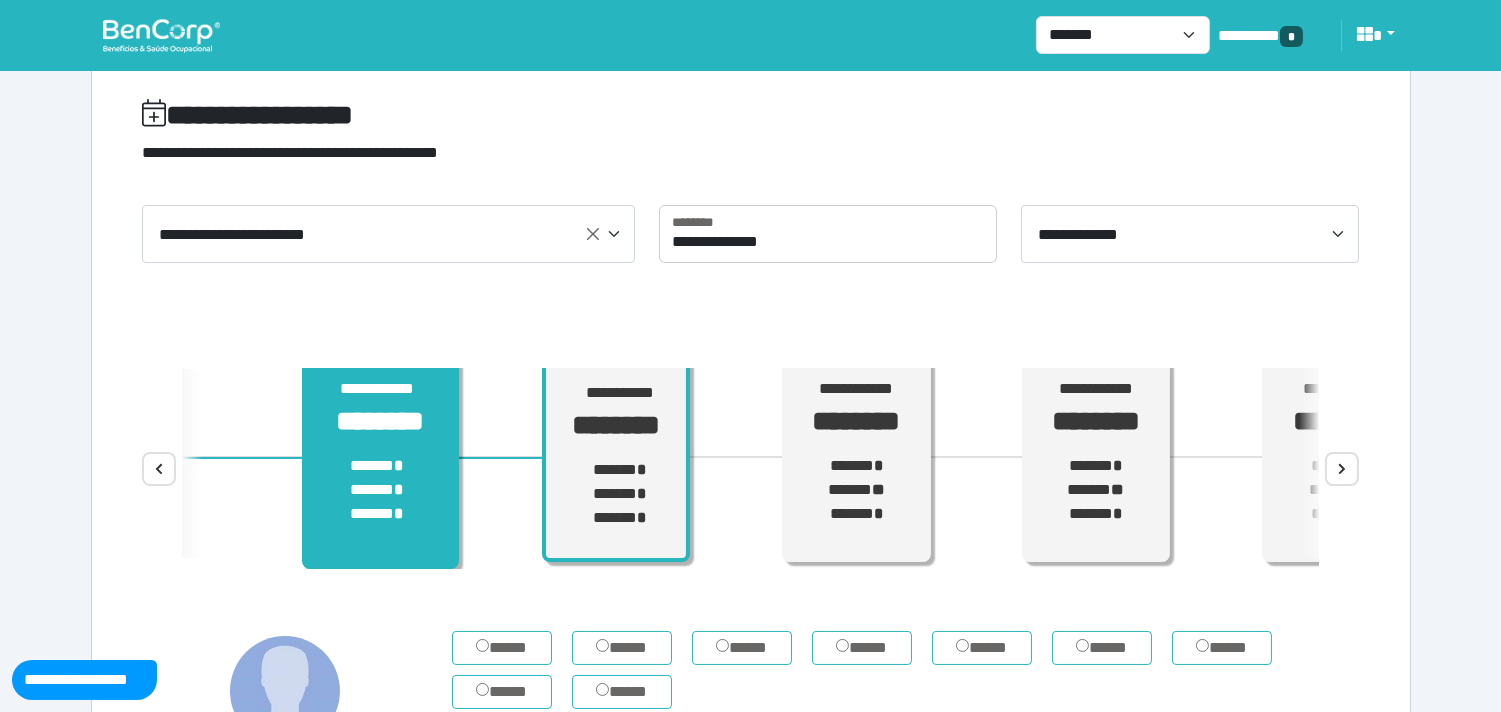 click on "*" at bounding box center [398, 465] 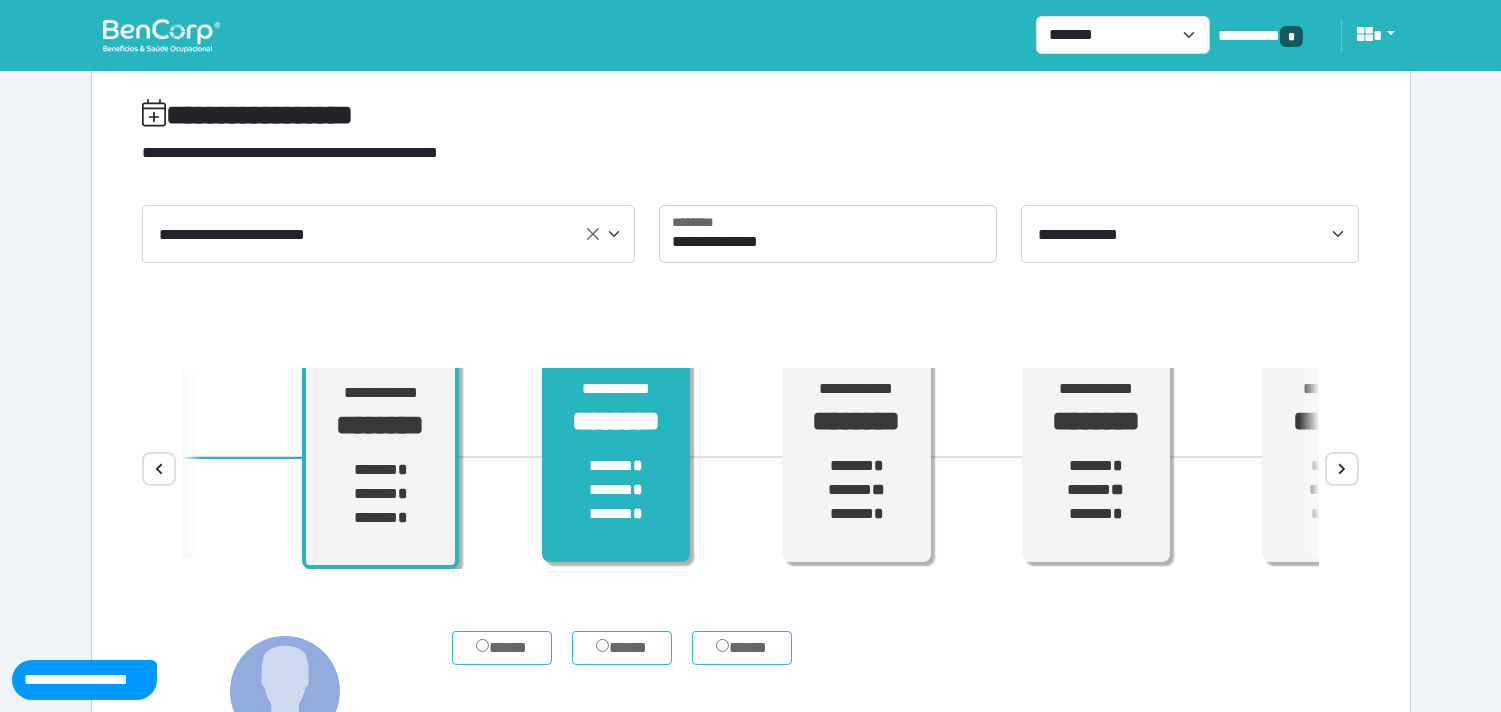 click on "****** * ****** * ****** *" at bounding box center (616, 490) 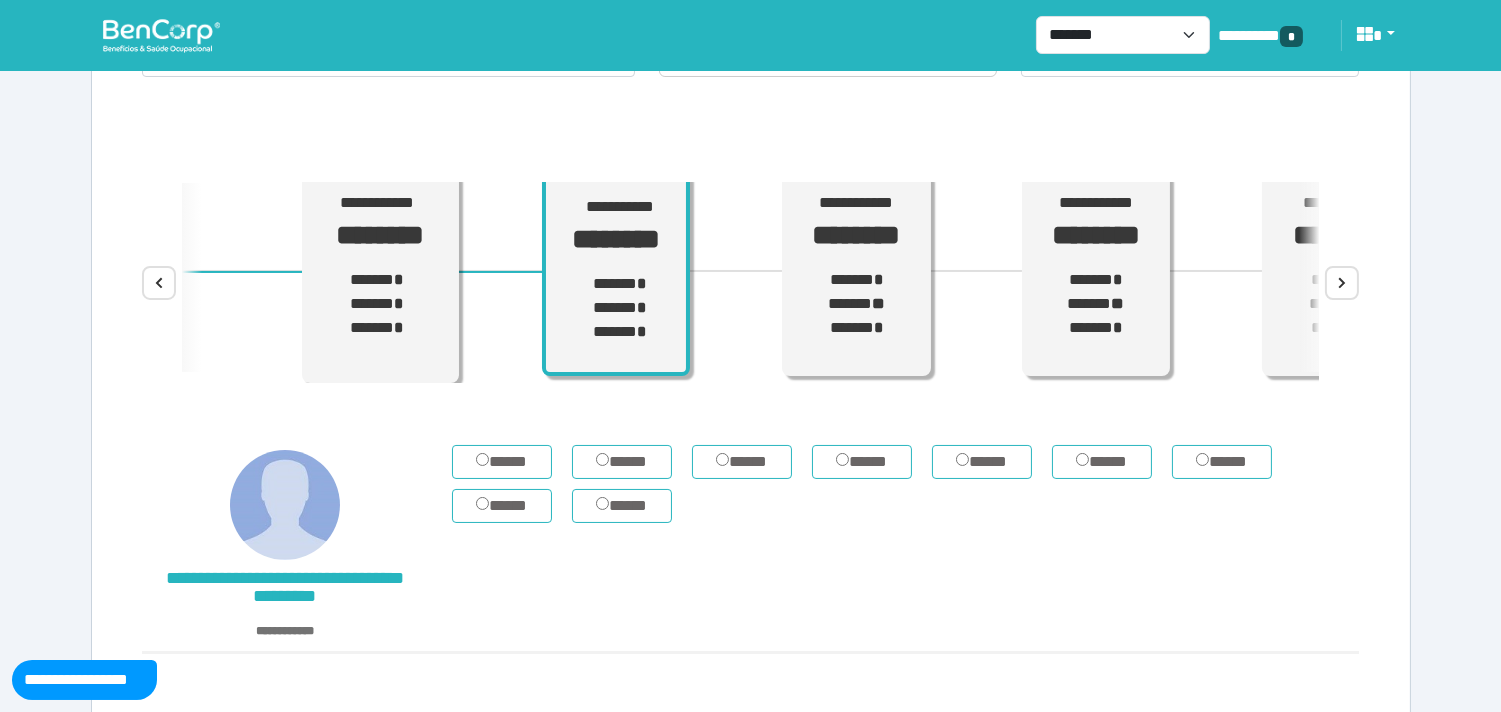scroll, scrollTop: 254, scrollLeft: 0, axis: vertical 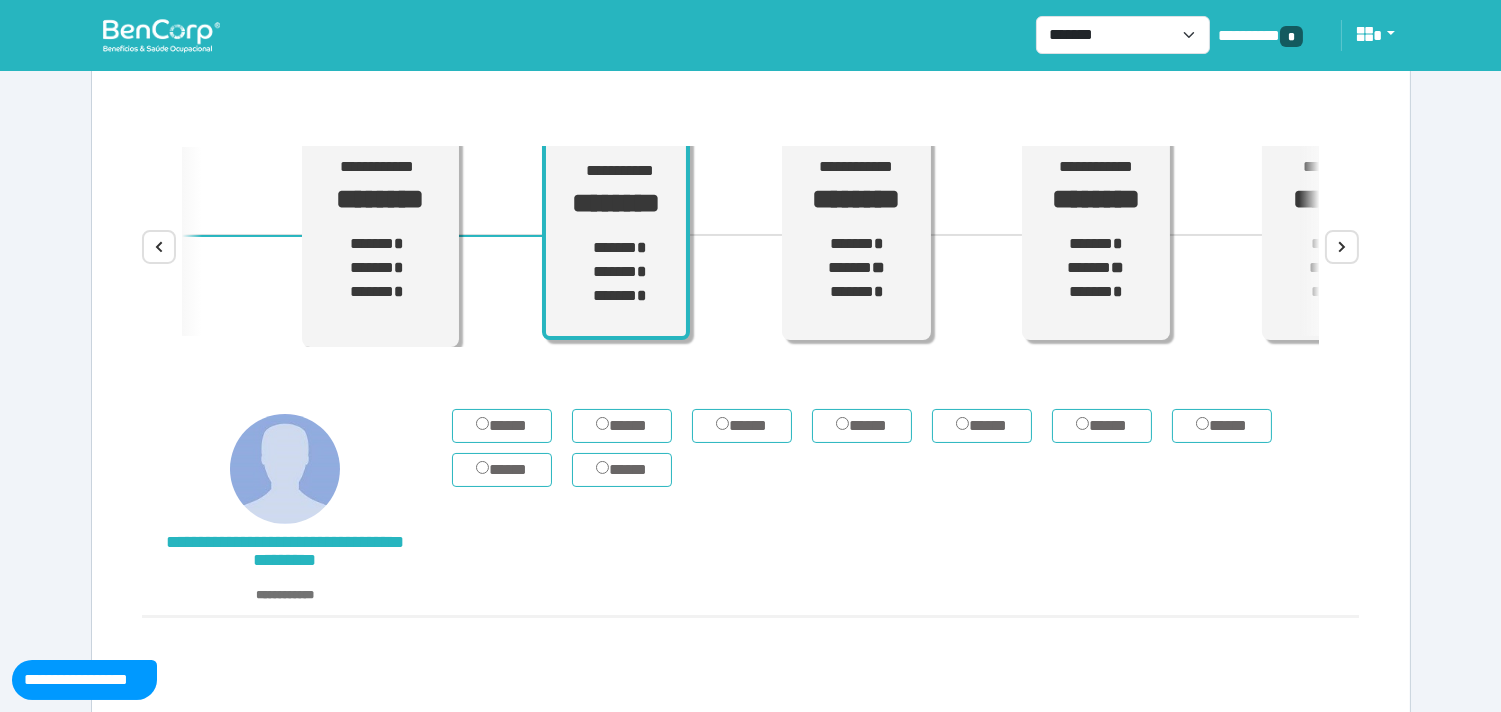 click on "****** * ****** * ****** *" at bounding box center (377, 268) 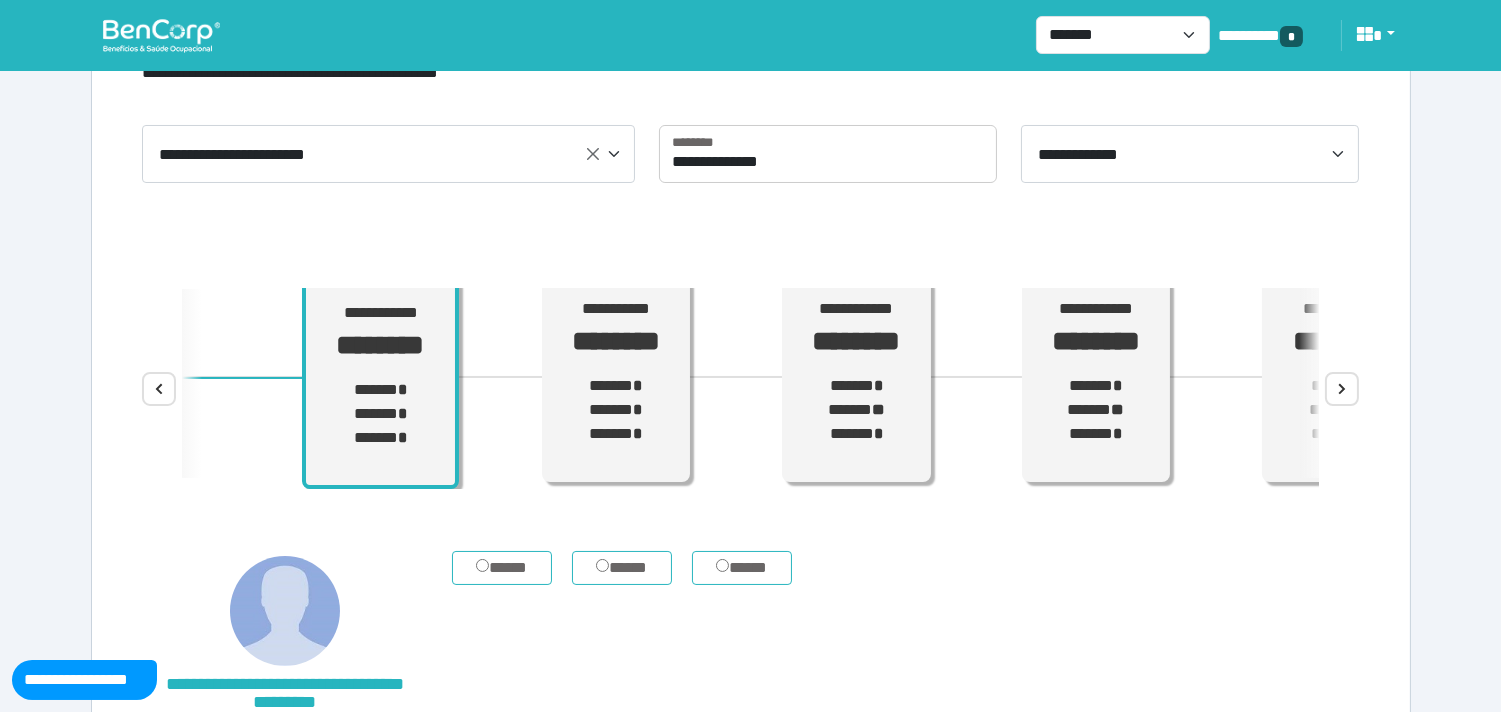 scroll, scrollTop: 111, scrollLeft: 0, axis: vertical 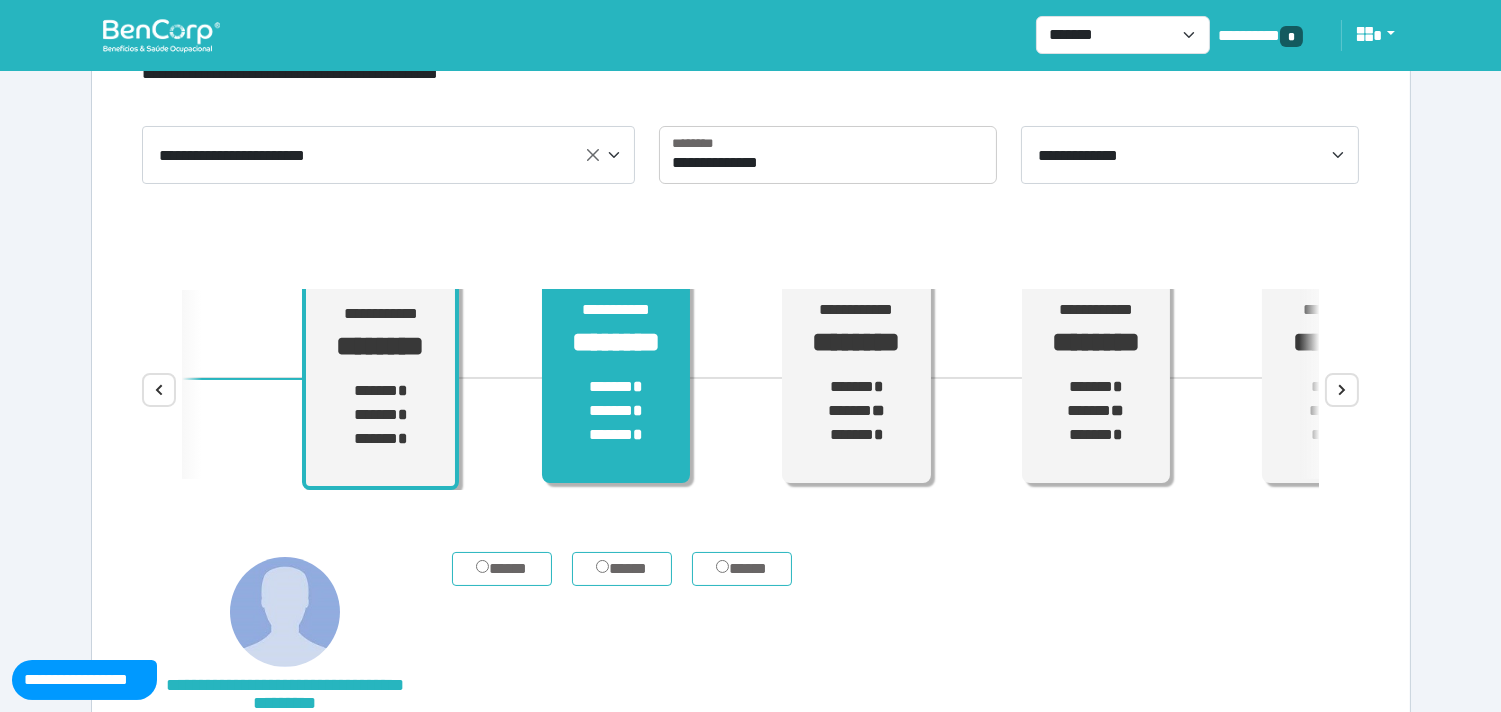 click on "****** * ****** * ****** *" at bounding box center (616, 411) 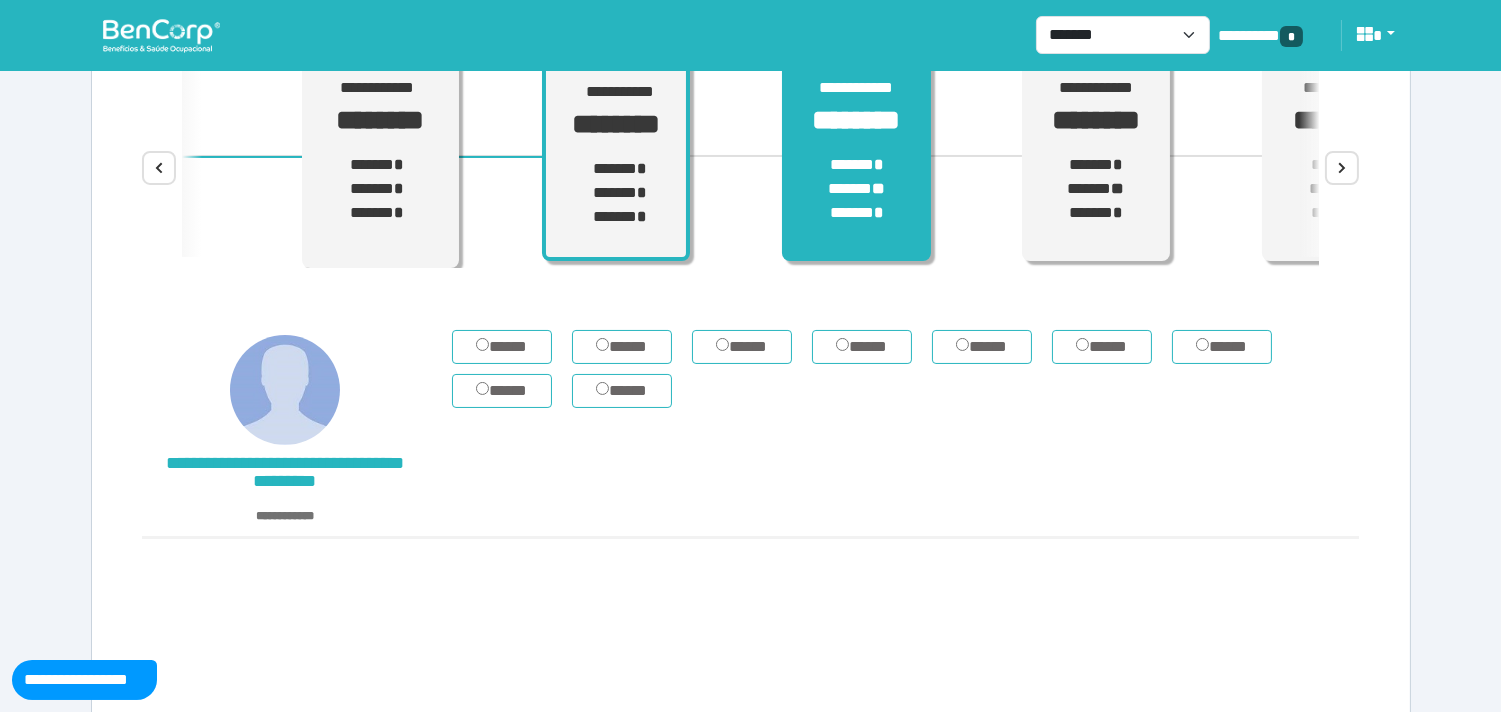 scroll, scrollTop: 222, scrollLeft: 0, axis: vertical 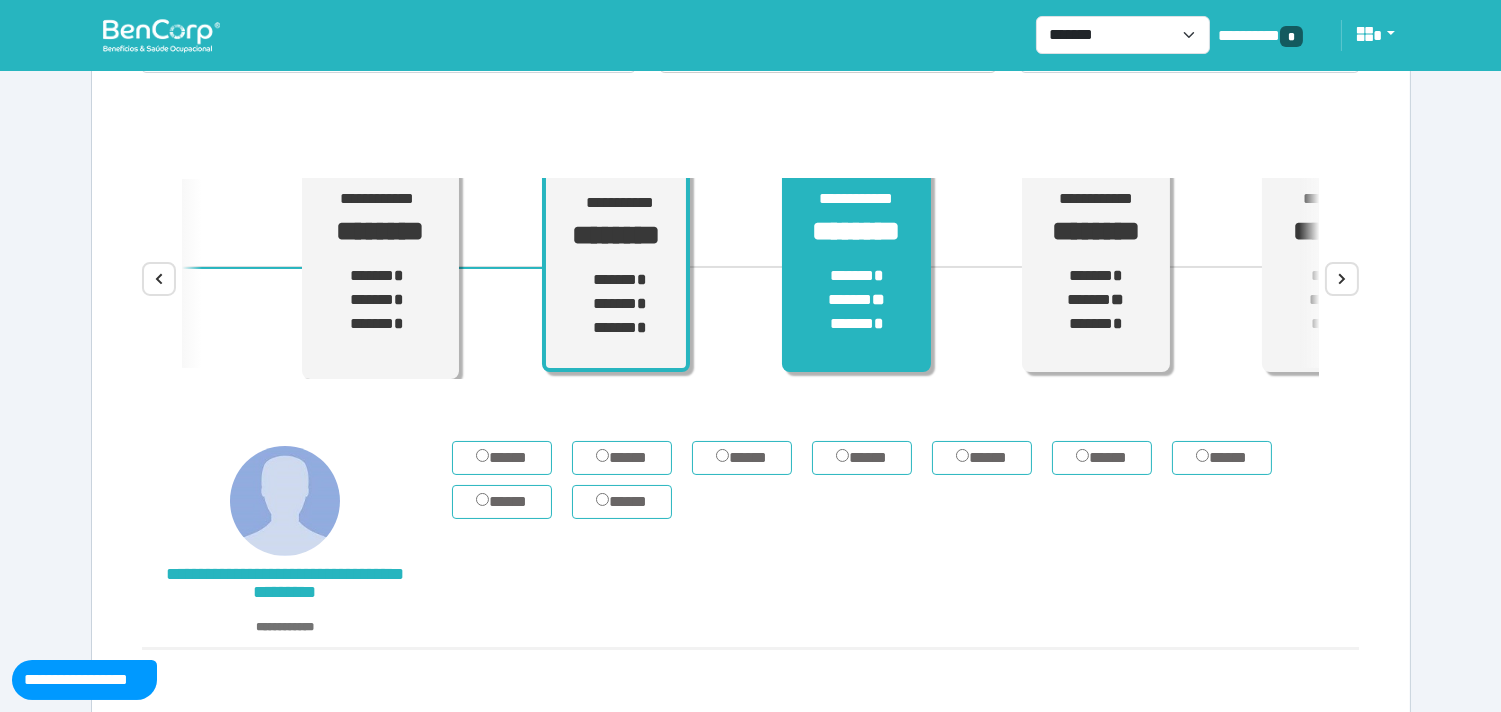 click on "****** * ****** ** ****** *" at bounding box center (857, 300) 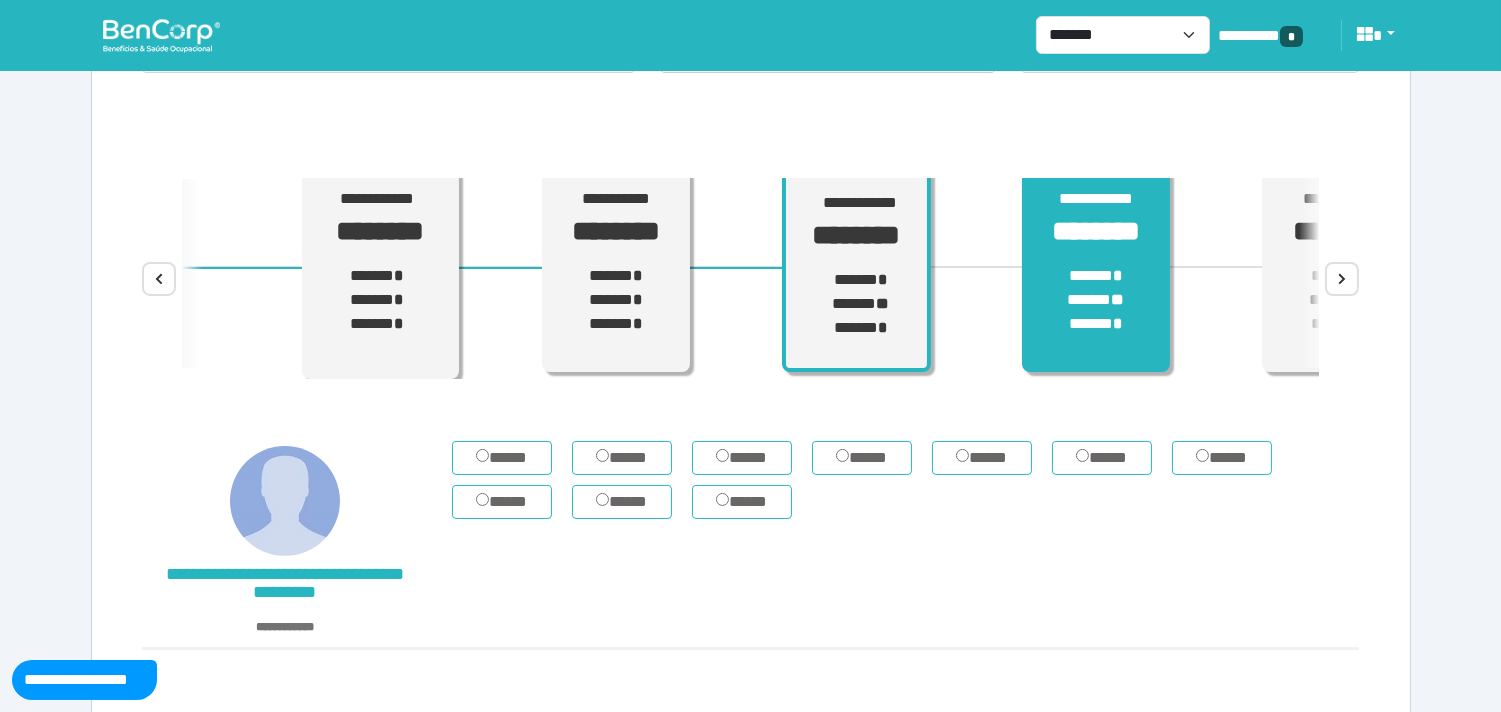 click on "****** * ****** ** ****** *" at bounding box center [1096, 300] 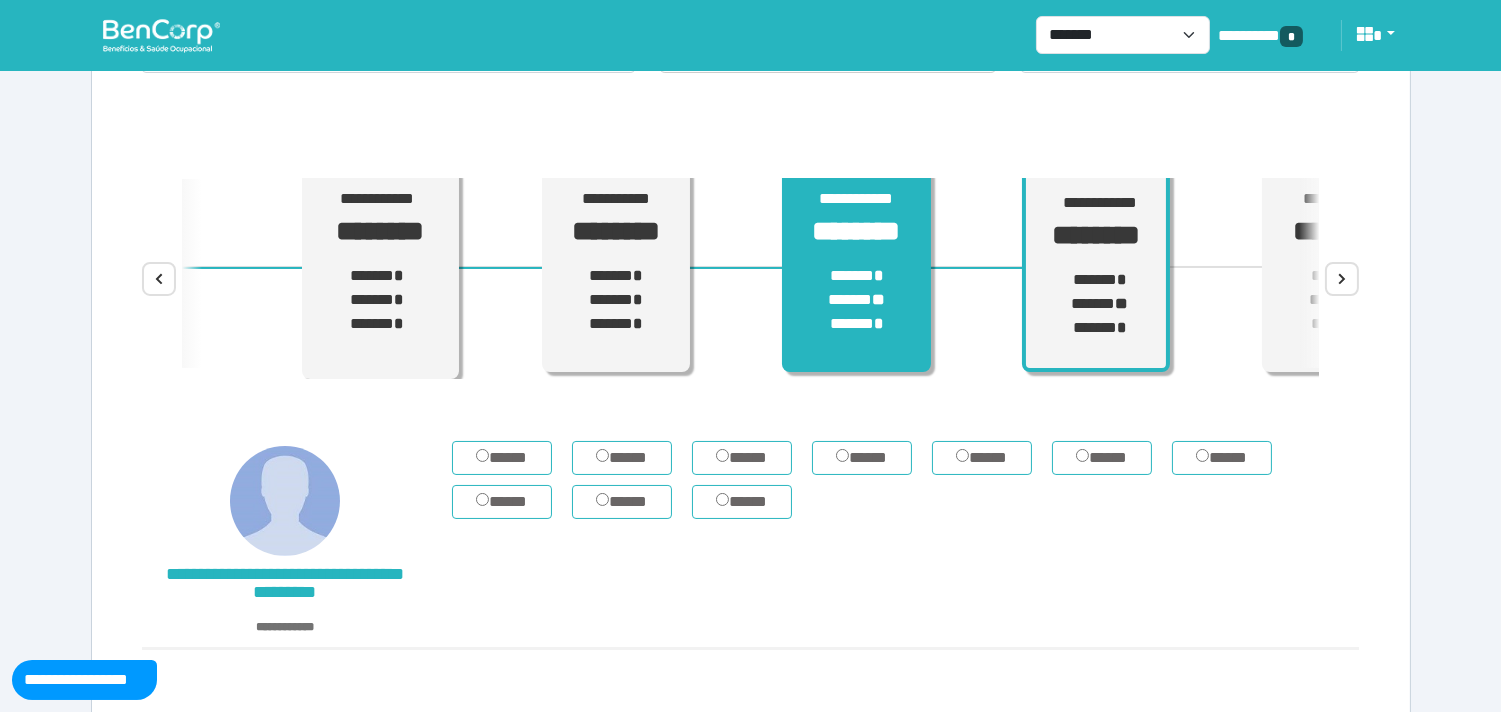 click on "****** * ****** ** ****** *" at bounding box center (857, 300) 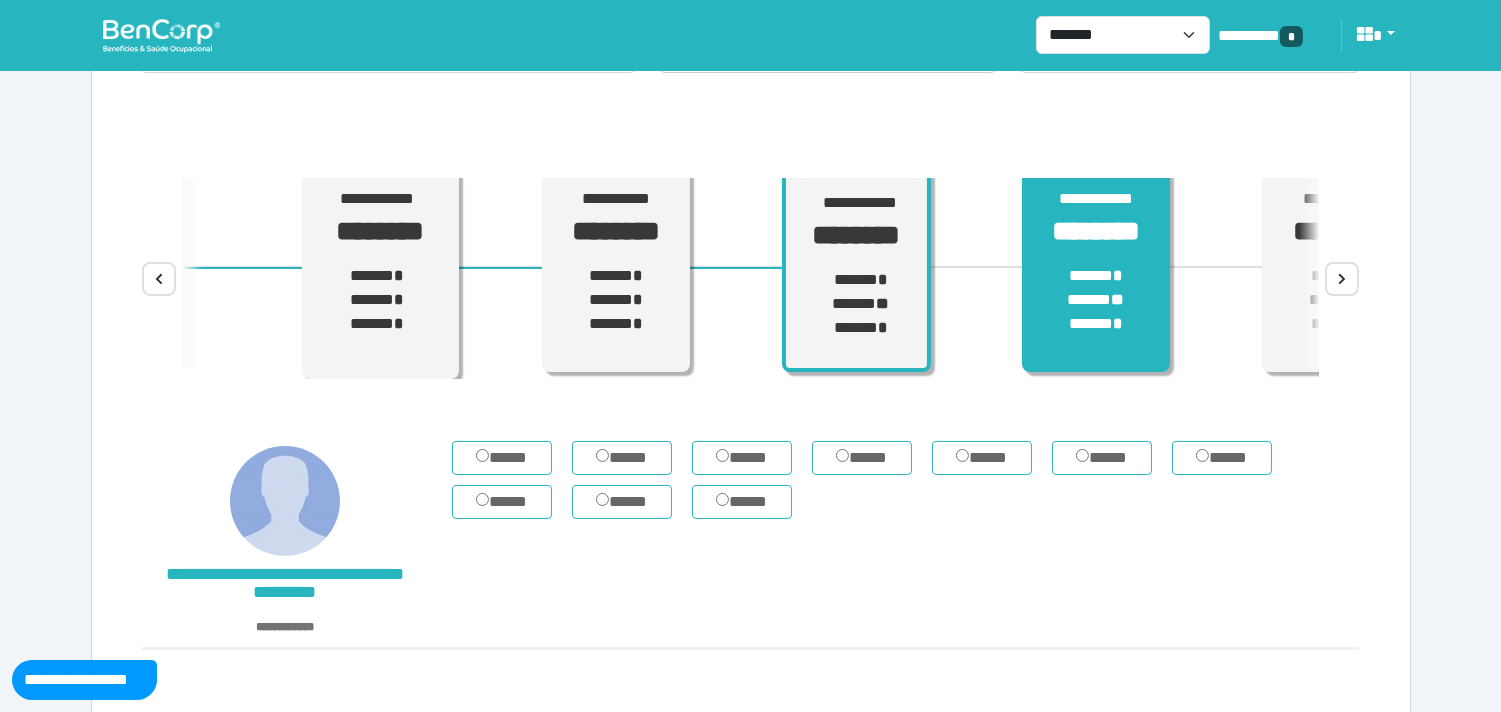click on "**********" at bounding box center (1096, 270) 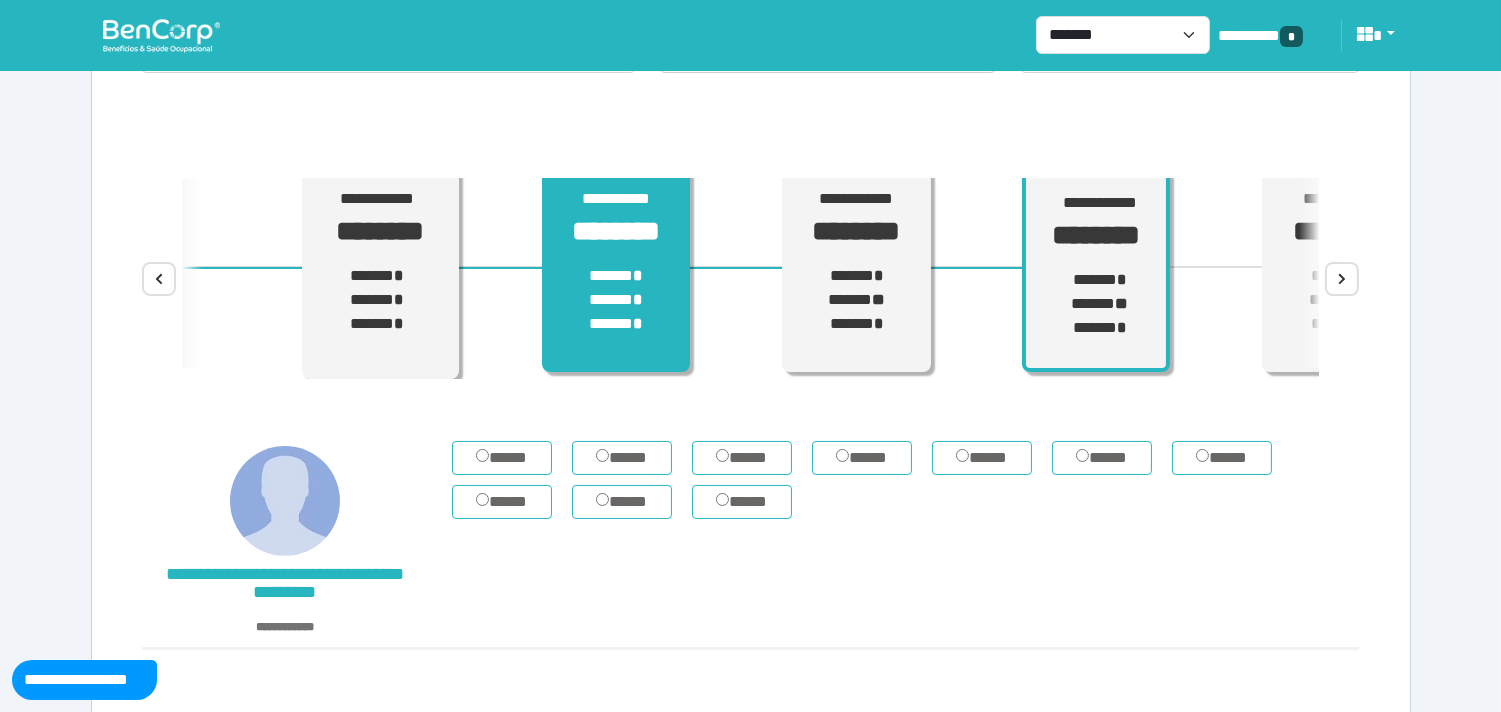 click on "**********" at bounding box center [616, 270] 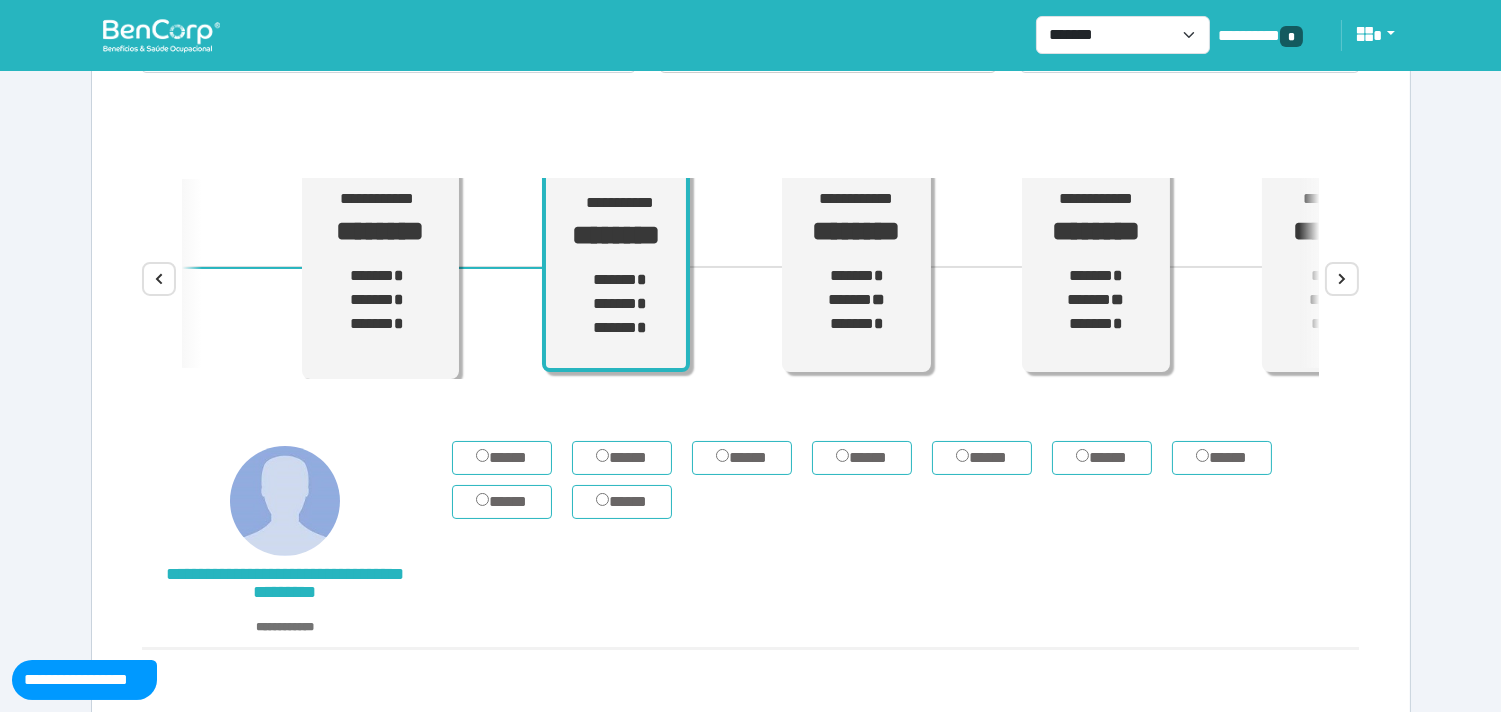 click on "****" at bounding box center (1342, 279) 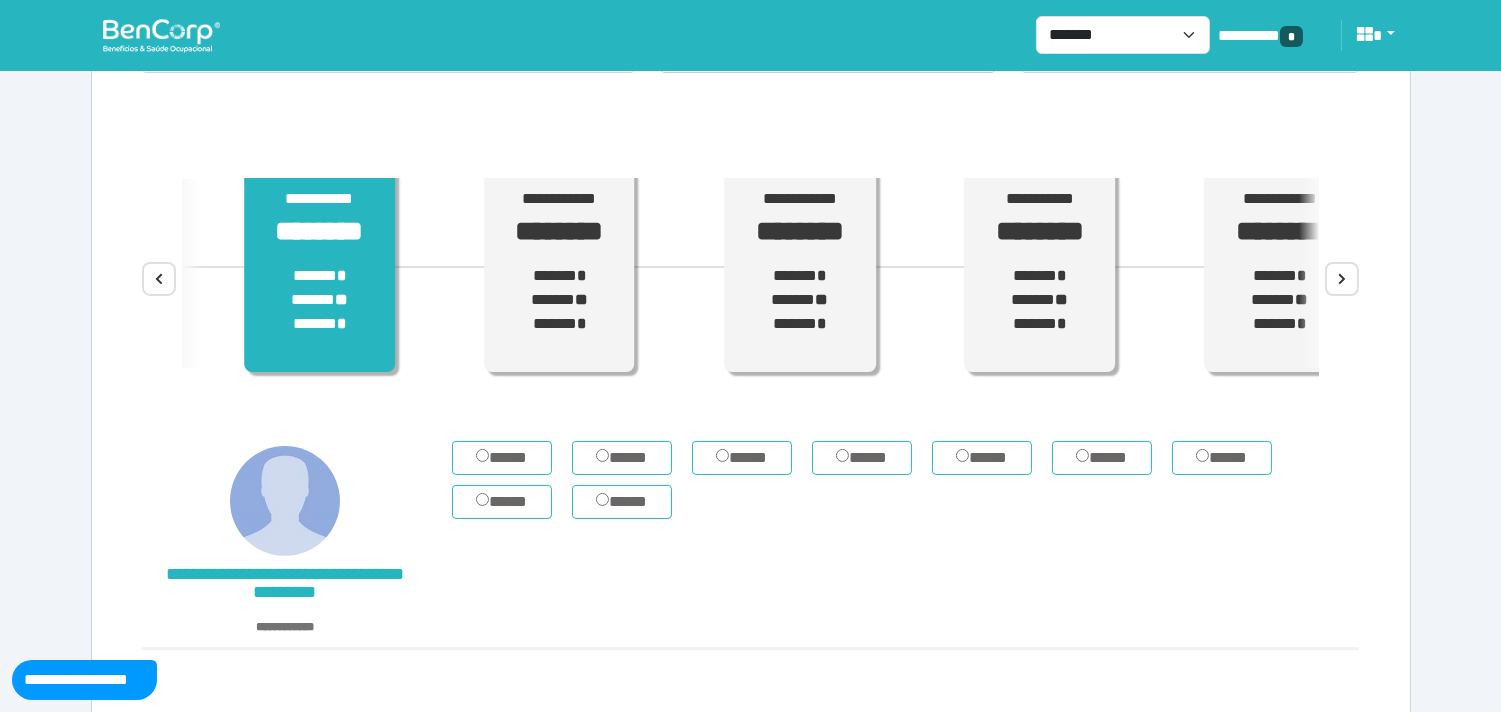 click on "****** * ****** ** ****** *" at bounding box center [319, 300] 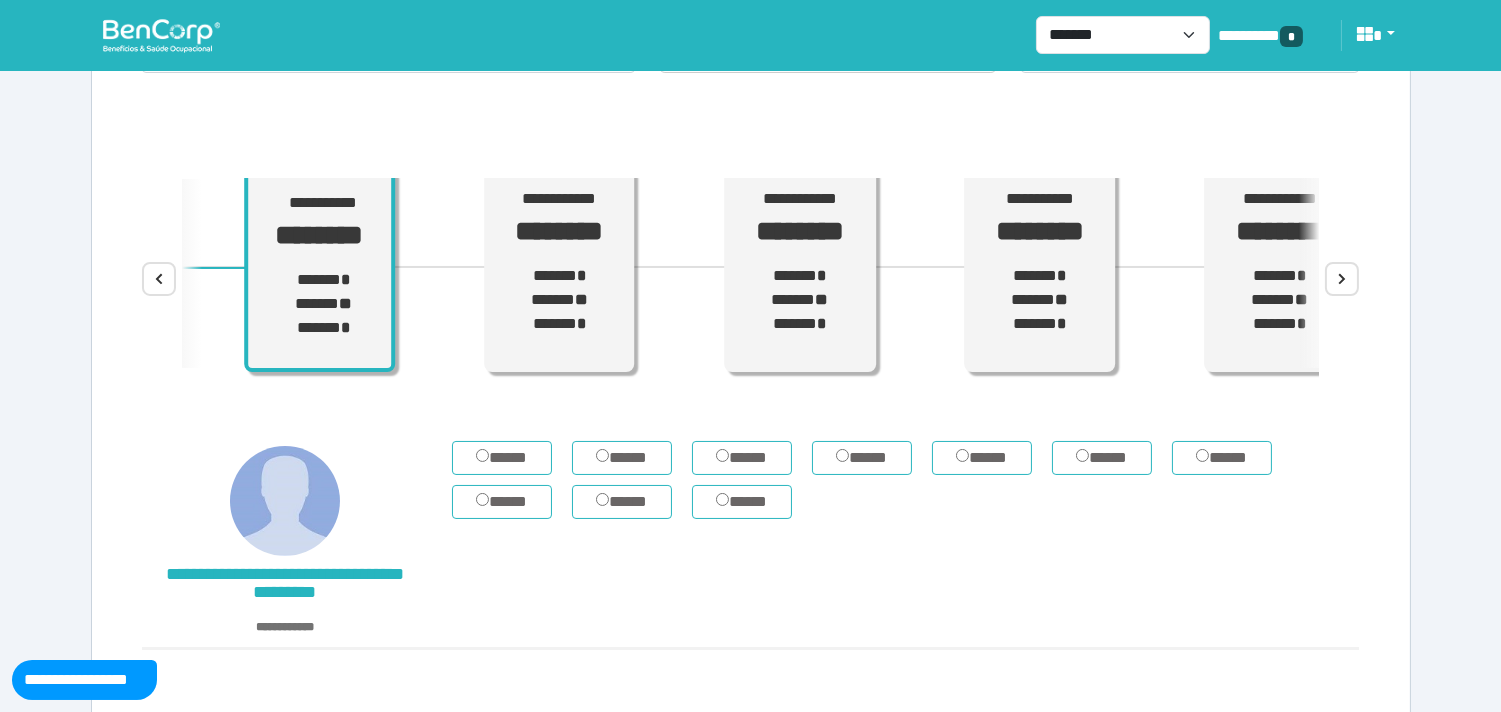 click on "****" at bounding box center [159, 279] 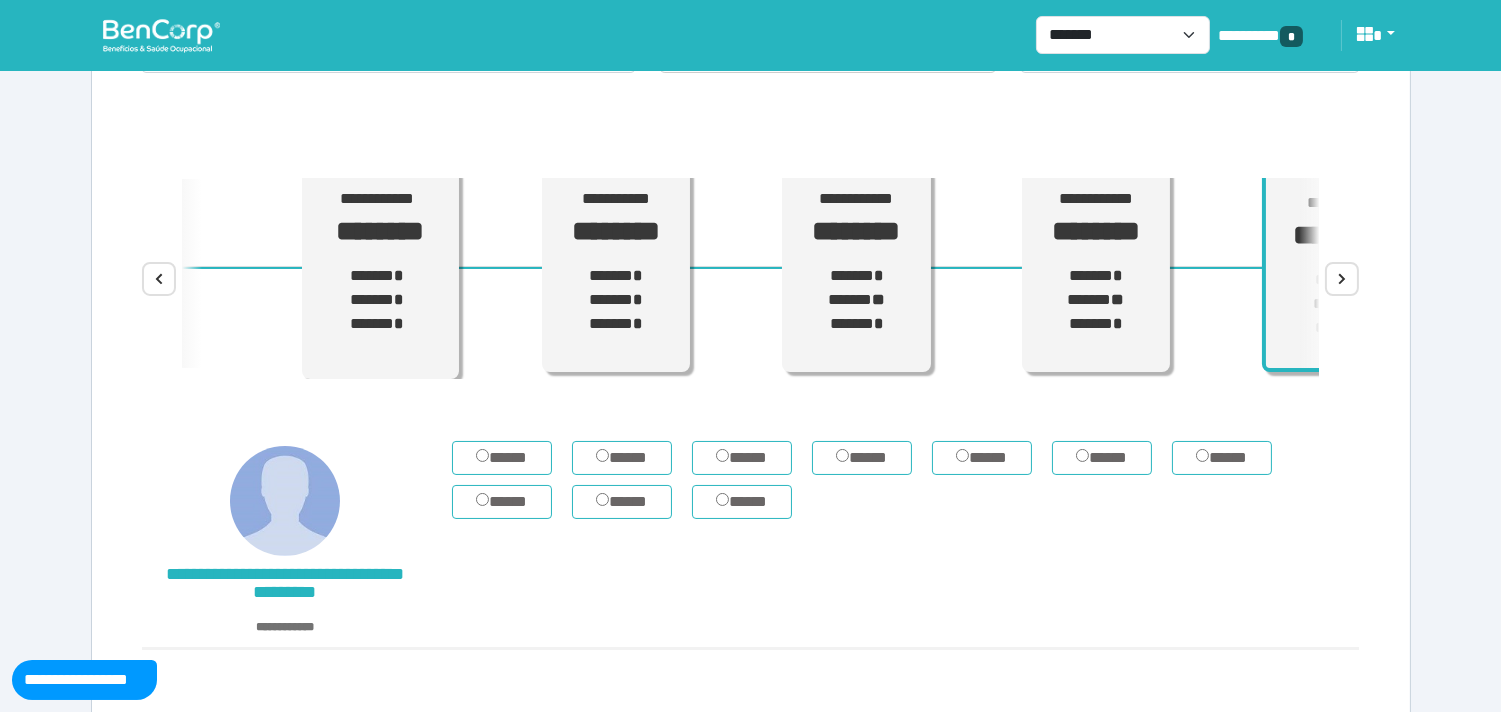 click on "**********" at bounding box center [751, 279] 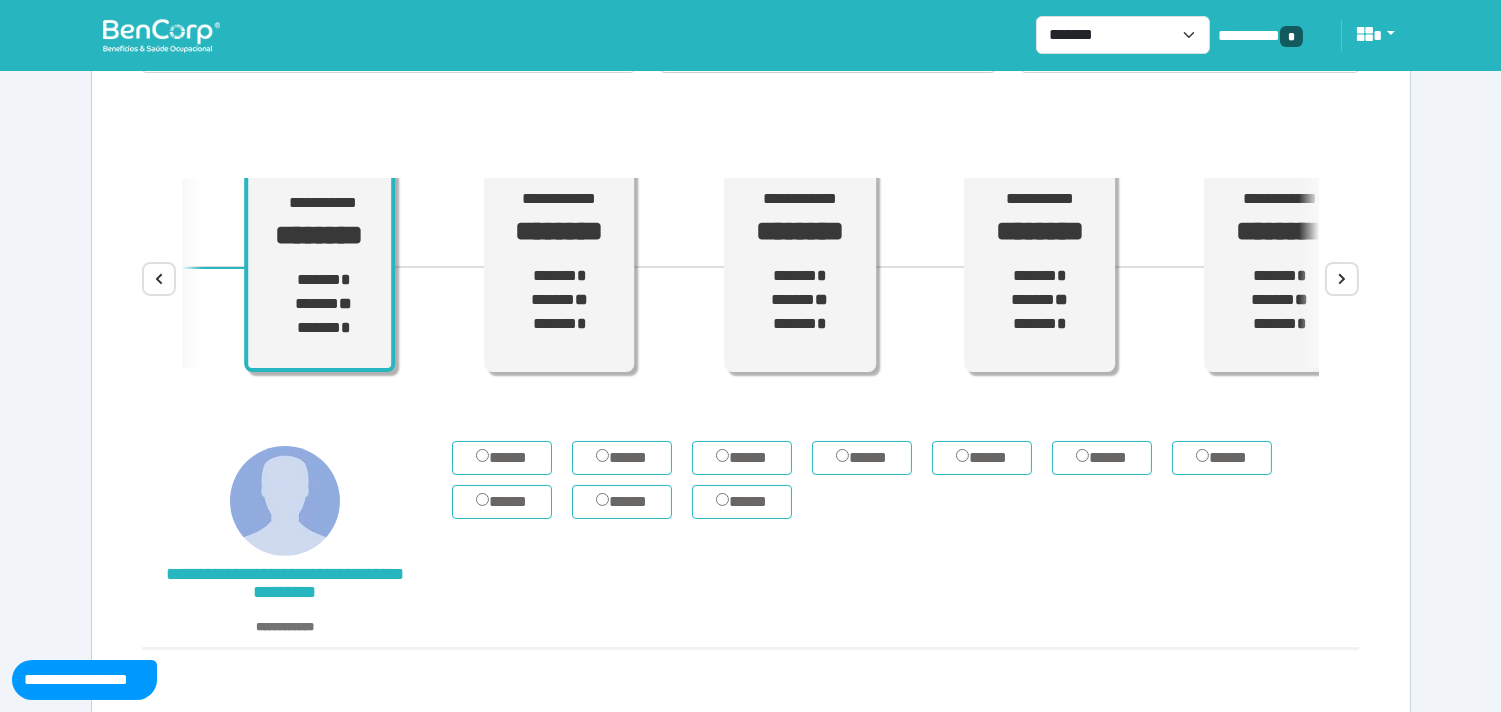 click on "**********" at bounding box center [751, 279] 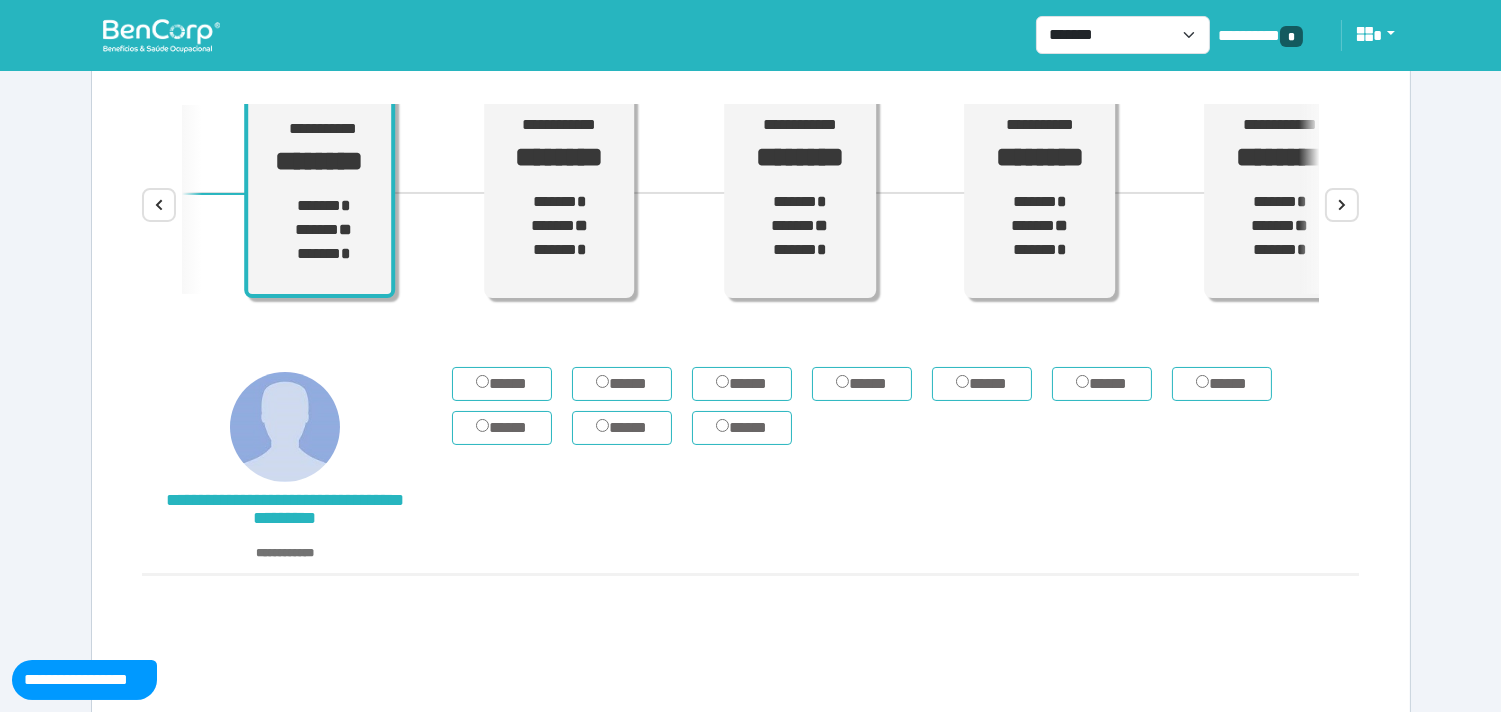 scroll, scrollTop: 333, scrollLeft: 0, axis: vertical 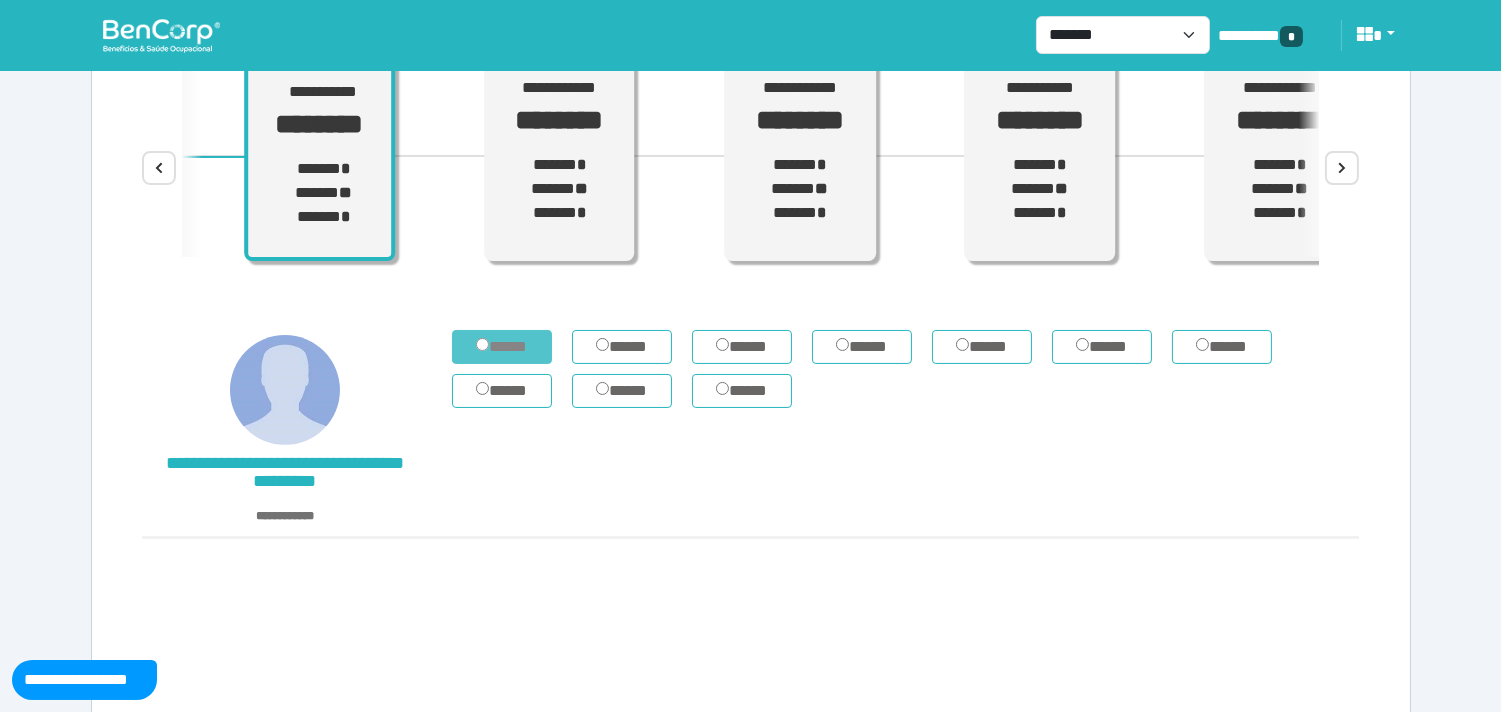 click on "*****" at bounding box center (502, 347) 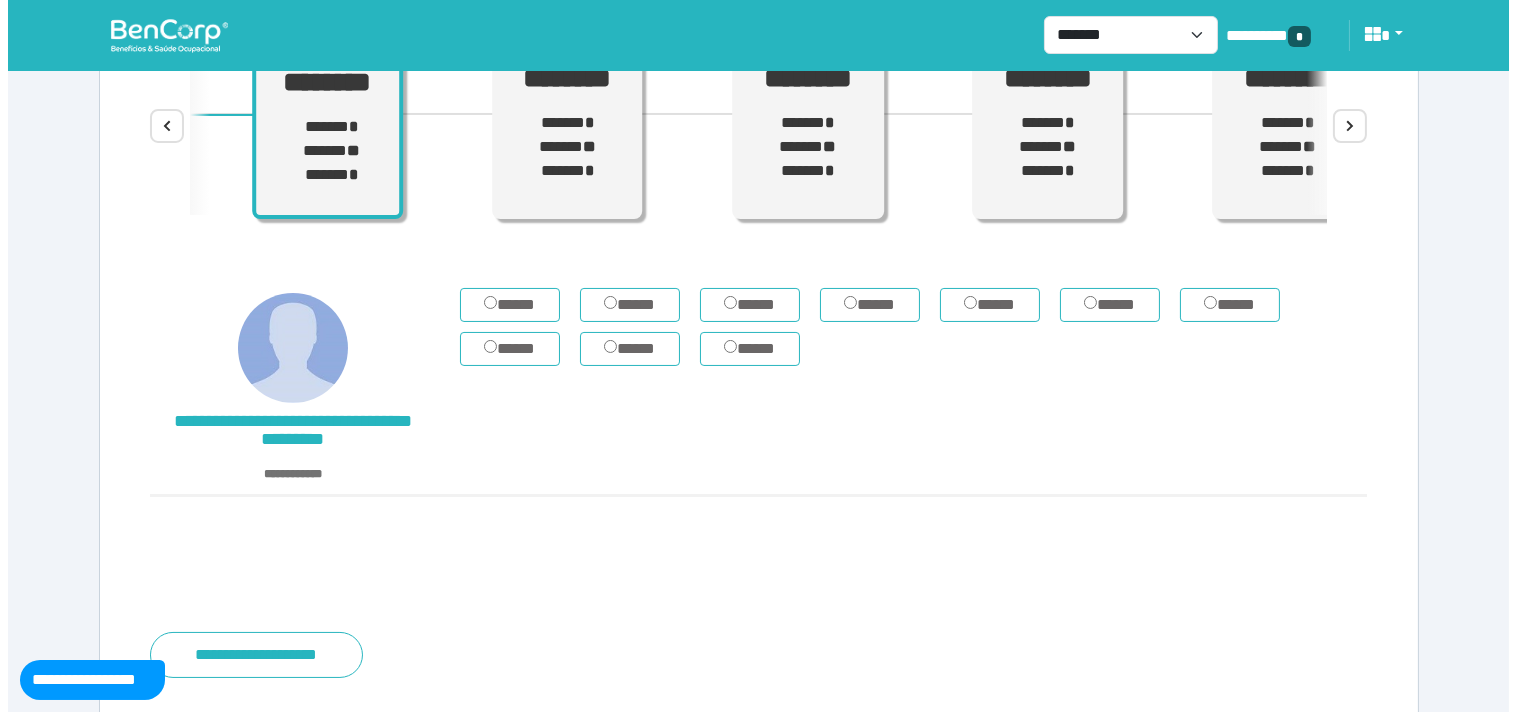 scroll, scrollTop: 412, scrollLeft: 0, axis: vertical 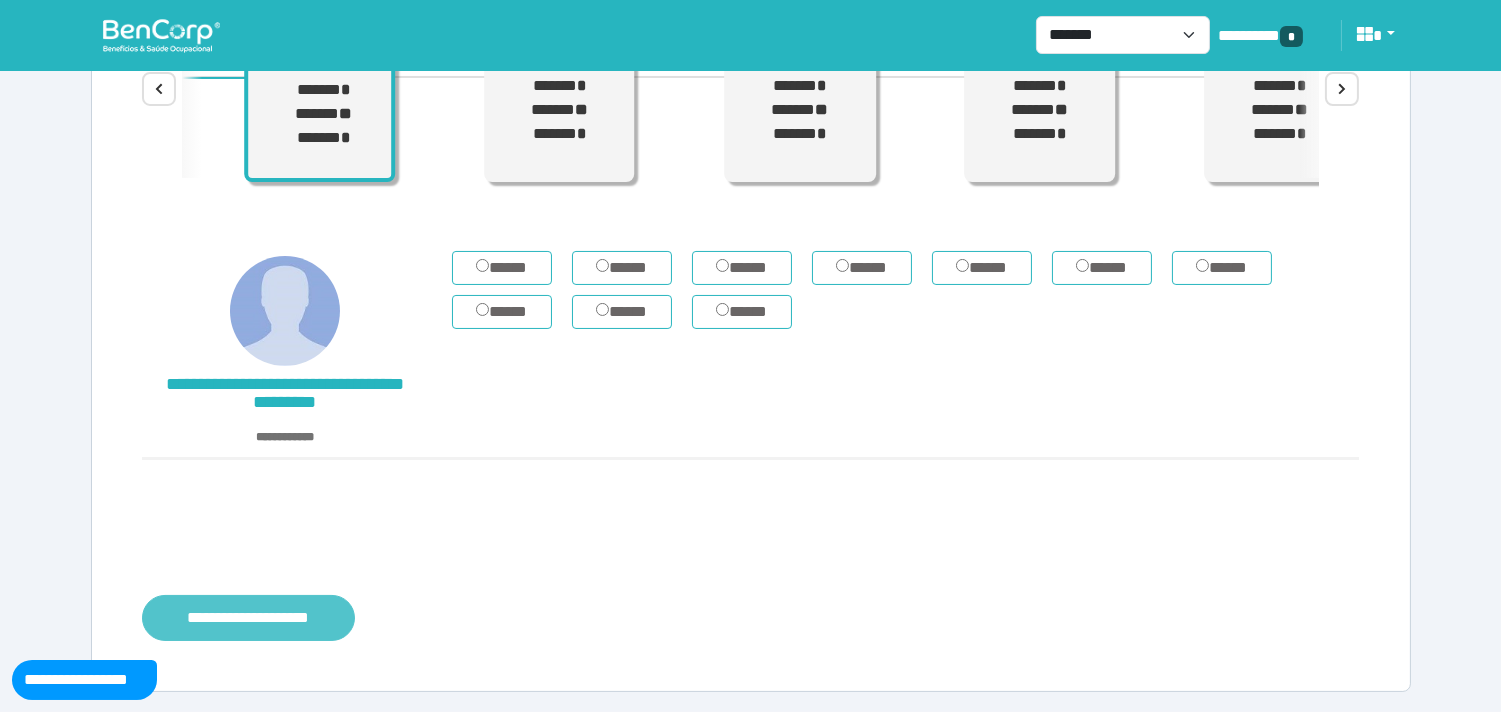 click on "**********" at bounding box center [248, 618] 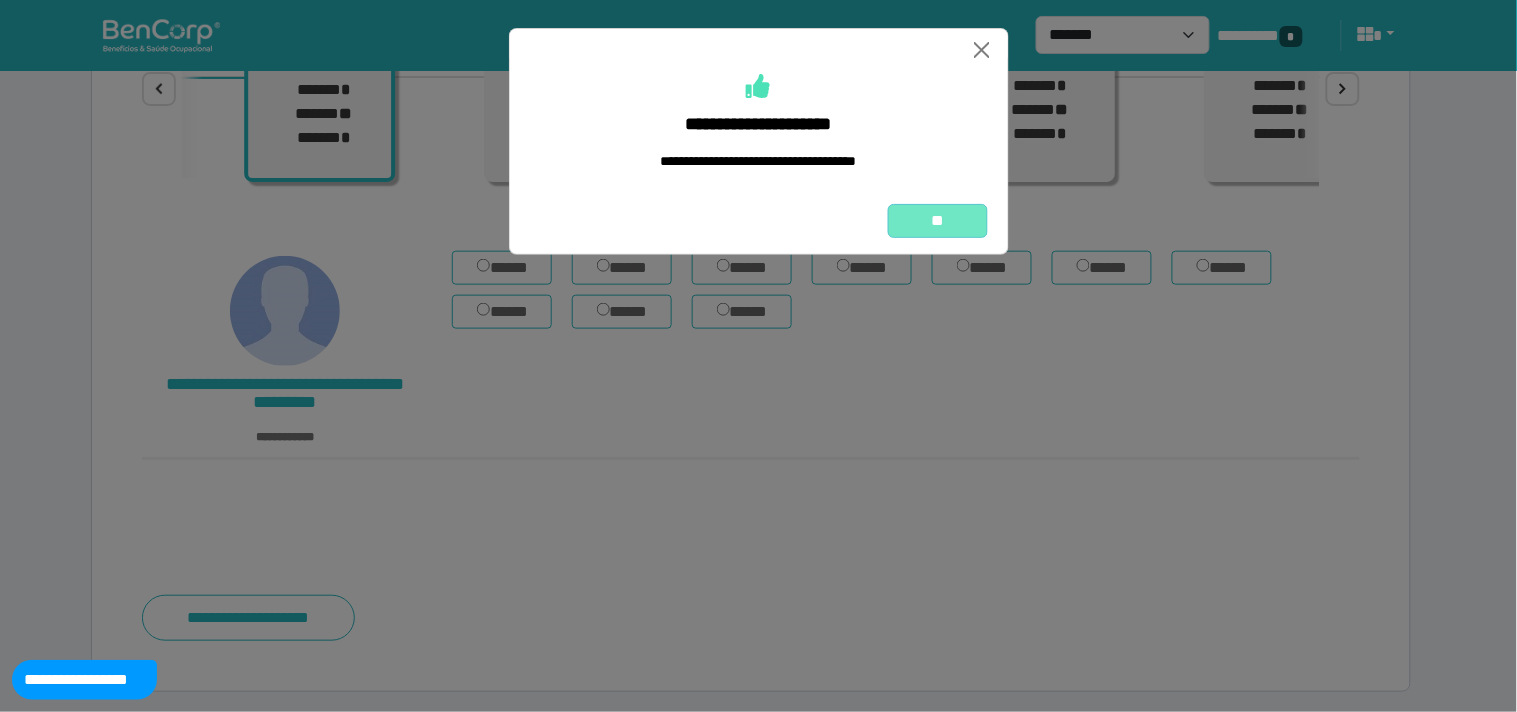 click on "**" at bounding box center (938, 221) 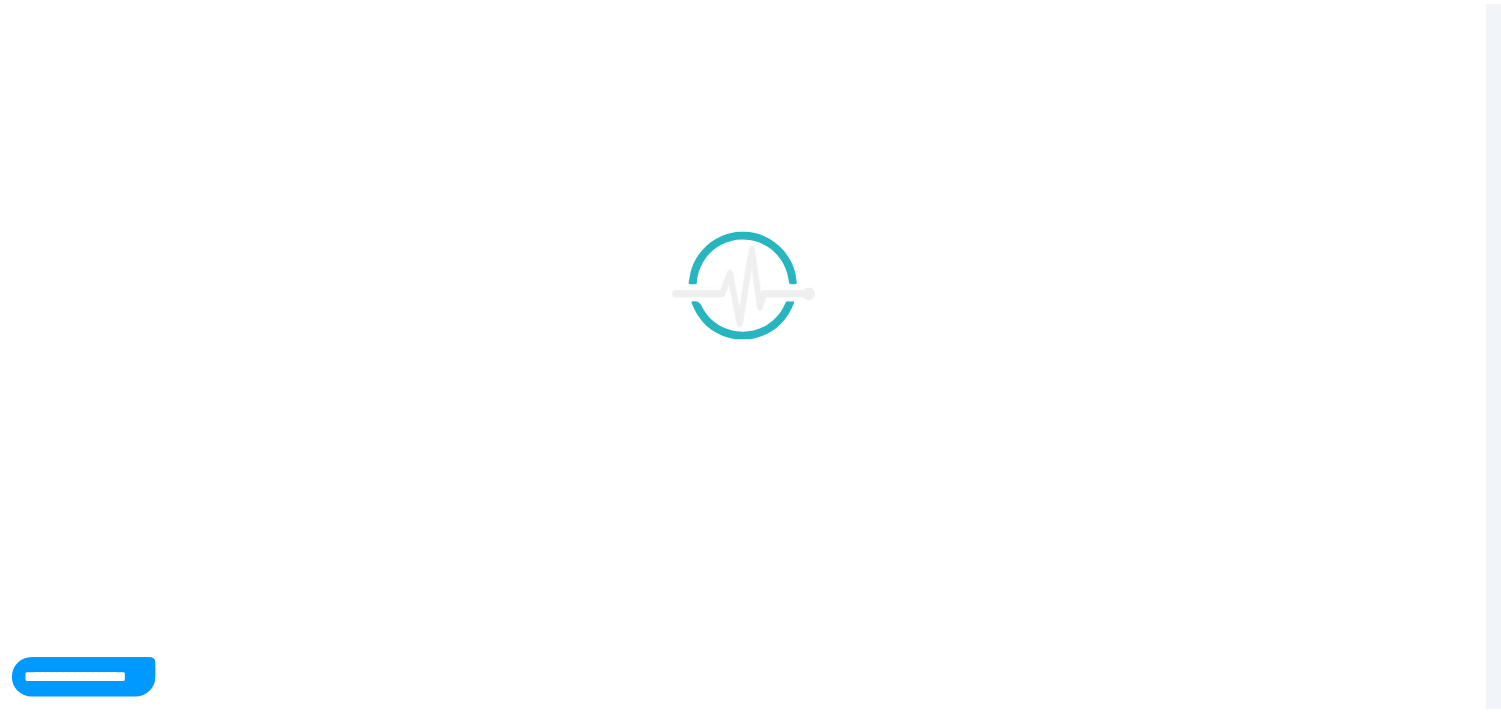 scroll, scrollTop: 0, scrollLeft: 0, axis: both 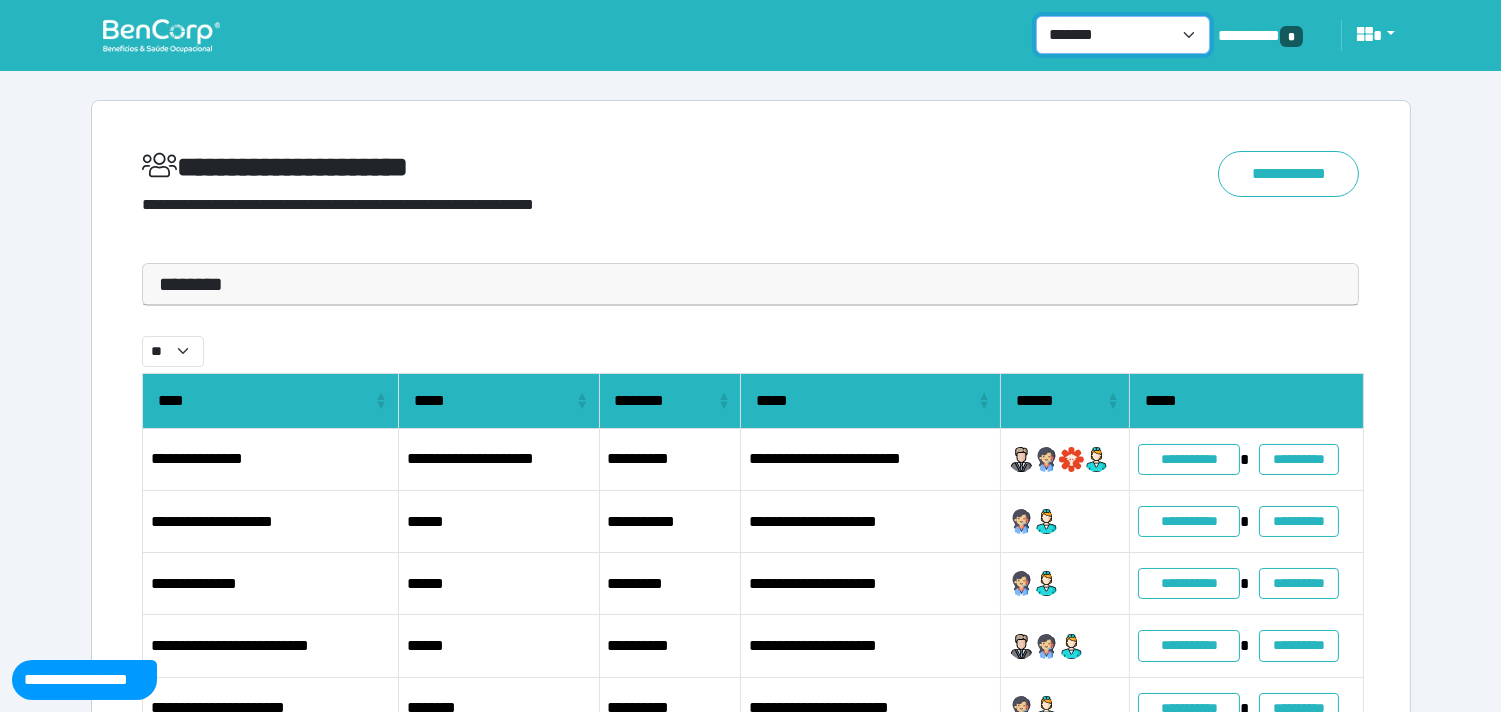 drag, startPoint x: 1108, startPoint y: 37, endPoint x: 1103, endPoint y: 52, distance: 15.811388 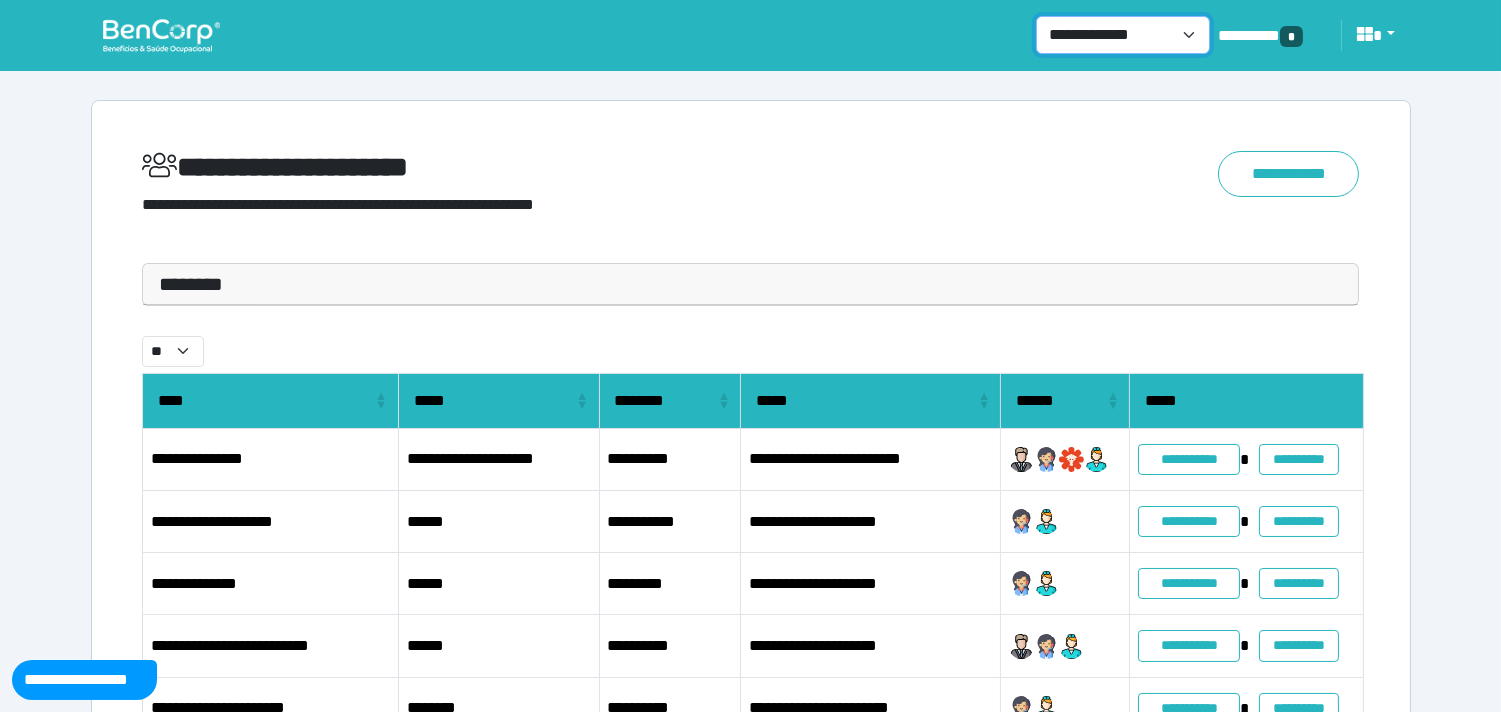 click on "**********" at bounding box center [1123, 35] 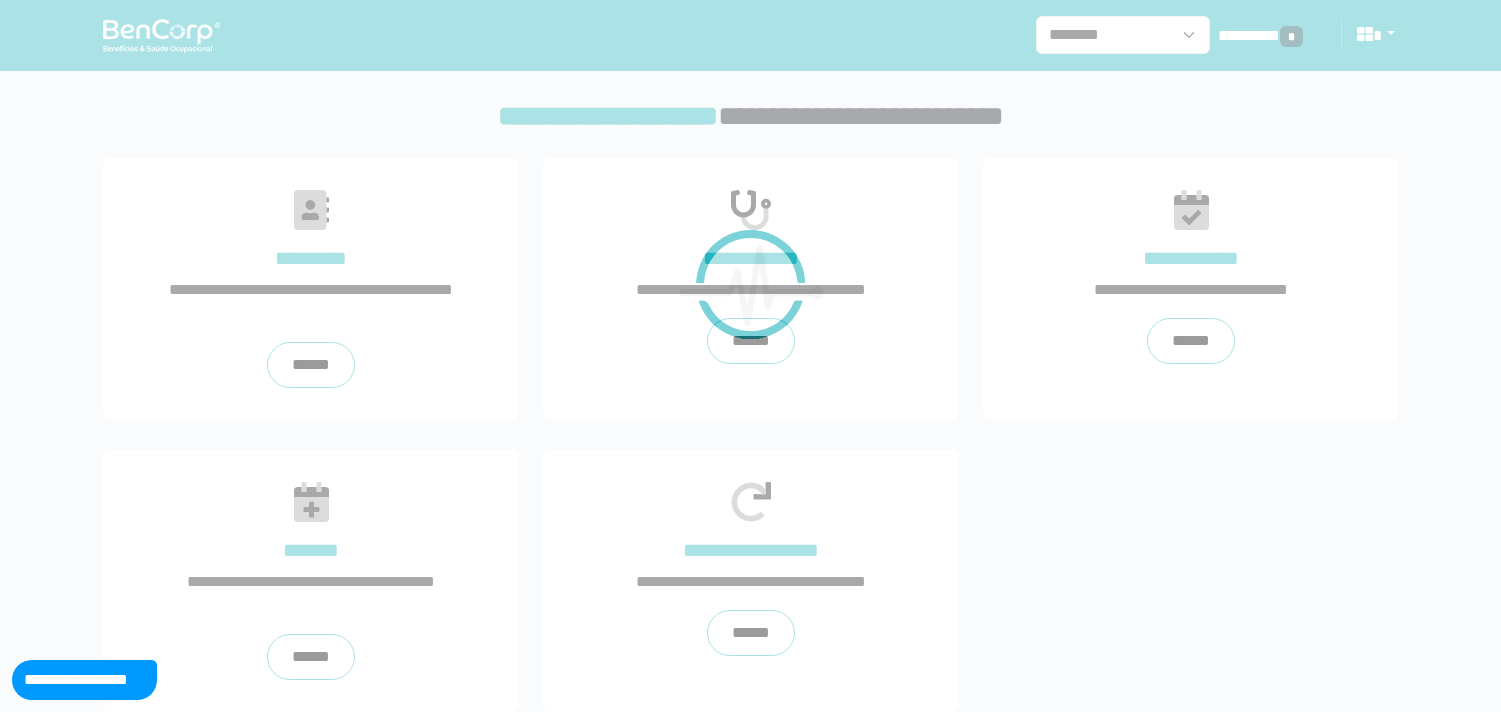 scroll, scrollTop: 0, scrollLeft: 0, axis: both 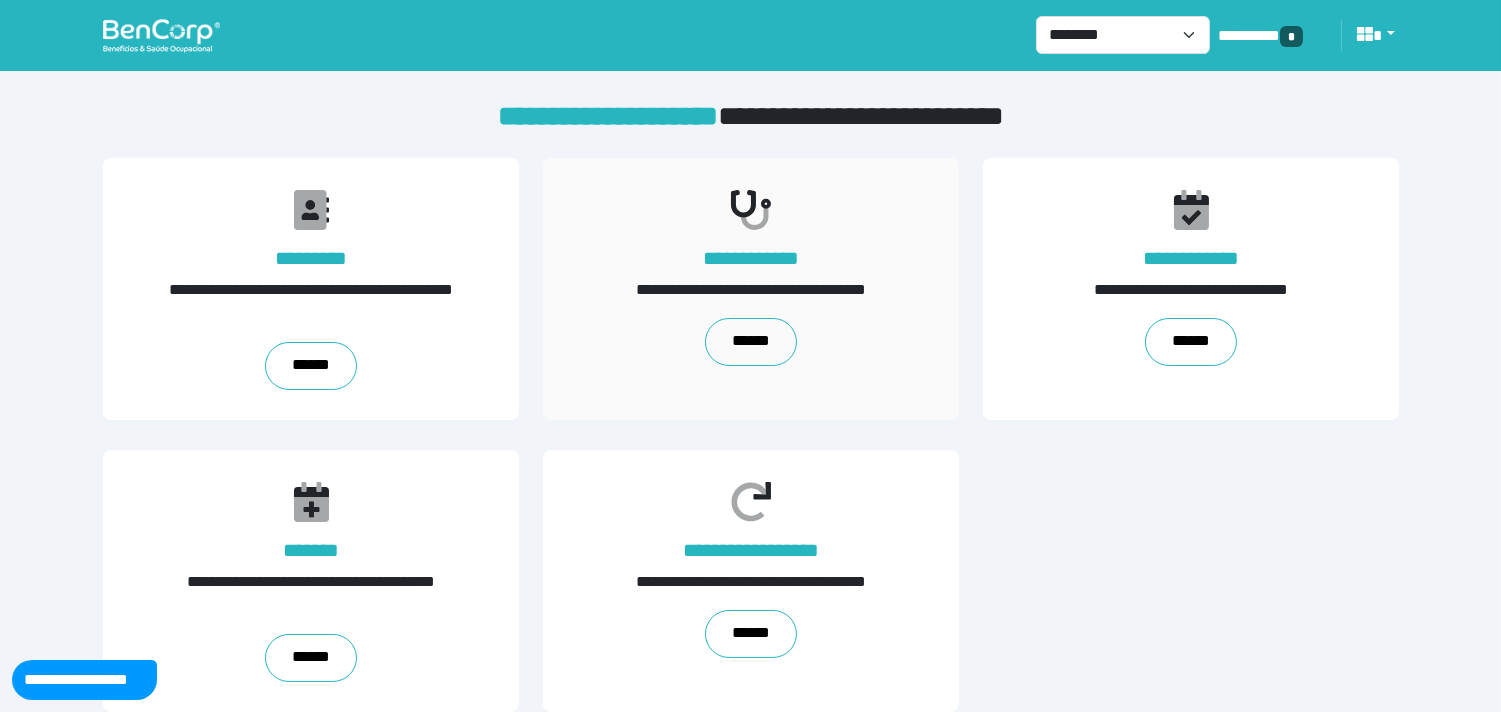 click on "**********" at bounding box center [751, 289] 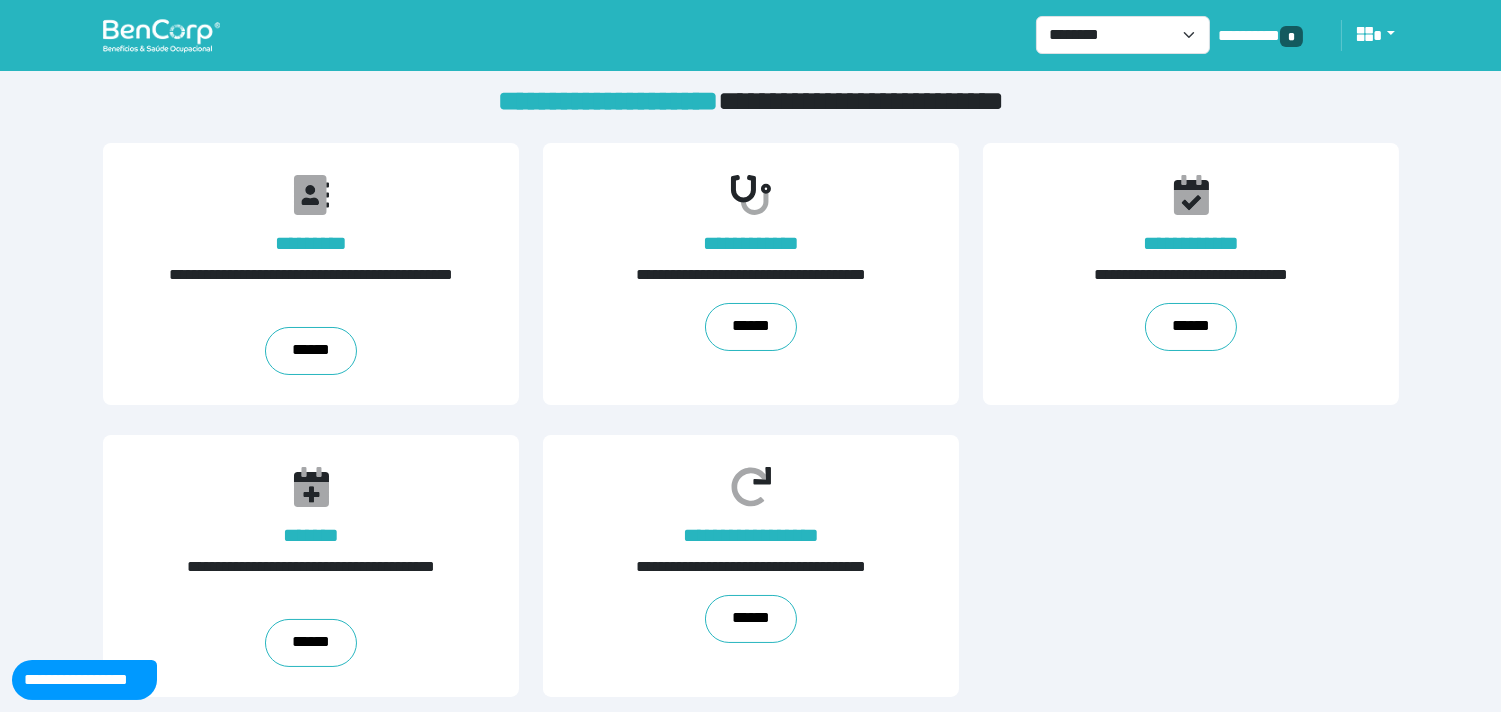 scroll, scrollTop: 20, scrollLeft: 0, axis: vertical 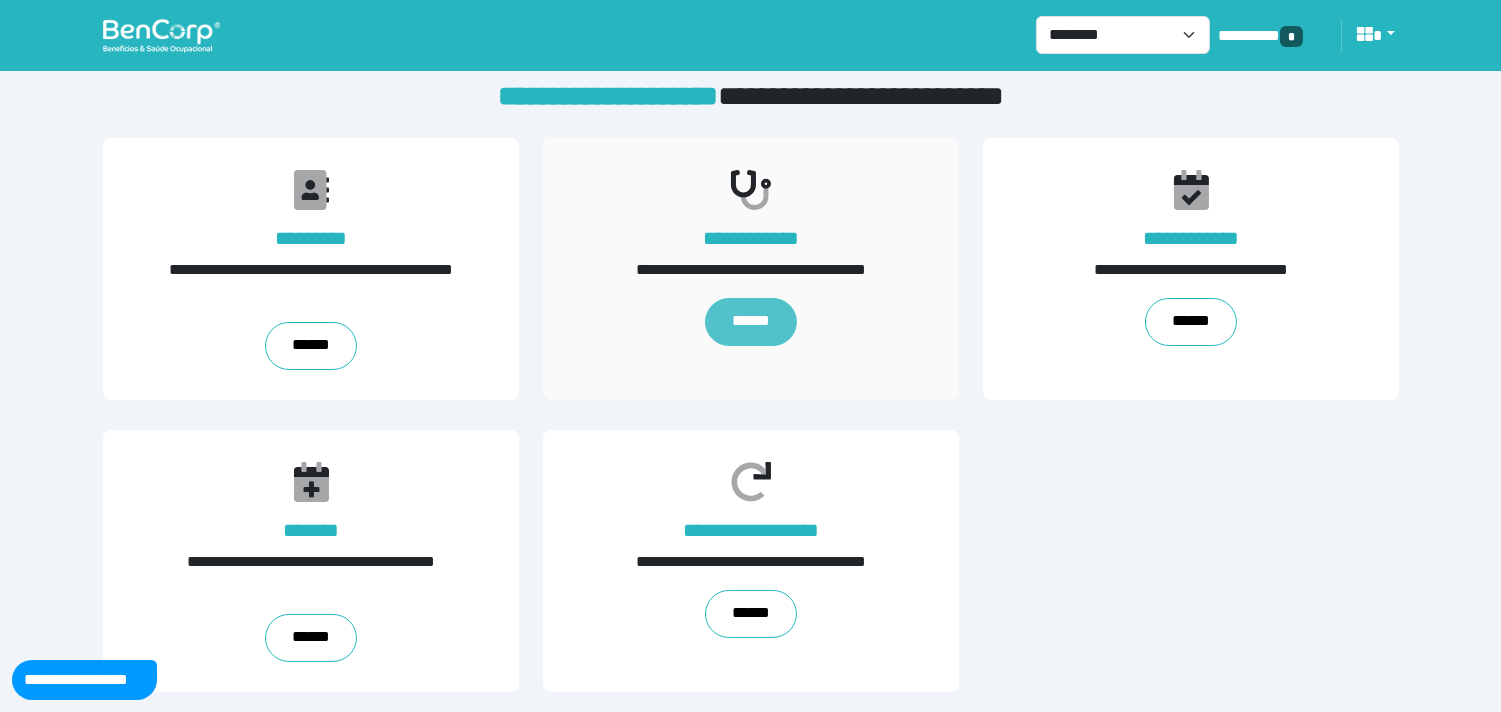 click on "******" at bounding box center [751, 322] 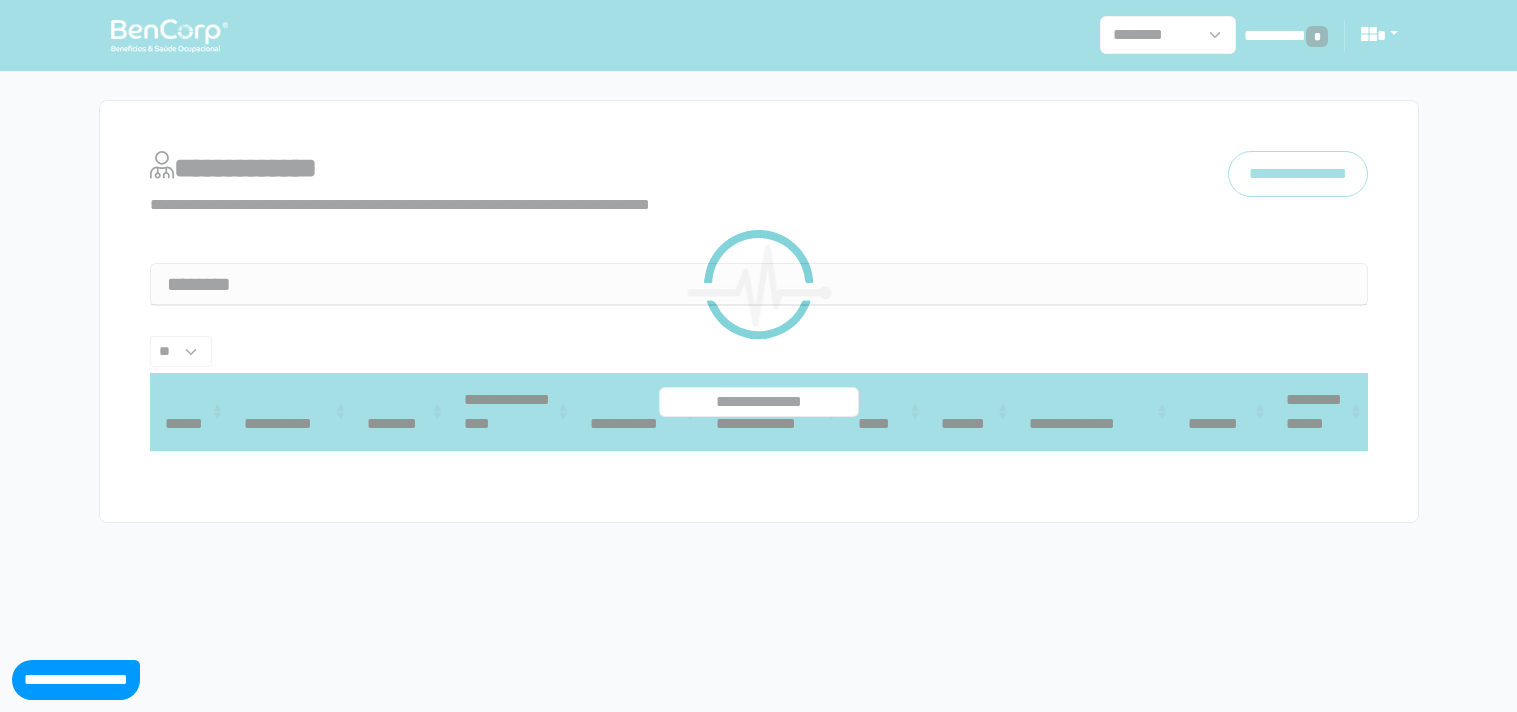 select 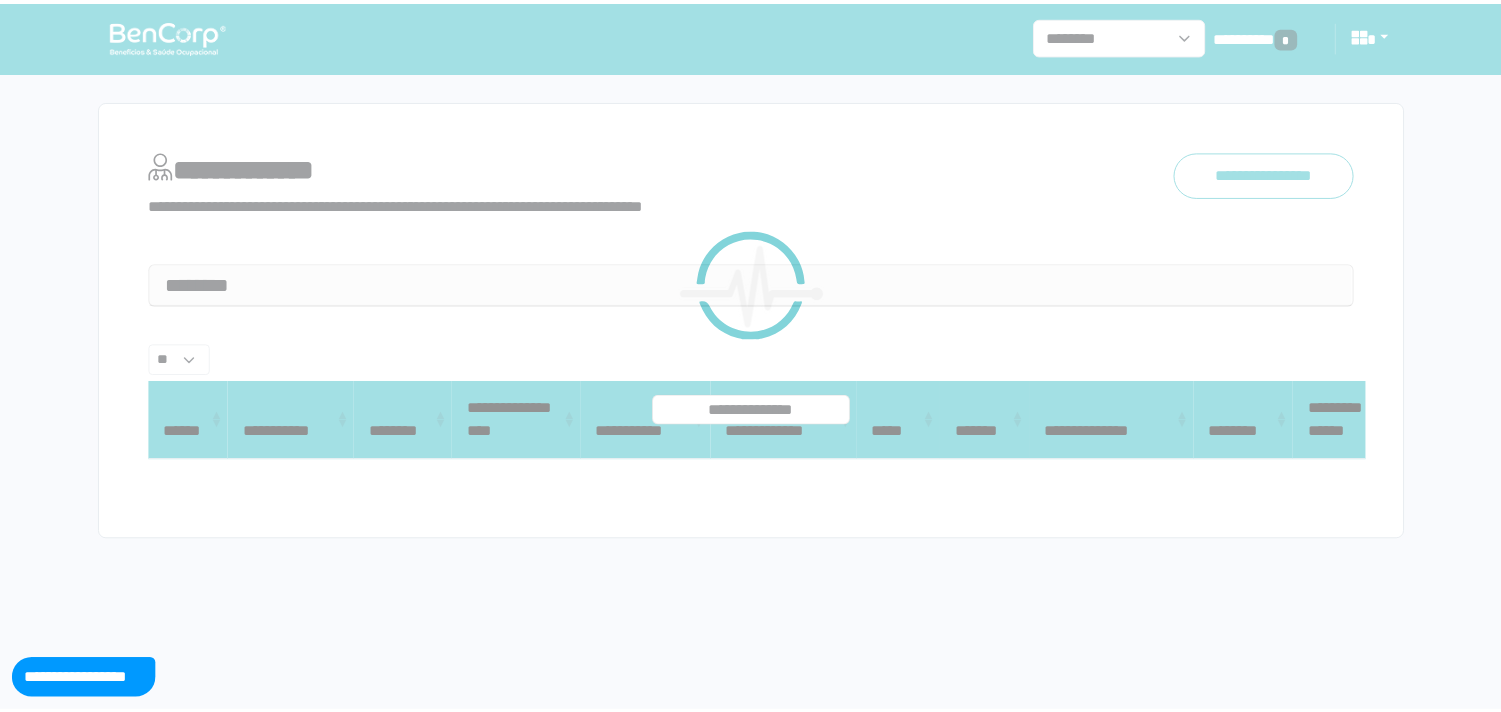 scroll, scrollTop: 0, scrollLeft: 0, axis: both 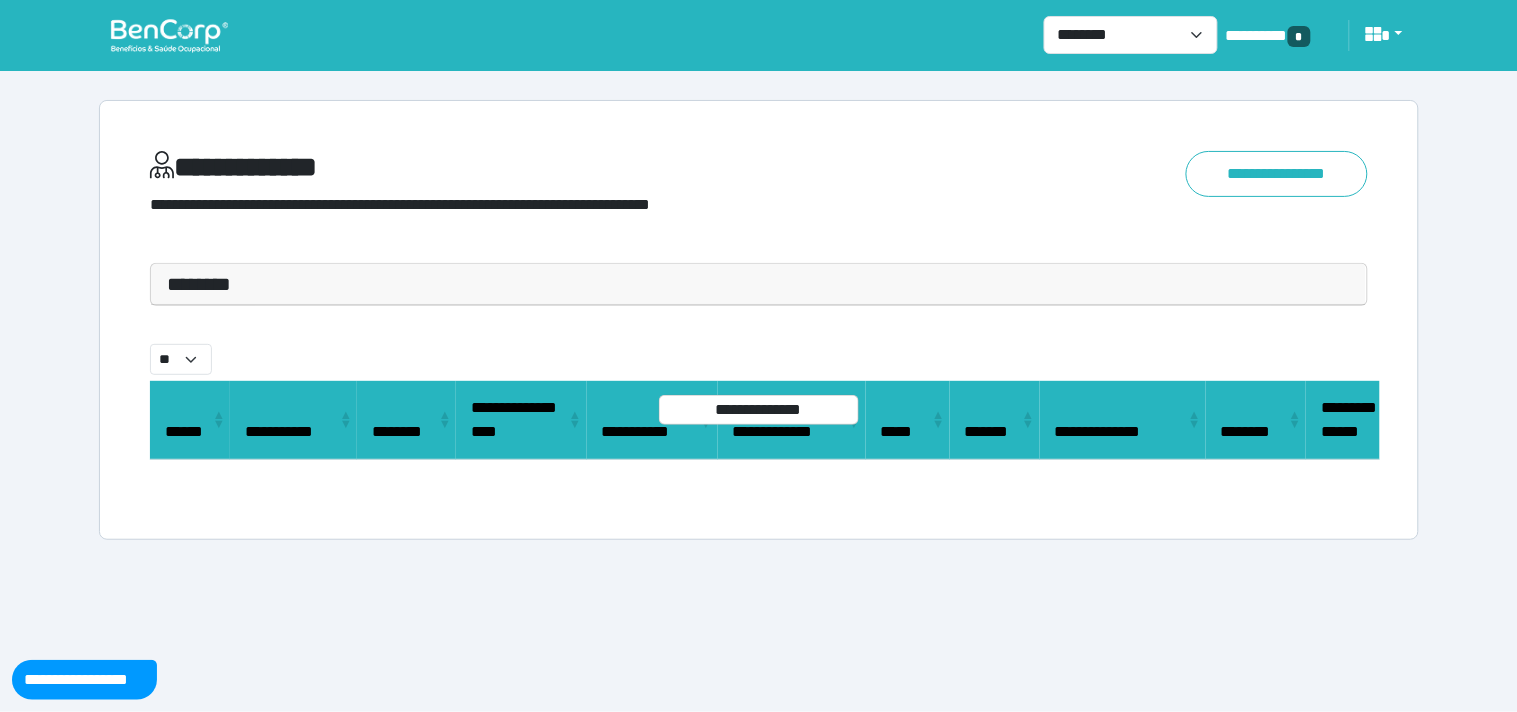 click on "********" at bounding box center (759, 284) 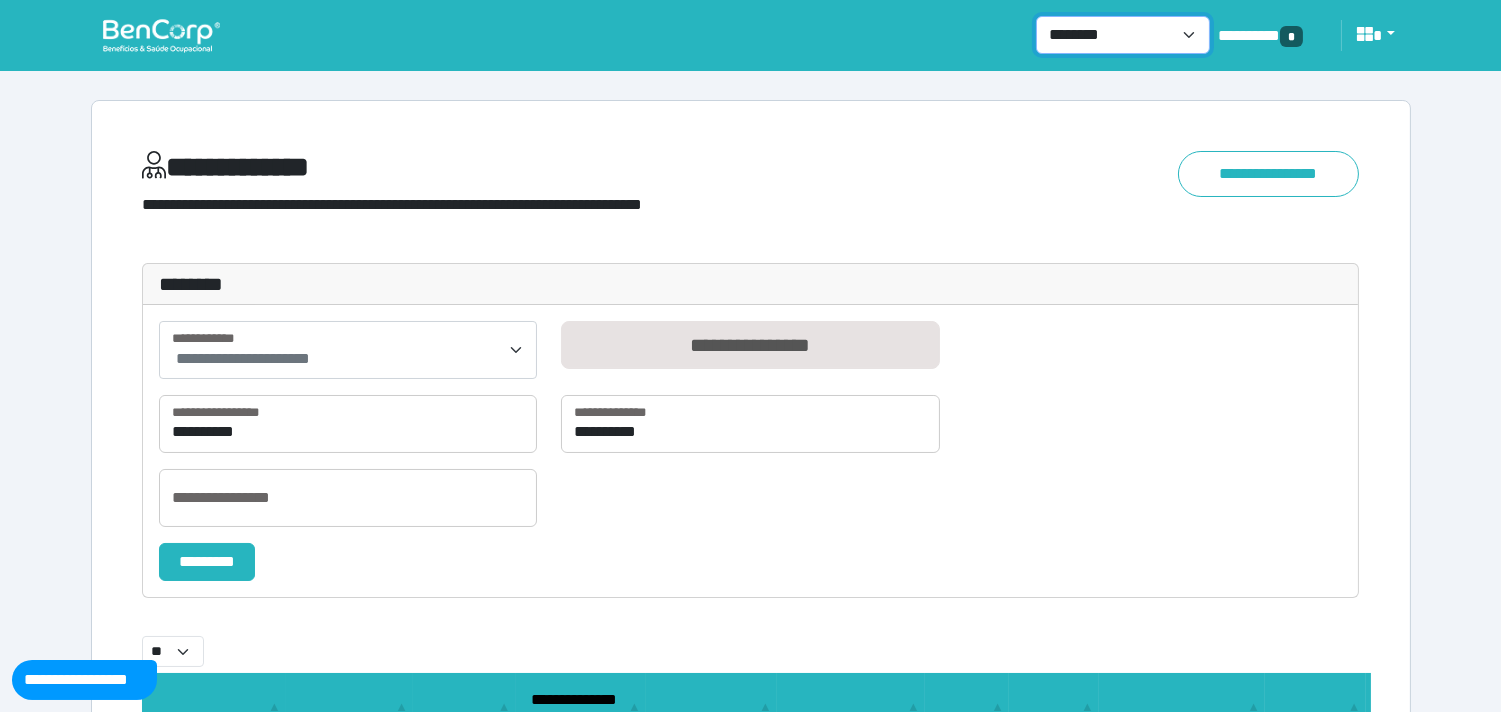 drag, startPoint x: 1104, startPoint y: 23, endPoint x: 1097, endPoint y: 35, distance: 13.892444 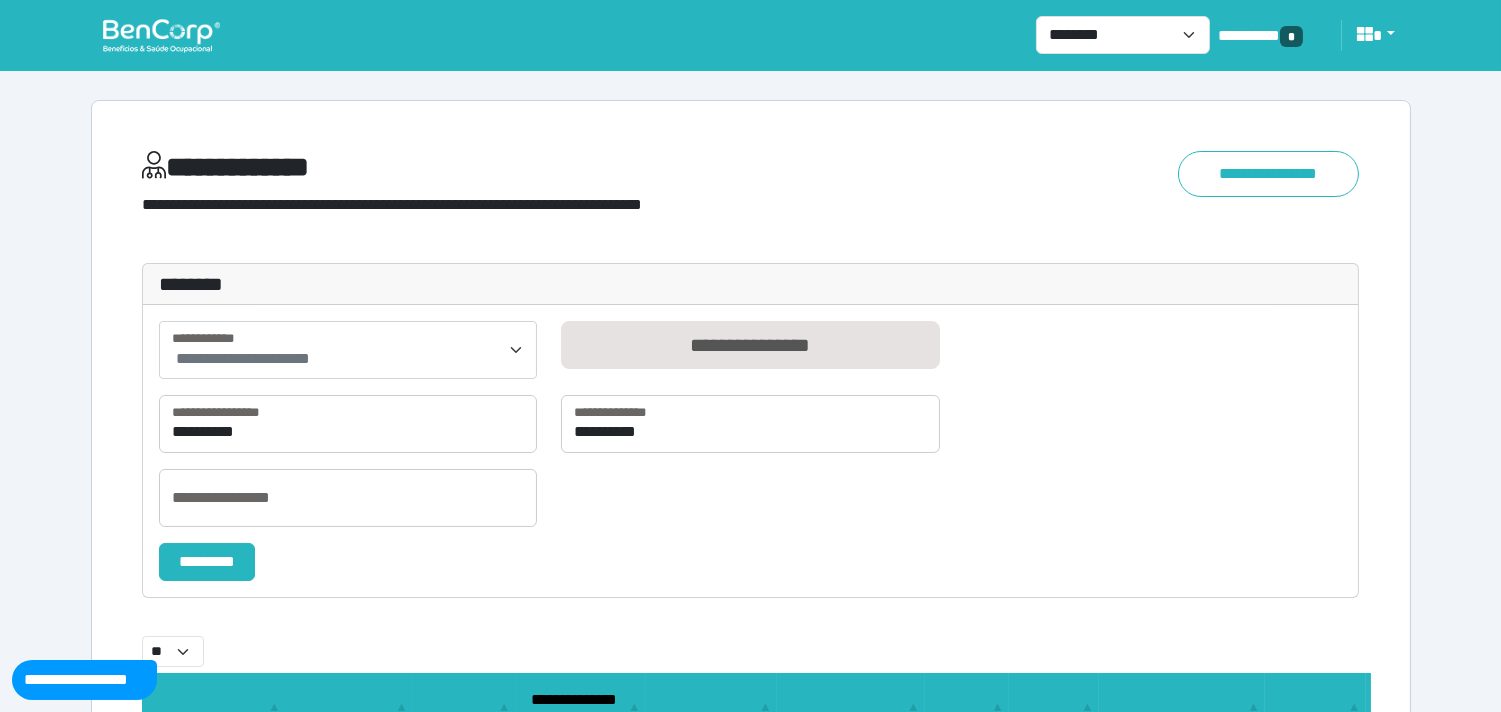 click at bounding box center [161, 35] 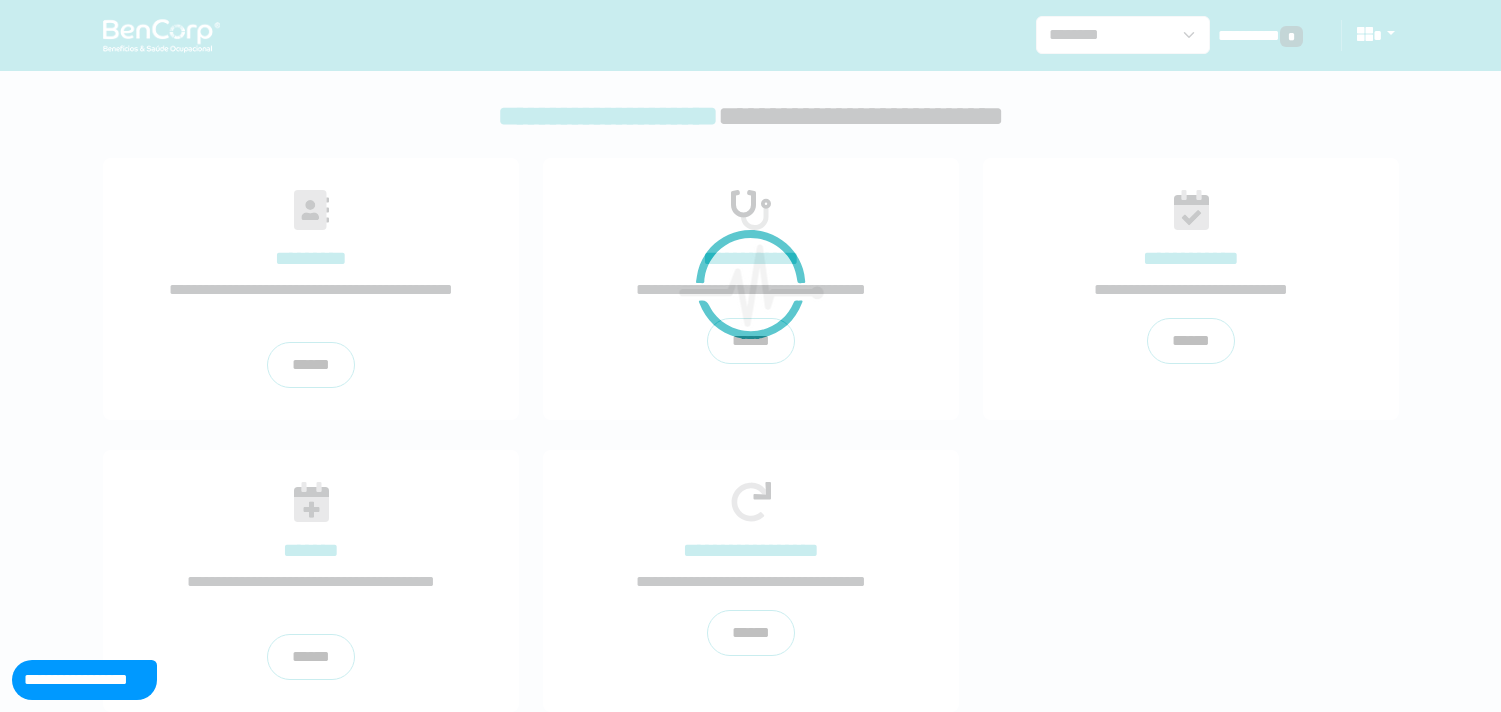 scroll, scrollTop: 0, scrollLeft: 0, axis: both 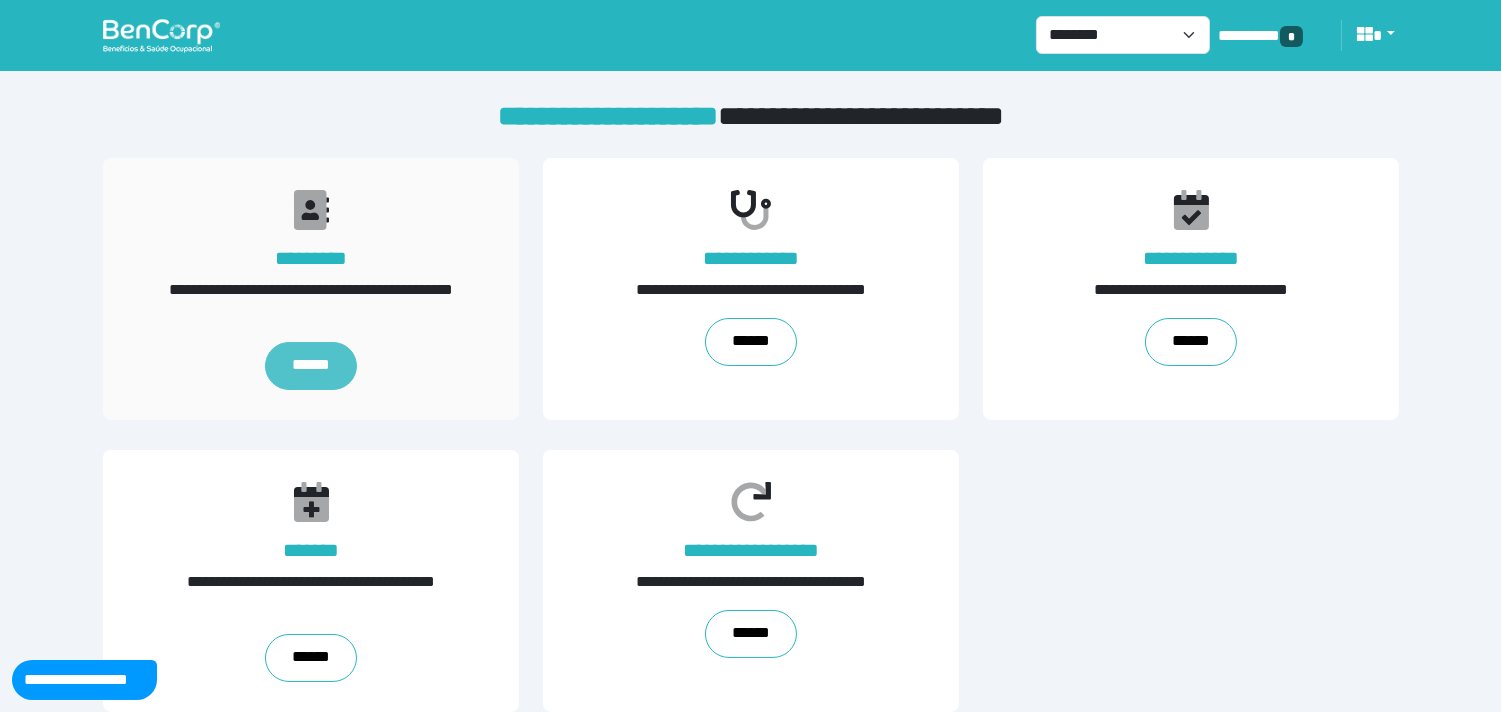 click on "******" at bounding box center (310, 366) 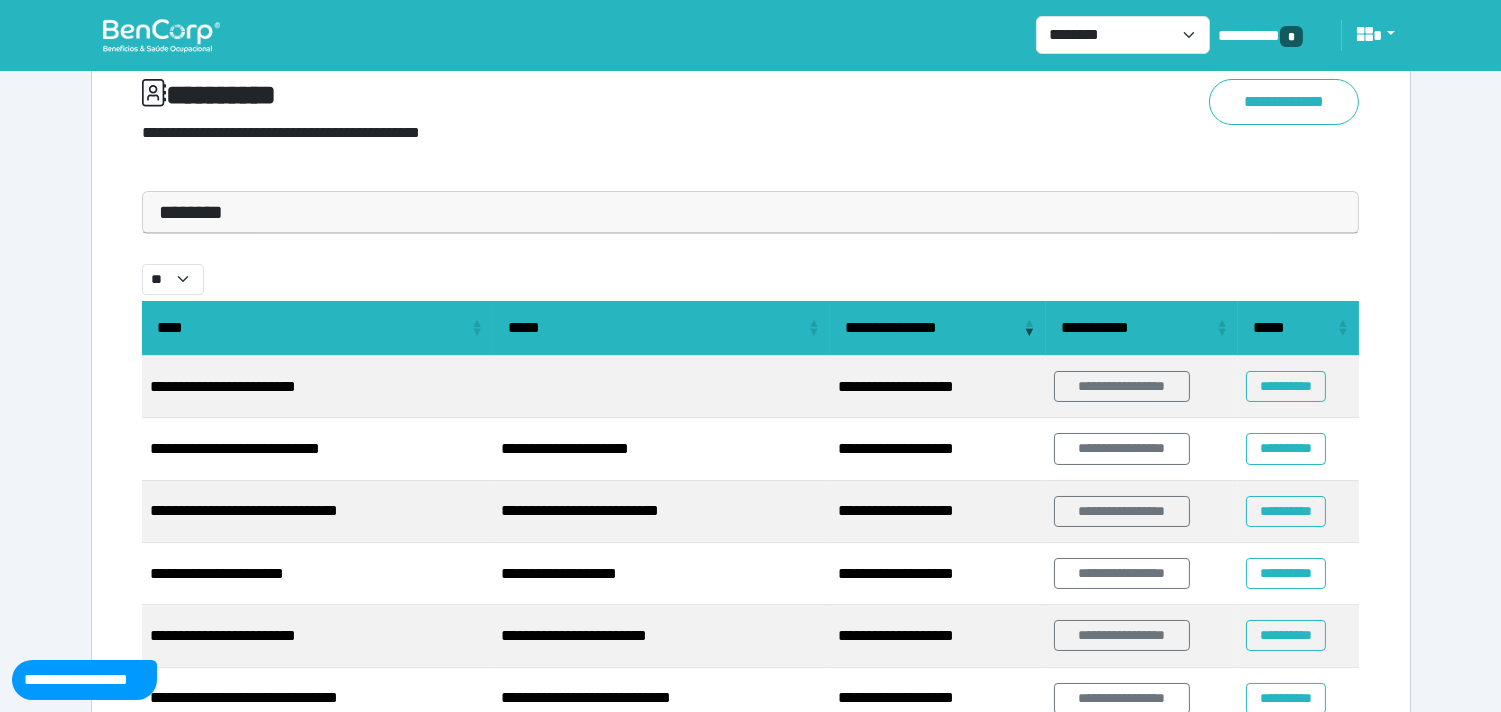 scroll, scrollTop: 111, scrollLeft: 0, axis: vertical 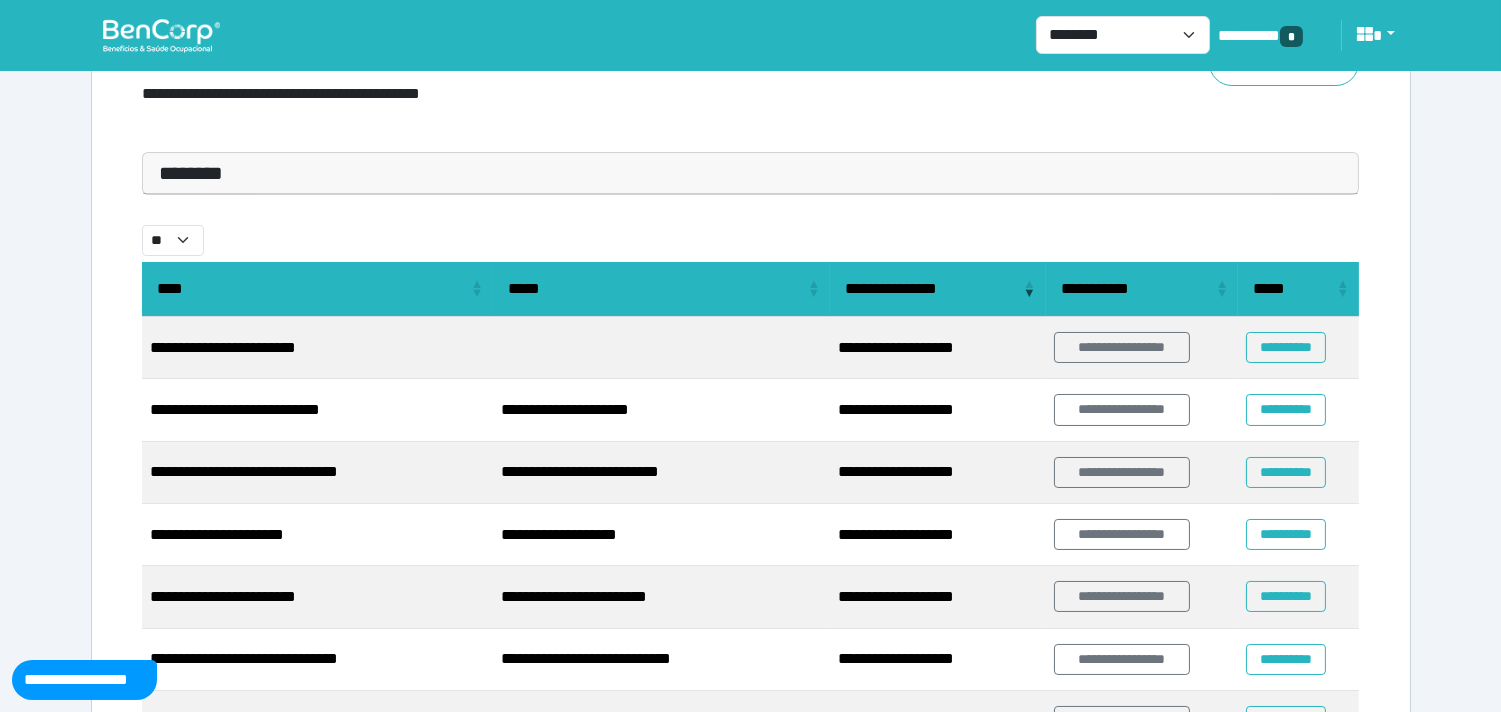 click on "********" at bounding box center (751, 173) 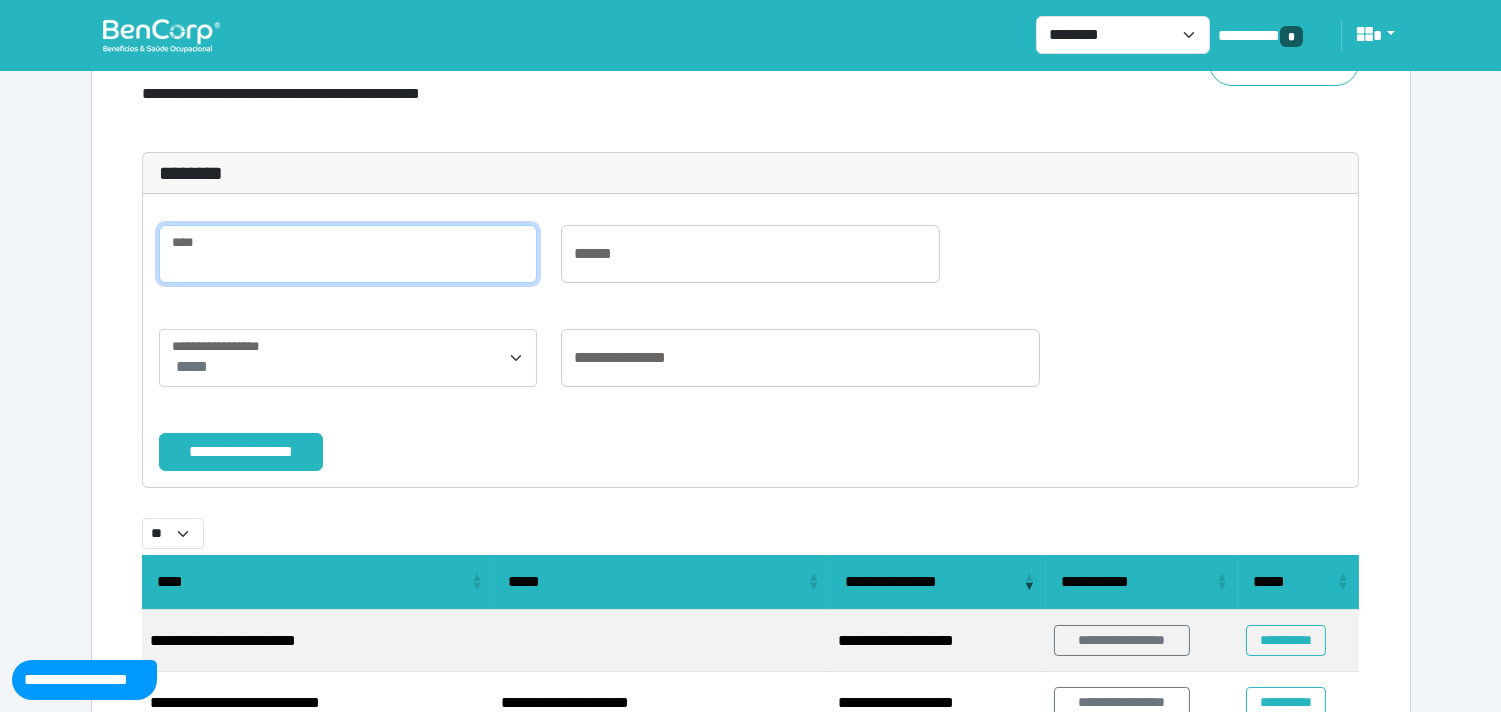click at bounding box center [348, 254] 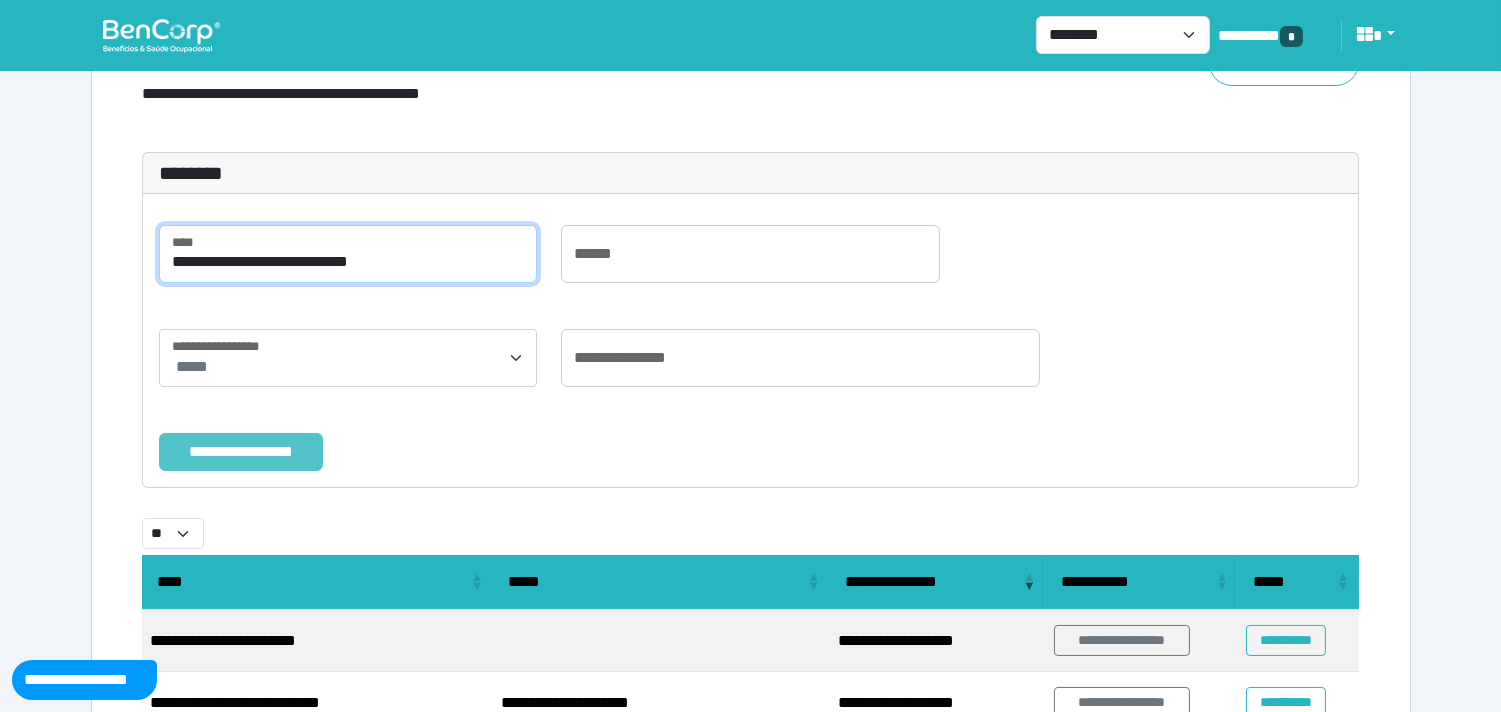 type on "**********" 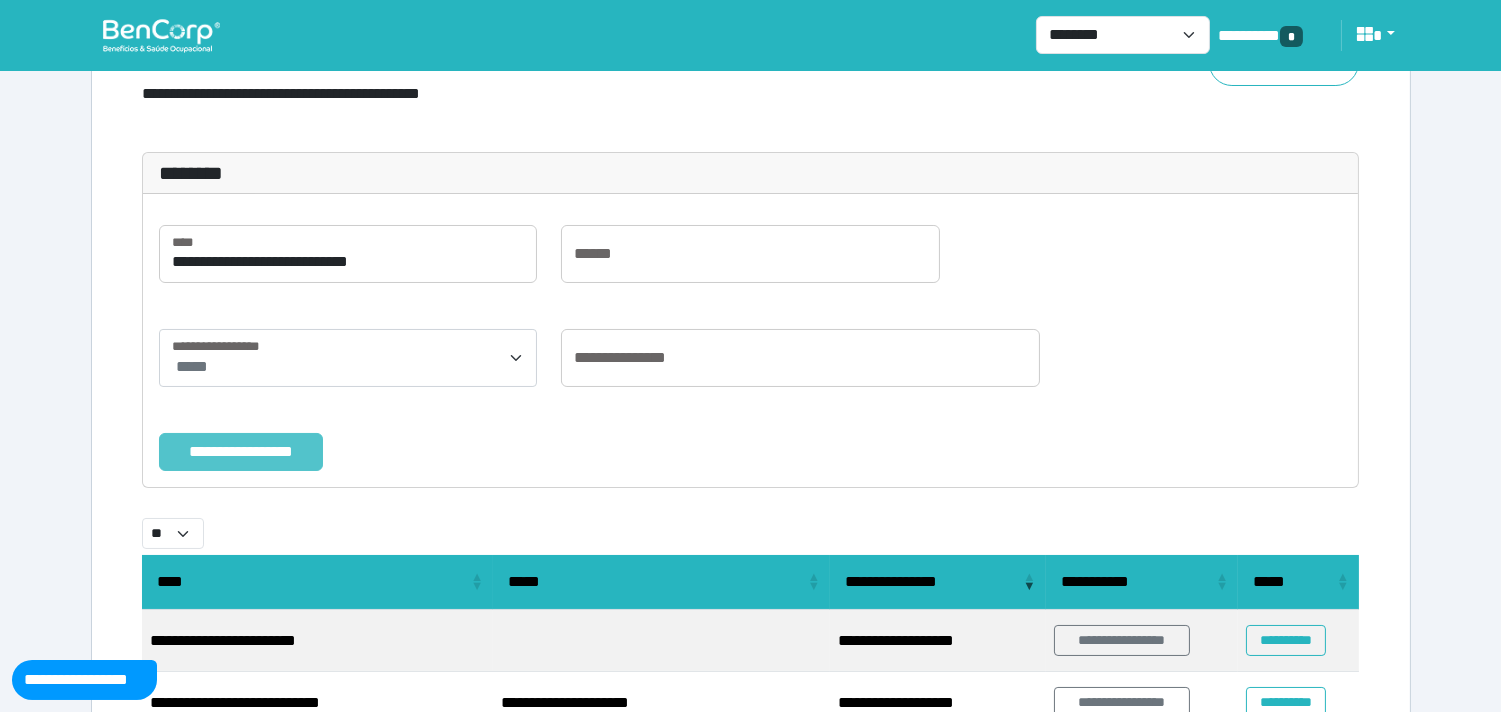click on "**********" at bounding box center [241, 452] 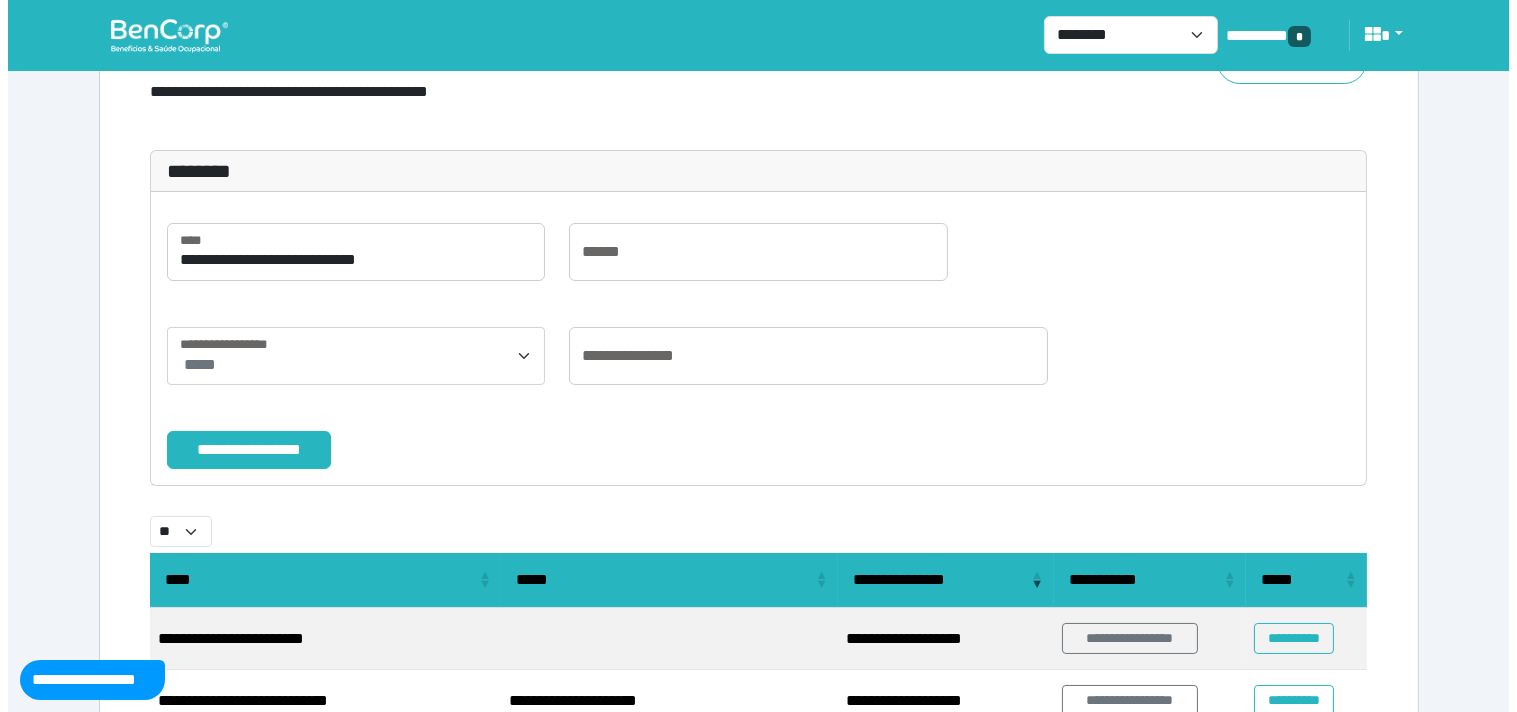 scroll, scrollTop: 191, scrollLeft: 0, axis: vertical 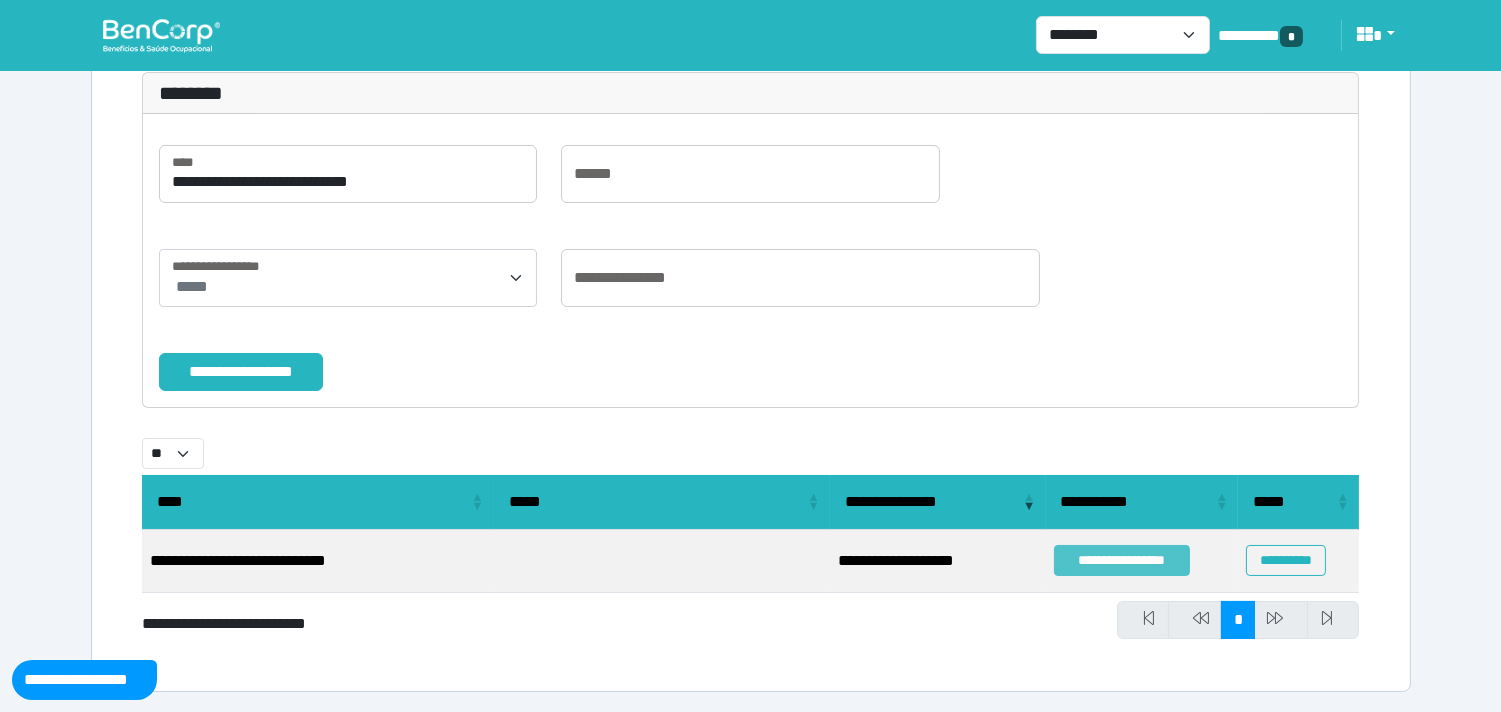 click on "**********" at bounding box center [1122, 560] 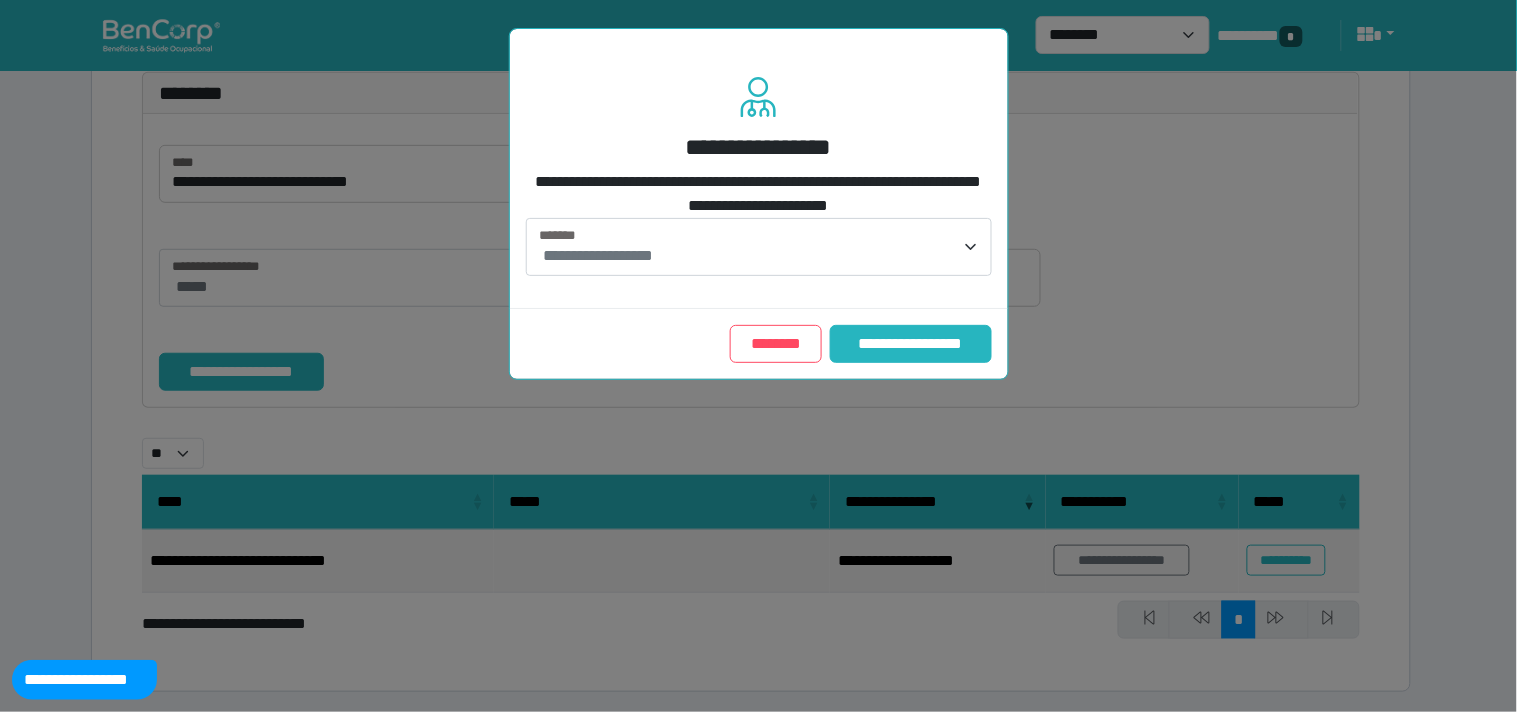 click on "**********" at bounding box center [761, 256] 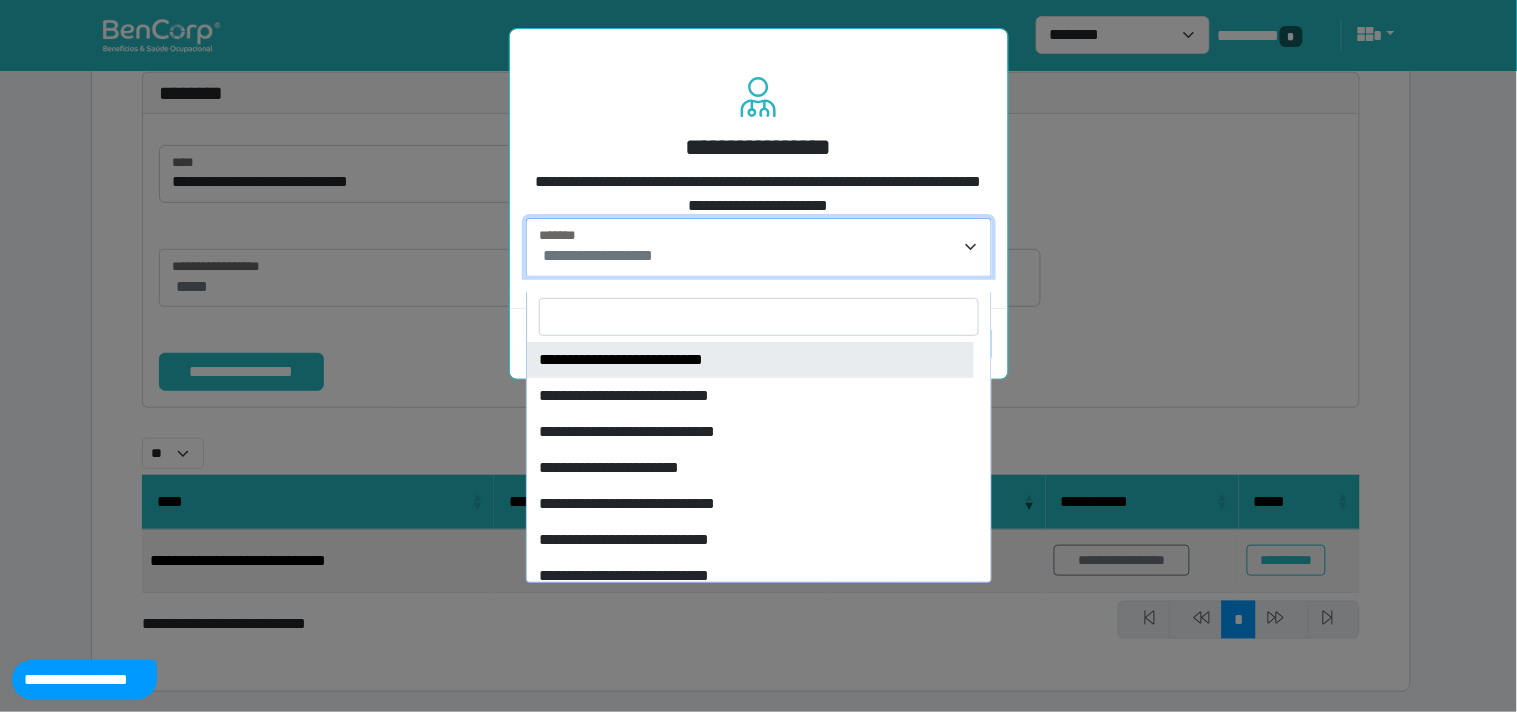 click at bounding box center (759, 317) 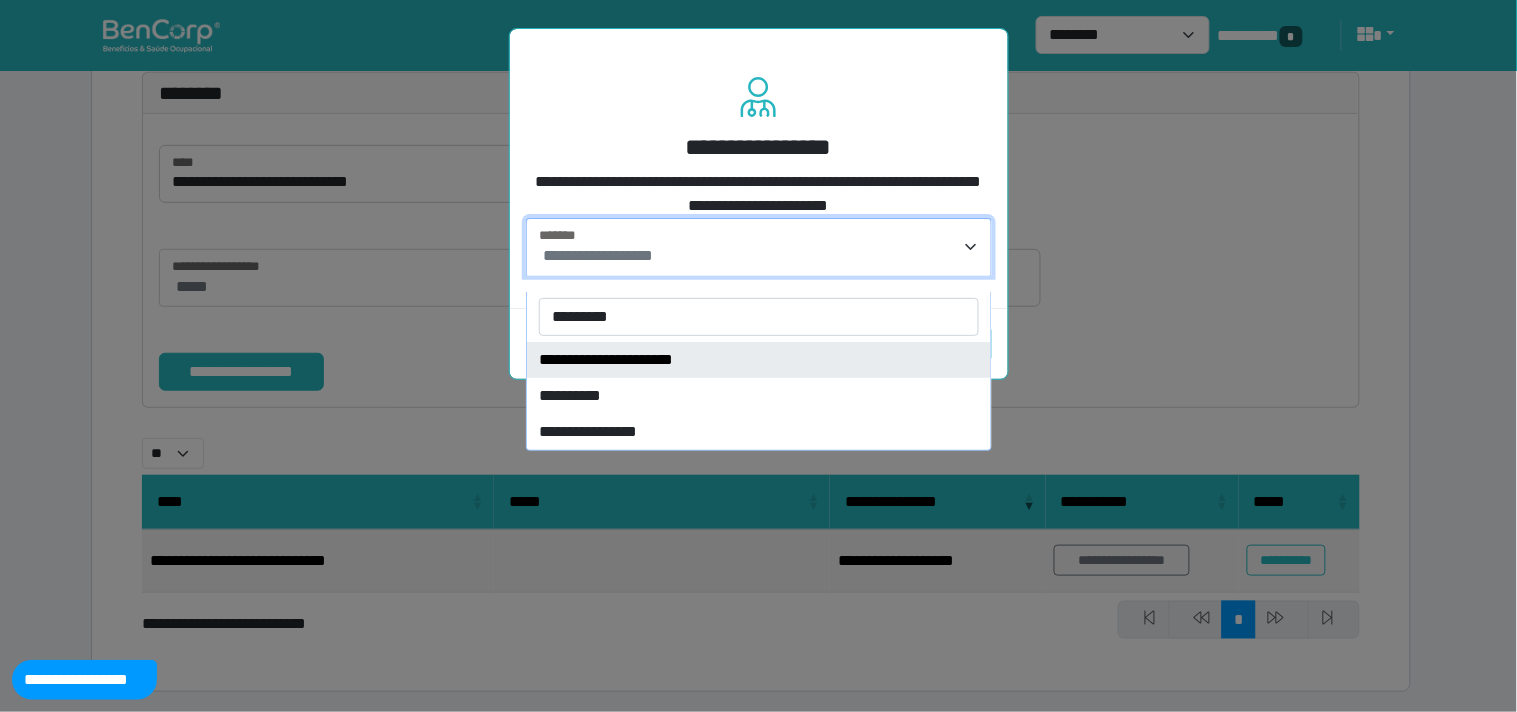 type on "*********" 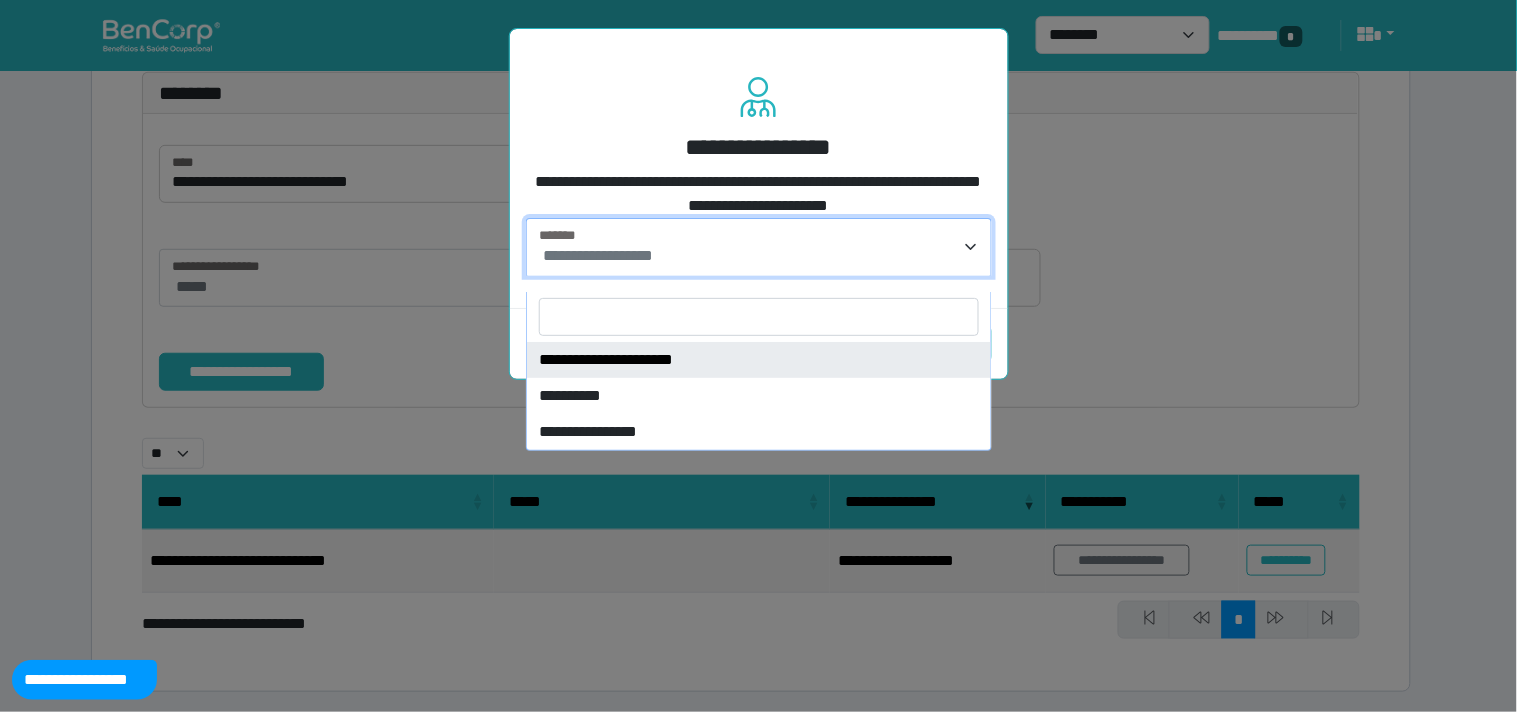 select on "****" 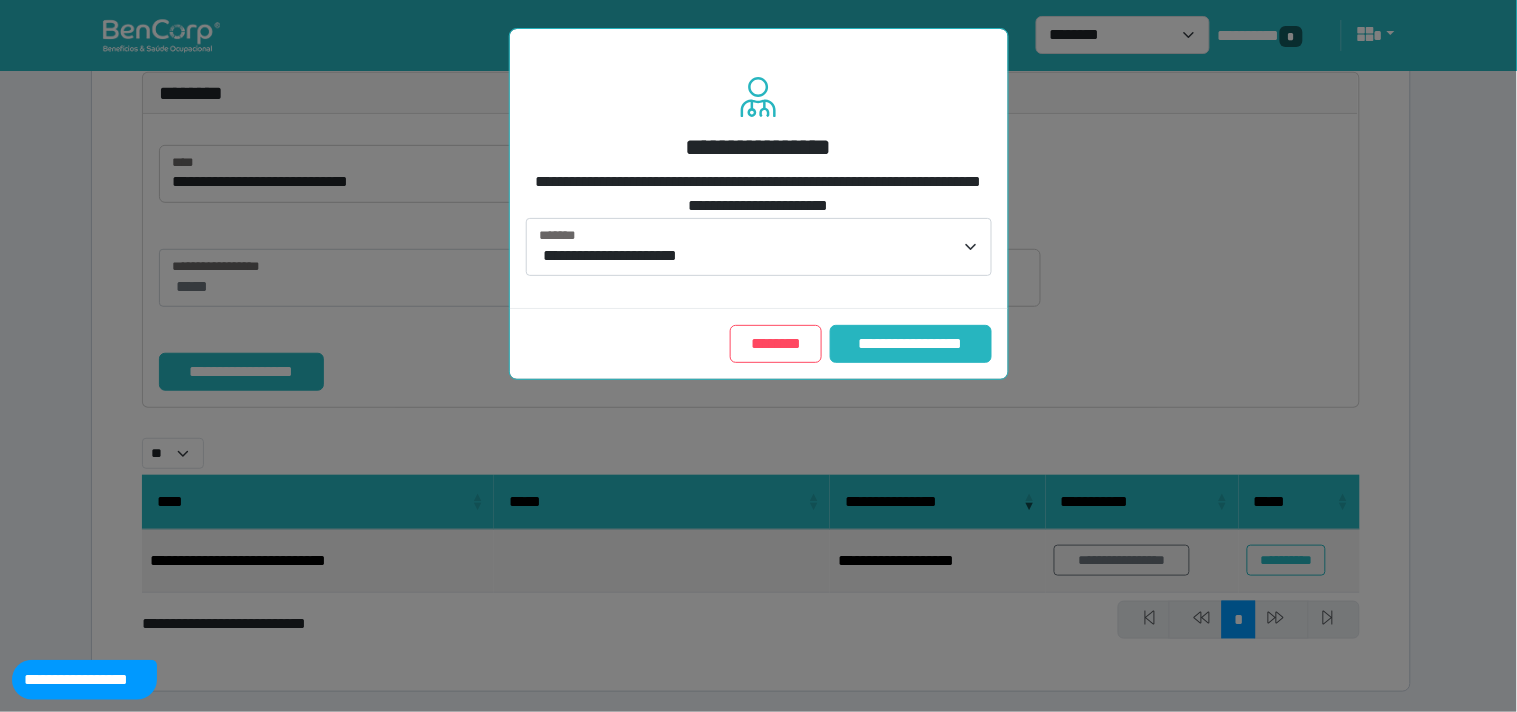 drag, startPoint x: 906, startPoint y: 342, endPoint x: 646, endPoint y: 348, distance: 260.0692 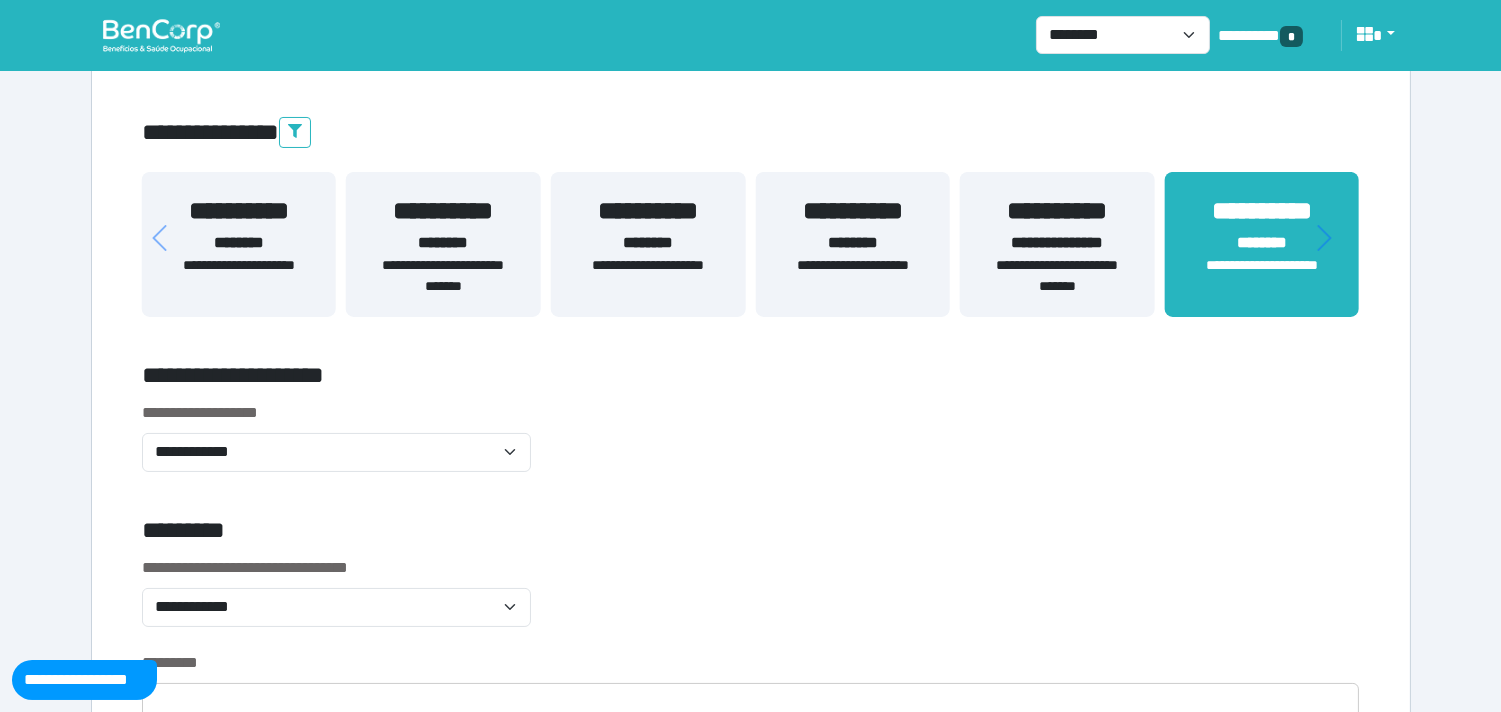 scroll, scrollTop: 555, scrollLeft: 0, axis: vertical 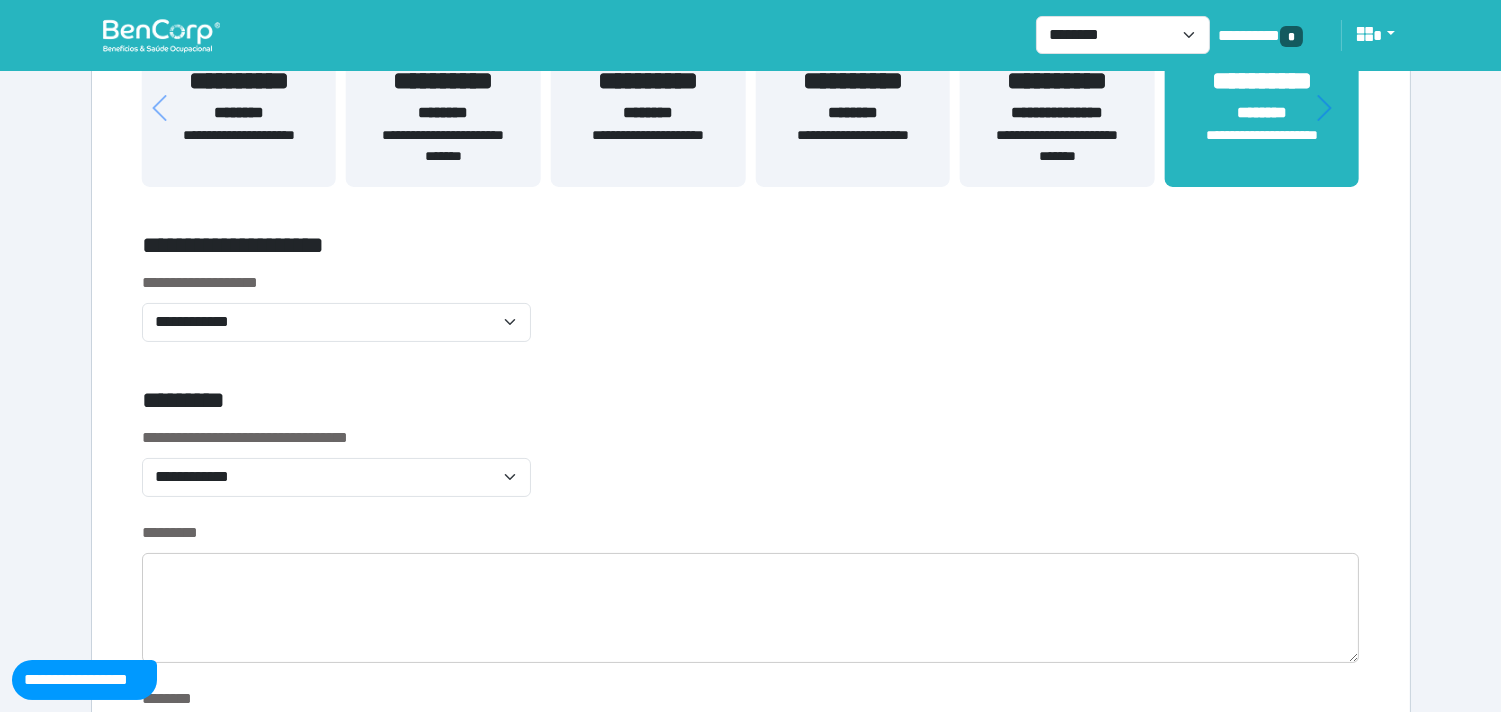 click on "**********" at bounding box center [337, 306] 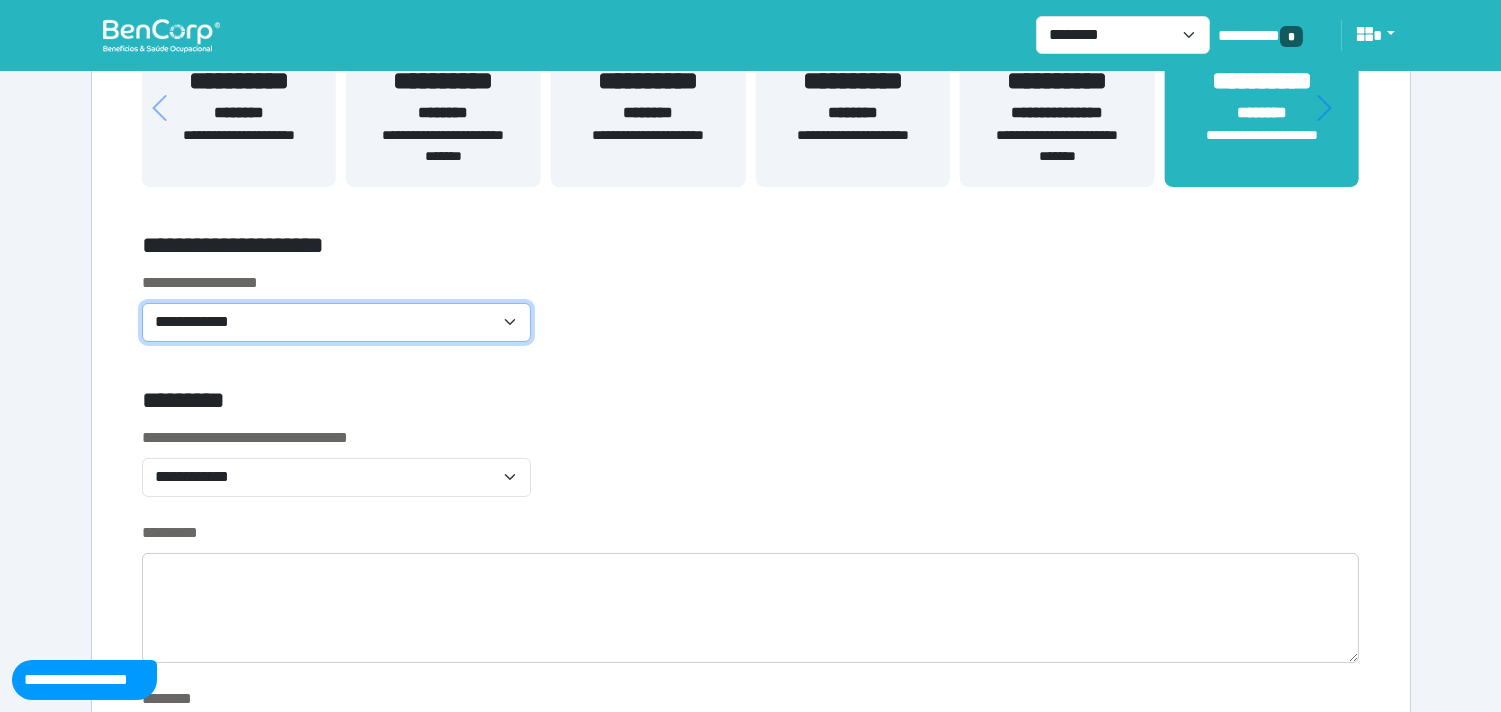click on "**********" at bounding box center (337, 322) 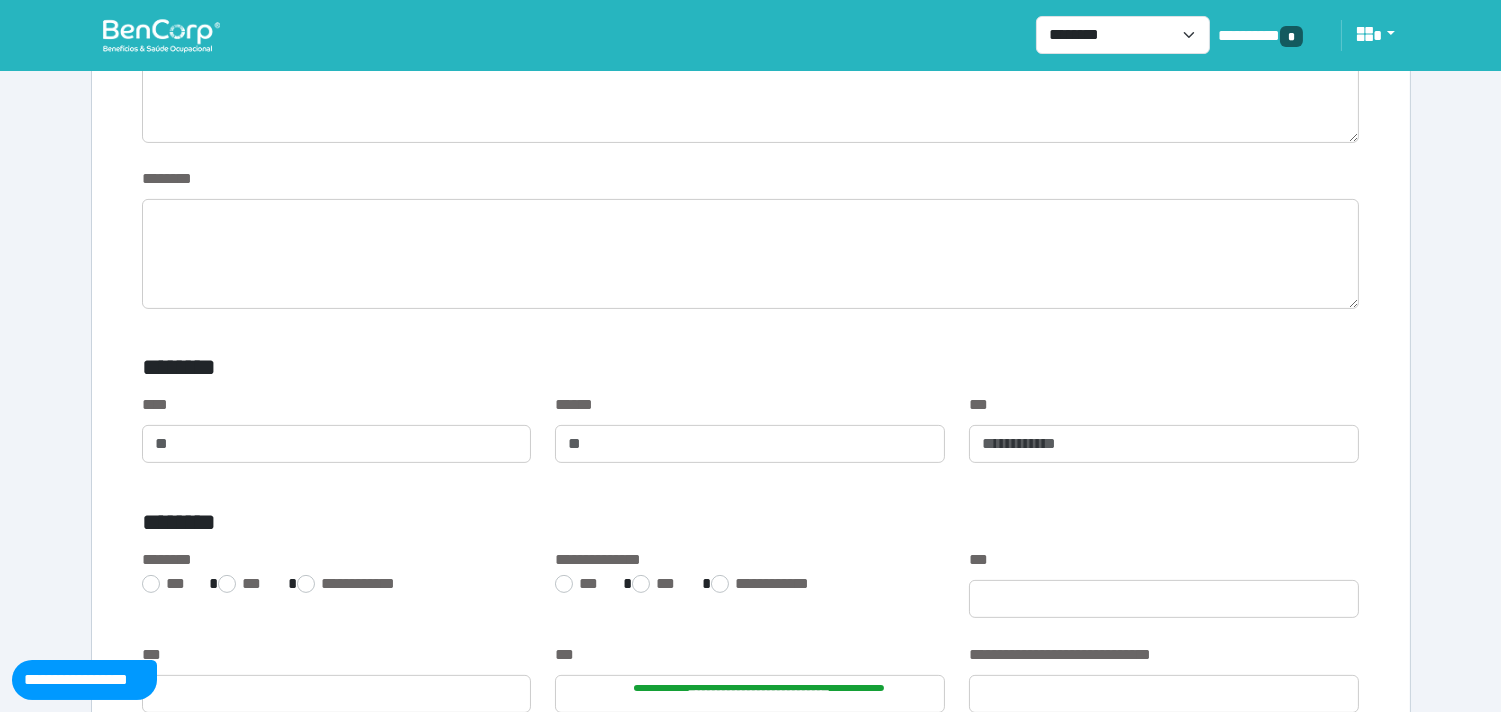 scroll, scrollTop: 1111, scrollLeft: 0, axis: vertical 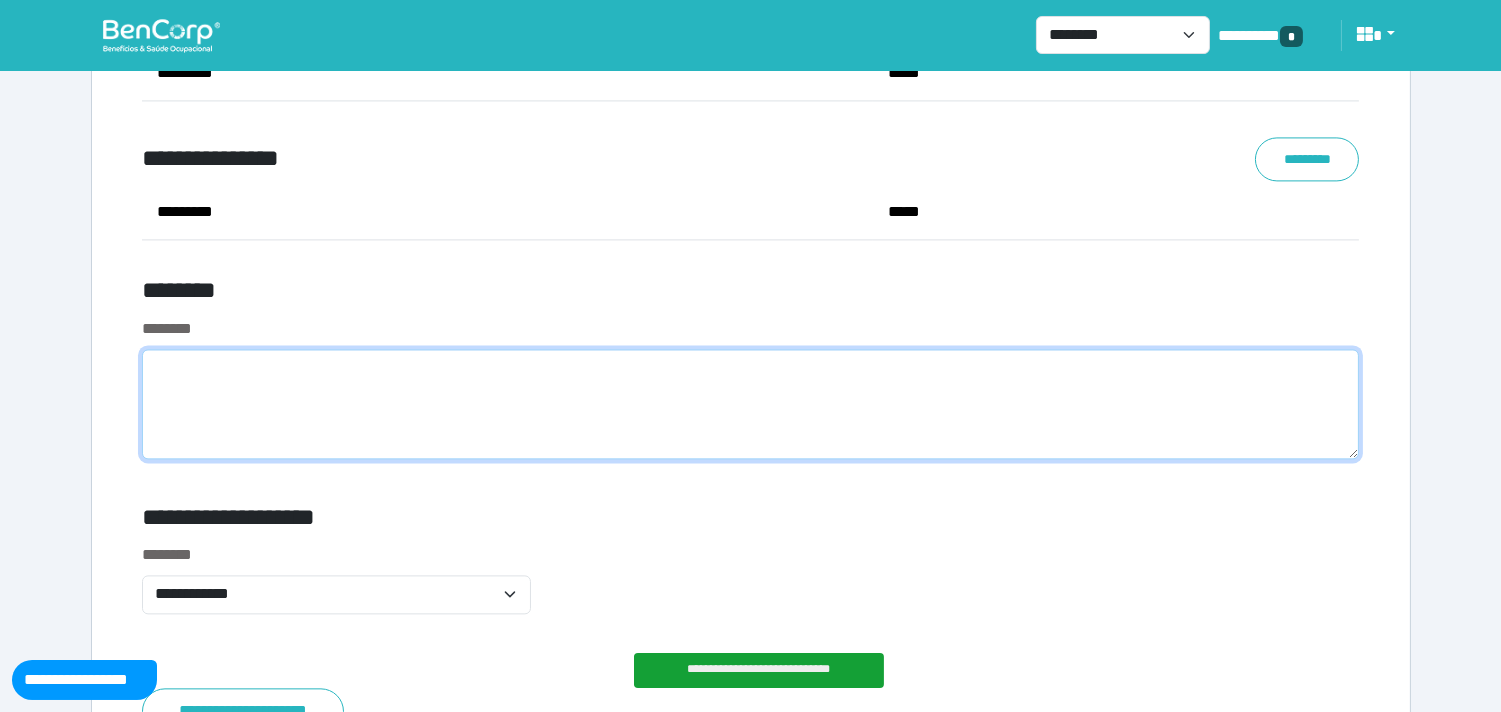 click at bounding box center (751, 404) 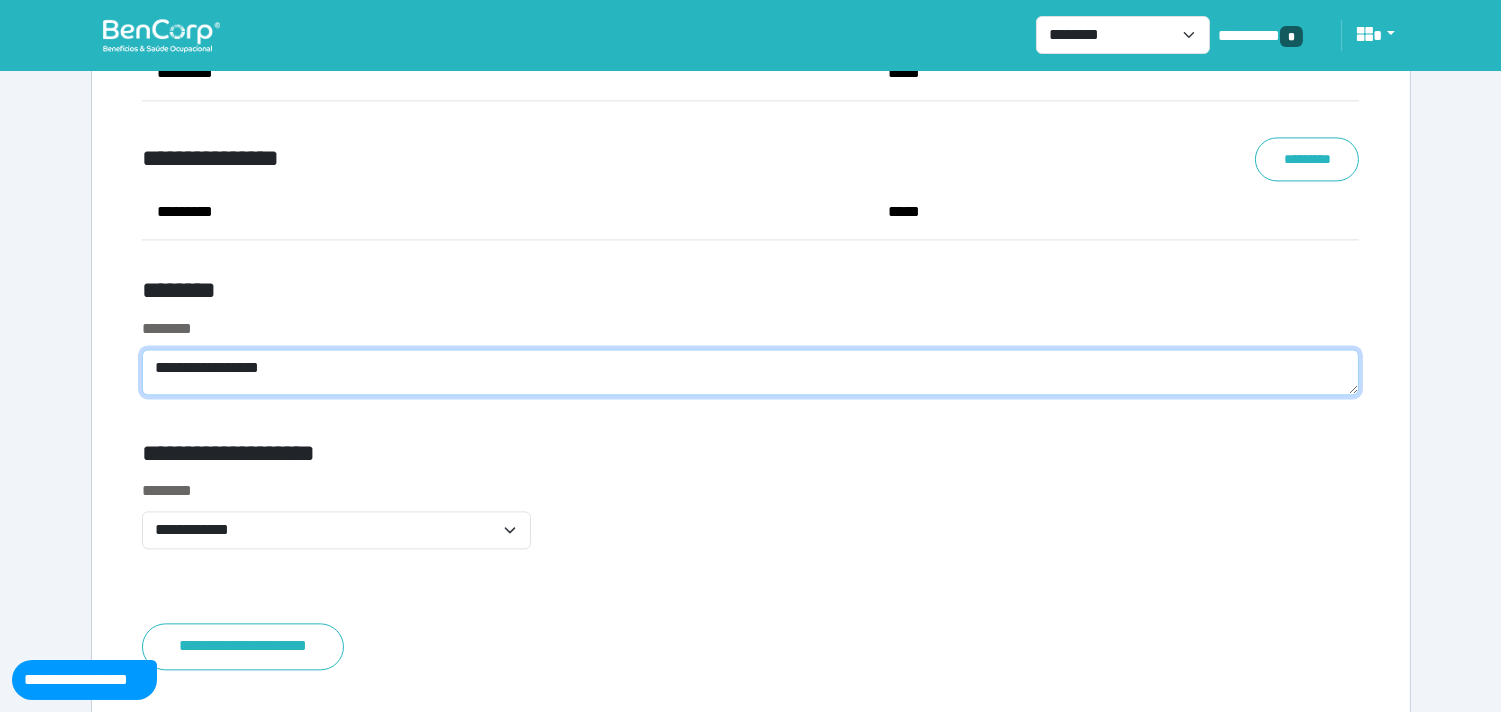 scroll, scrollTop: 0, scrollLeft: 0, axis: both 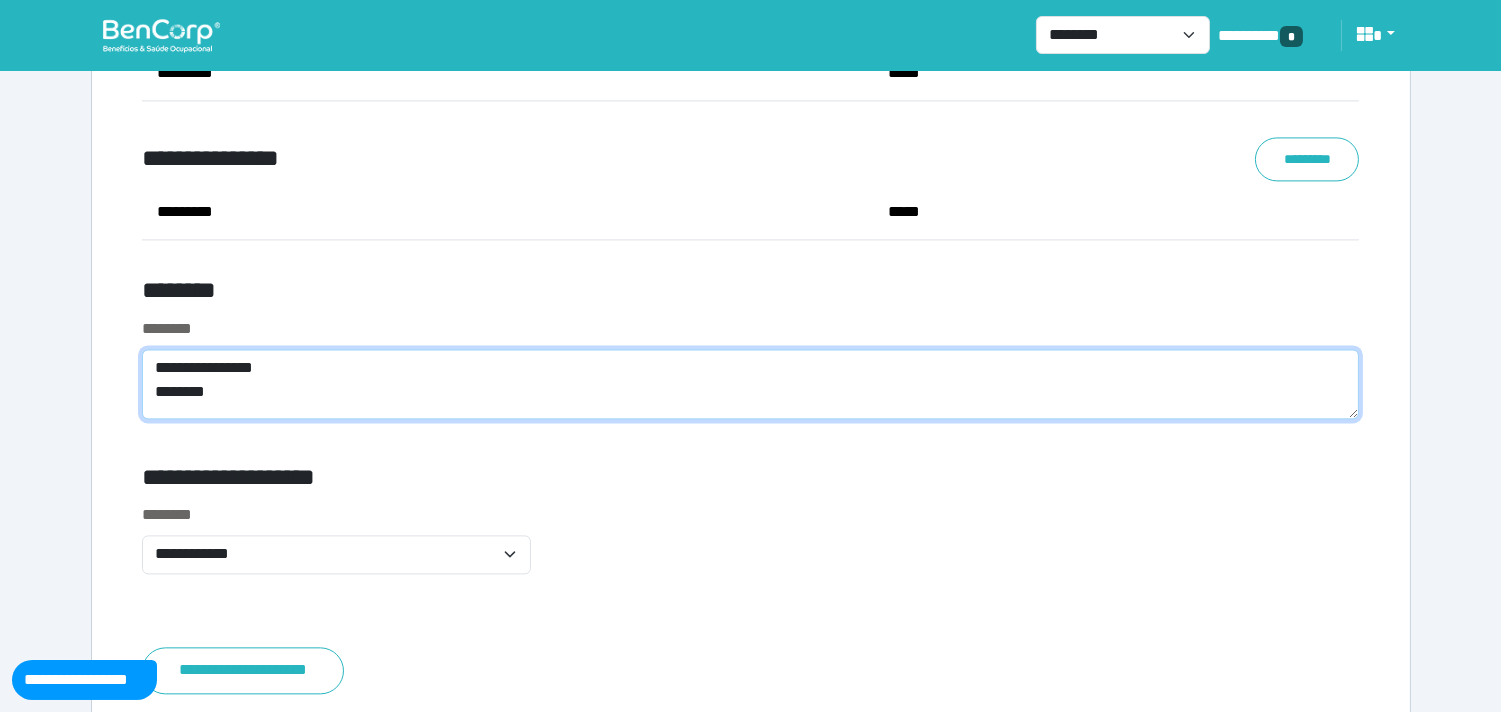 drag, startPoint x: 1338, startPoint y: 406, endPoint x: 1347, endPoint y: 411, distance: 10.29563 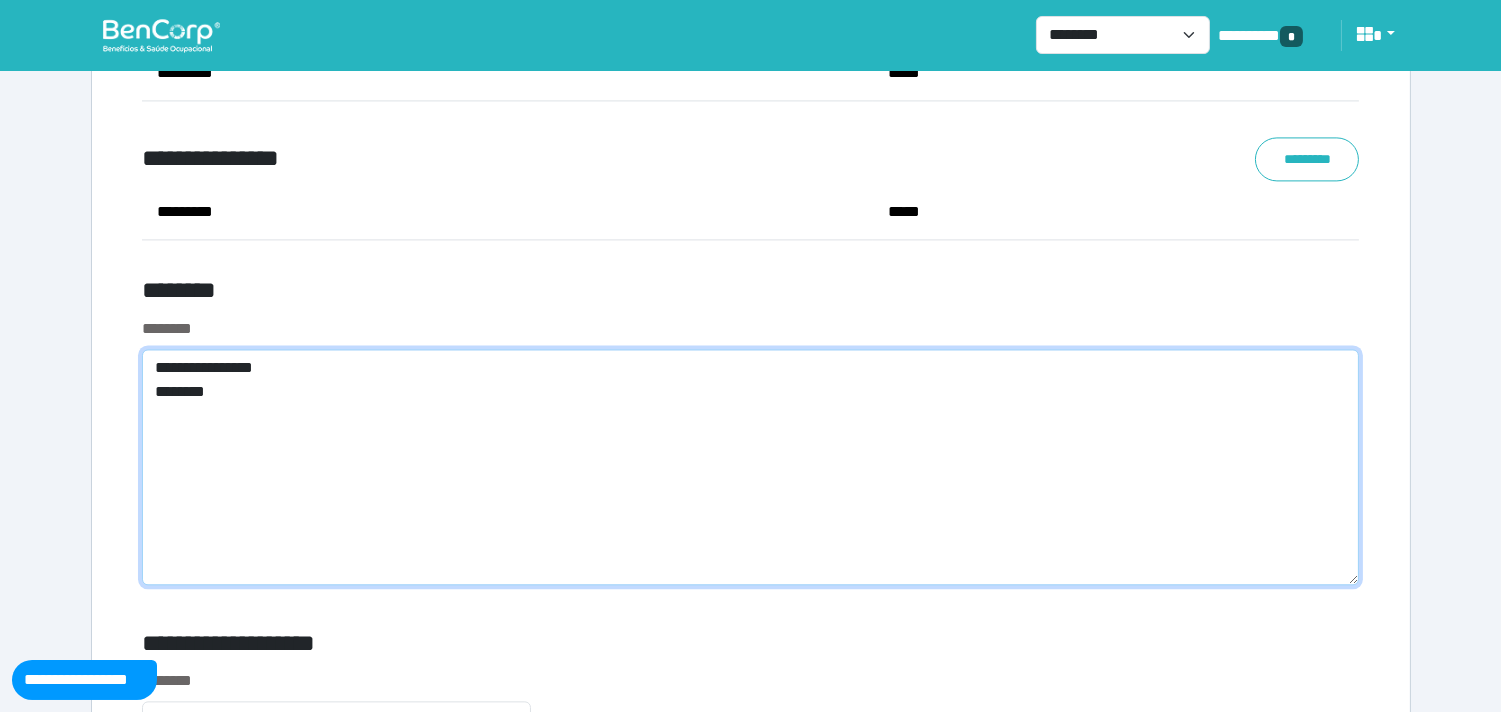 drag, startPoint x: 1348, startPoint y: 411, endPoint x: 1204, endPoint y: 530, distance: 186.80739 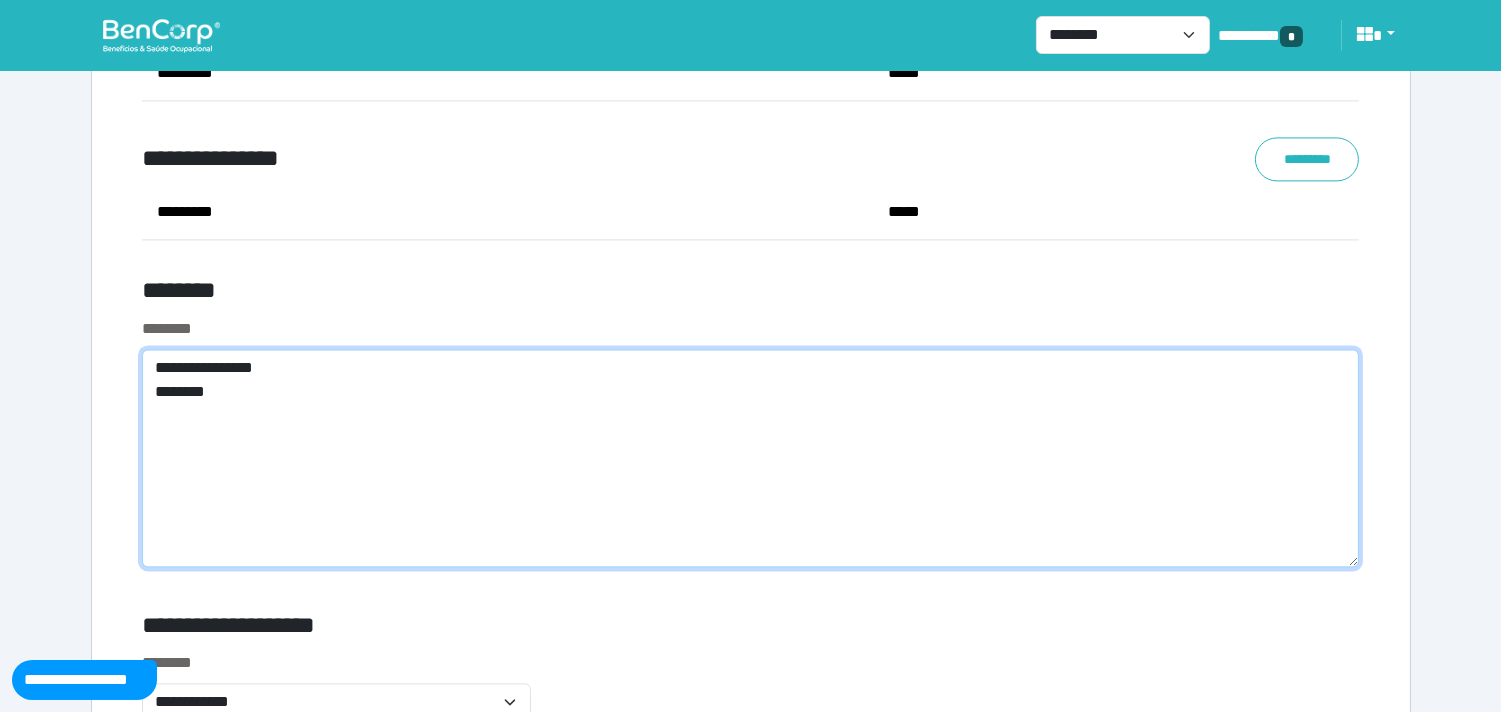click on "**********" at bounding box center (751, 458) 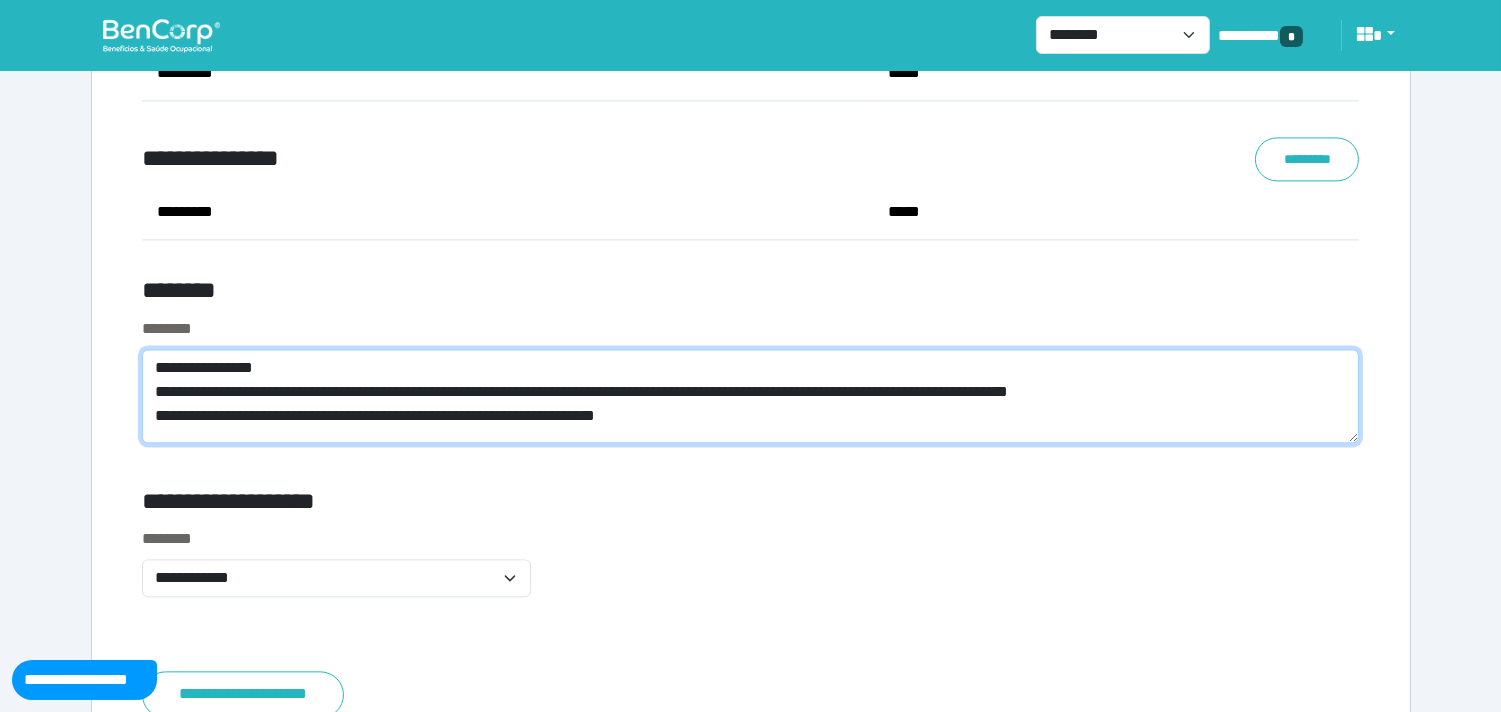 scroll, scrollTop: 0, scrollLeft: 0, axis: both 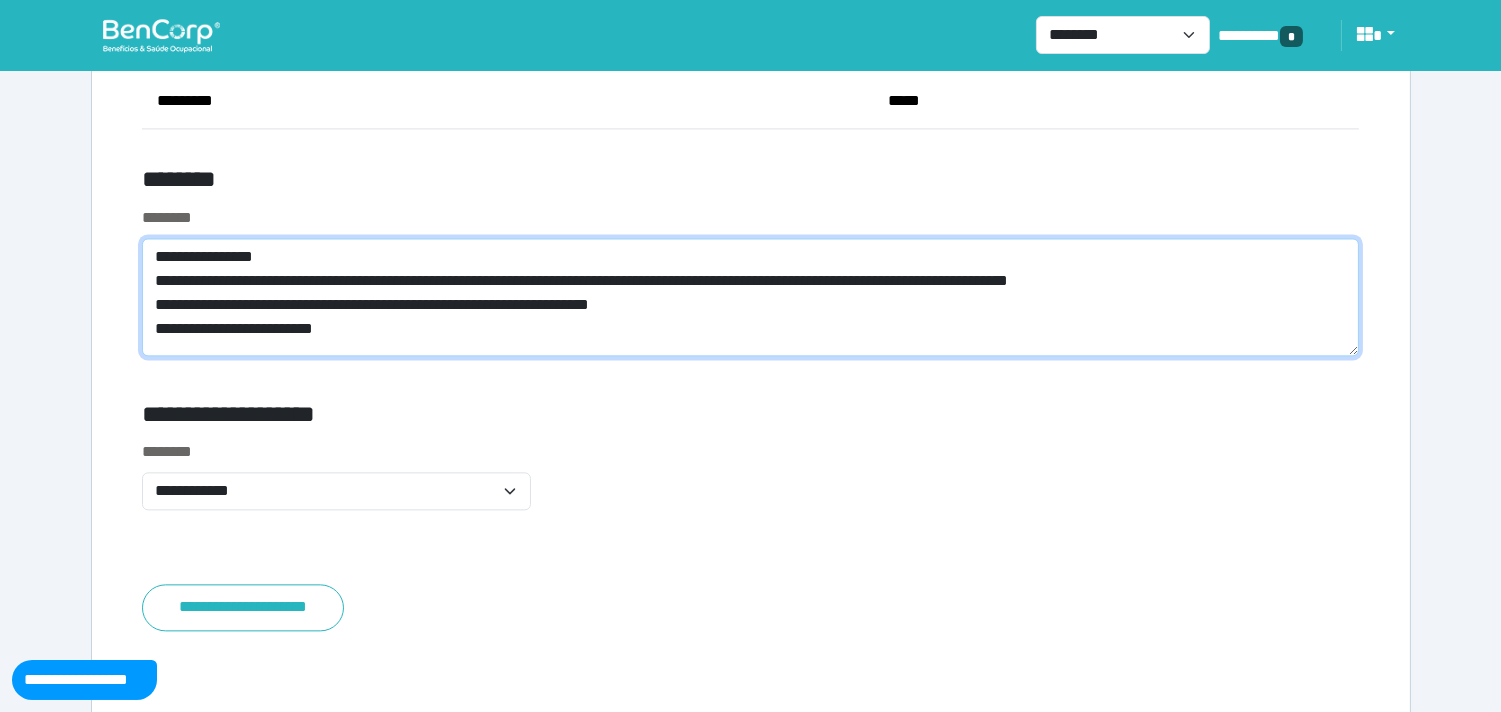 type on "**********" 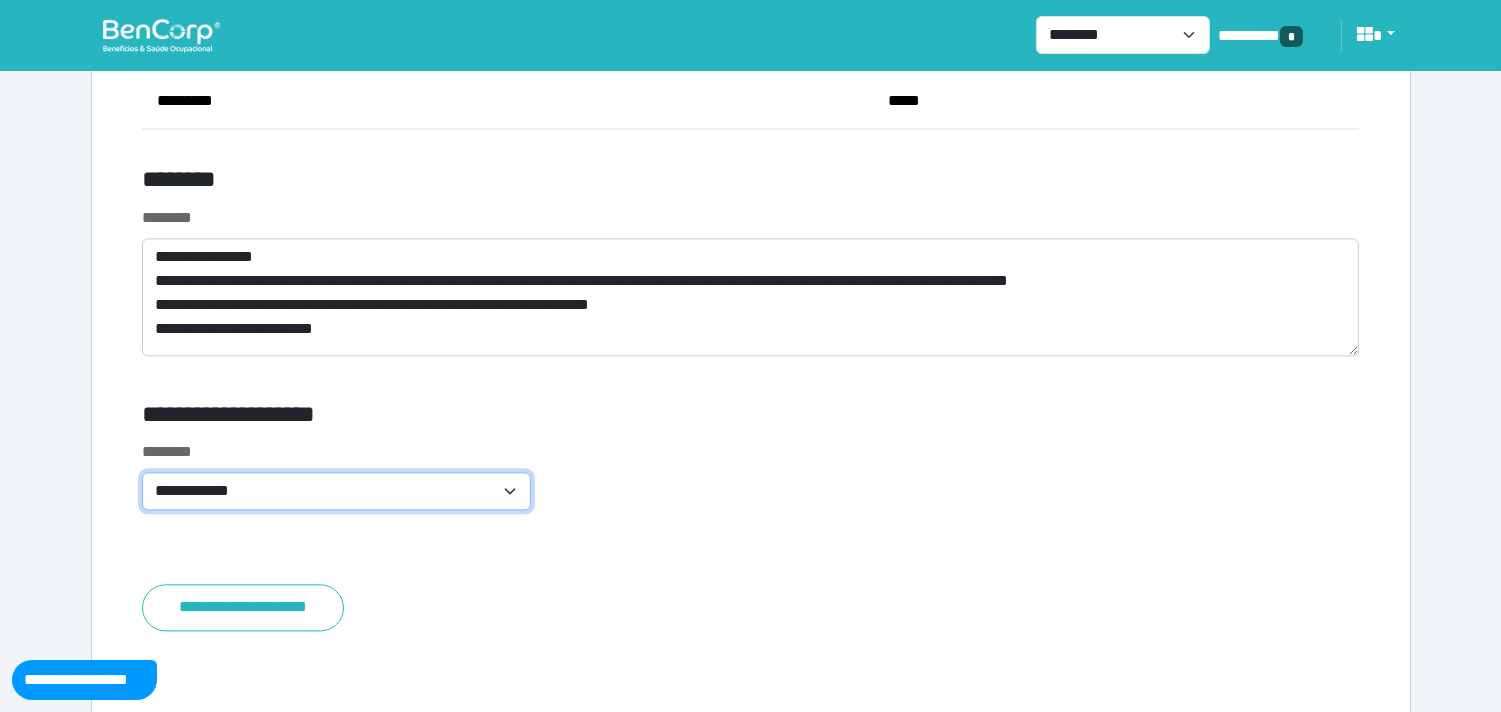 click on "**********" at bounding box center (337, 491) 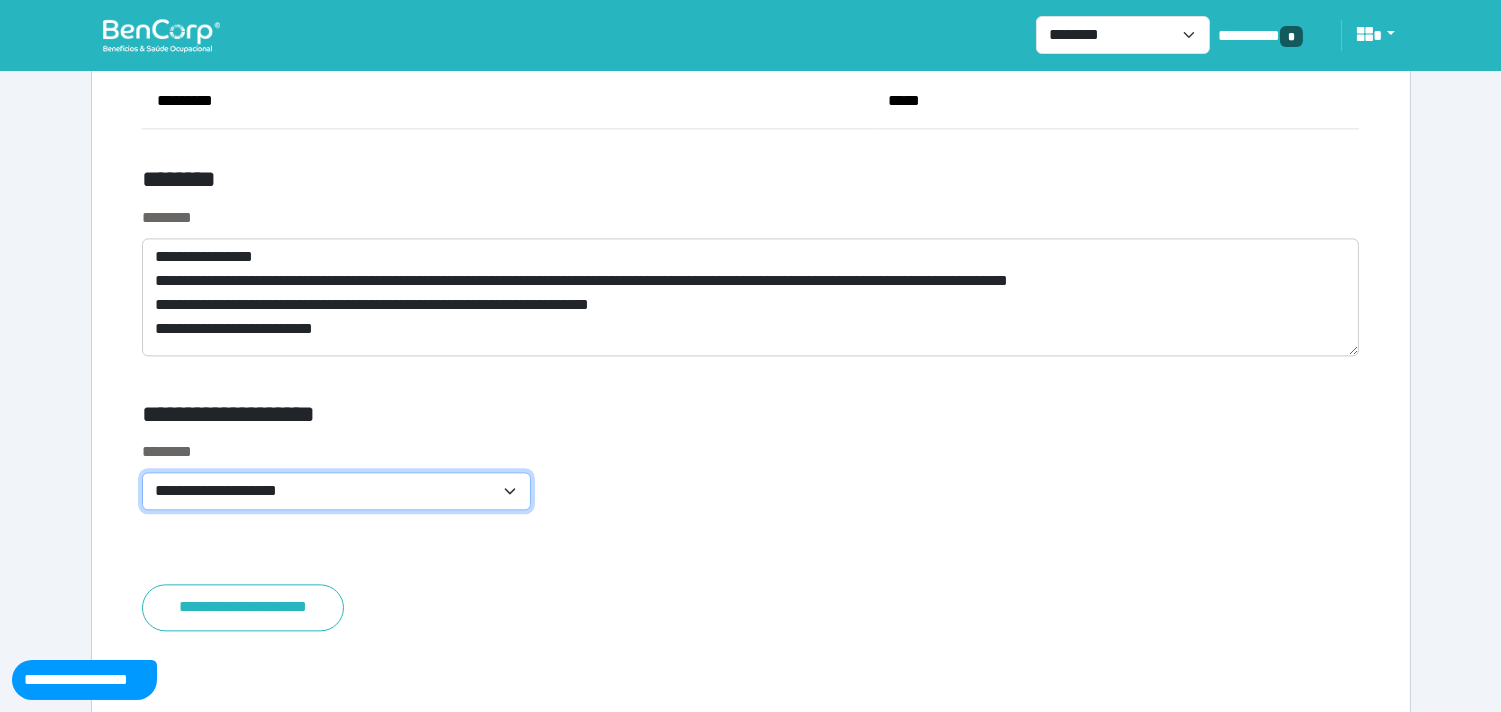 click on "**********" at bounding box center (337, 491) 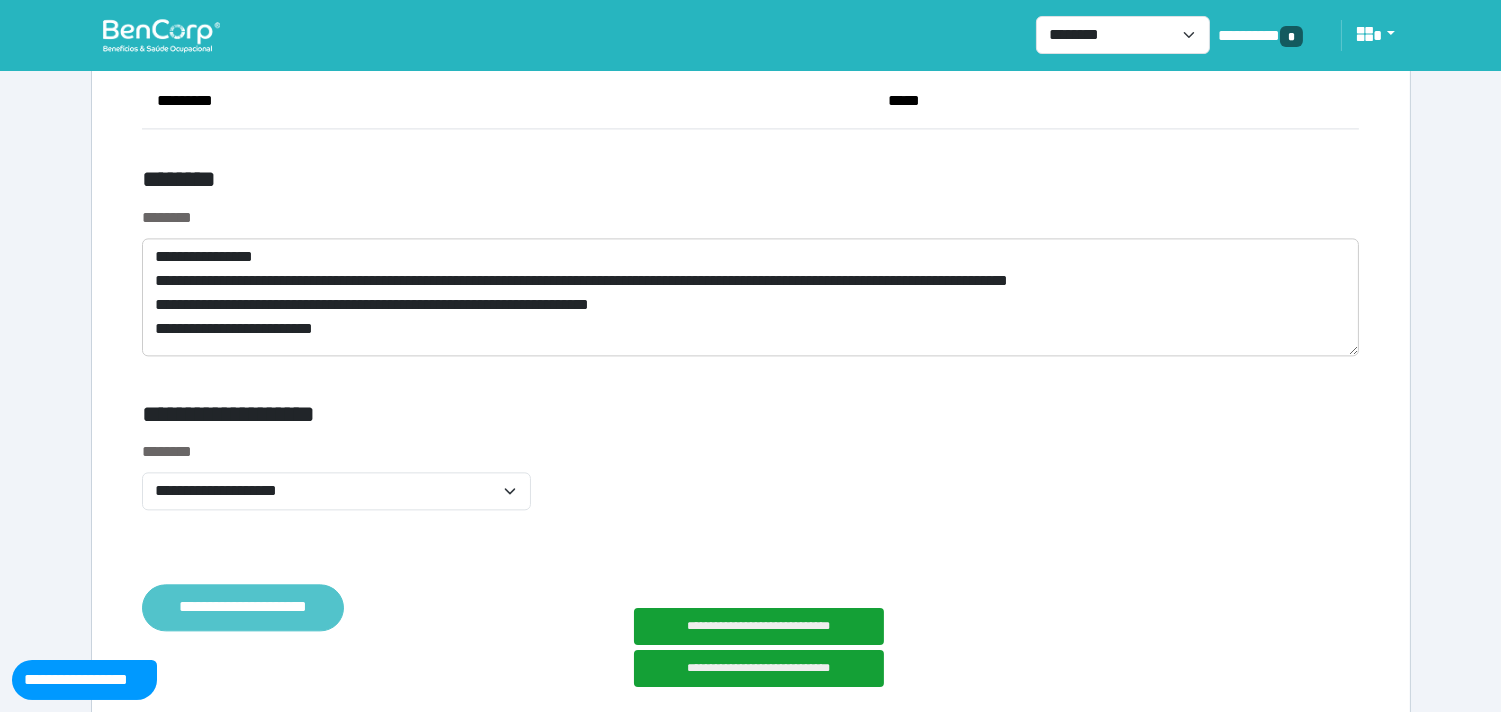 click on "**********" at bounding box center (243, 607) 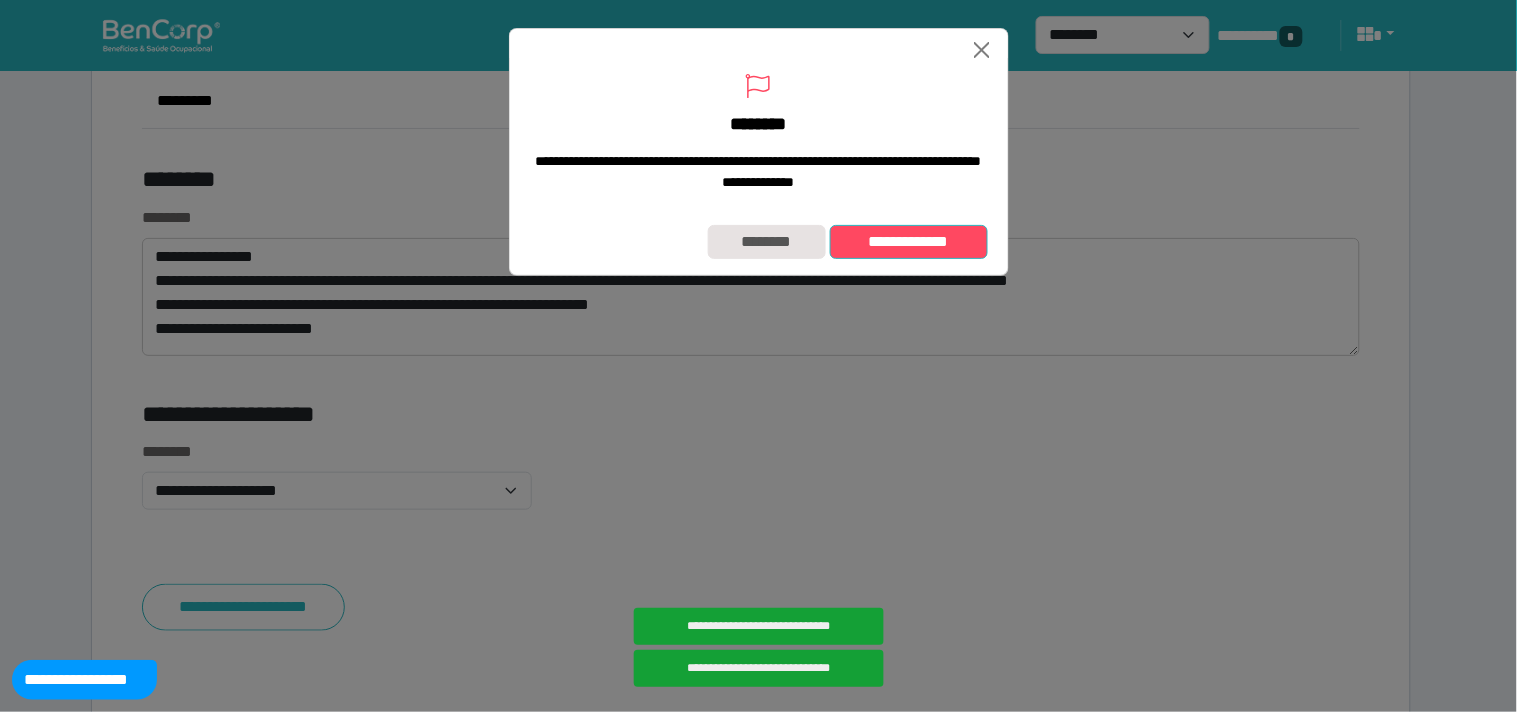 drag, startPoint x: 904, startPoint y: 256, endPoint x: 767, endPoint y: 256, distance: 137 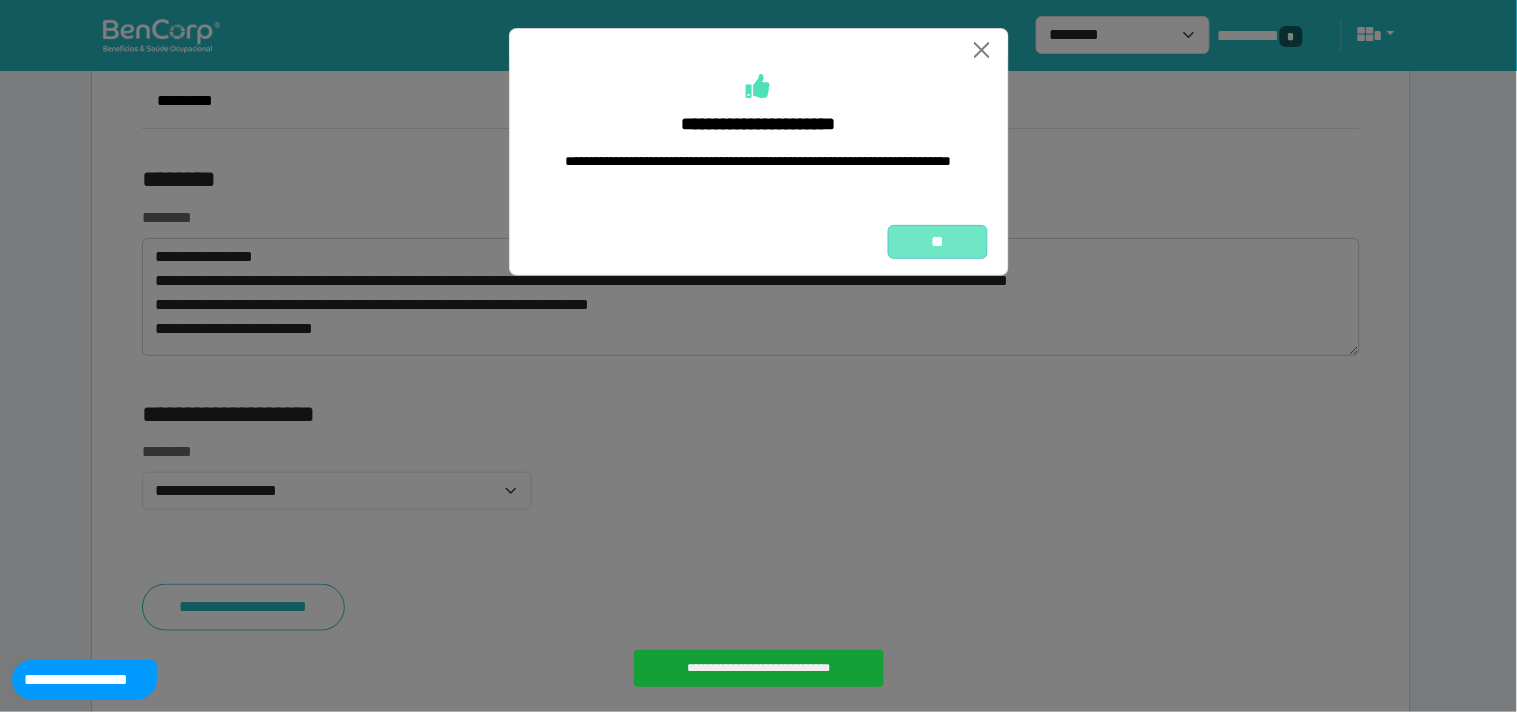 click on "**" at bounding box center [938, 242] 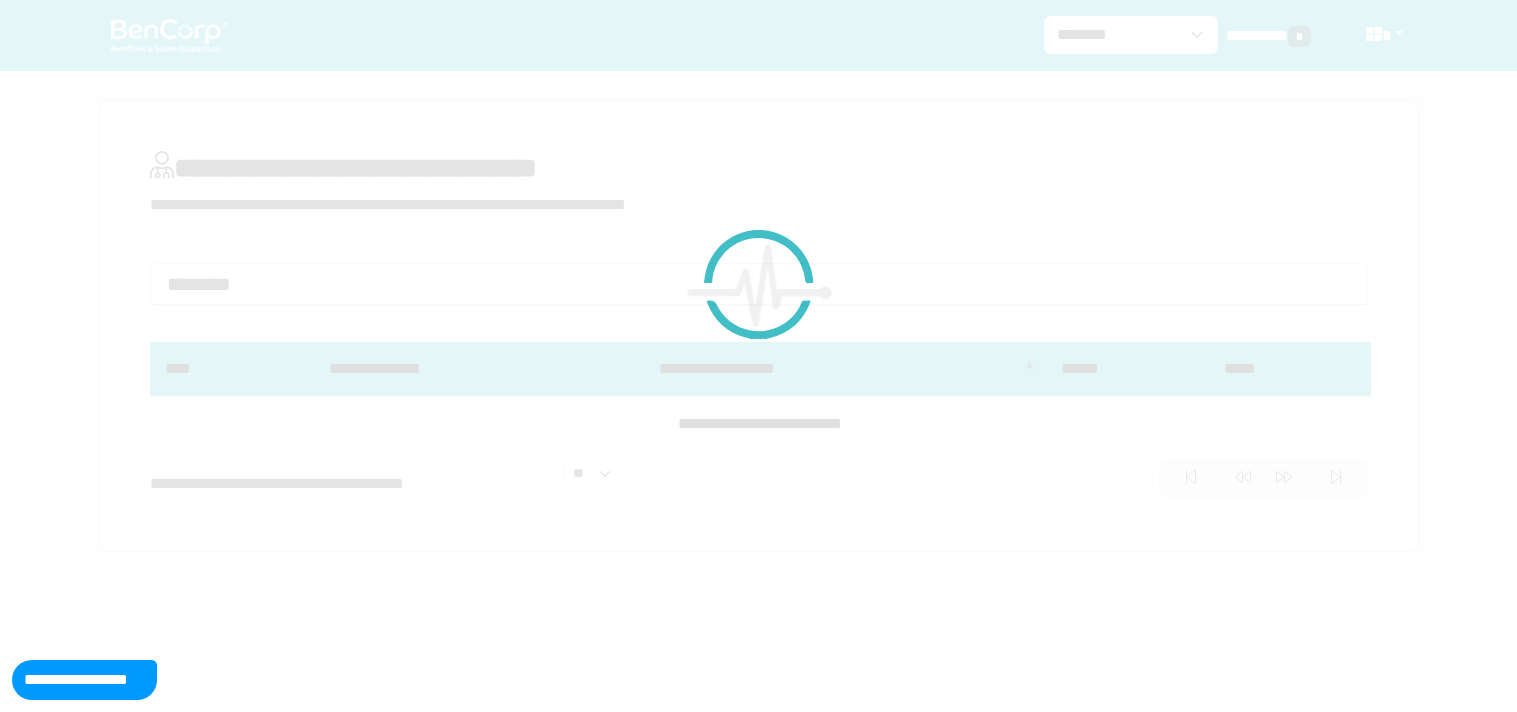 scroll, scrollTop: 0, scrollLeft: 0, axis: both 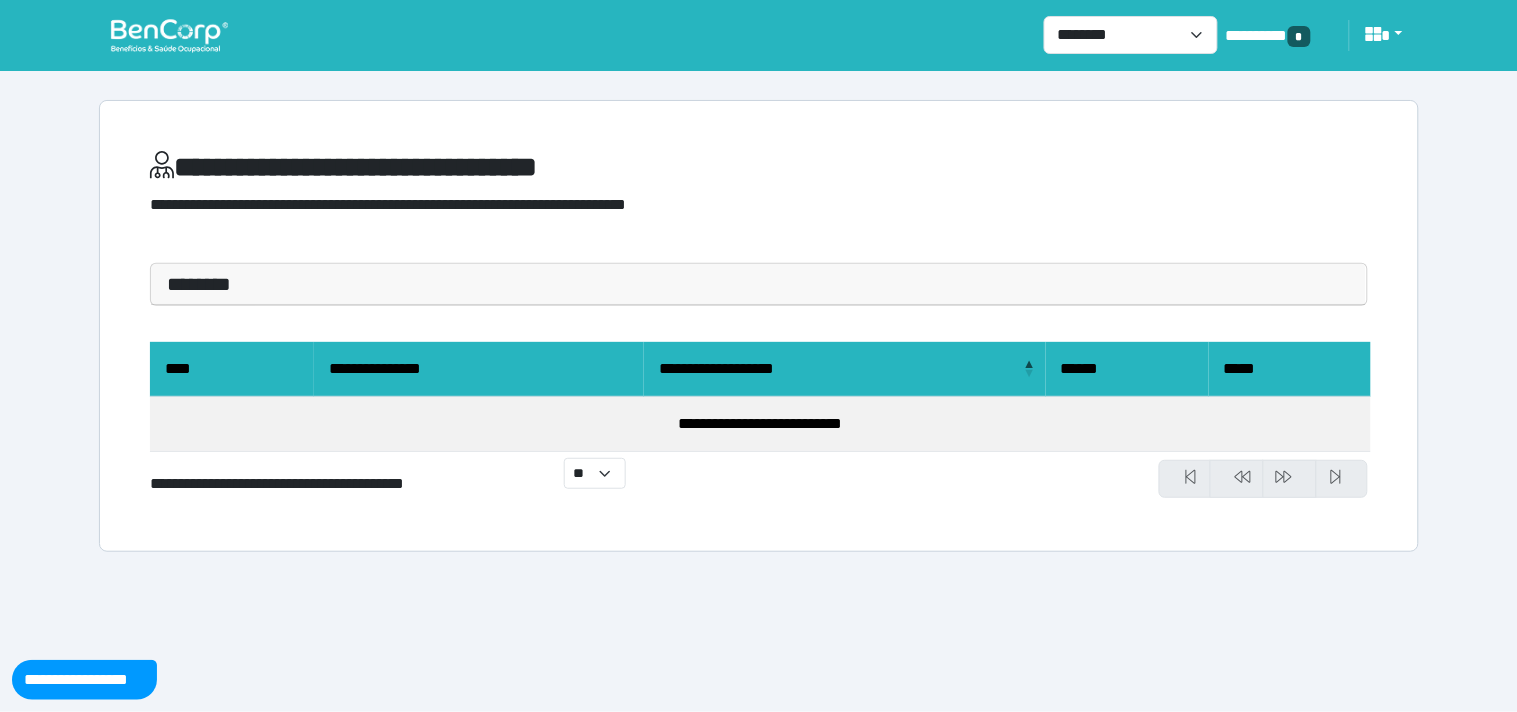 drag, startPoint x: 150, startPoint y: 45, endPoint x: 407, endPoint y: 55, distance: 257.1945 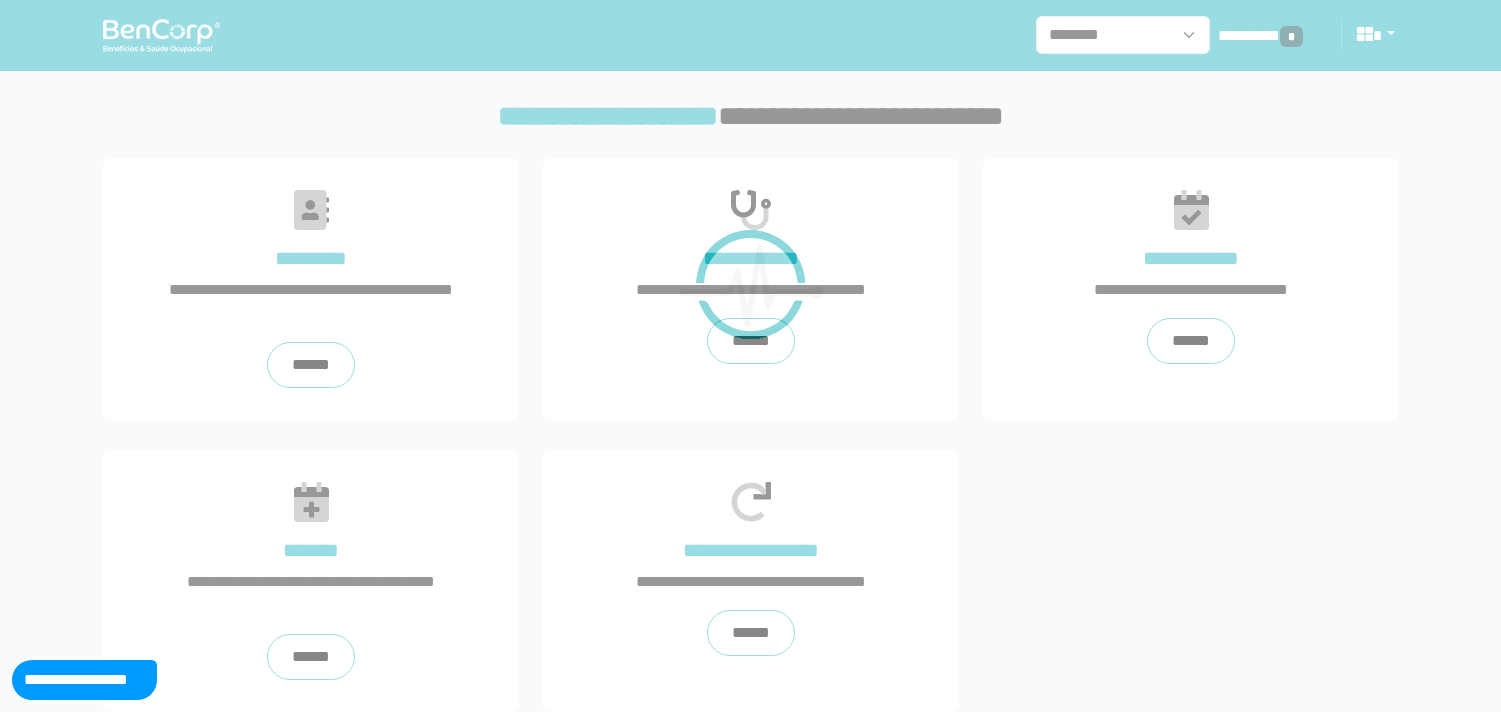 scroll, scrollTop: 0, scrollLeft: 0, axis: both 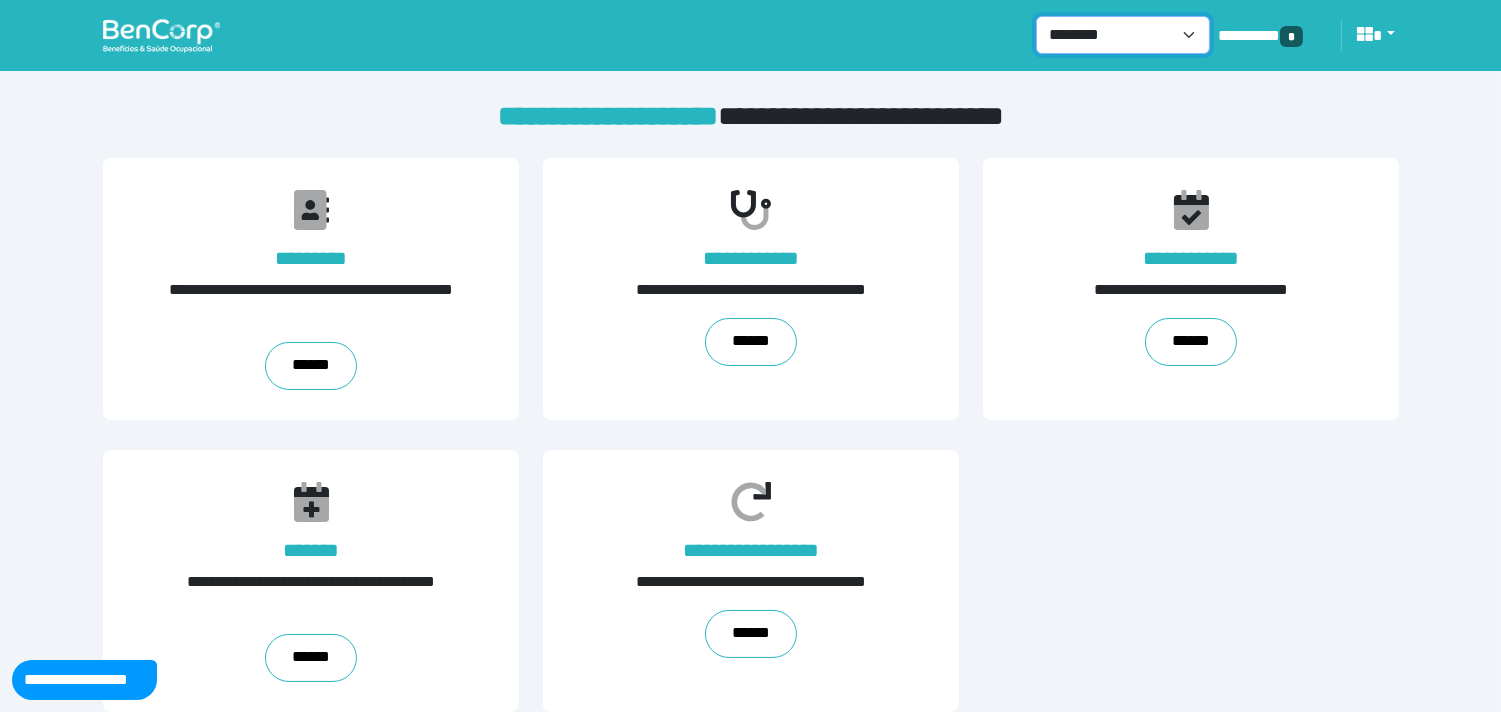 click on "**********" at bounding box center [1123, 35] 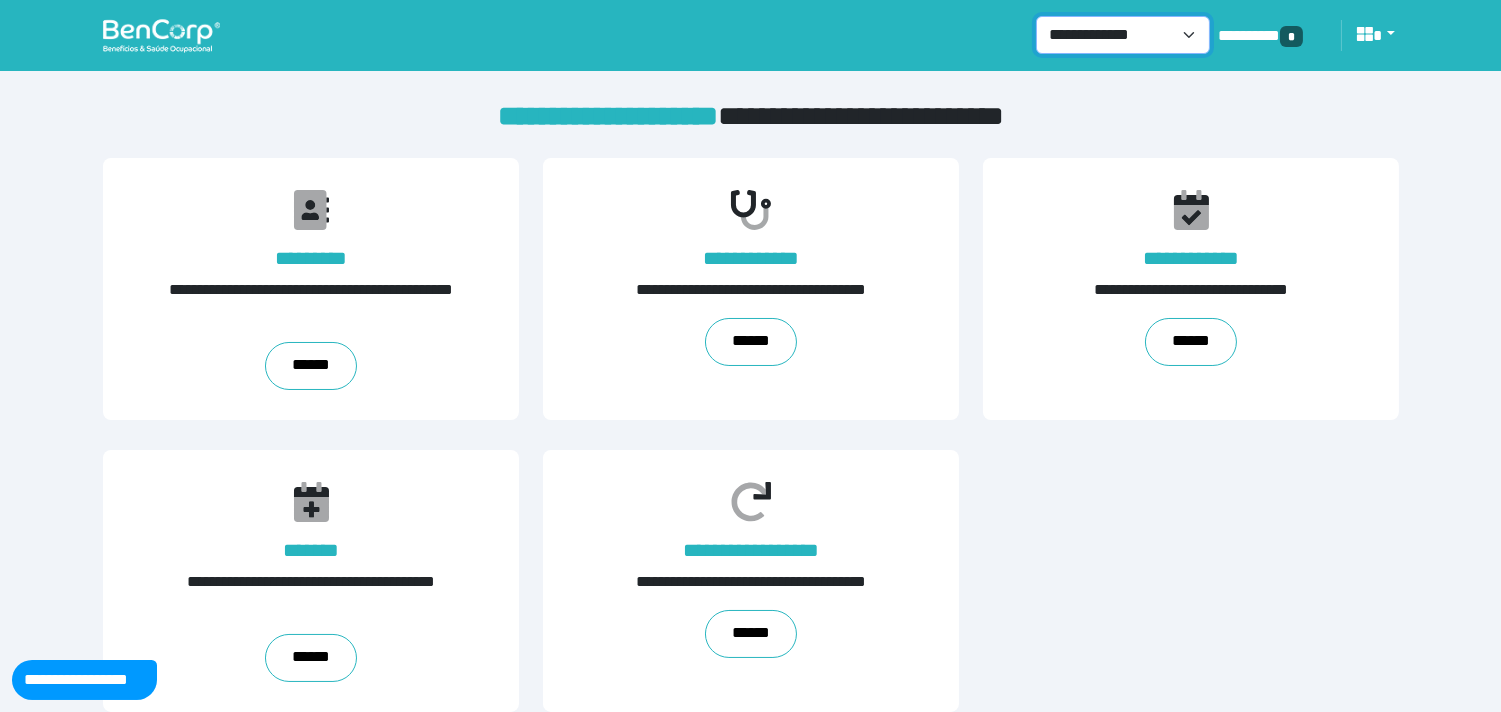 click on "**********" at bounding box center (1123, 35) 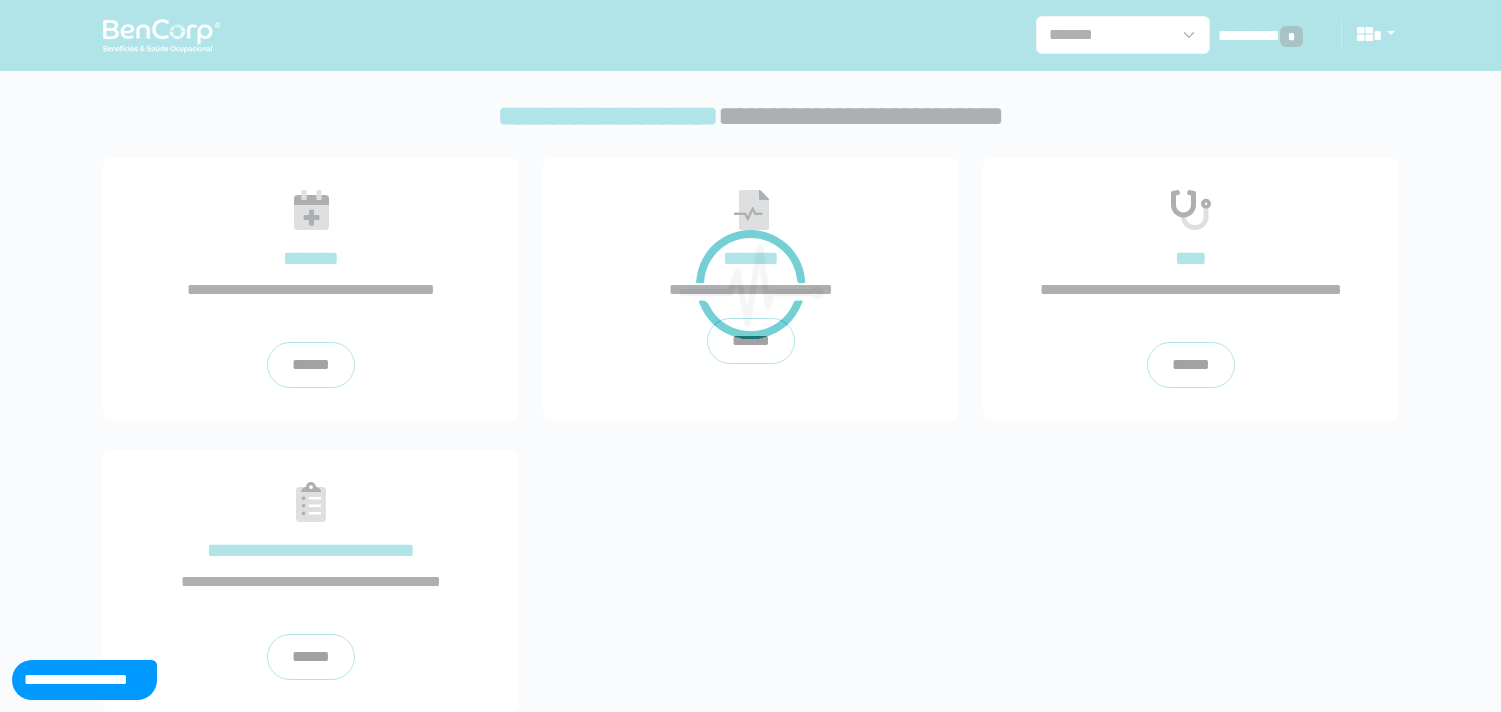 scroll, scrollTop: 0, scrollLeft: 0, axis: both 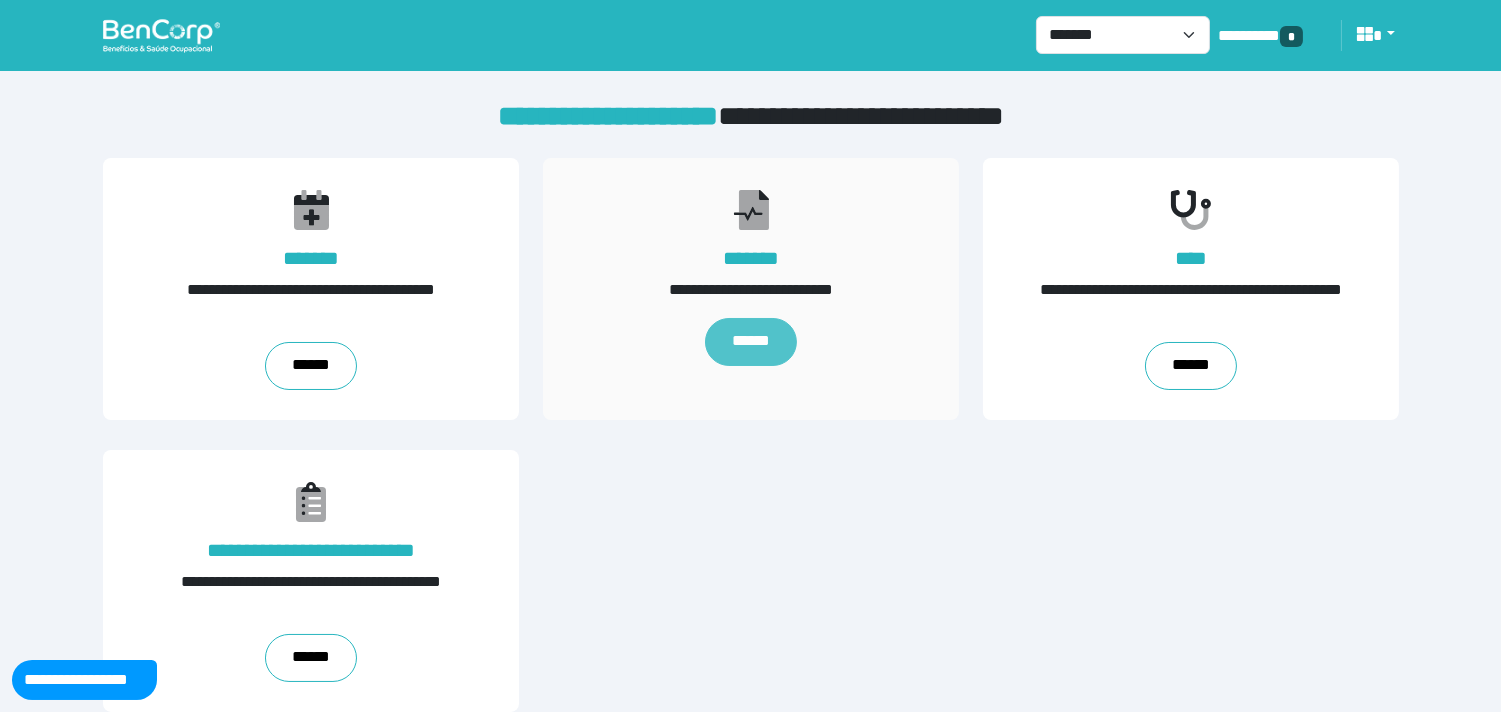 click on "******" at bounding box center (751, 342) 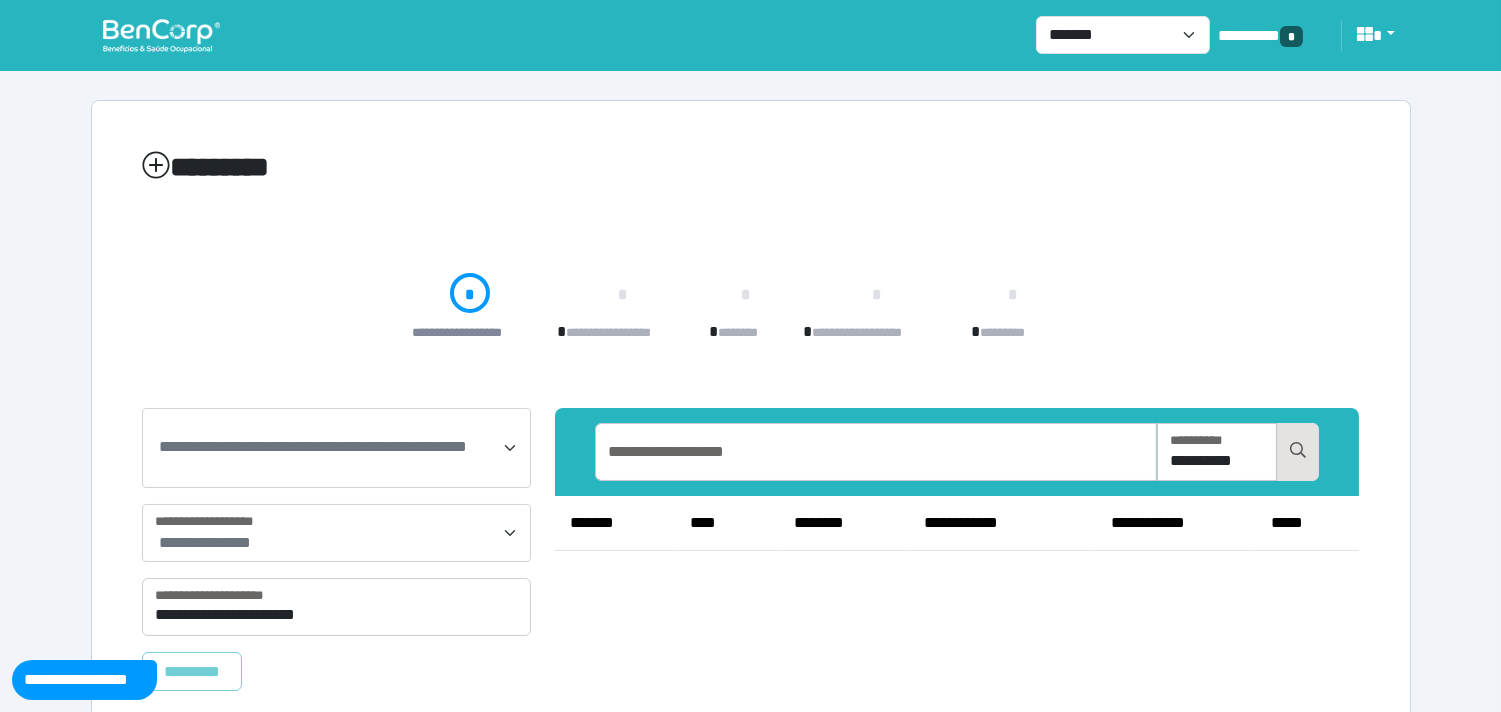 scroll, scrollTop: 50, scrollLeft: 0, axis: vertical 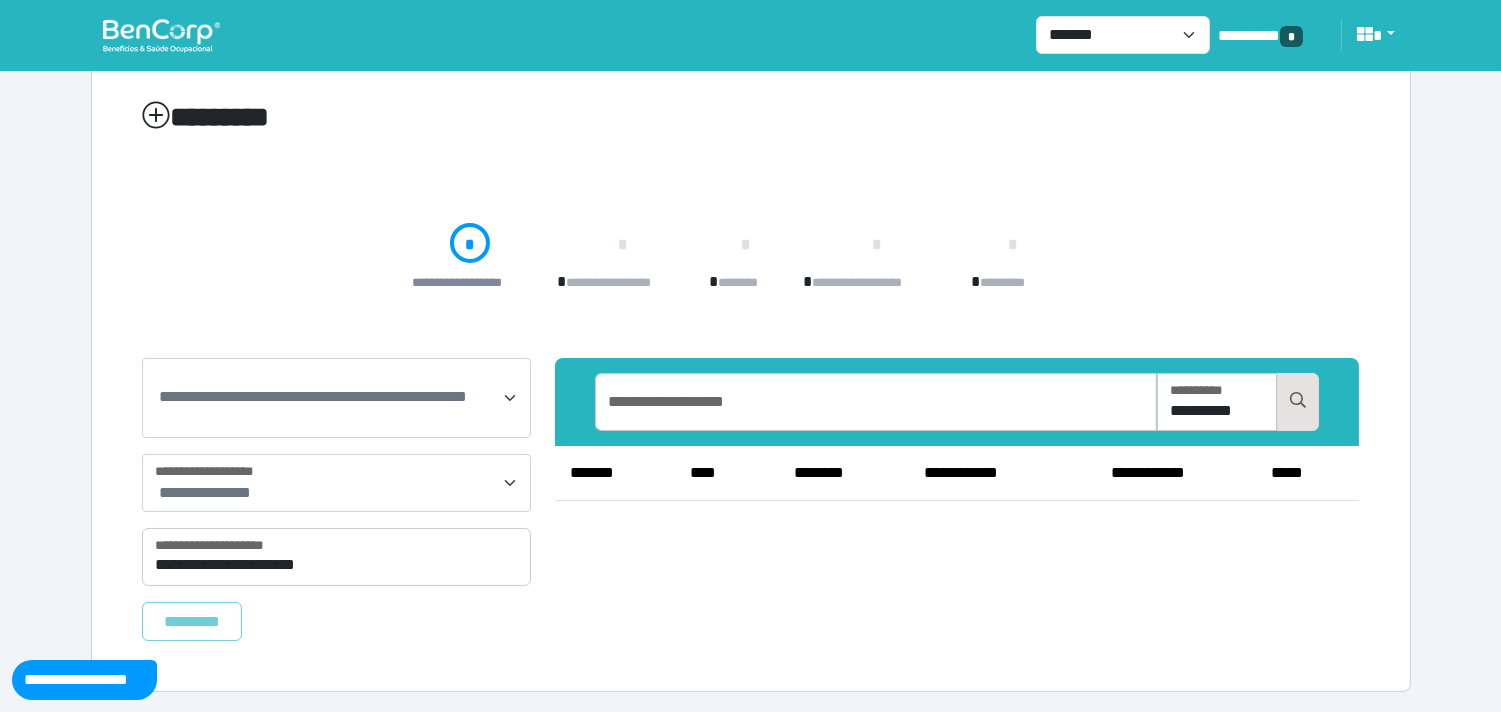 click on "**********" at bounding box center (313, 396) 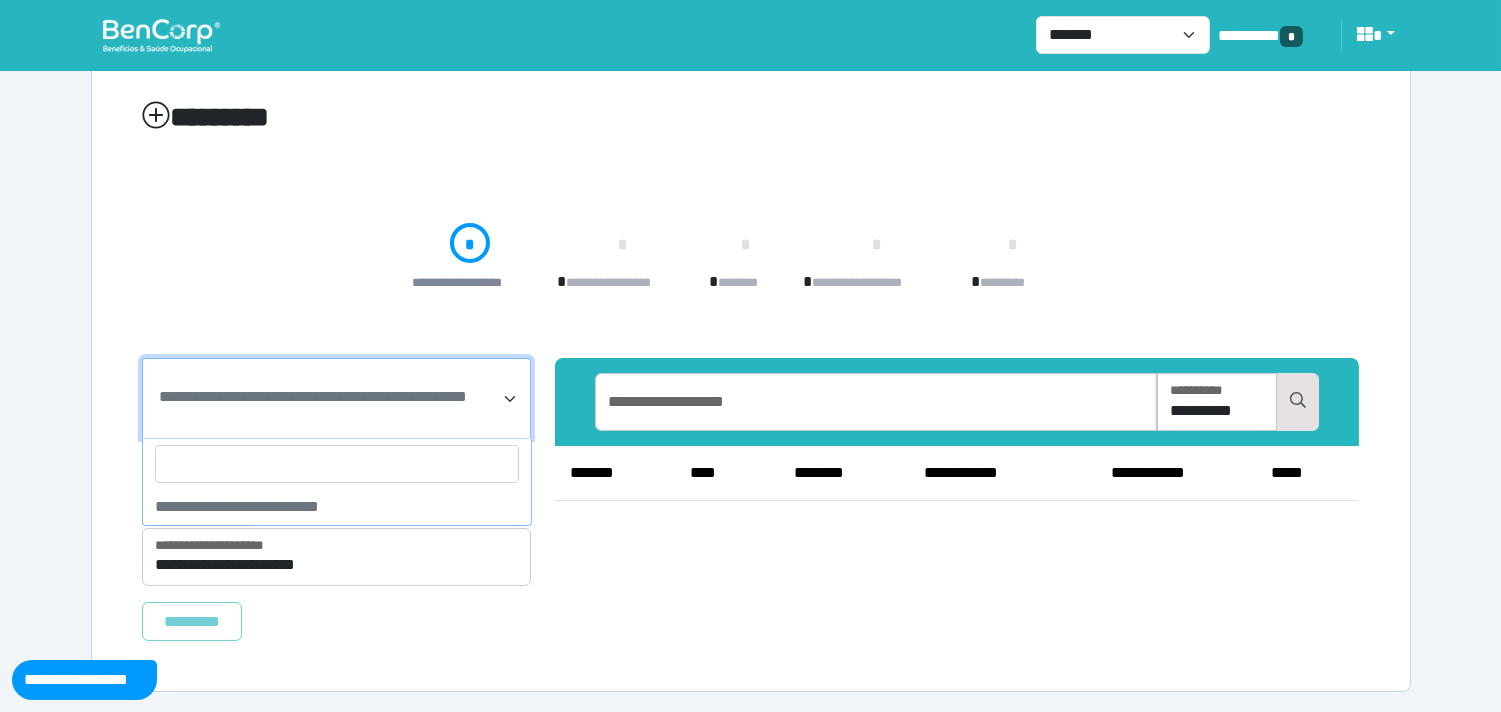 click at bounding box center (337, 464) 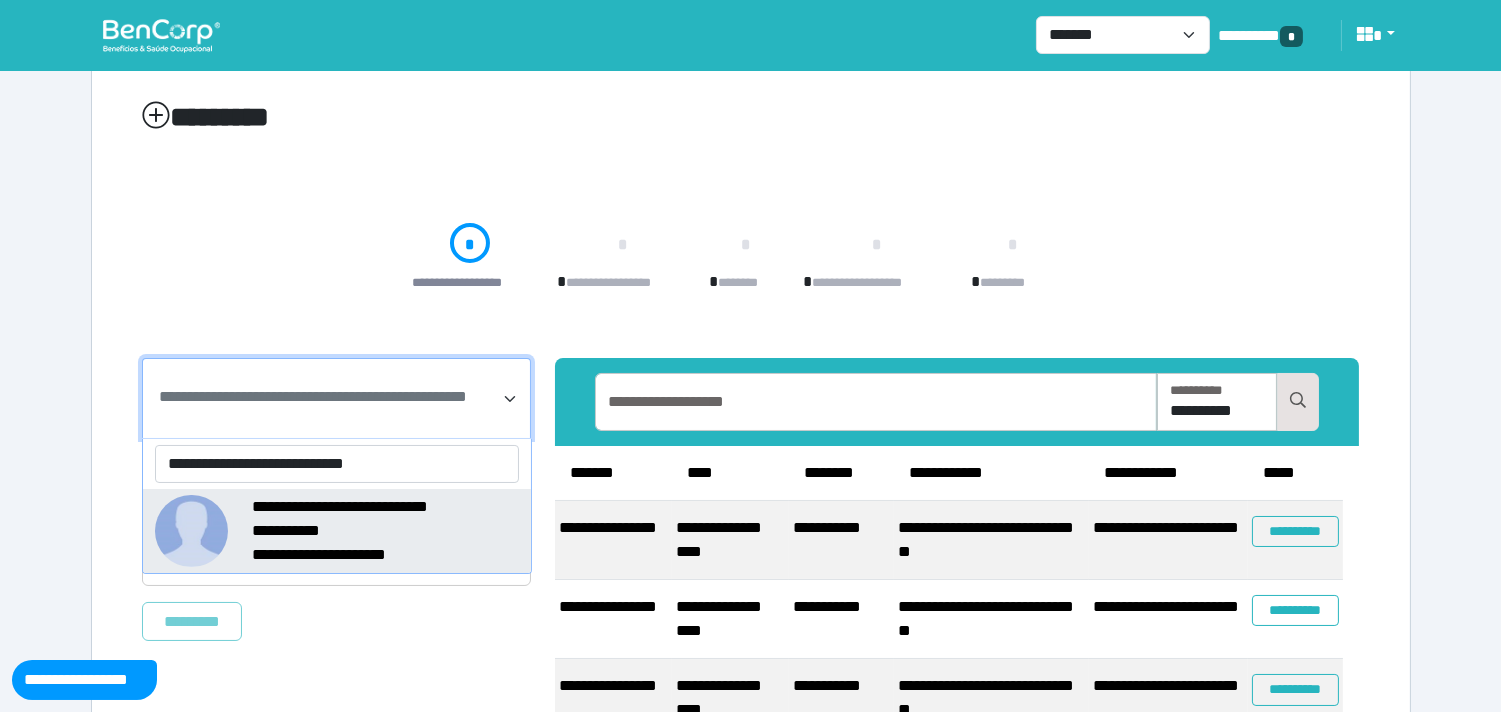 type on "**********" 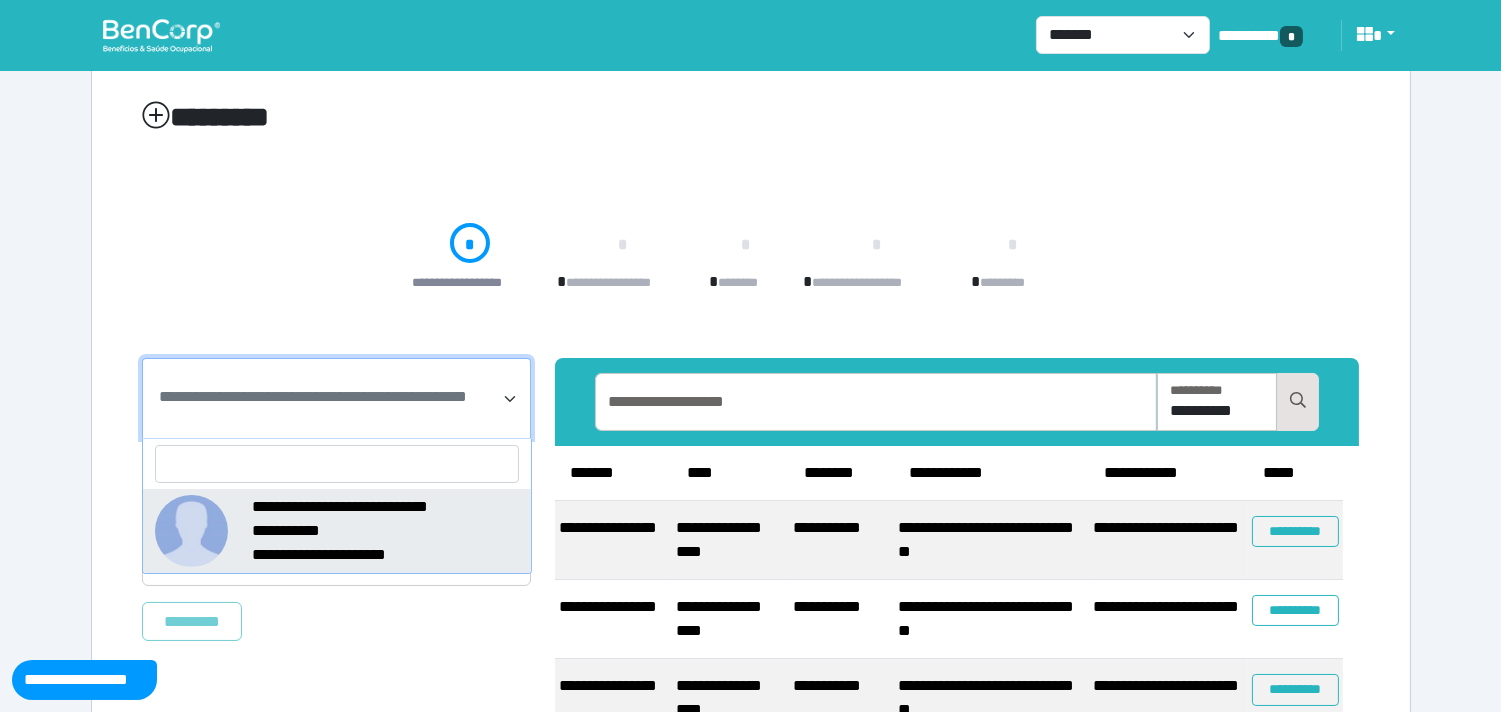 select on "*****" 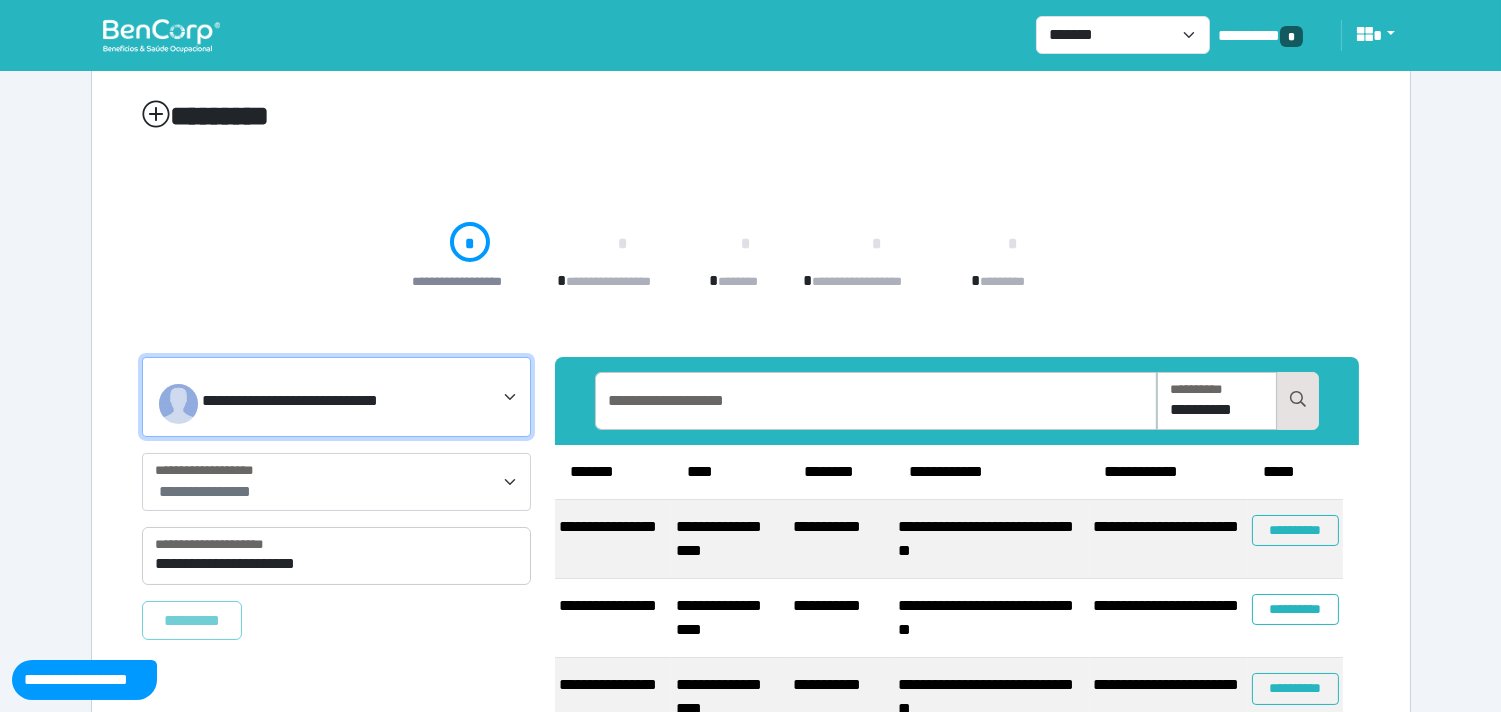 scroll, scrollTop: 161, scrollLeft: 0, axis: vertical 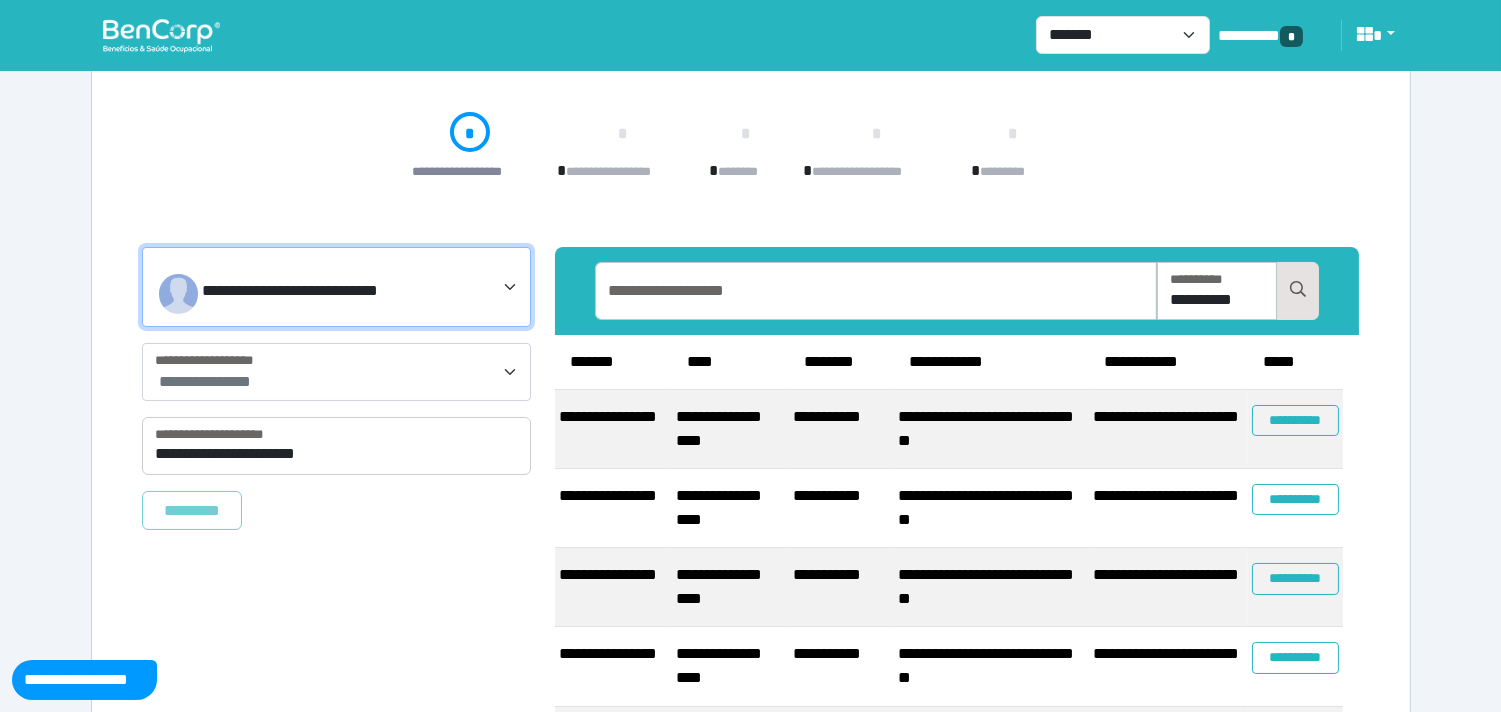 click on "**********" at bounding box center [205, 381] 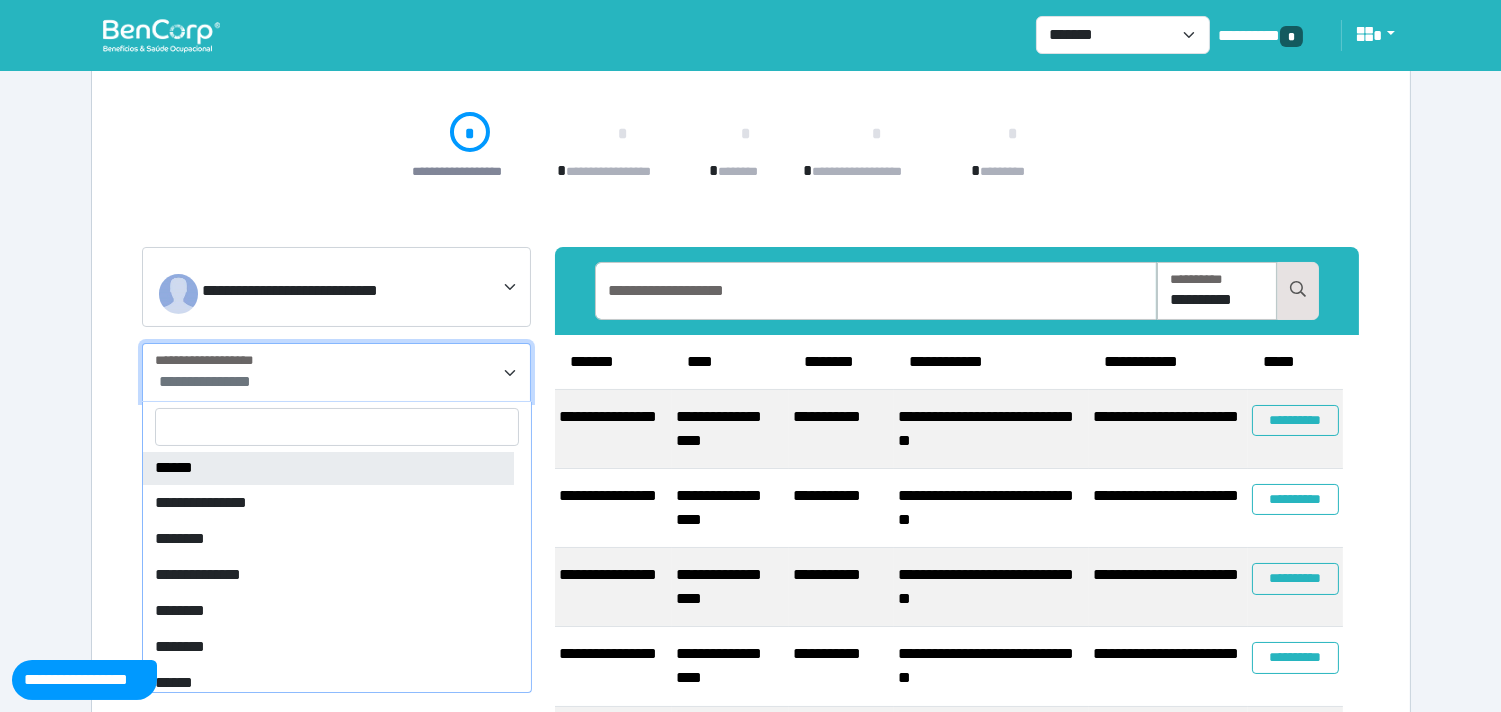 scroll, scrollTop: 111, scrollLeft: 0, axis: vertical 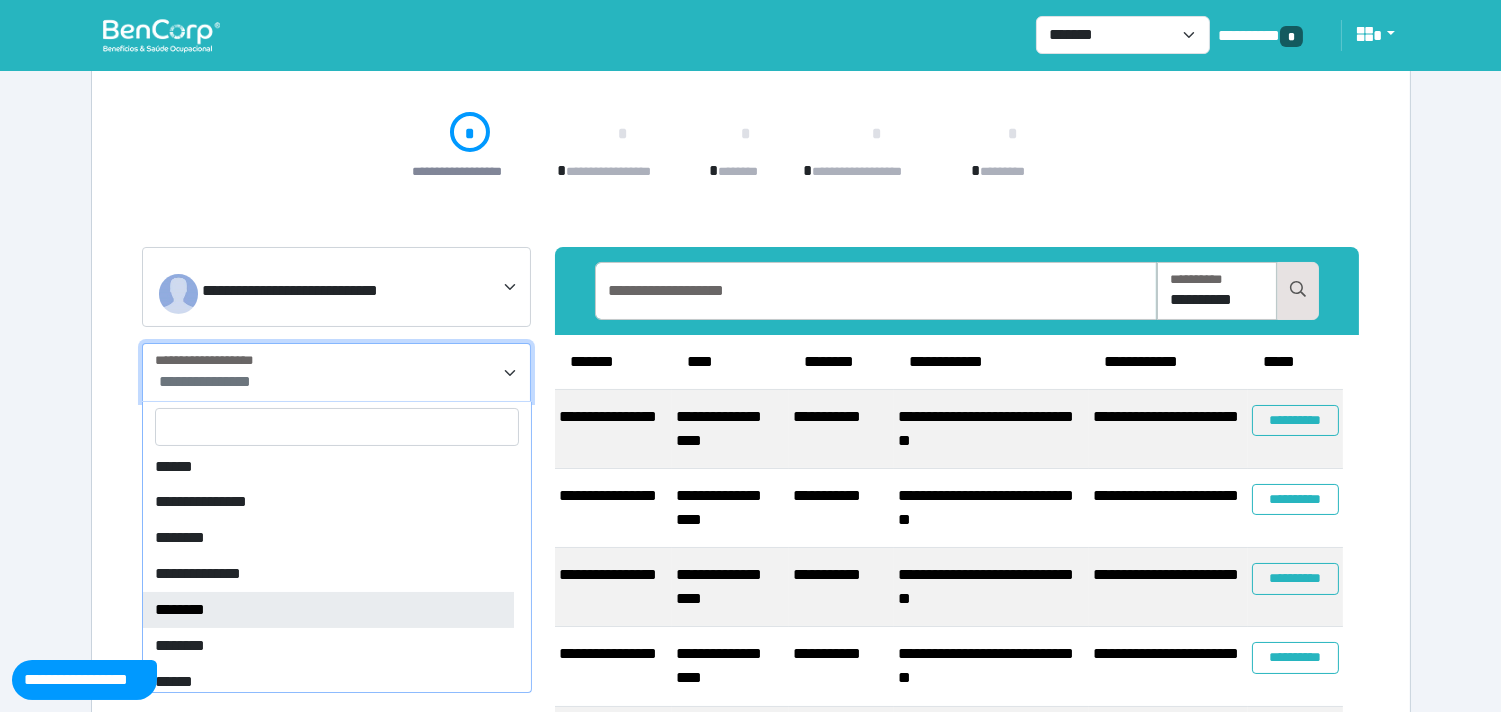 select on "*" 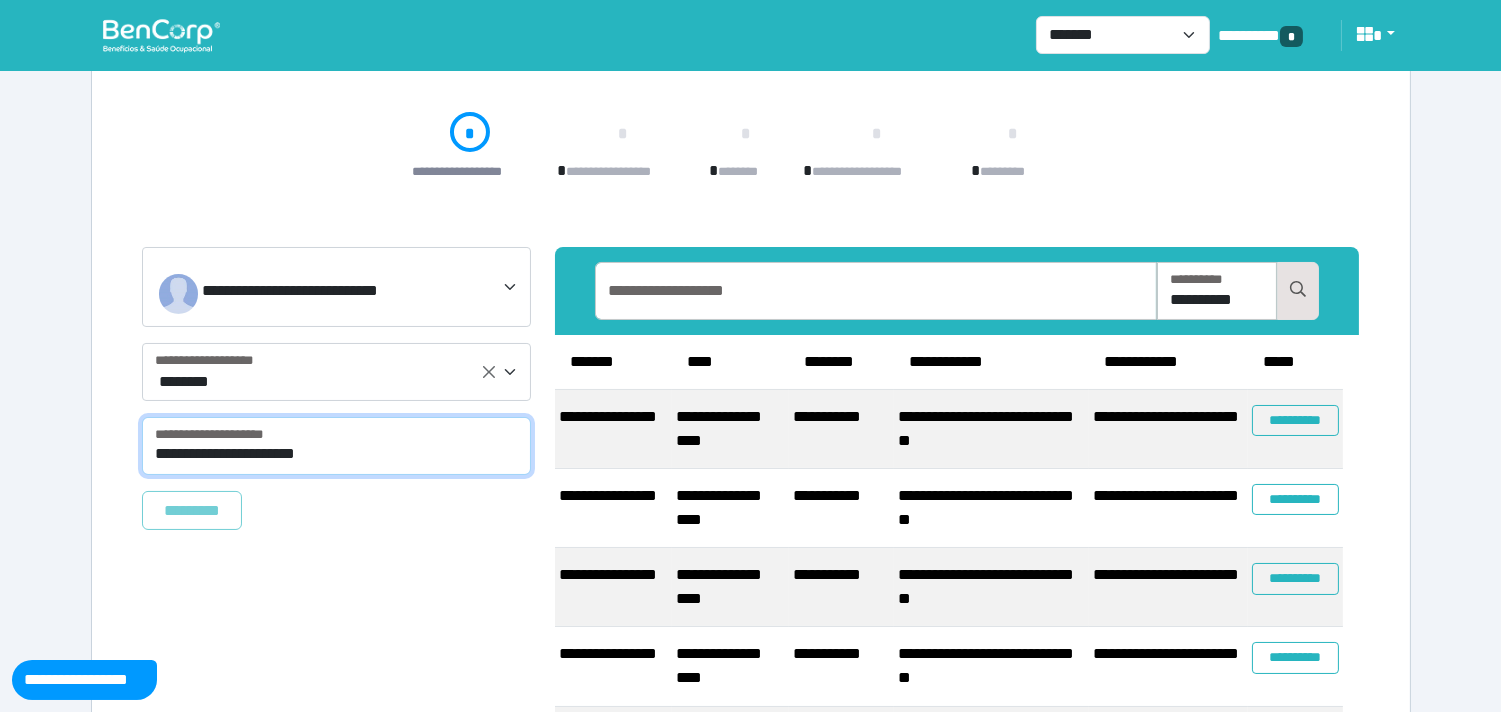click on "**********" at bounding box center (337, 446) 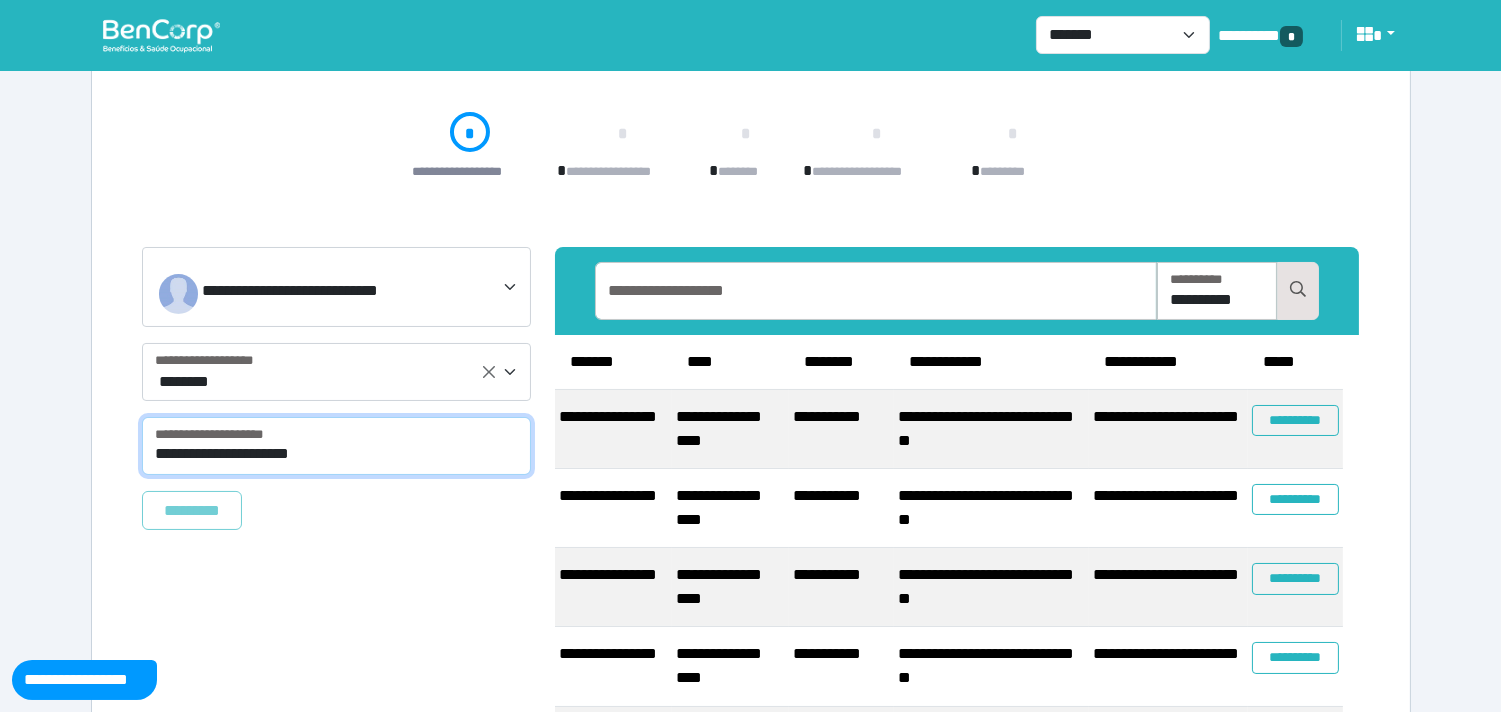 click on "**********" at bounding box center [337, 446] 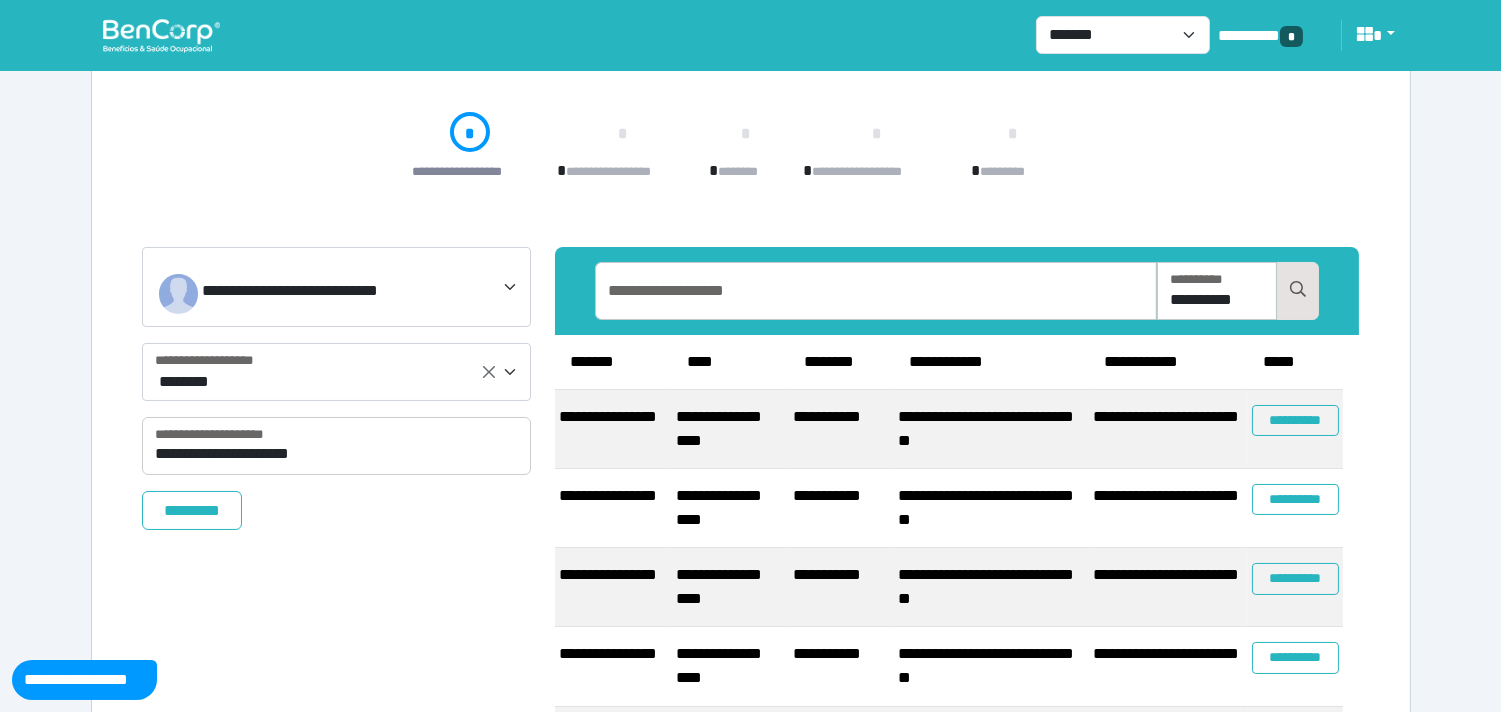 drag, startPoint x: 374, startPoint y: 565, endPoint x: 247, endPoint y: 522, distance: 134.08206 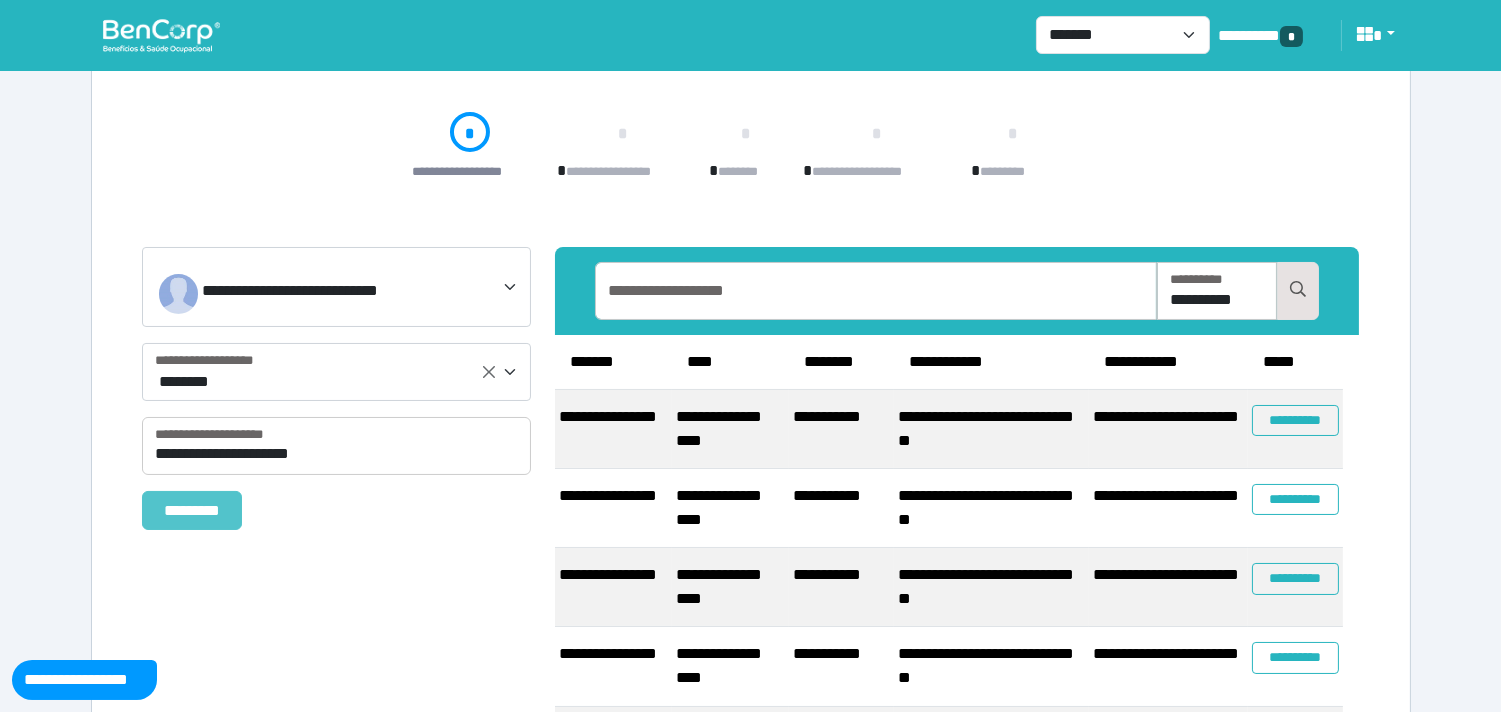 click on "*********" at bounding box center (192, 510) 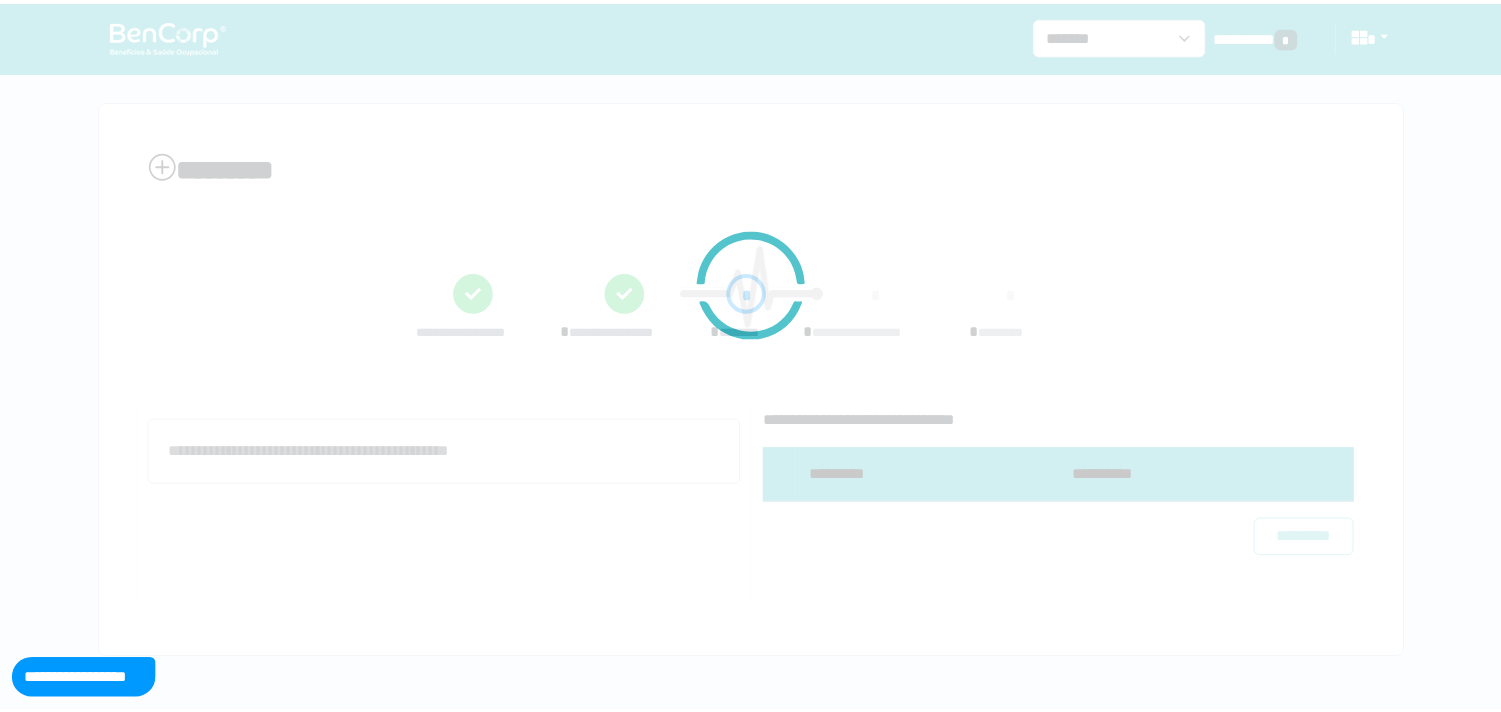 scroll, scrollTop: 0, scrollLeft: 0, axis: both 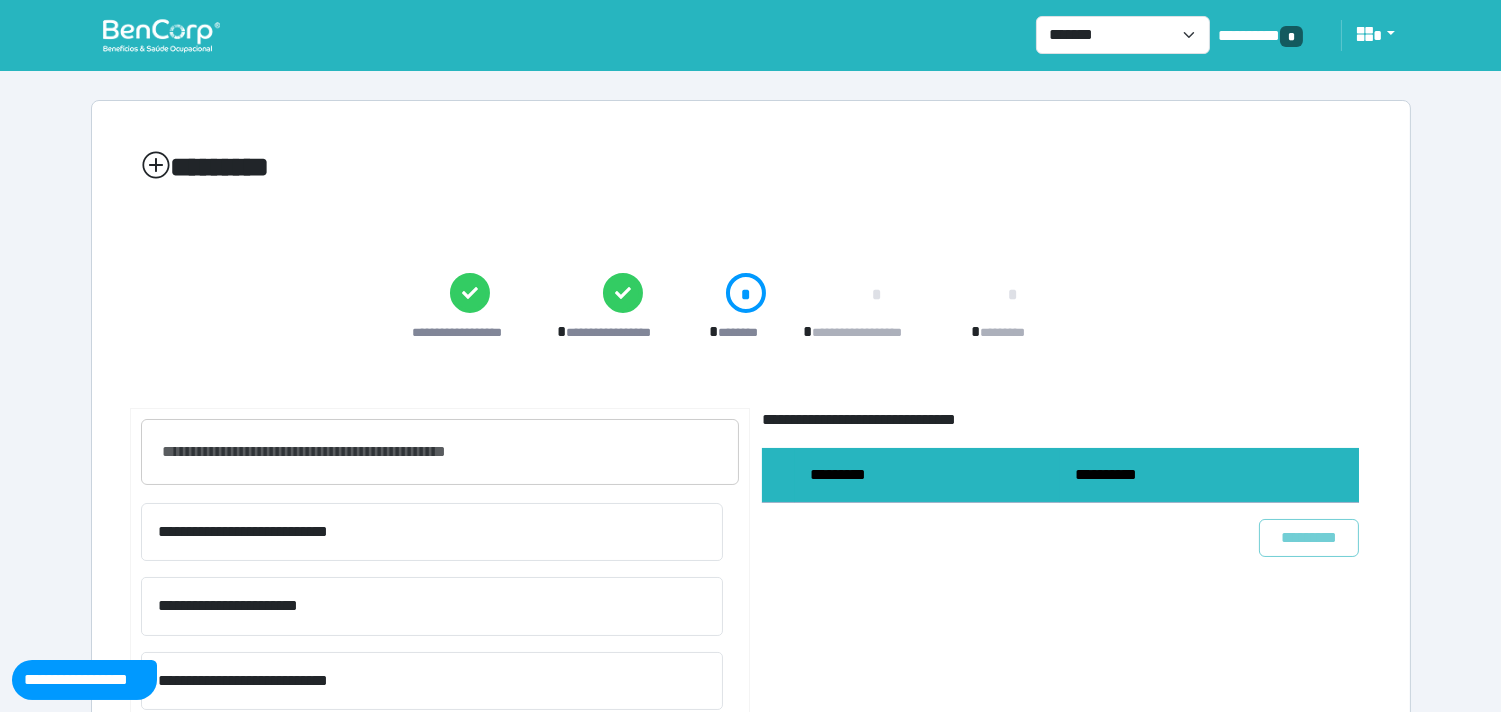 click on "**********" at bounding box center (1060, 857) 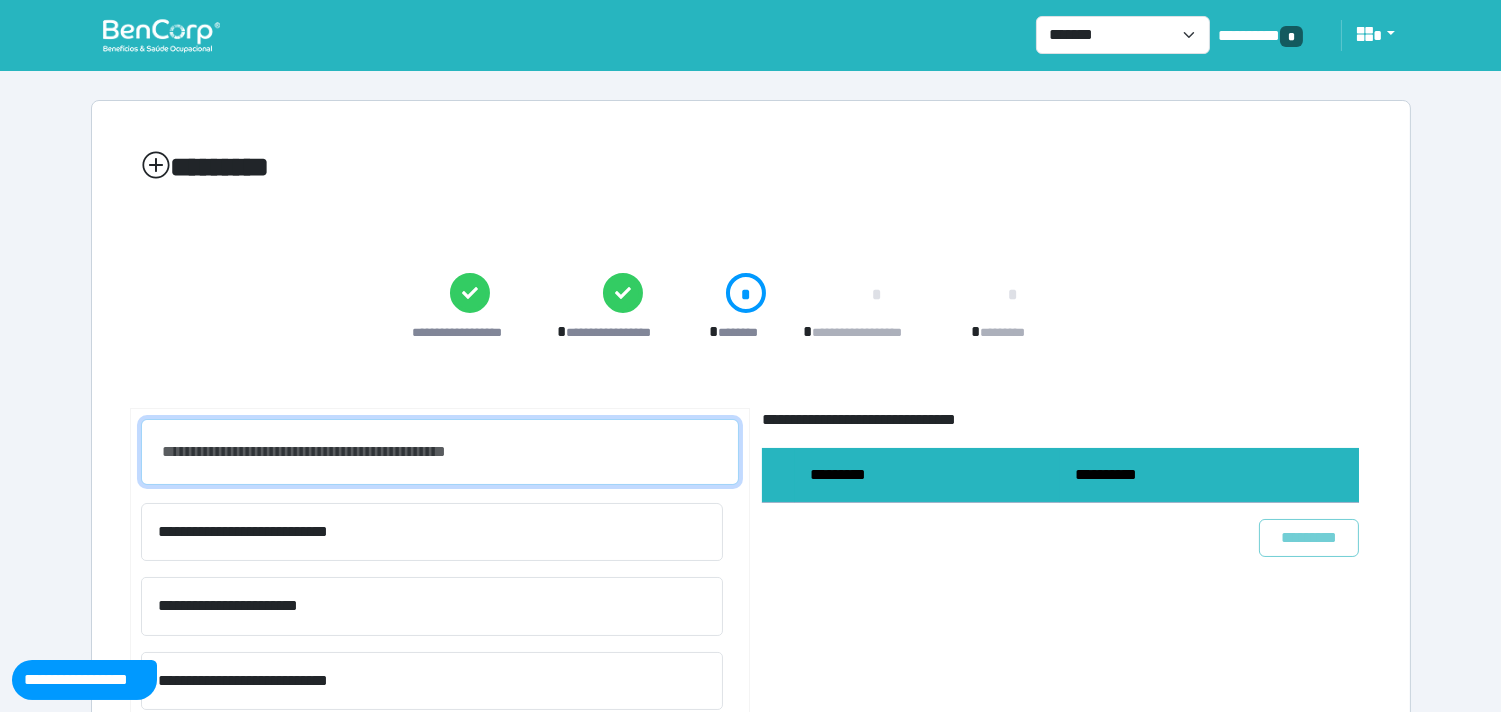 click at bounding box center (440, 452) 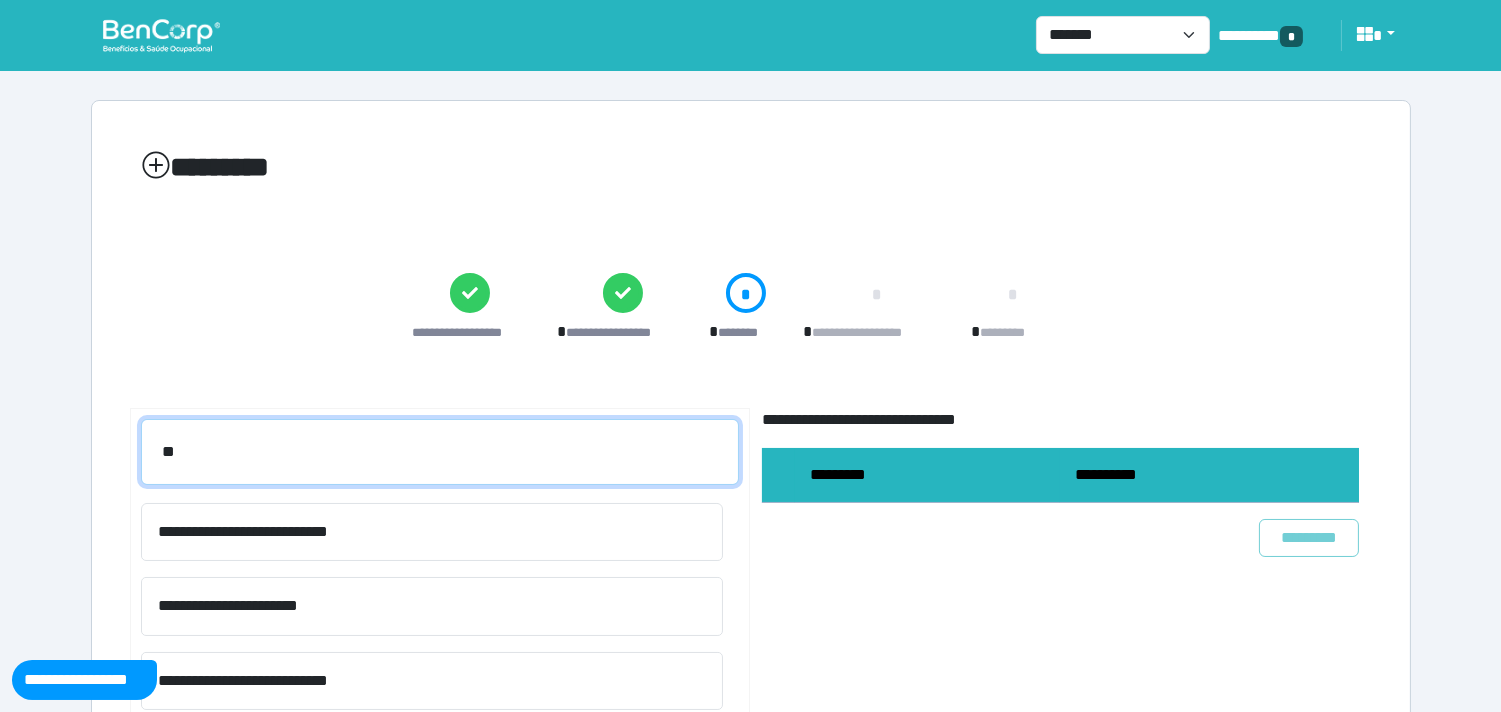 type on "*" 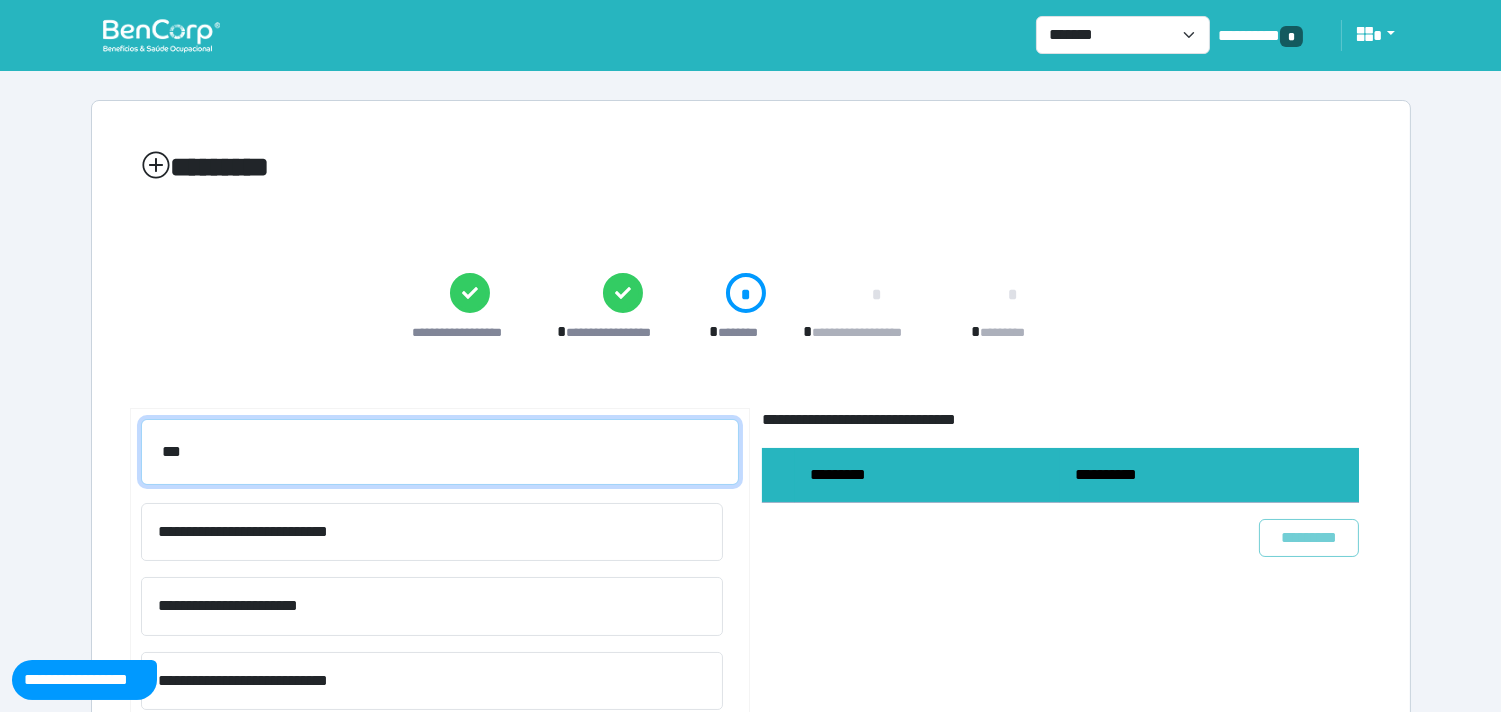 scroll, scrollTop: 15, scrollLeft: 0, axis: vertical 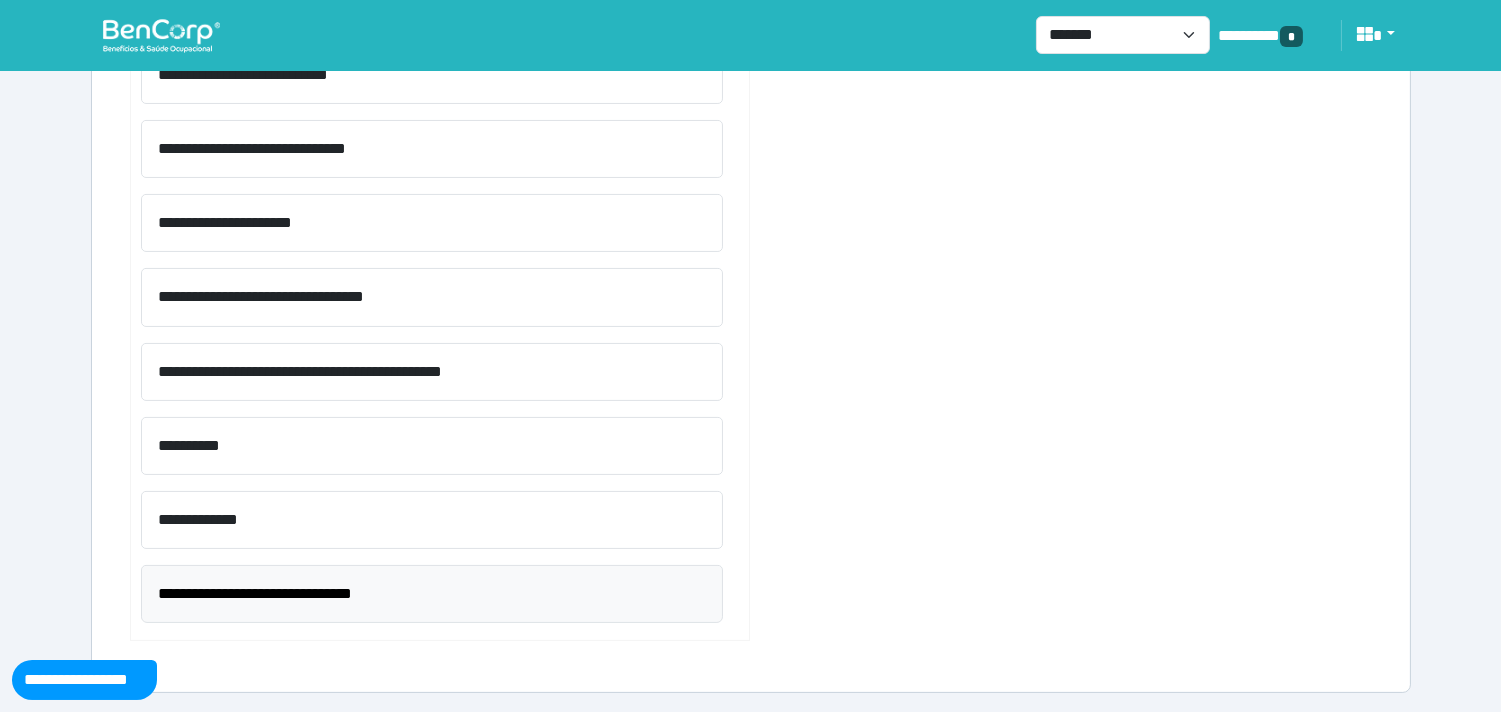 type on "***" 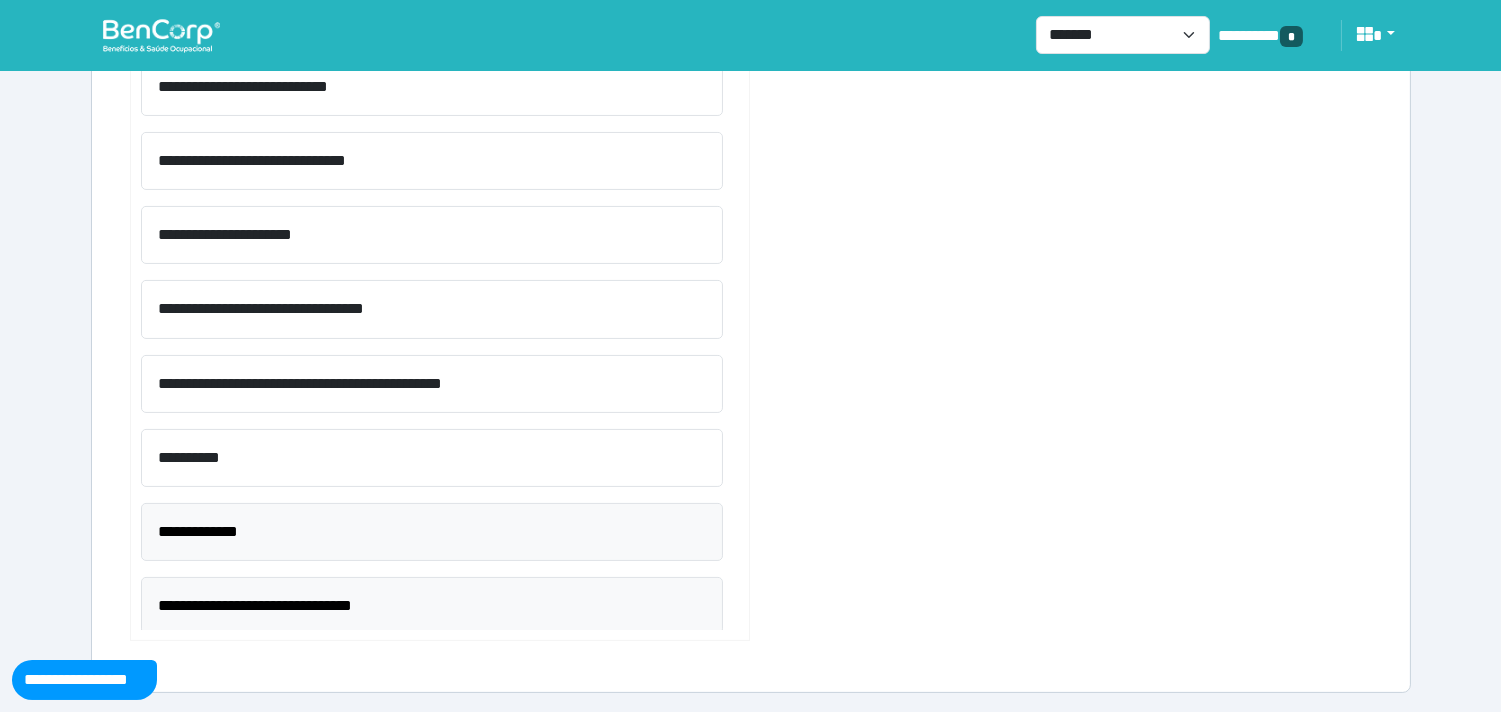 scroll, scrollTop: 0, scrollLeft: 0, axis: both 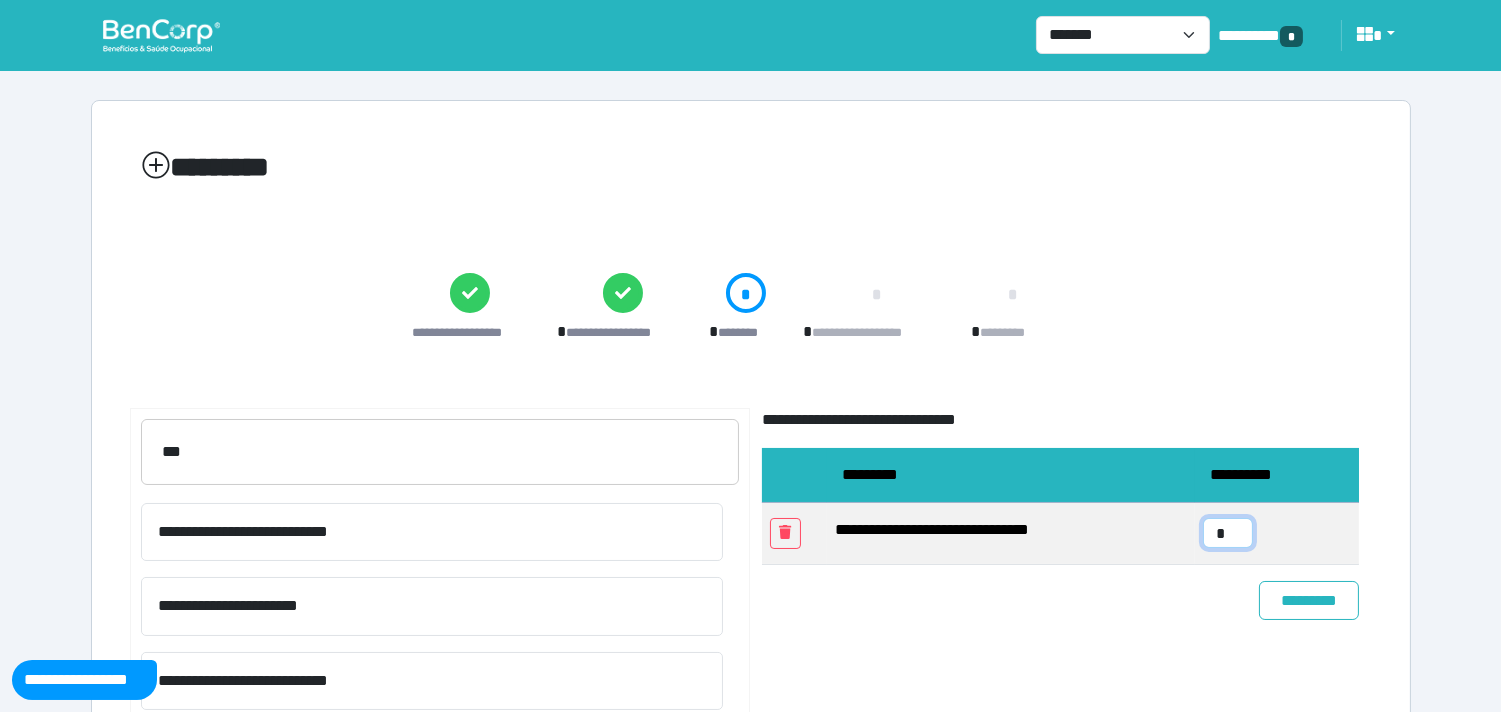 drag, startPoint x: 1231, startPoint y: 532, endPoint x: 1153, endPoint y: 534, distance: 78.025635 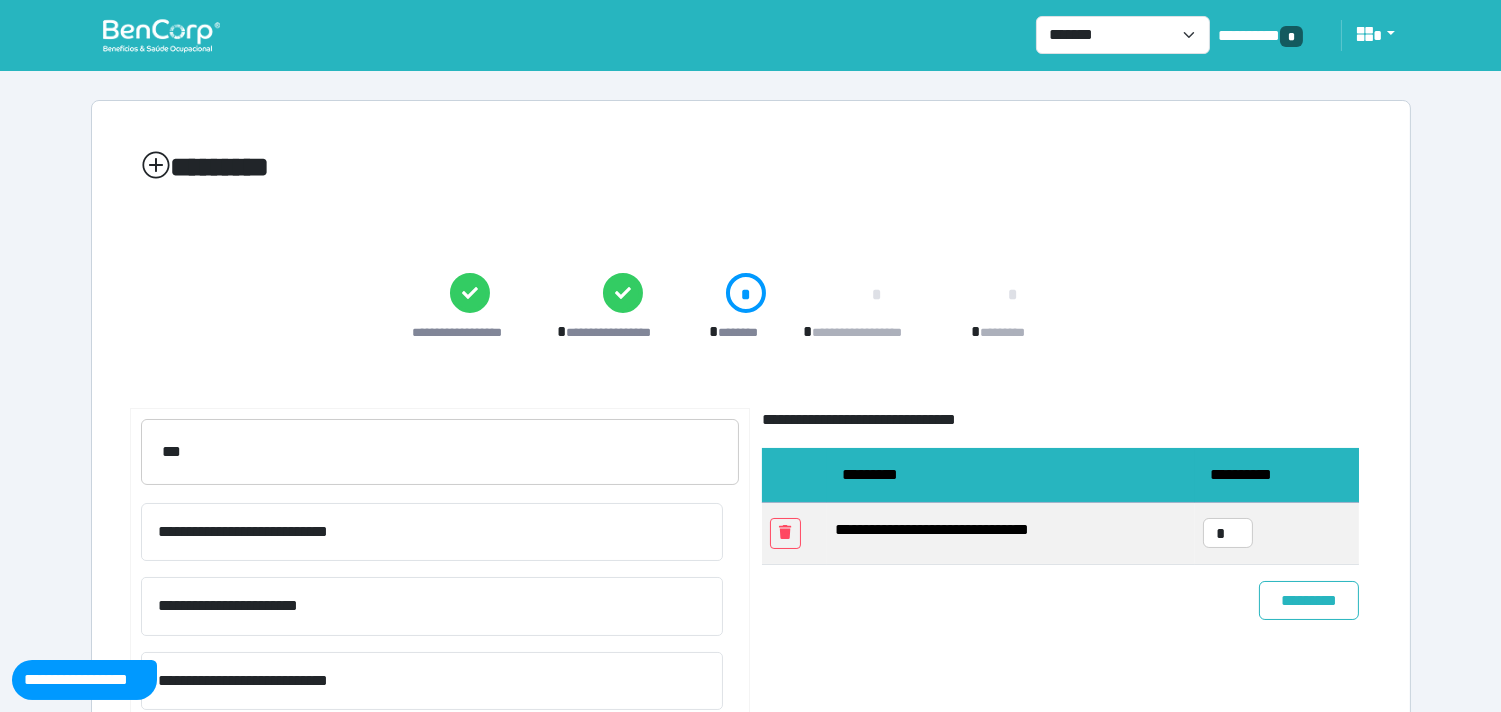 click on "**********" at bounding box center [1060, 857] 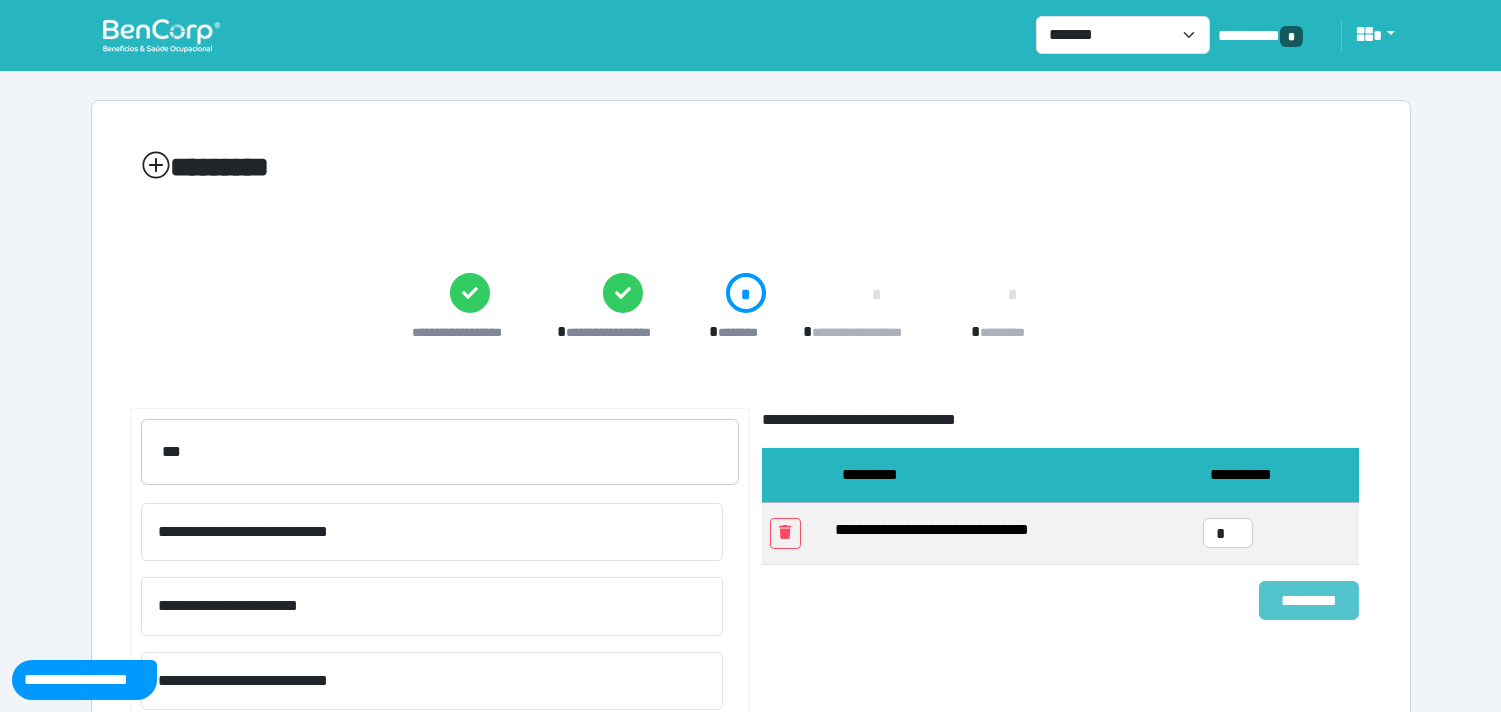 click on "*********" at bounding box center [1309, 600] 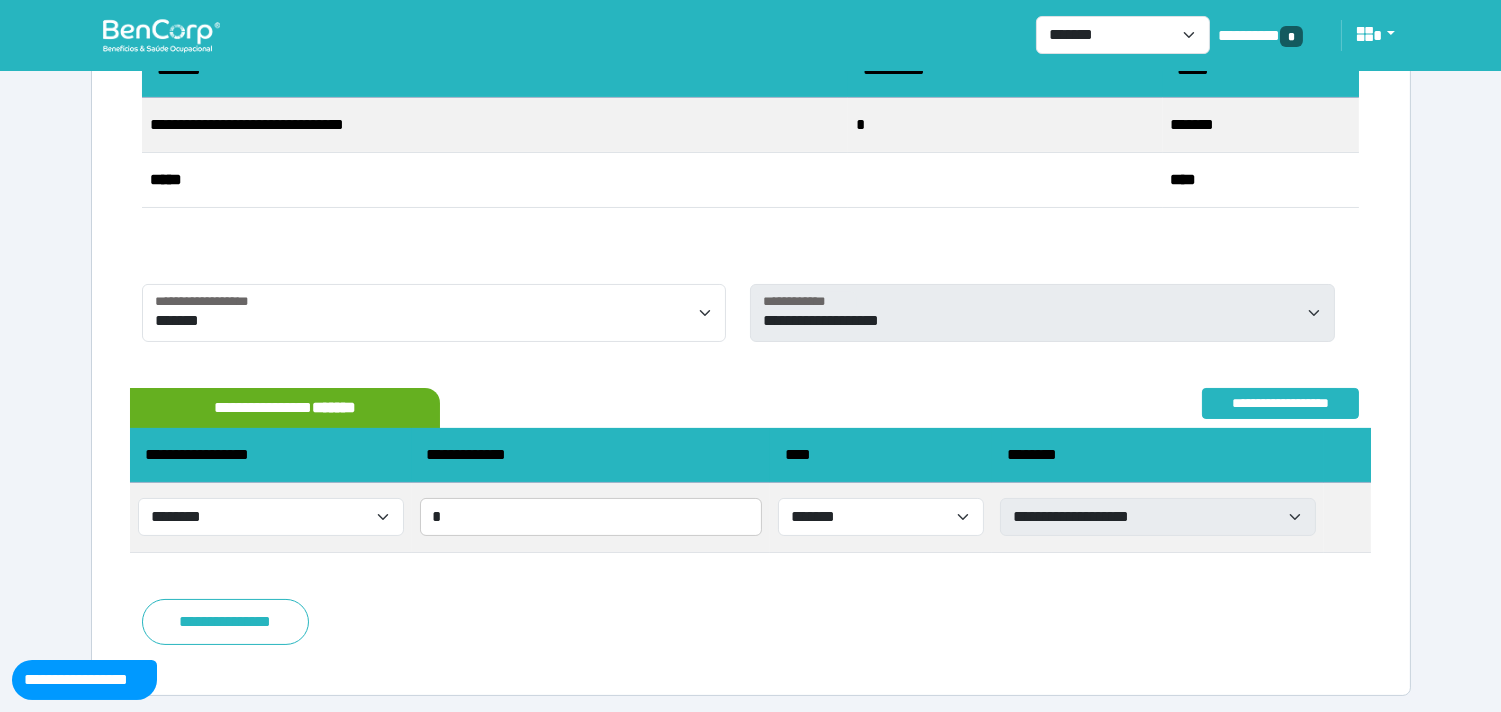 scroll, scrollTop: 405, scrollLeft: 0, axis: vertical 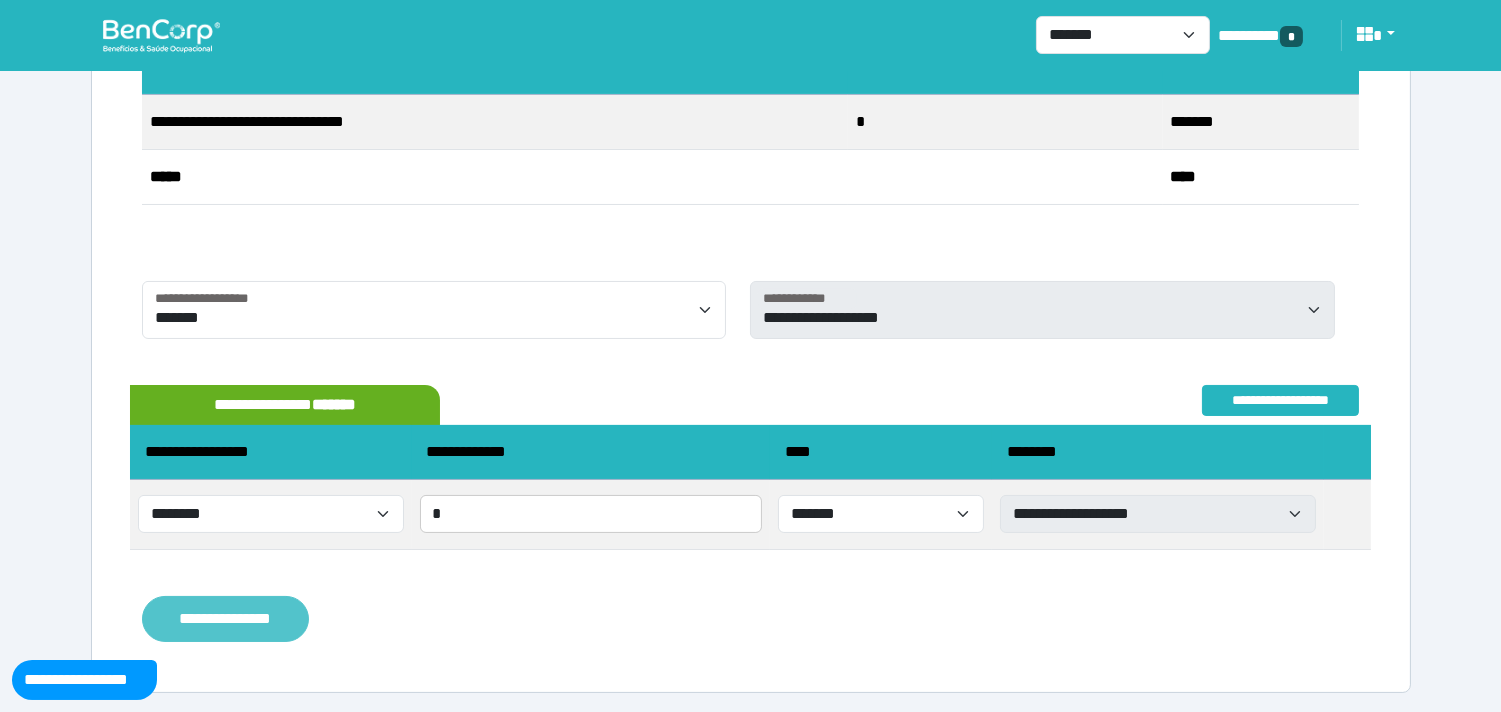 click on "**********" at bounding box center [225, 619] 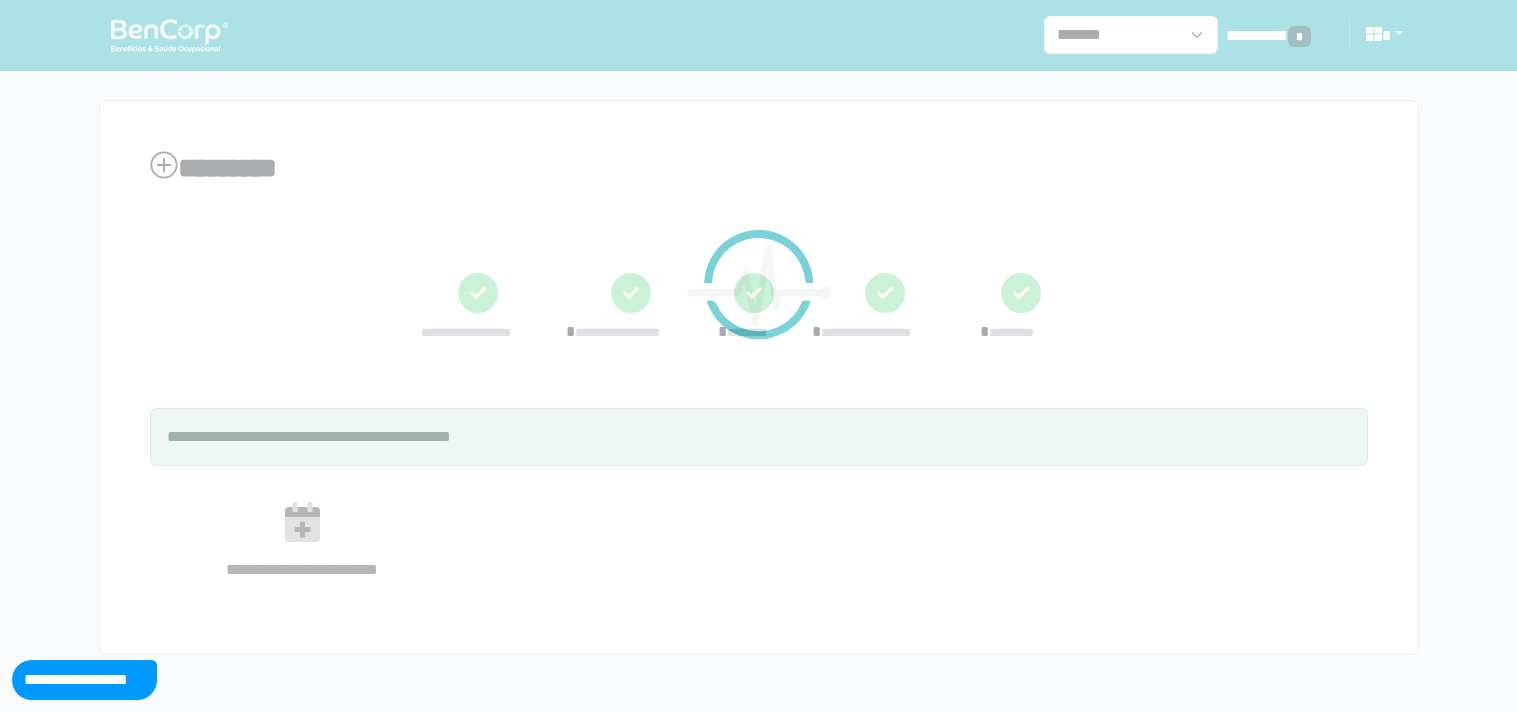 scroll, scrollTop: 0, scrollLeft: 0, axis: both 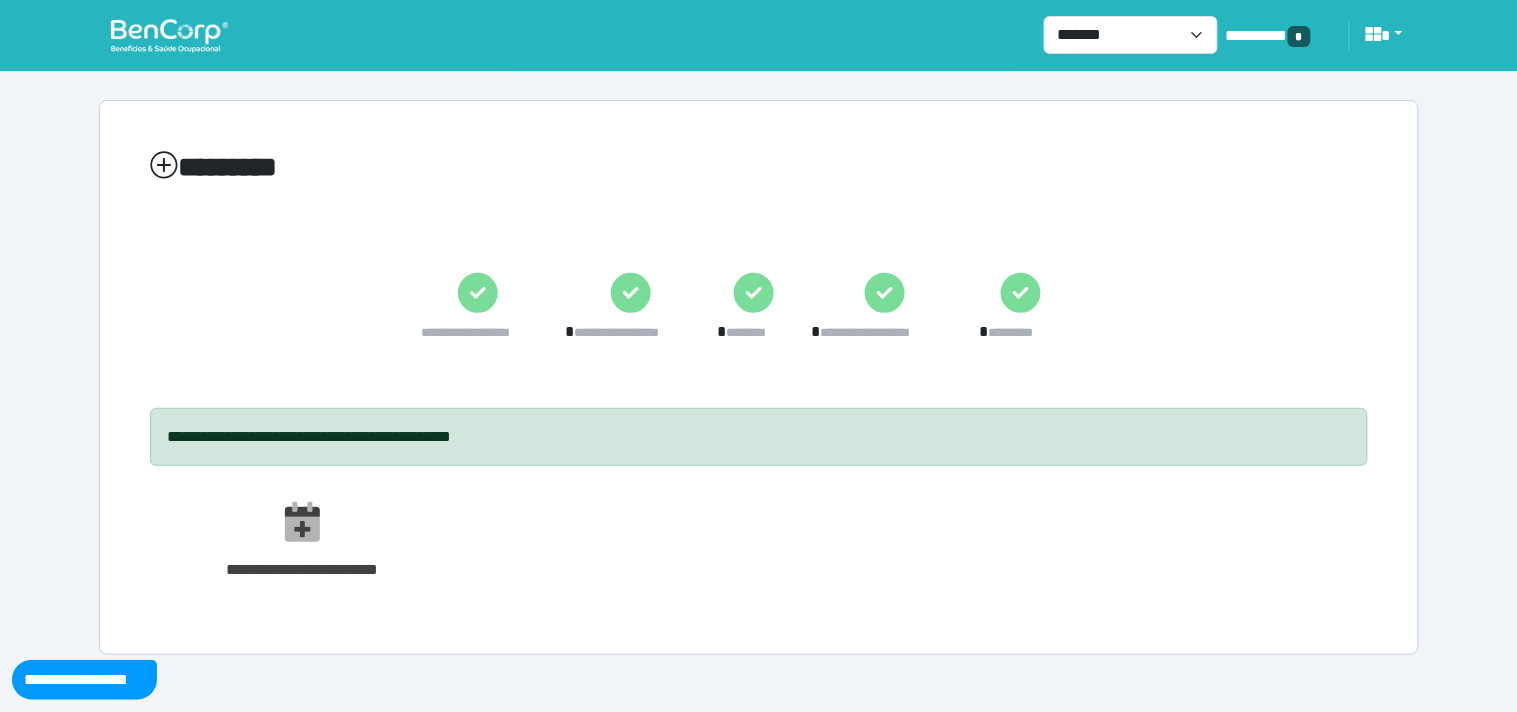 click at bounding box center (169, 35) 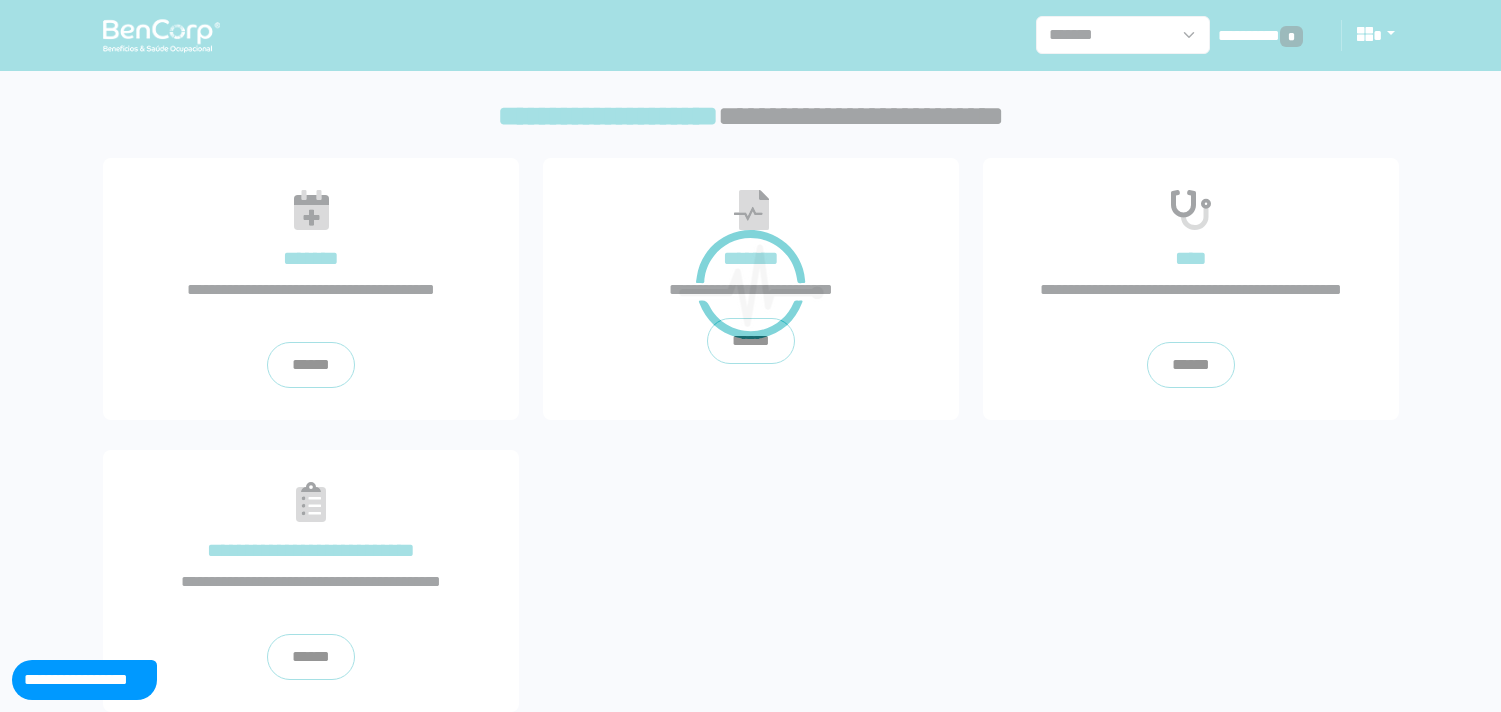 scroll, scrollTop: 0, scrollLeft: 0, axis: both 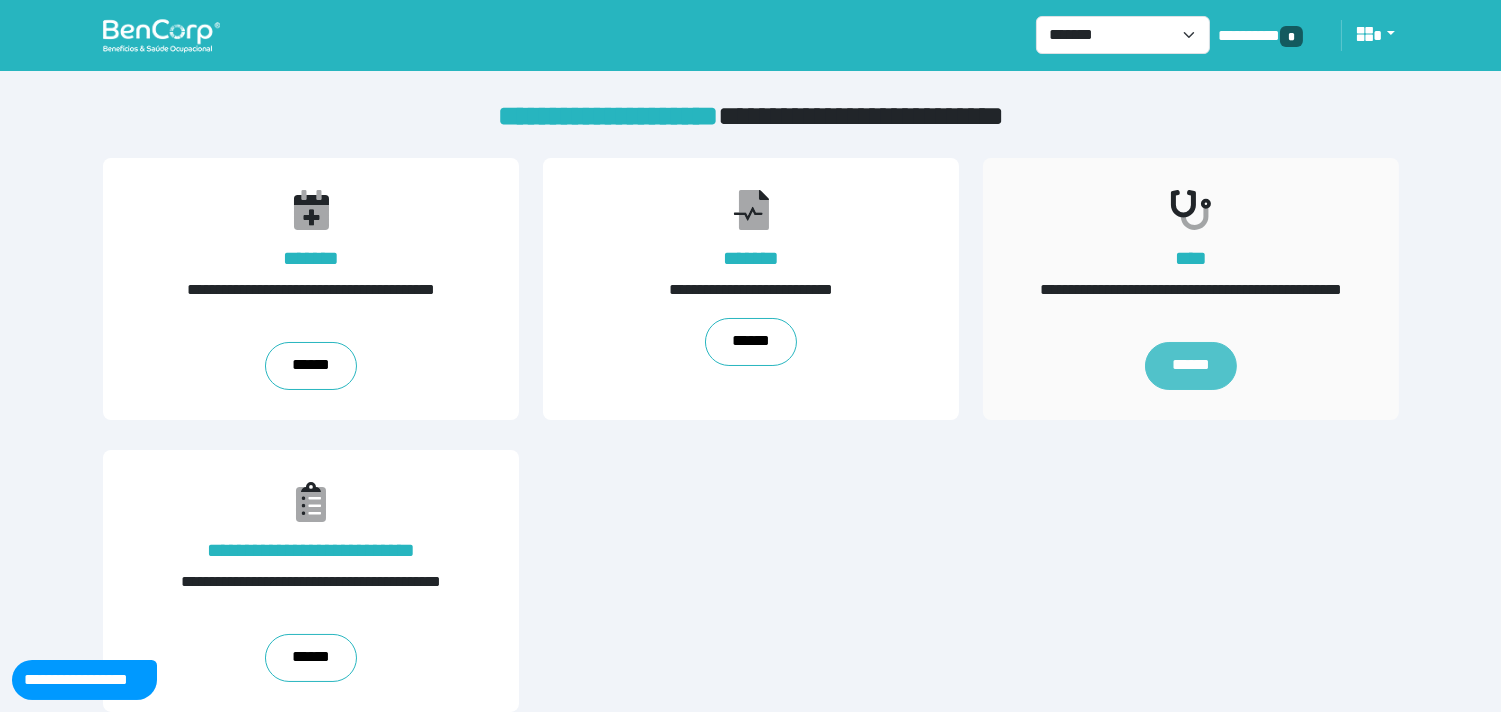 drag, startPoint x: 1226, startPoint y: 366, endPoint x: 1137, endPoint y: 355, distance: 89.6772 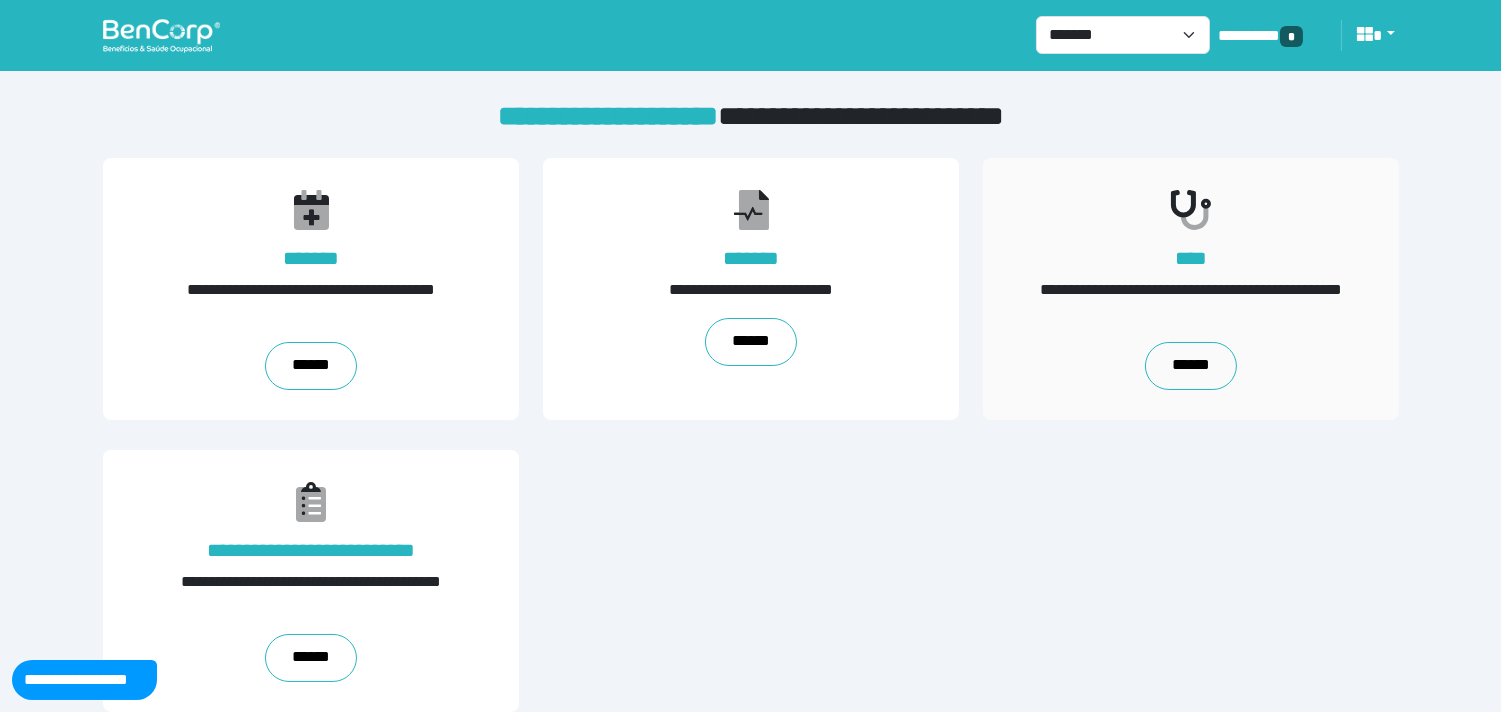 click on "******" at bounding box center [1191, 366] 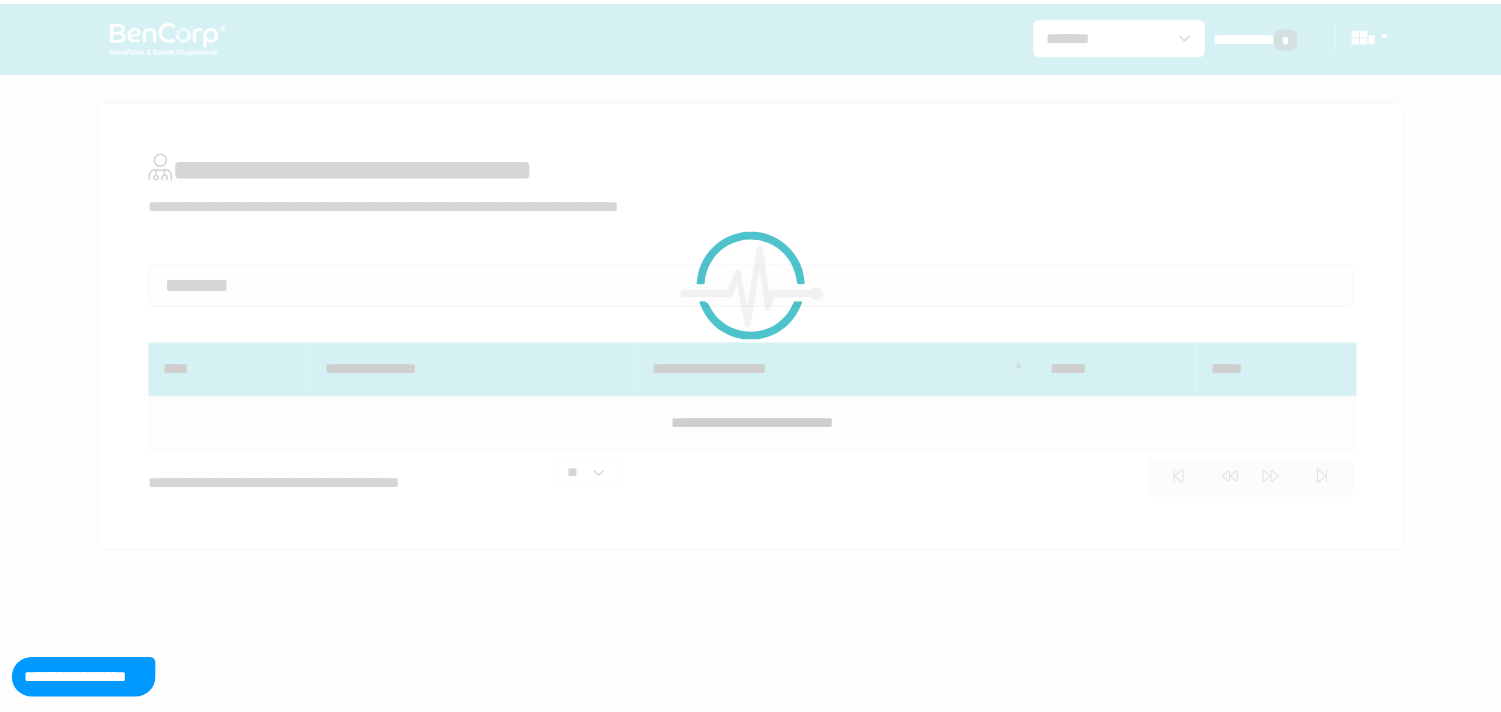 scroll, scrollTop: 0, scrollLeft: 0, axis: both 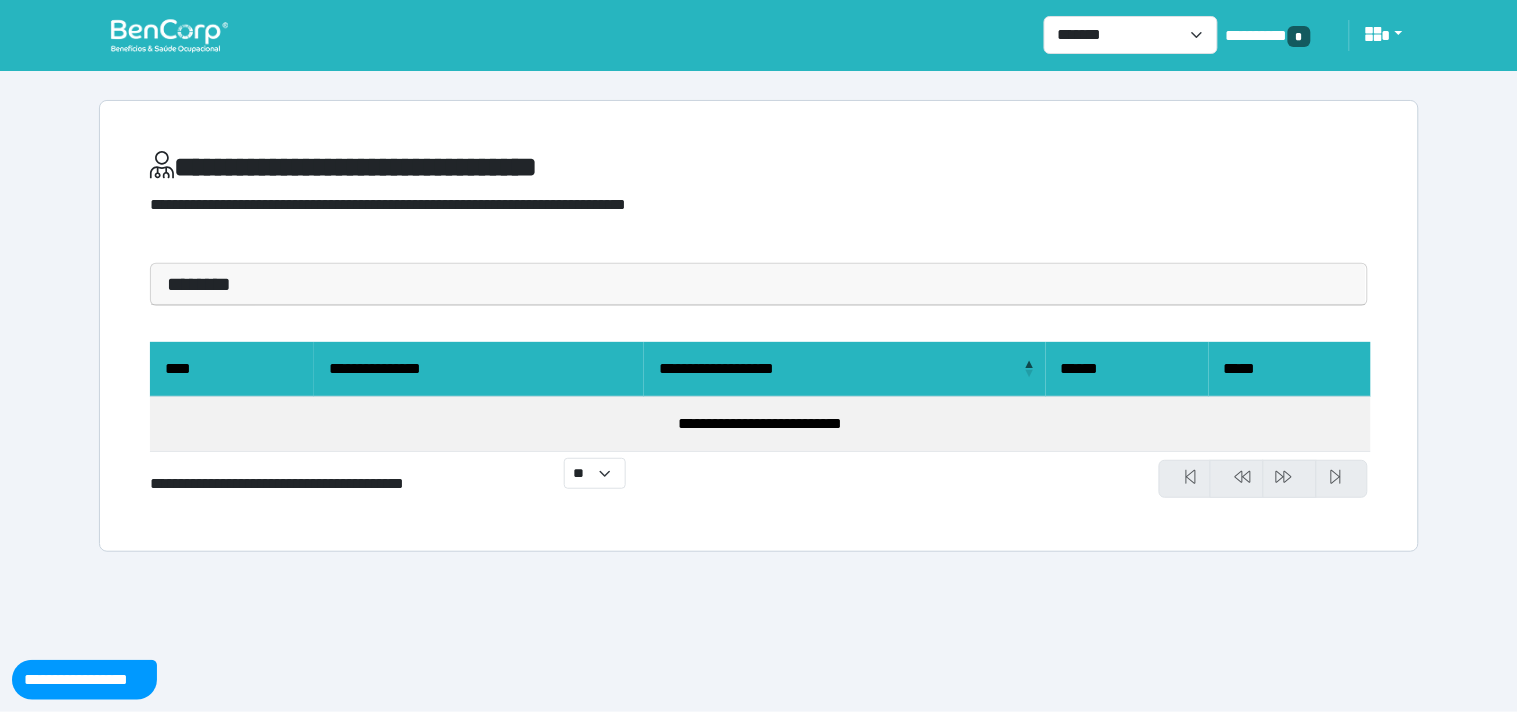 click on "********" at bounding box center [759, 284] 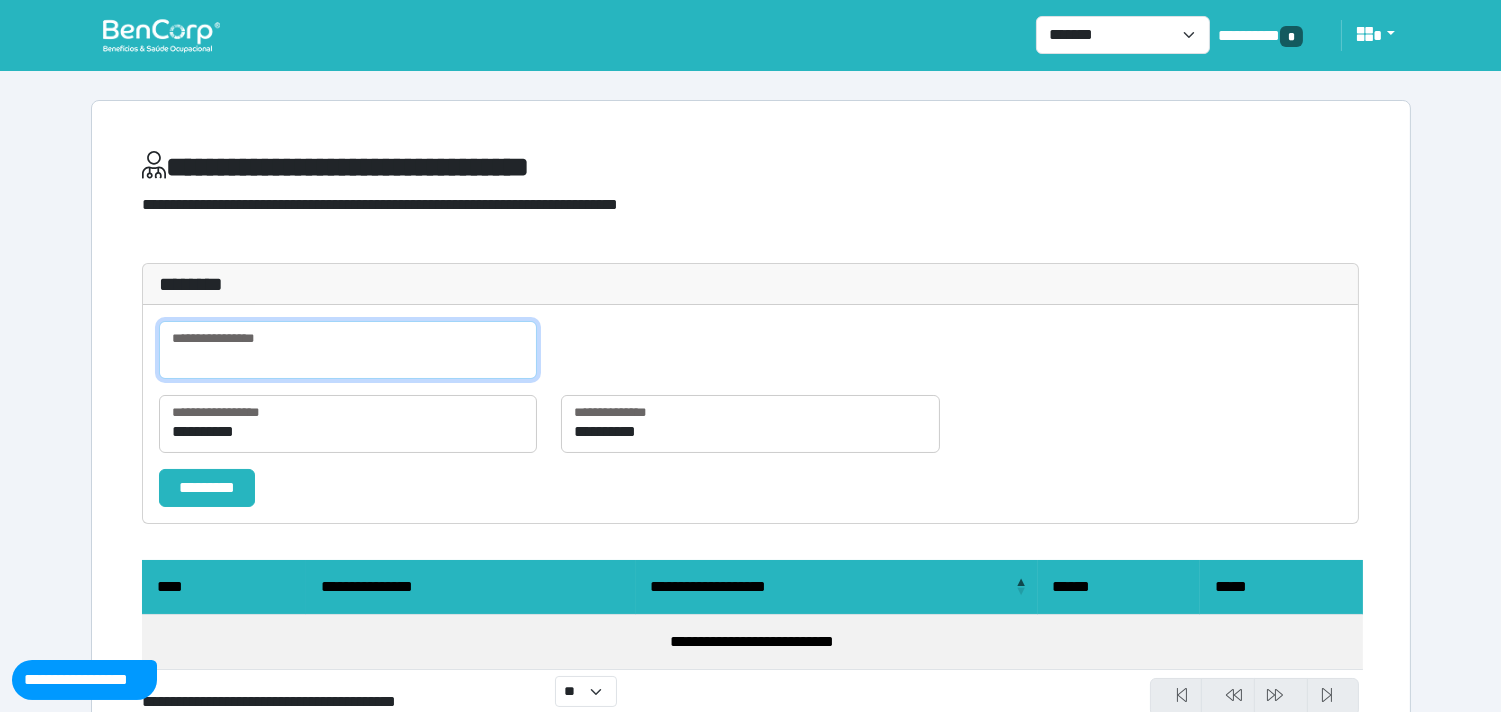 click at bounding box center [348, 350] 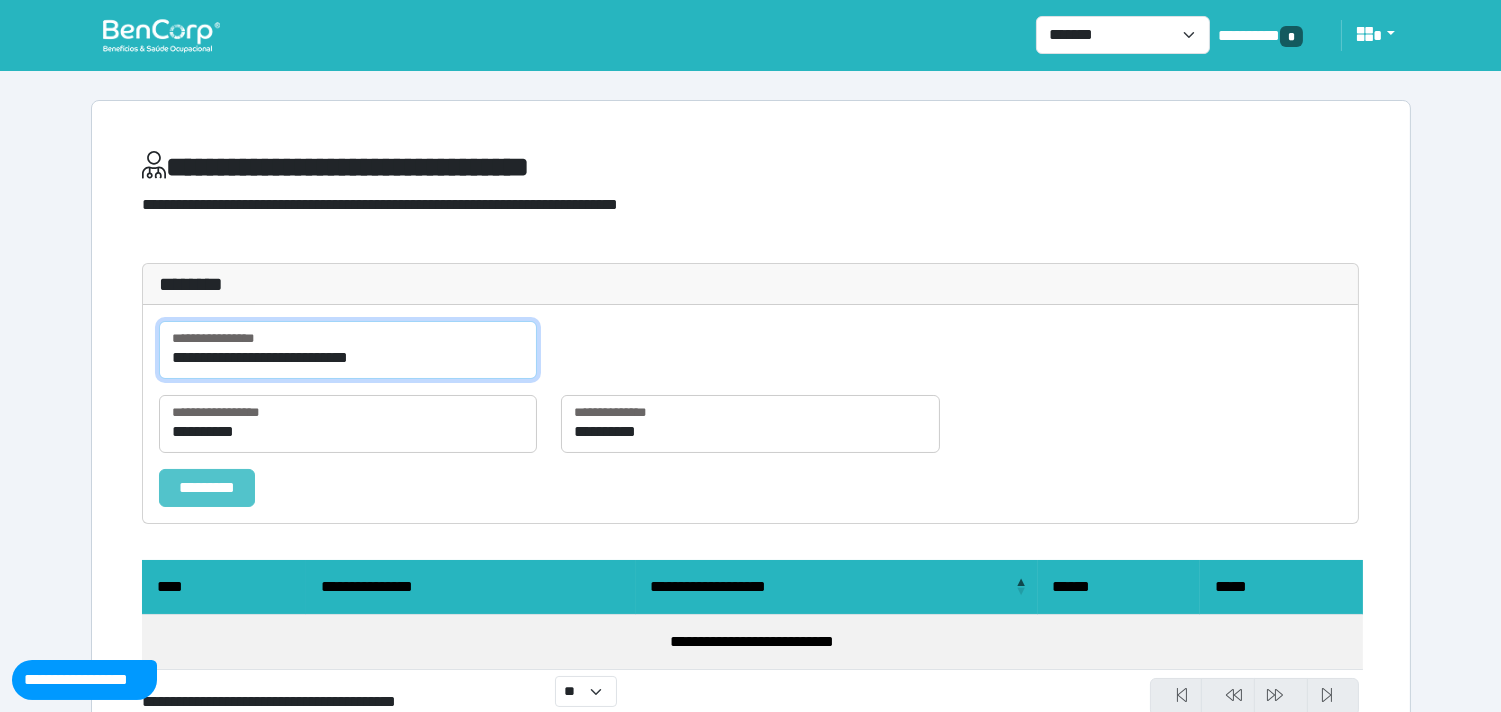 type on "**********" 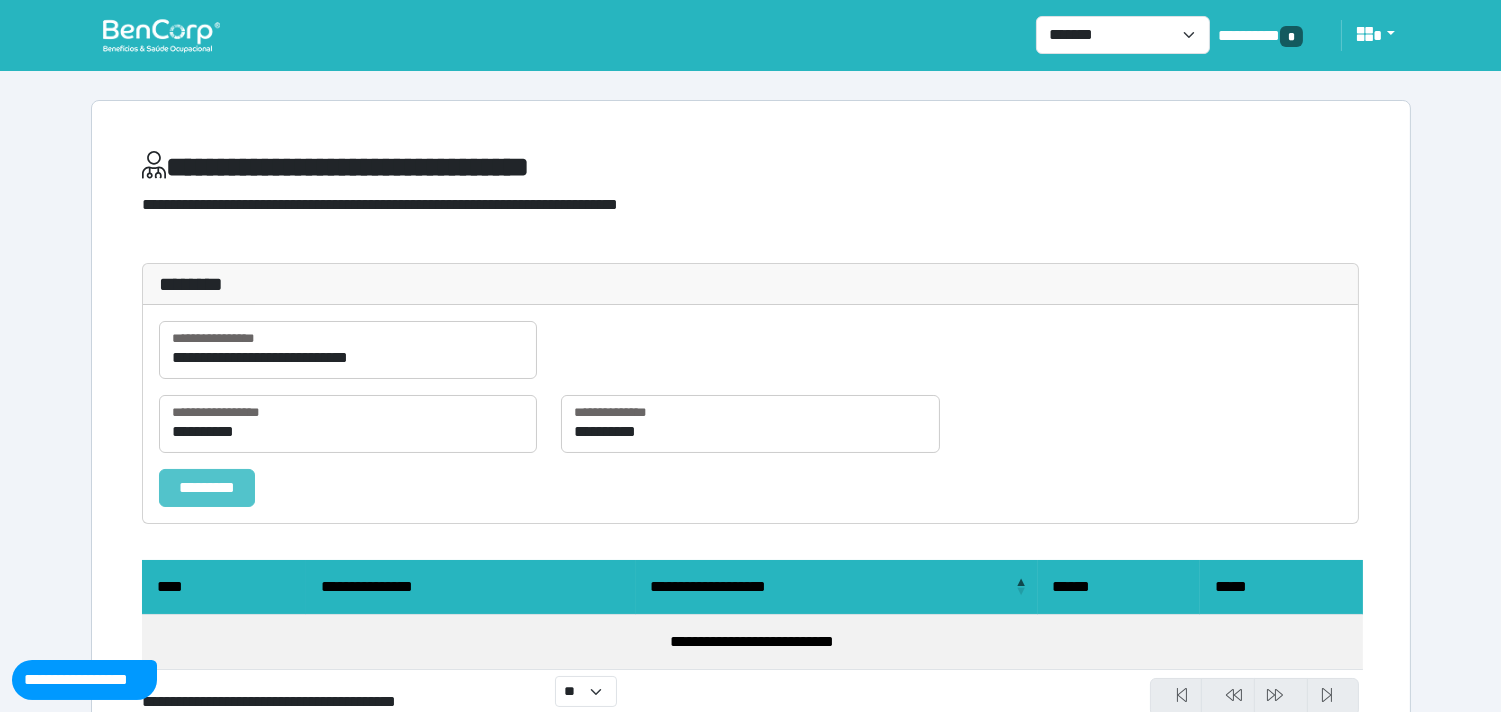 click on "*********" at bounding box center [207, 488] 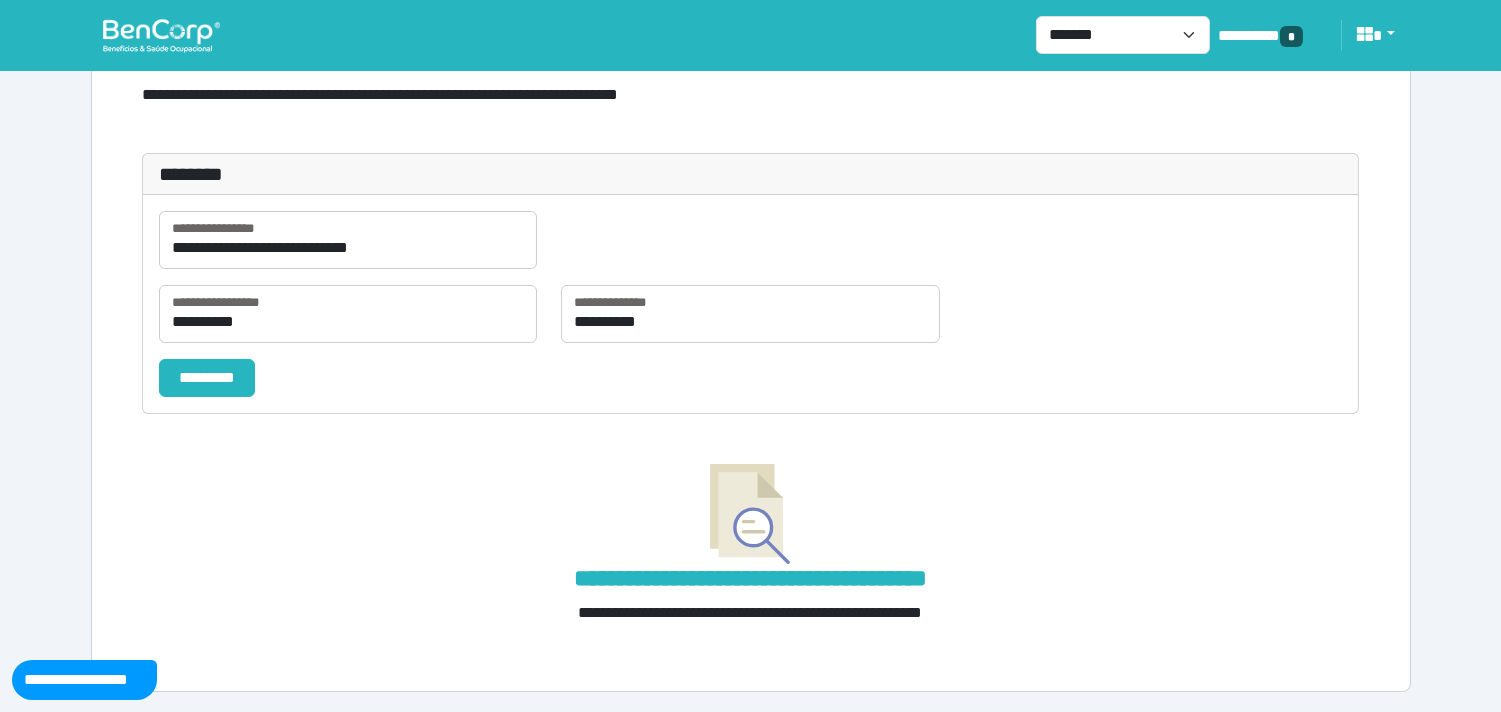 scroll, scrollTop: 0, scrollLeft: 0, axis: both 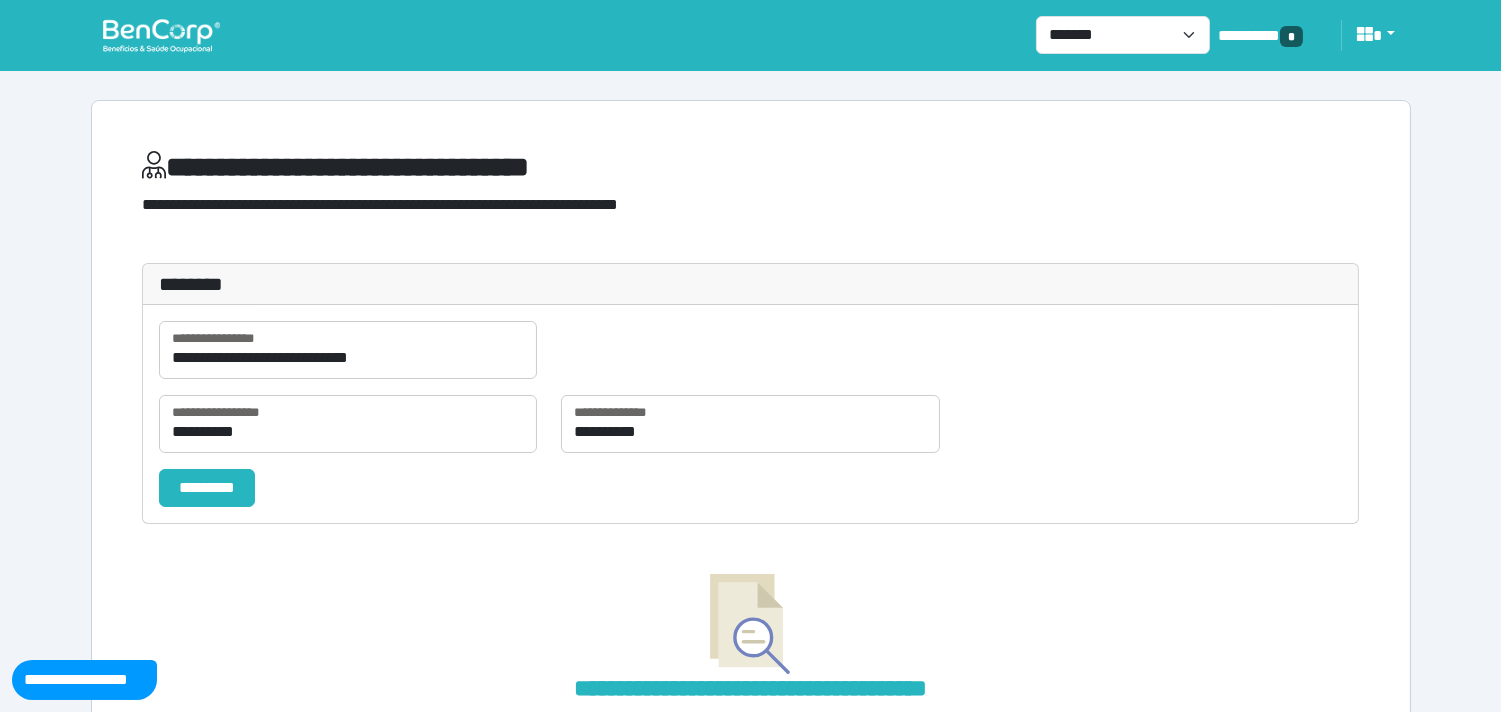 click at bounding box center (161, 35) 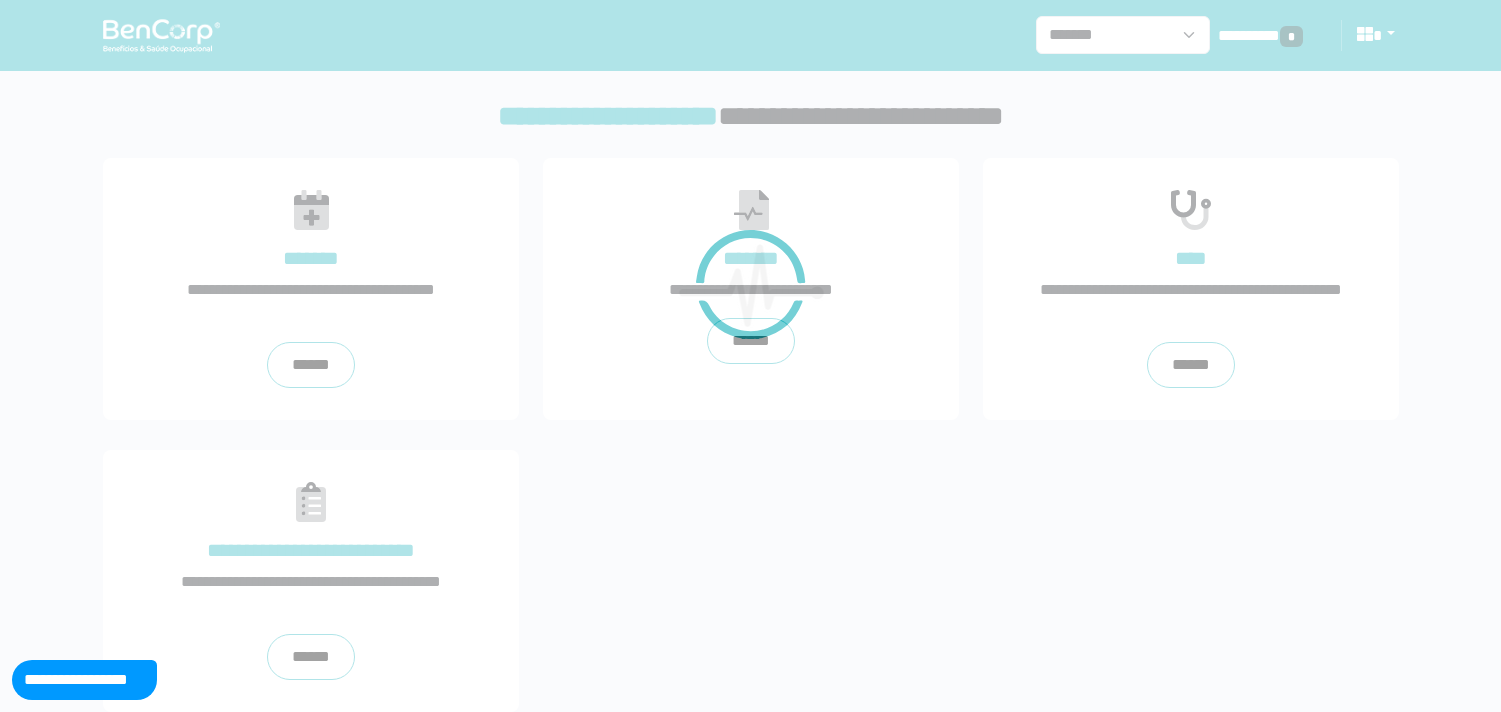 scroll, scrollTop: 0, scrollLeft: 0, axis: both 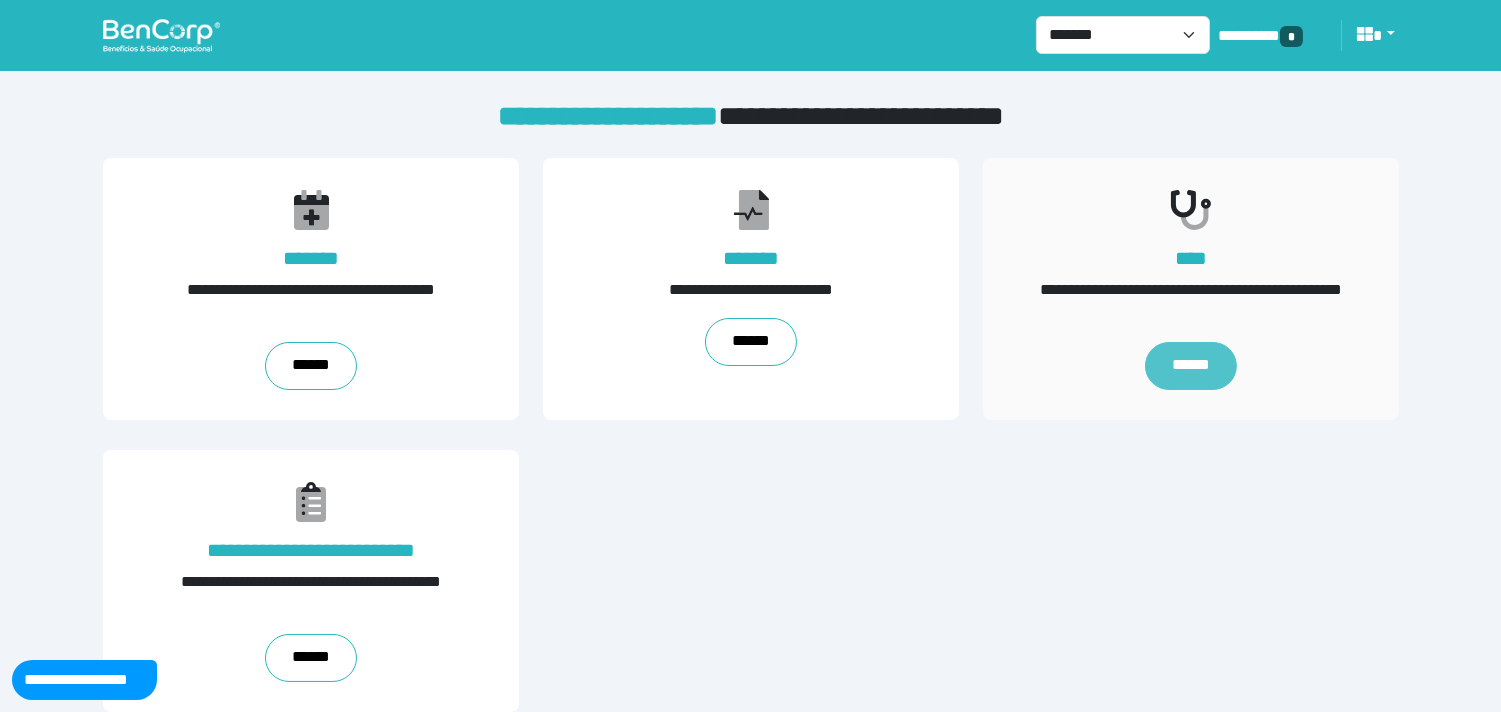 click on "******" at bounding box center [1191, 366] 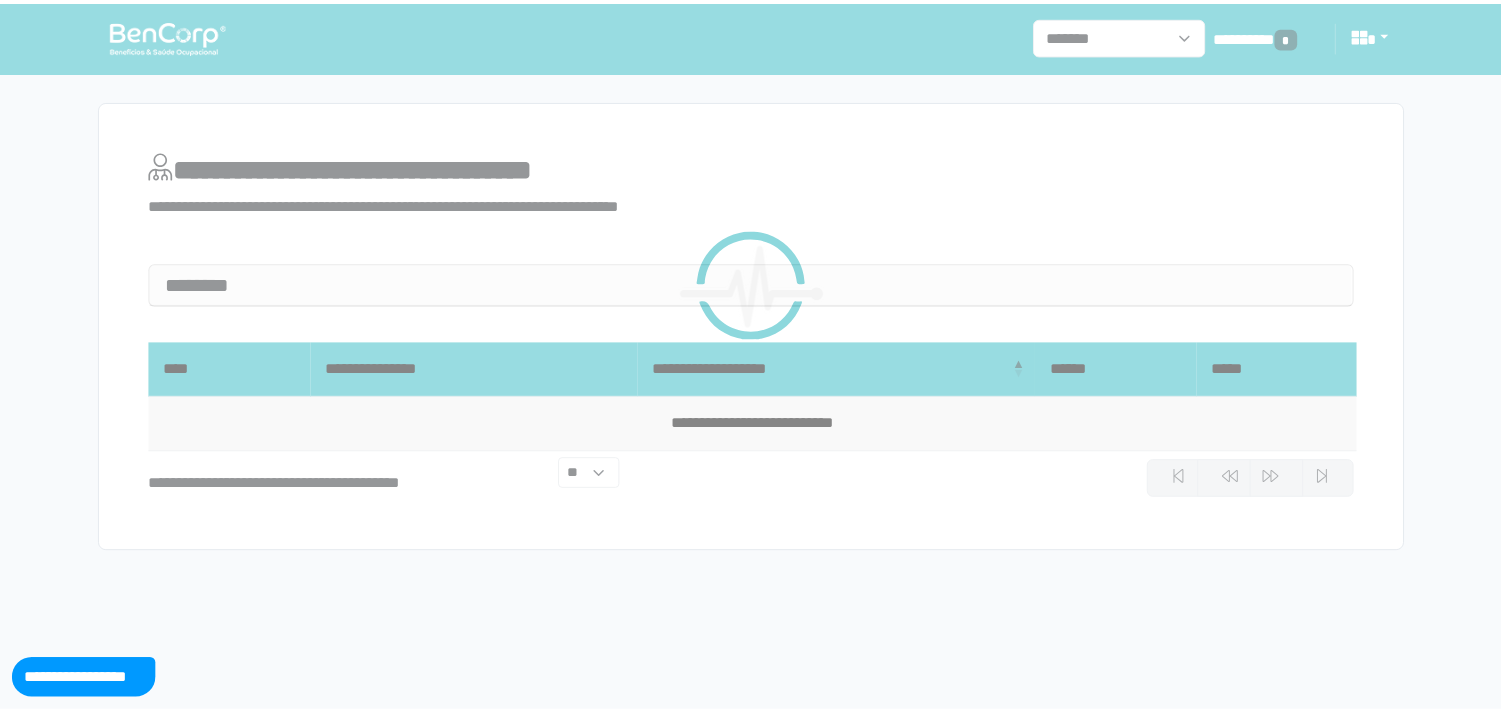 scroll, scrollTop: 0, scrollLeft: 0, axis: both 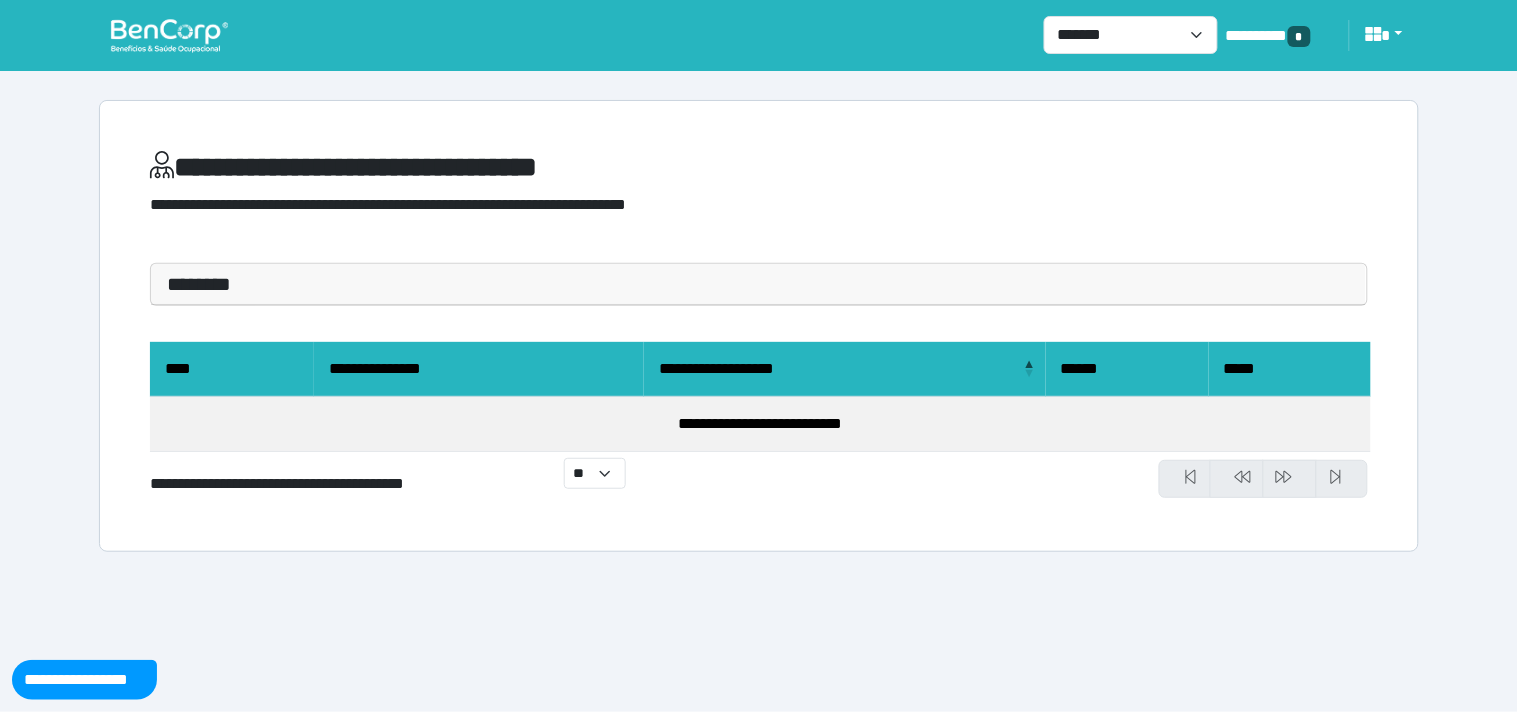 drag, startPoint x: 887, startPoint y: 512, endPoint x: 661, endPoint y: 355, distance: 275.18176 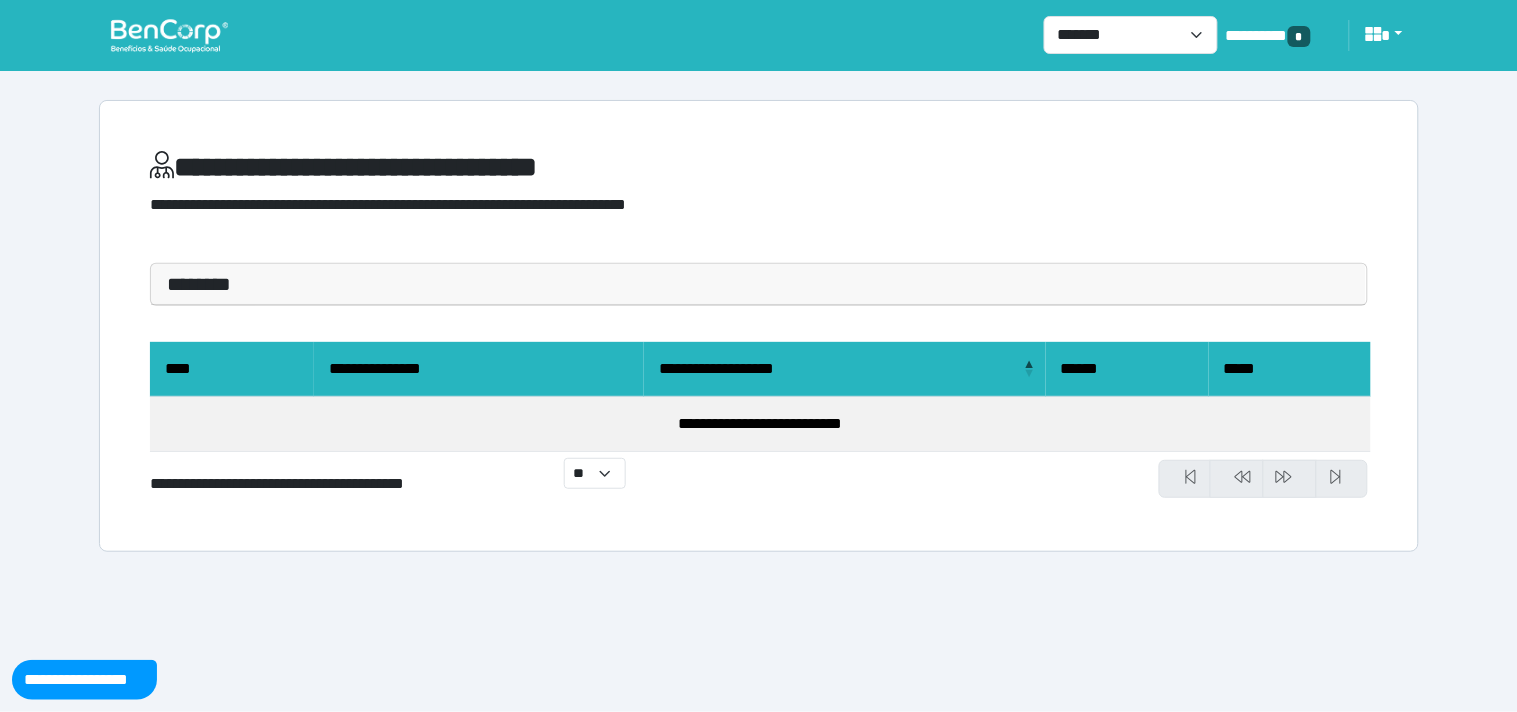 click on "********" at bounding box center (759, 284) 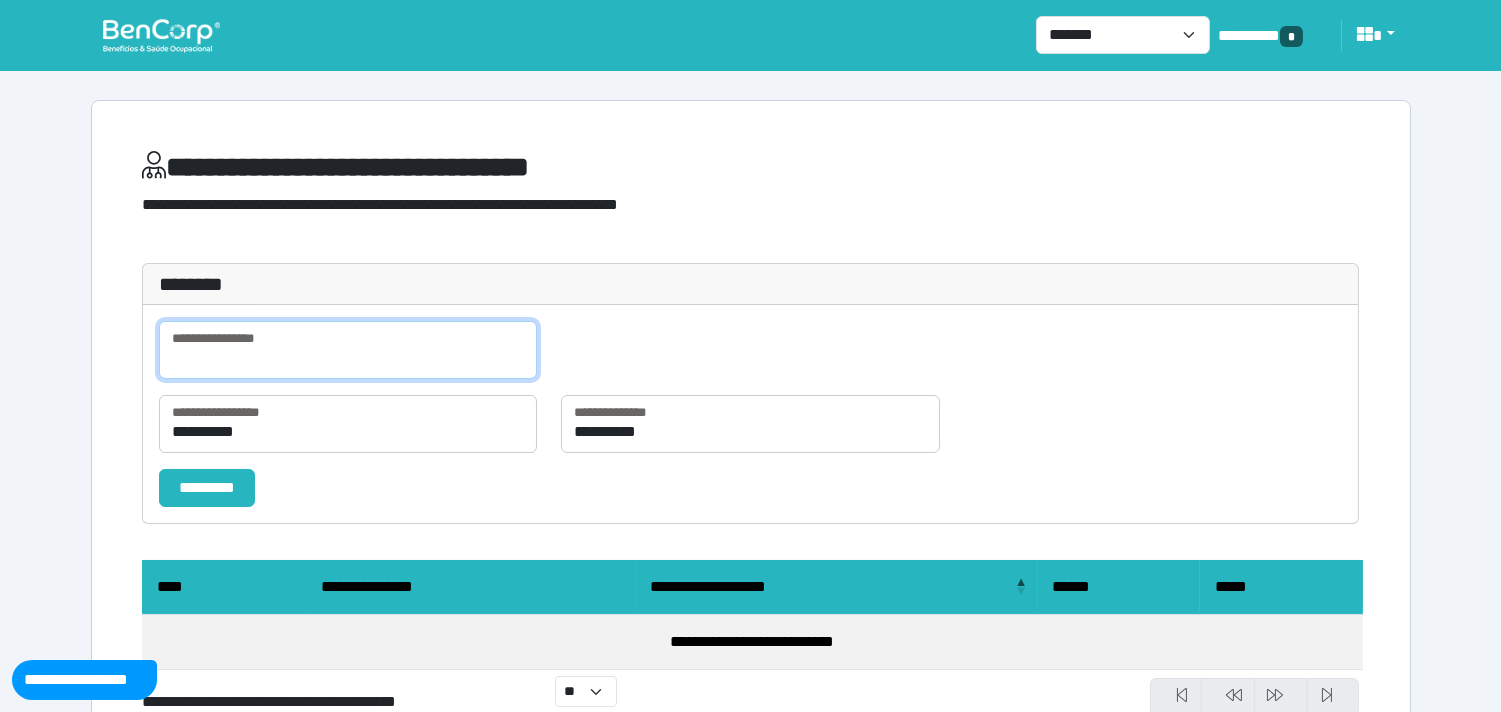 click at bounding box center [348, 350] 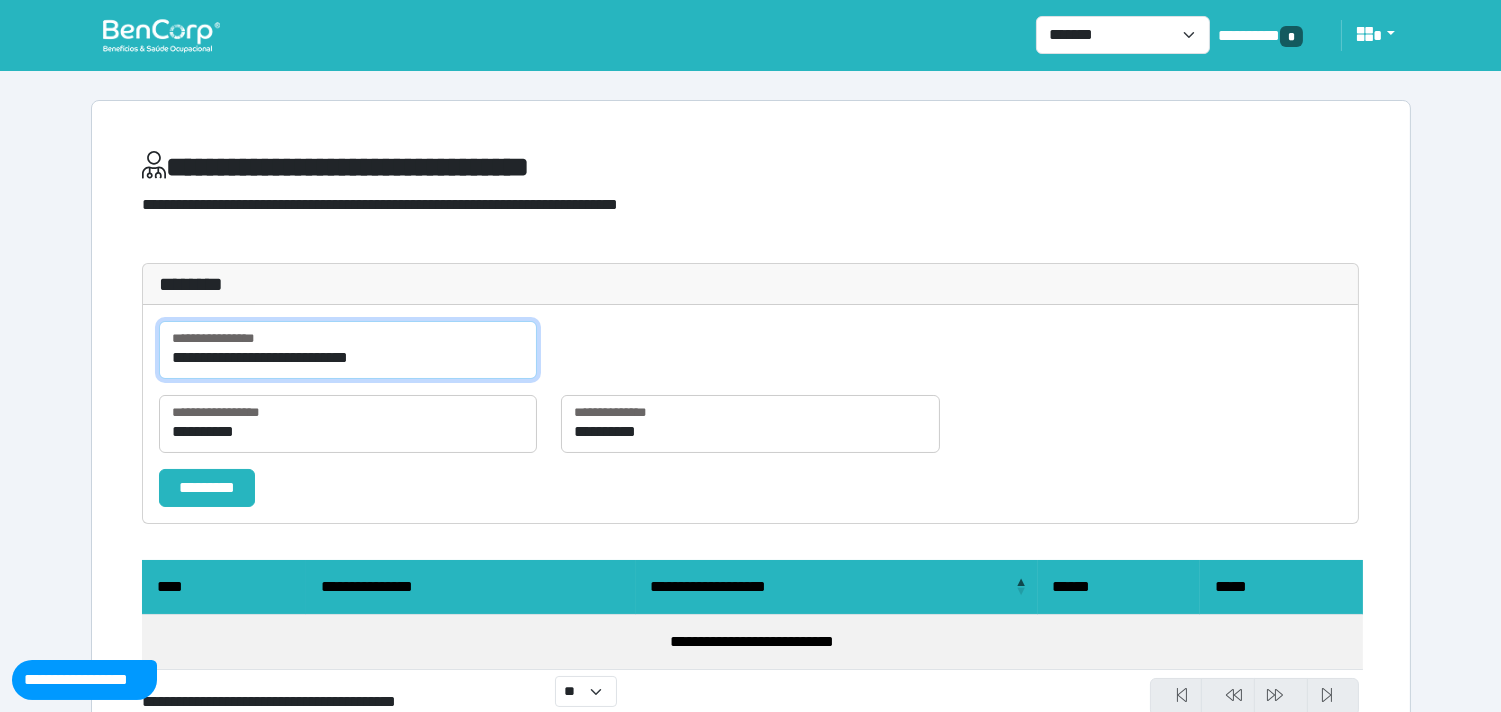 drag, startPoint x: 388, startPoint y: 357, endPoint x: 218, endPoint y: 360, distance: 170.02647 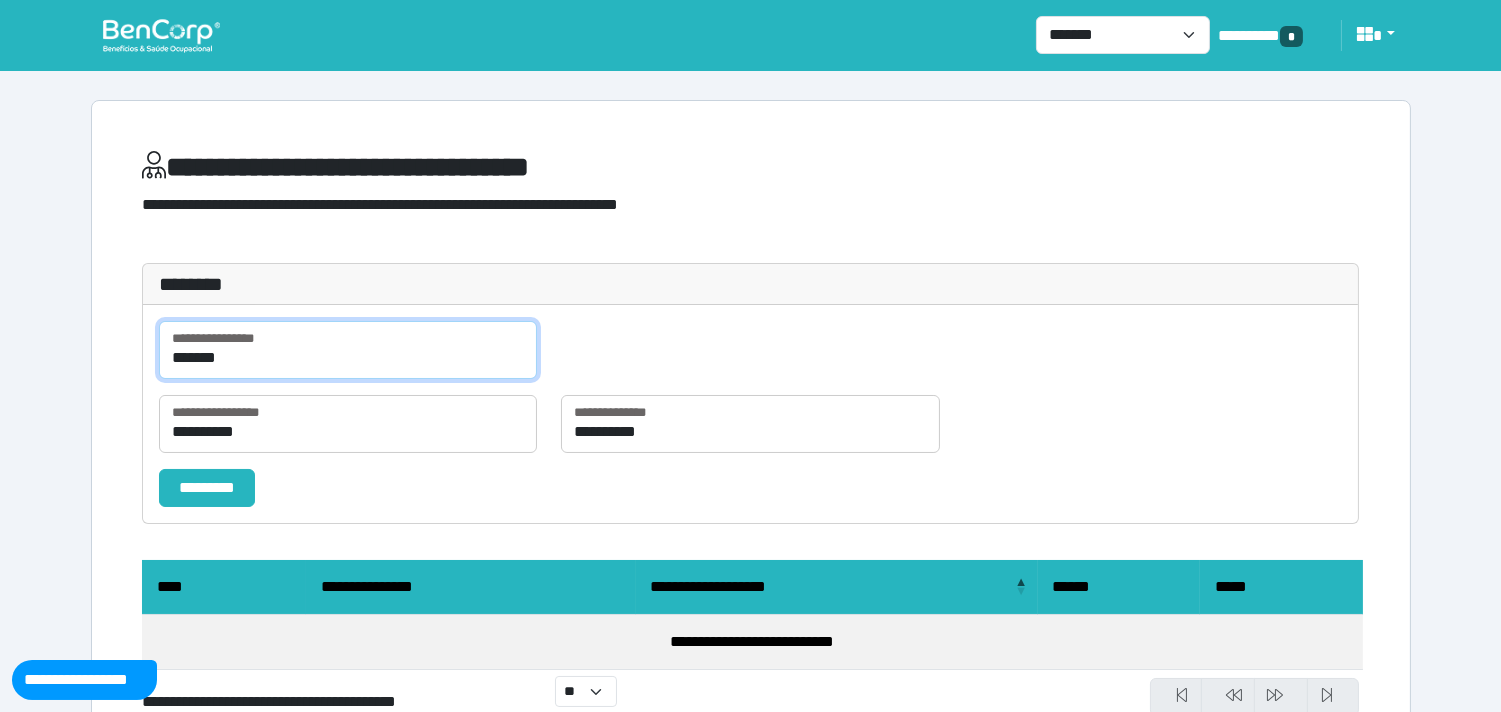 type on "*******" 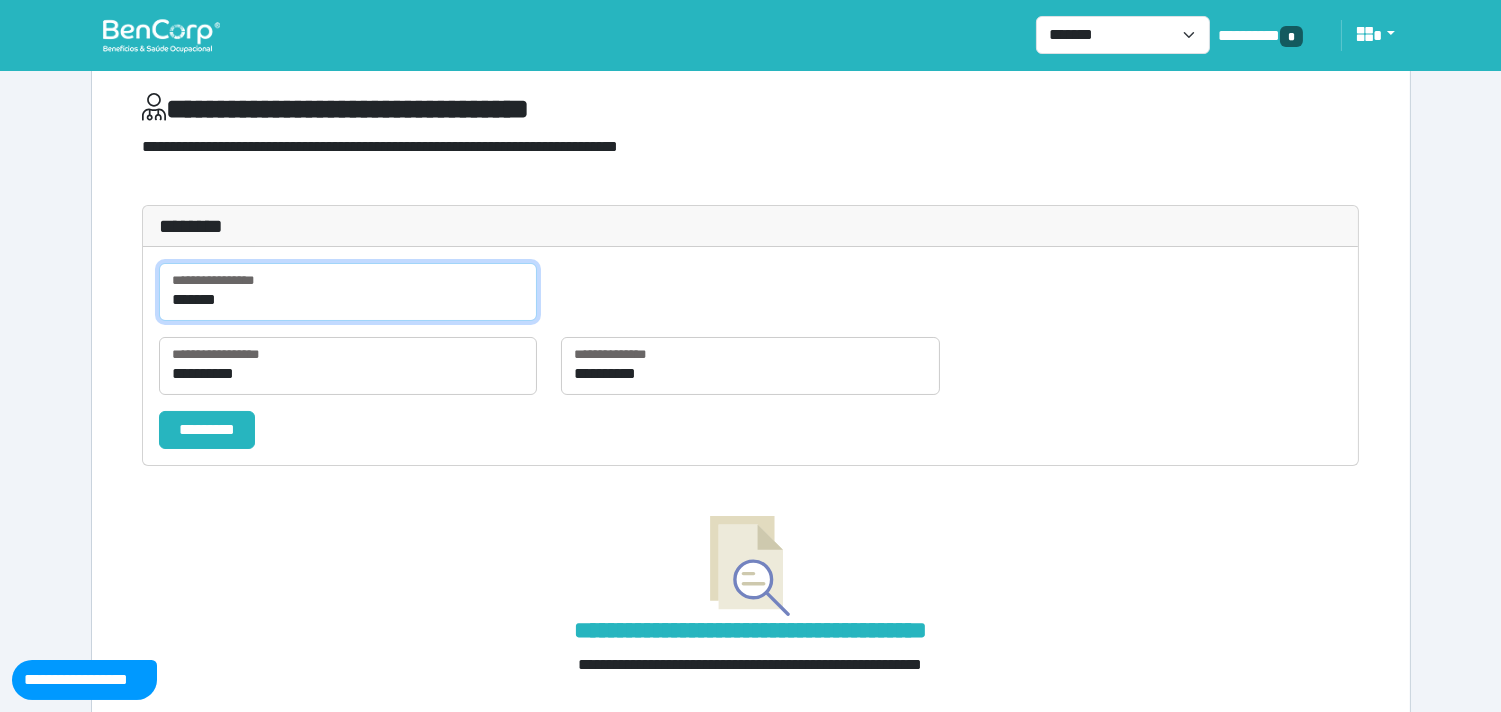 scroll, scrollTop: 110, scrollLeft: 0, axis: vertical 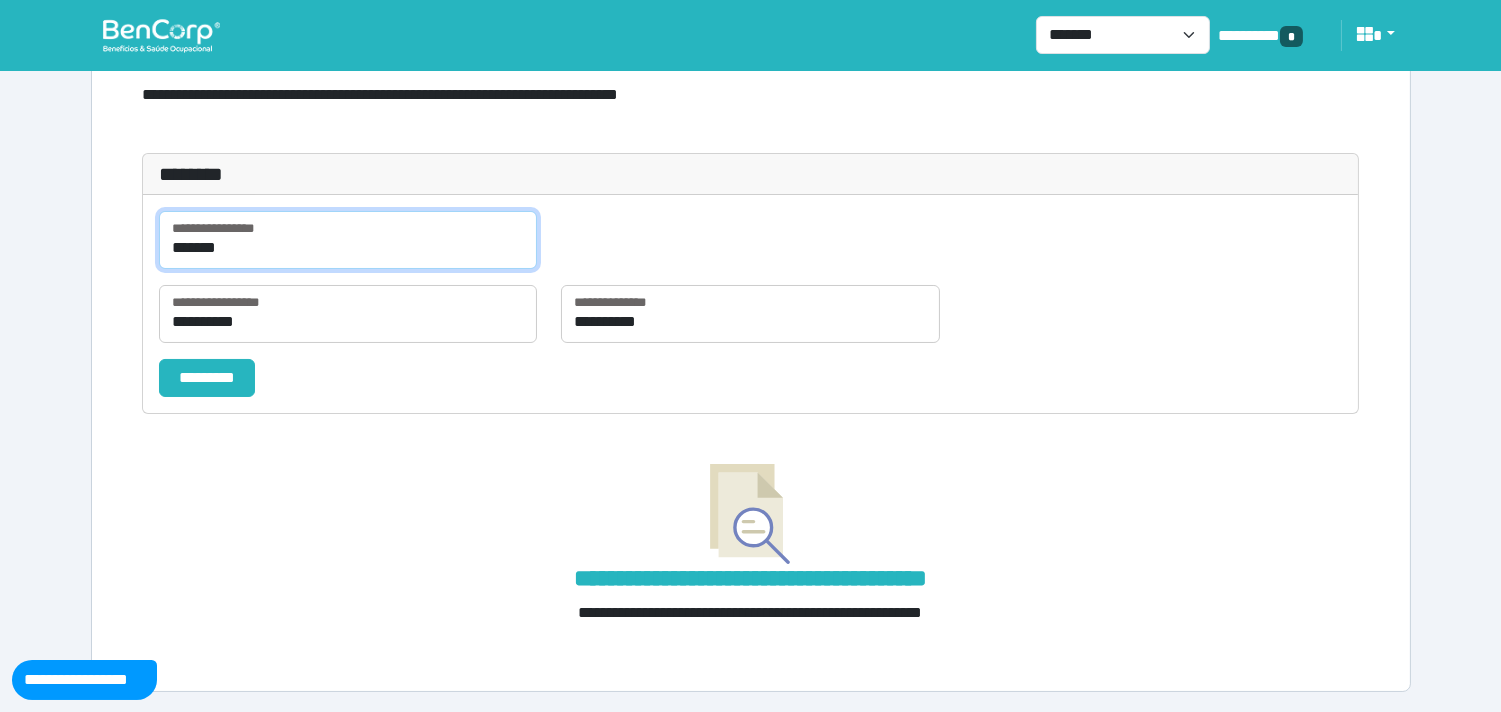 click on "*******" at bounding box center (348, 240) 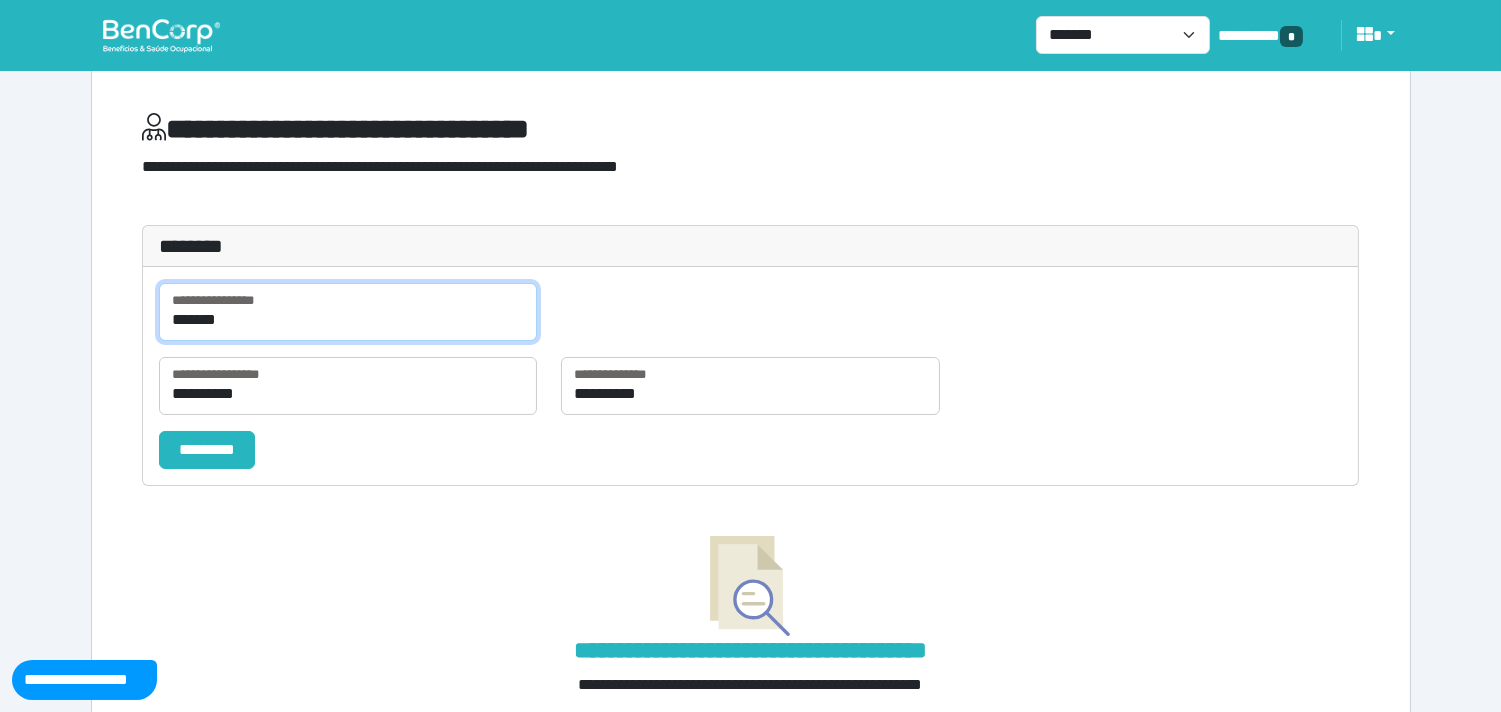 scroll, scrollTop: 0, scrollLeft: 0, axis: both 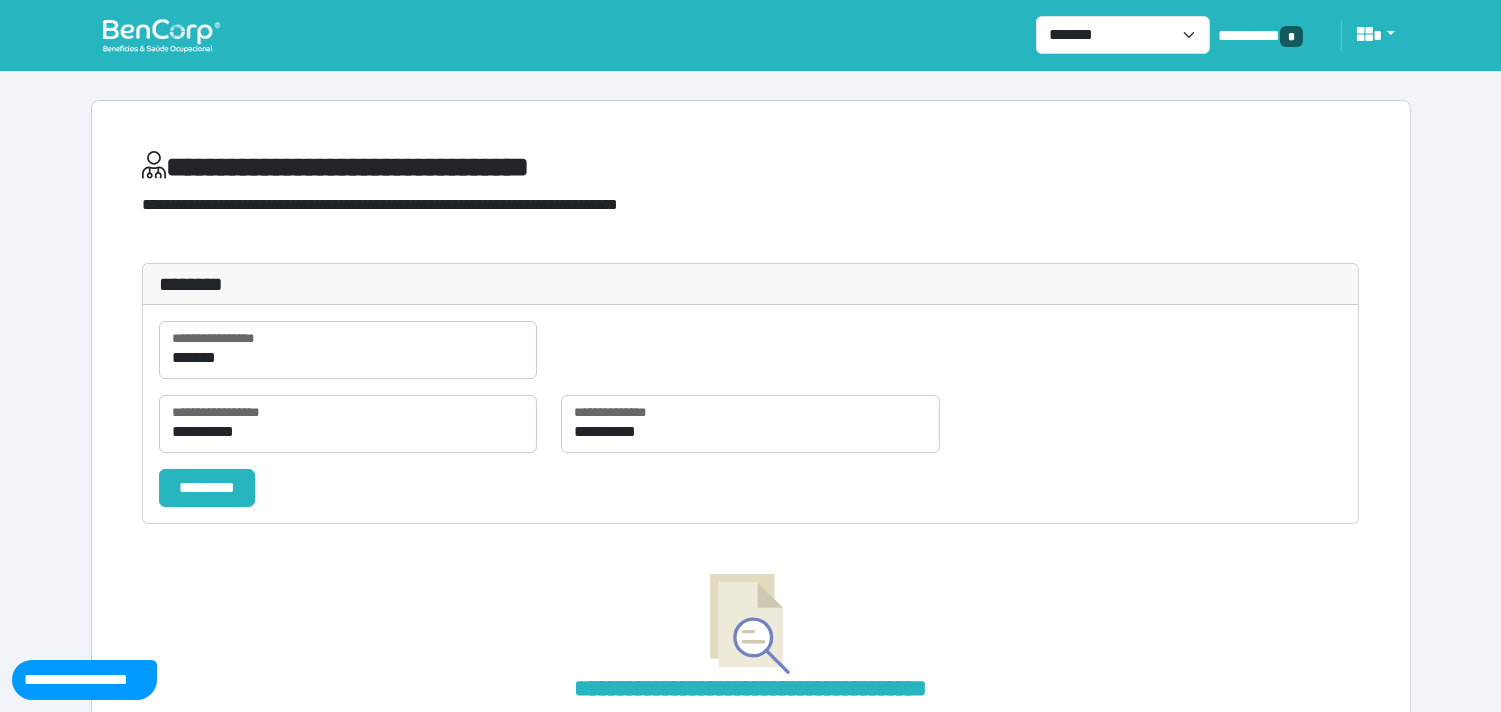 click at bounding box center (161, 35) 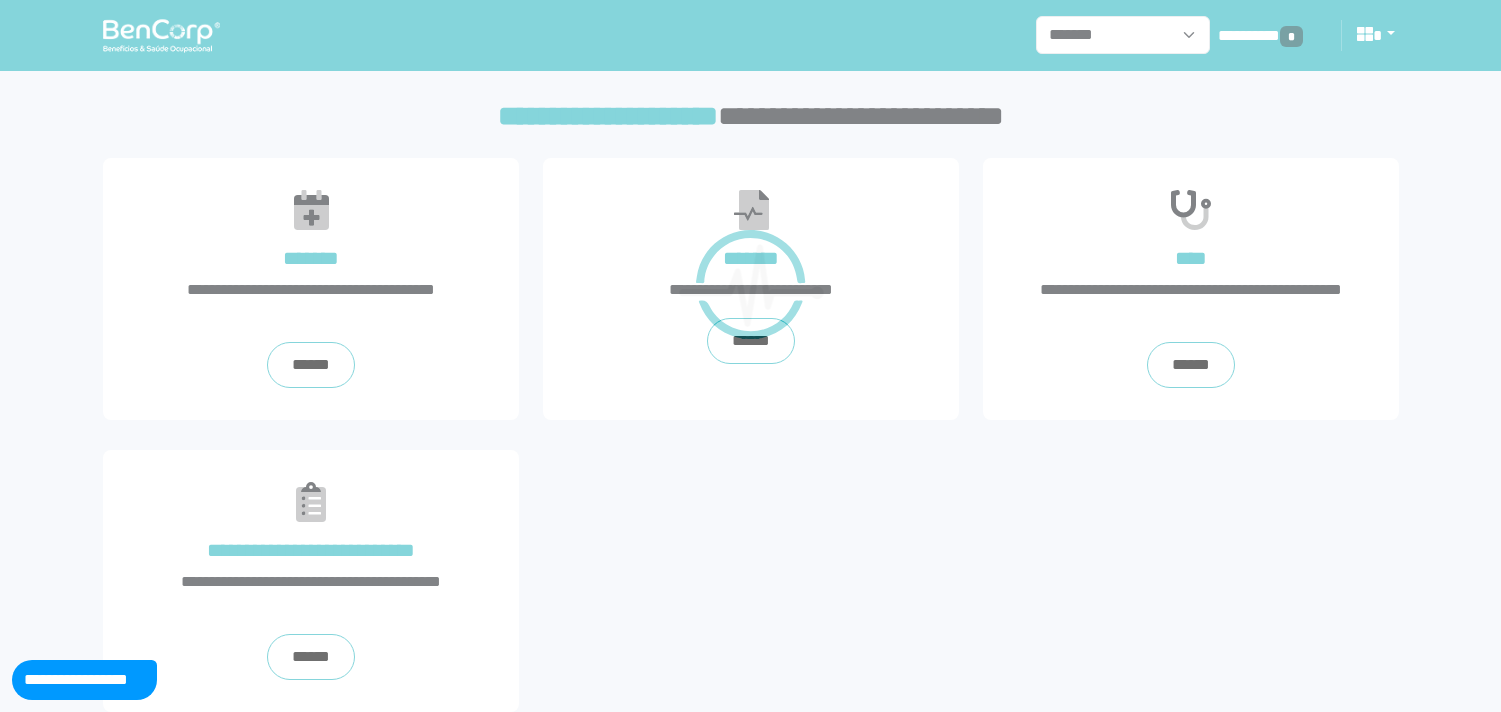 scroll, scrollTop: 0, scrollLeft: 0, axis: both 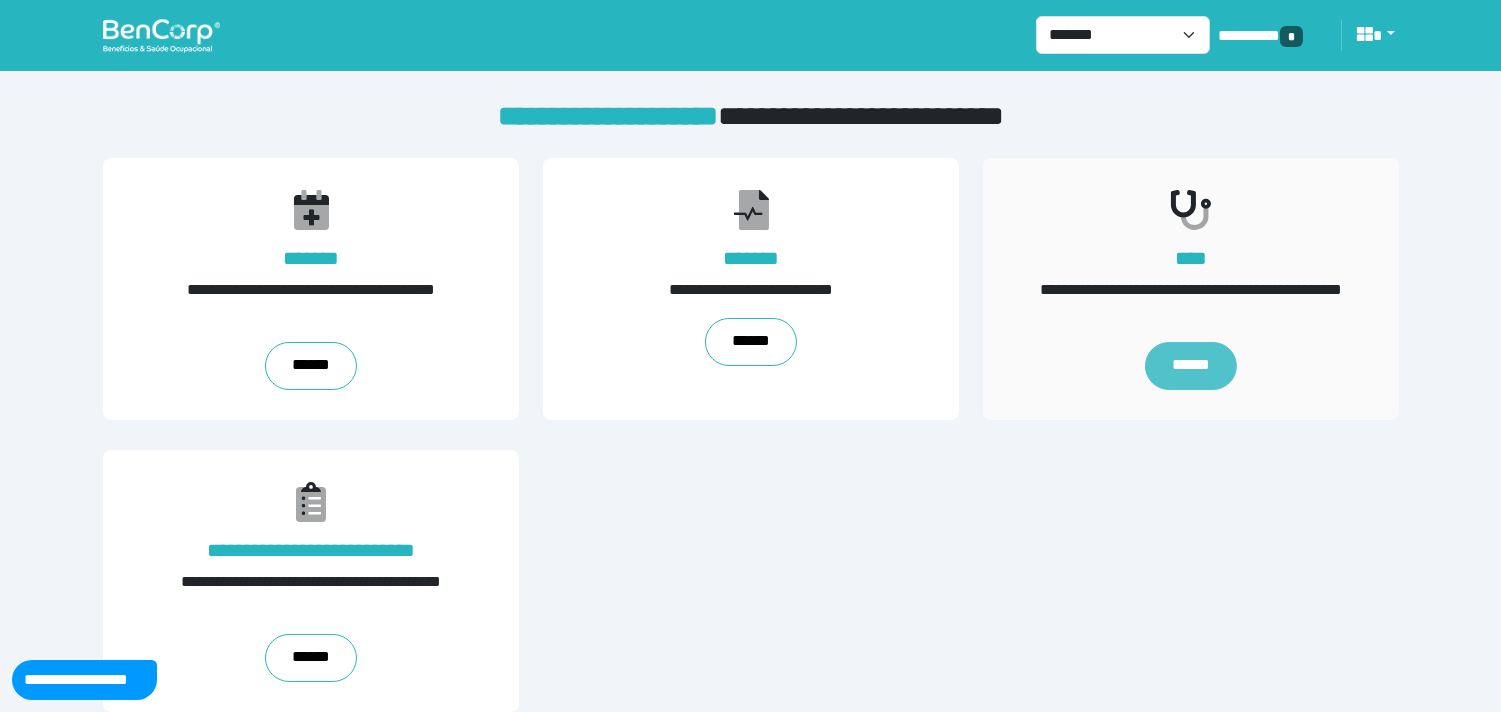 click on "******" at bounding box center [1191, 366] 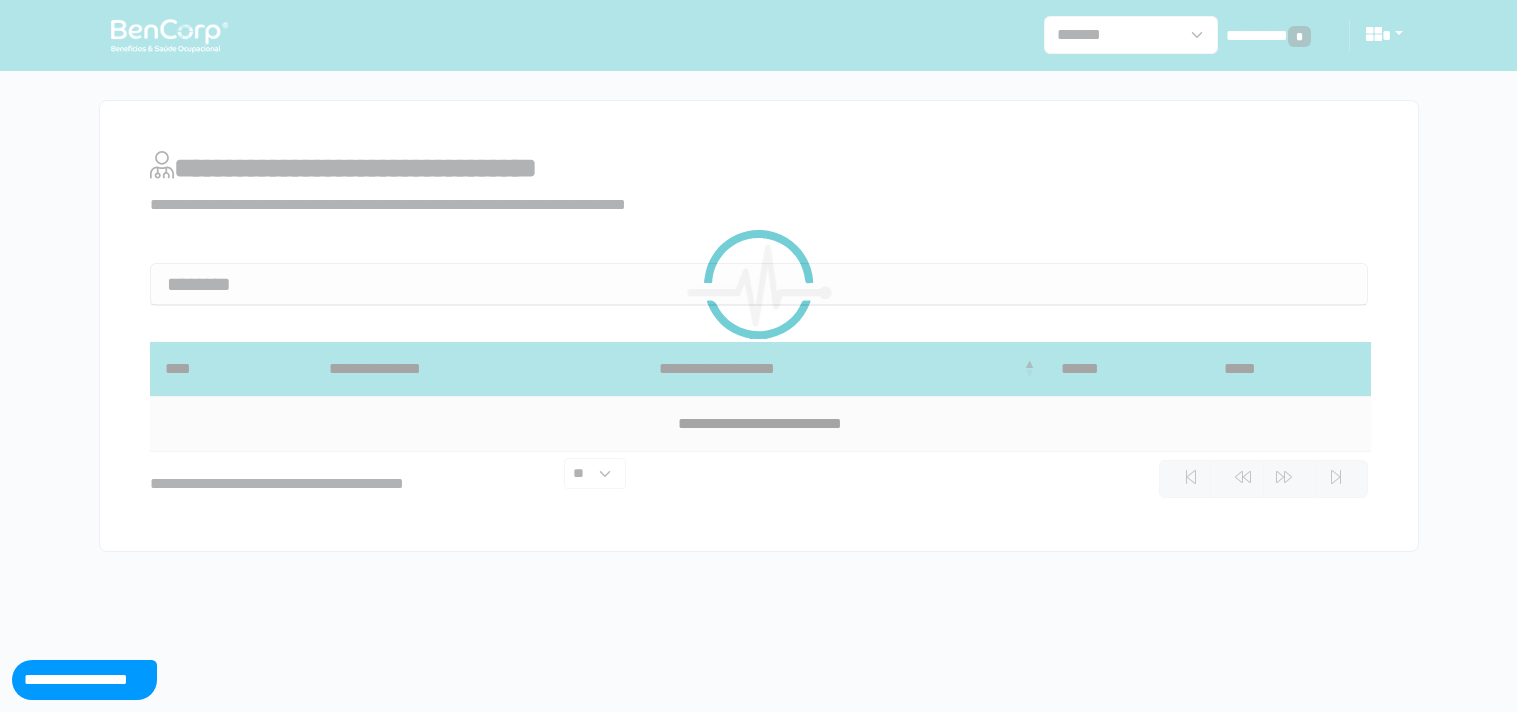 scroll, scrollTop: 0, scrollLeft: 0, axis: both 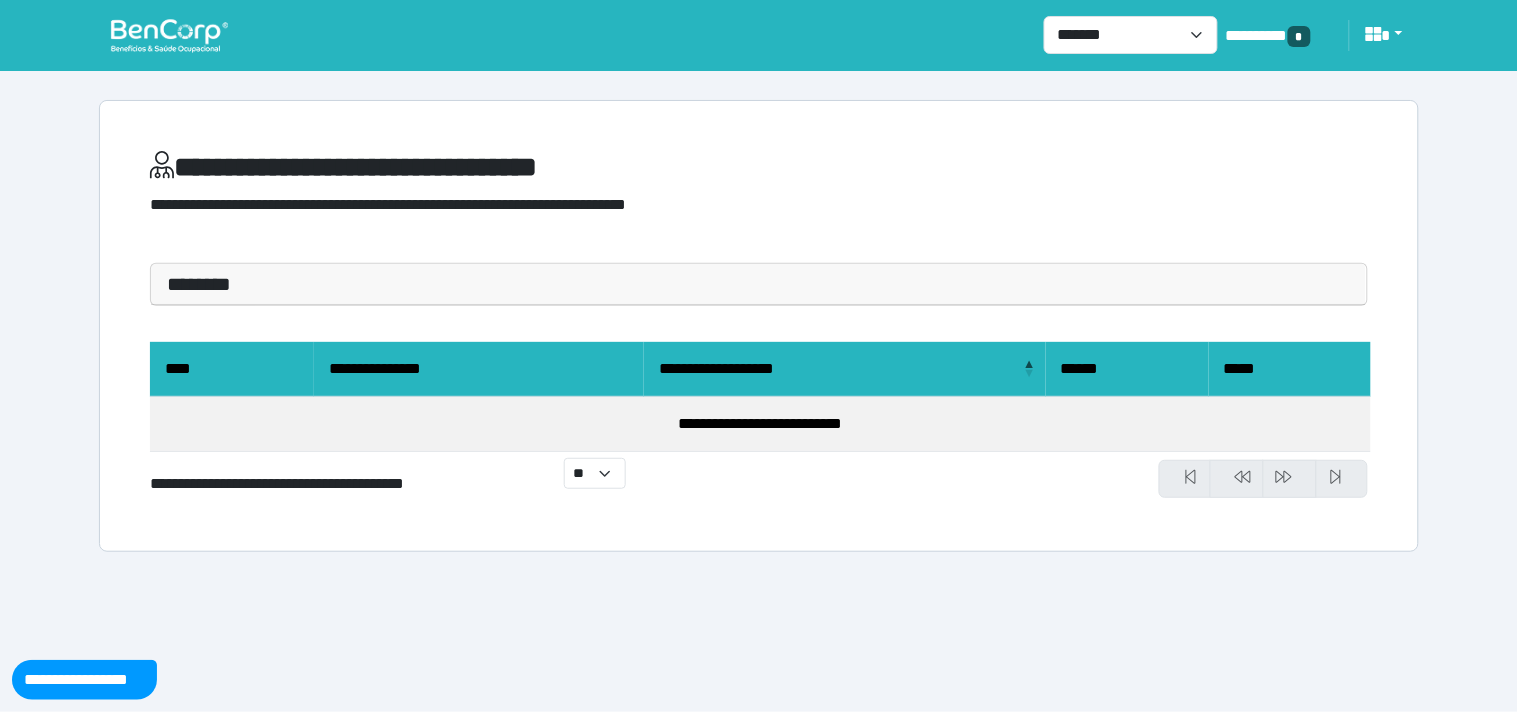 click on "**********" at bounding box center (759, 418) 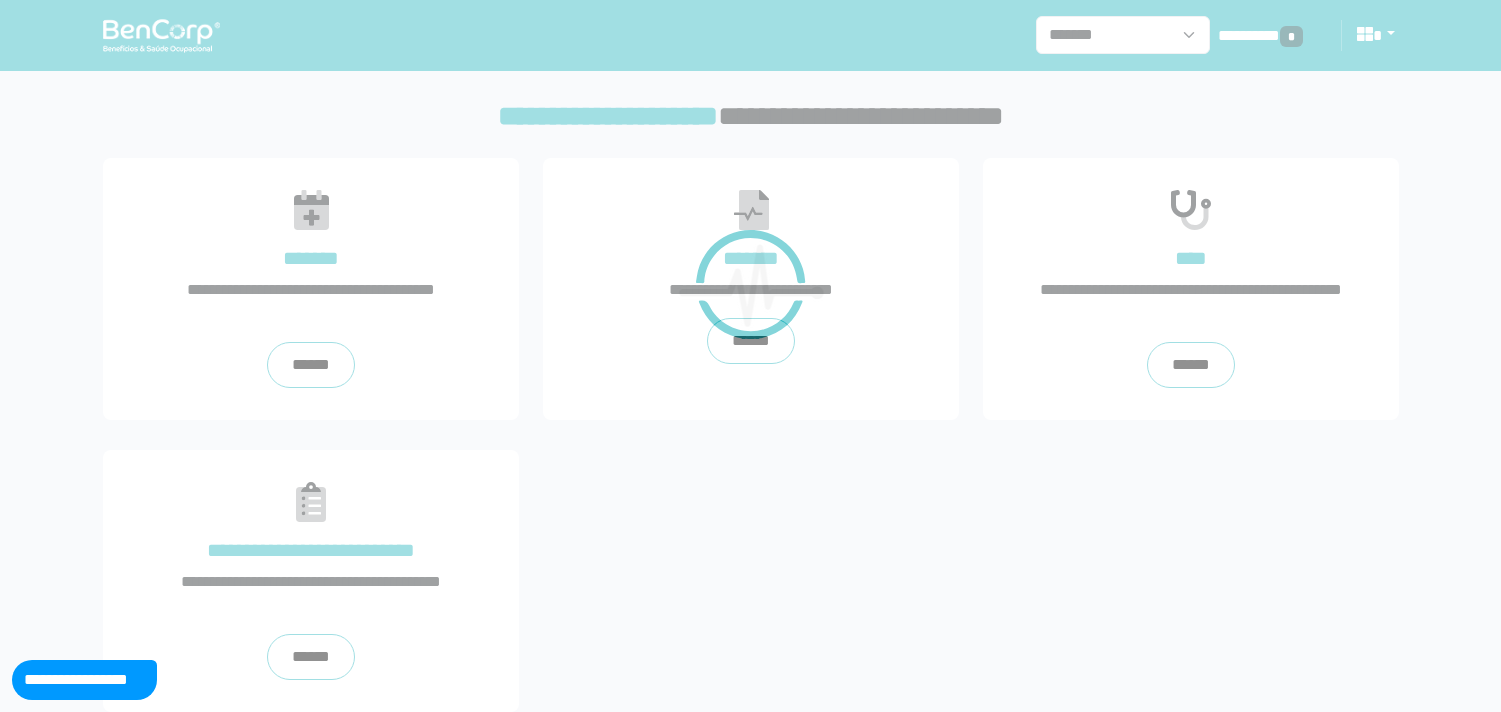 scroll, scrollTop: 0, scrollLeft: 0, axis: both 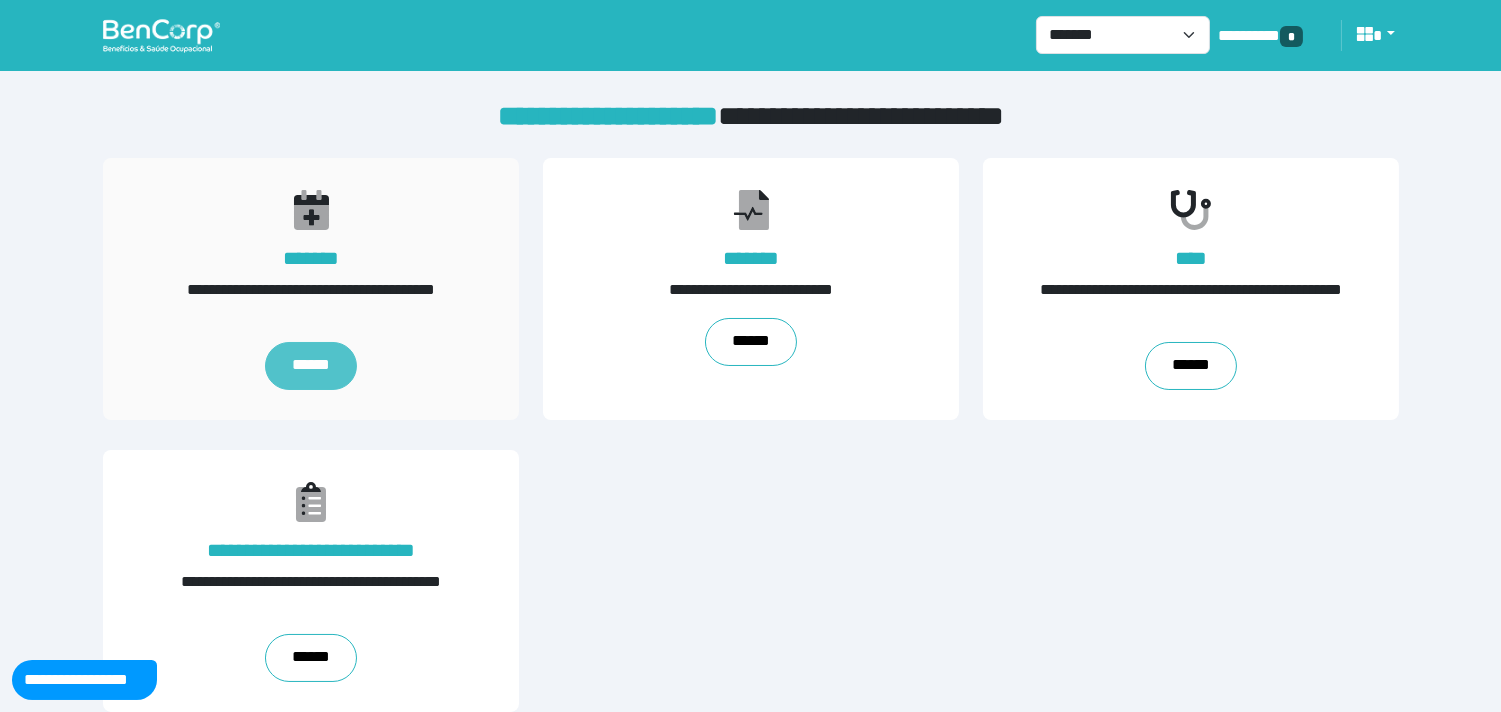 click on "******" at bounding box center (311, 366) 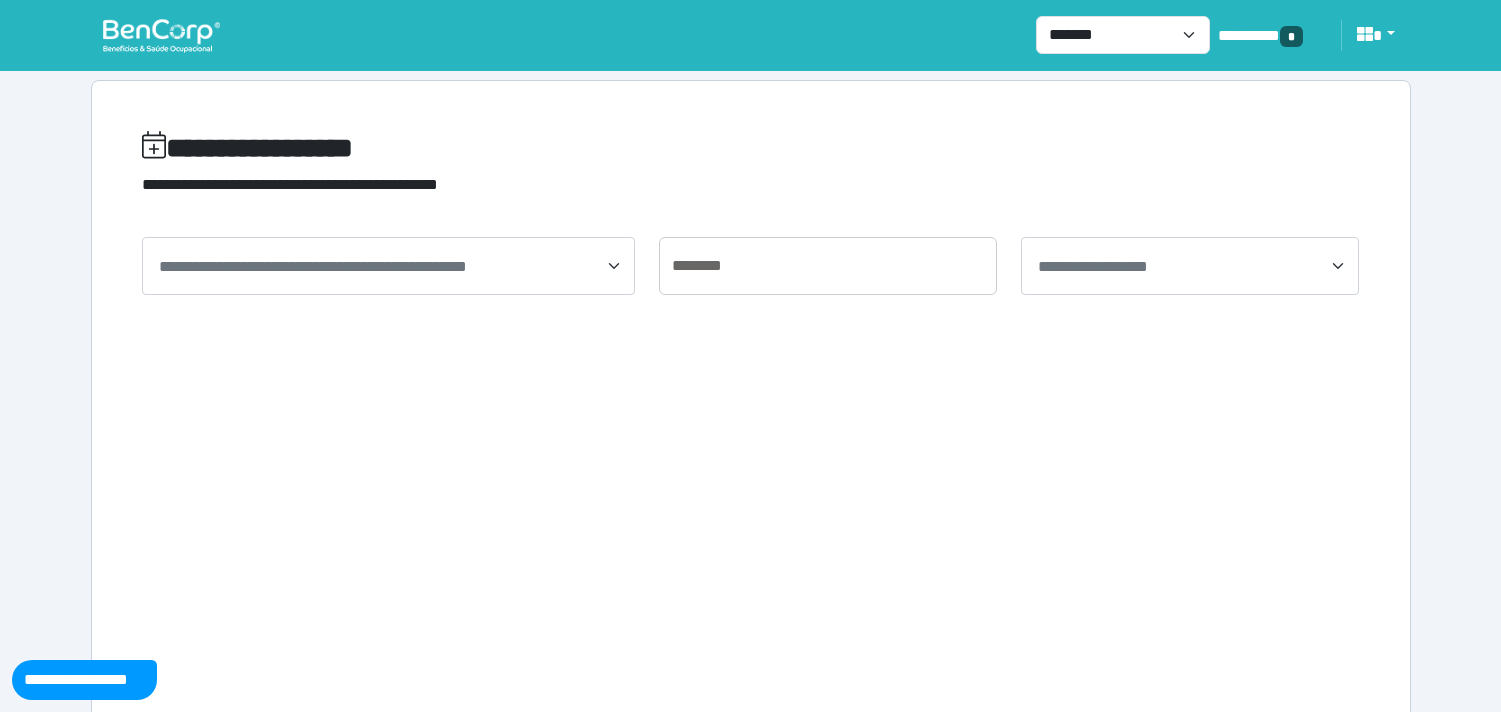 scroll, scrollTop: 0, scrollLeft: 0, axis: both 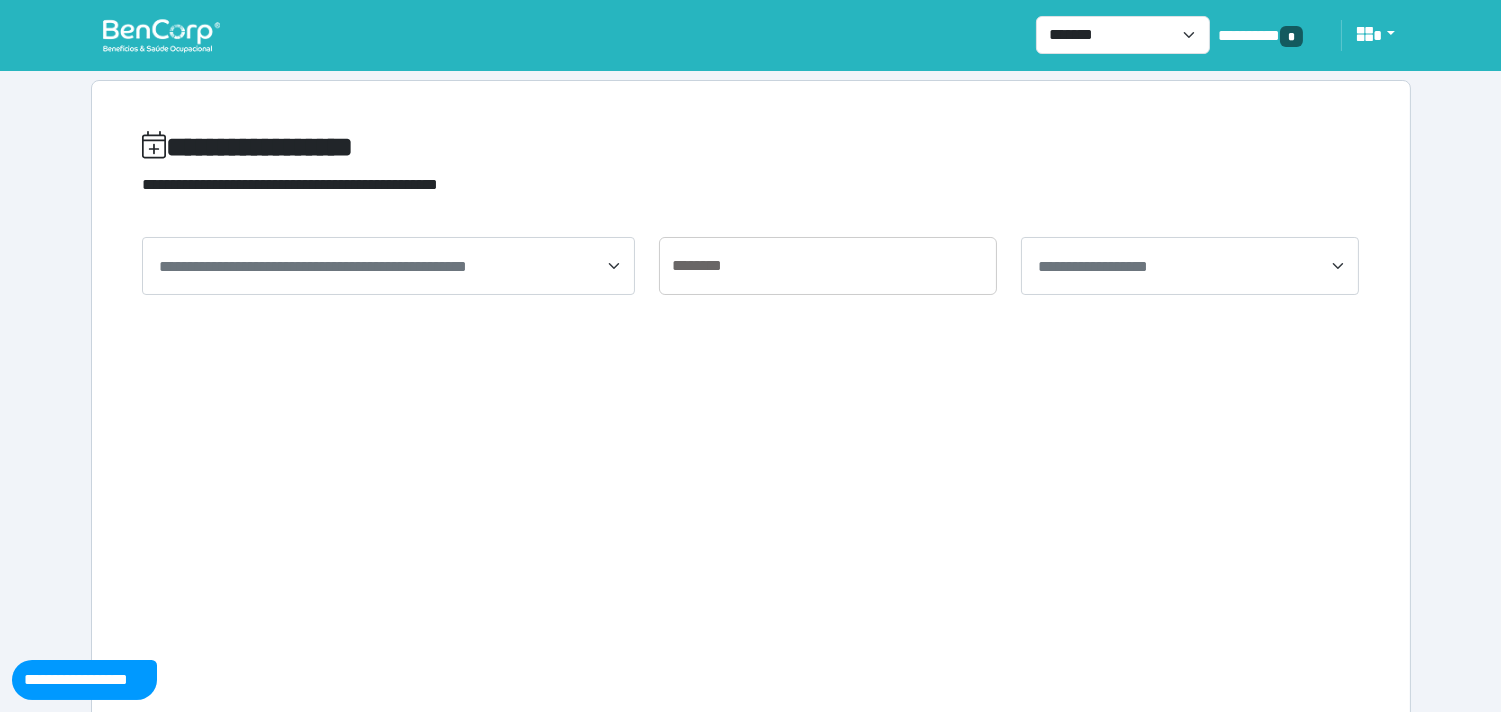click on "**********" at bounding box center [388, 266] 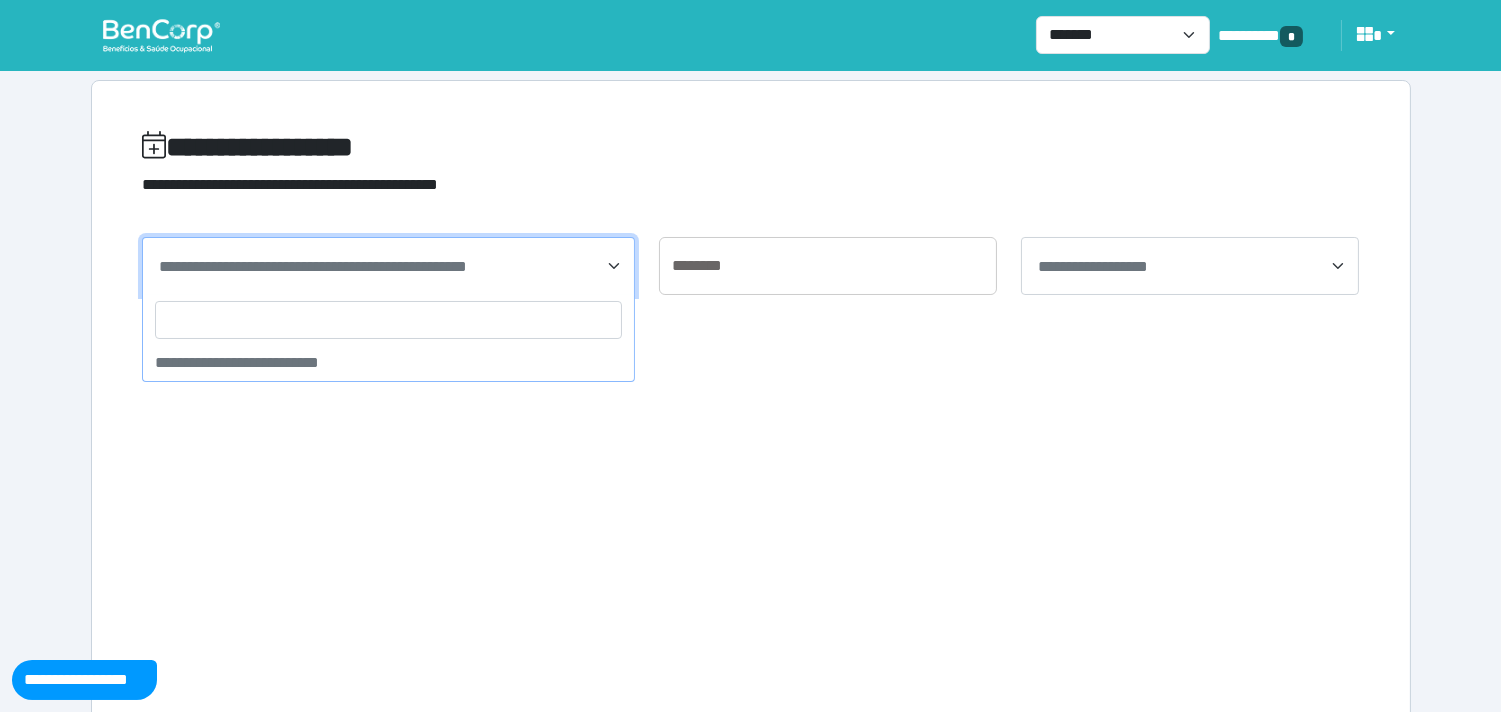 click at bounding box center (388, 320) 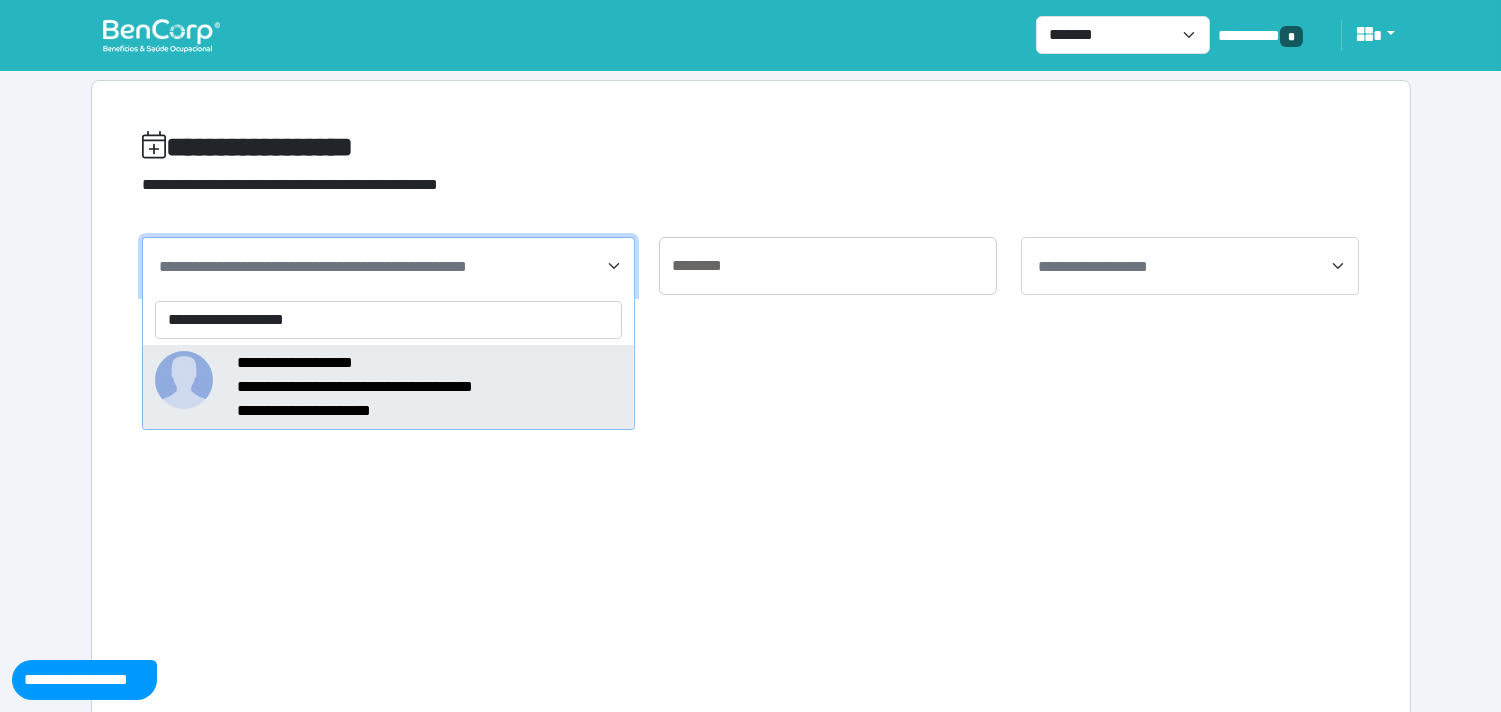 type on "**********" 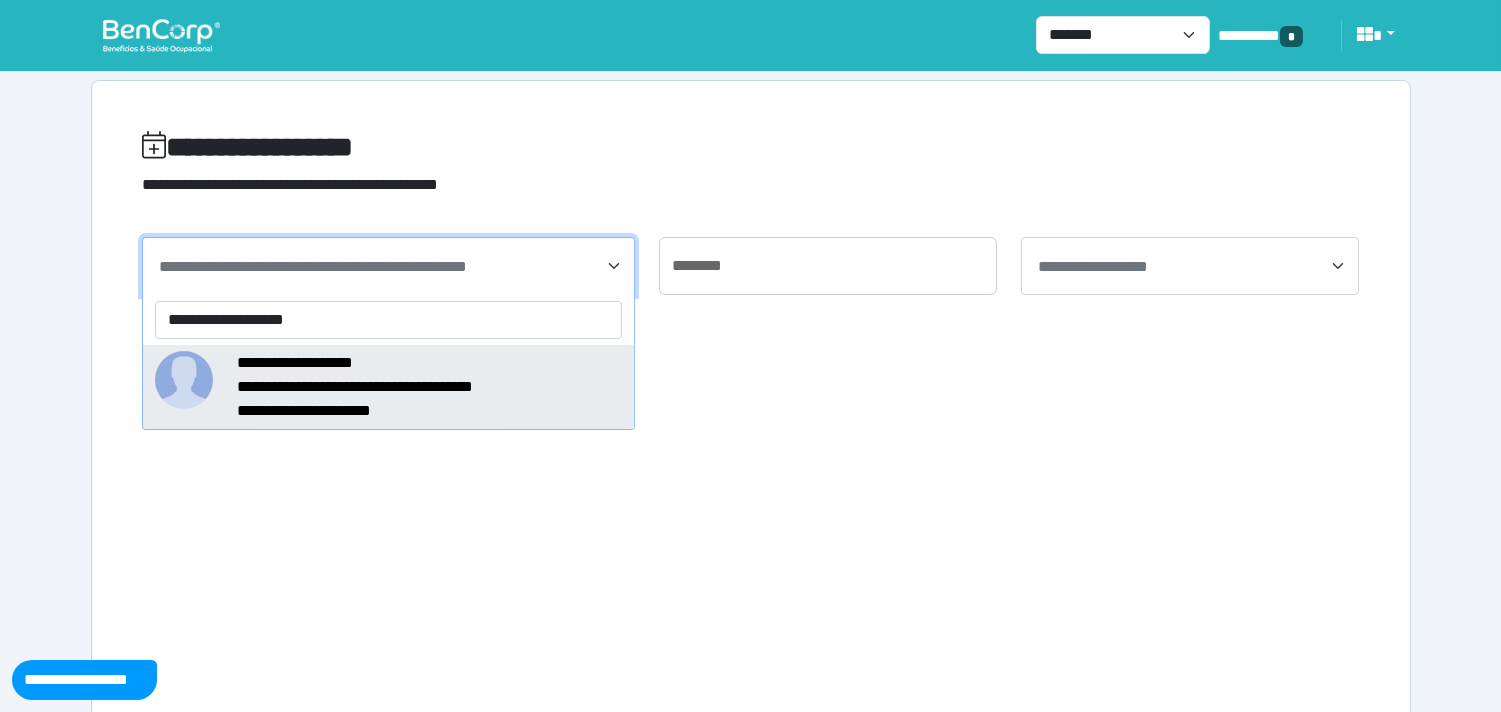 drag, startPoint x: 290, startPoint y: 402, endPoint x: 628, endPoint y: 370, distance: 339.5114 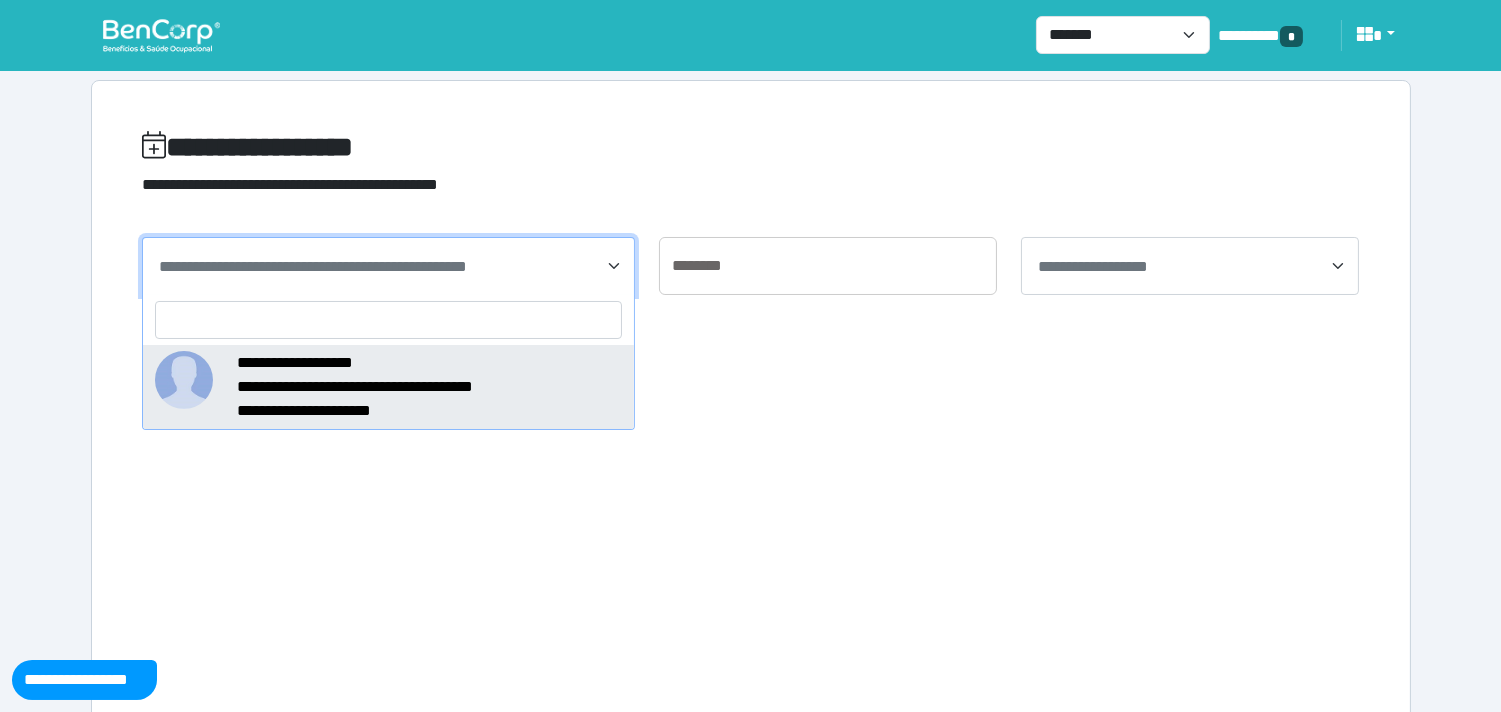 select on "*****" 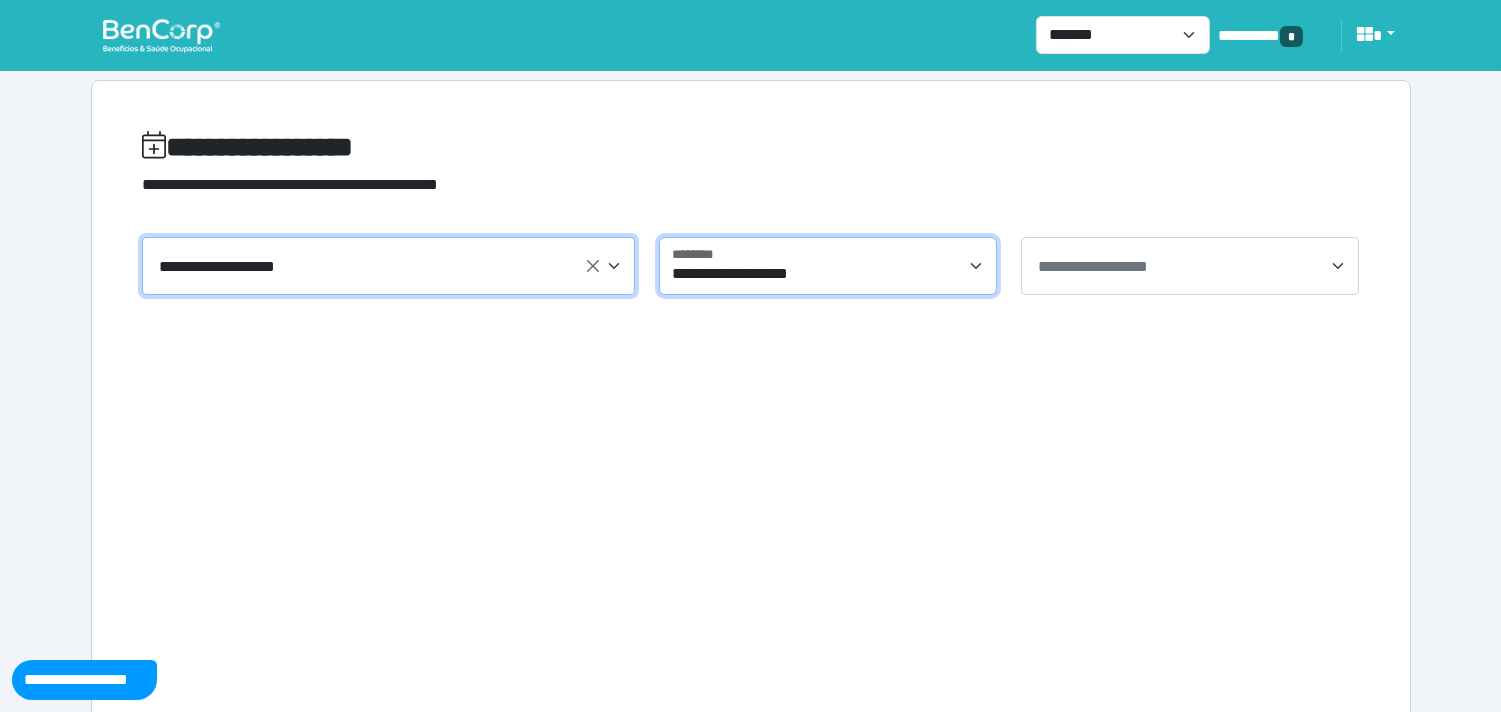 click on "**********" at bounding box center (828, 266) 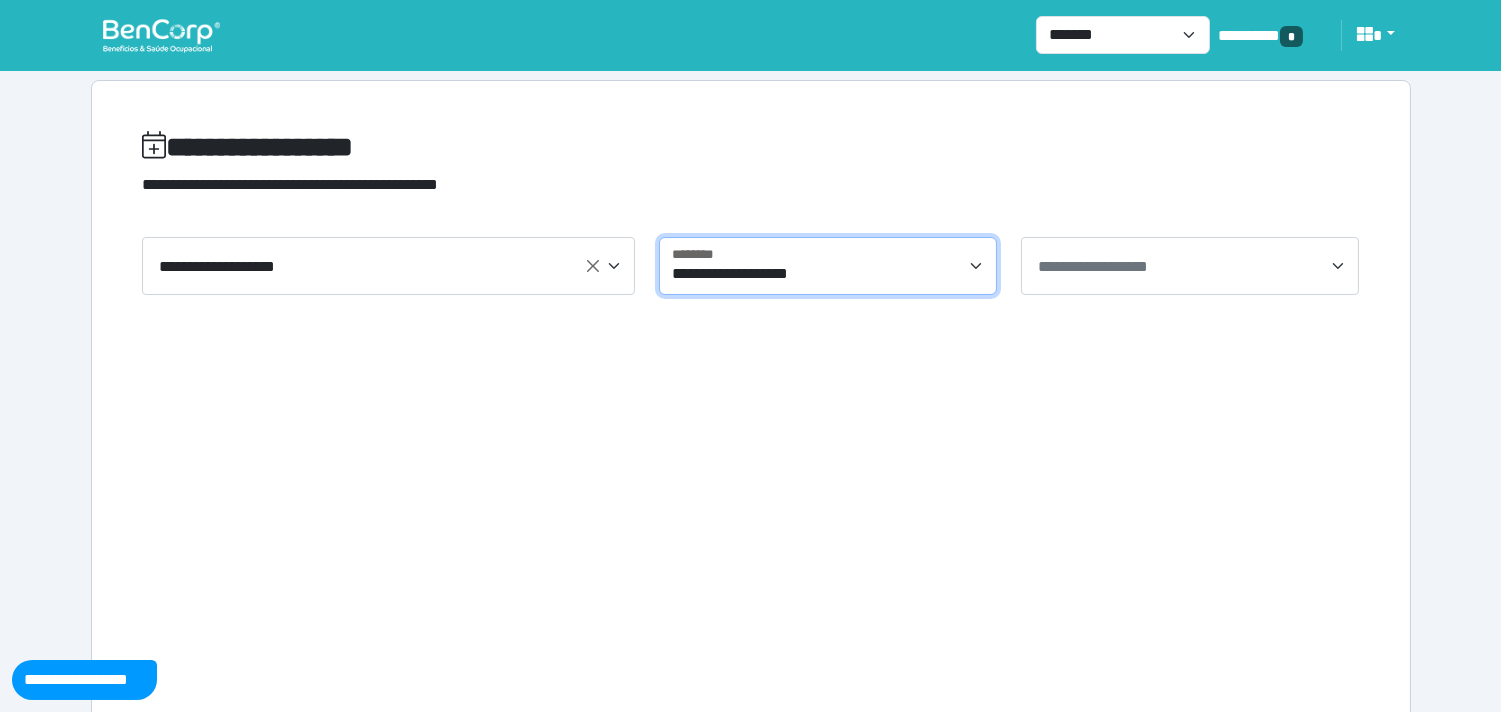 click on "**********" at bounding box center (828, 266) 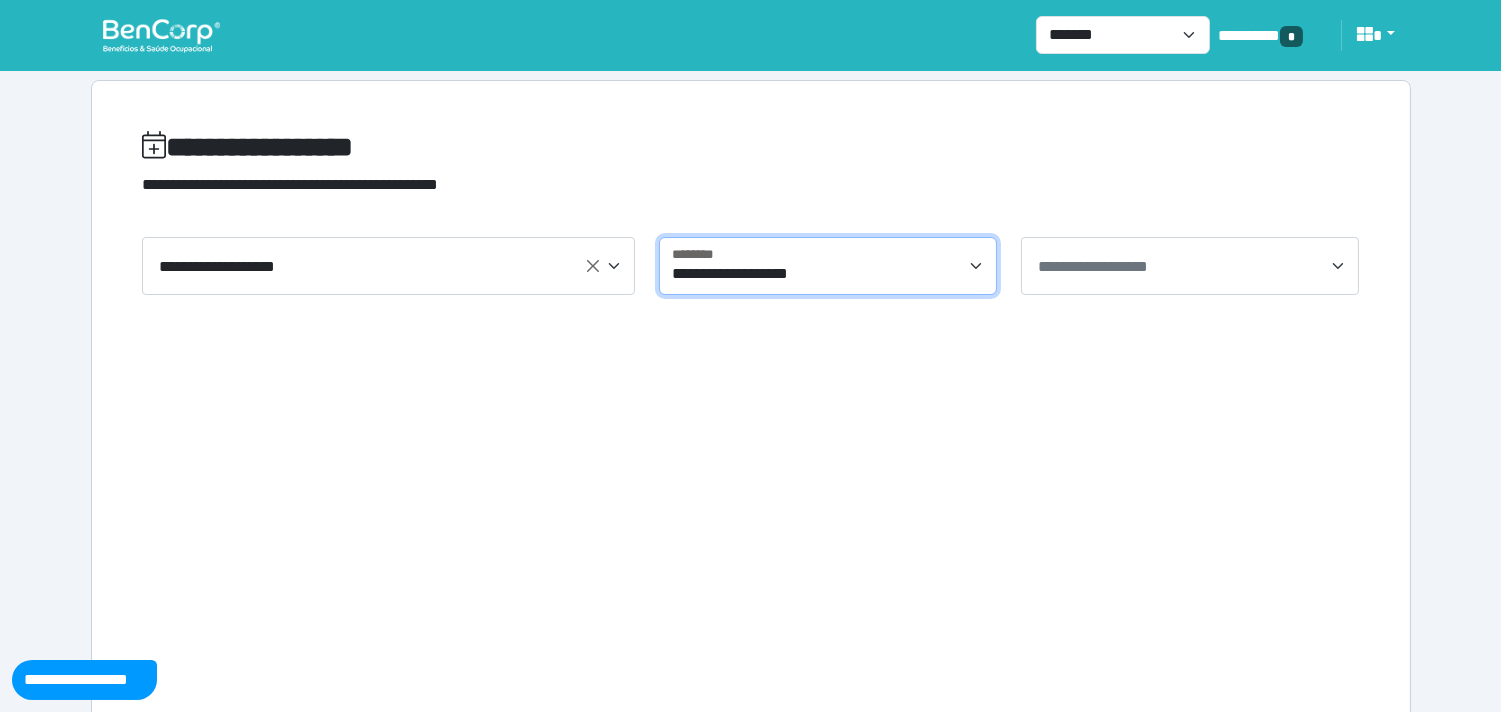 select on "**********" 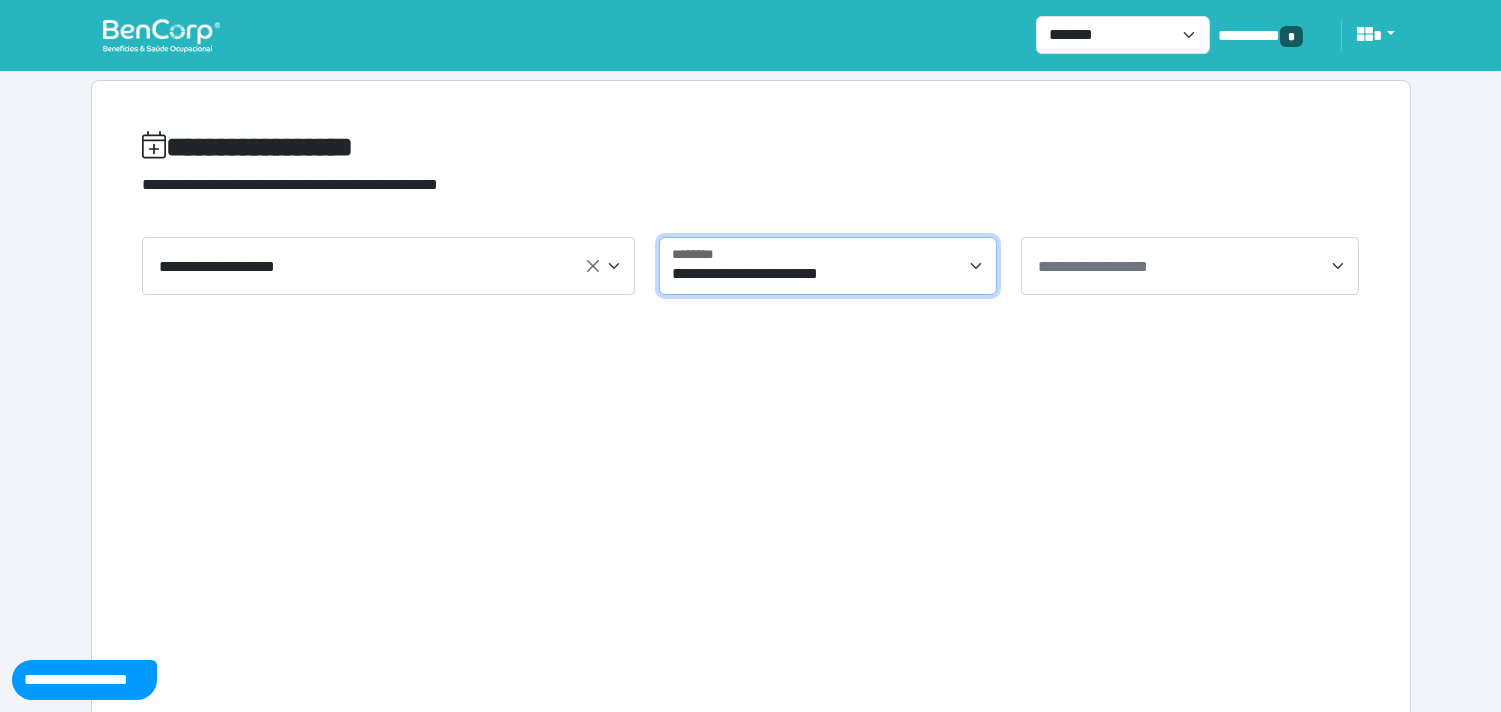 click on "**********" at bounding box center (828, 266) 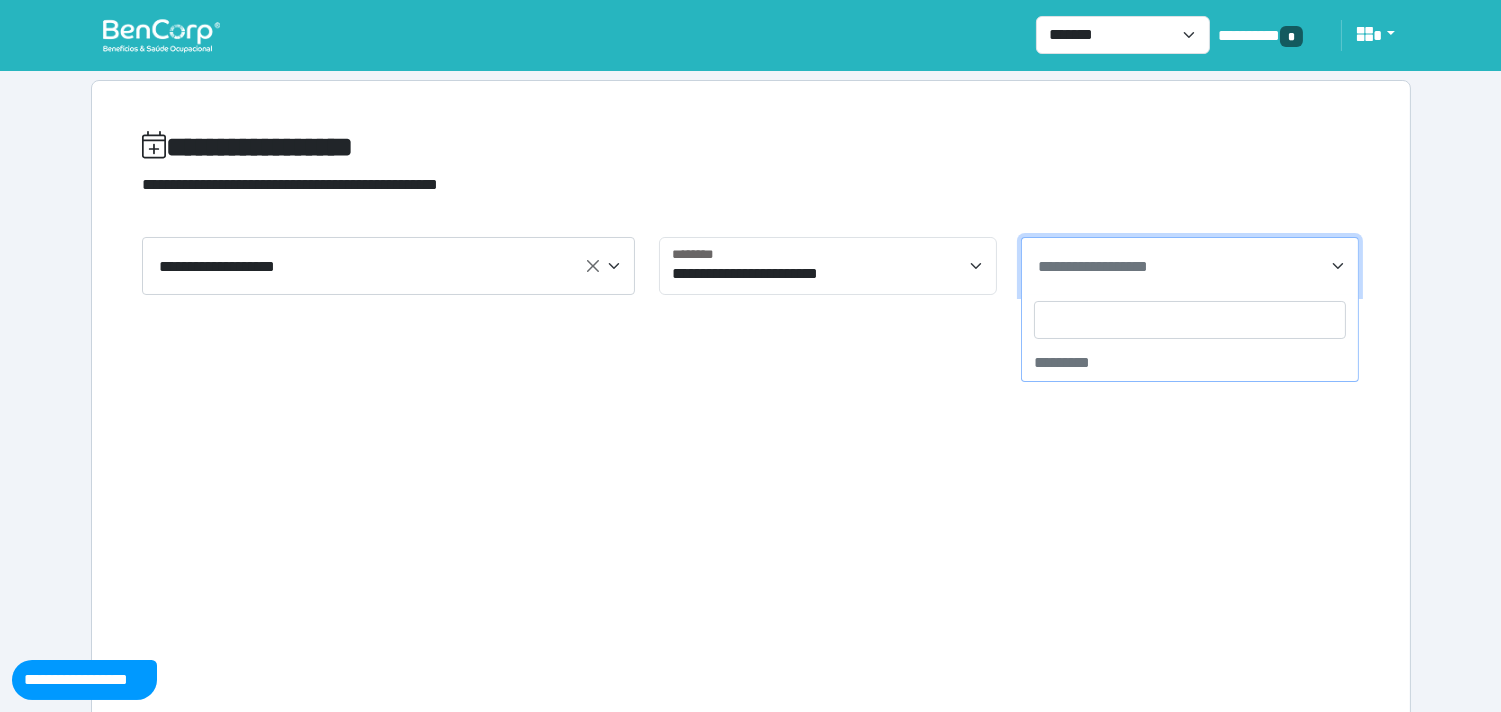 click on "**********" at bounding box center (1192, 267) 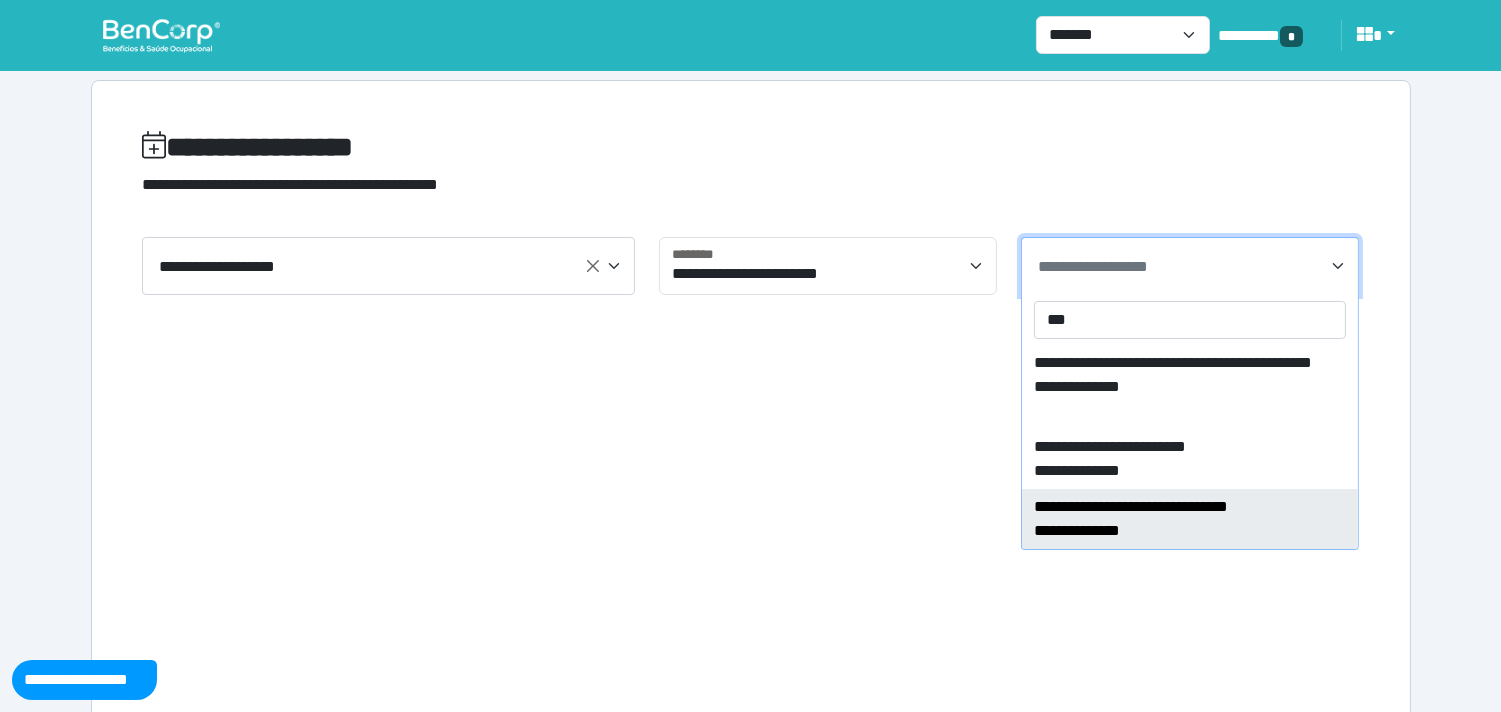 type on "***" 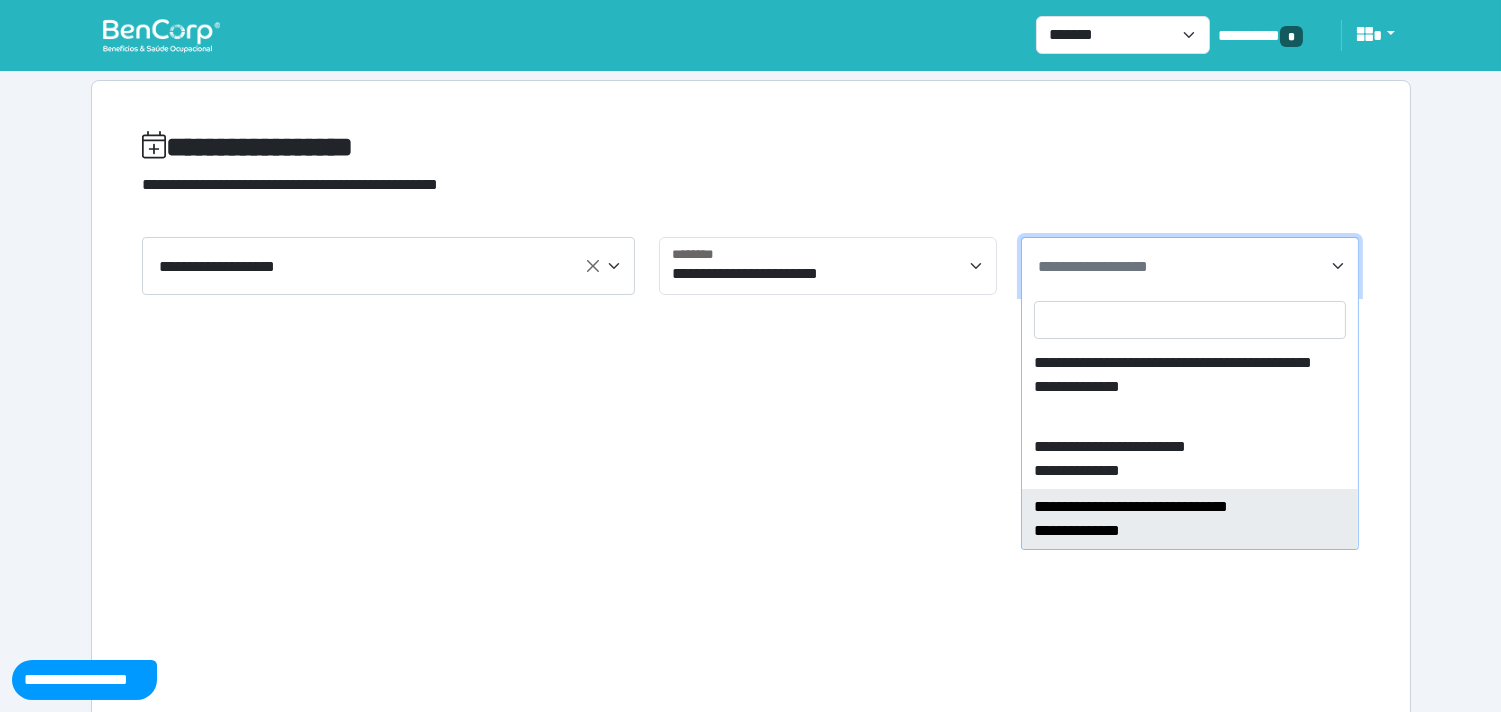 select on "****" 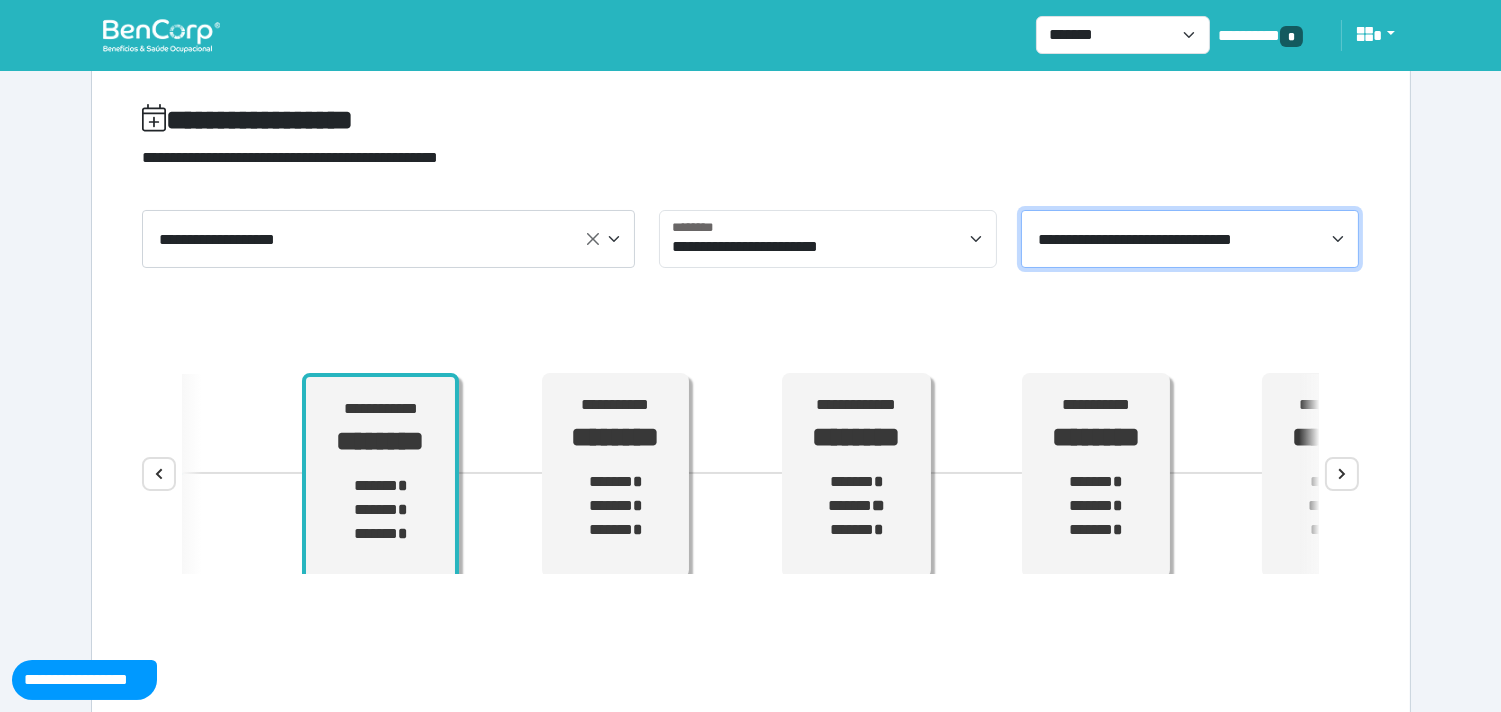 scroll, scrollTop: 0, scrollLeft: 0, axis: both 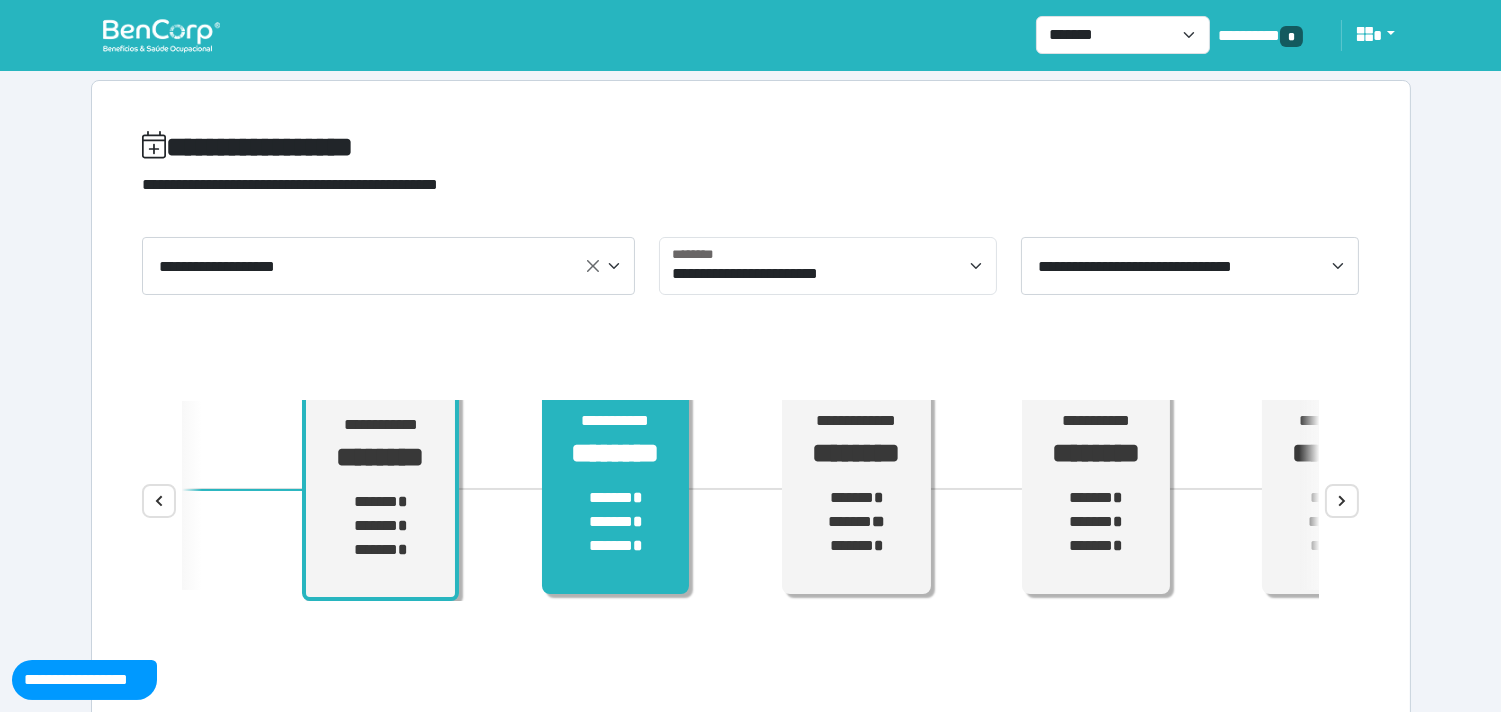 click on "**********" at bounding box center (615, 492) 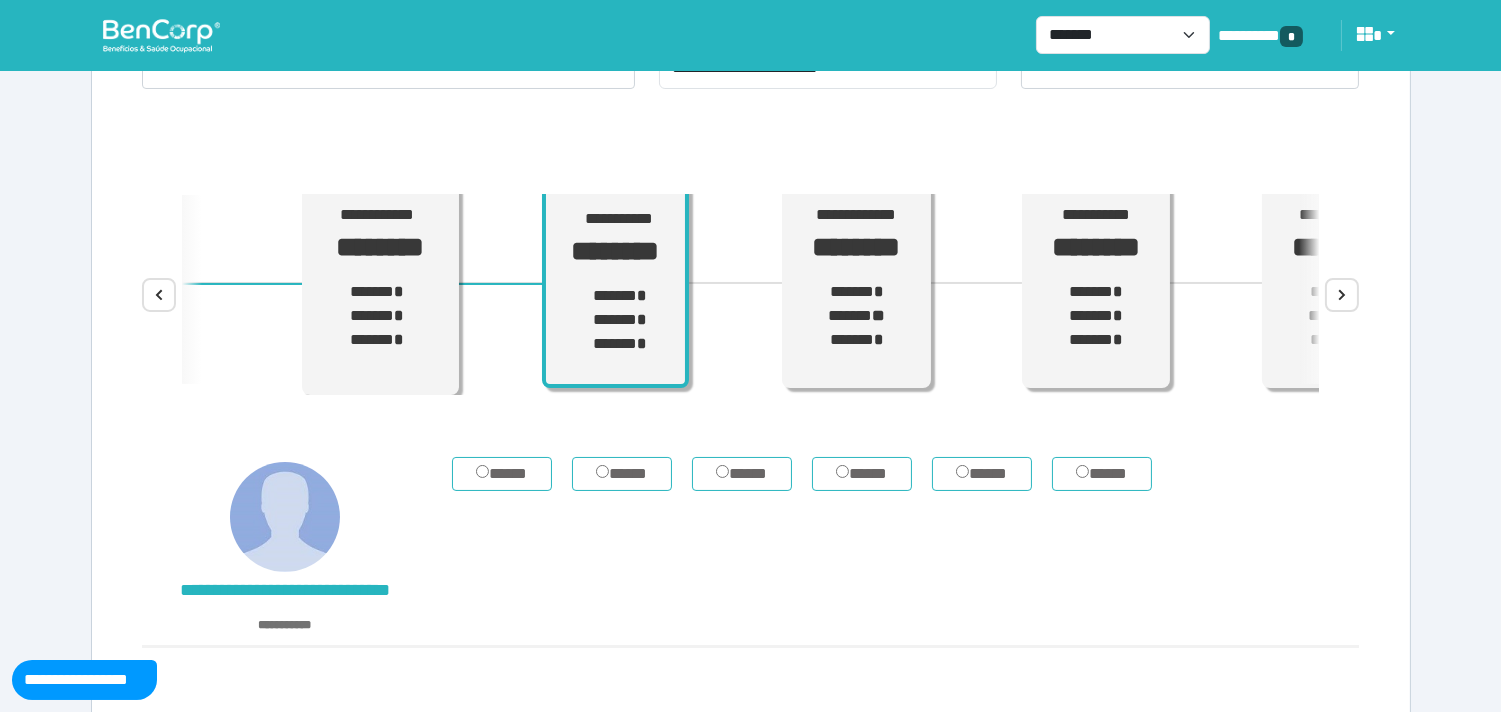 scroll, scrollTop: 222, scrollLeft: 0, axis: vertical 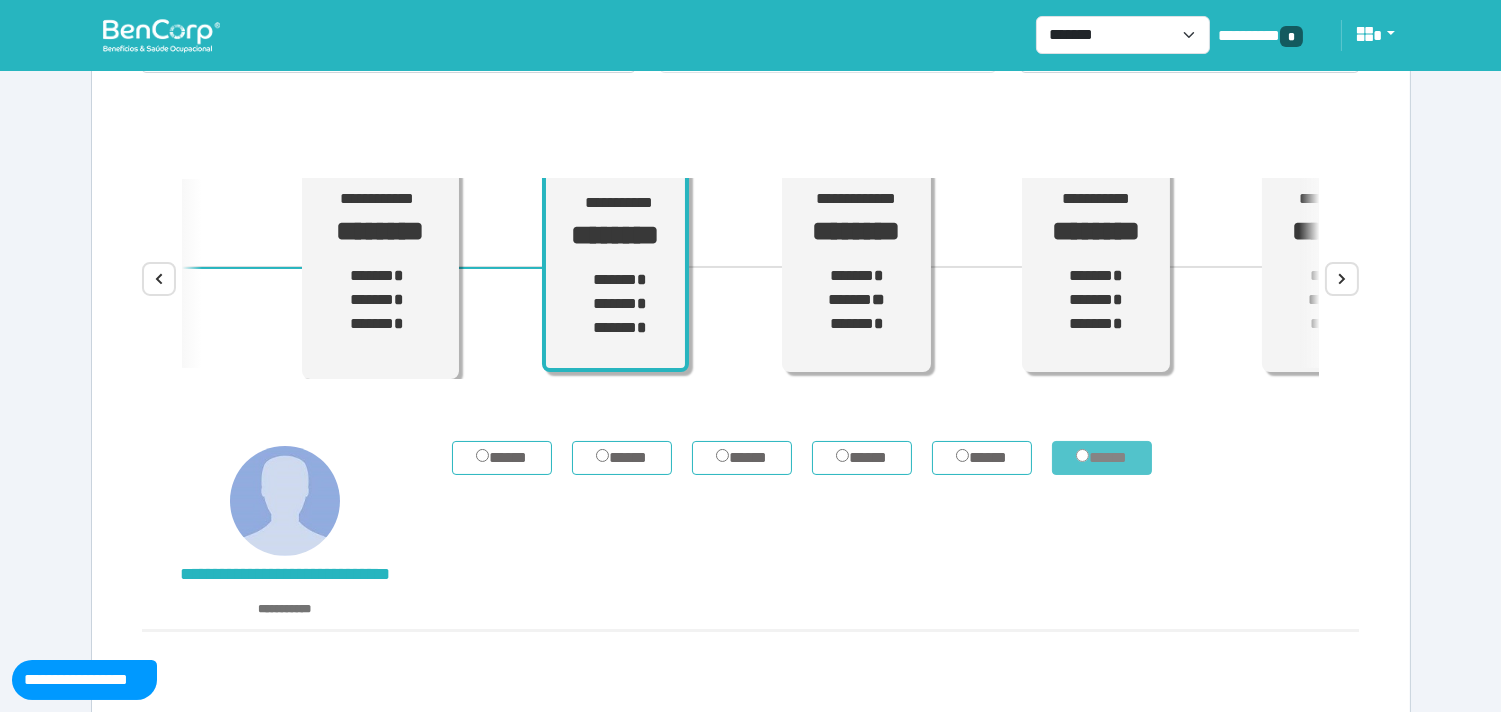 drag, startPoint x: 1111, startPoint y: 456, endPoint x: 1064, endPoint y: 453, distance: 47.095646 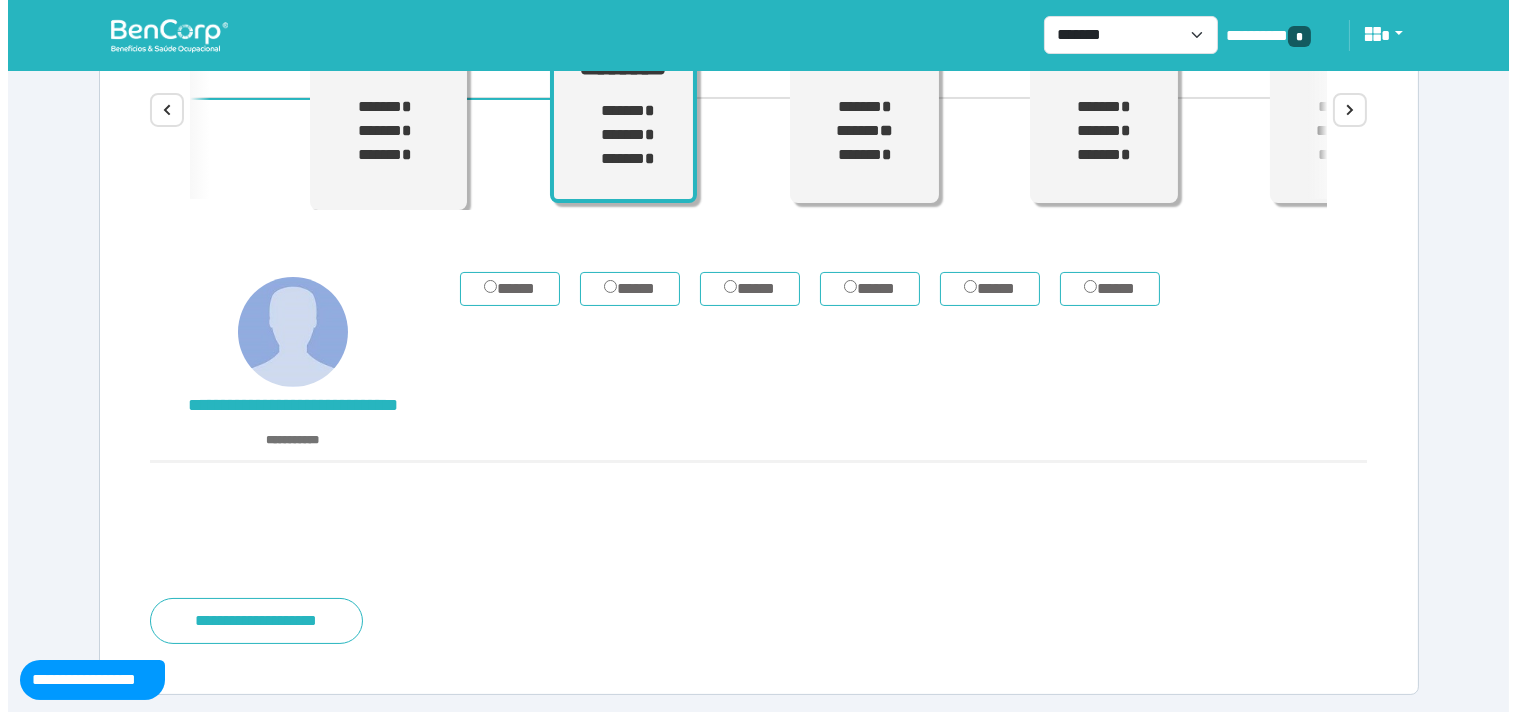 scroll, scrollTop: 394, scrollLeft: 0, axis: vertical 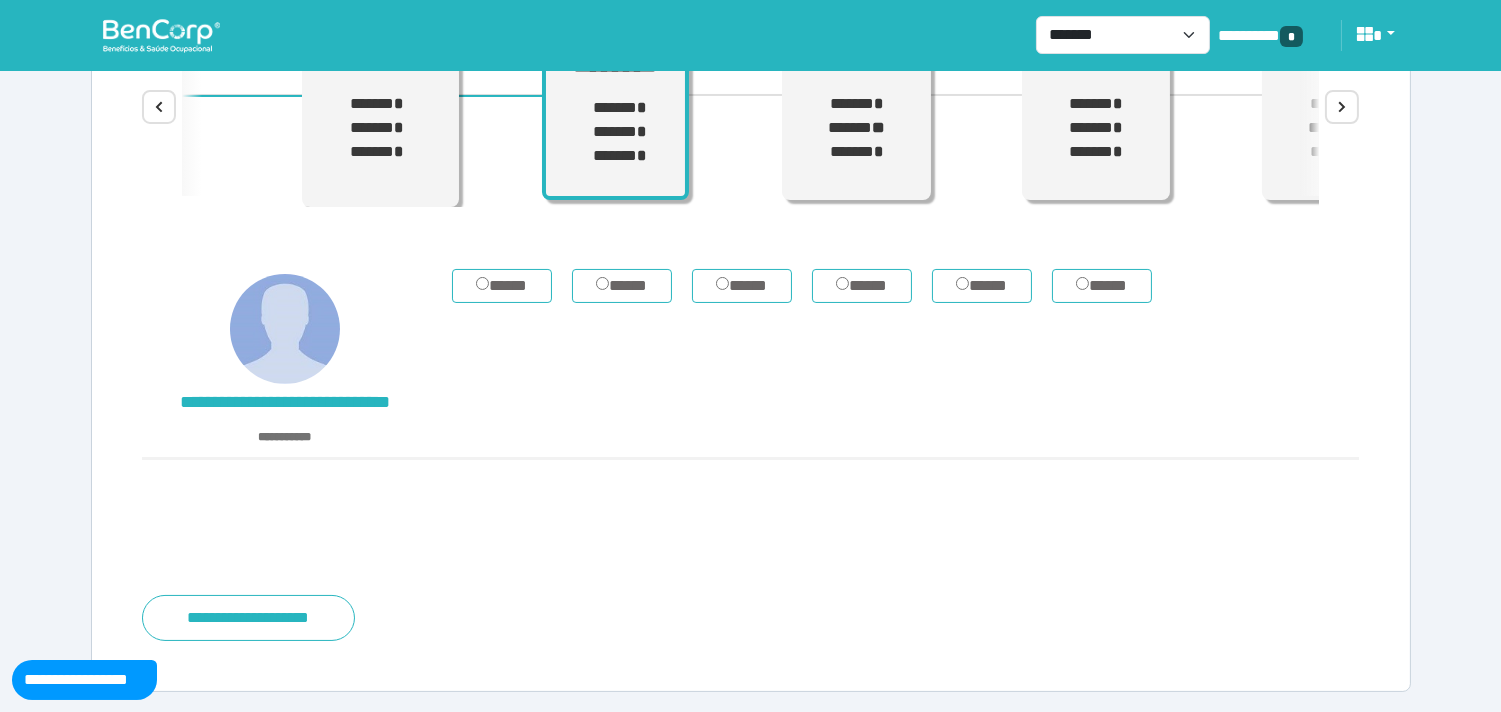 drag, startPoint x: 260, startPoint y: 615, endPoint x: 275, endPoint y: 606, distance: 17.492855 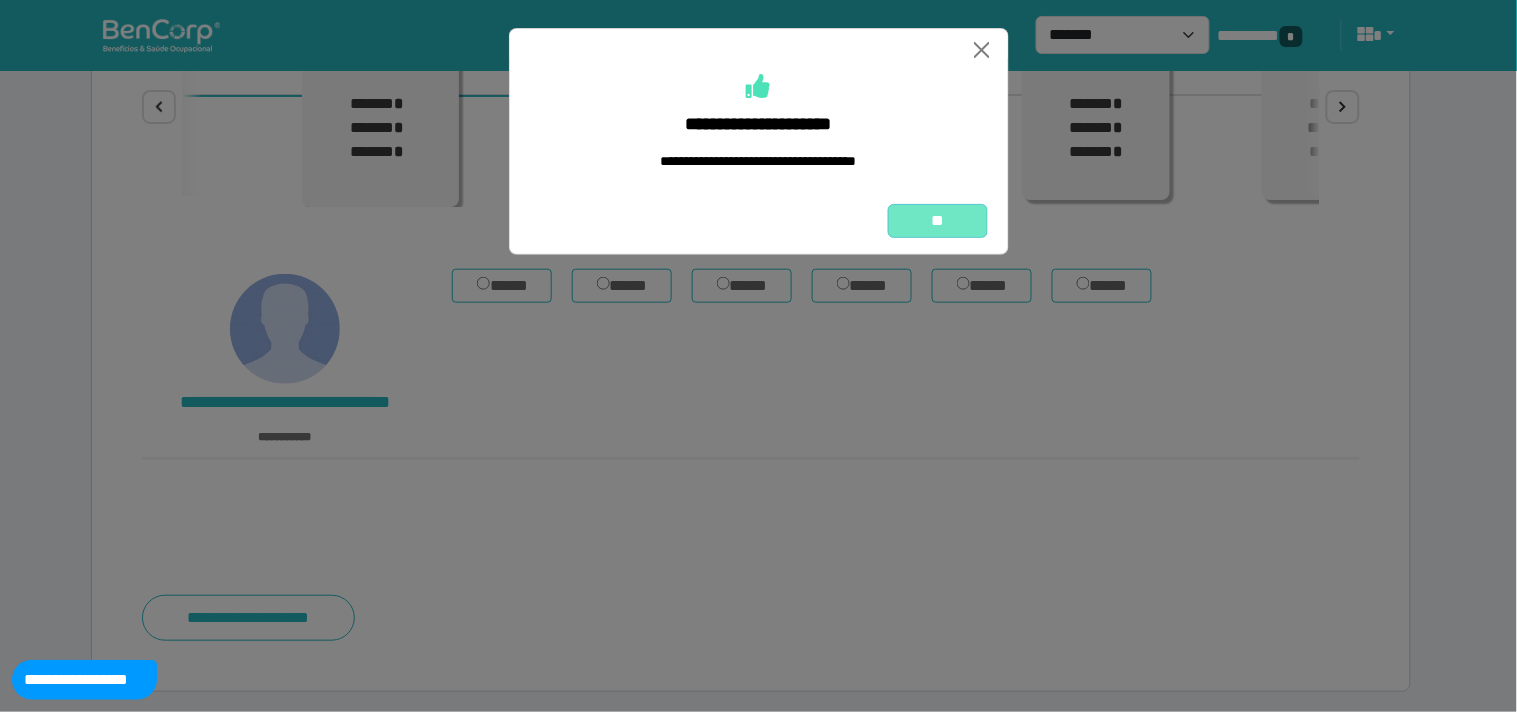 click on "**" at bounding box center [938, 221] 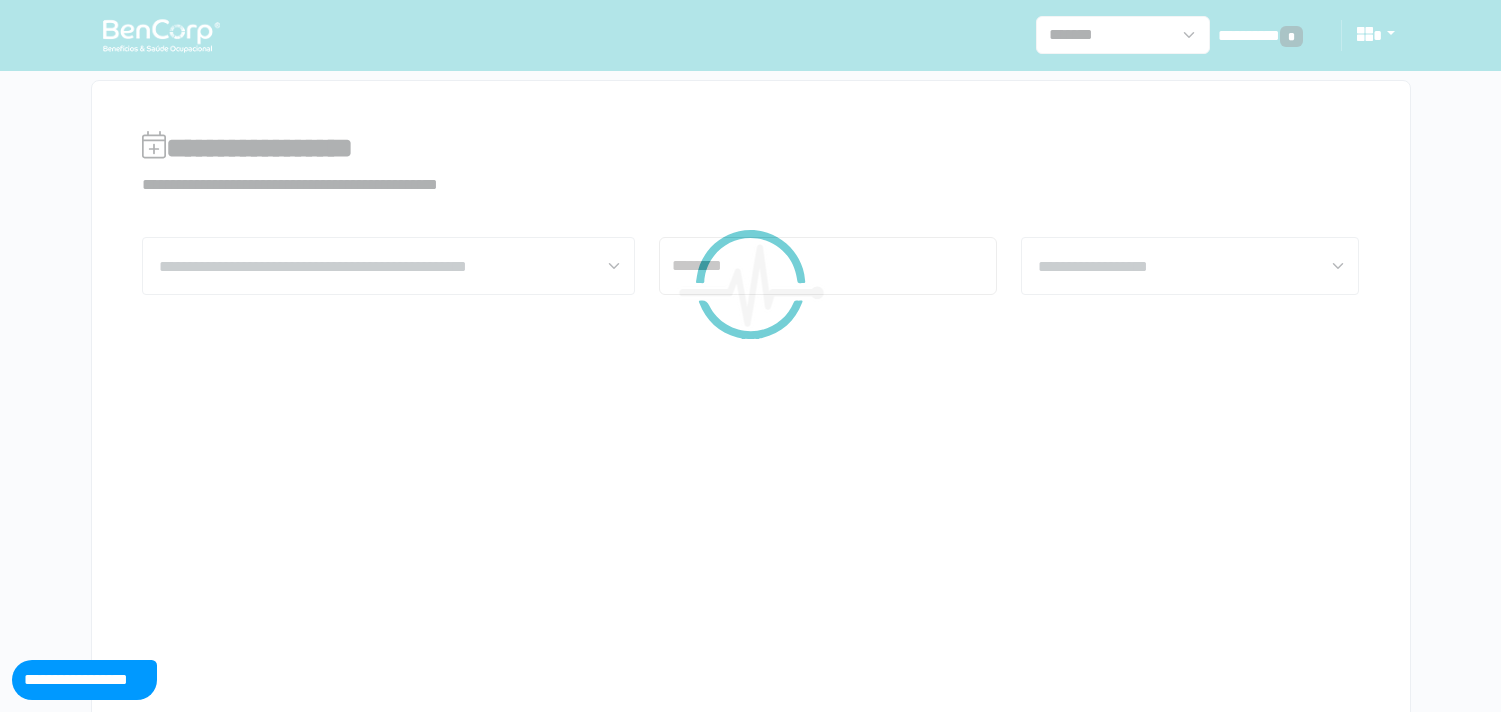 scroll, scrollTop: 0, scrollLeft: 0, axis: both 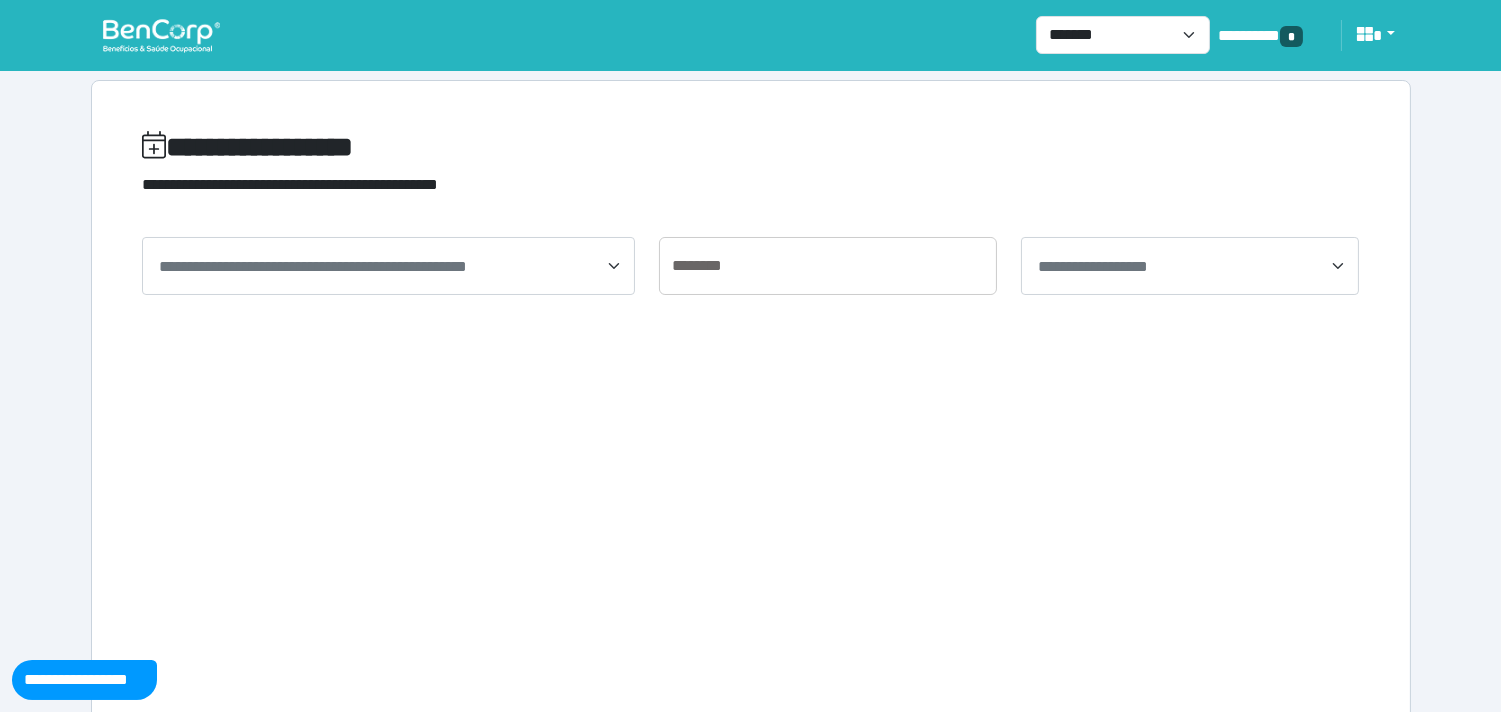 click at bounding box center (161, 35) 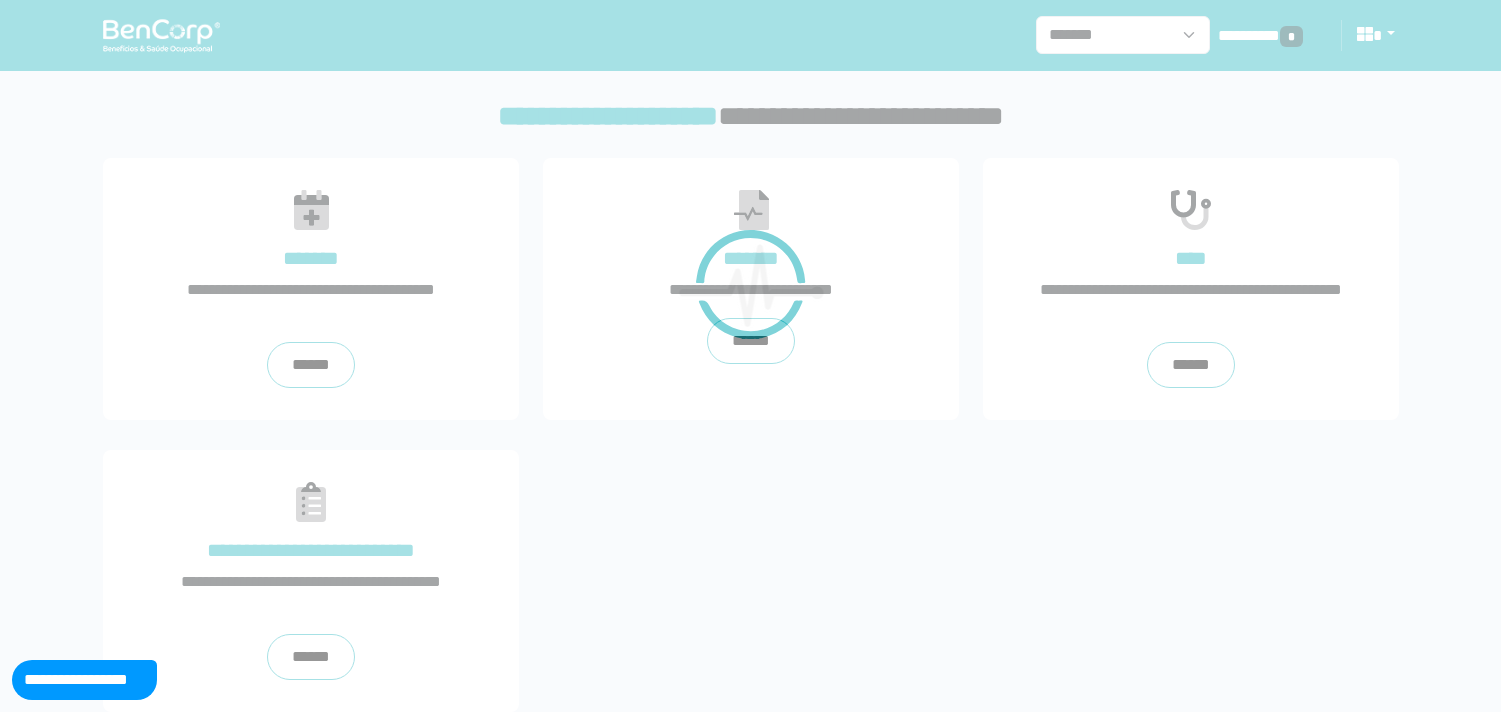 scroll, scrollTop: 0, scrollLeft: 0, axis: both 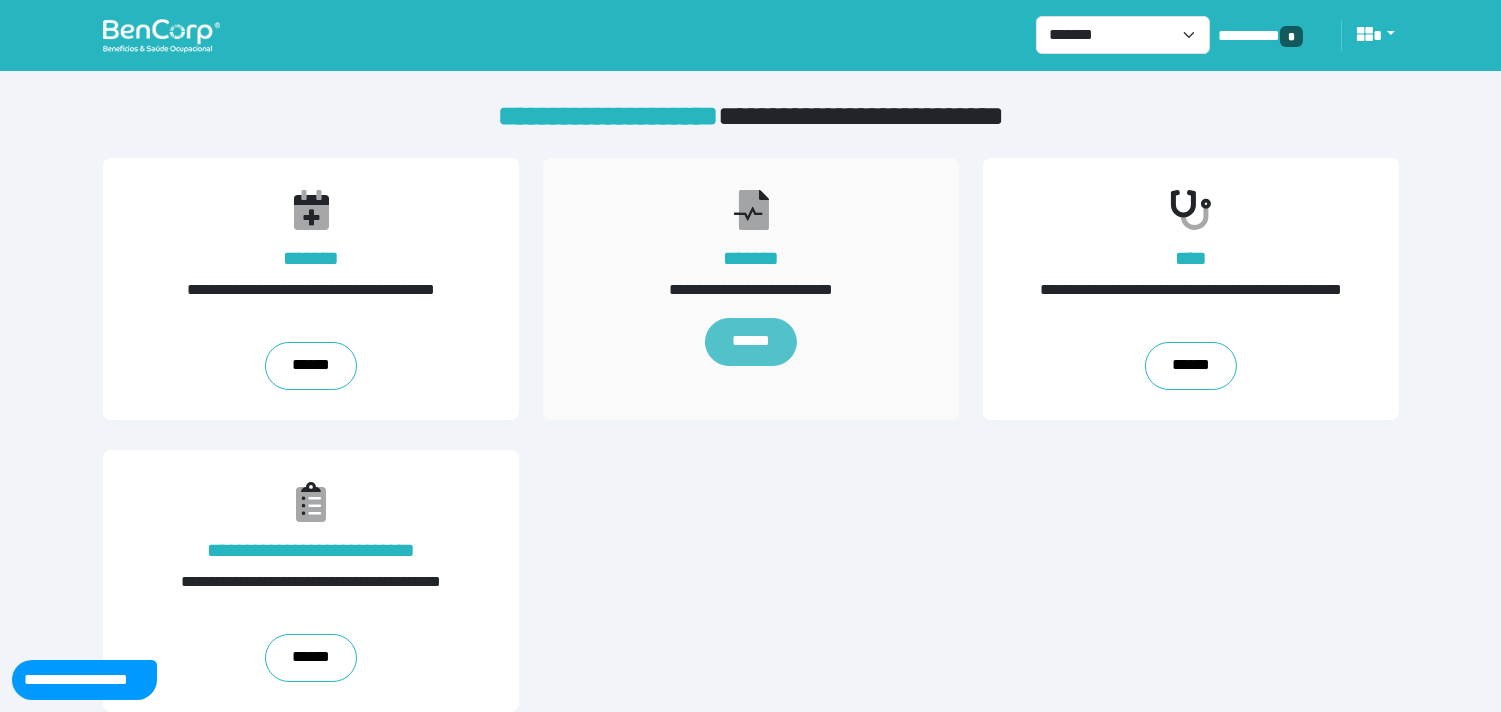 click on "******" at bounding box center [751, 342] 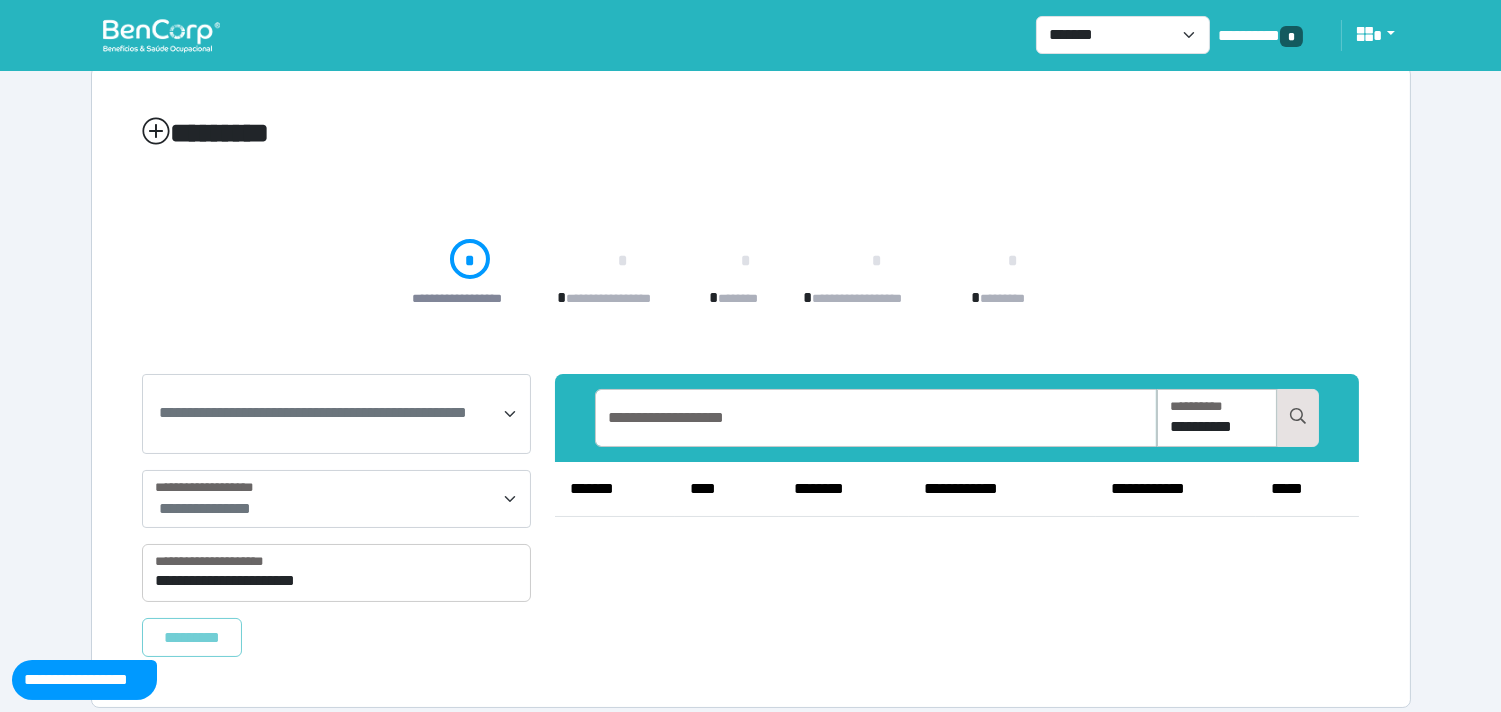 scroll, scrollTop: 50, scrollLeft: 0, axis: vertical 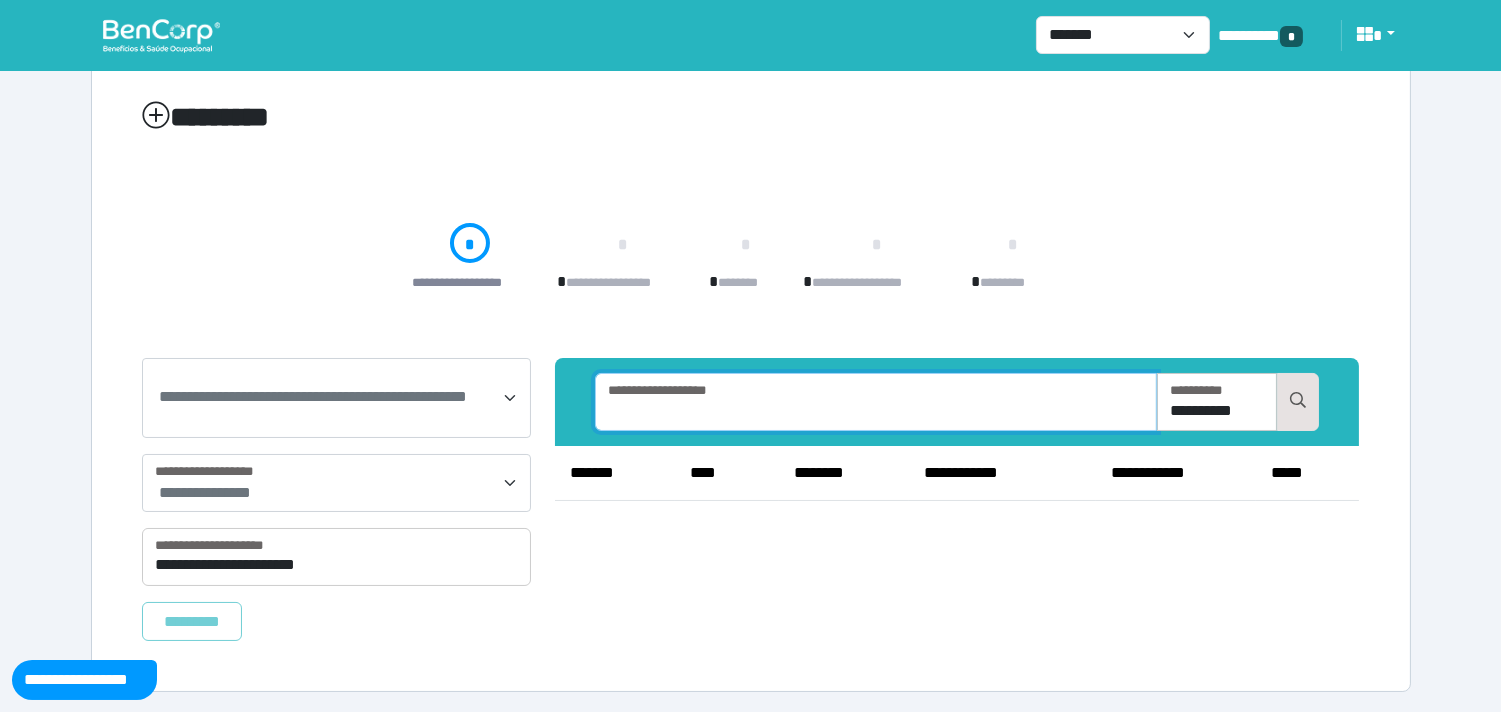 click at bounding box center [876, 402] 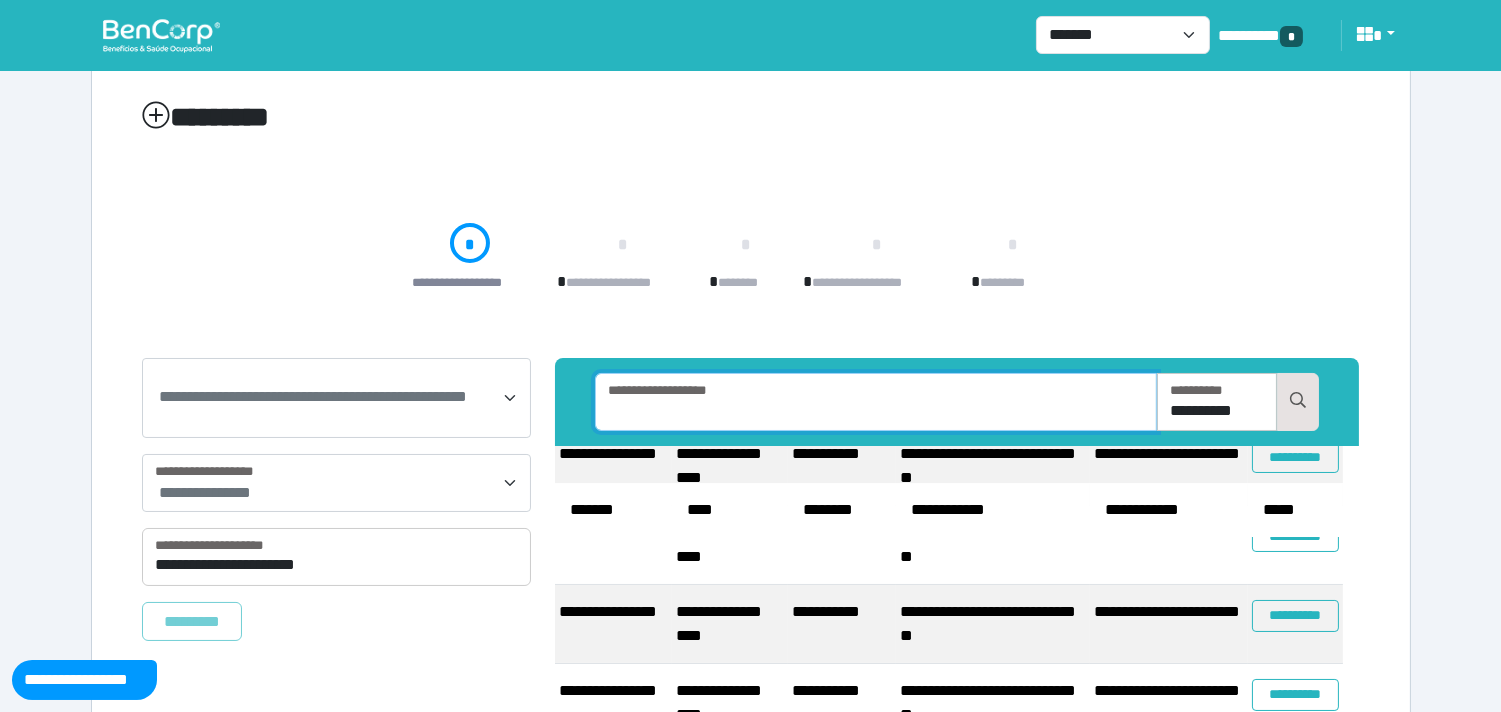 scroll, scrollTop: 111, scrollLeft: 0, axis: vertical 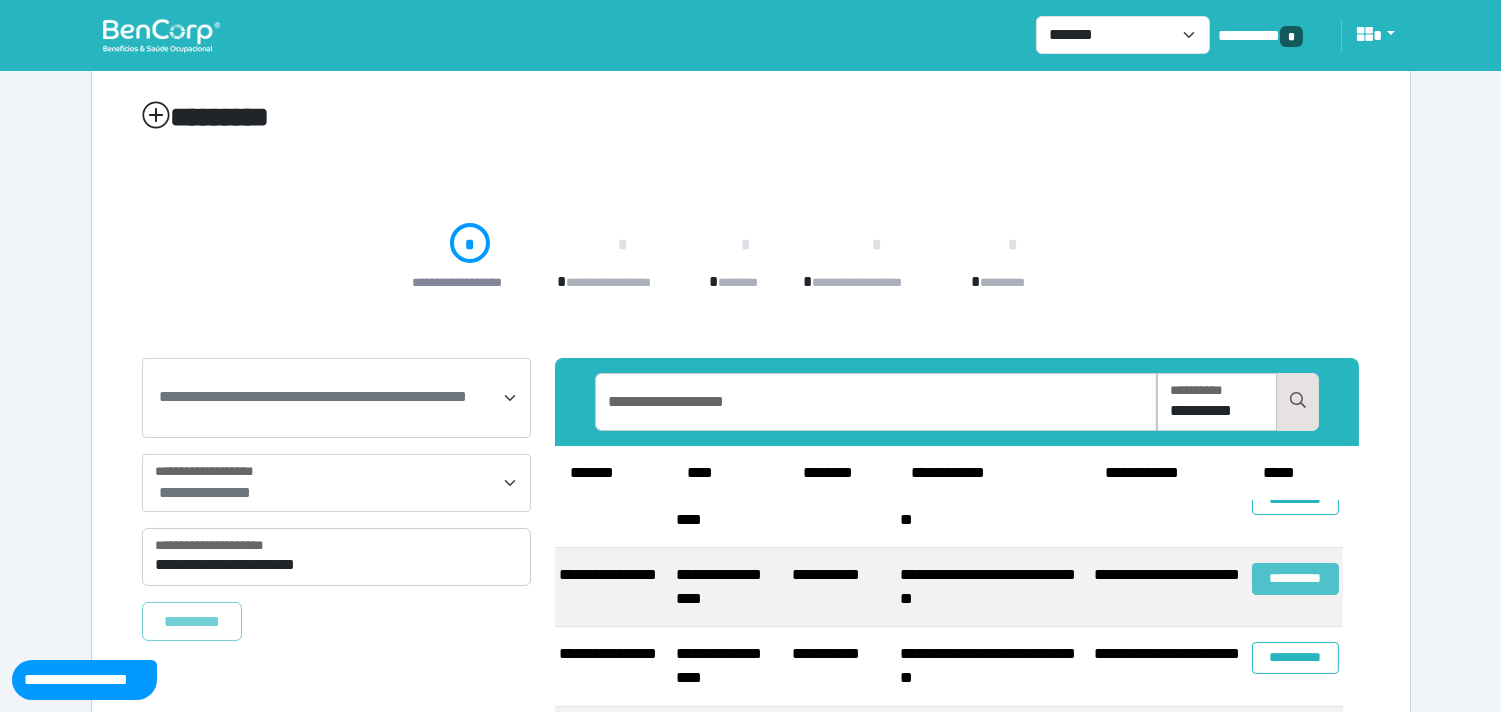 click on "**********" at bounding box center [1295, 578] 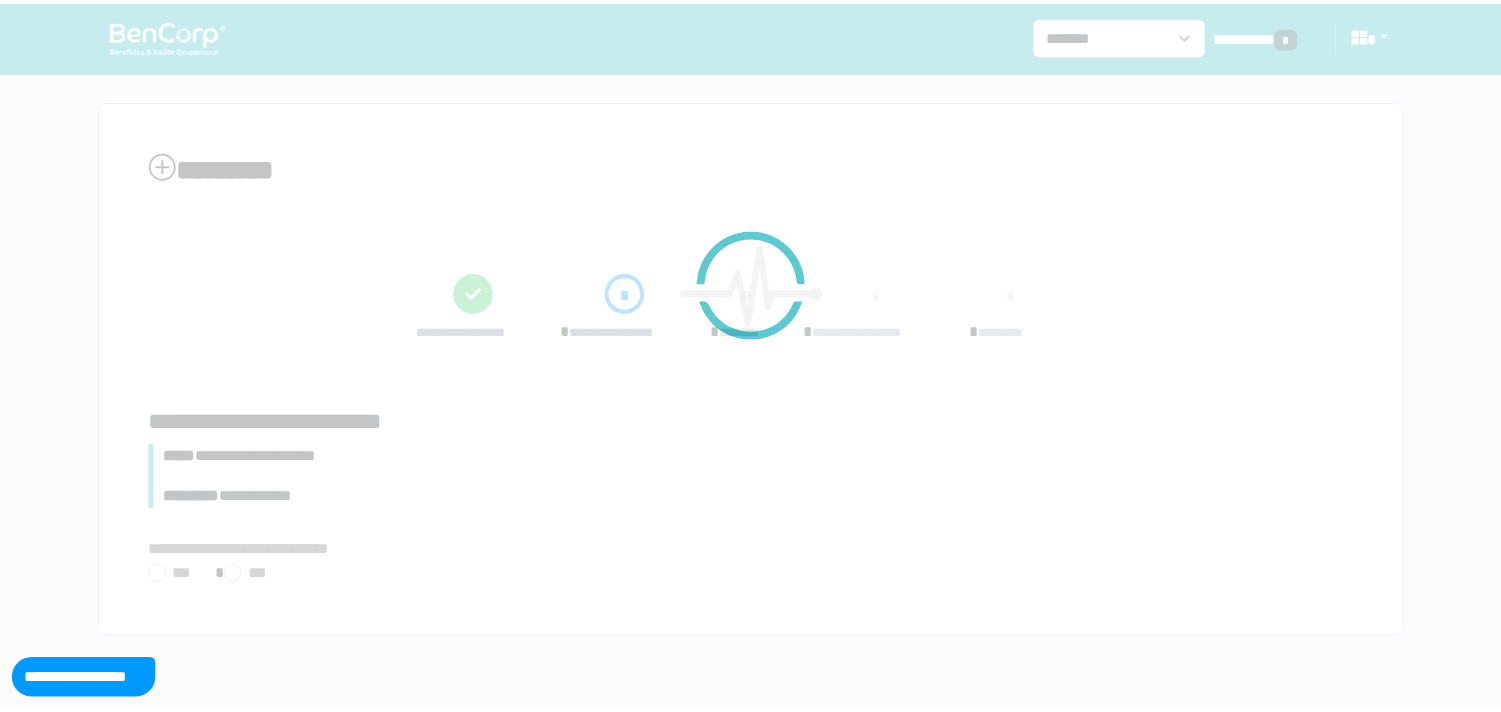 scroll, scrollTop: 0, scrollLeft: 0, axis: both 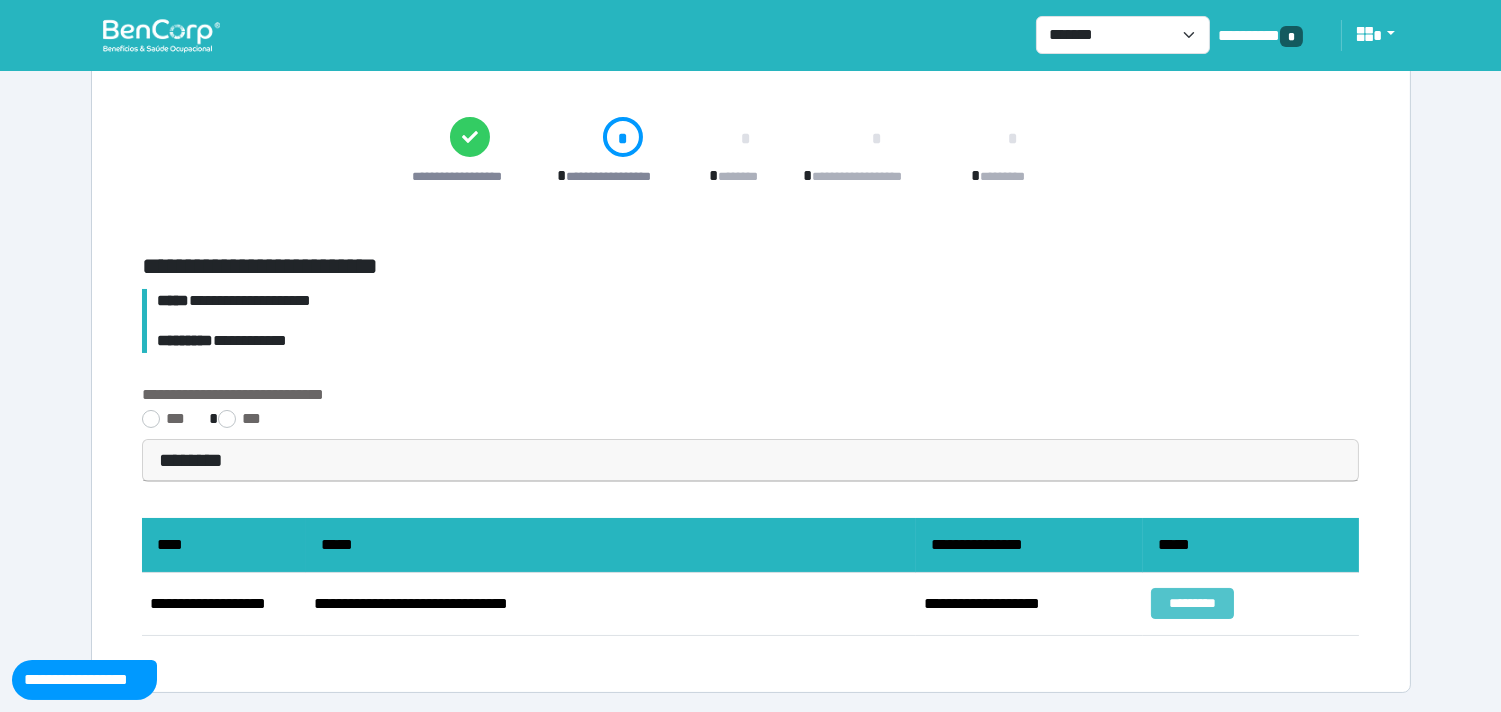 click on "*********" at bounding box center [1192, 603] 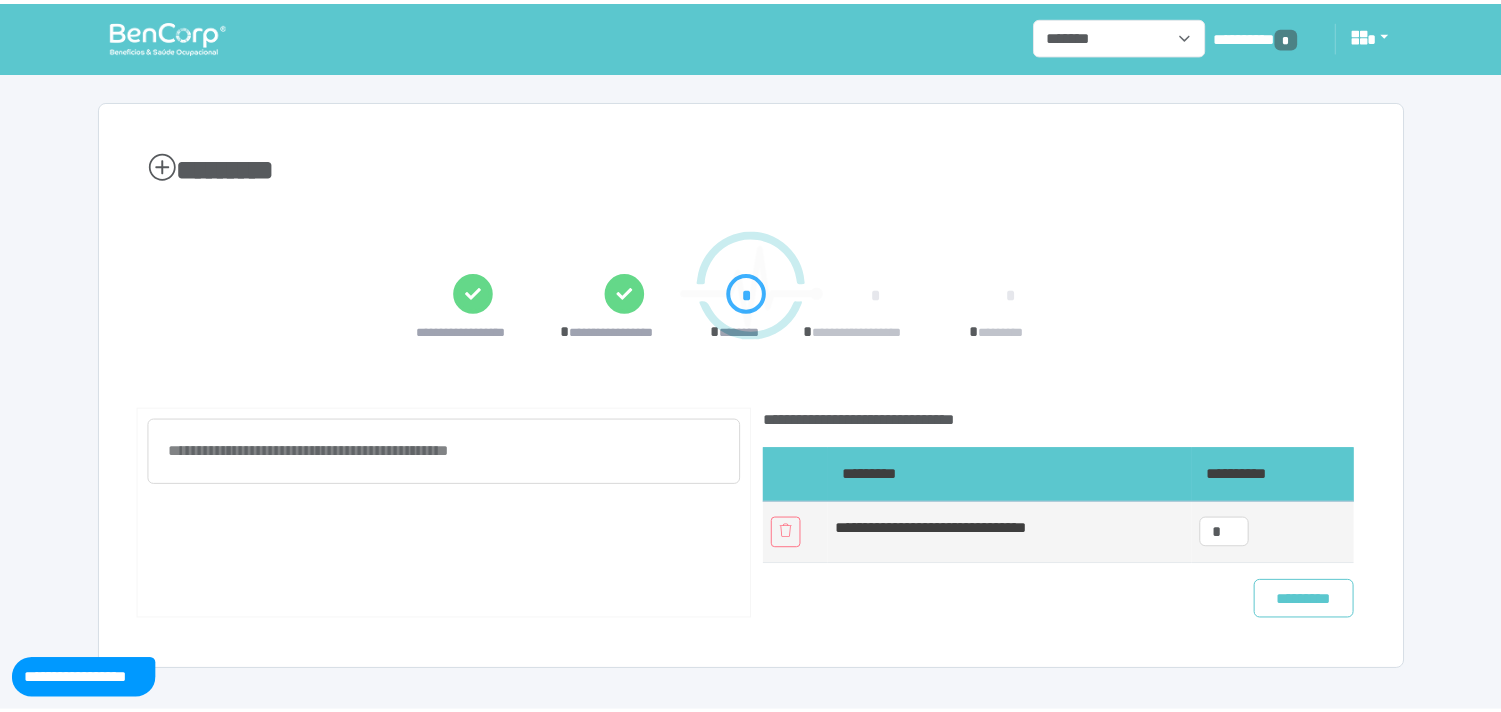 scroll, scrollTop: 0, scrollLeft: 0, axis: both 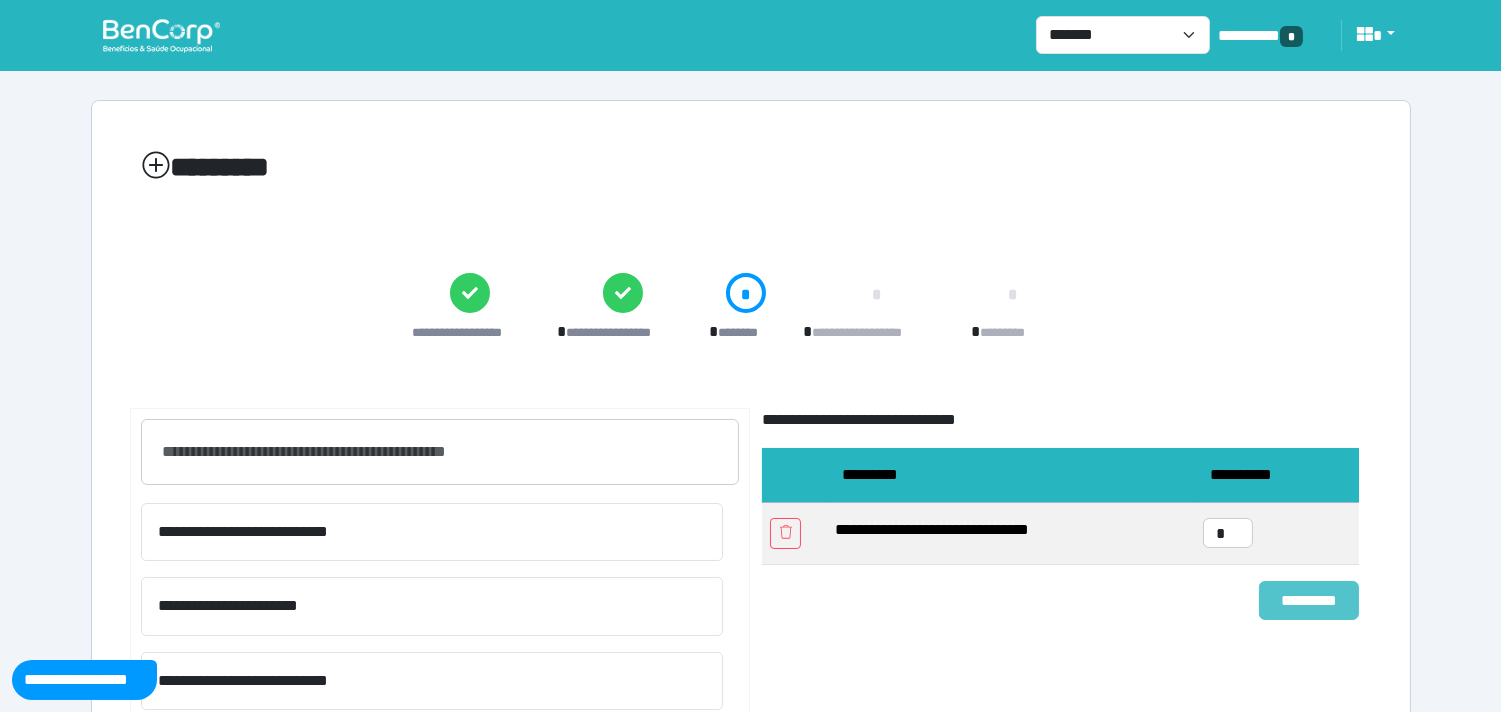 click on "*********" at bounding box center [1309, 600] 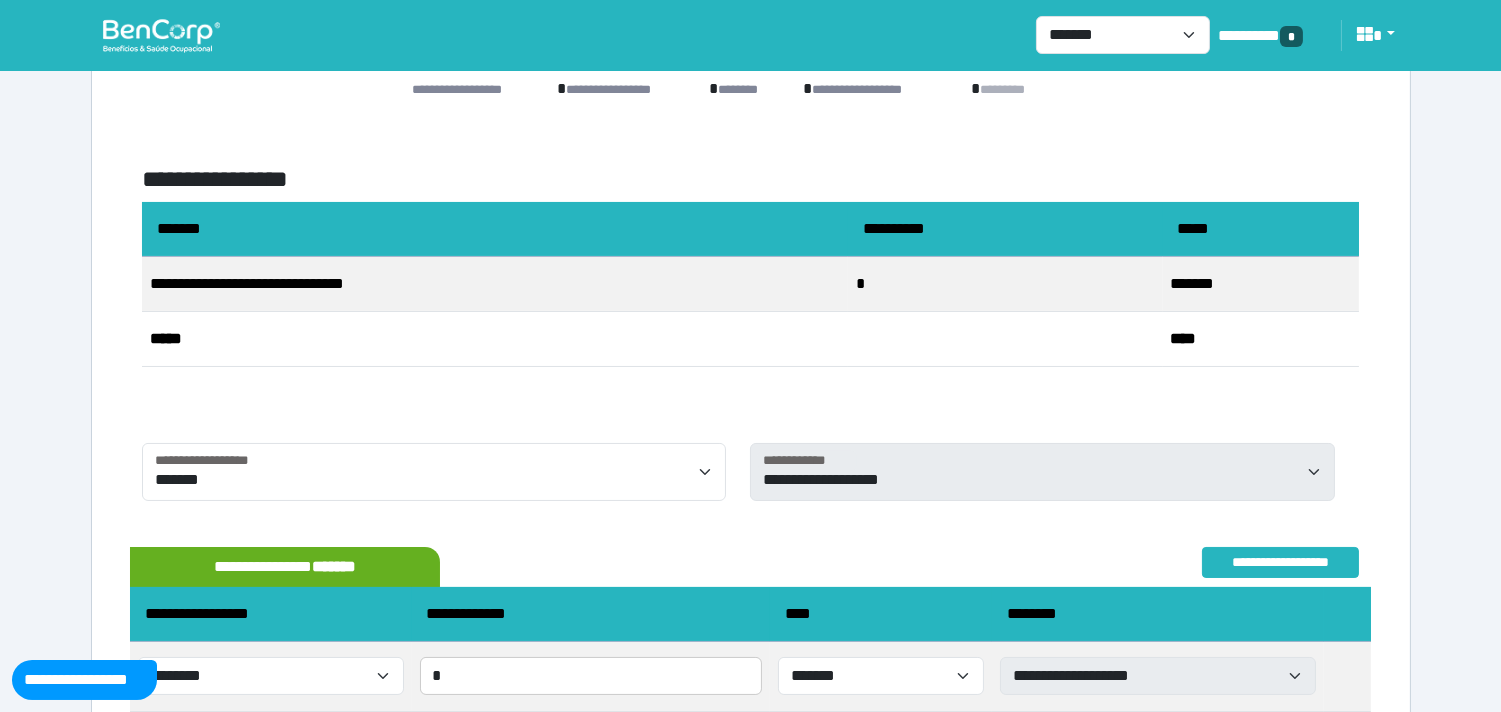 scroll, scrollTop: 405, scrollLeft: 0, axis: vertical 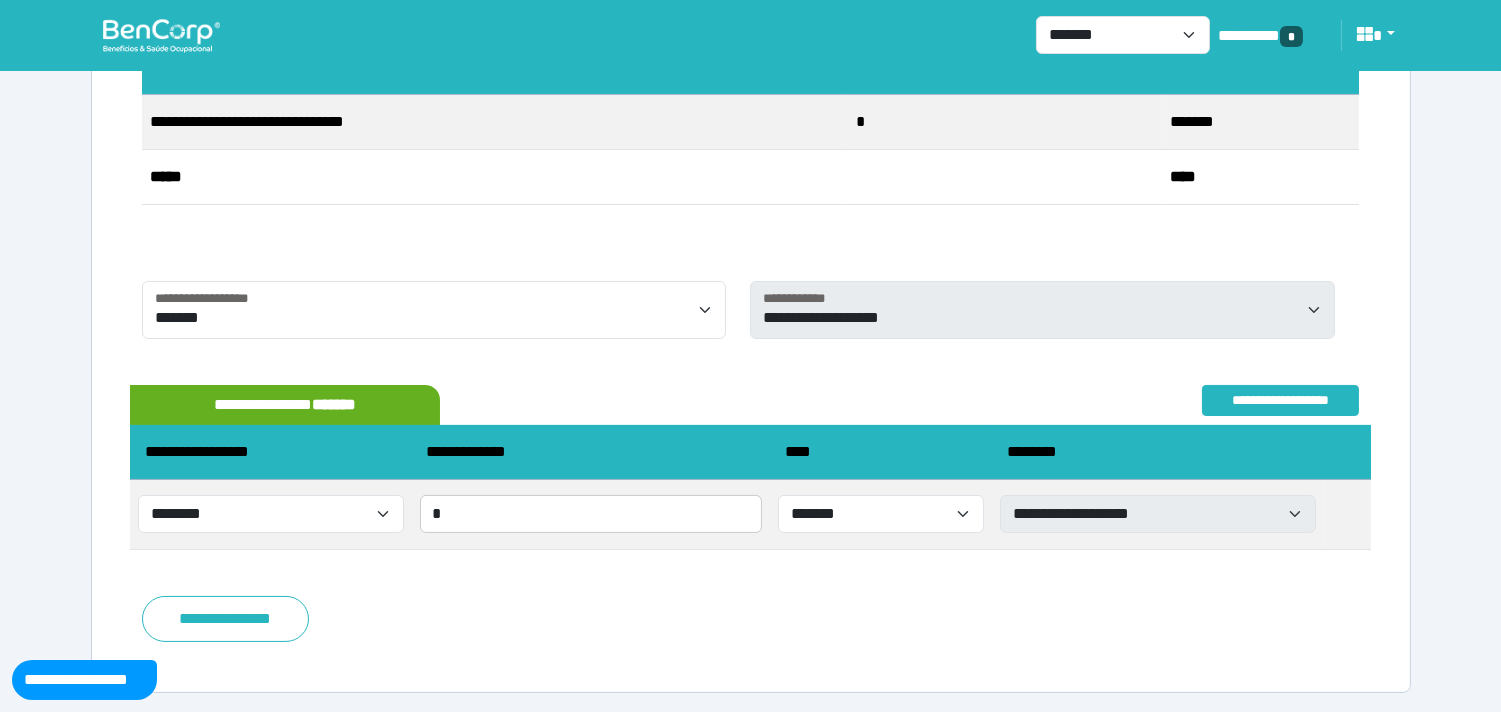 click on "**********" at bounding box center (225, 619) 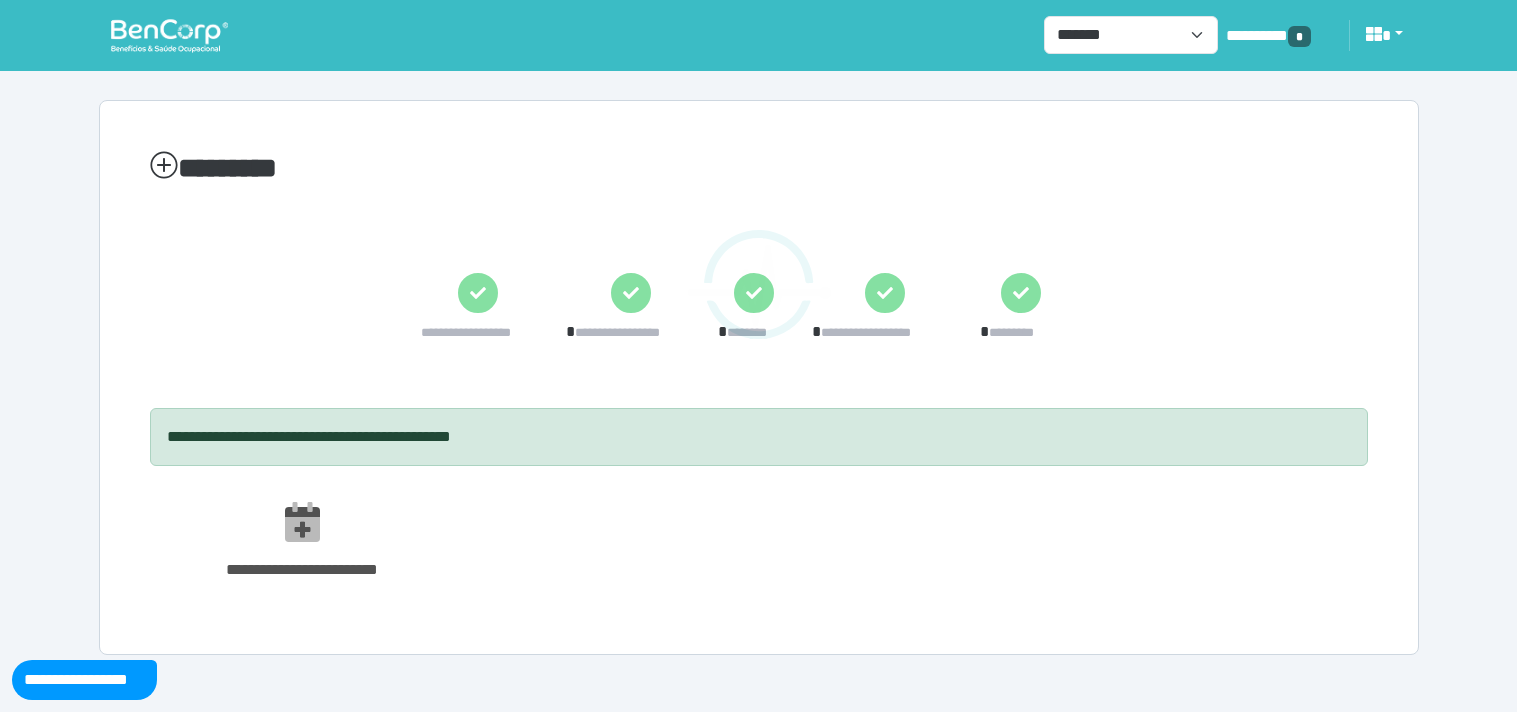scroll, scrollTop: 0, scrollLeft: 0, axis: both 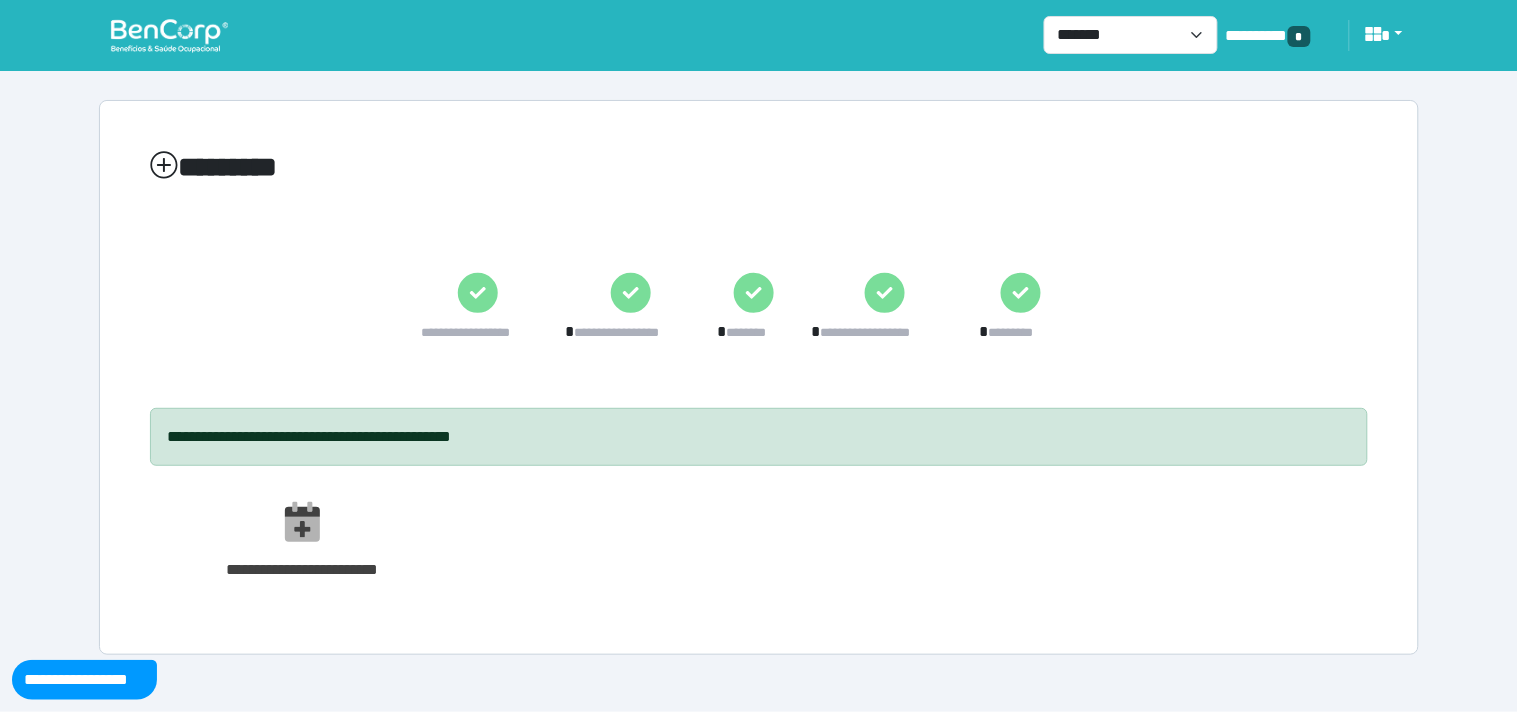 click at bounding box center [169, 35] 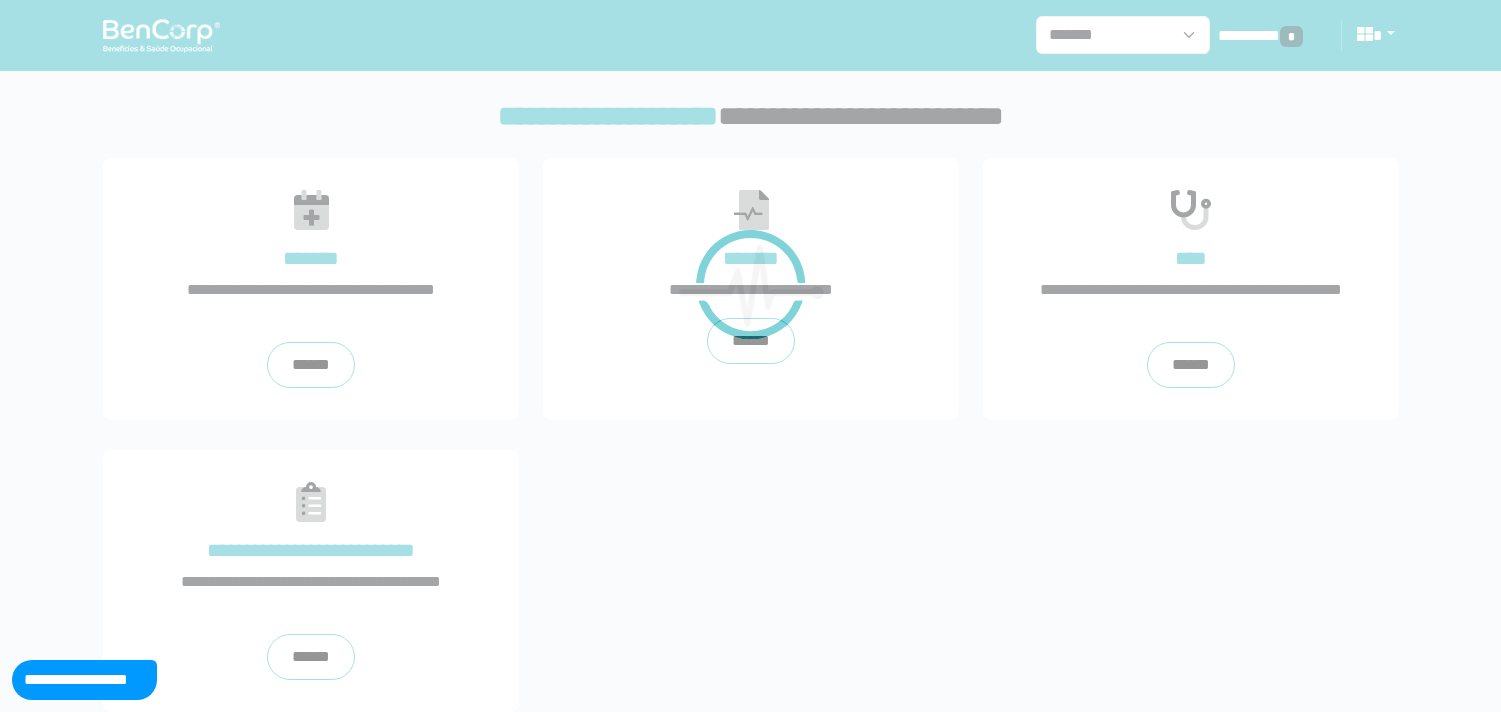 scroll, scrollTop: 0, scrollLeft: 0, axis: both 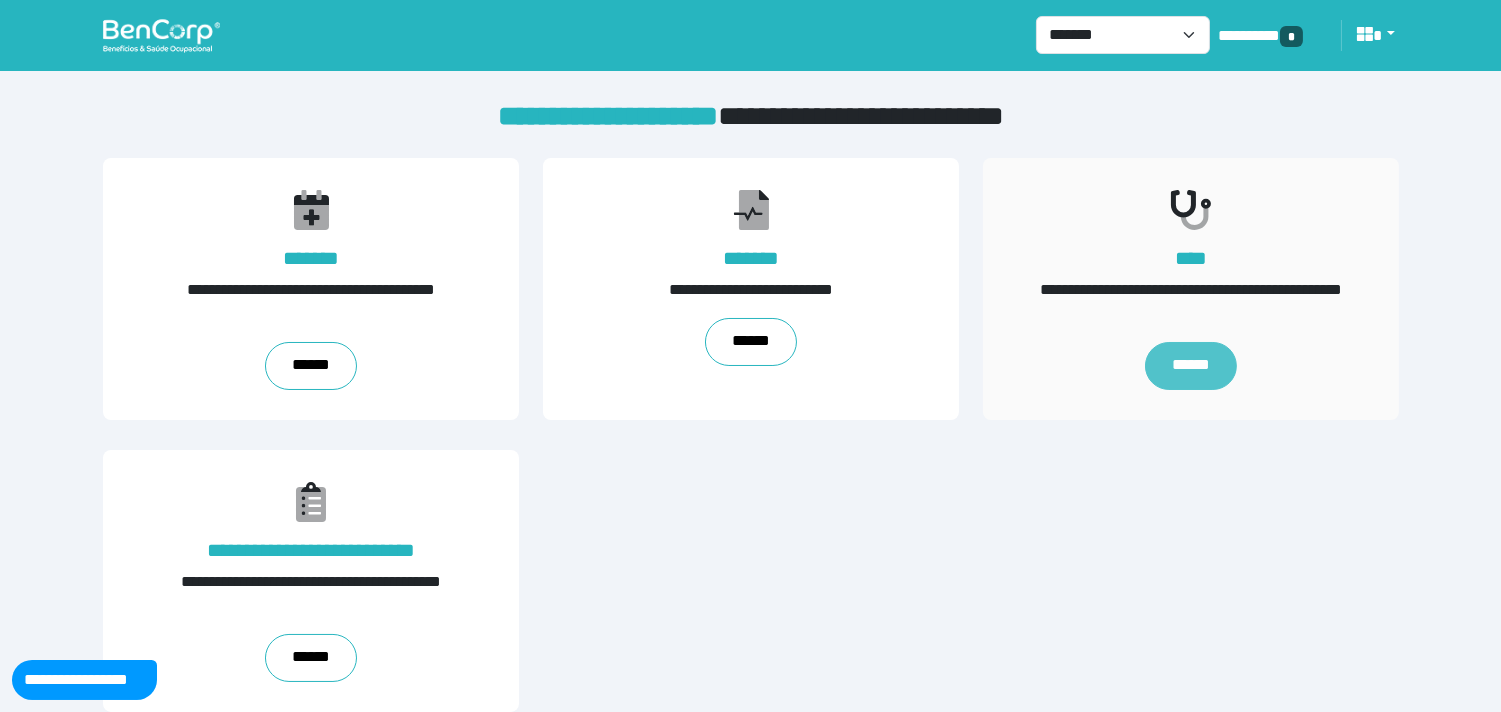 click on "******" at bounding box center (1191, 366) 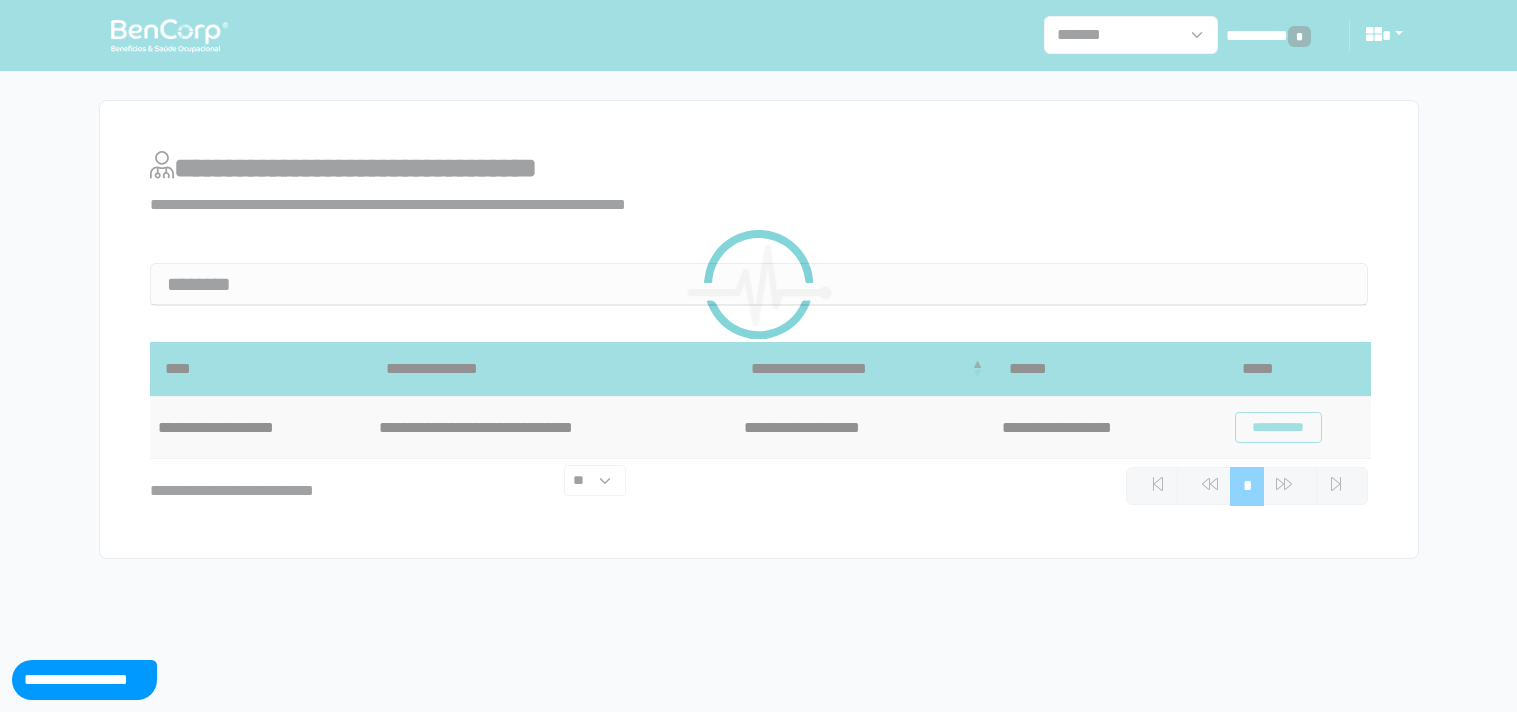 scroll, scrollTop: 0, scrollLeft: 0, axis: both 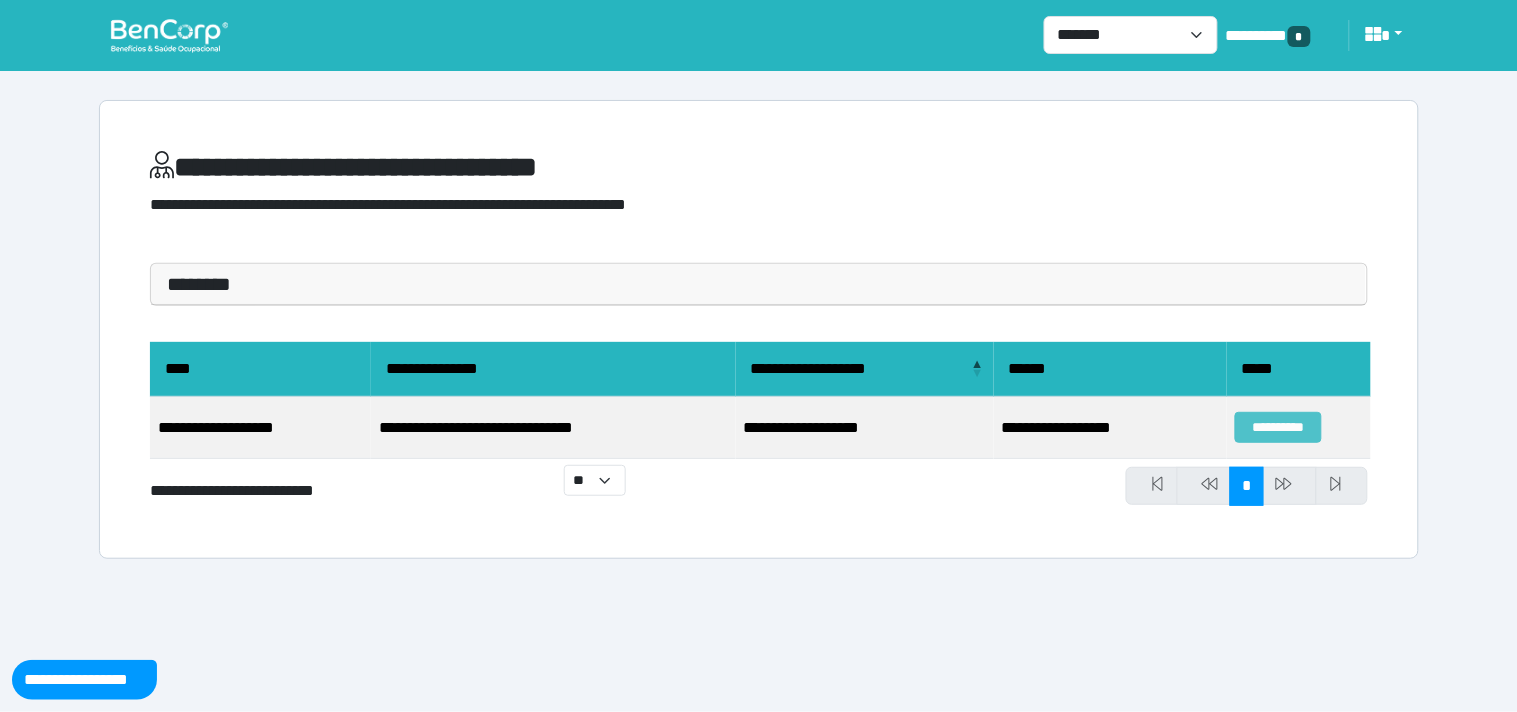 click on "**********" at bounding box center (1278, 427) 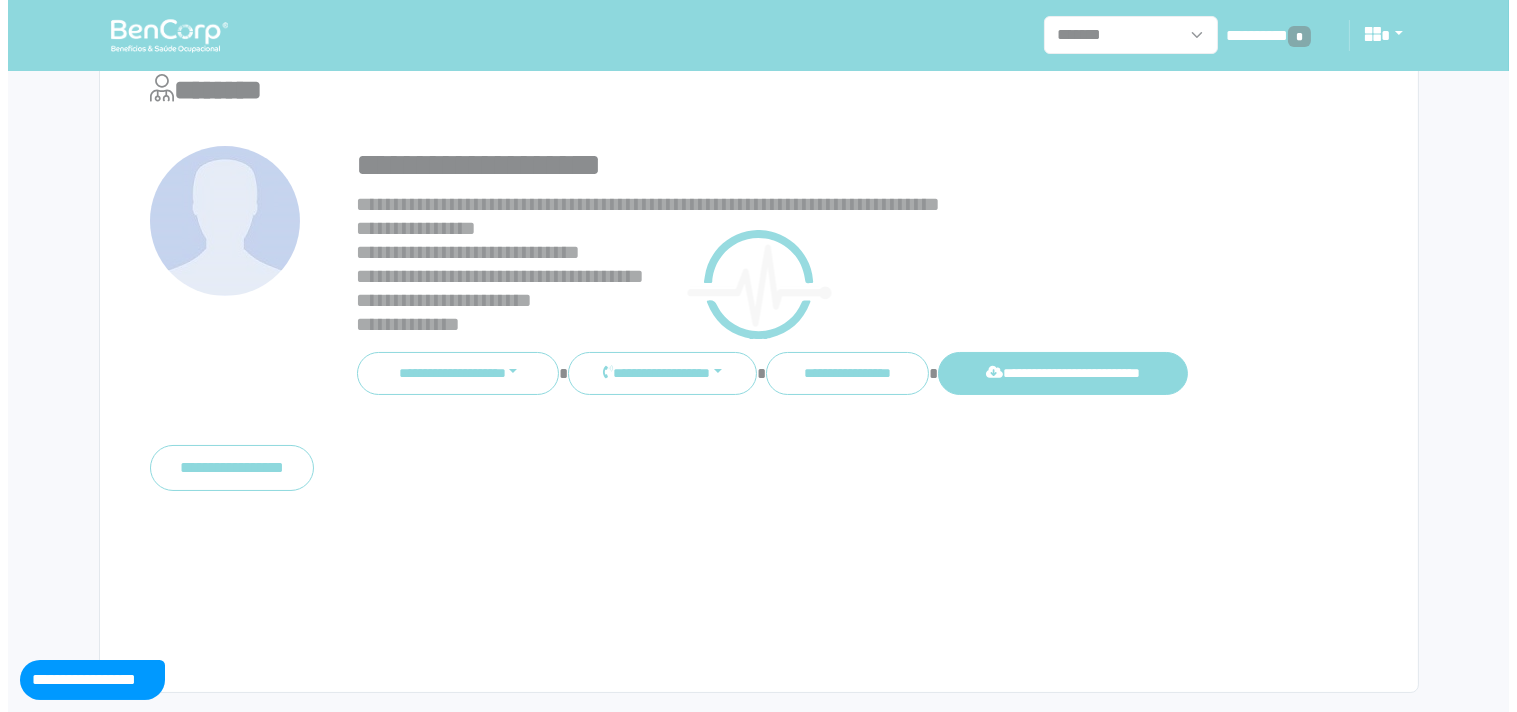 scroll, scrollTop: 77, scrollLeft: 0, axis: vertical 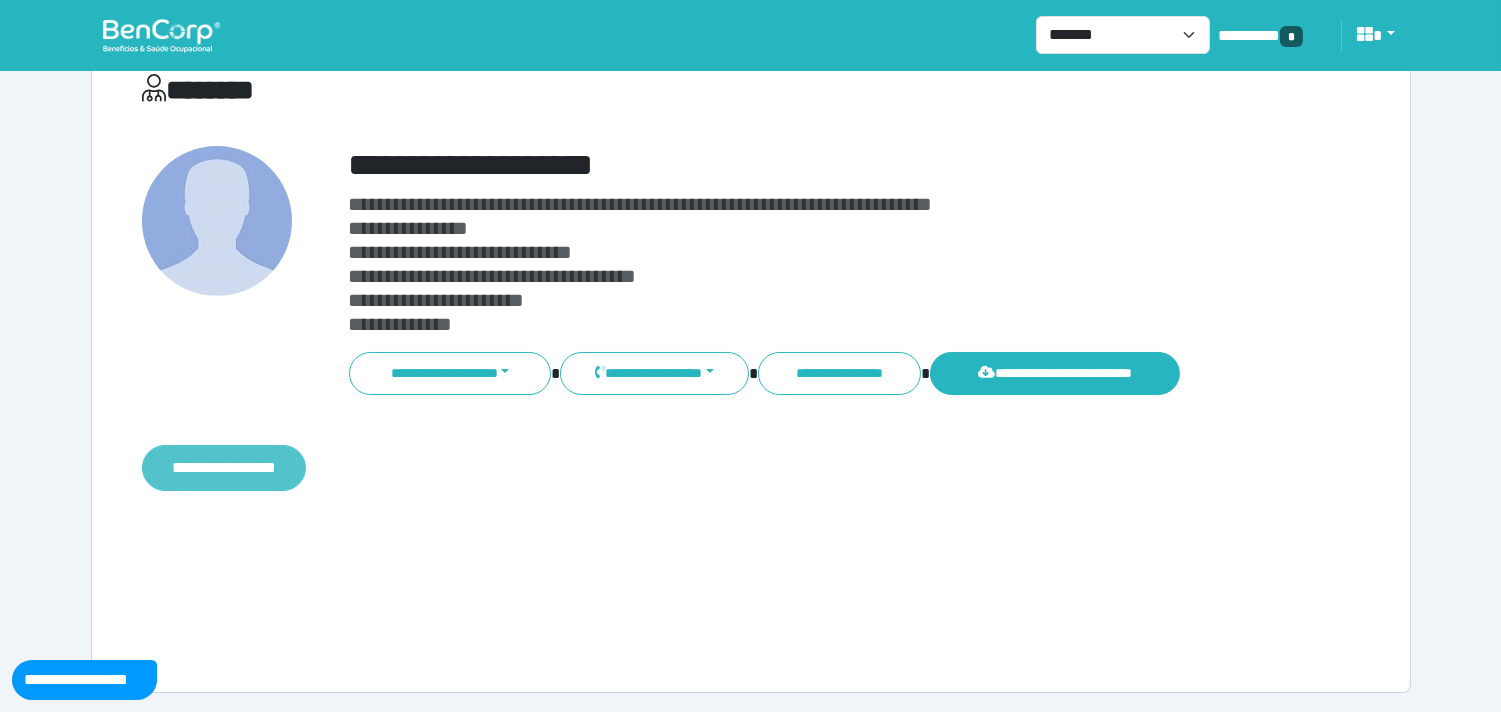 click on "**********" at bounding box center [224, 468] 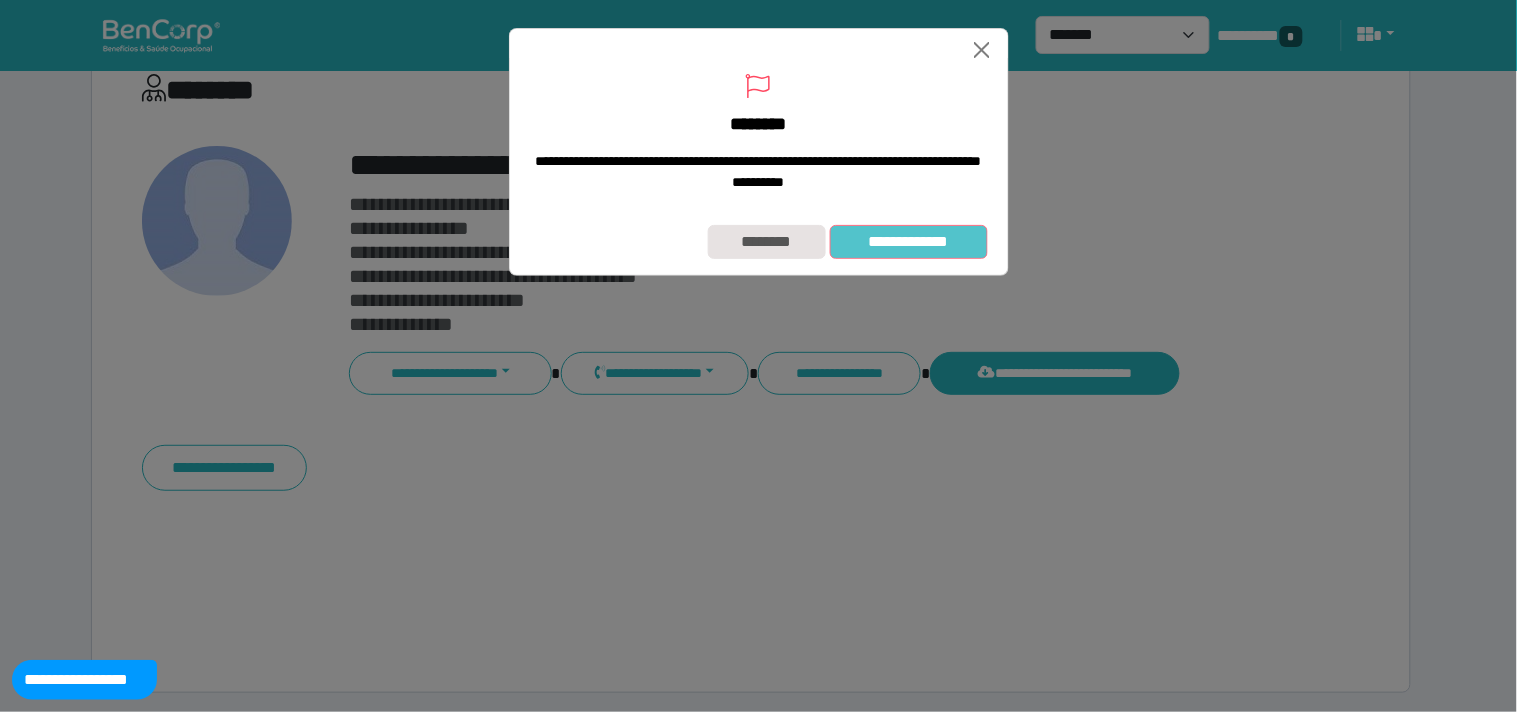 click on "**********" at bounding box center [909, 242] 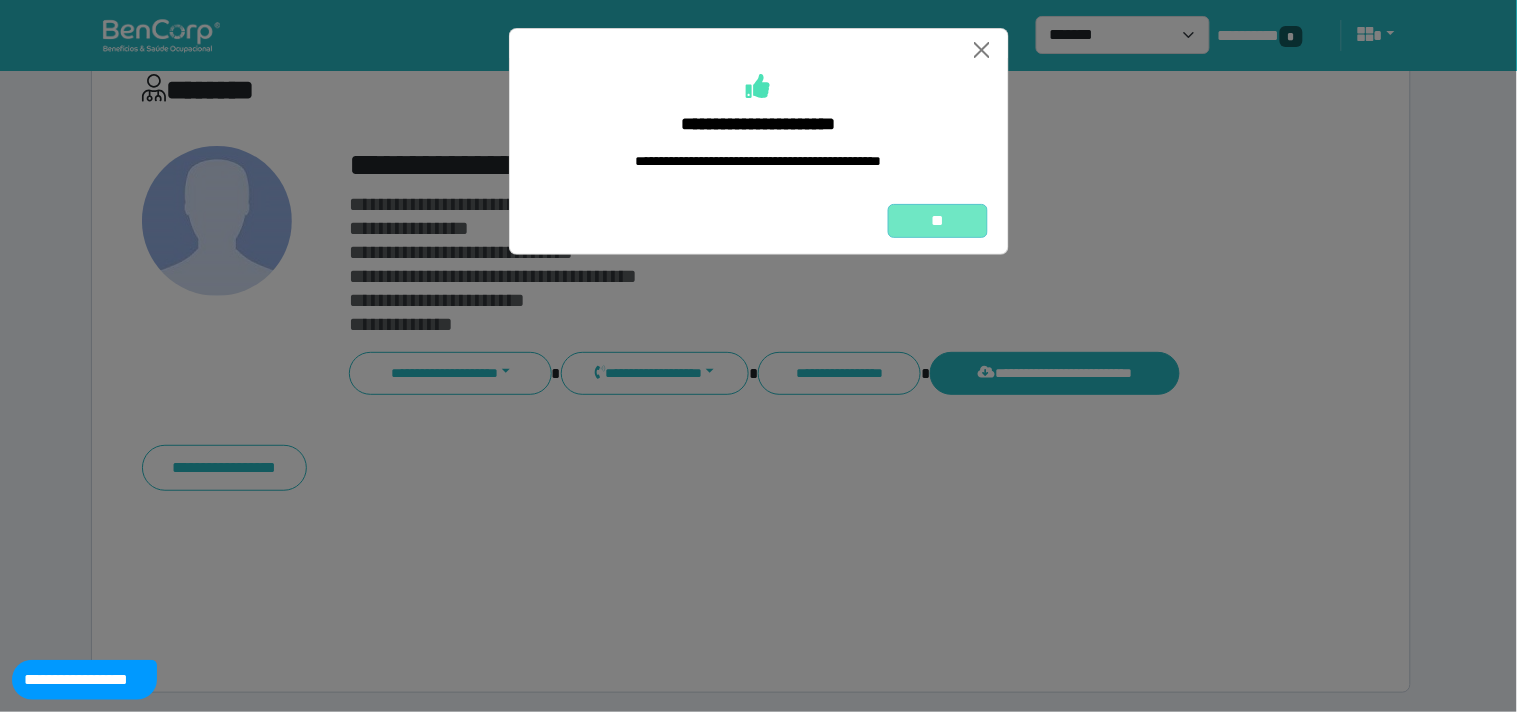 click on "**" at bounding box center (938, 221) 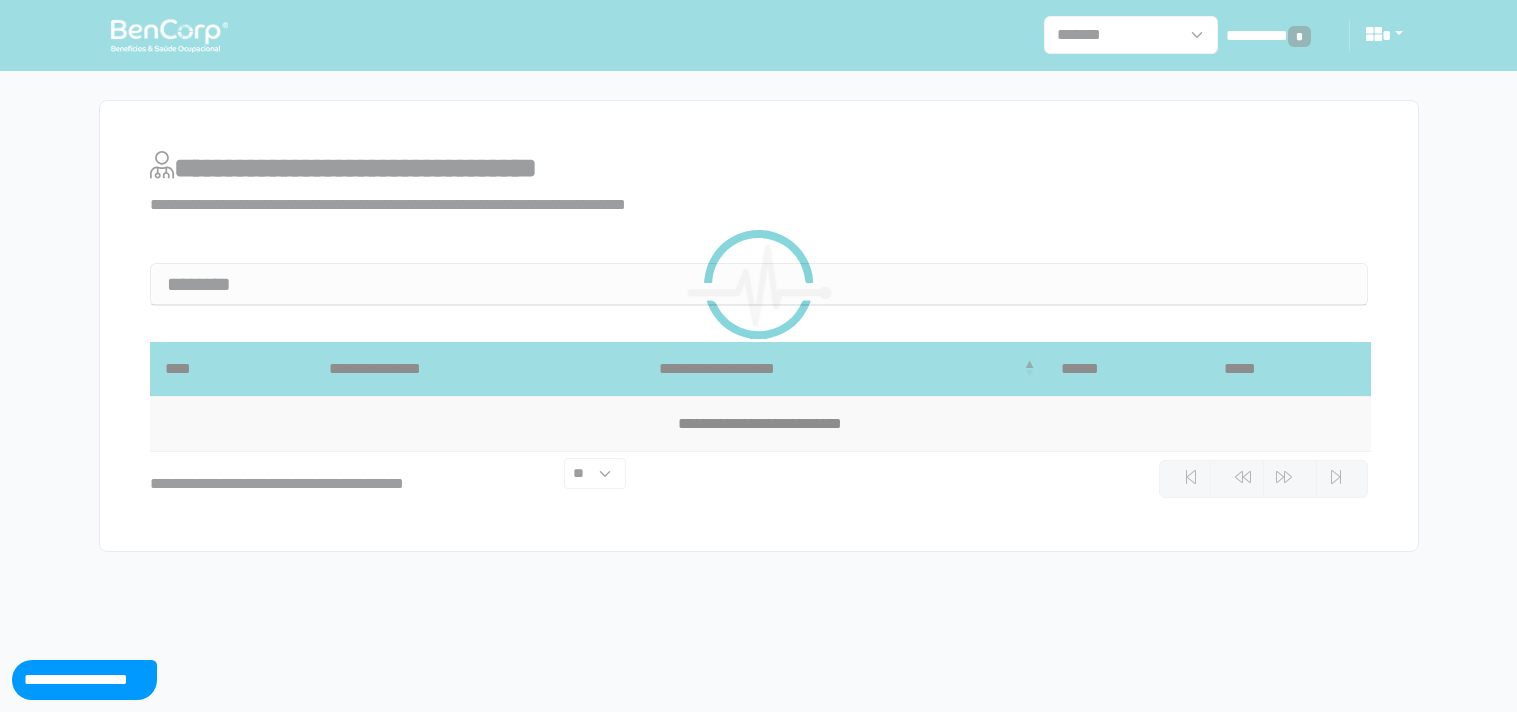 scroll, scrollTop: 0, scrollLeft: 0, axis: both 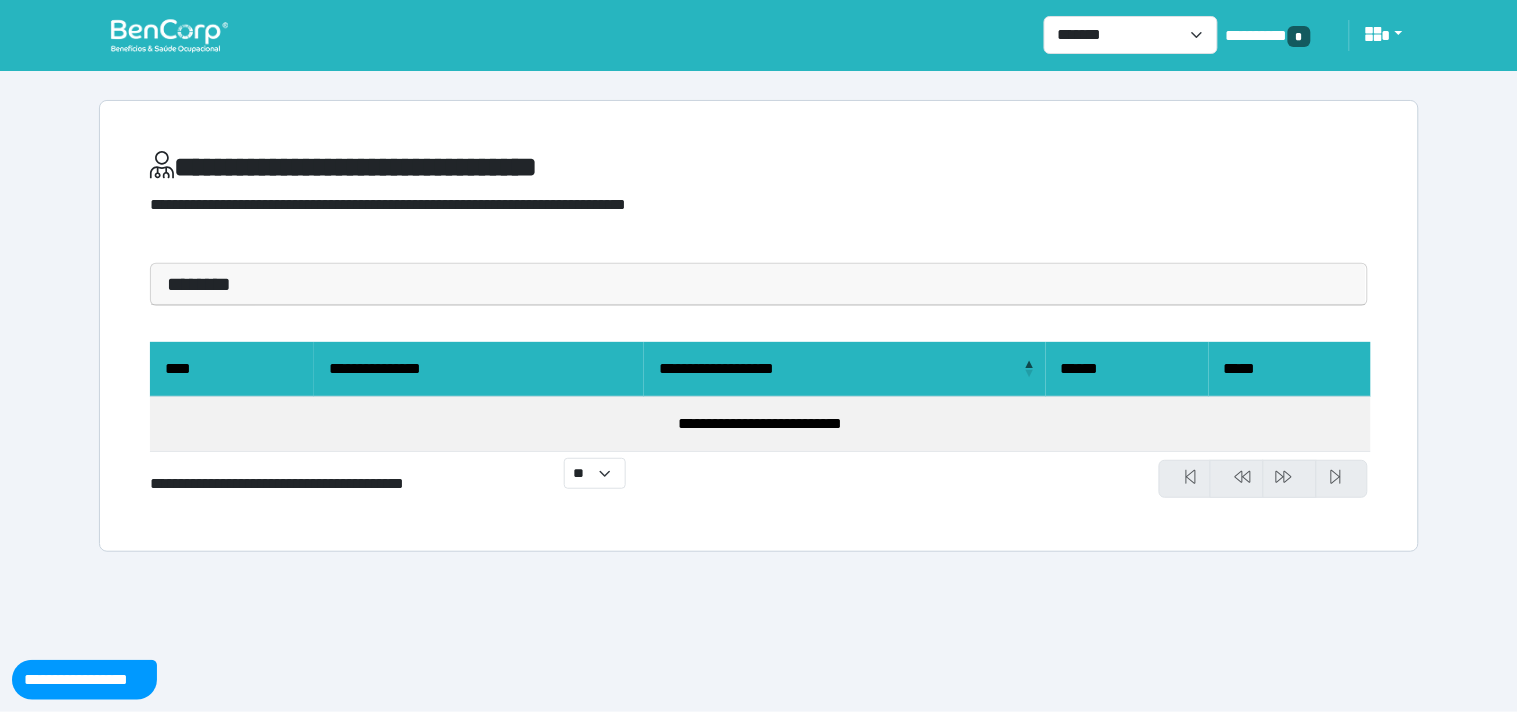 click at bounding box center [169, 35] 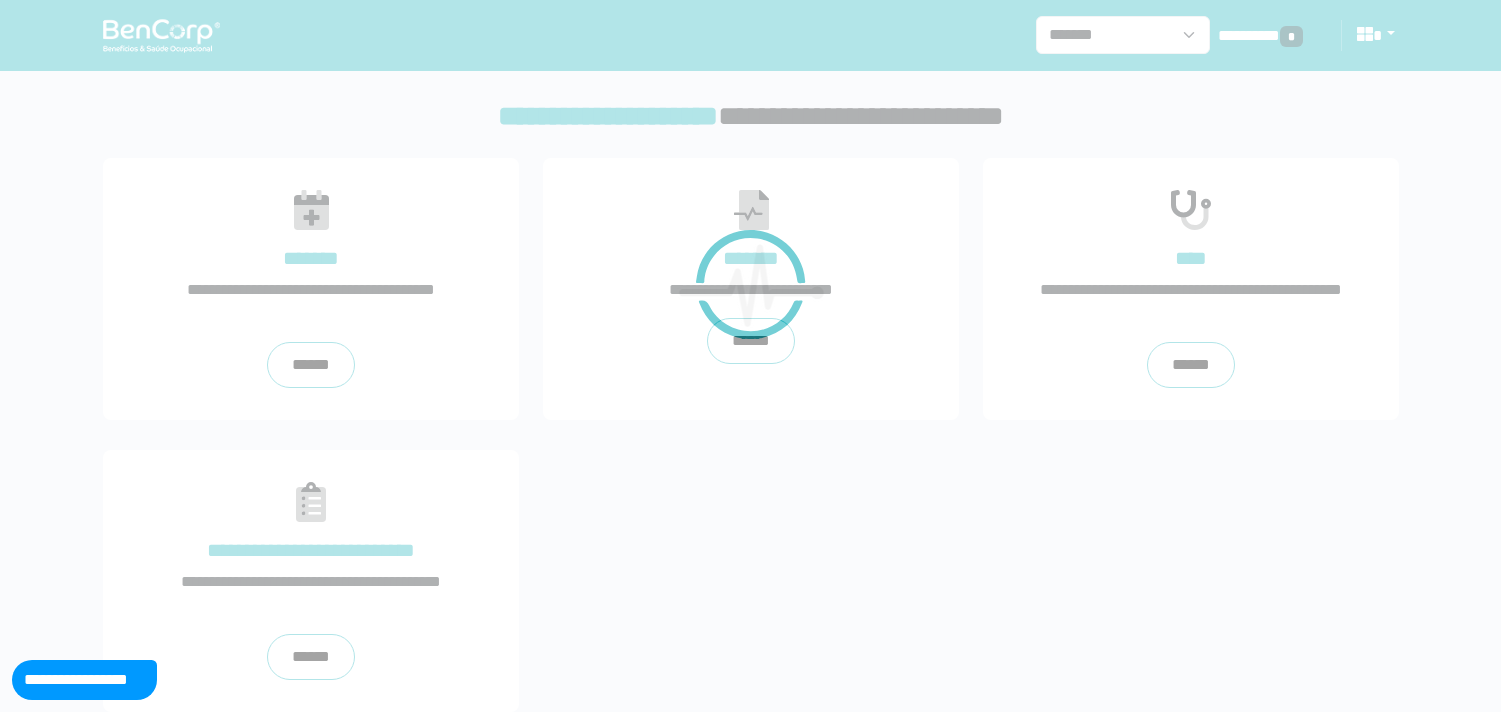 scroll, scrollTop: 0, scrollLeft: 0, axis: both 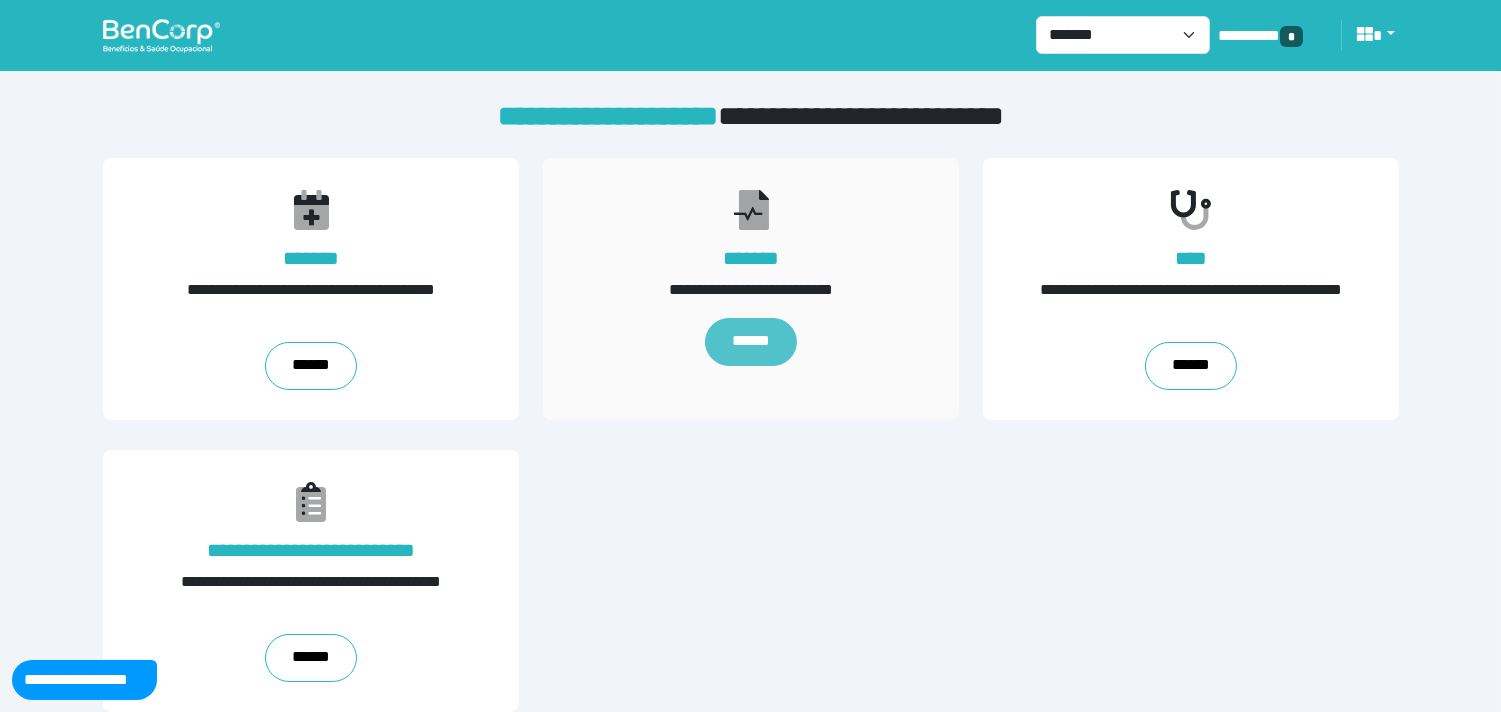 click on "******" at bounding box center (750, 342) 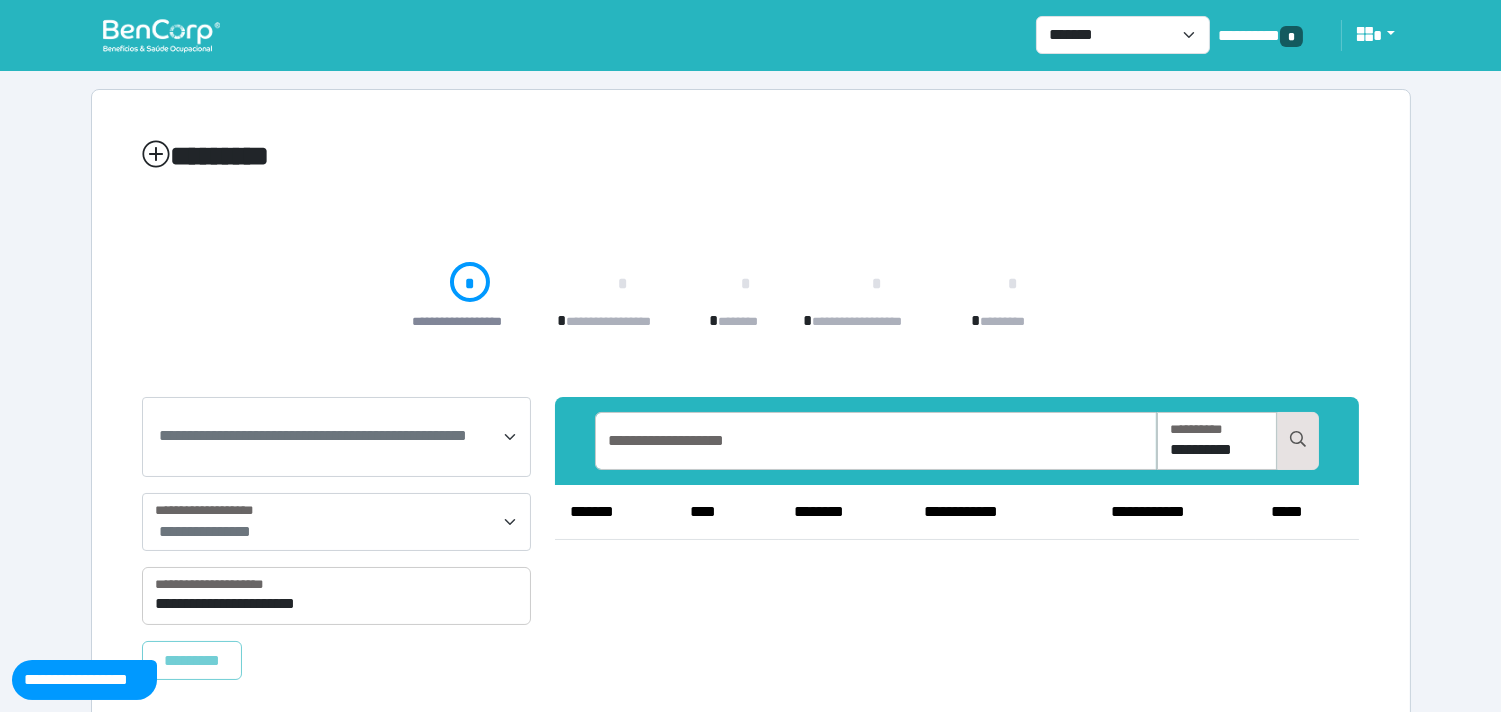 scroll, scrollTop: 0, scrollLeft: 0, axis: both 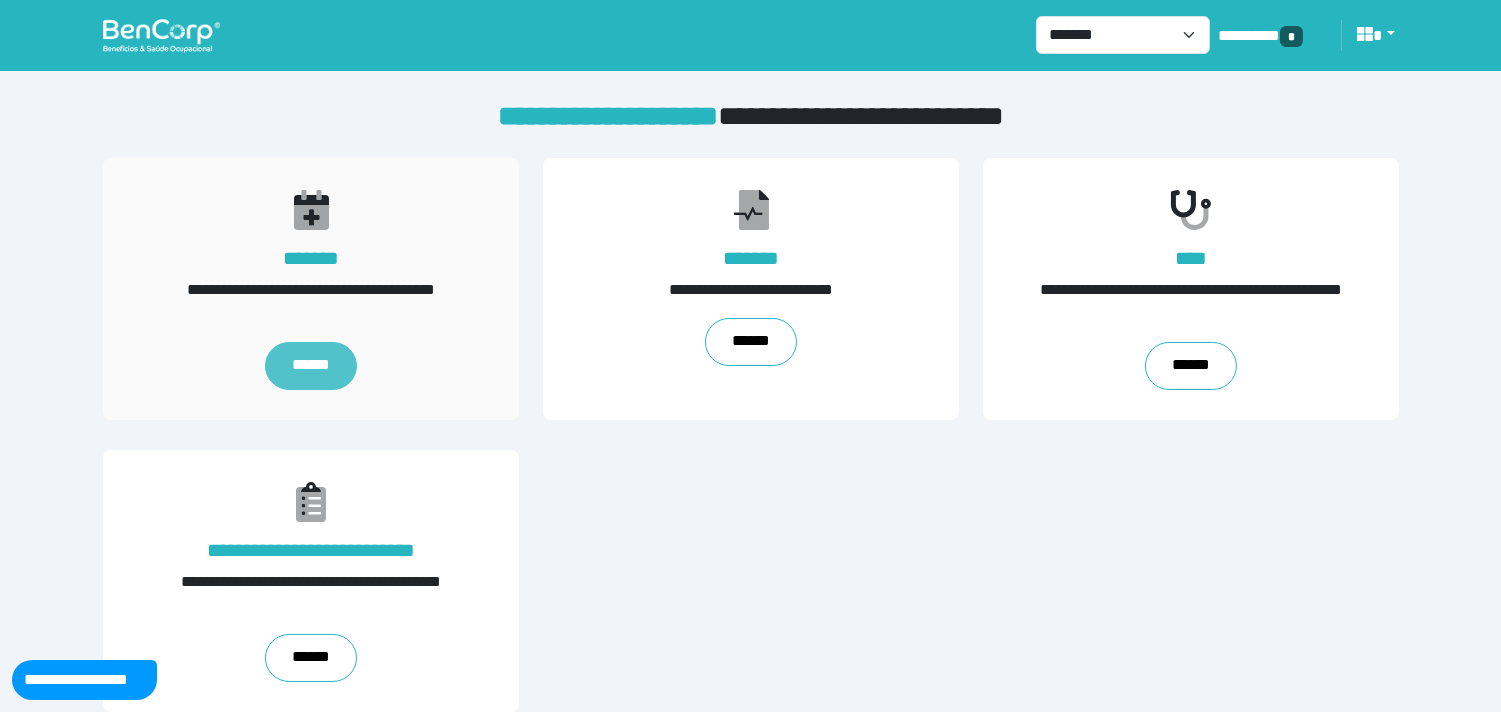 click on "******" at bounding box center (311, 366) 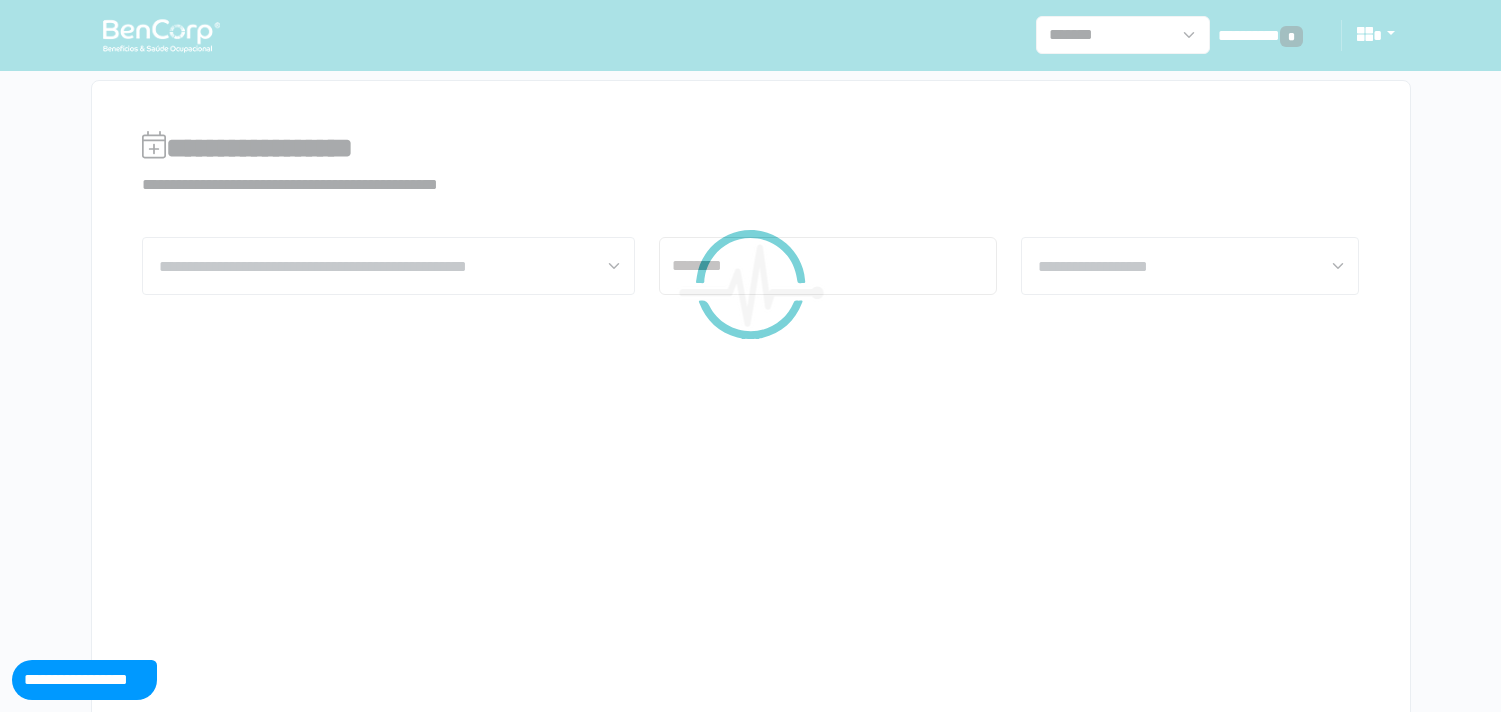 scroll, scrollTop: 0, scrollLeft: 0, axis: both 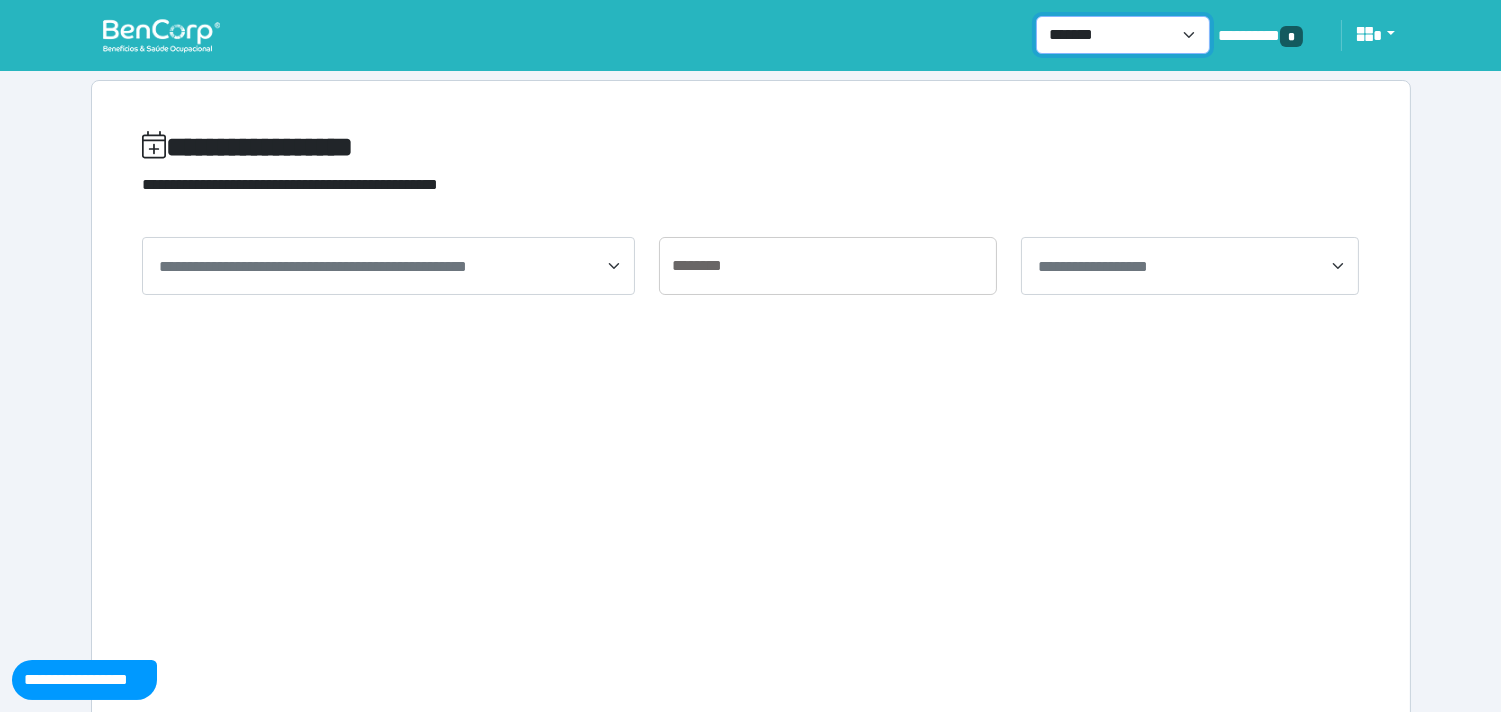 click on "**********" at bounding box center [1123, 35] 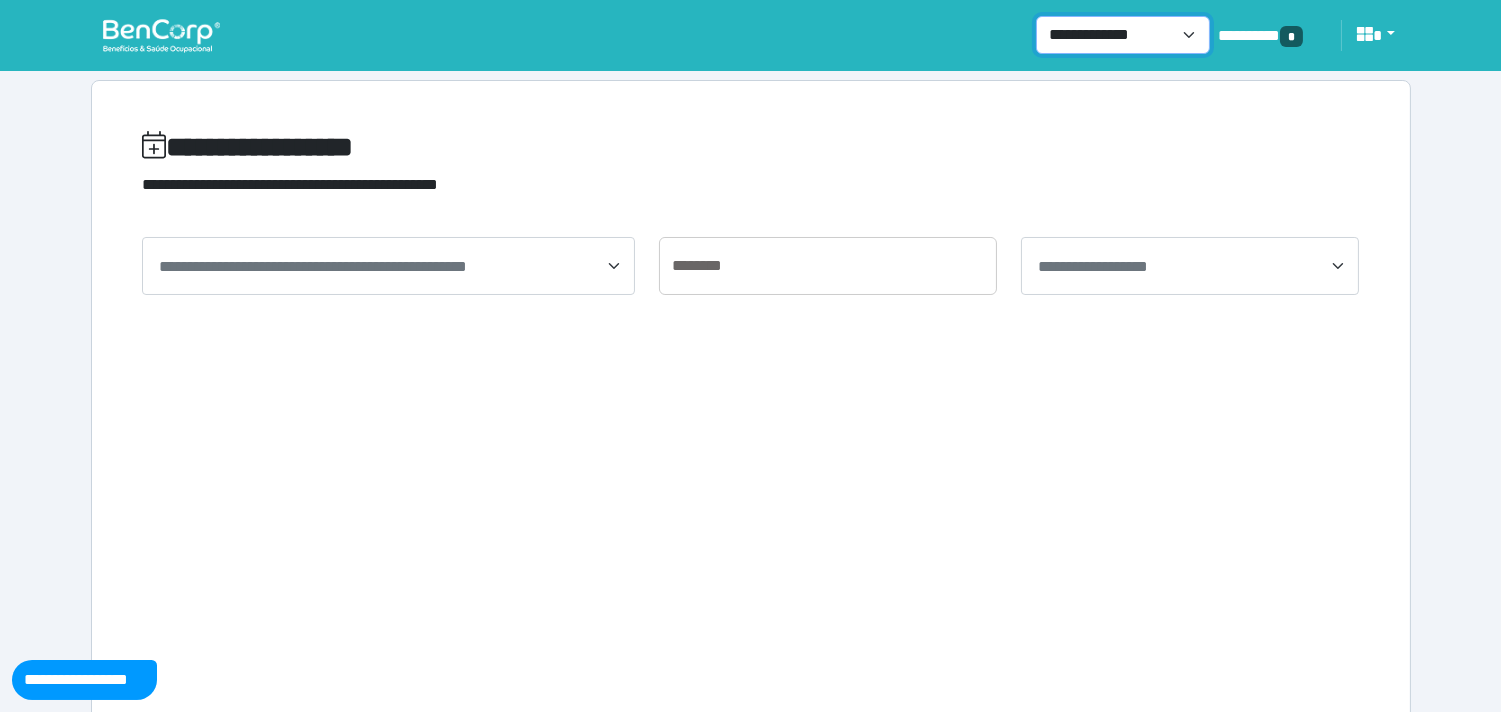 click on "**********" at bounding box center (1123, 35) 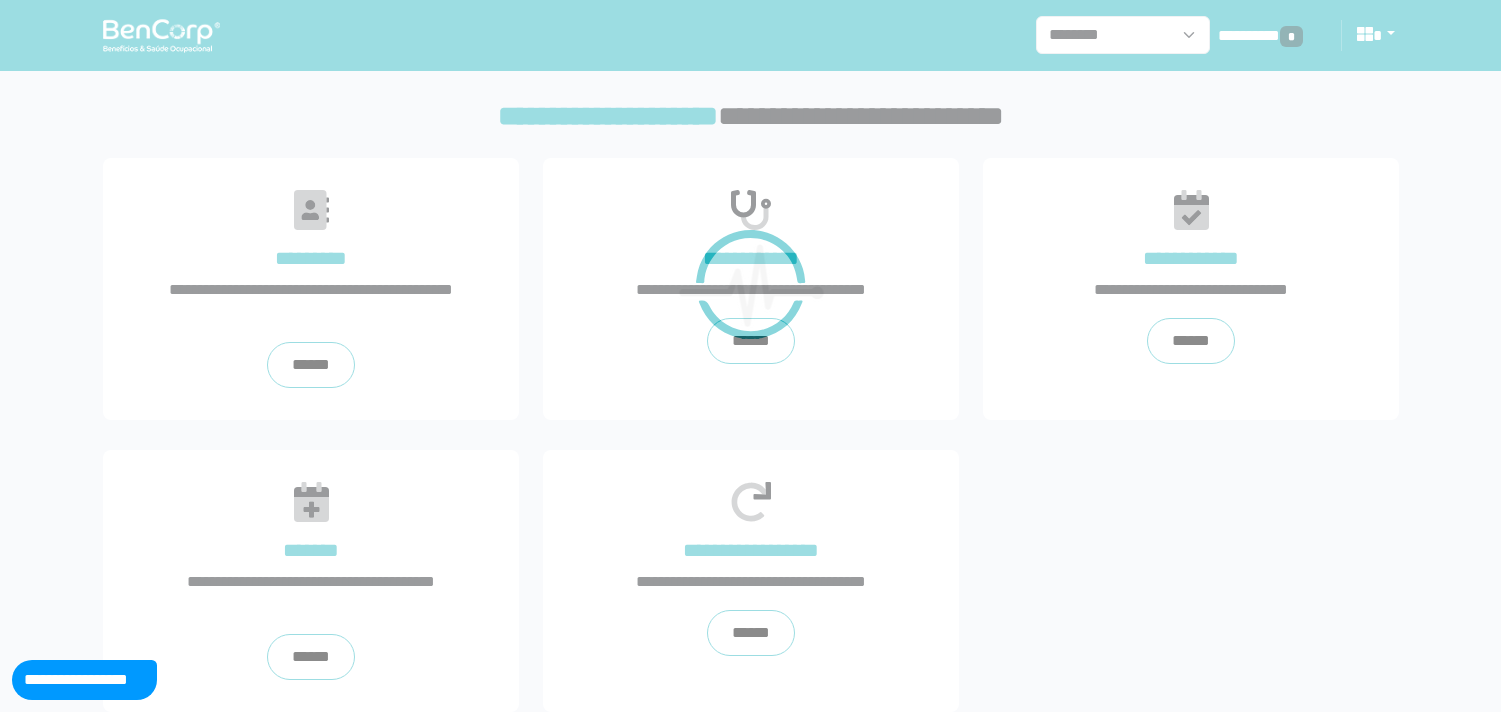 scroll, scrollTop: 0, scrollLeft: 0, axis: both 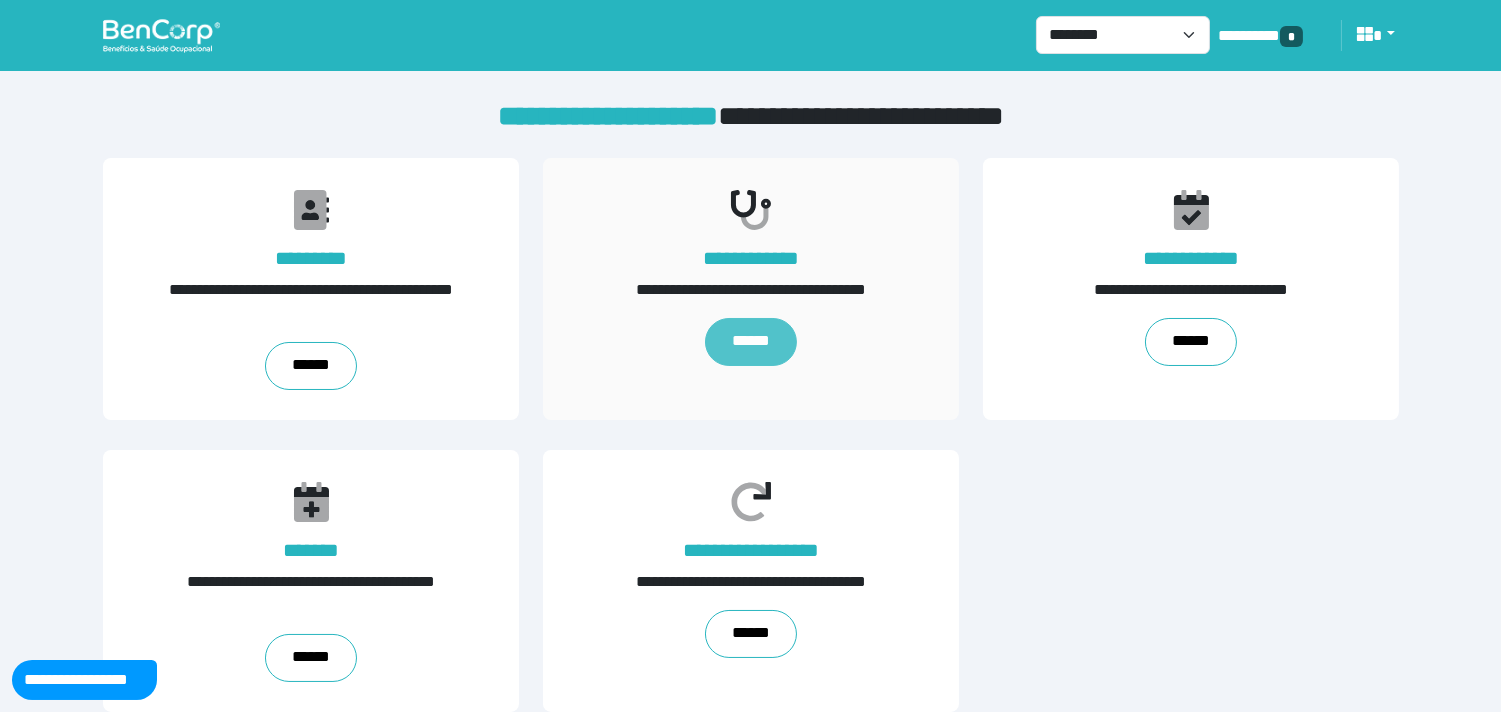click on "******" at bounding box center [751, 342] 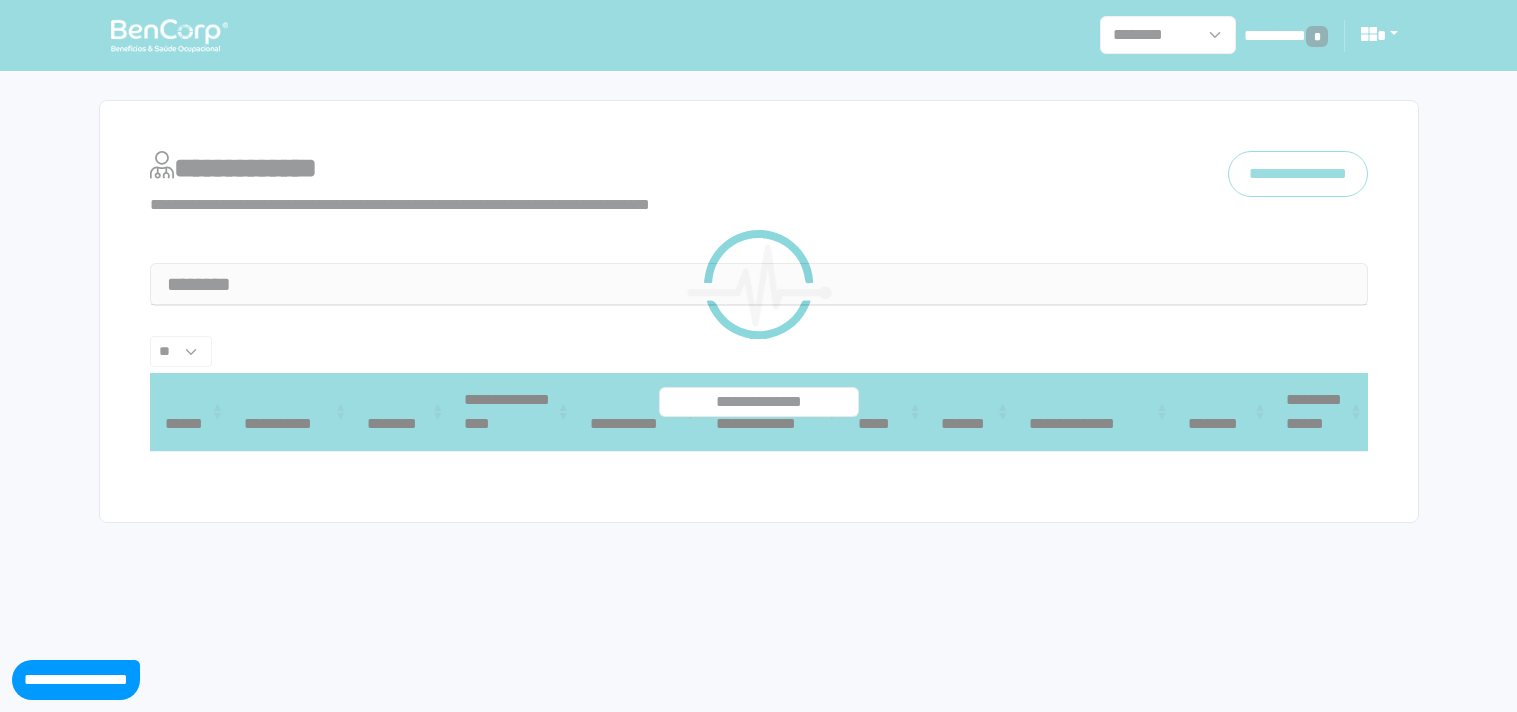 select 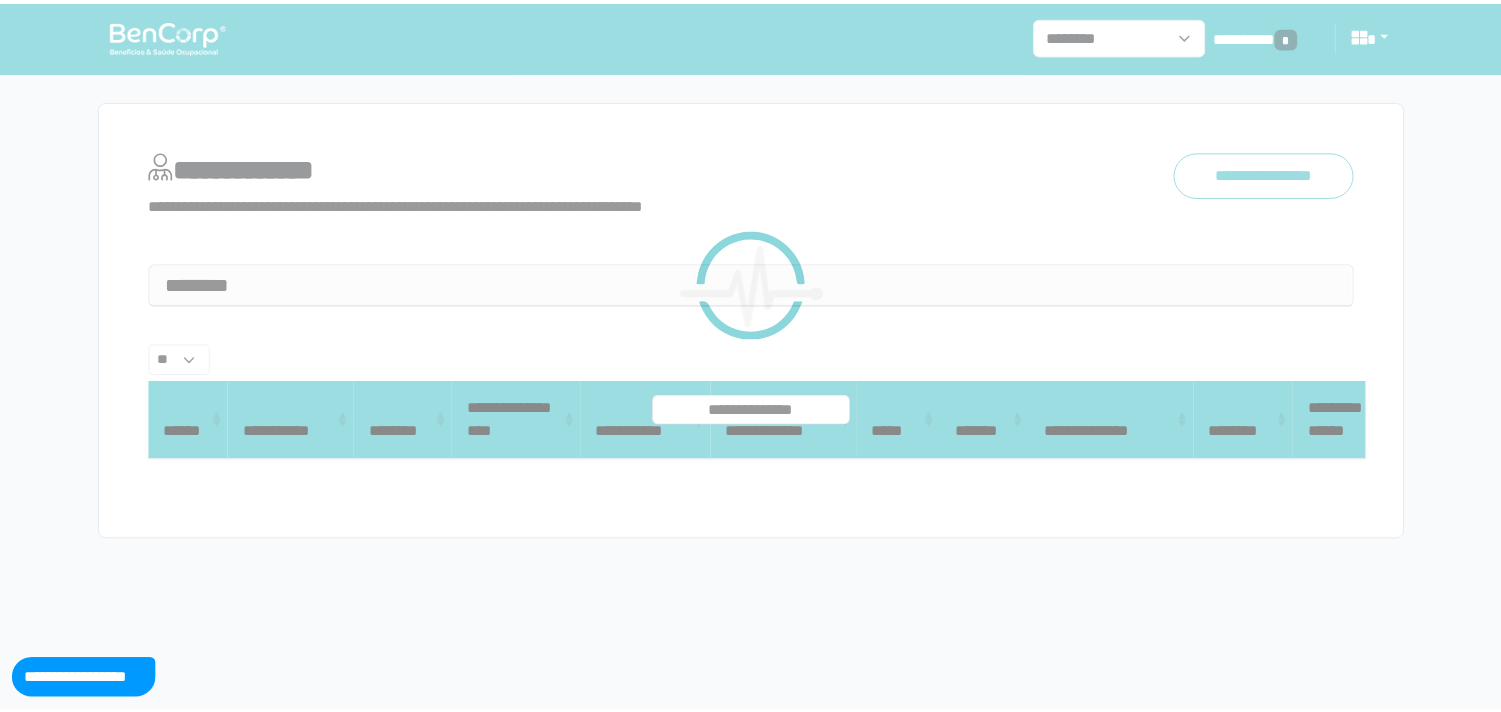 scroll, scrollTop: 0, scrollLeft: 0, axis: both 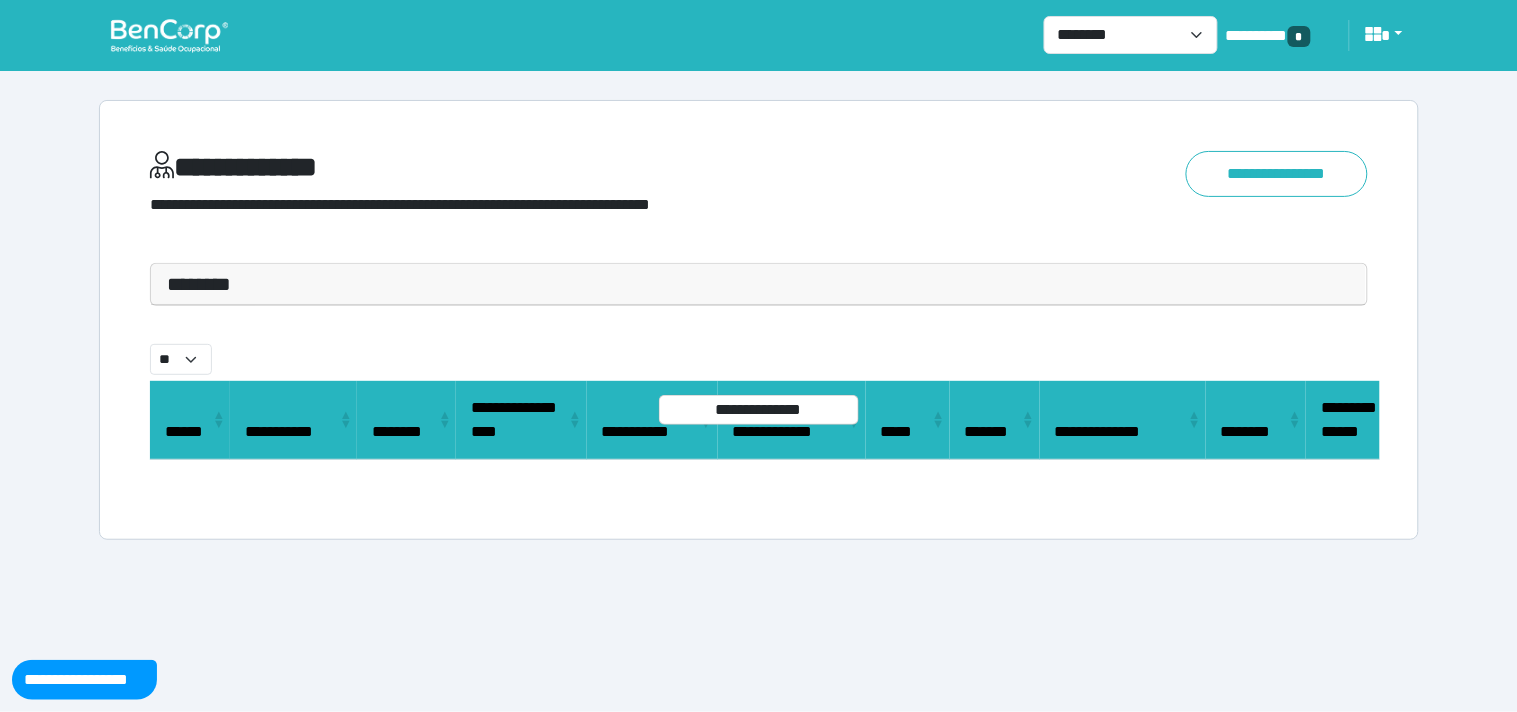 click on "********" at bounding box center (759, 284) 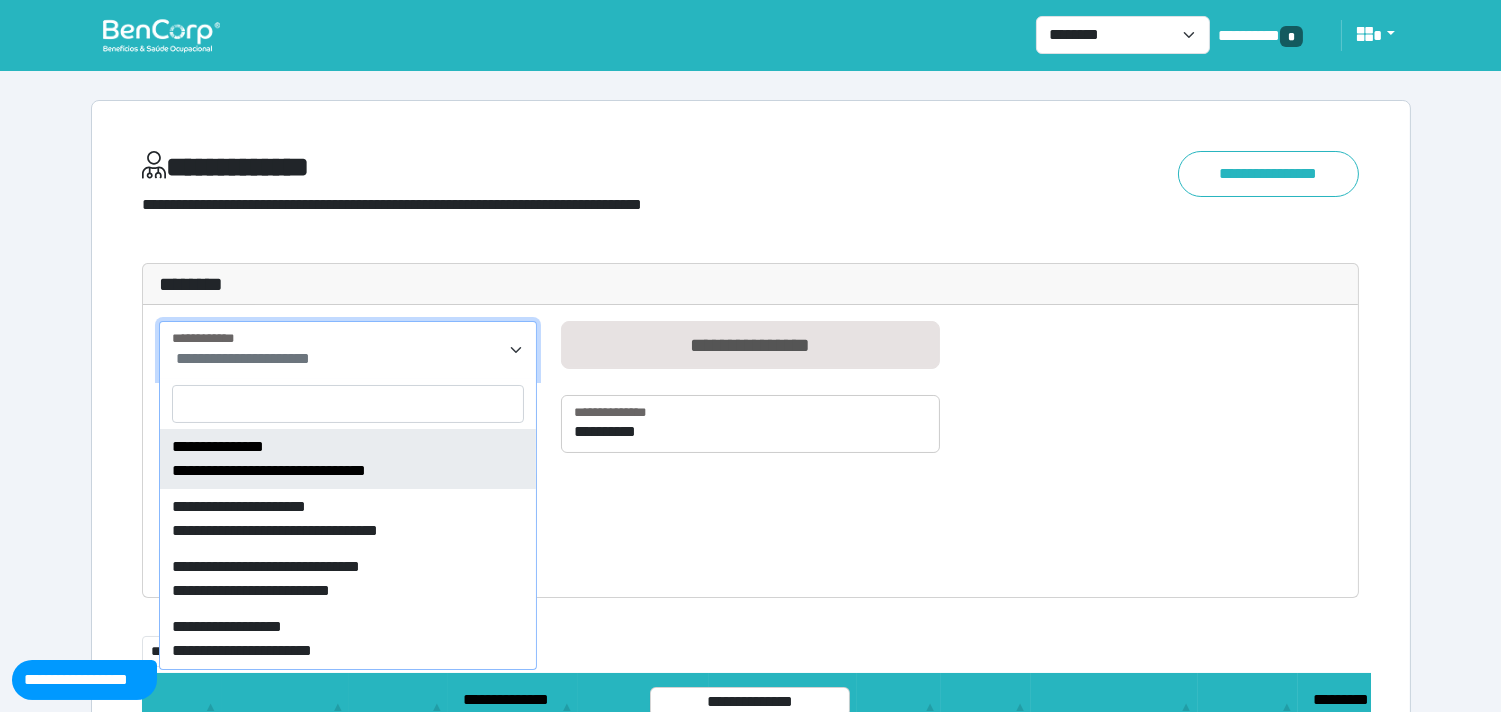 click on "**********" at bounding box center [350, 359] 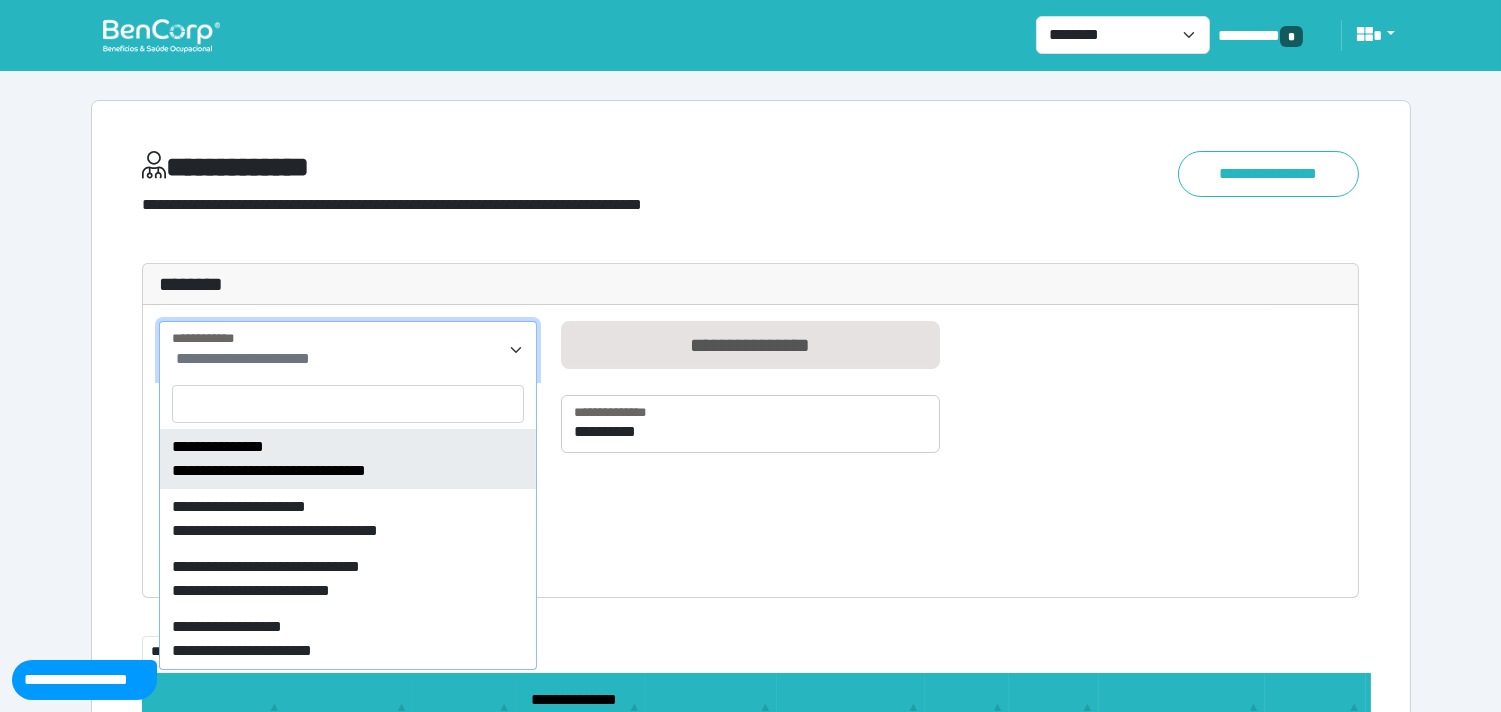 click at bounding box center [348, 404] 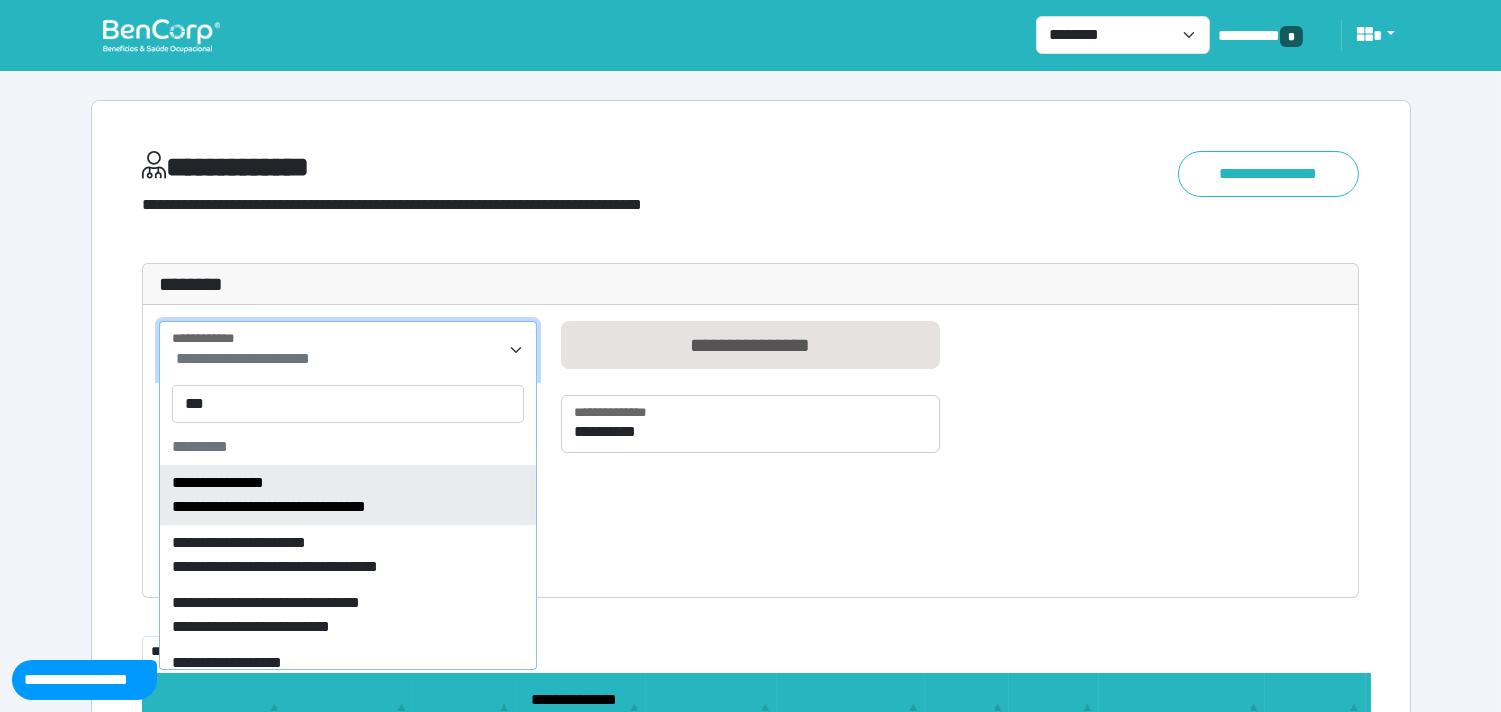 type on "****" 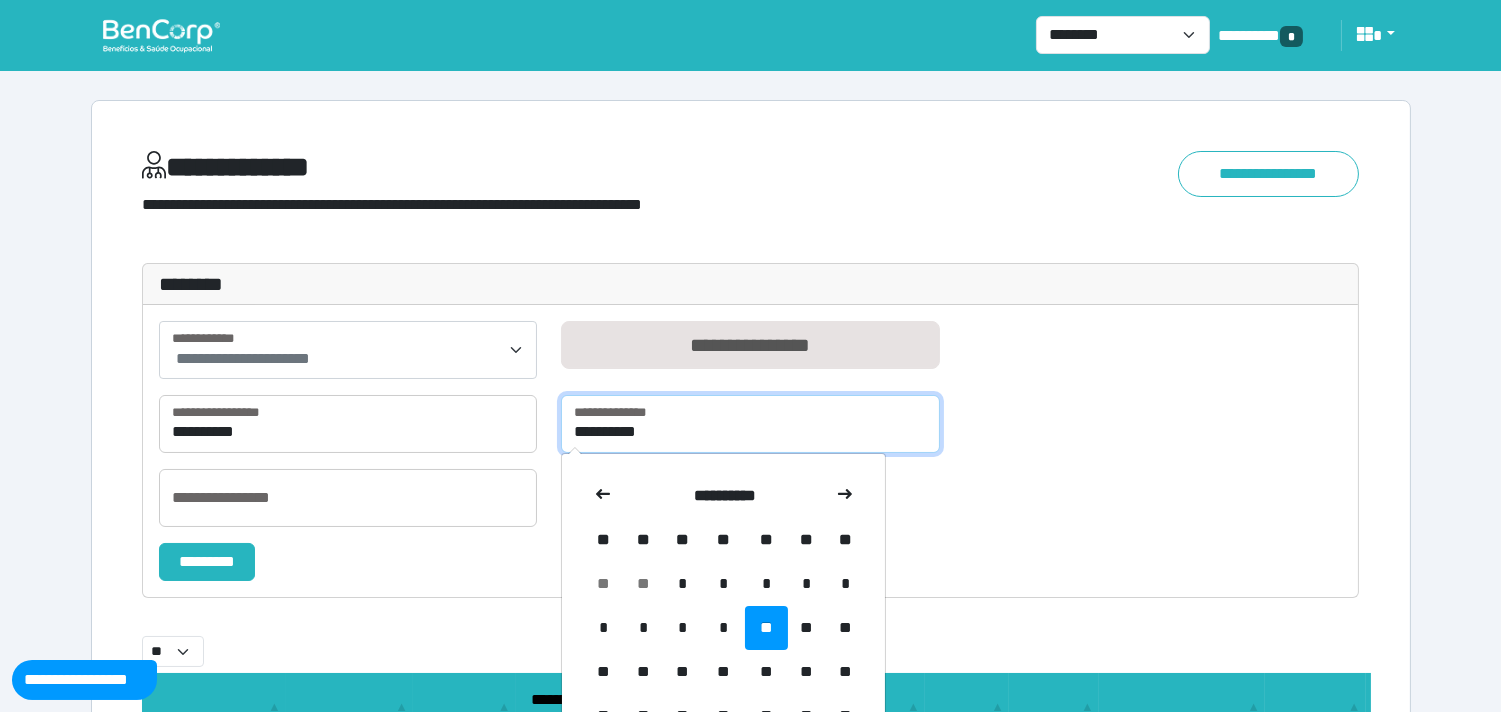 click on "**********" at bounding box center [750, 424] 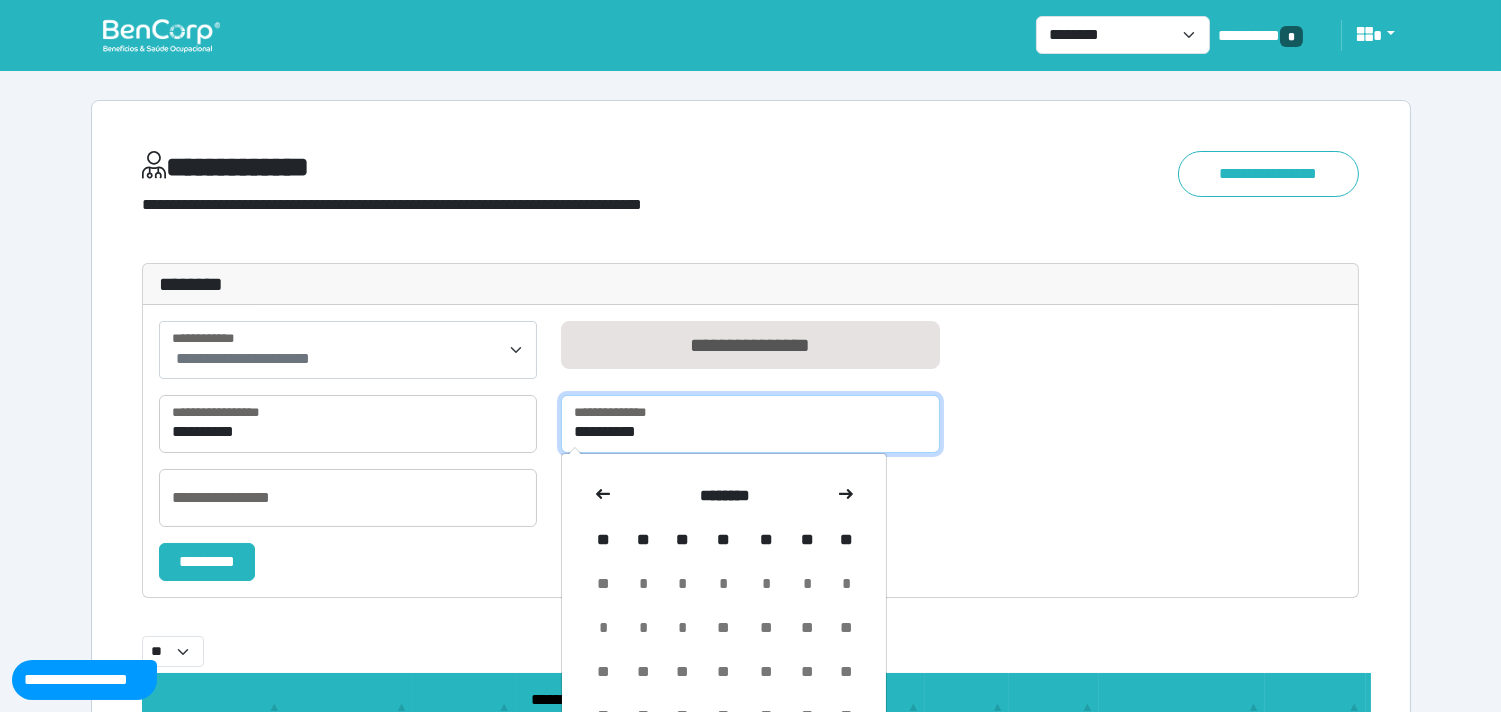 type on "********" 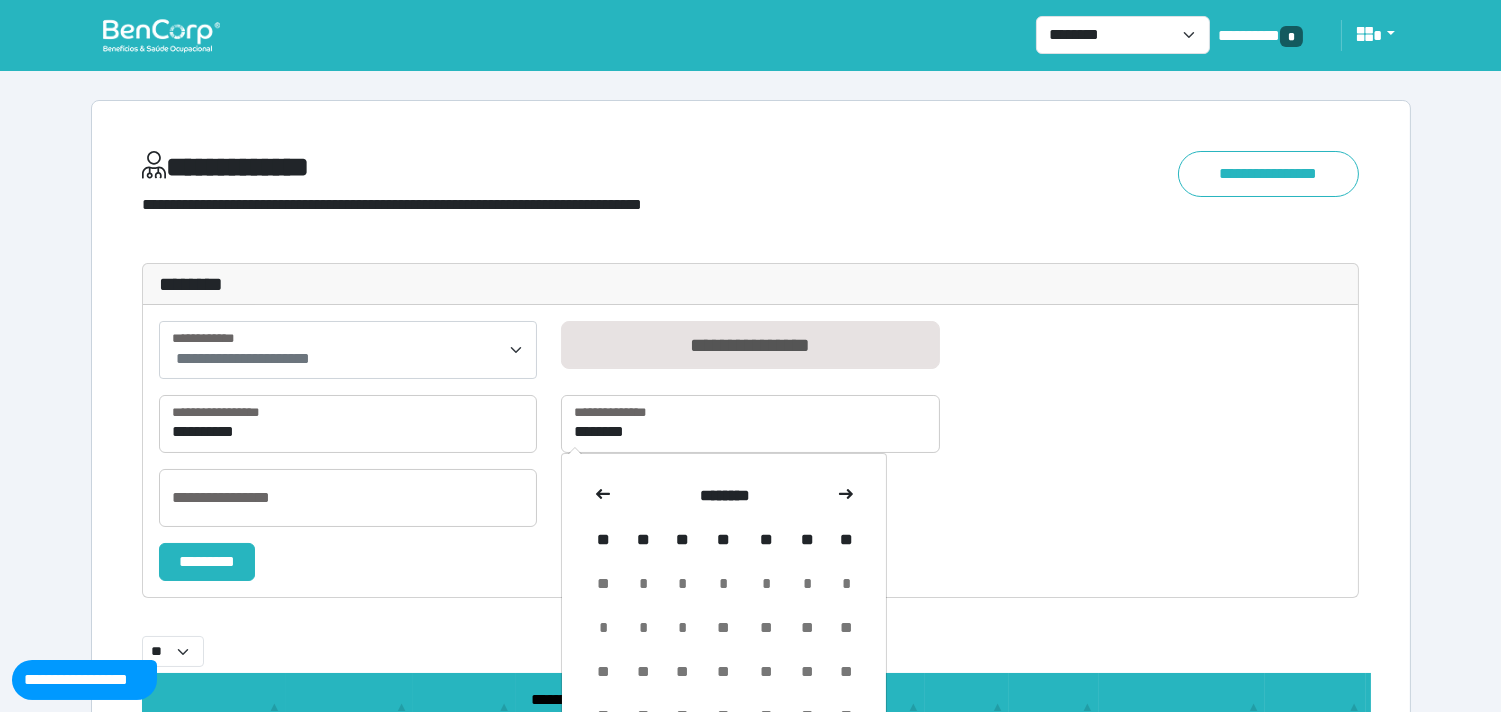 drag, startPoint x: 913, startPoint y: 512, endPoint x: 664, endPoint y: 498, distance: 249.39326 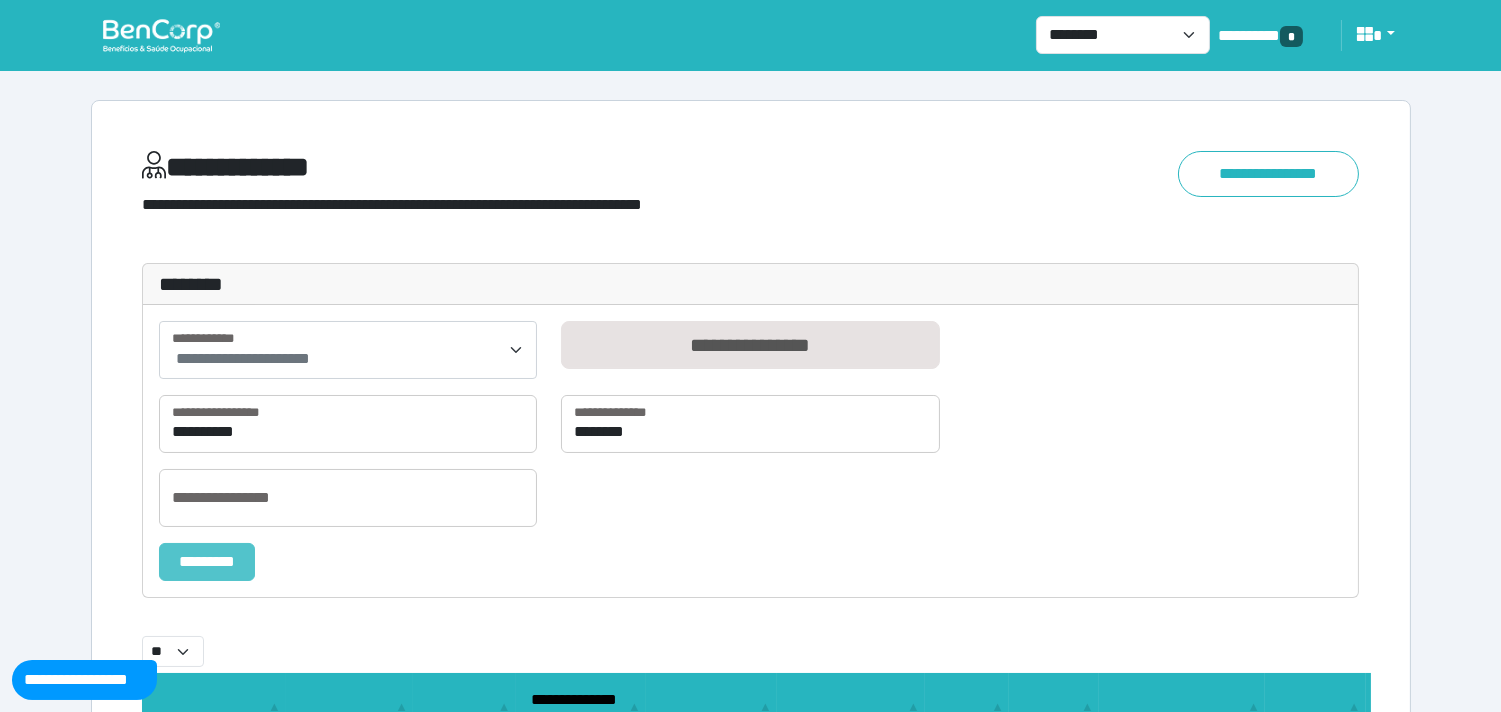 click on "*********" at bounding box center [207, 562] 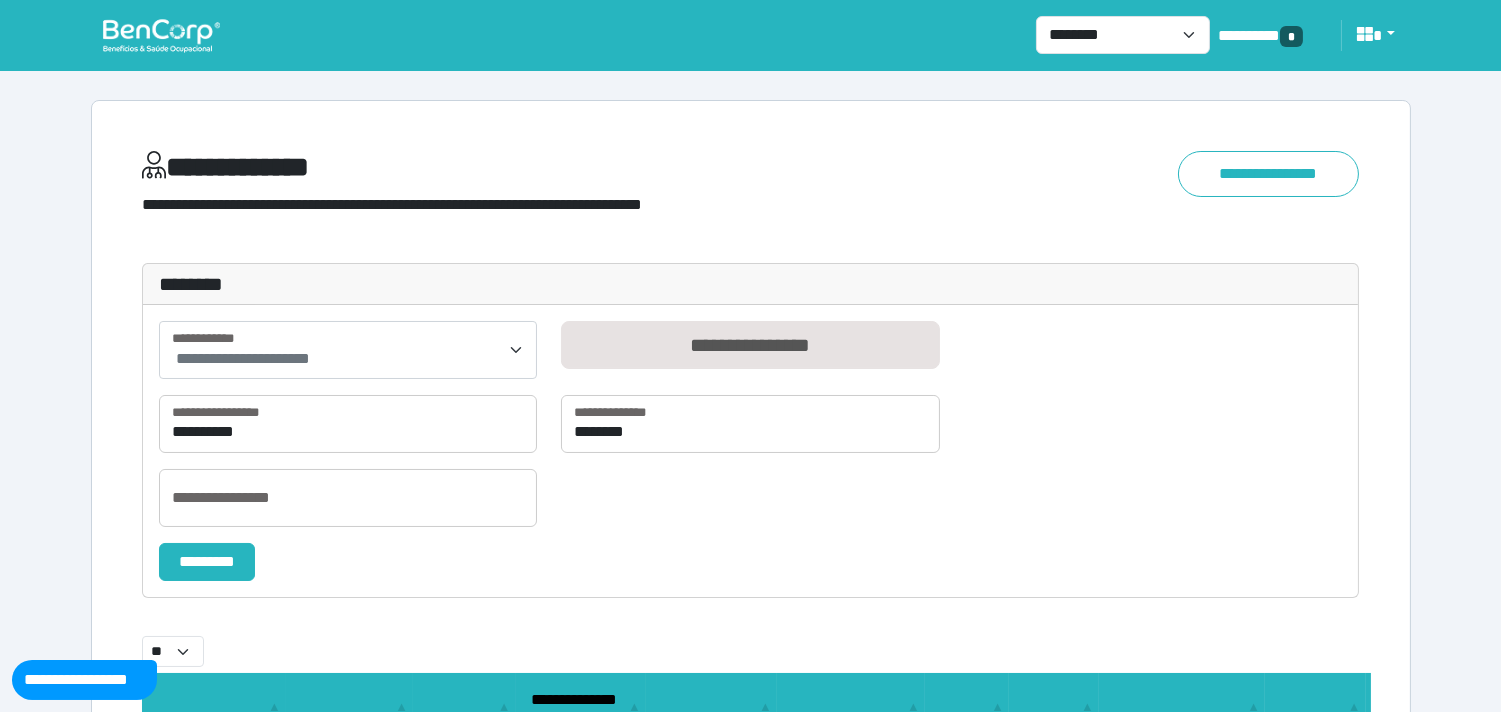 select on "**" 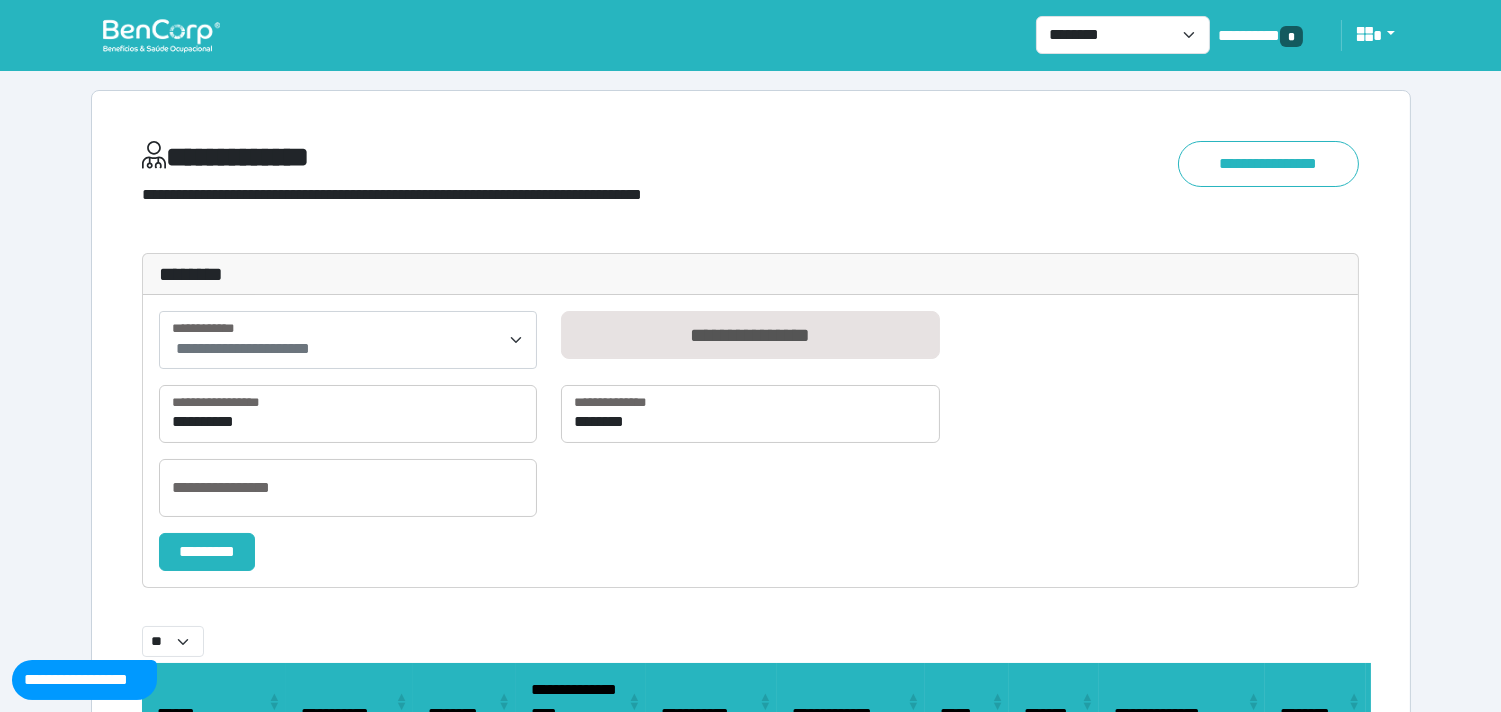 scroll, scrollTop: 0, scrollLeft: 0, axis: both 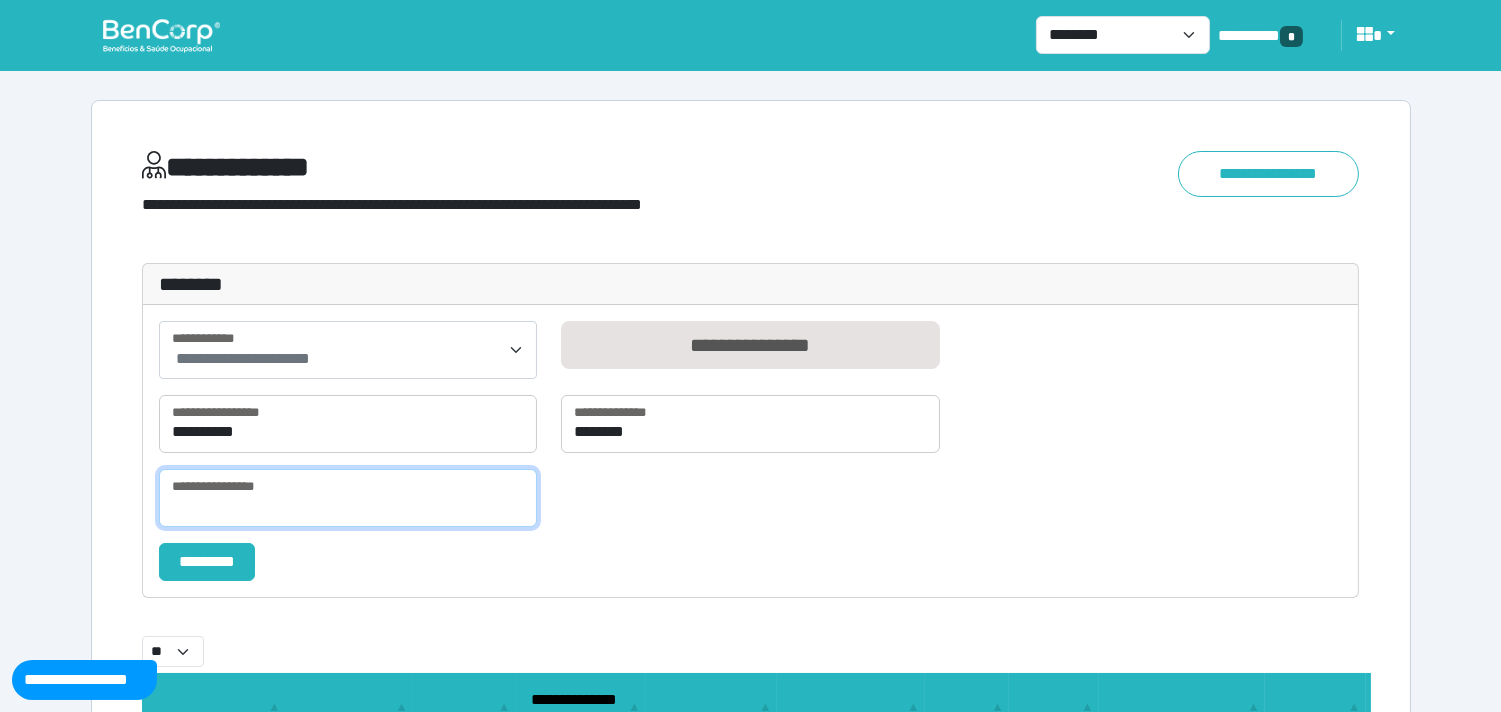 click at bounding box center (348, 498) 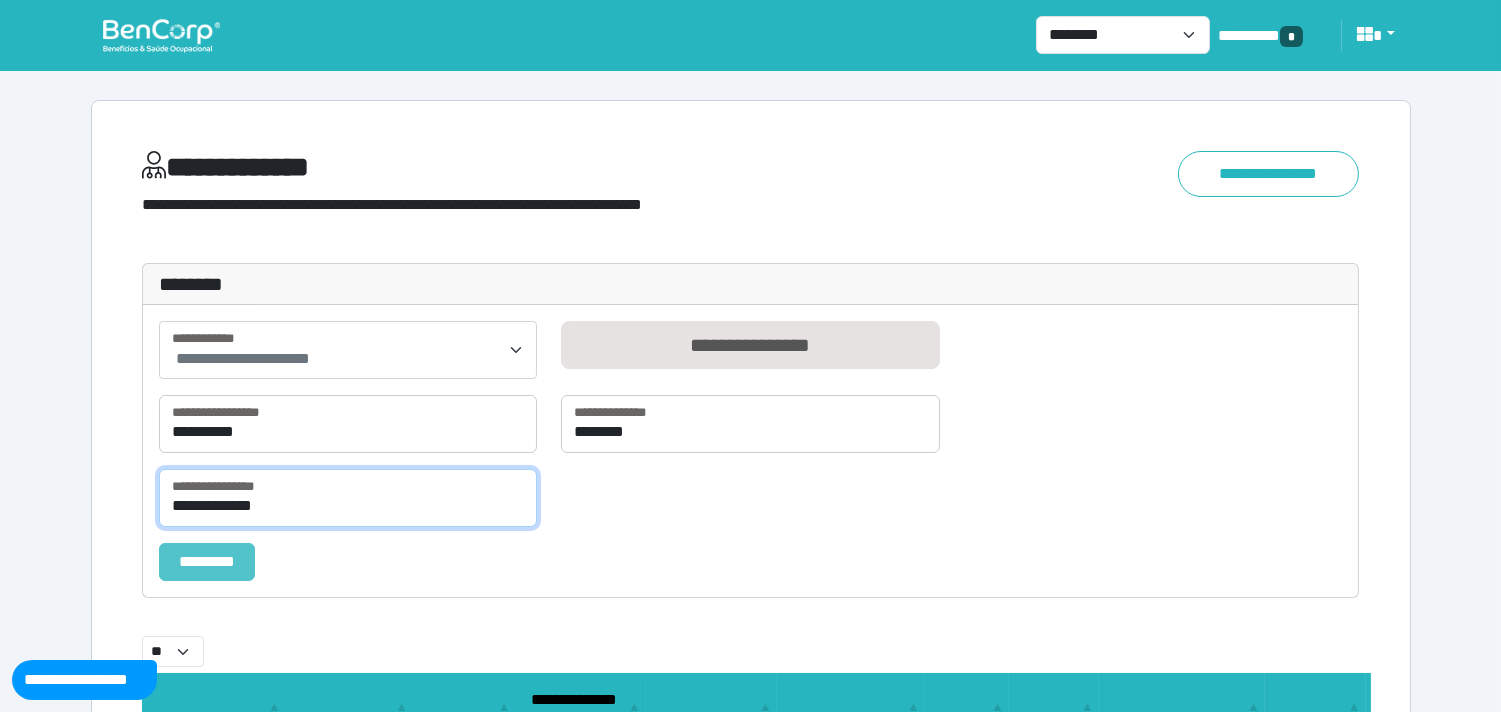 type on "**********" 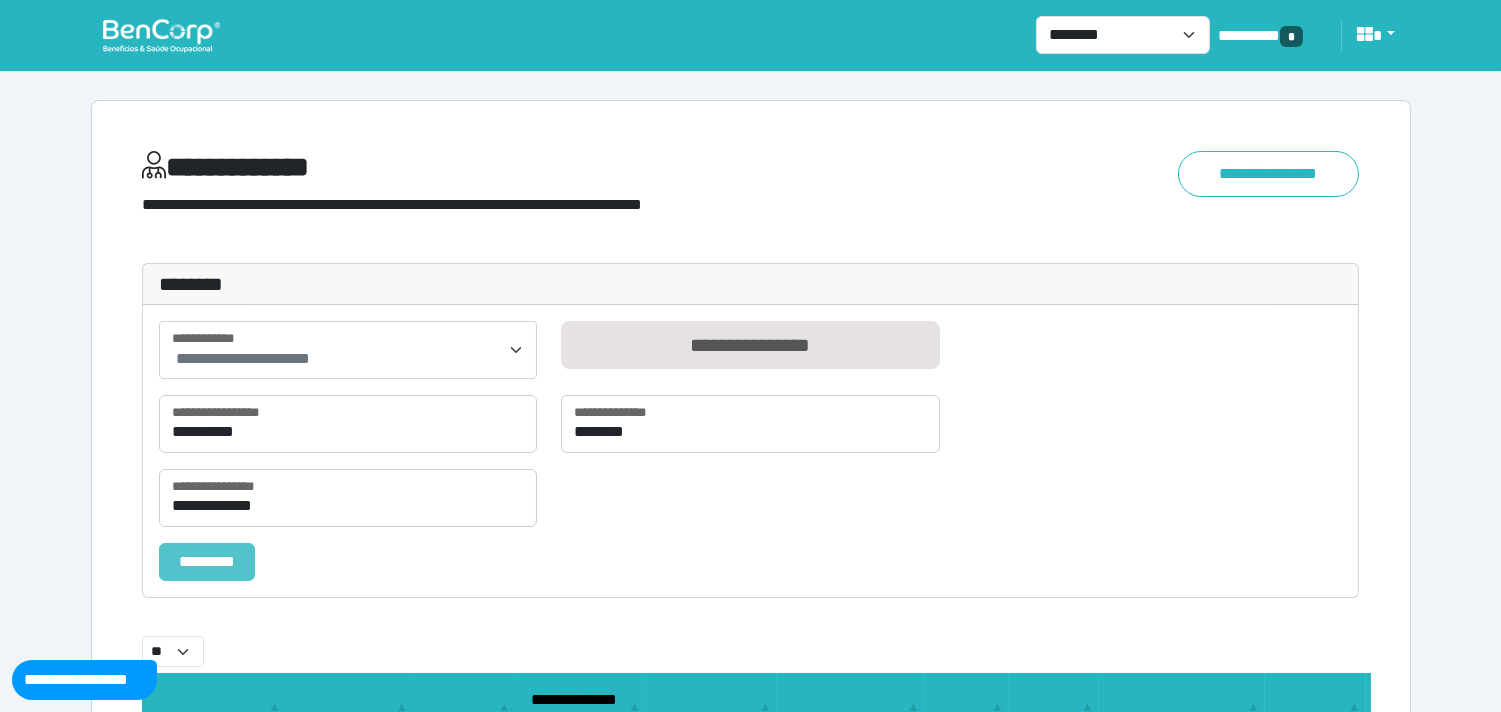 click on "*********" at bounding box center [207, 562] 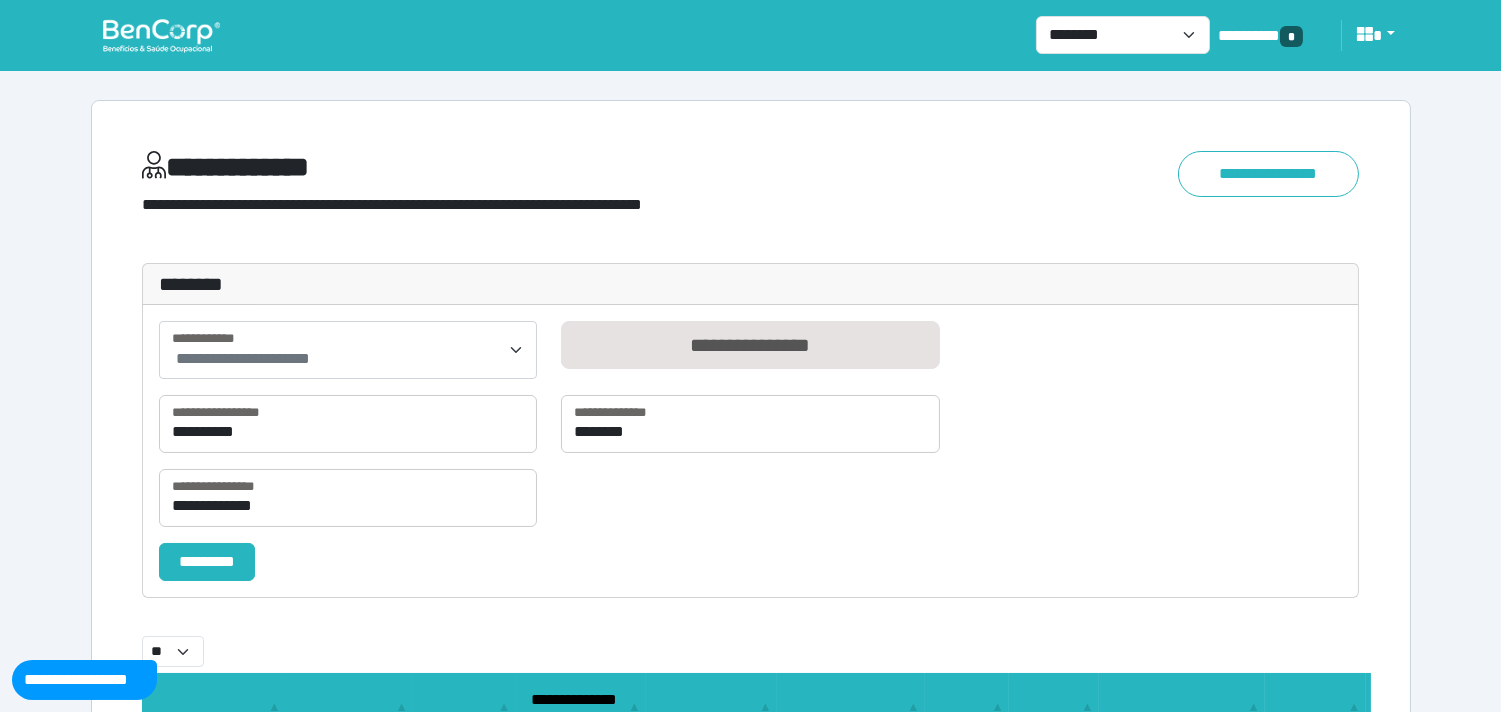 select on "**" 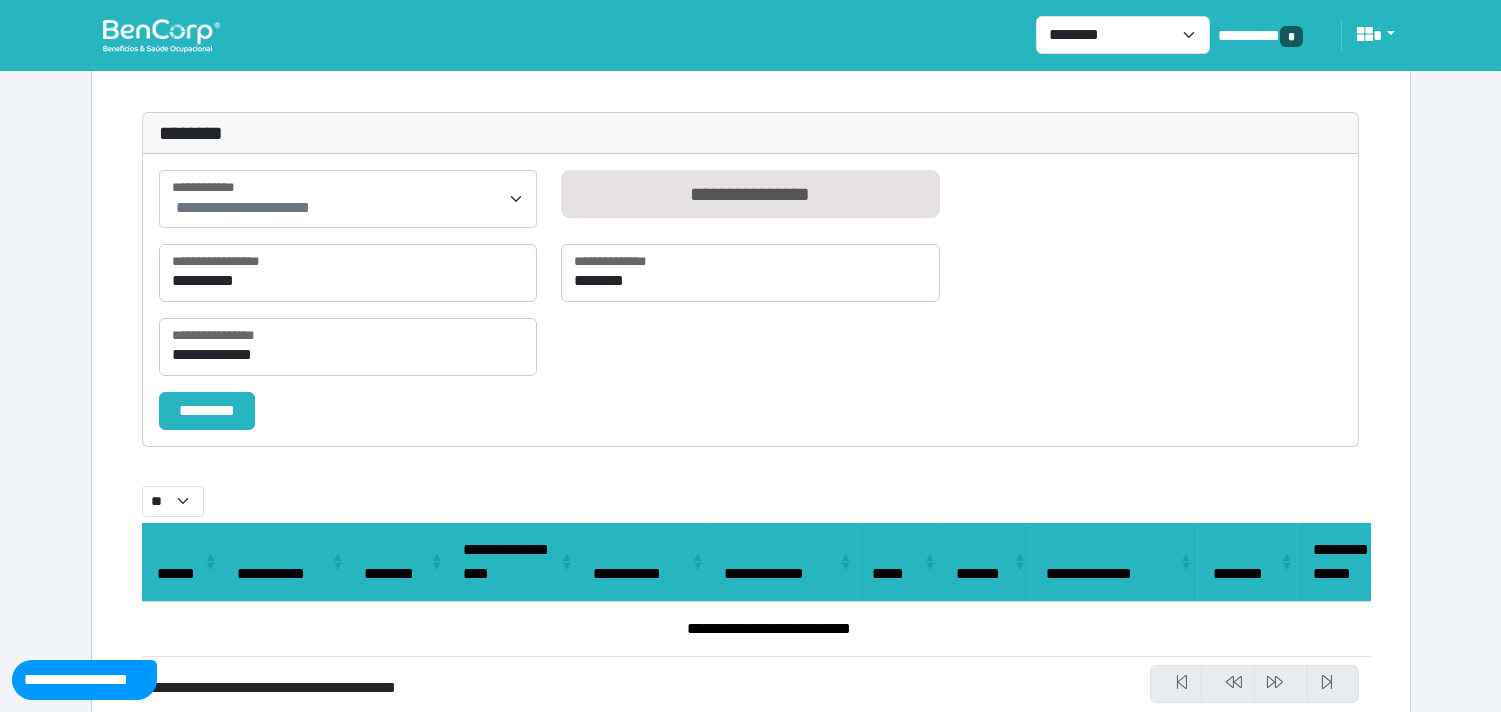 scroll, scrollTop: 111, scrollLeft: 0, axis: vertical 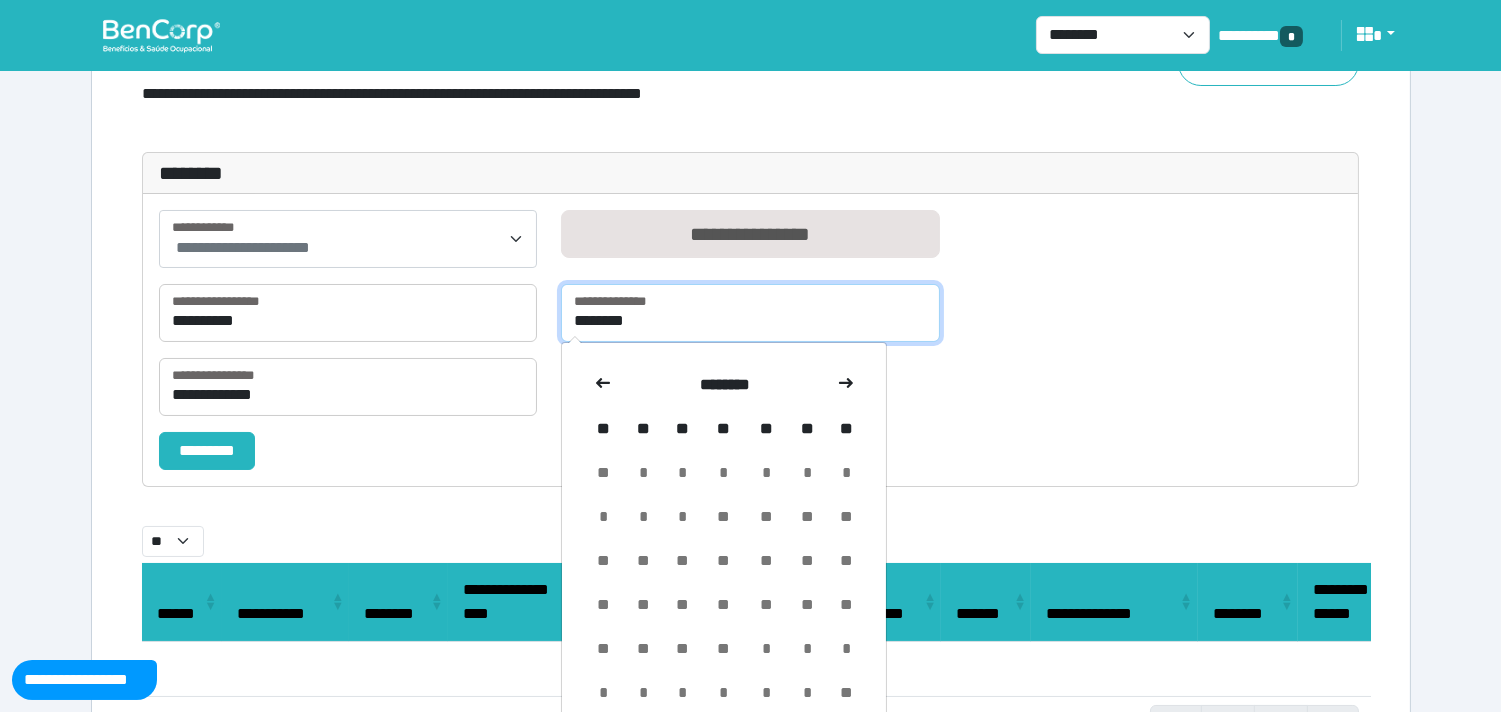 drag, startPoint x: 658, startPoint y: 316, endPoint x: 448, endPoint y: 310, distance: 210.0857 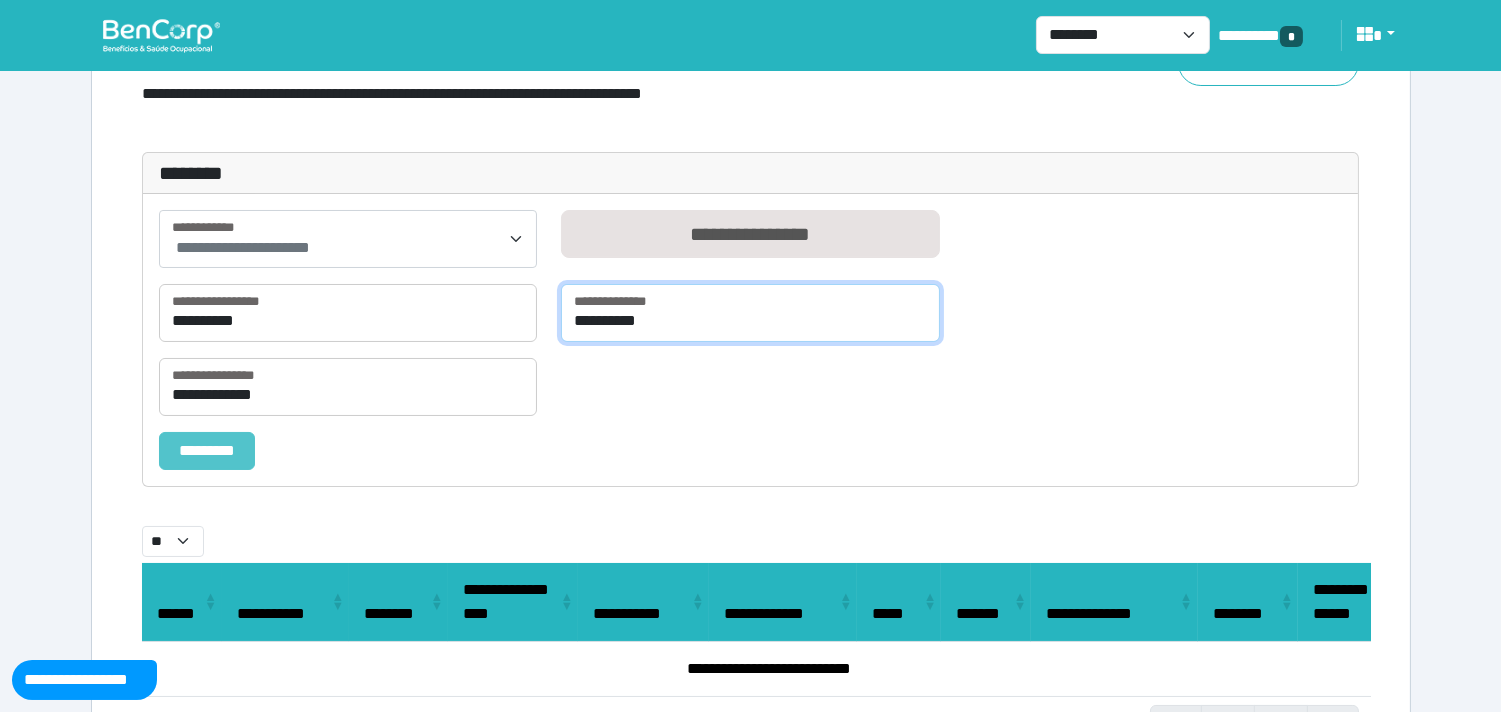 type on "**********" 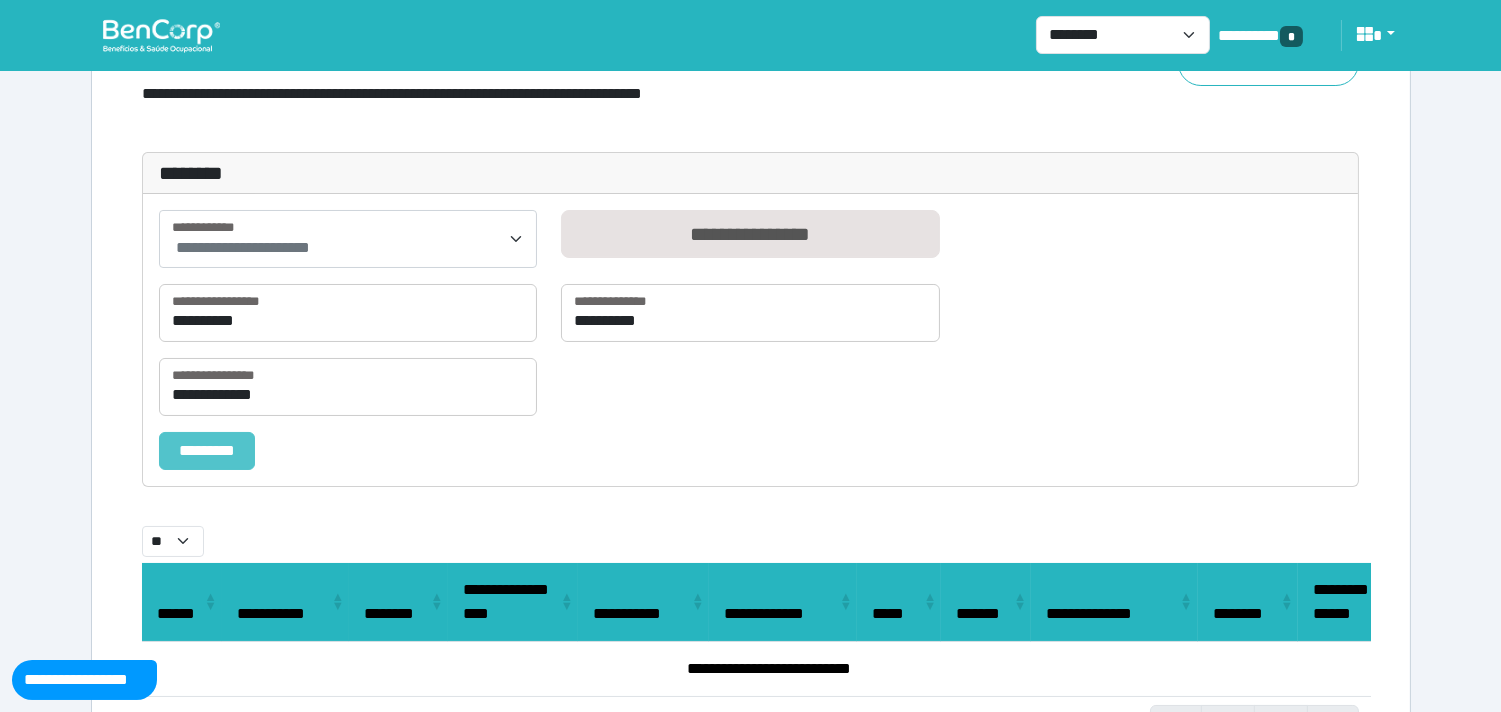 click on "*********" at bounding box center [207, 451] 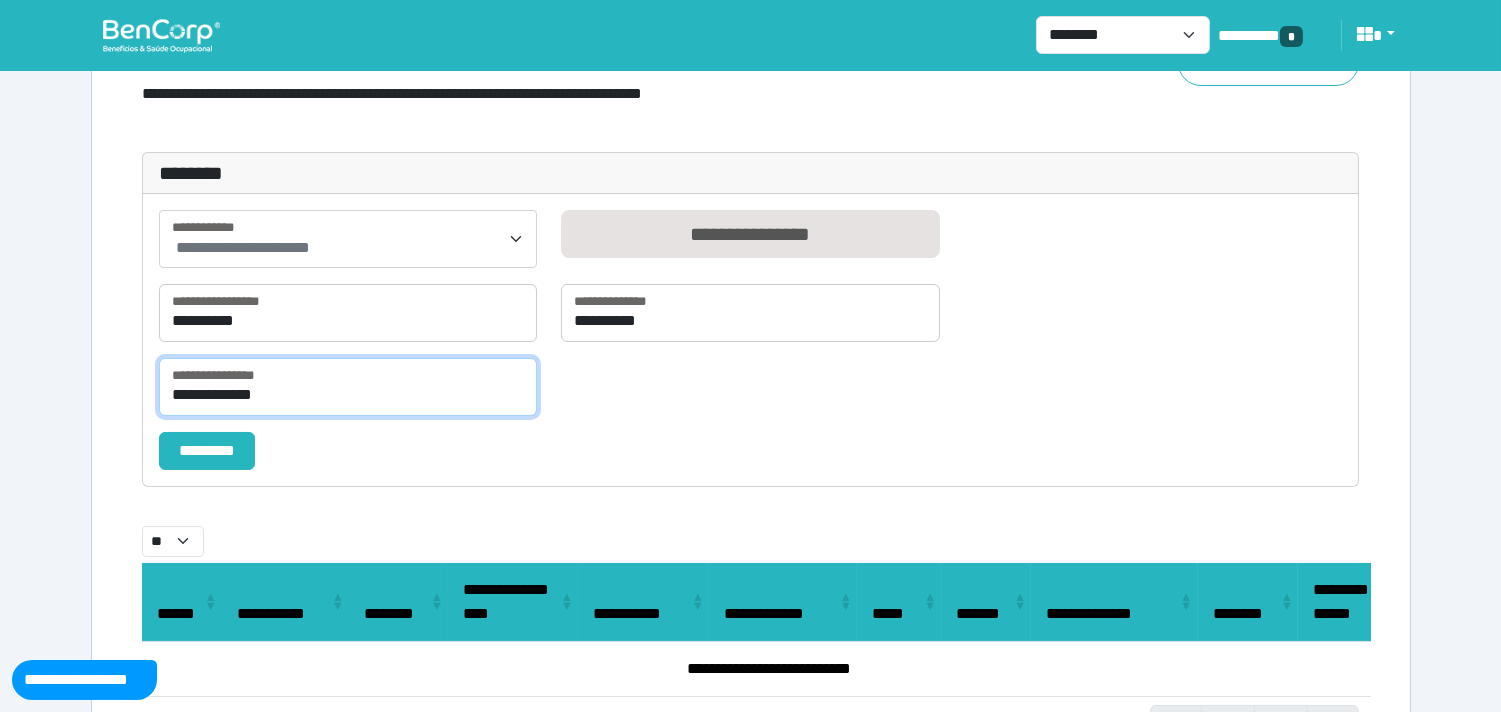 drag, startPoint x: 292, startPoint y: 391, endPoint x: 220, endPoint y: 392, distance: 72.00694 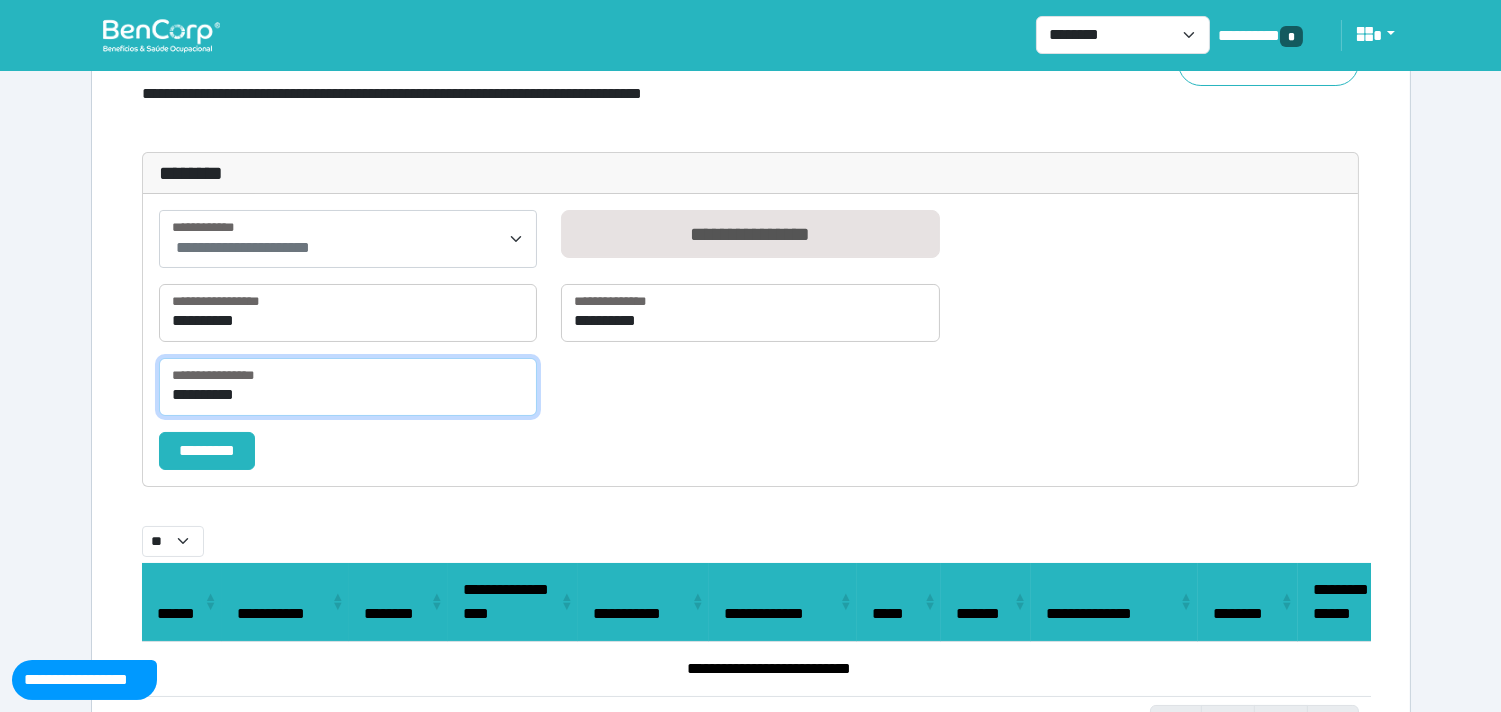 type on "**********" 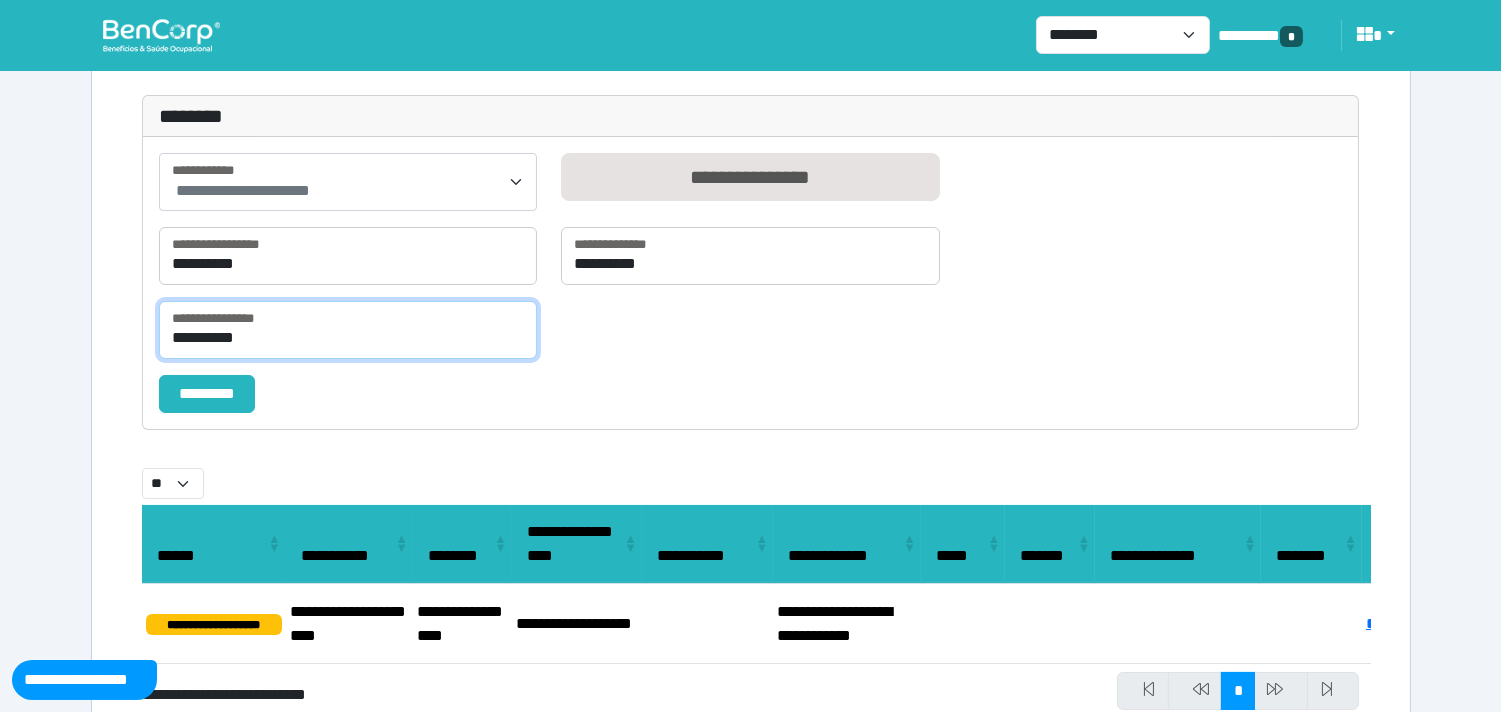 scroll, scrollTop: 222, scrollLeft: 0, axis: vertical 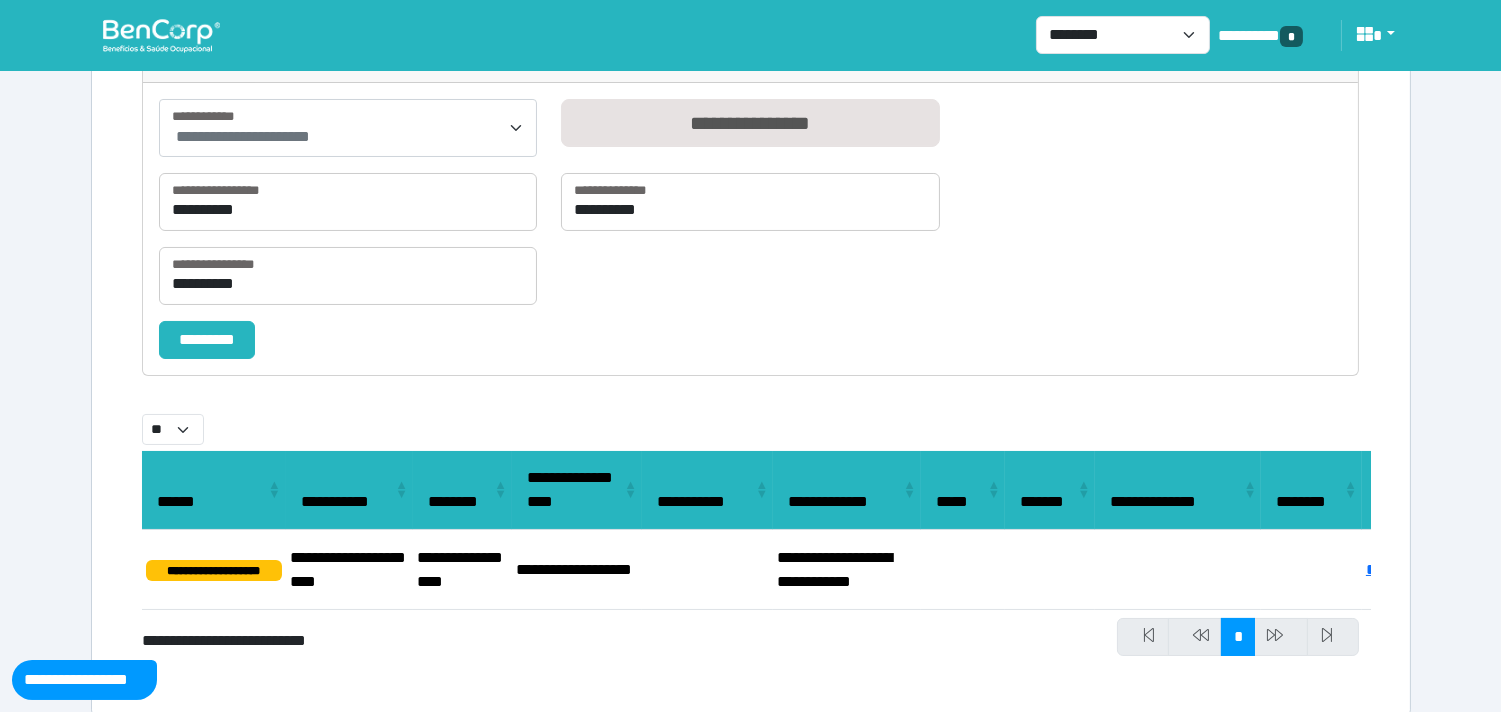 select on "**" 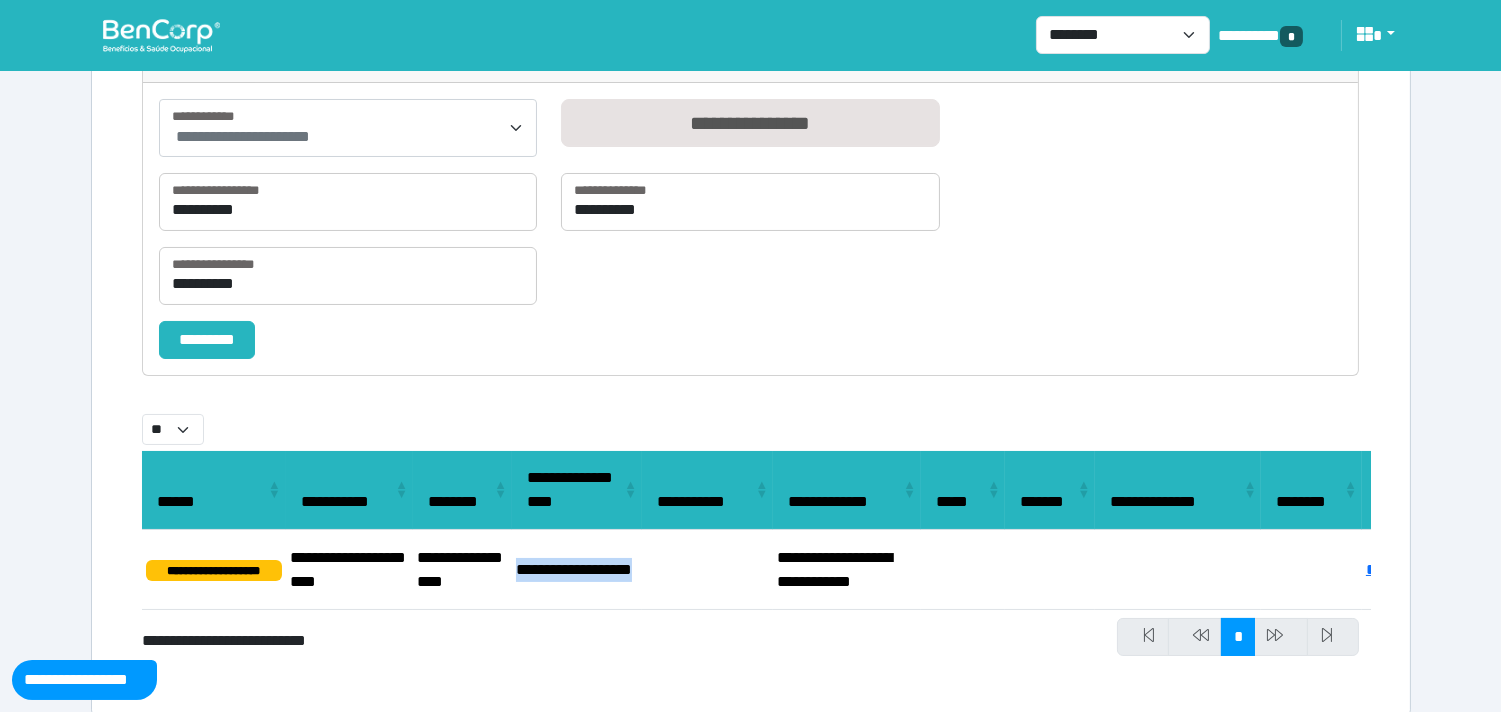 drag, startPoint x: 592, startPoint y: 571, endPoint x: 513, endPoint y: 537, distance: 86.00581 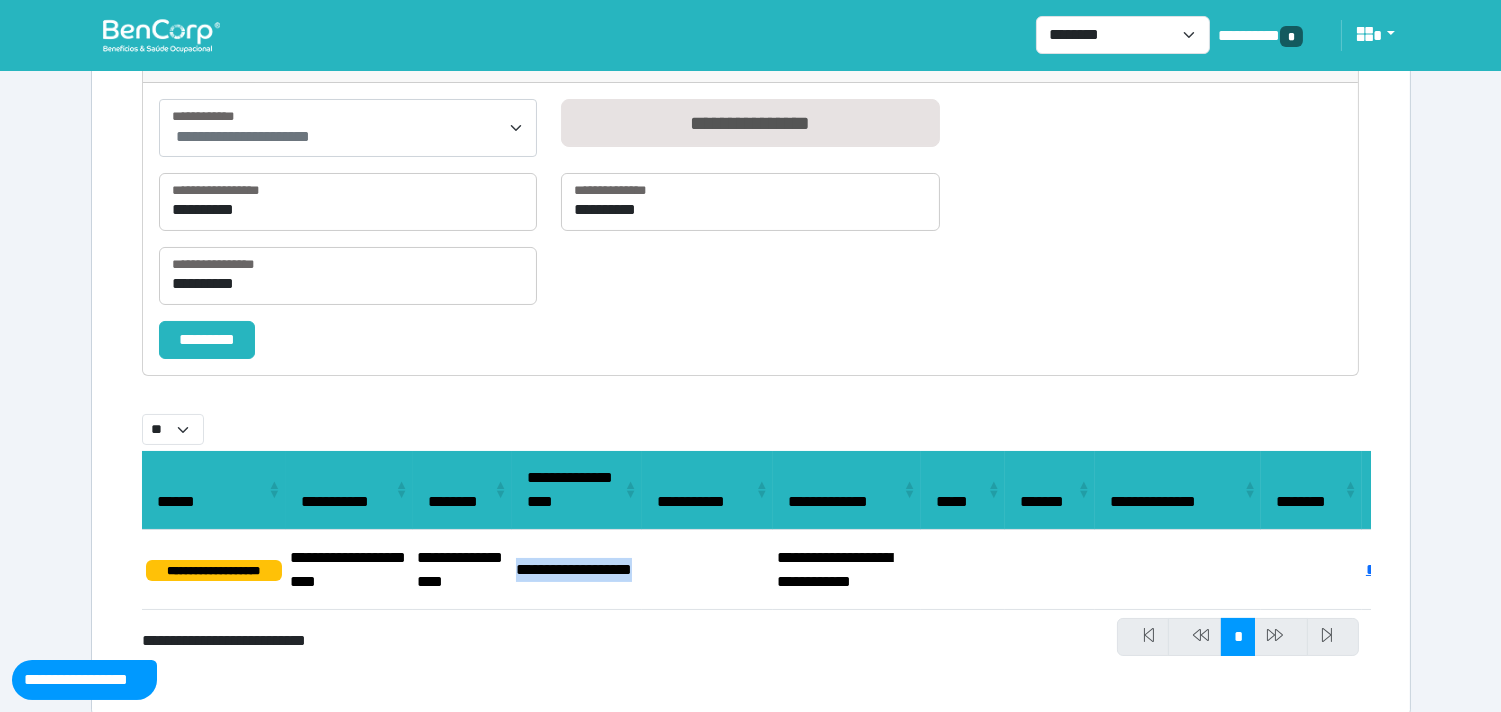 copy on "**********" 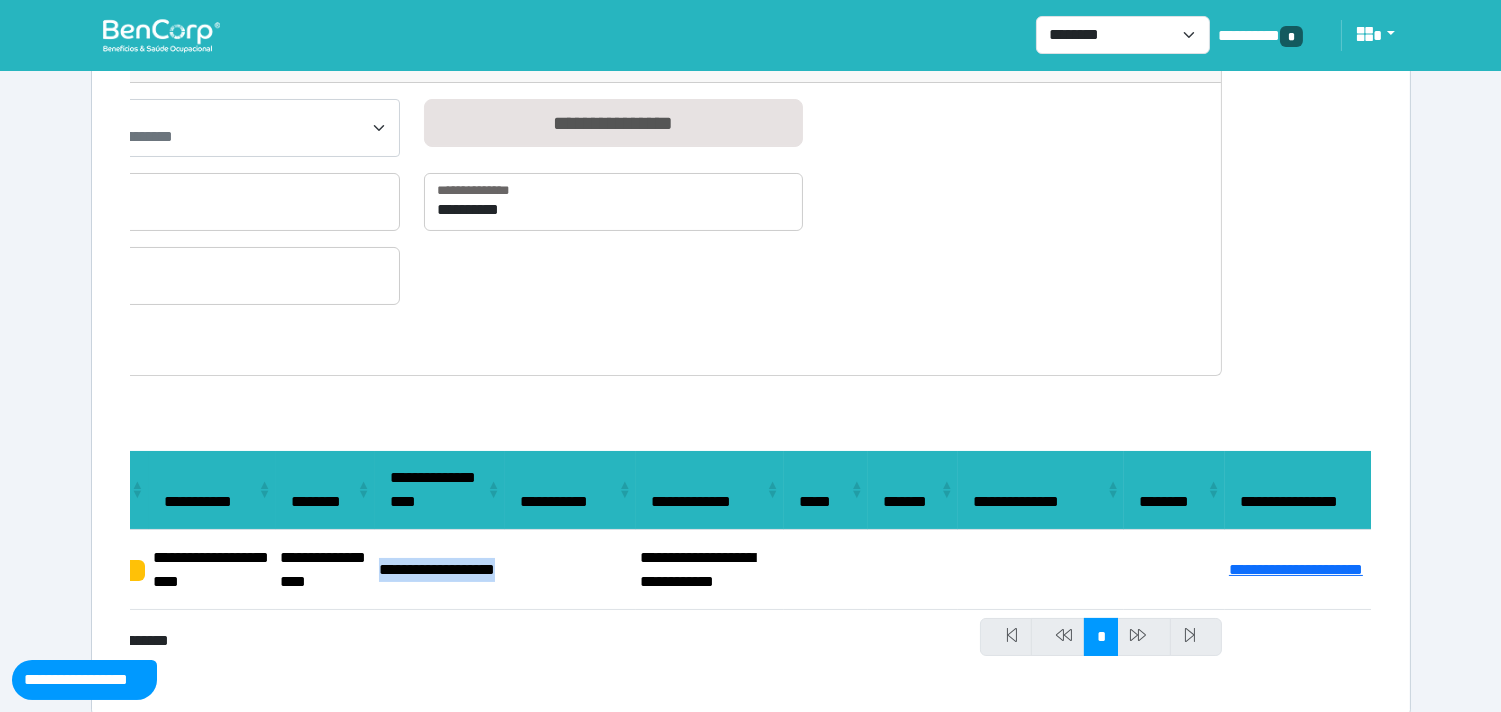 scroll, scrollTop: 0, scrollLeft: 166, axis: horizontal 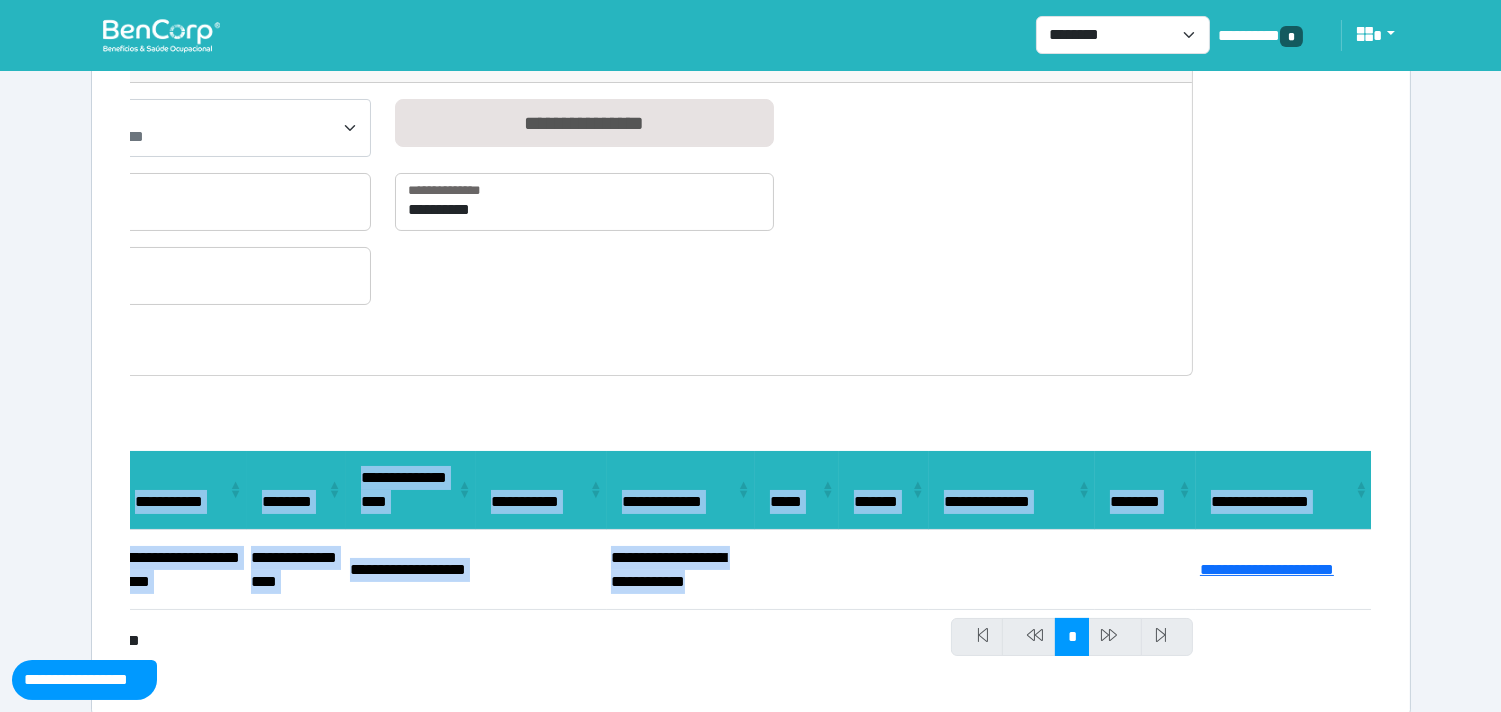 drag, startPoint x: 1180, startPoint y: 555, endPoint x: 1426, endPoint y: 562, distance: 246.09958 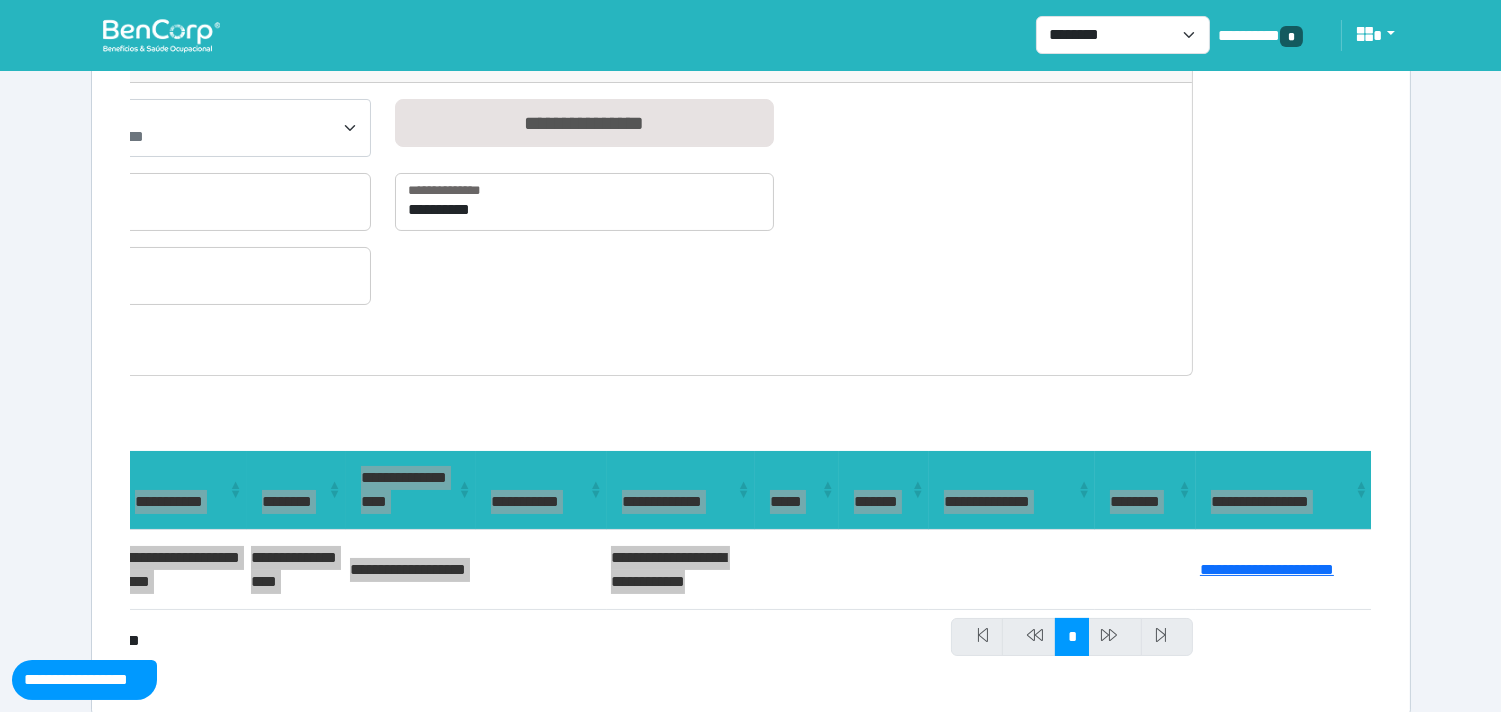 select on "**" 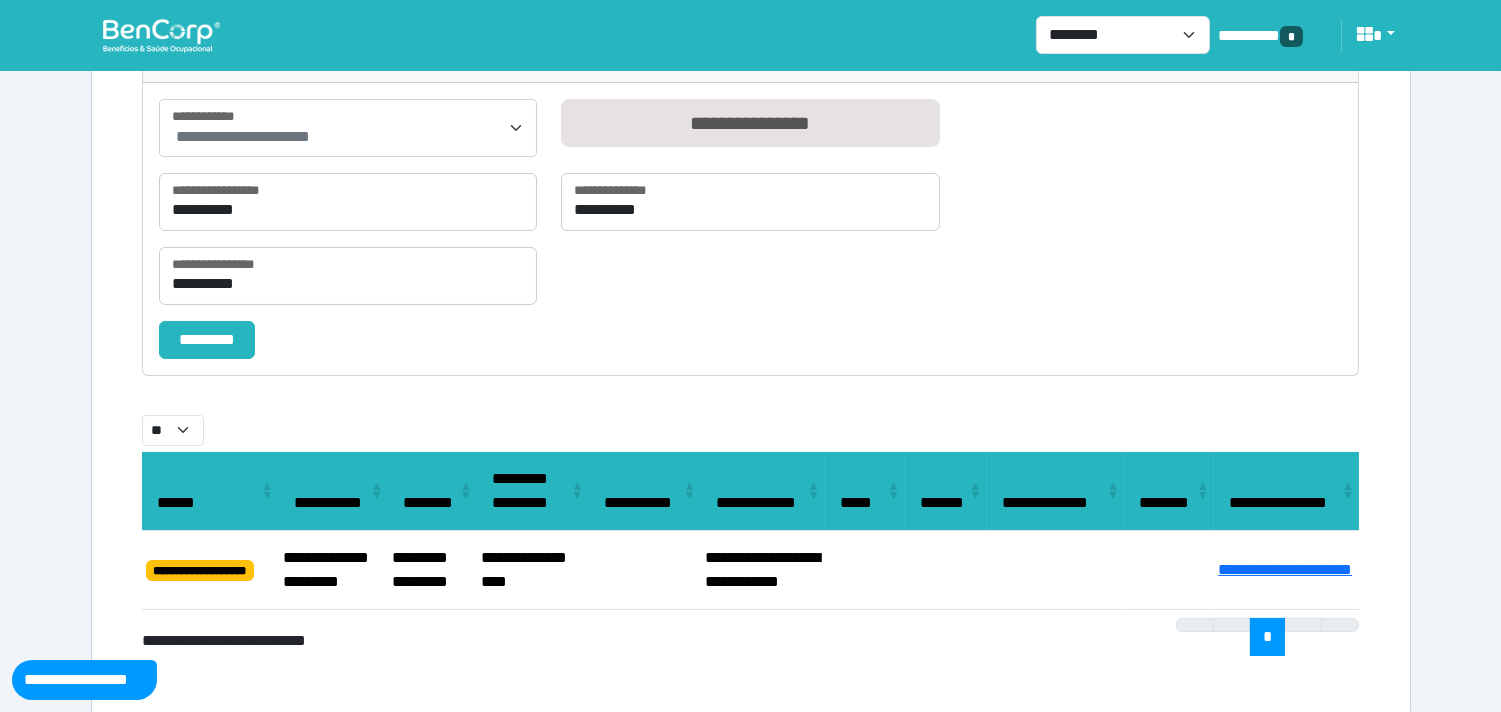 select on "**" 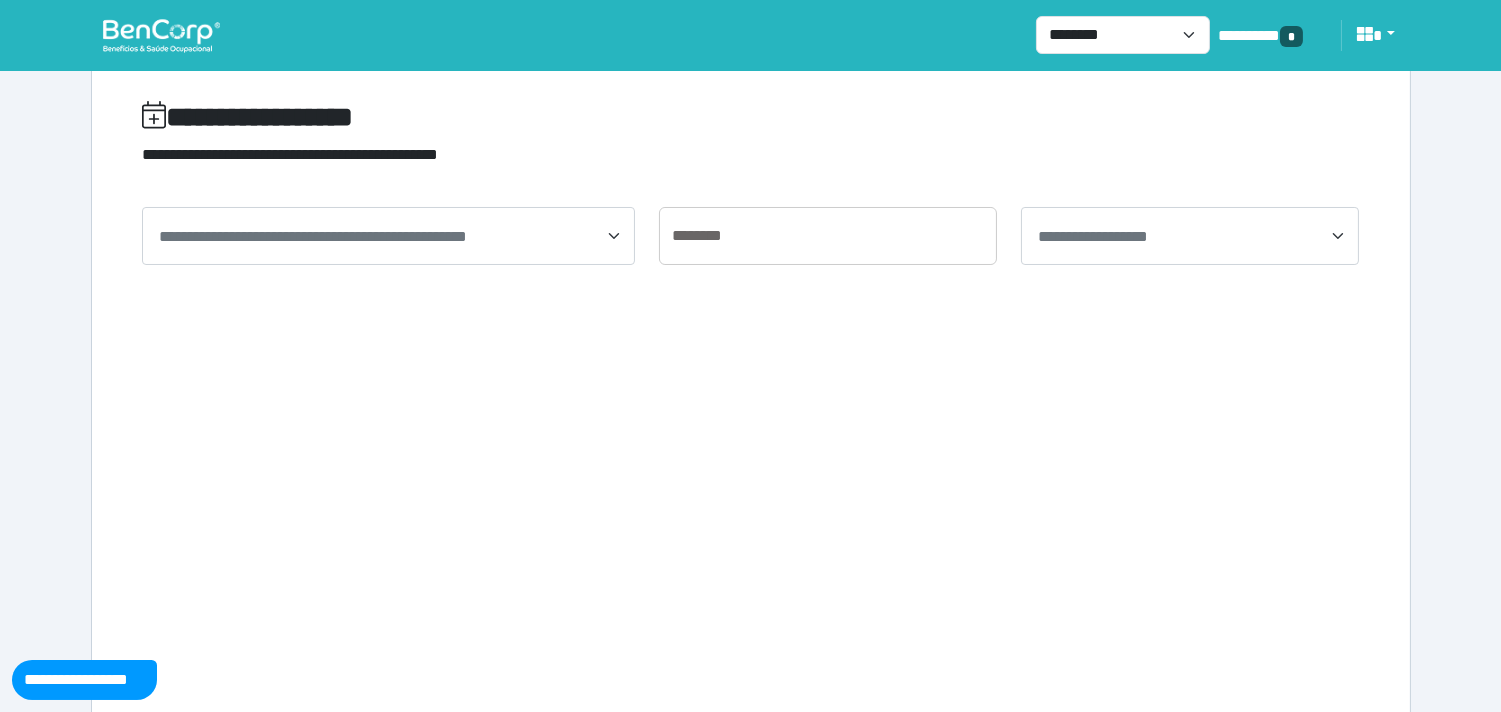scroll, scrollTop: 0, scrollLeft: 0, axis: both 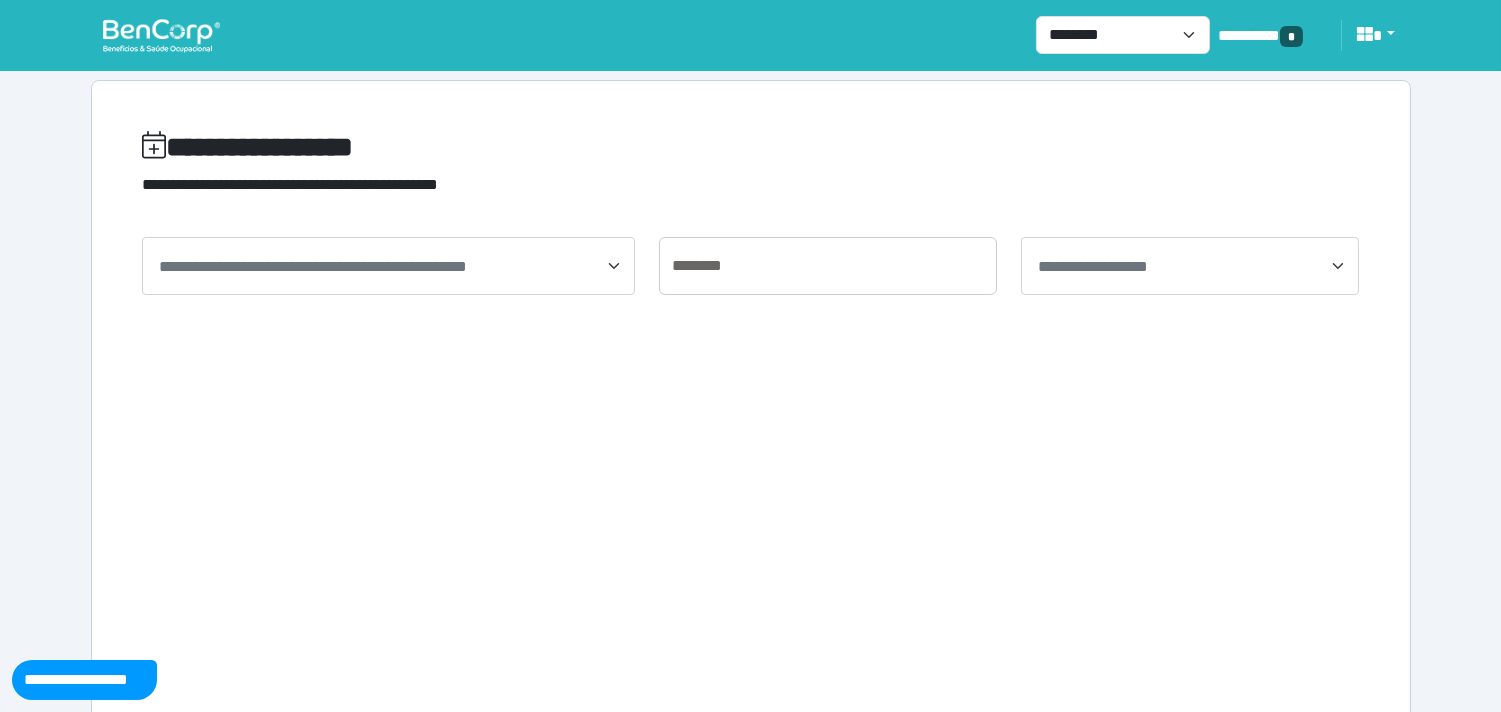 click at bounding box center (161, 35) 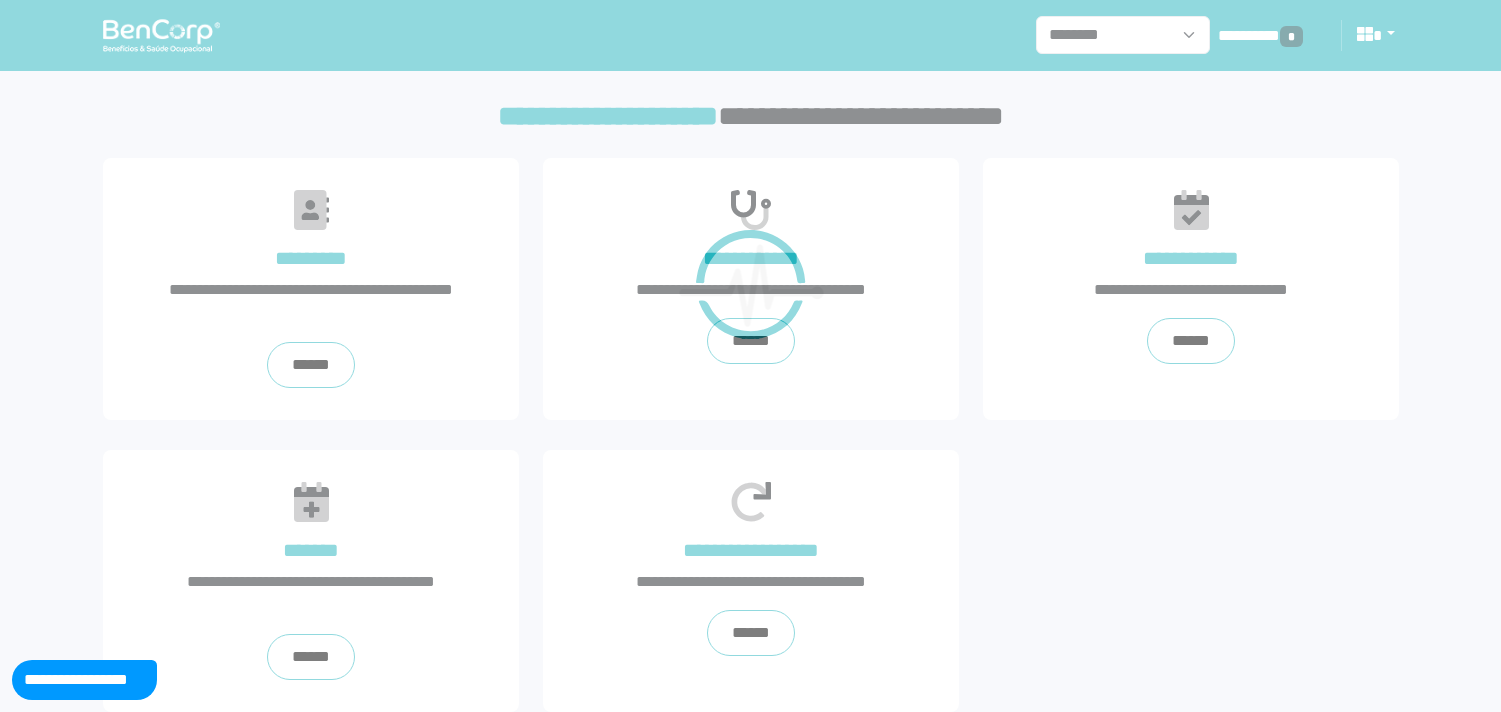 scroll, scrollTop: 0, scrollLeft: 0, axis: both 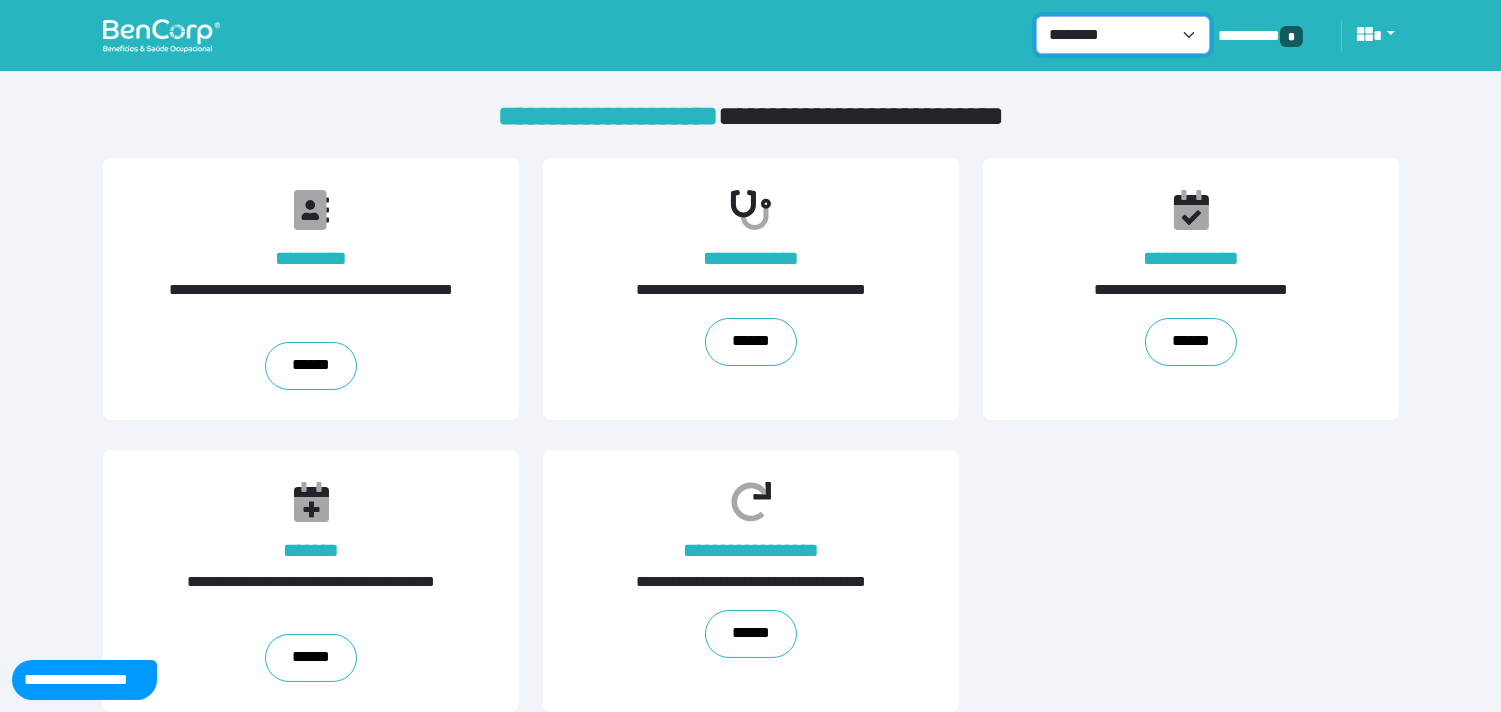 click on "**********" at bounding box center (1123, 35) 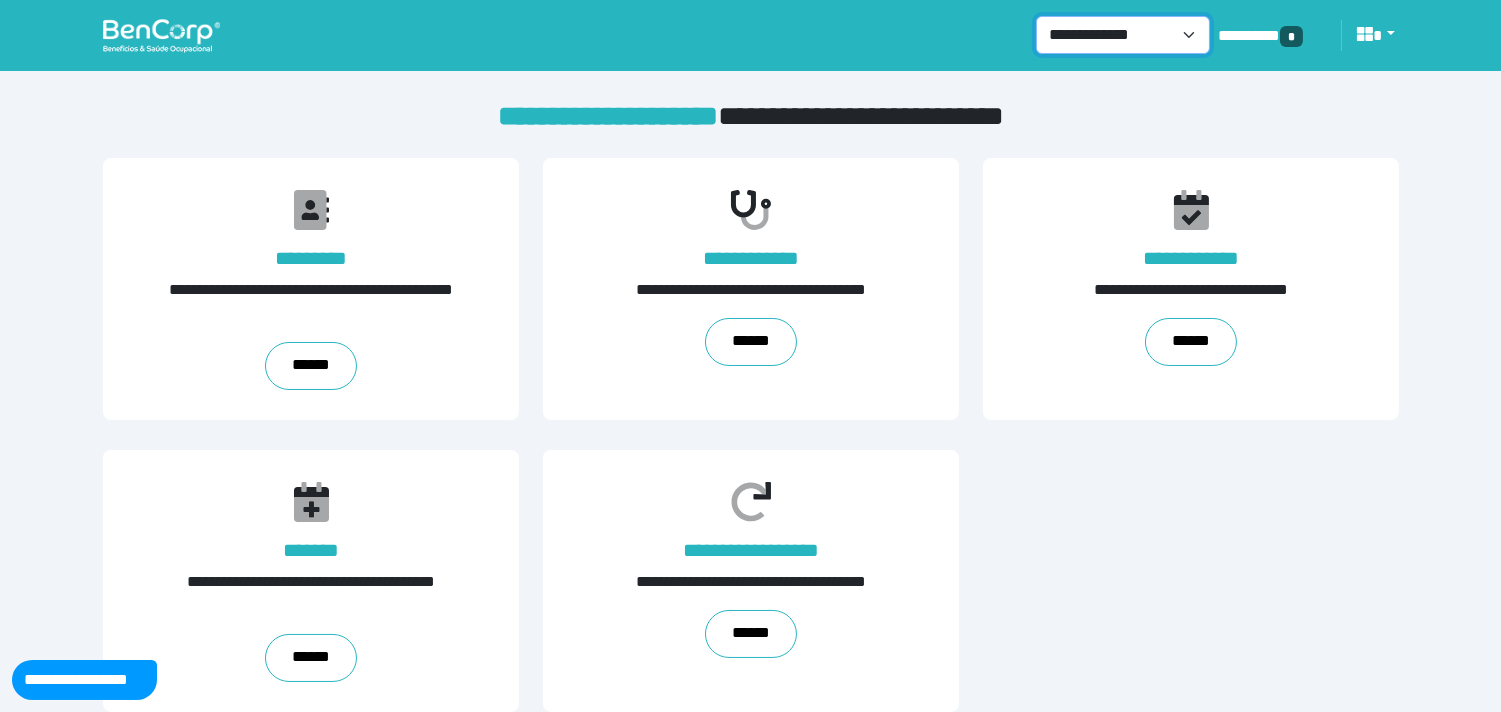 click on "**********" at bounding box center [1123, 35] 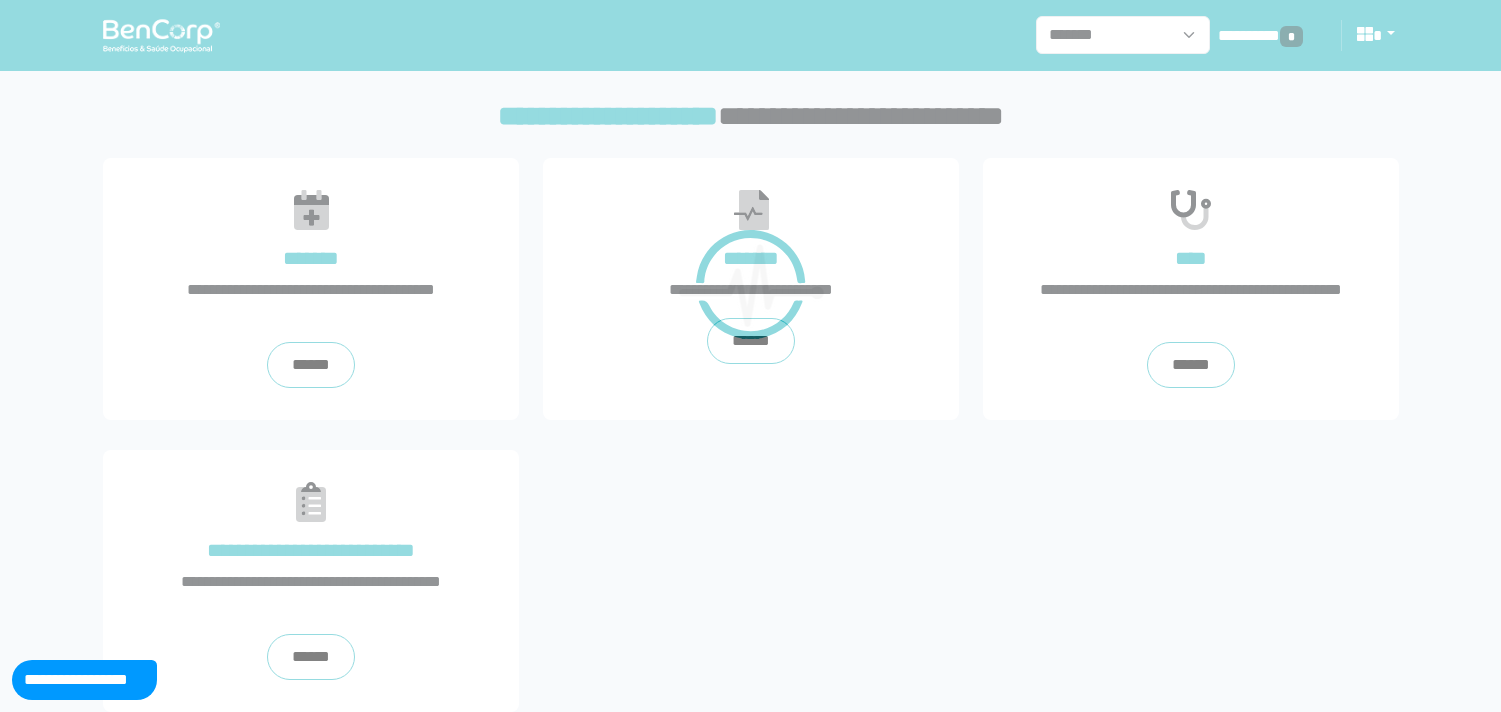 scroll, scrollTop: 0, scrollLeft: 0, axis: both 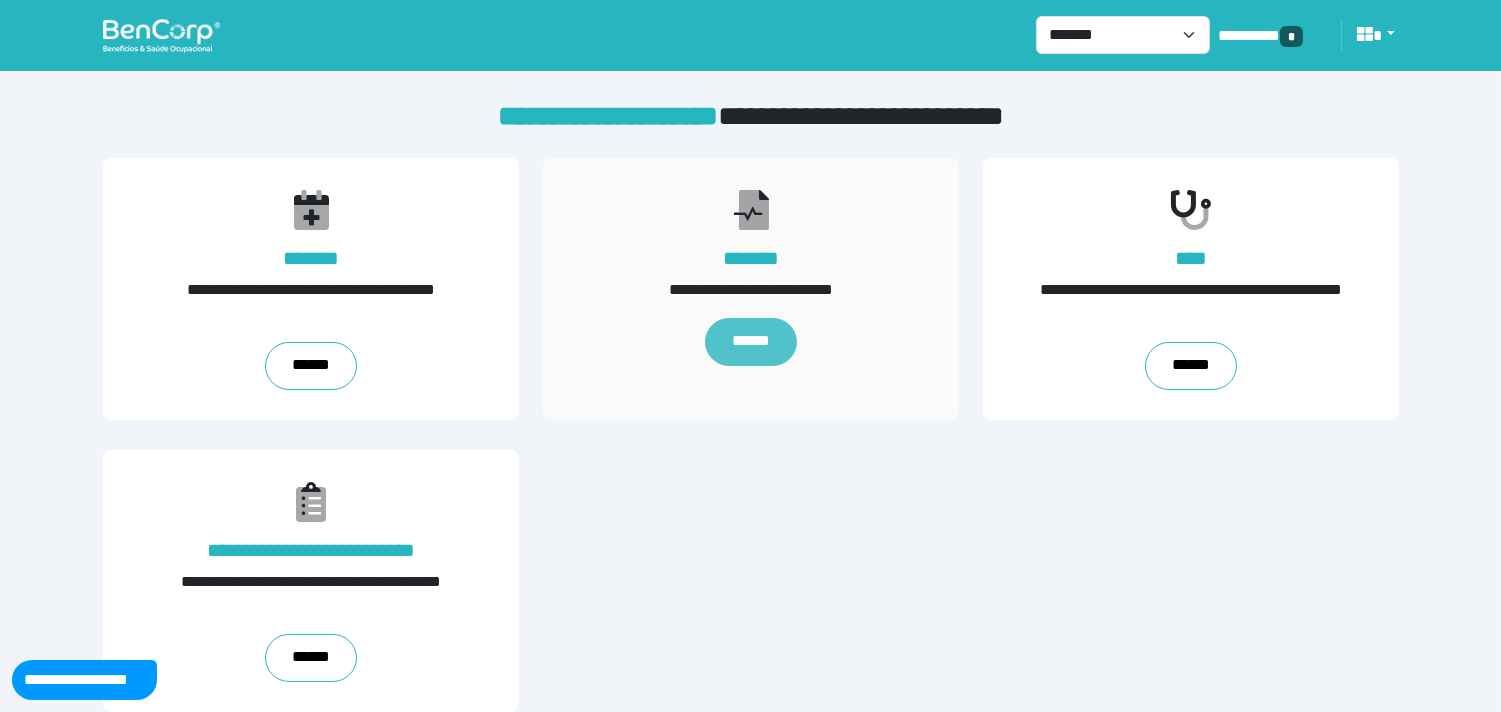 click on "******" at bounding box center (751, 342) 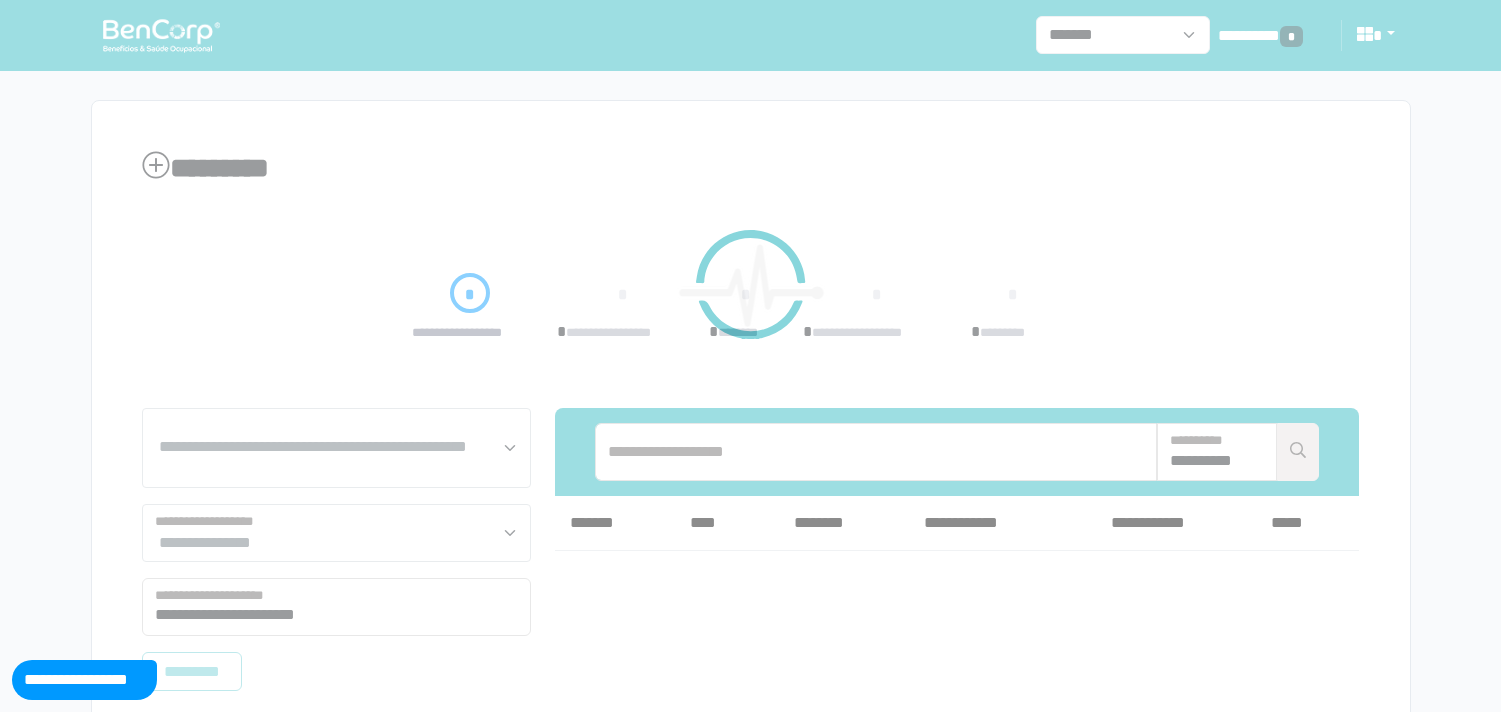 scroll, scrollTop: 50, scrollLeft: 0, axis: vertical 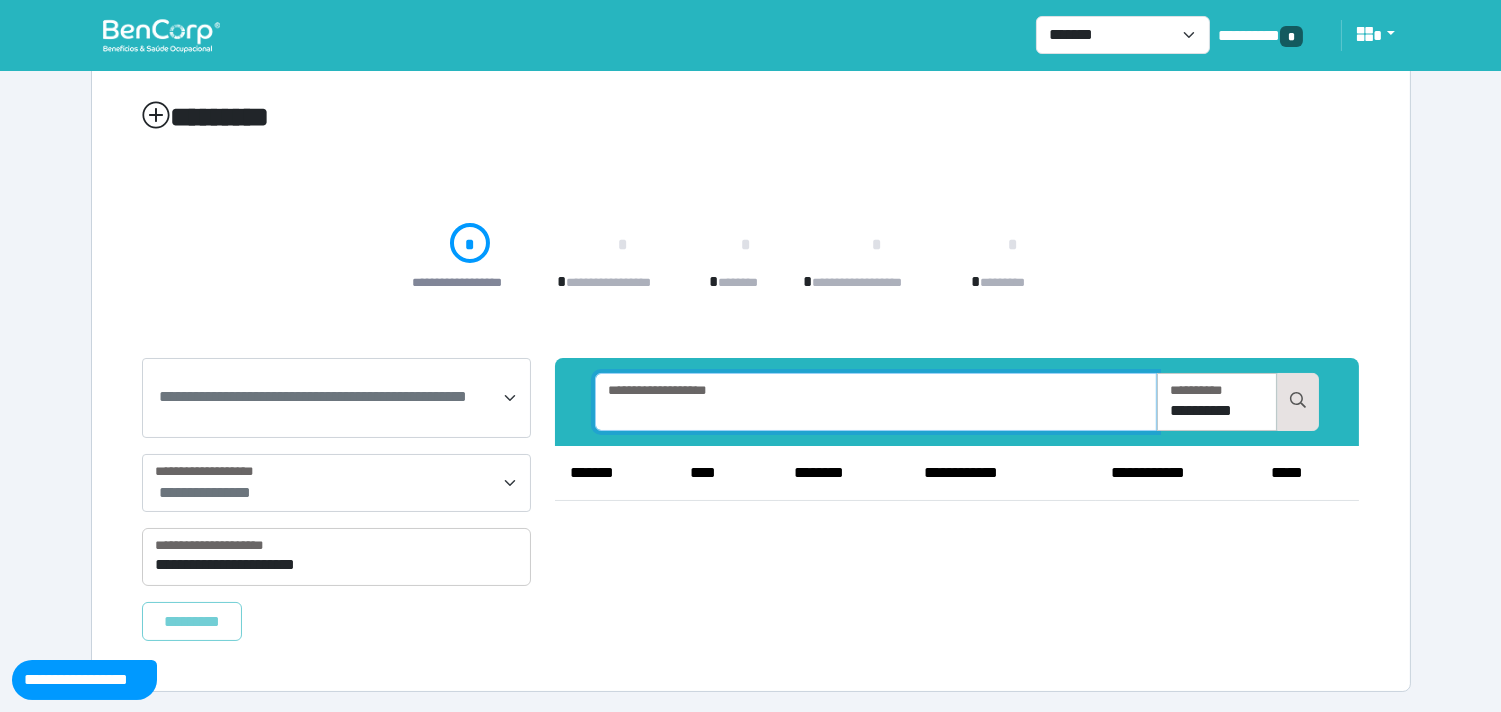 click at bounding box center [876, 402] 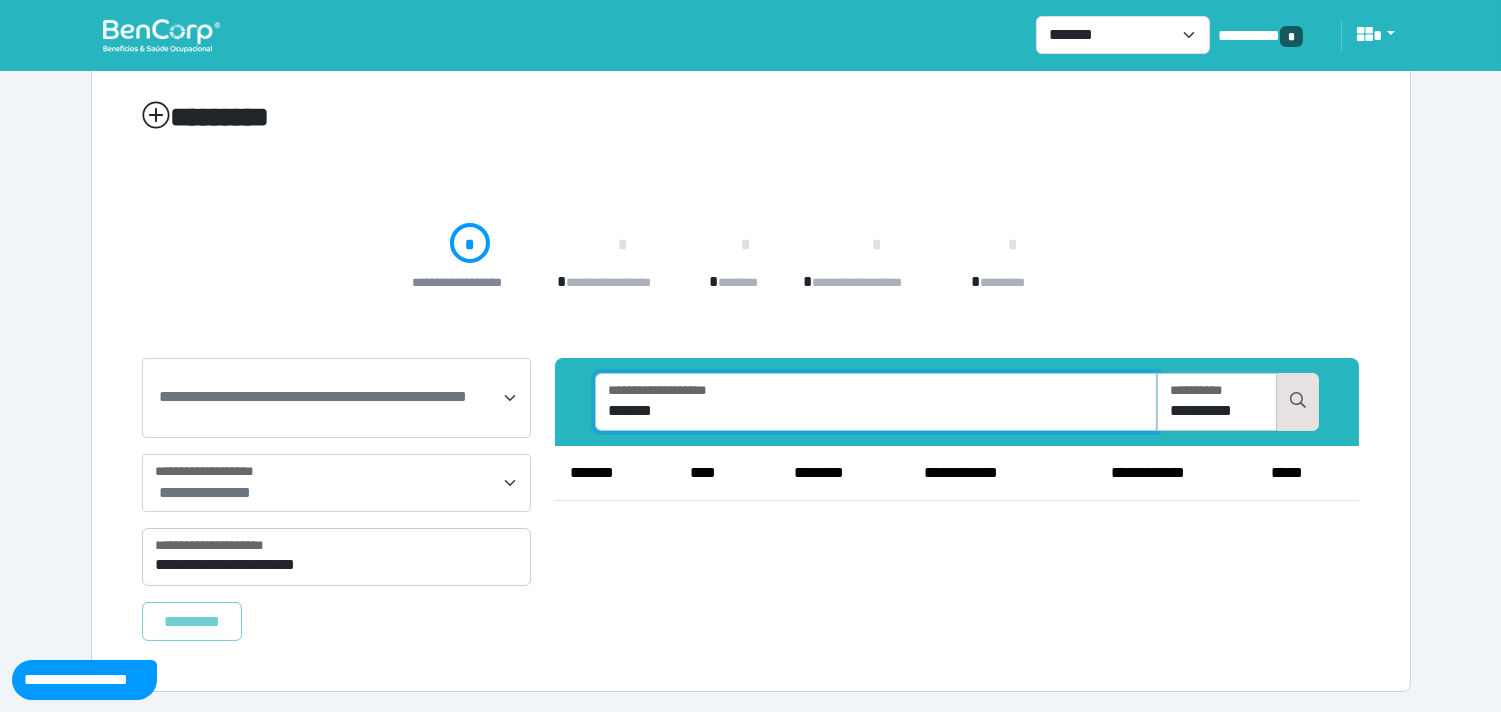 click on "*******" at bounding box center (876, 402) 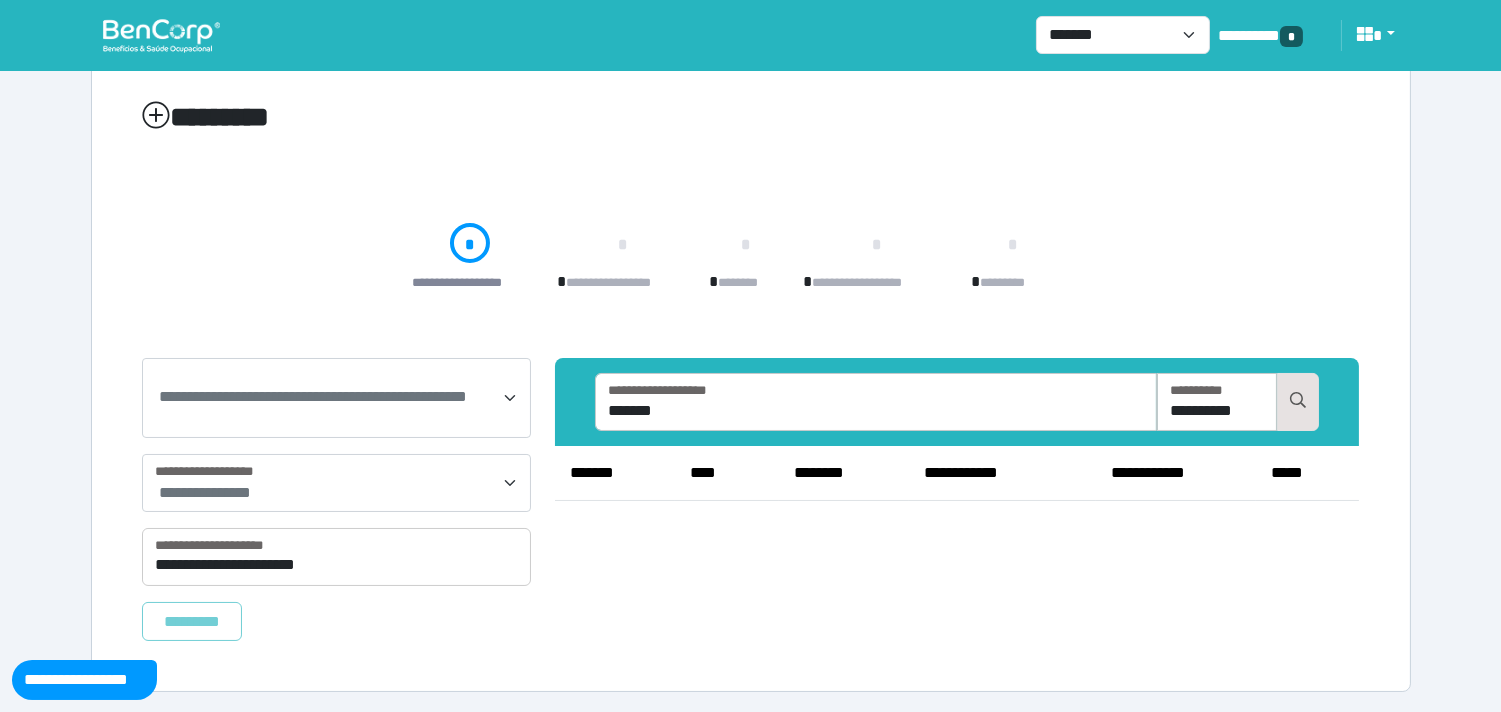 click at bounding box center [161, 35] 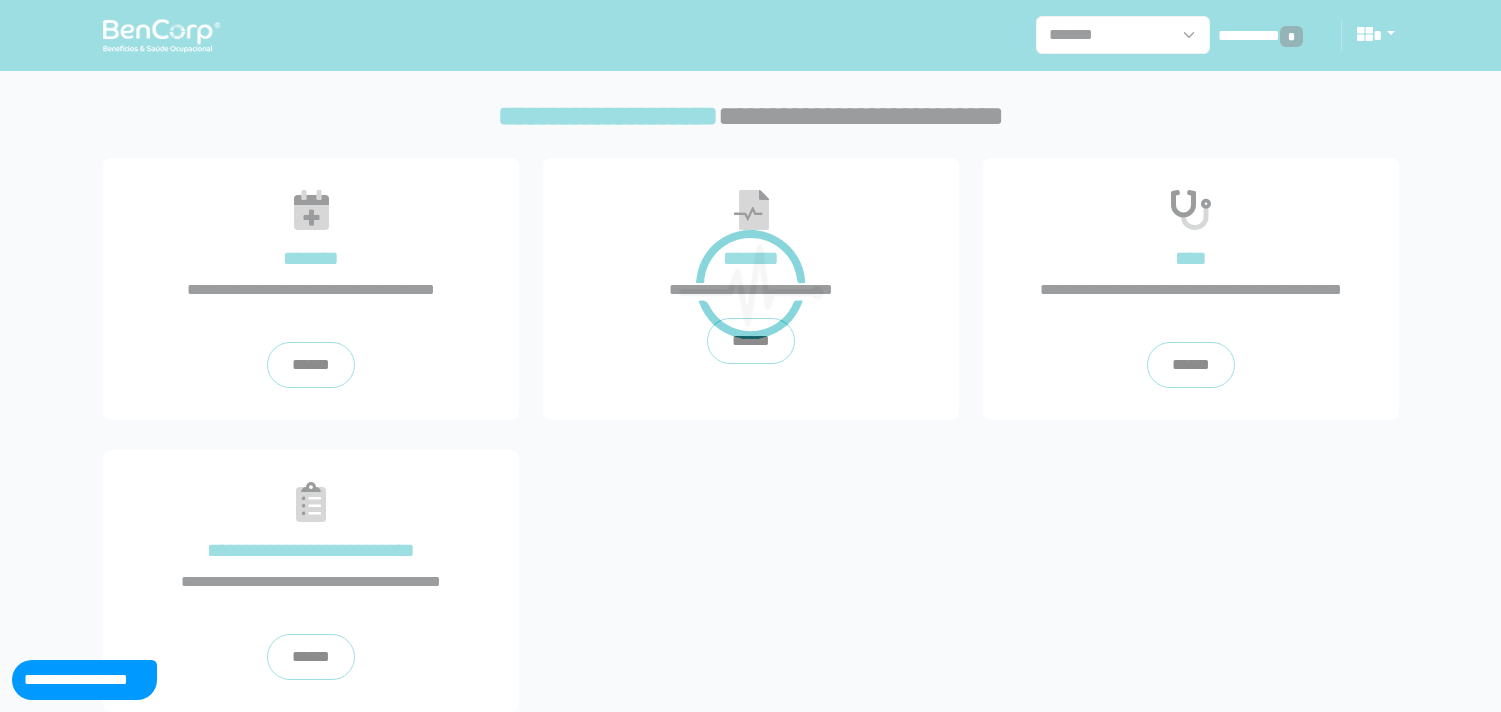 scroll, scrollTop: 0, scrollLeft: 0, axis: both 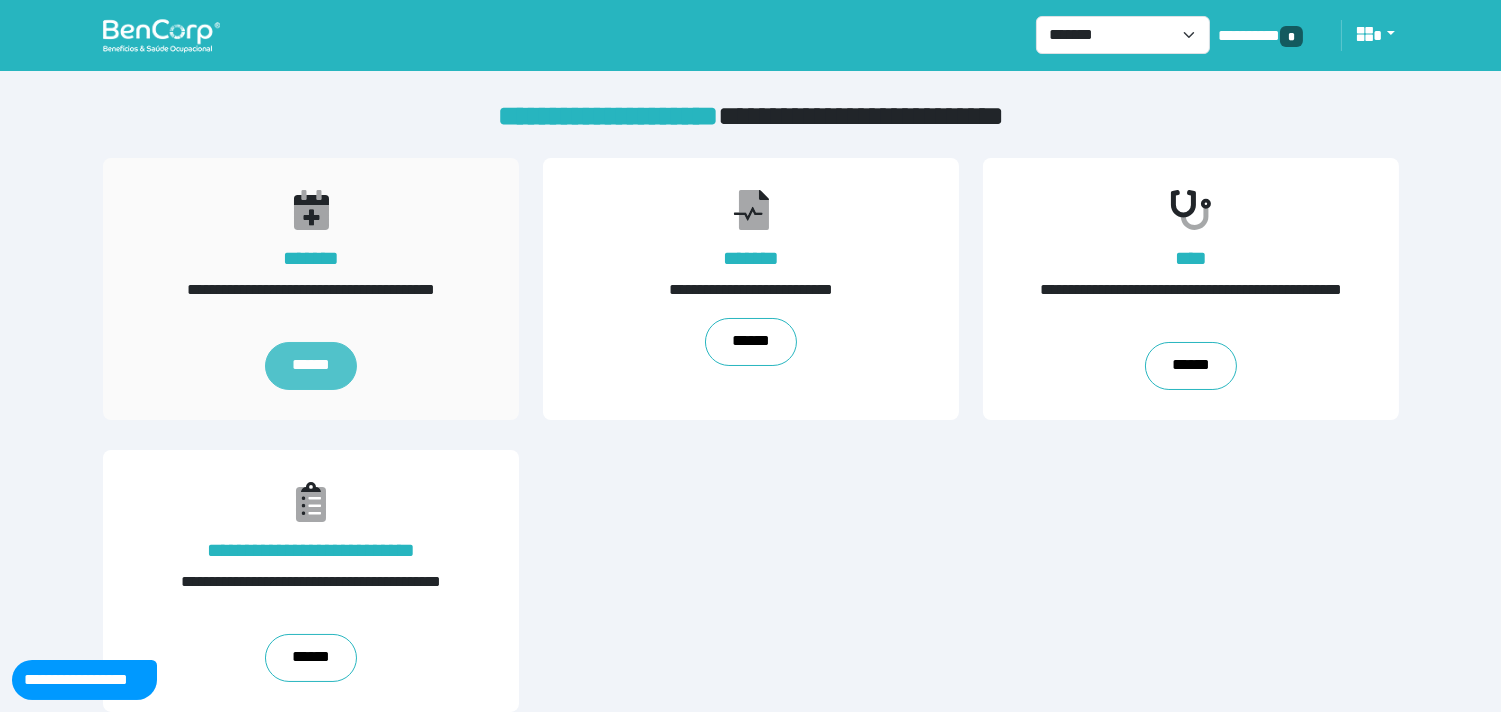 click on "******" at bounding box center (311, 366) 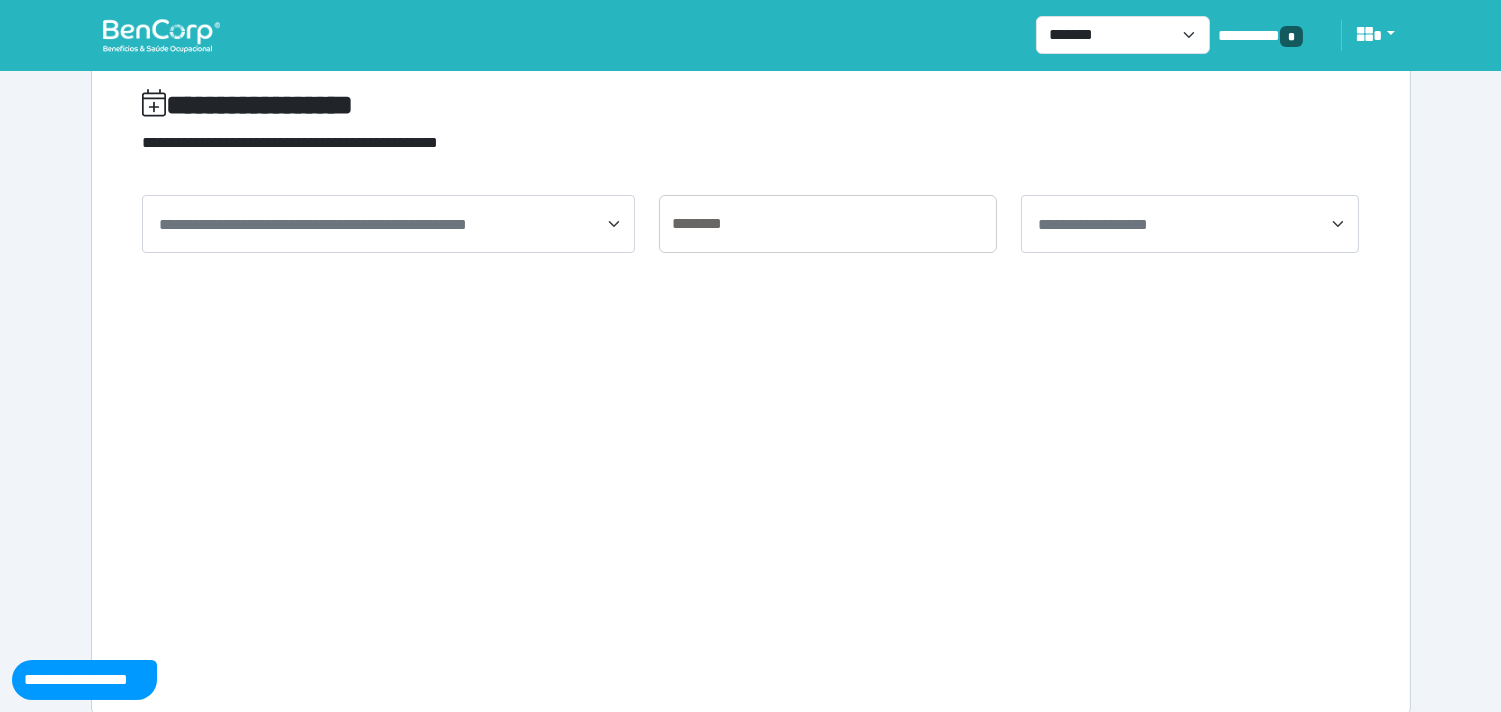 scroll, scrollTop: 65, scrollLeft: 0, axis: vertical 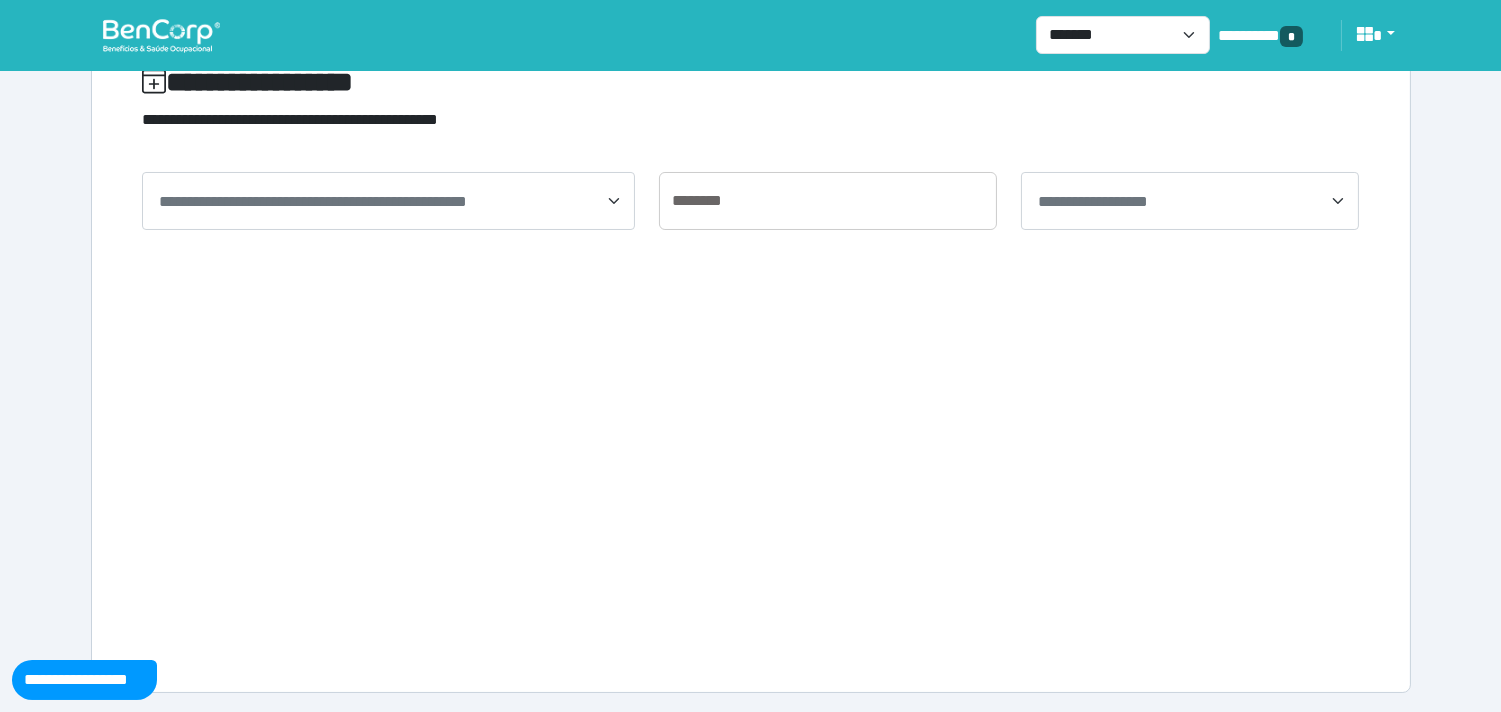 click on "**********" at bounding box center [388, 201] 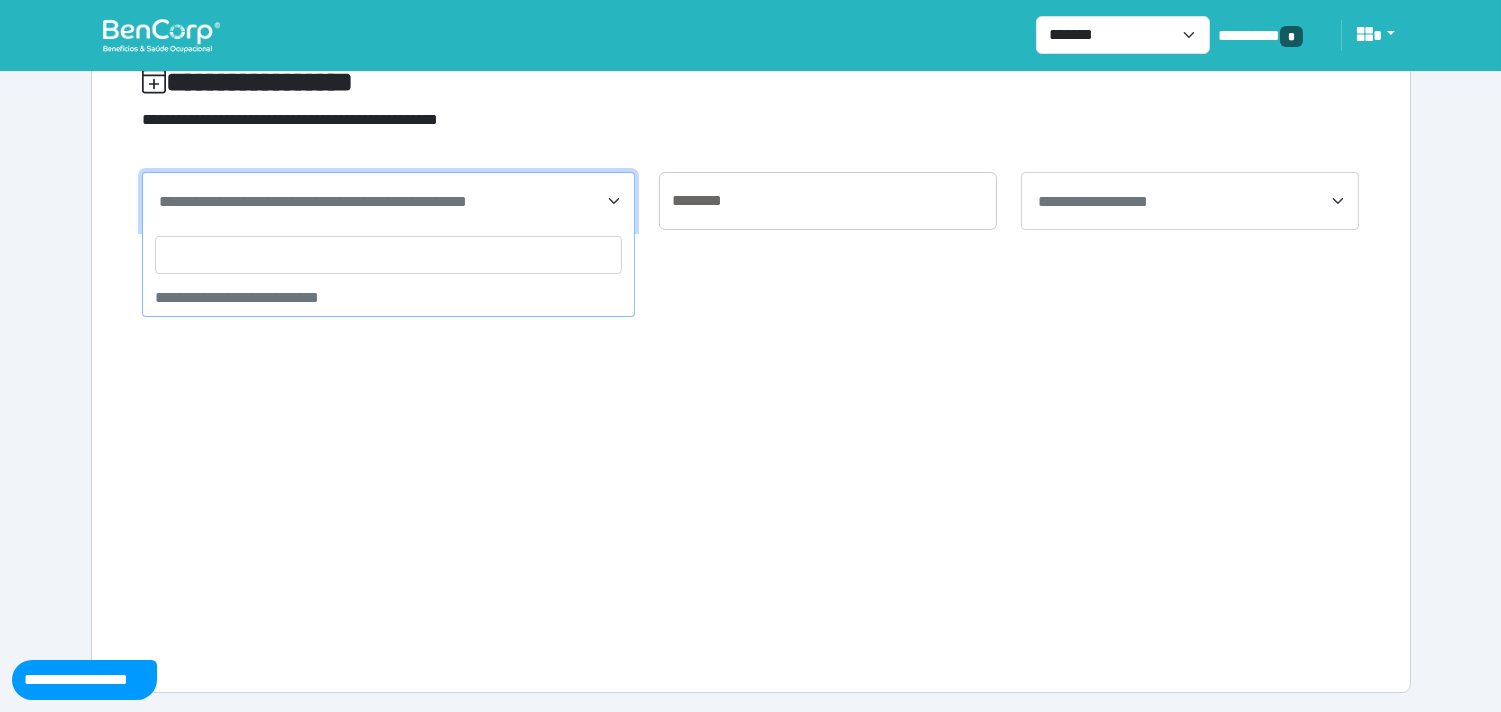 click at bounding box center [388, 255] 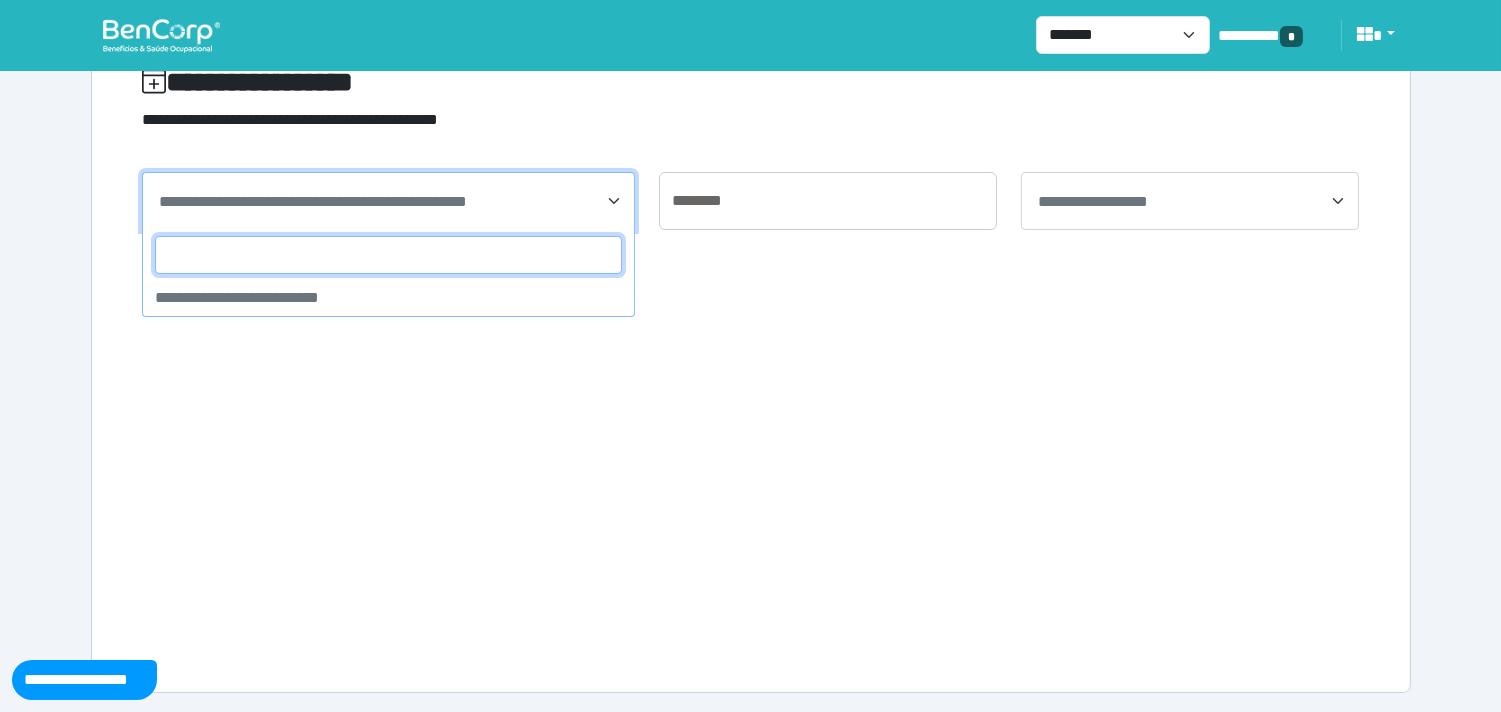 click at bounding box center (388, 255) 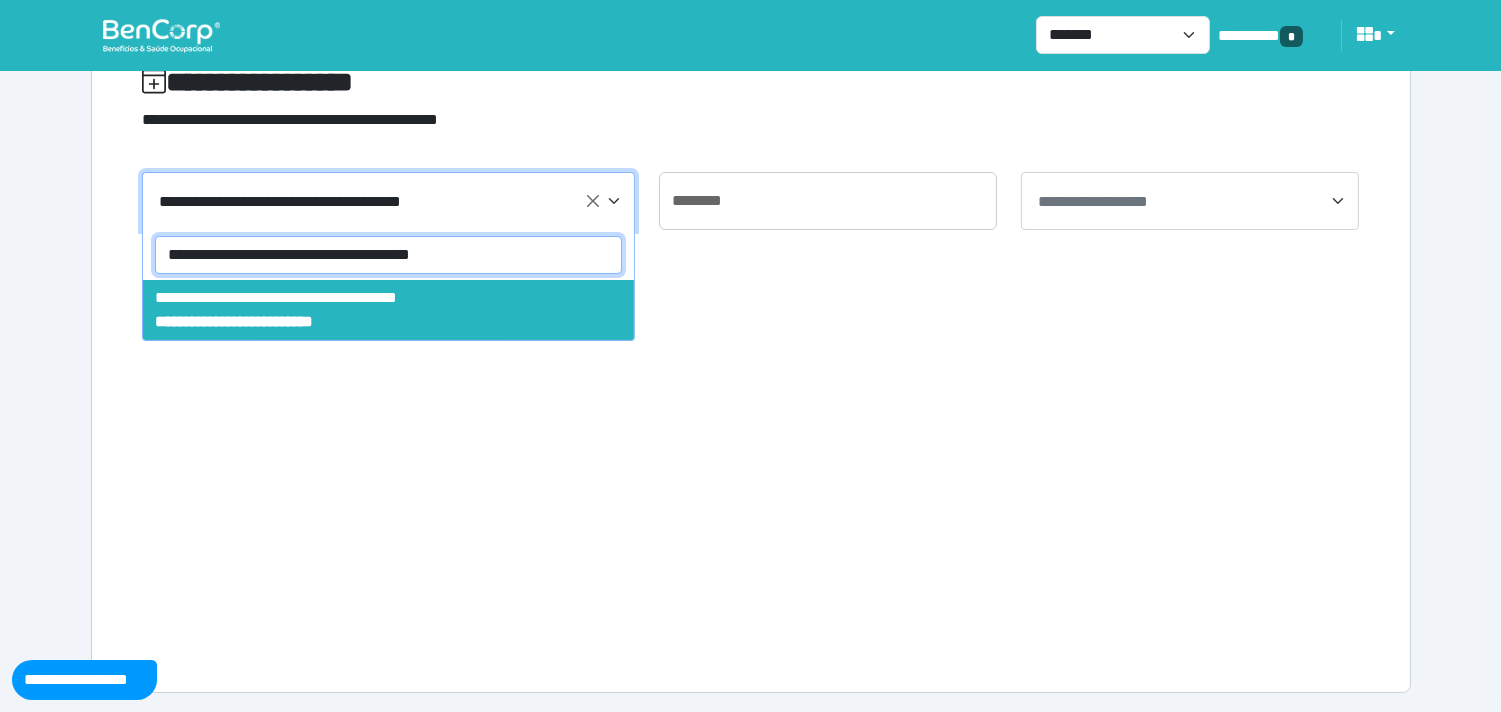 click on "**********" at bounding box center (750, 324) 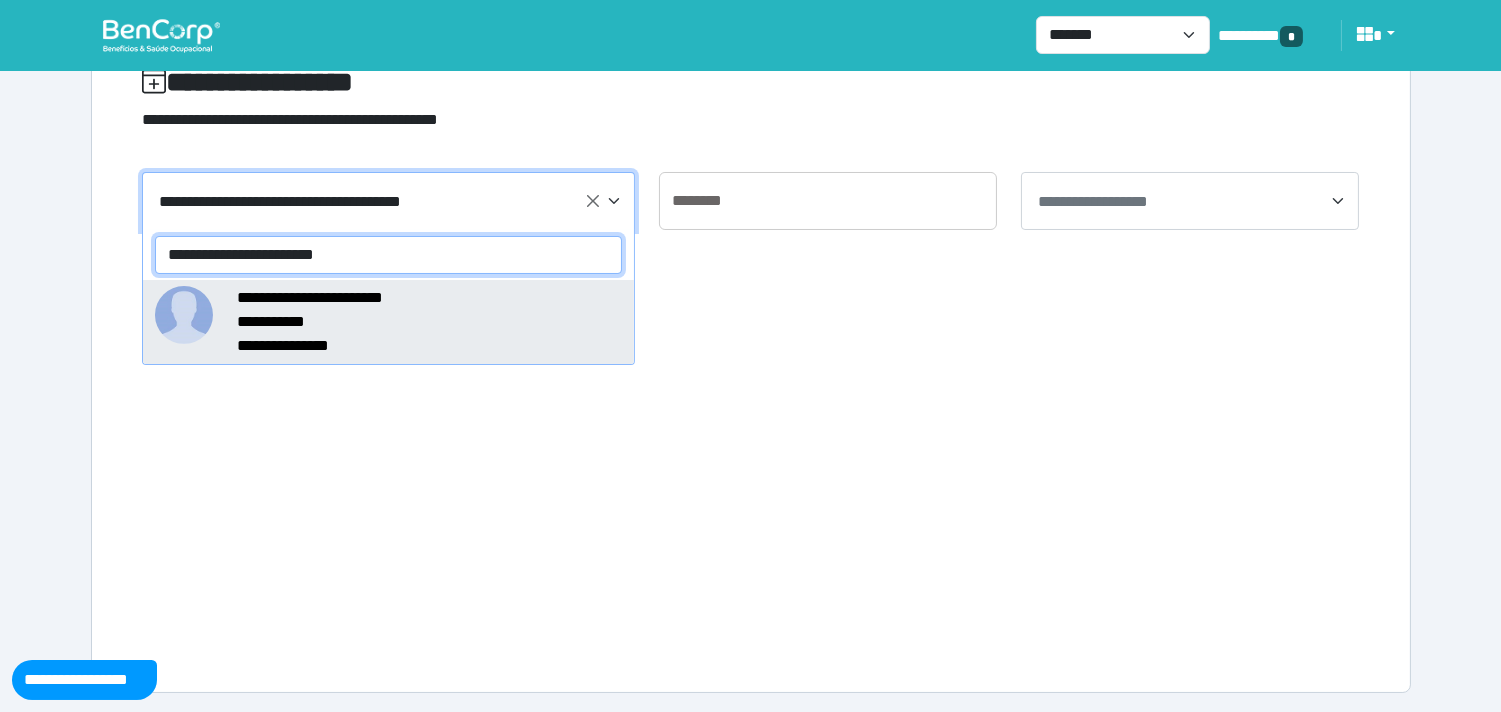 type on "**********" 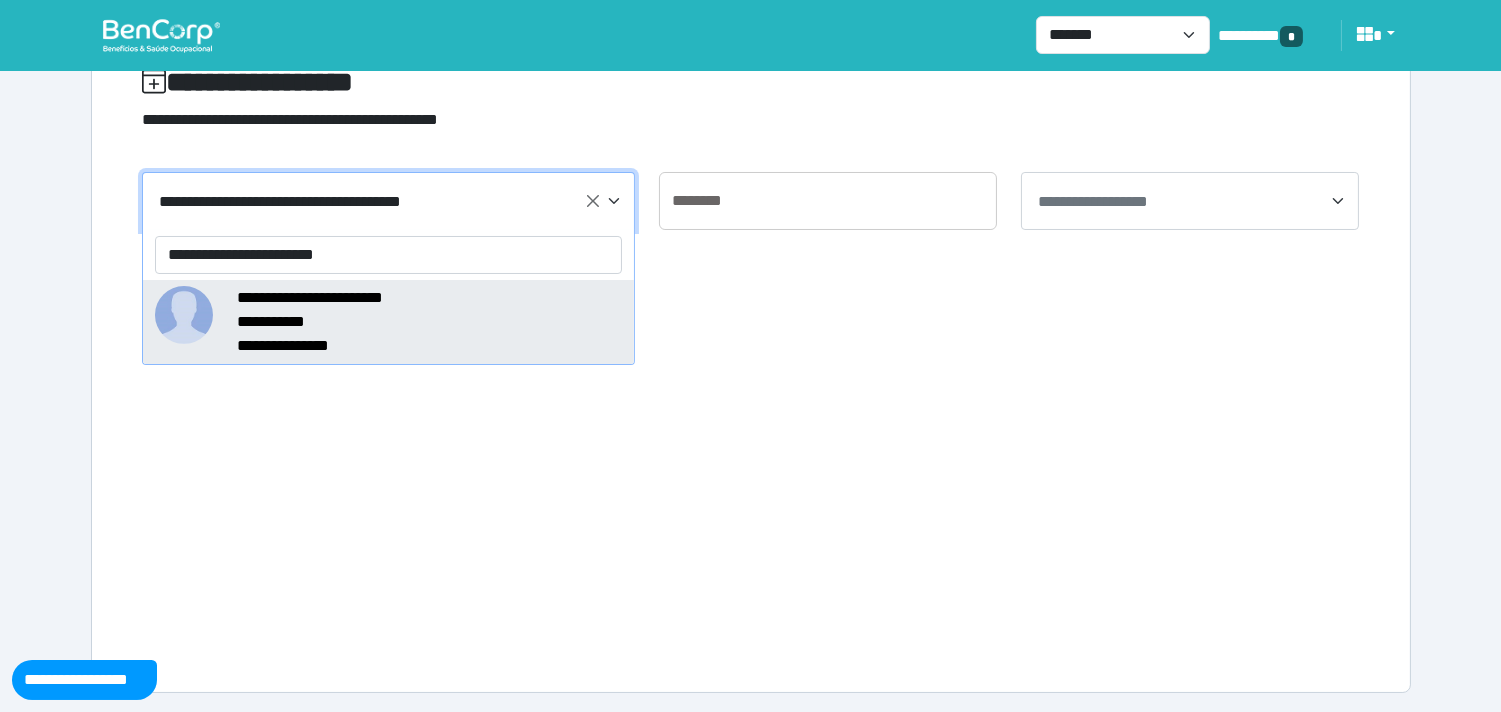 type on "**********" 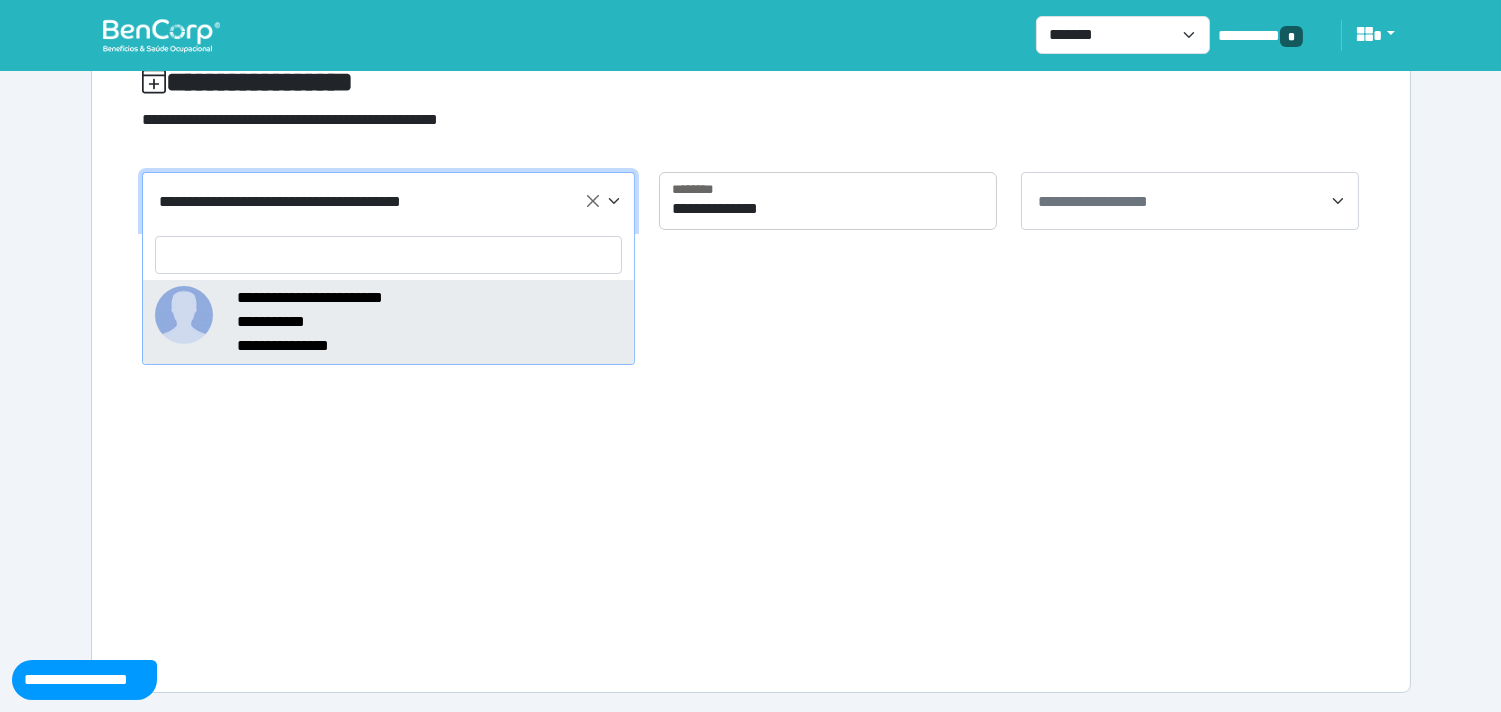 select on "******" 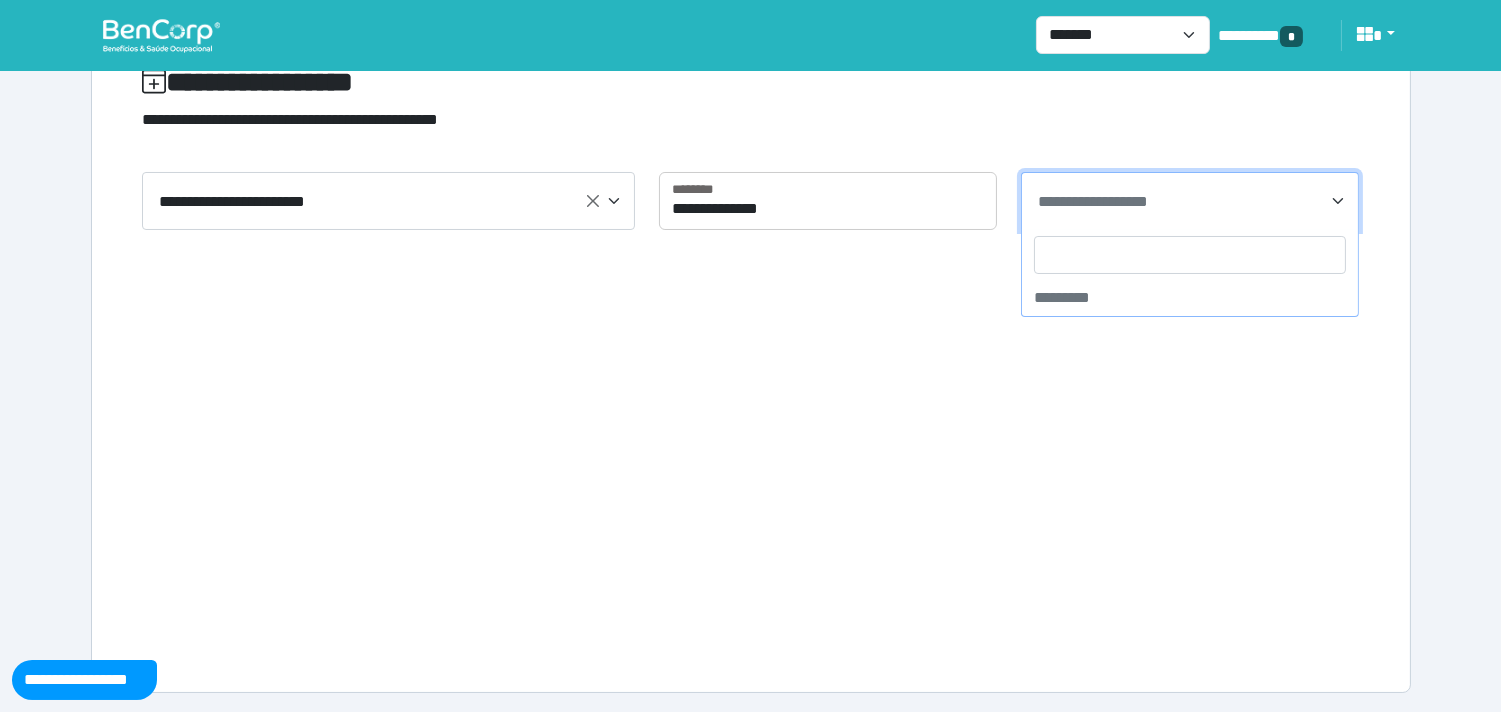 click on "**********" at bounding box center [1093, 201] 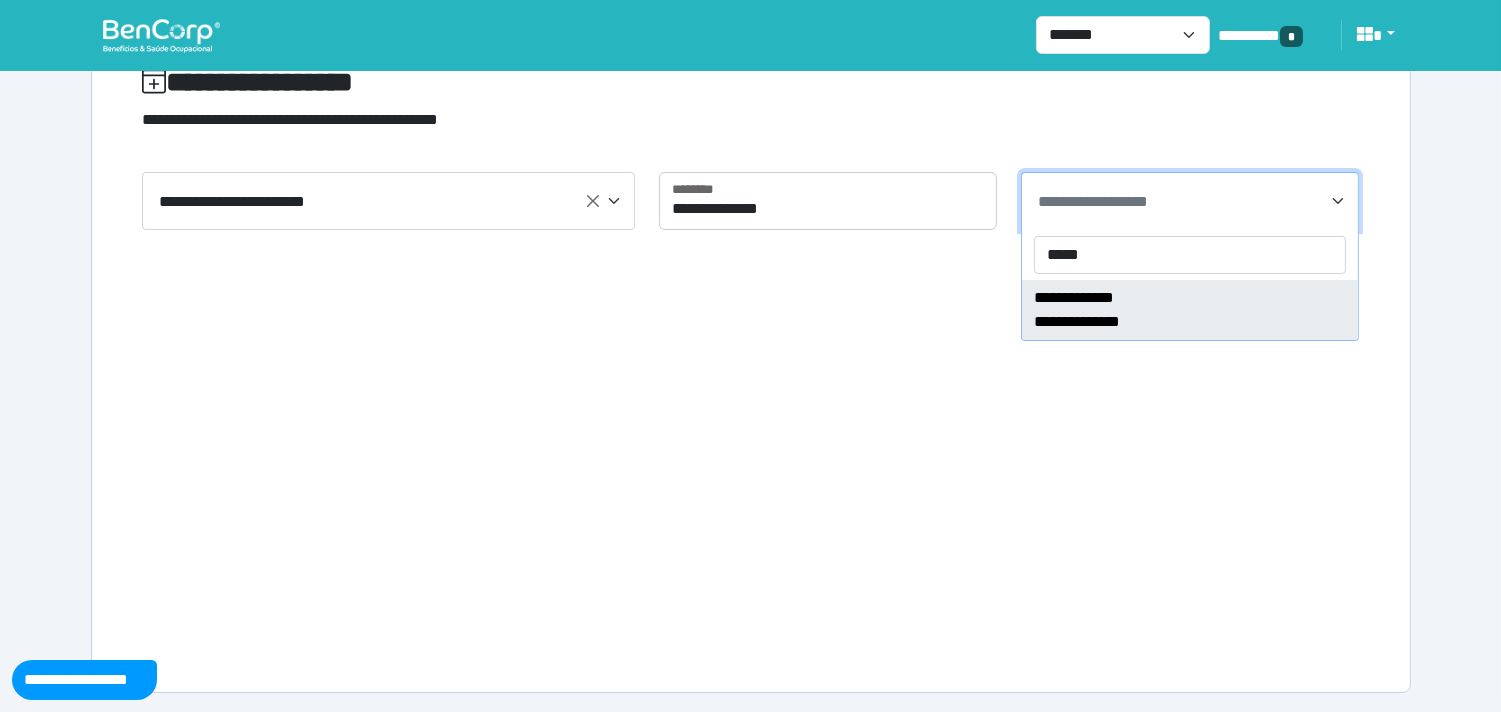 type on "*****" 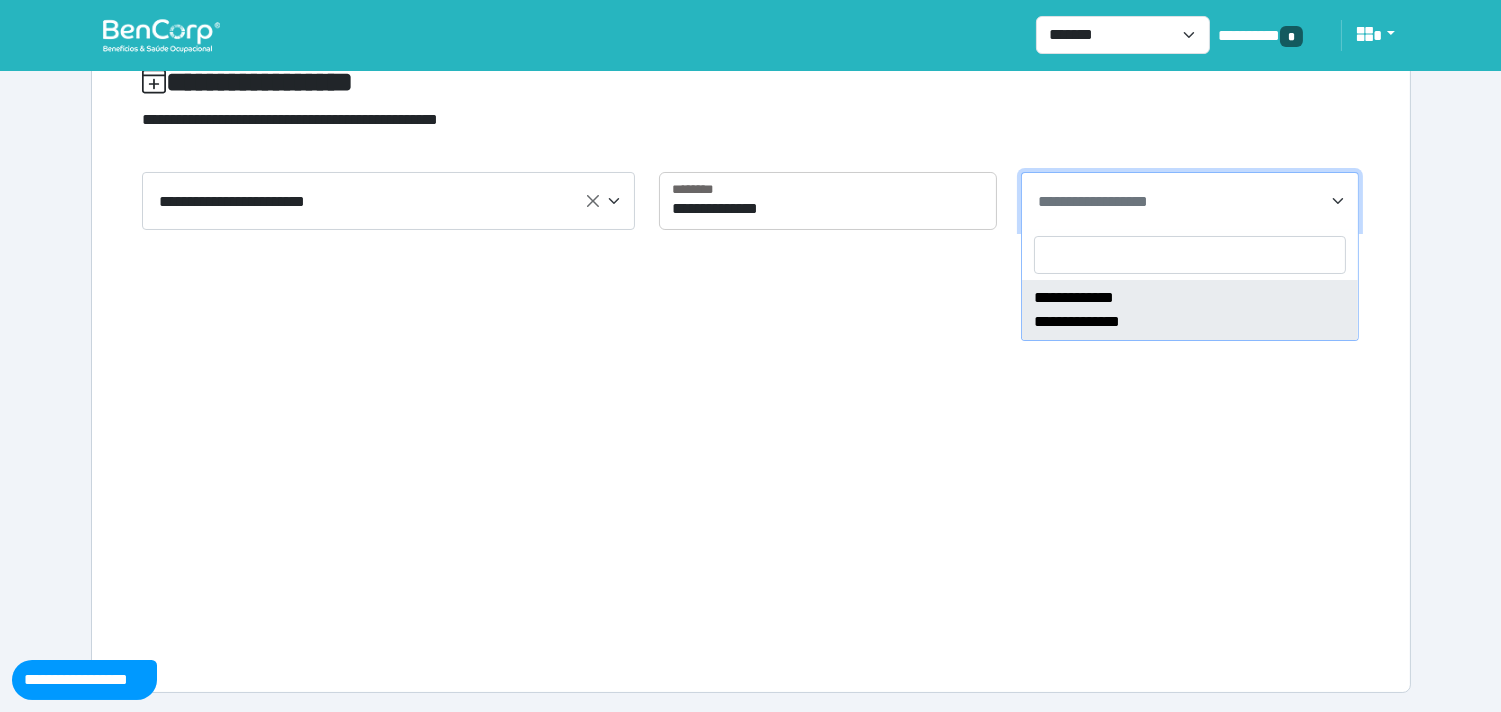 select on "****" 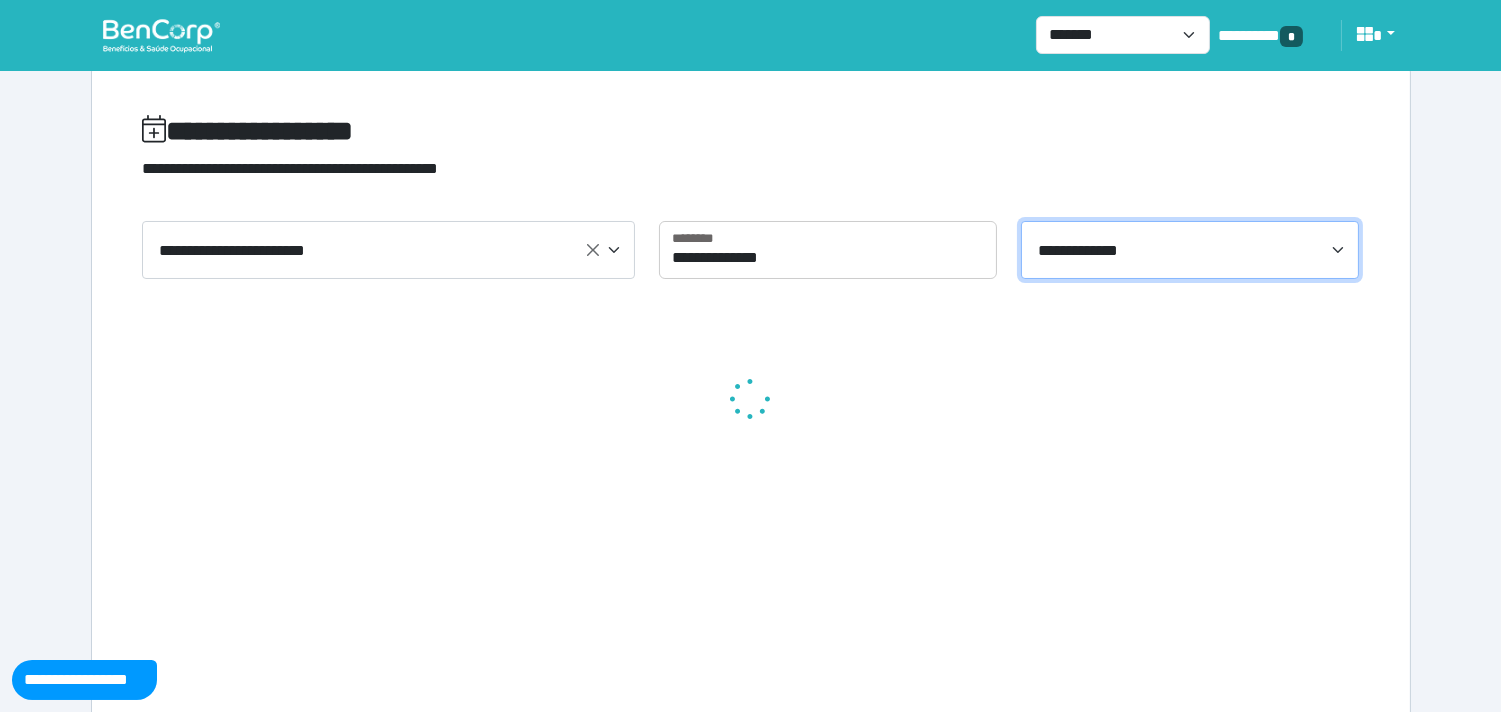 scroll, scrollTop: 0, scrollLeft: 0, axis: both 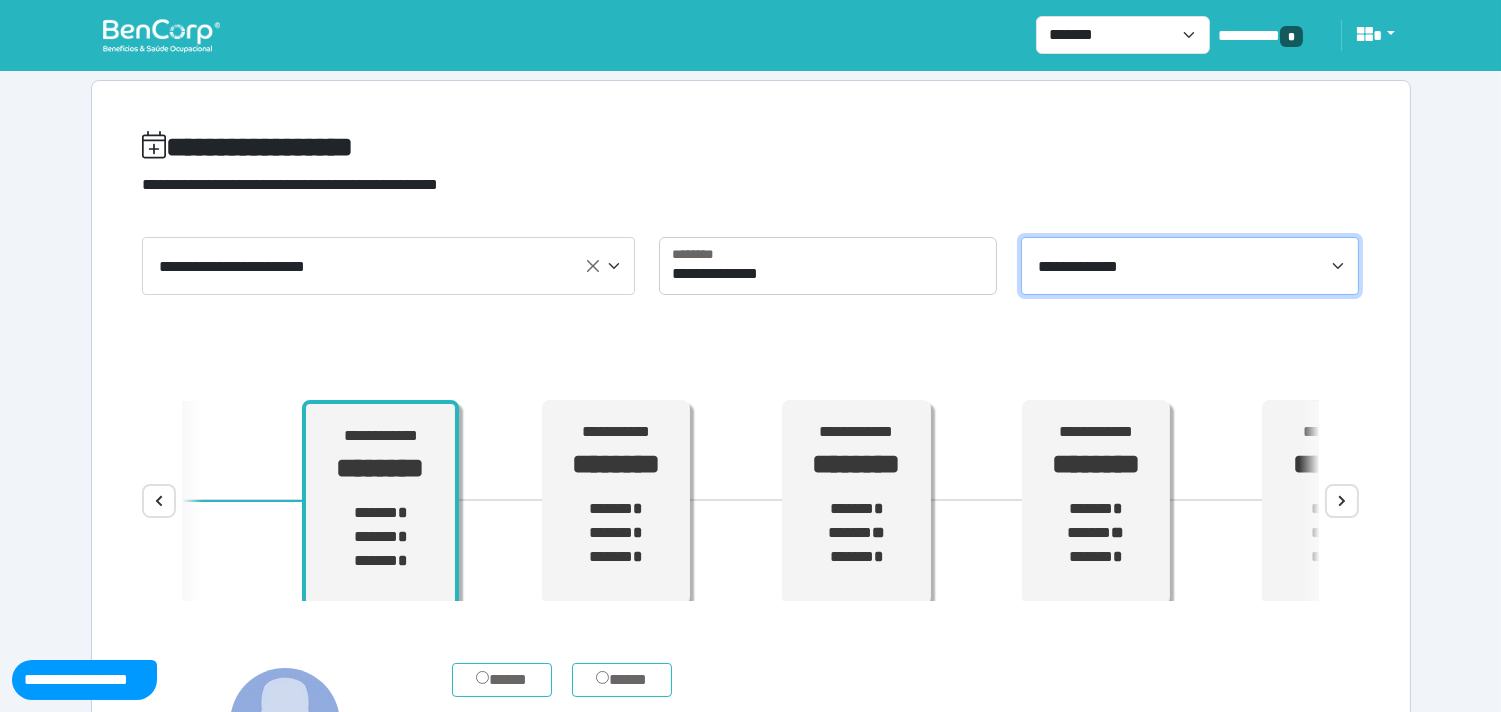 click on "****" at bounding box center [1342, 501] 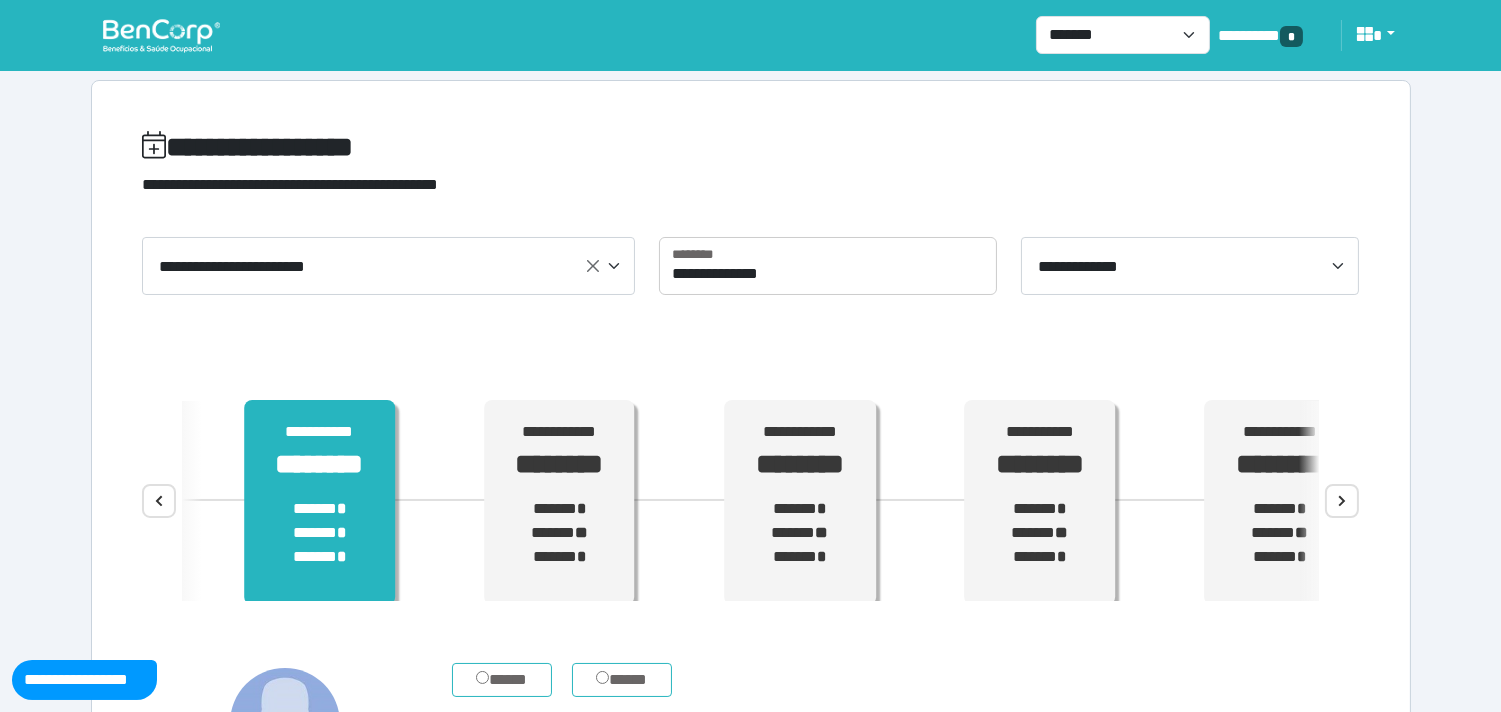 click on "**********" at bounding box center [319, 503] 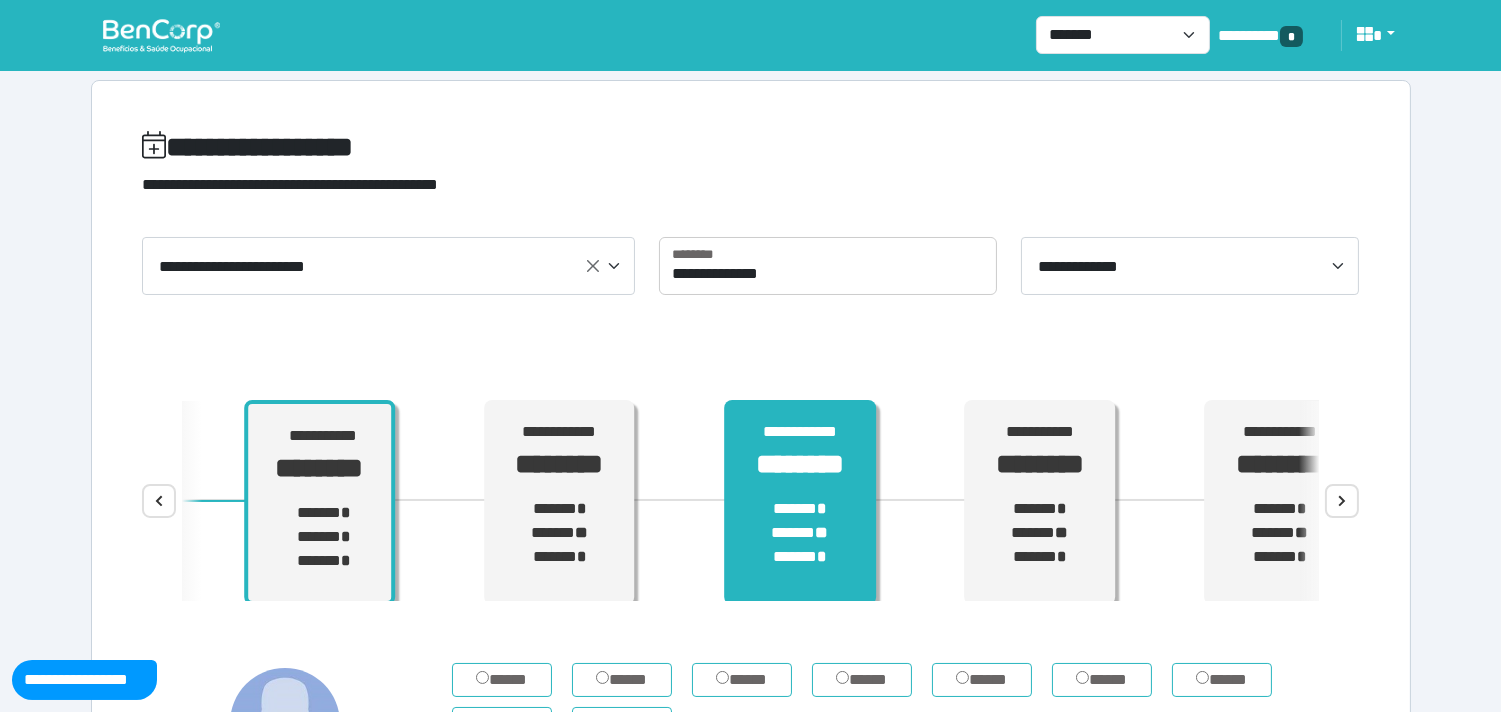 scroll, scrollTop: 11, scrollLeft: 0, axis: vertical 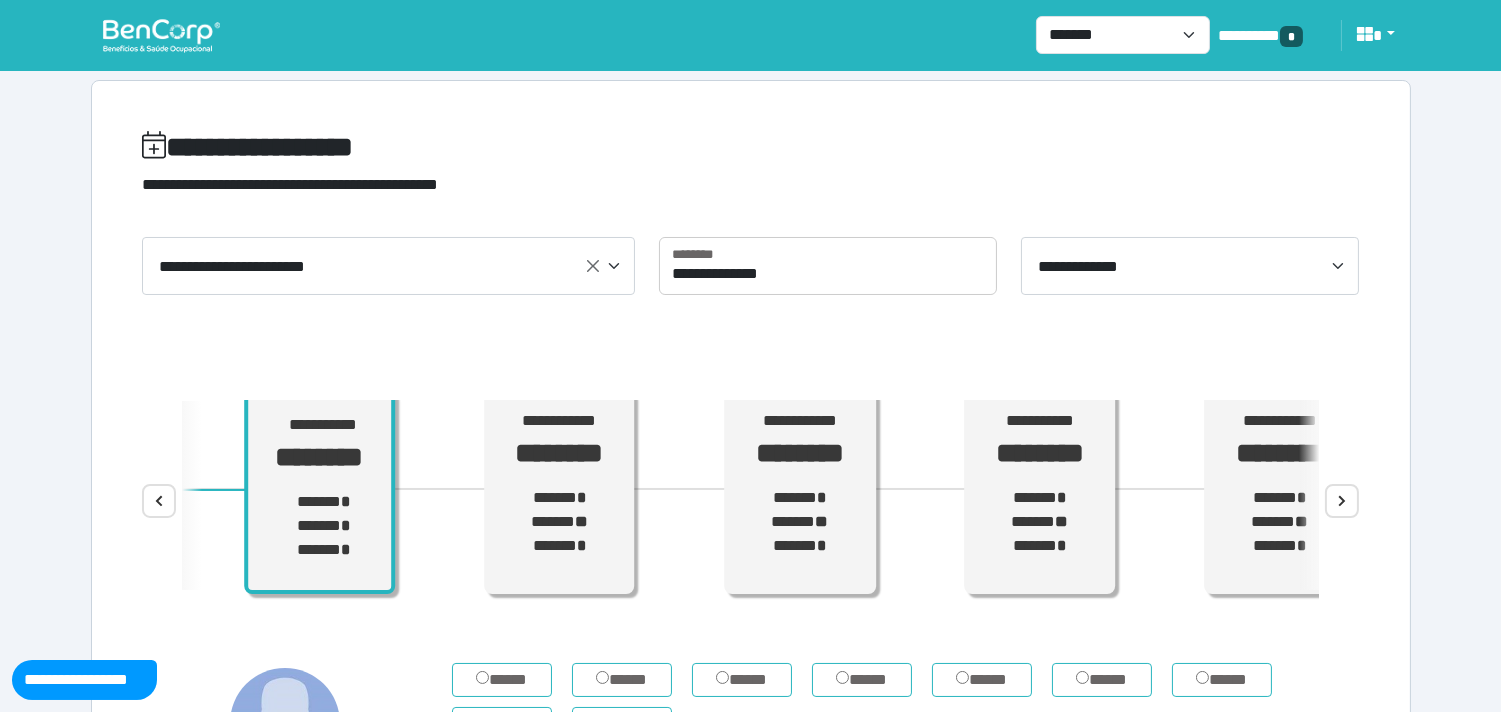click at bounding box center [161, 35] 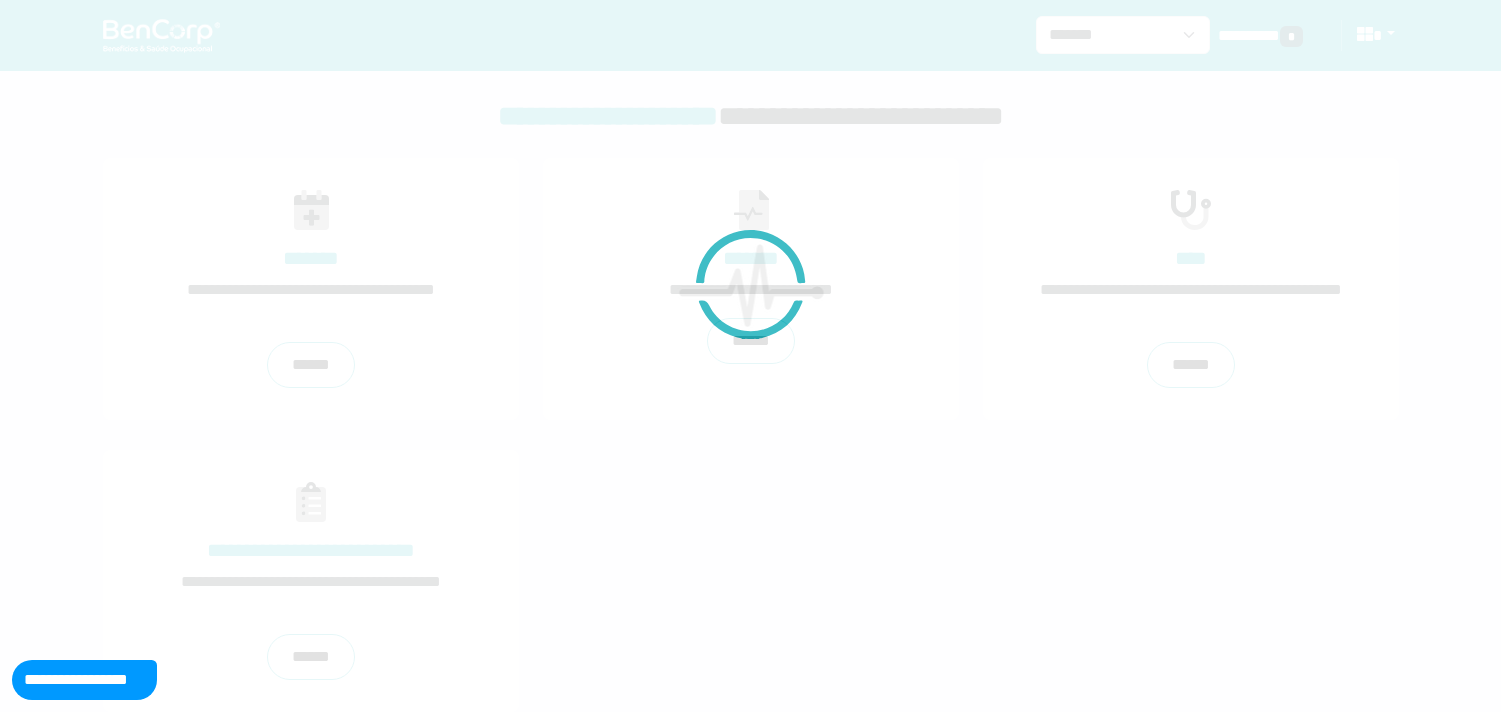 scroll, scrollTop: 0, scrollLeft: 0, axis: both 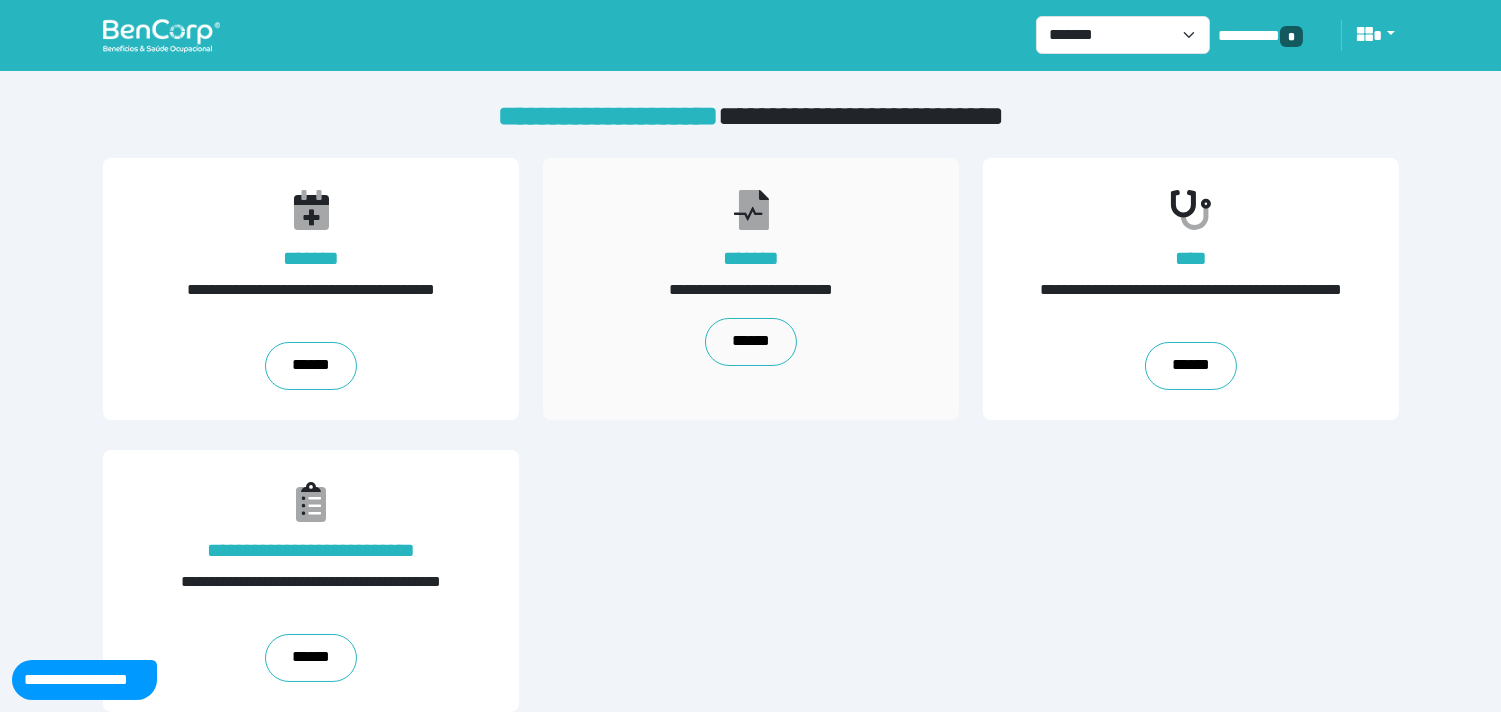 click on "**********" at bounding box center [751, 289] 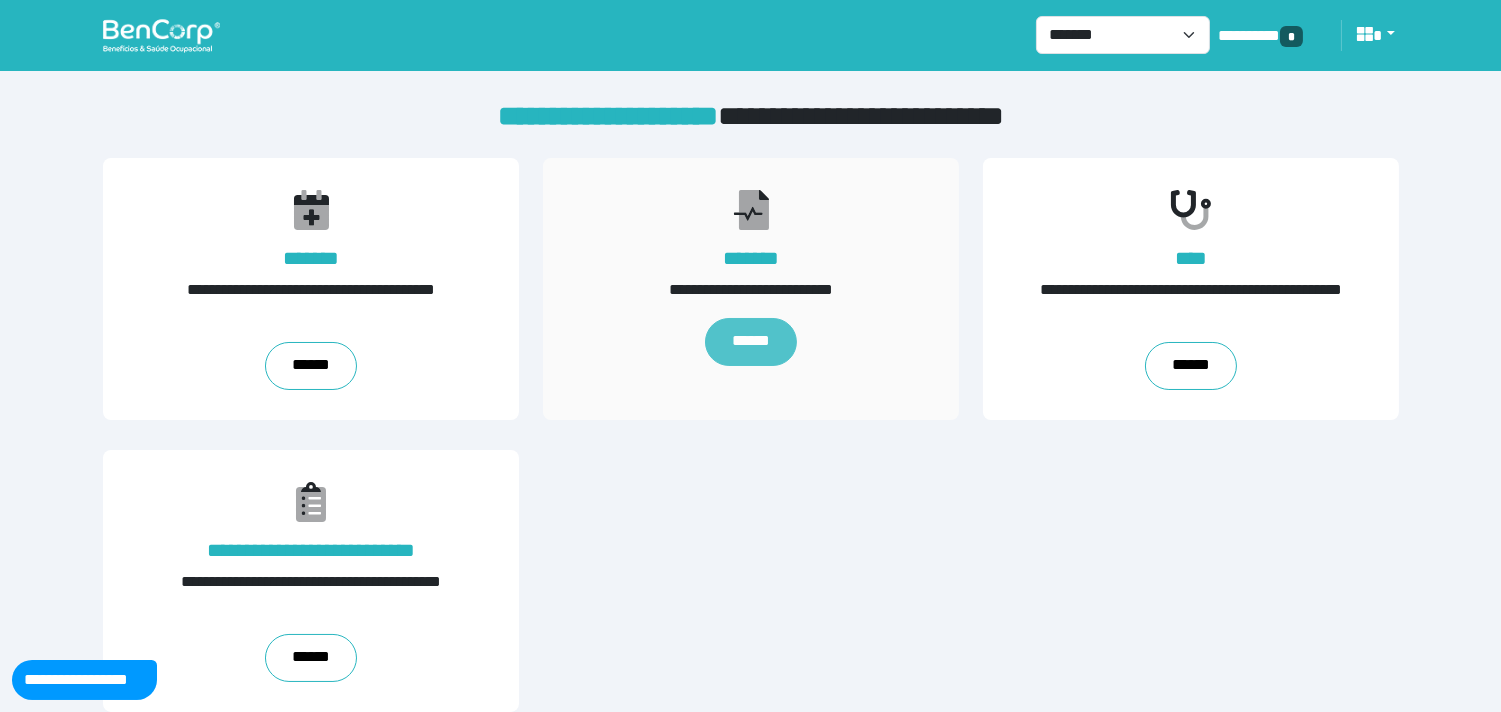 click on "******" at bounding box center [751, 342] 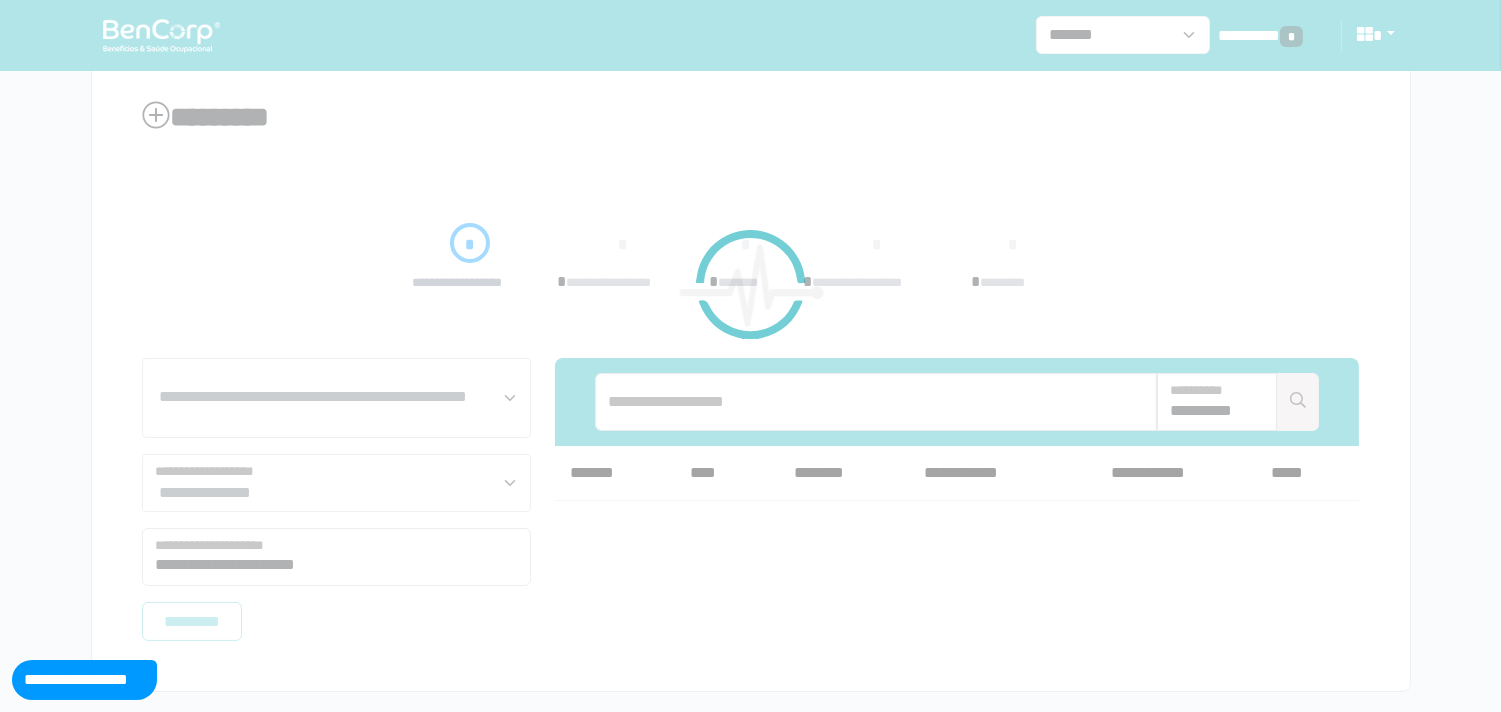 scroll, scrollTop: 50, scrollLeft: 0, axis: vertical 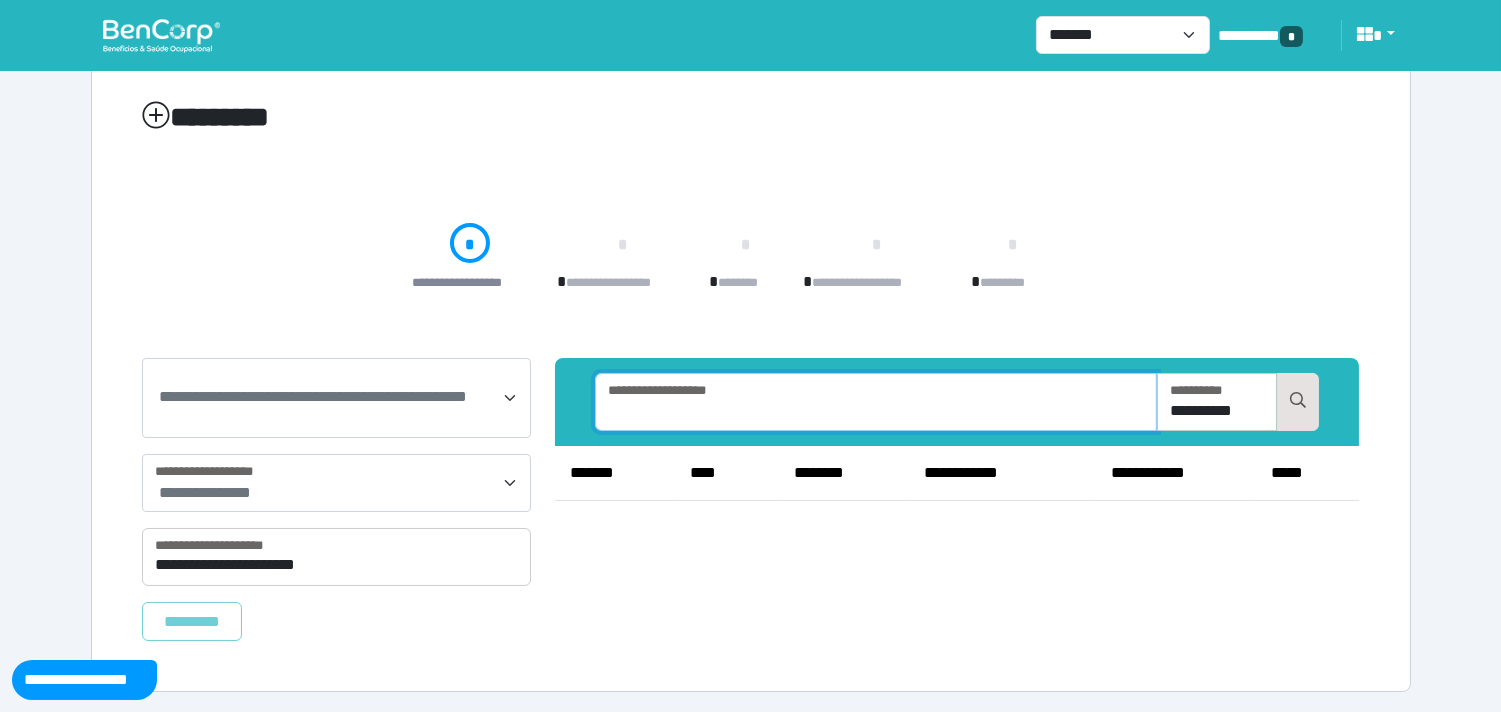 click at bounding box center [876, 402] 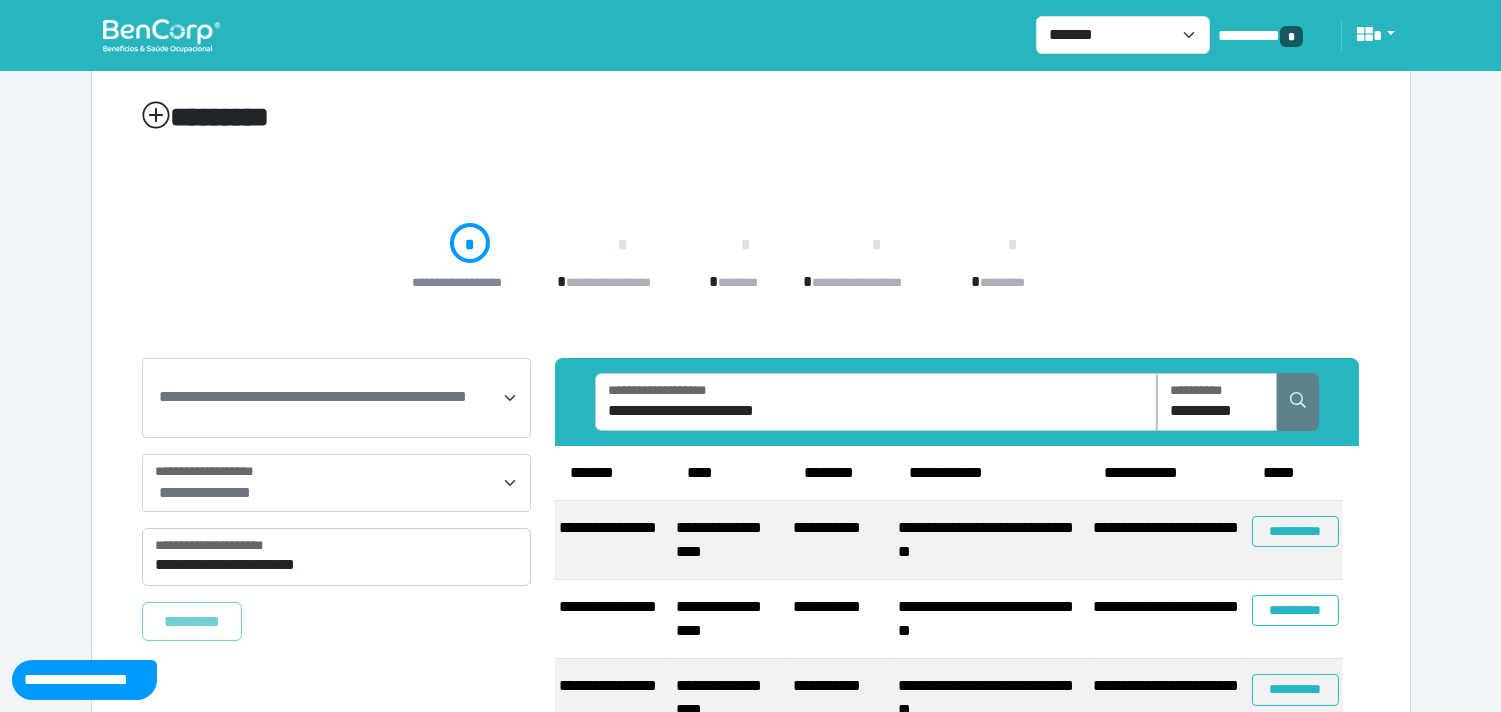 click at bounding box center [1298, 402] 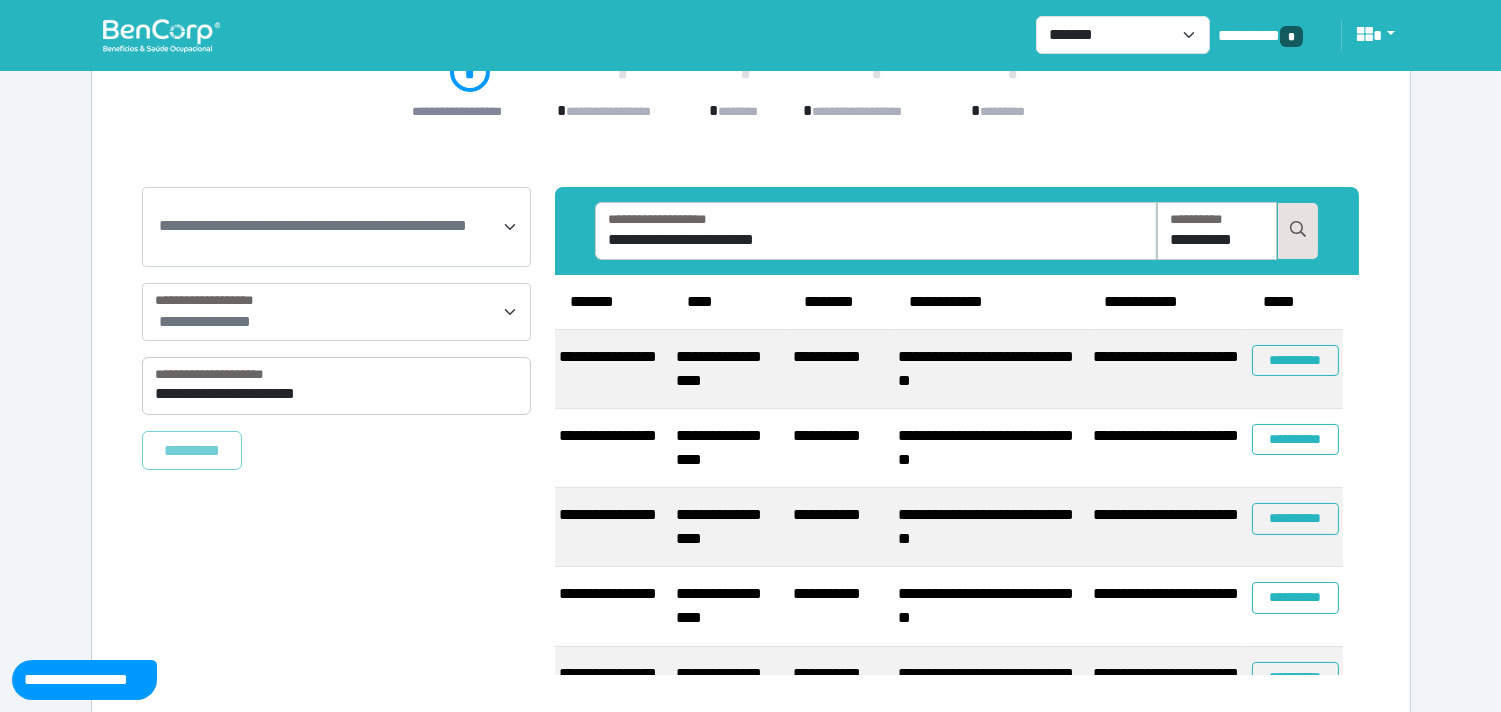 scroll, scrollTop: 222, scrollLeft: 0, axis: vertical 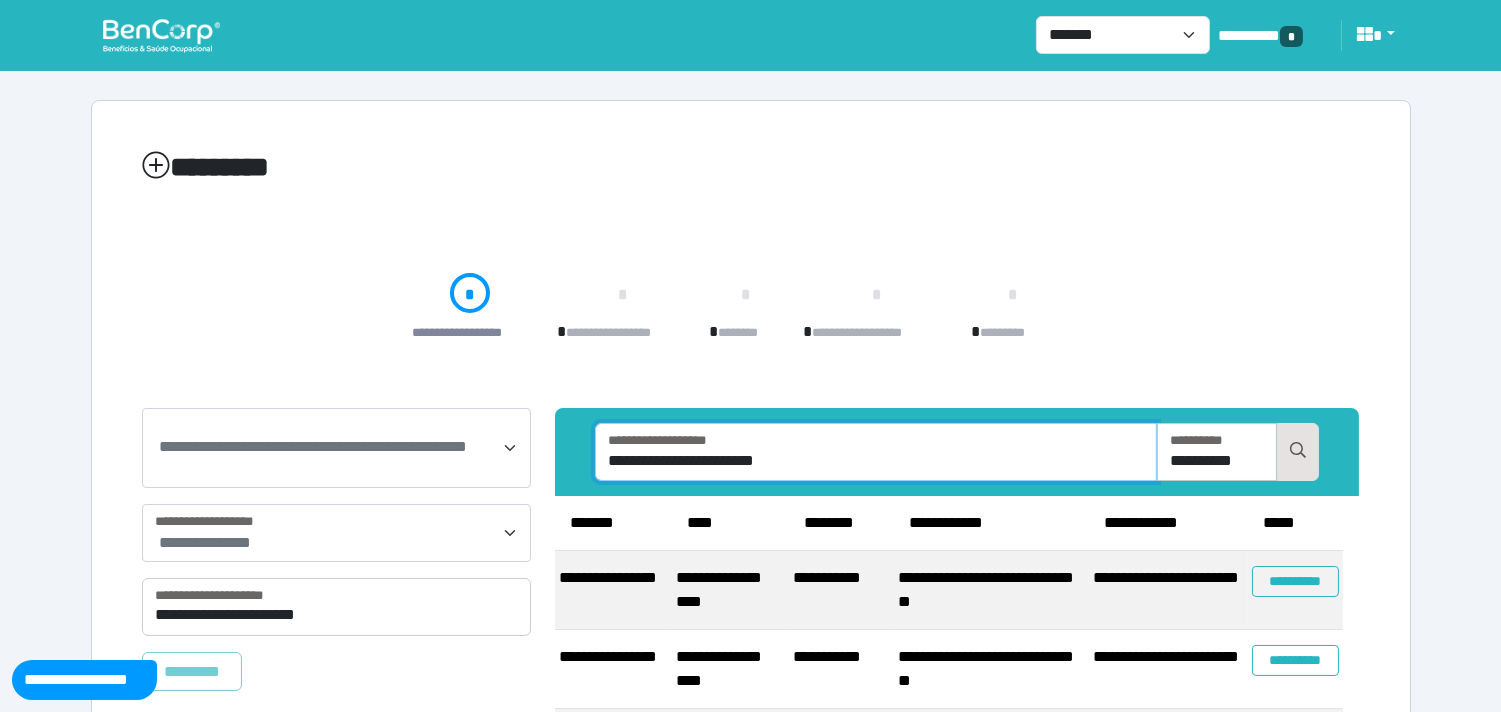 drag, startPoint x: 826, startPoint y: 463, endPoint x: 744, endPoint y: 458, distance: 82.1523 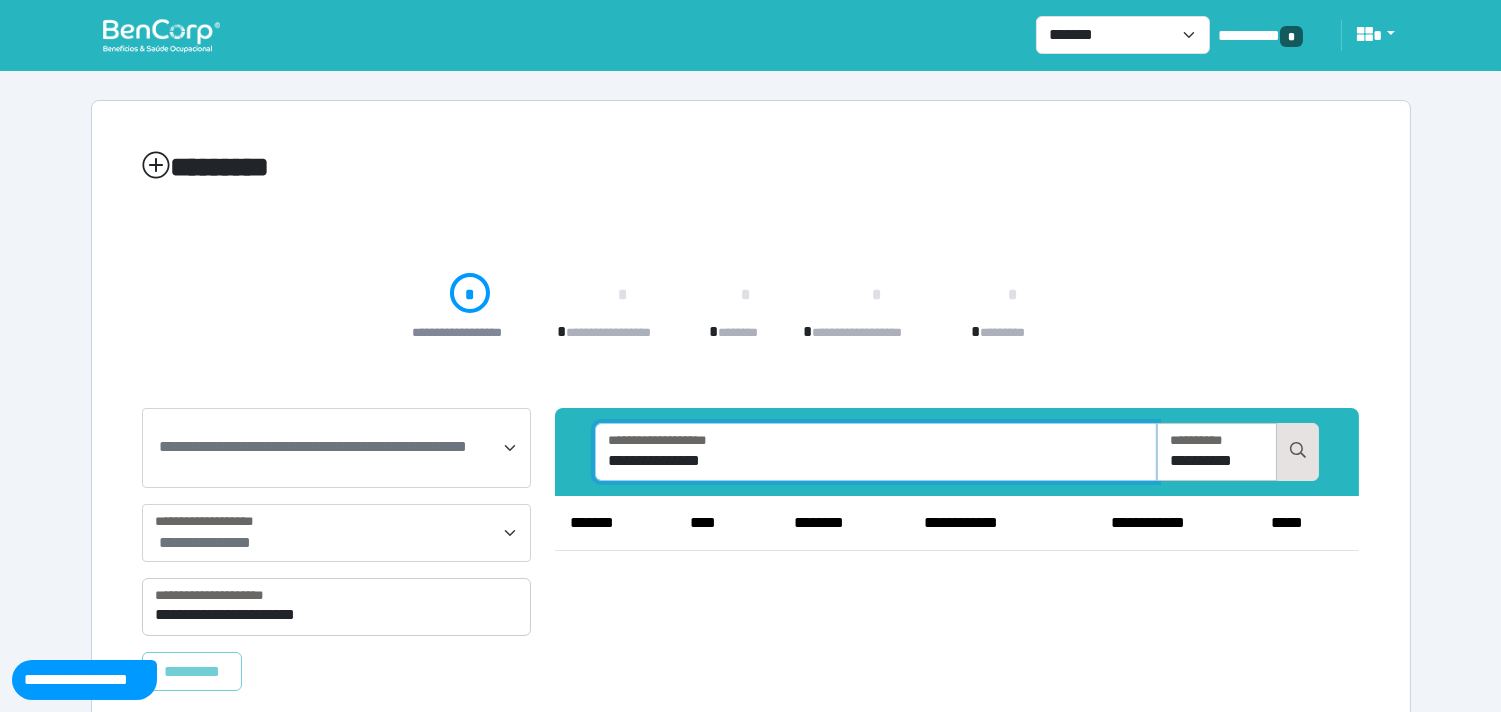 drag, startPoint x: 744, startPoint y: 458, endPoint x: 584, endPoint y: 431, distance: 162.26213 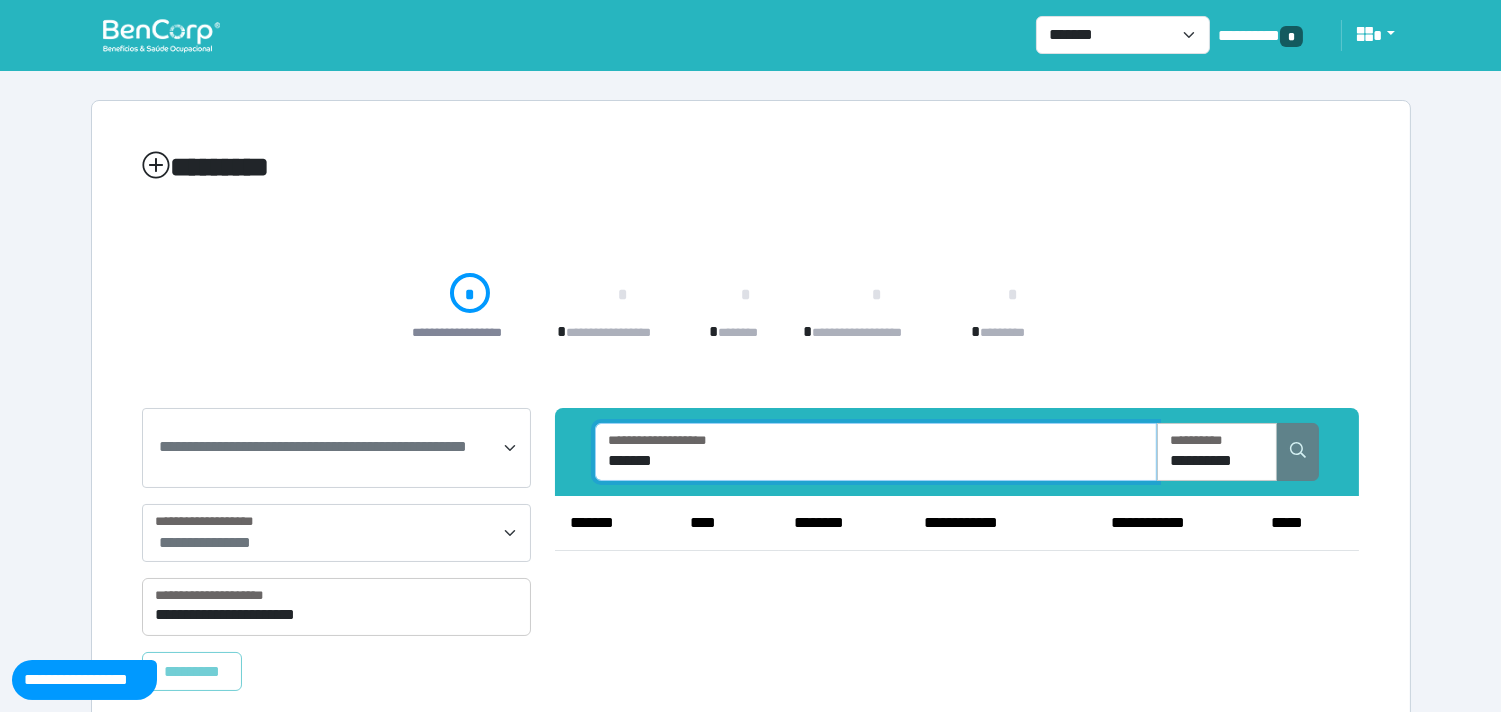 type on "*******" 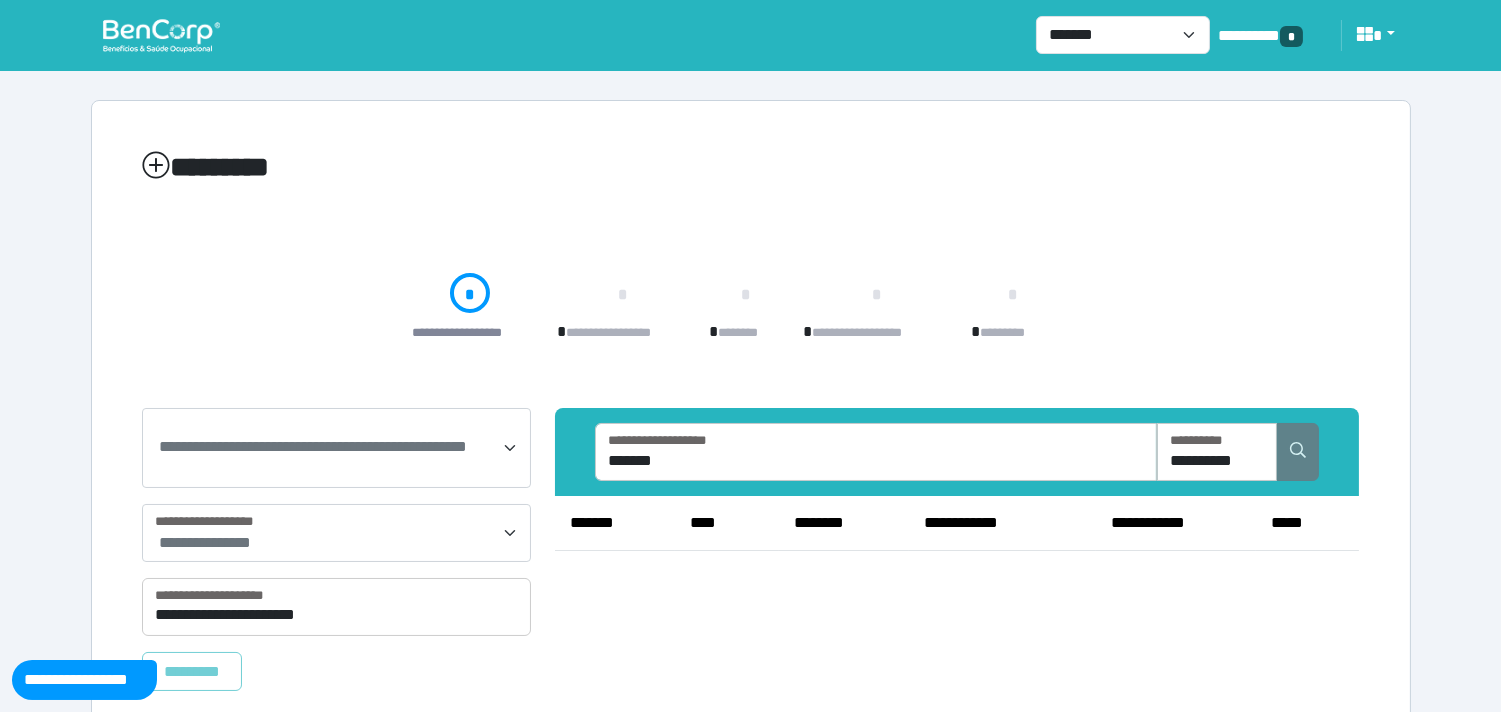 click 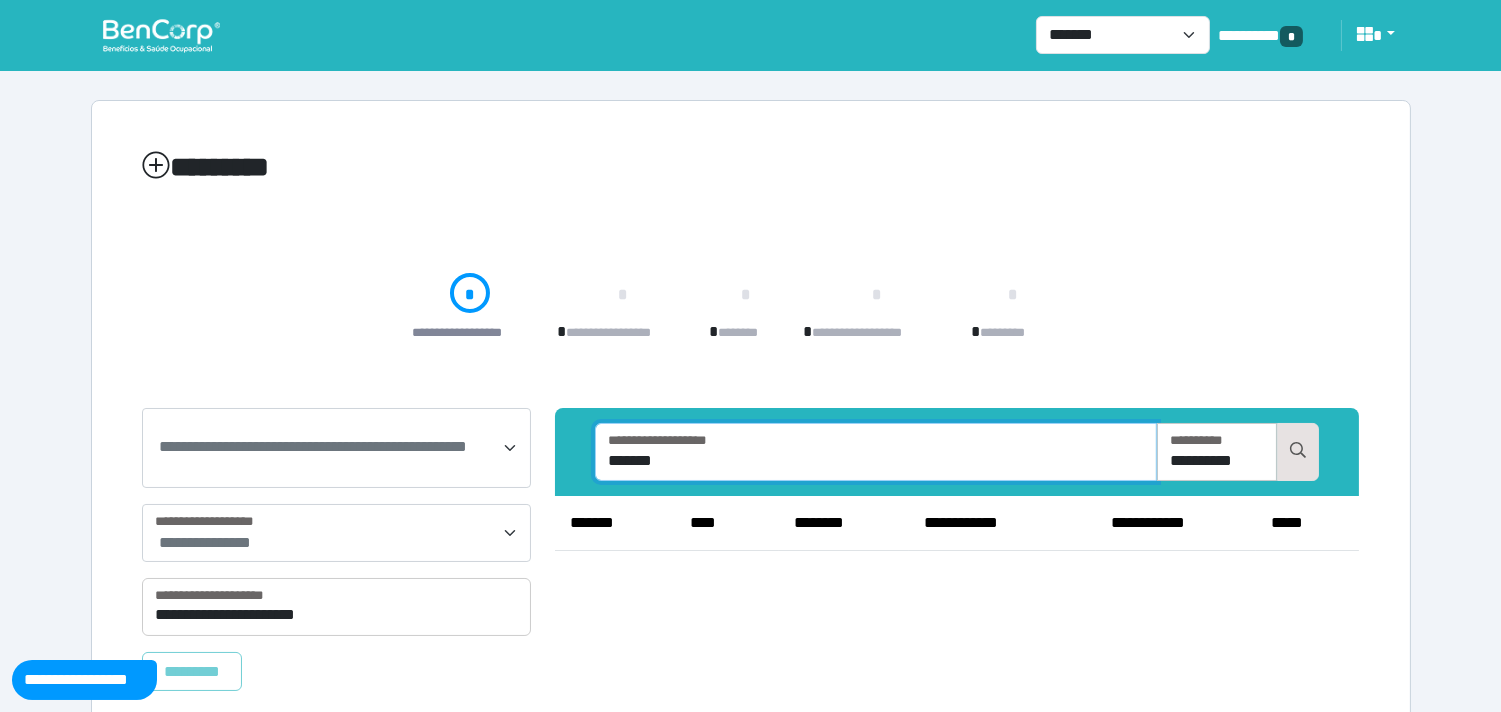 click on "*******" at bounding box center [876, 452] 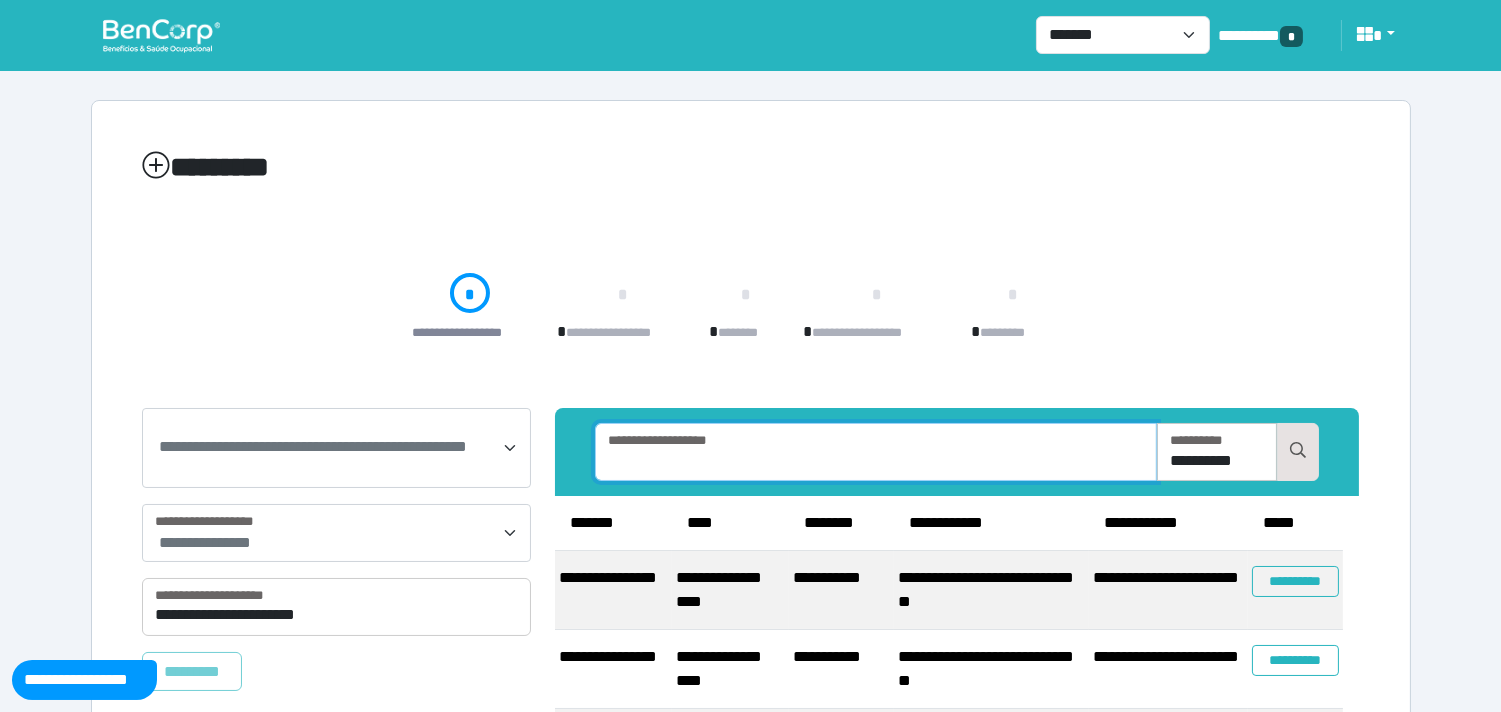 type 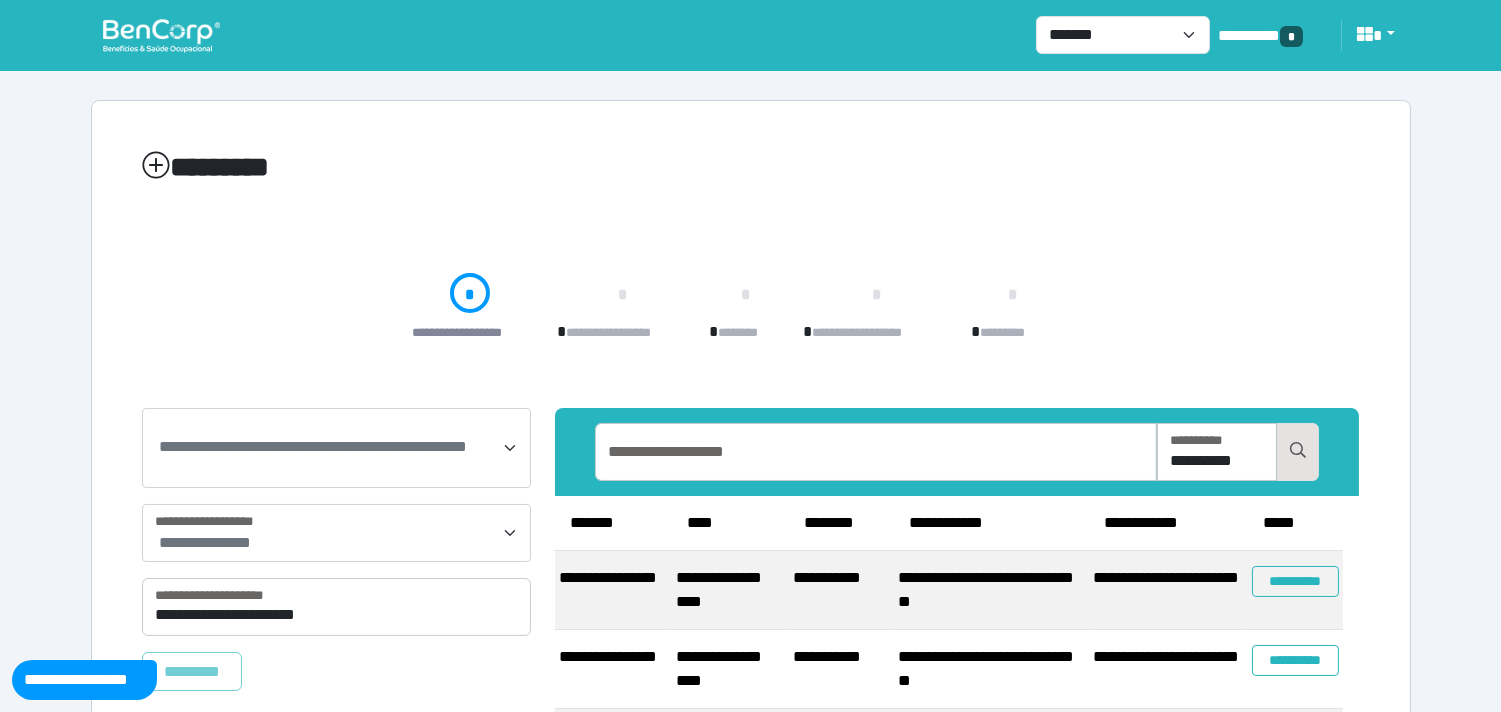 click at bounding box center [161, 35] 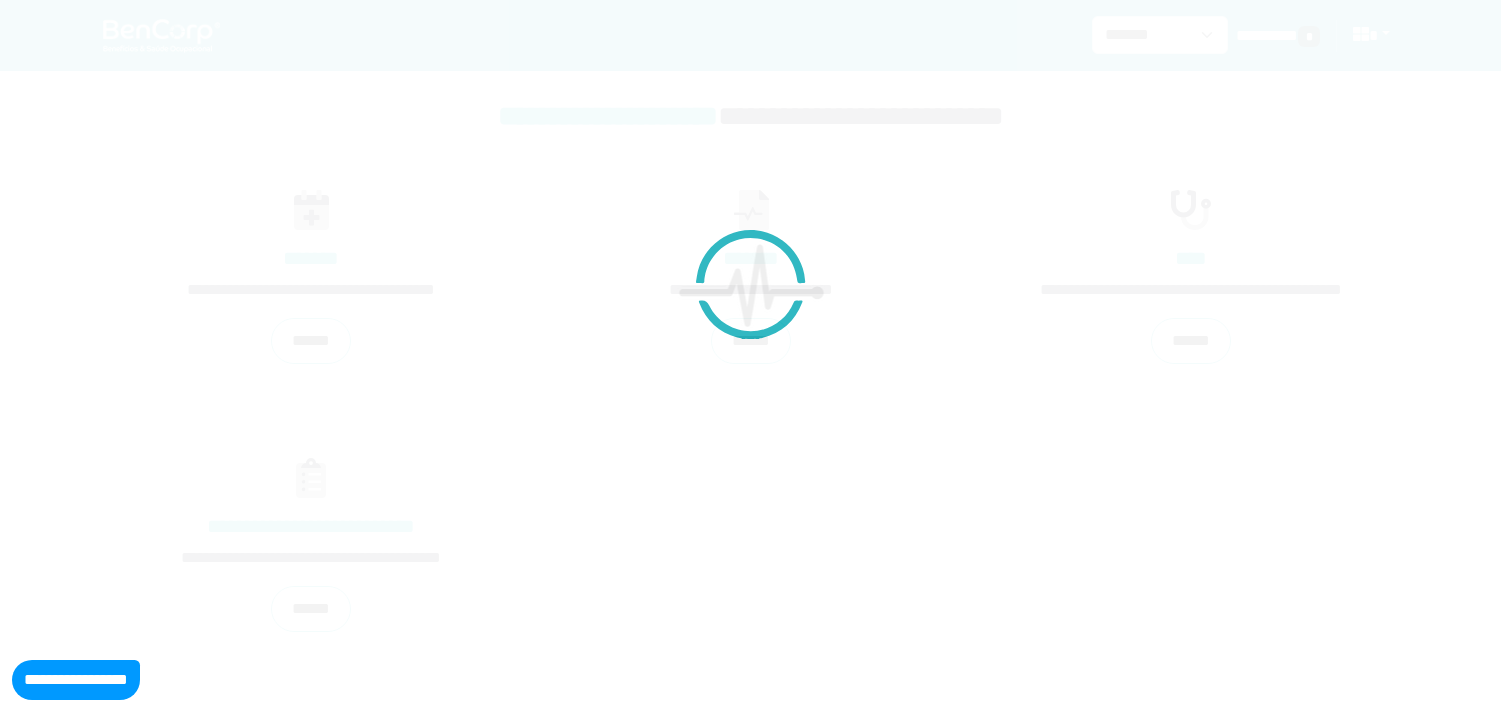 scroll, scrollTop: 0, scrollLeft: 0, axis: both 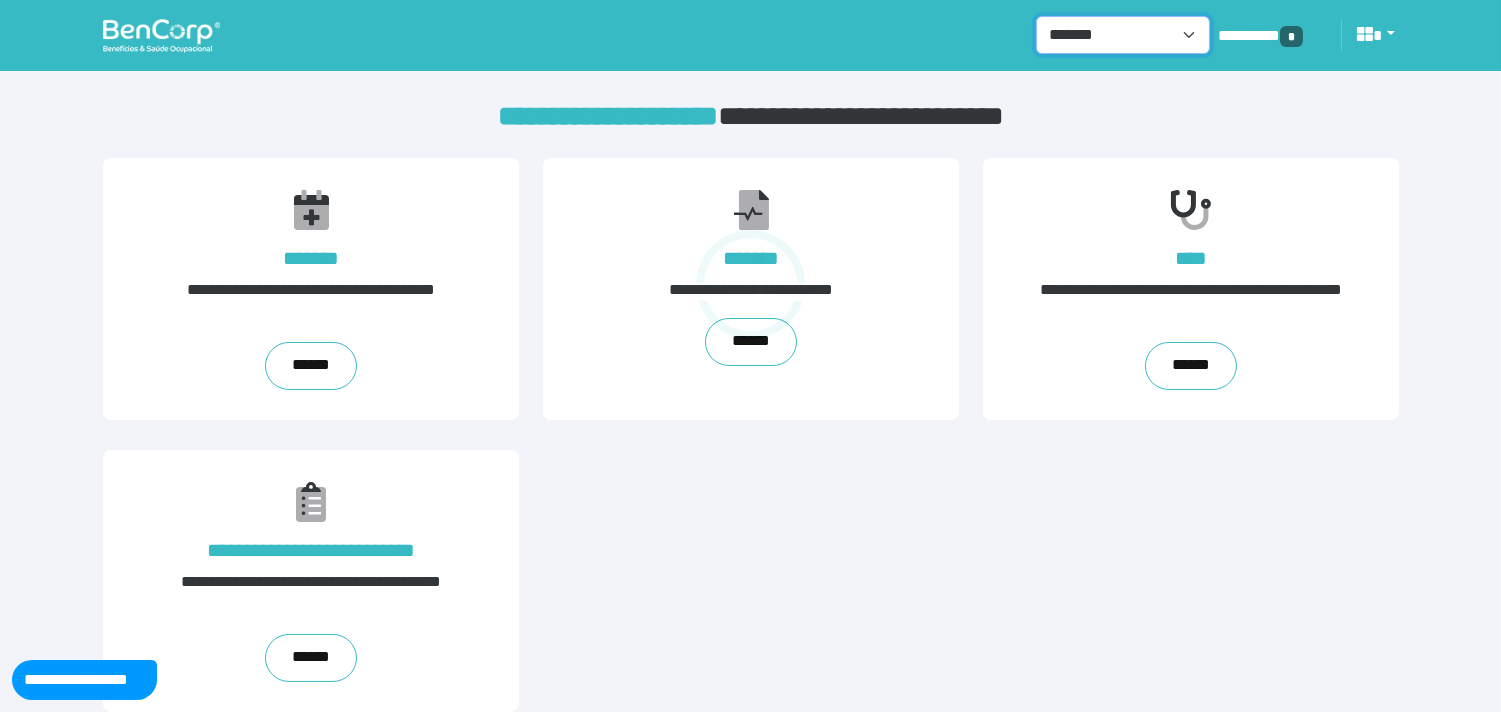 click on "**********" at bounding box center [1123, 35] 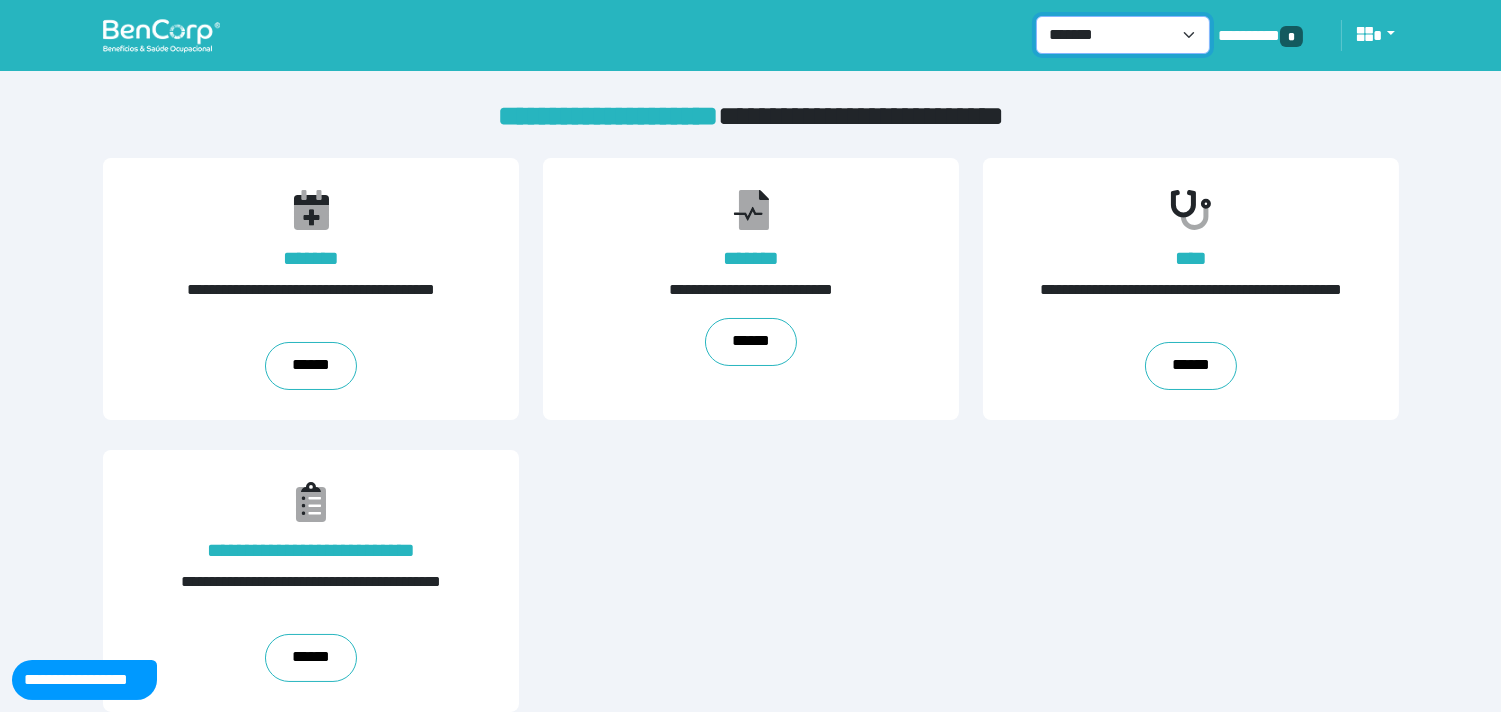 select on "*" 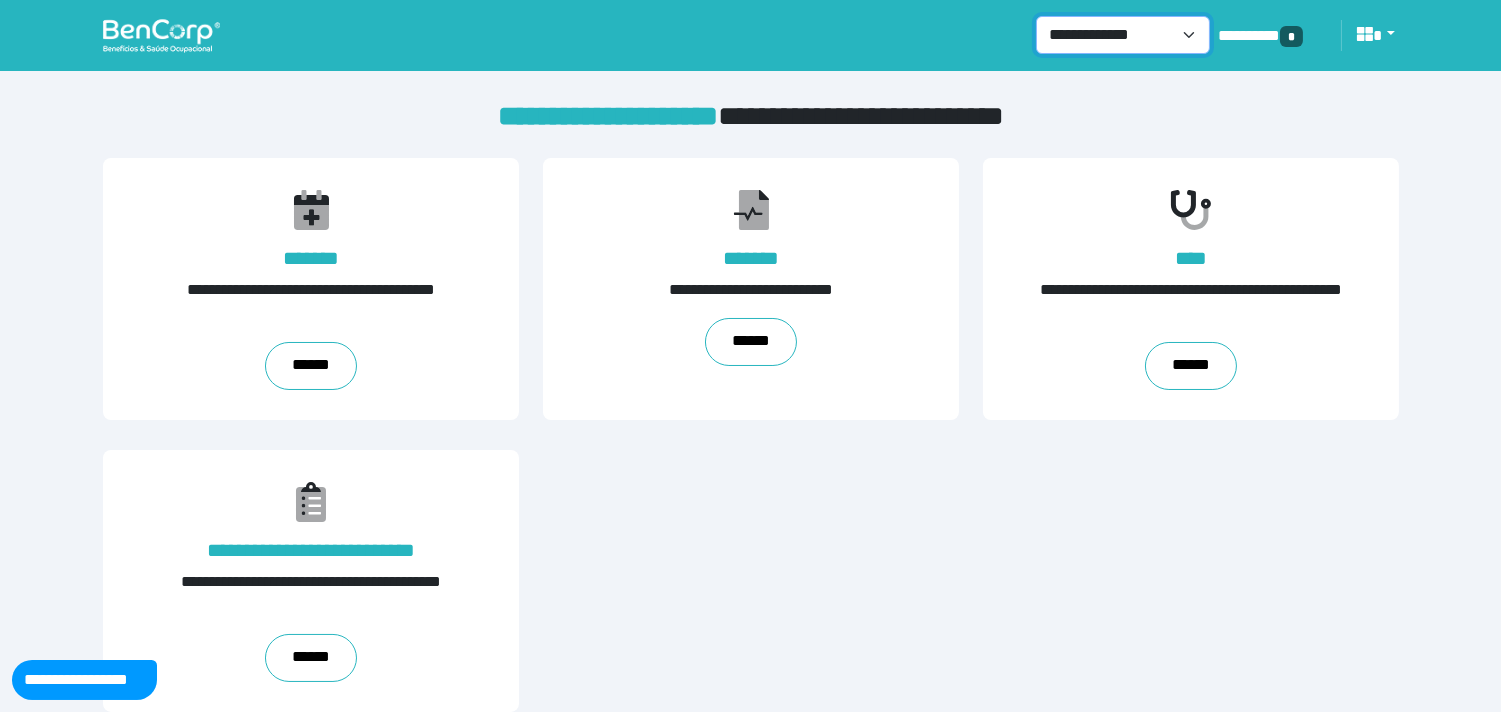click on "**********" at bounding box center (1123, 35) 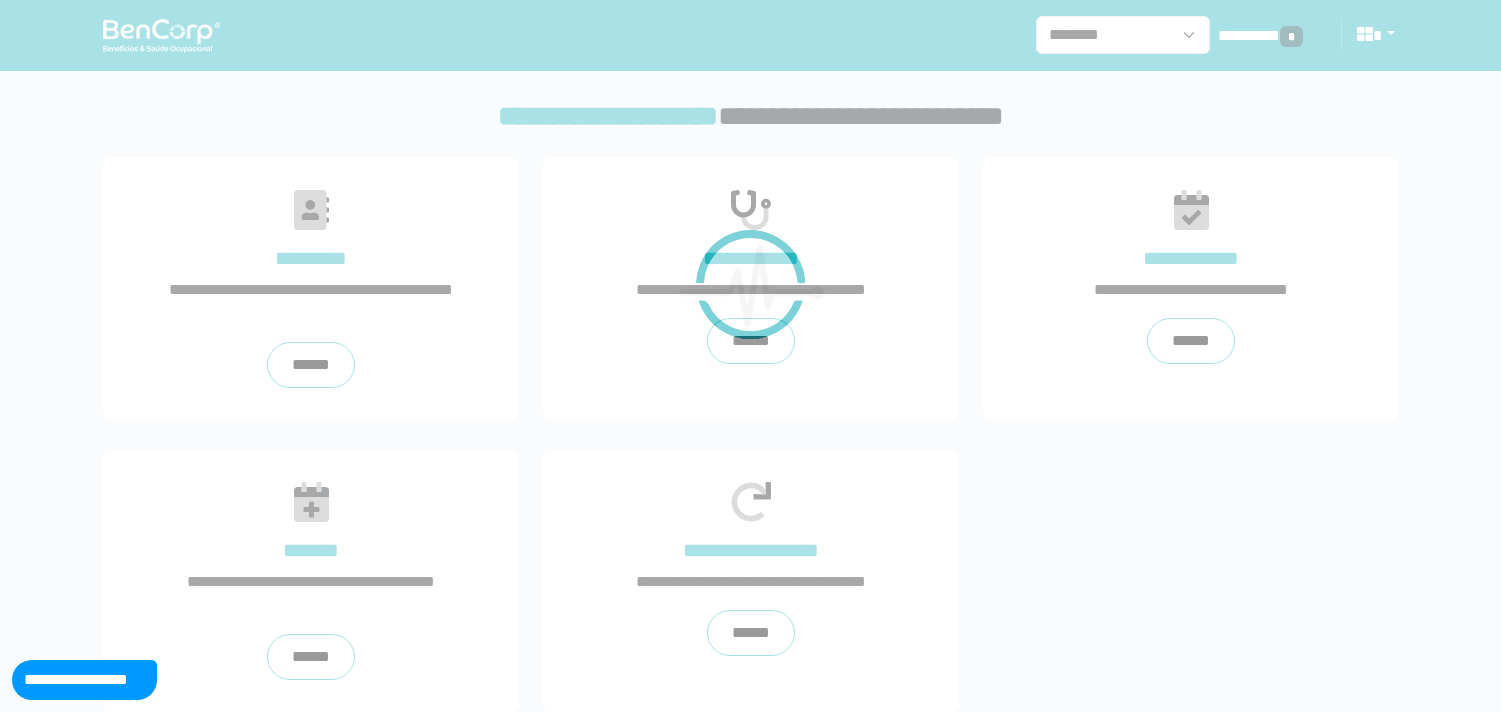 scroll, scrollTop: 0, scrollLeft: 0, axis: both 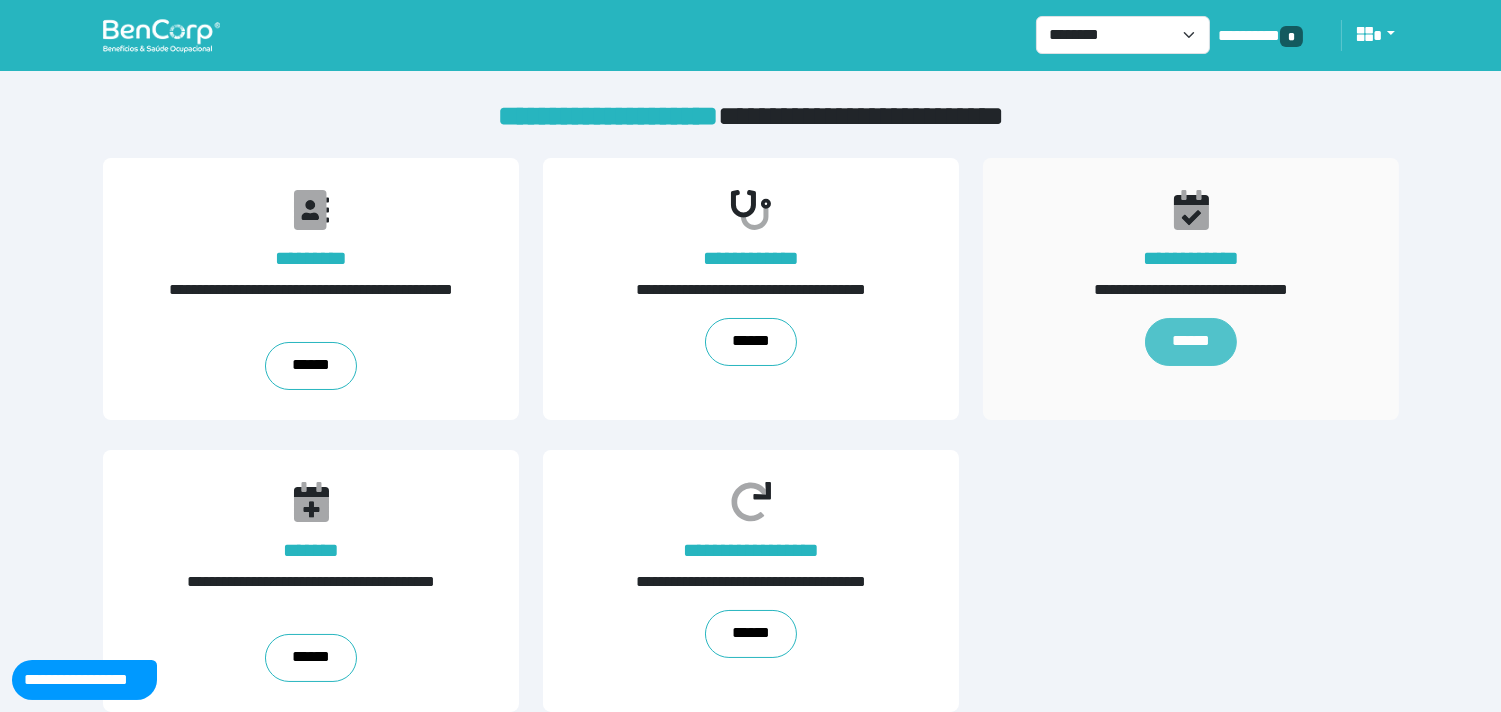 click on "******" at bounding box center (1191, 342) 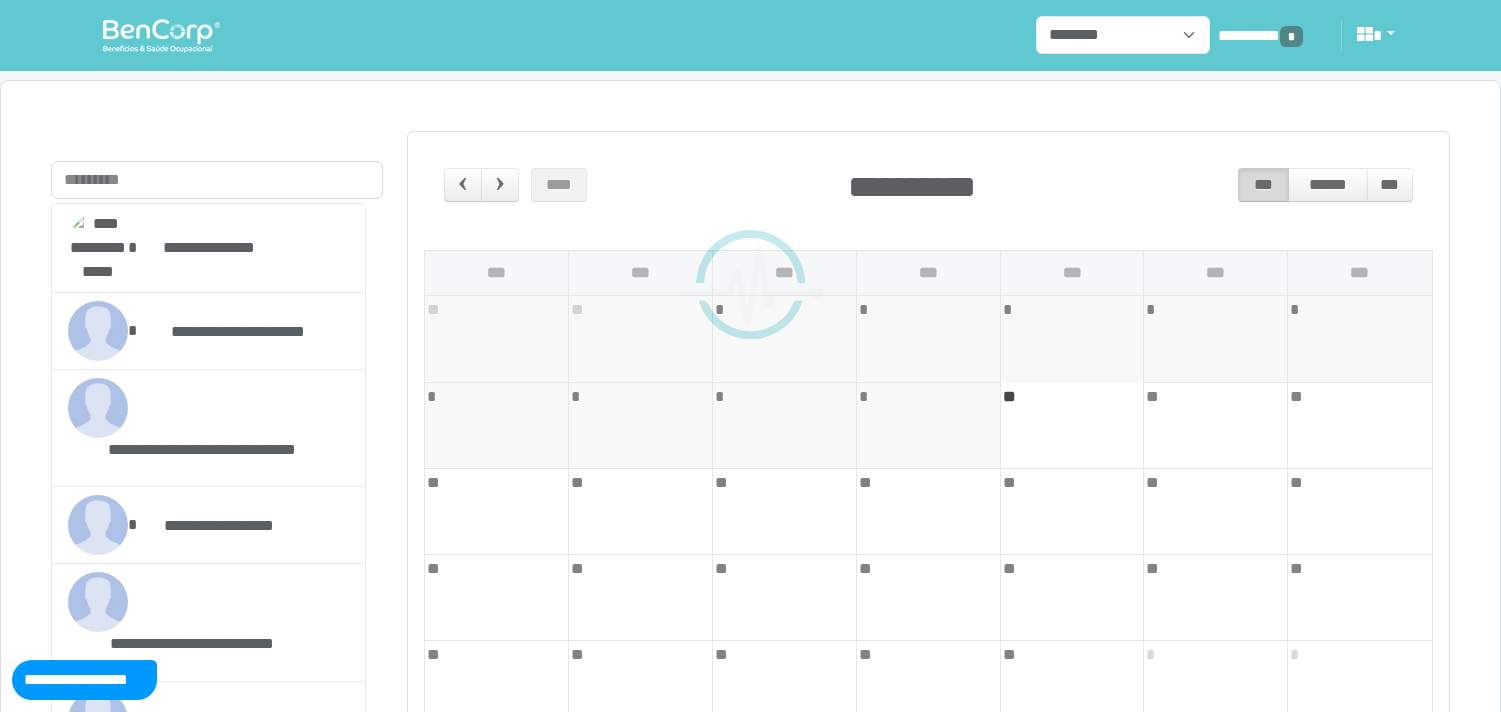 scroll, scrollTop: 0, scrollLeft: 0, axis: both 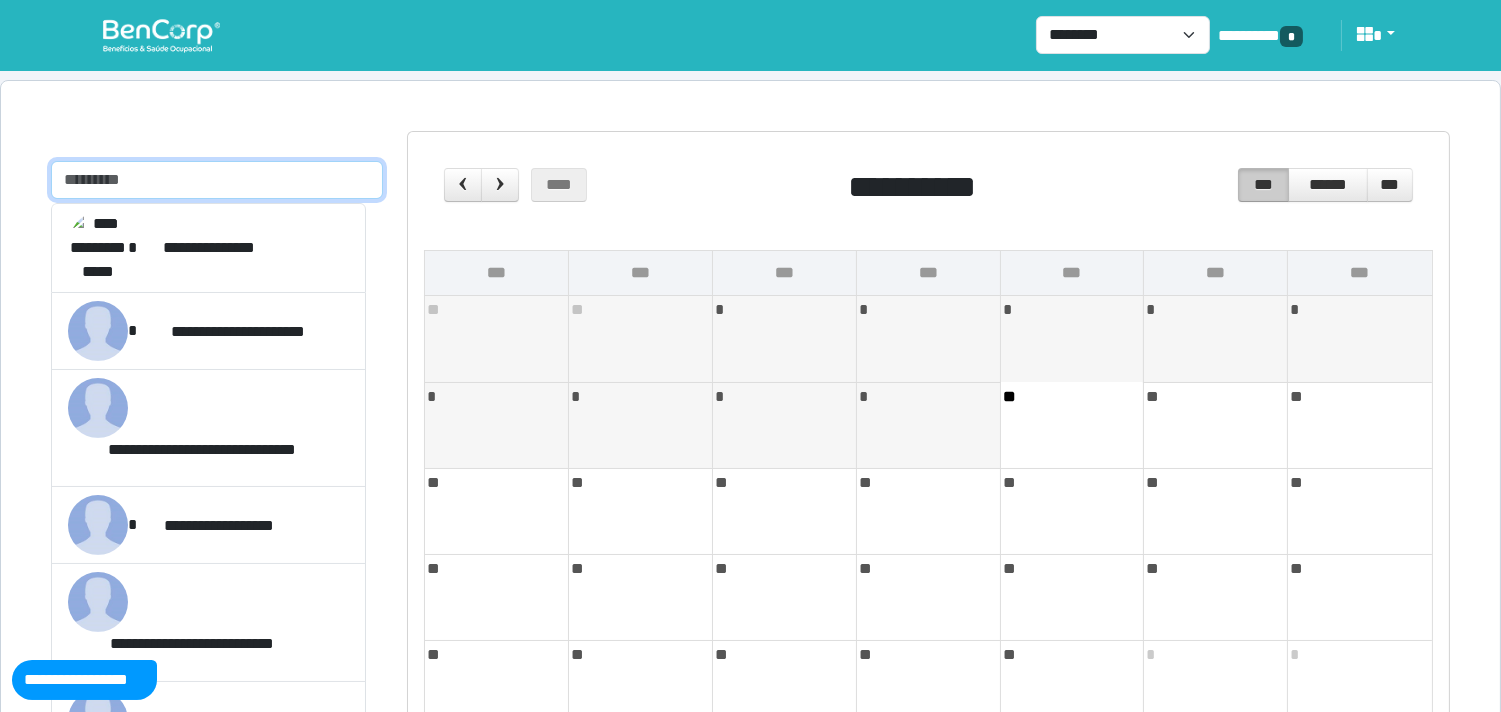 click at bounding box center (217, 180) 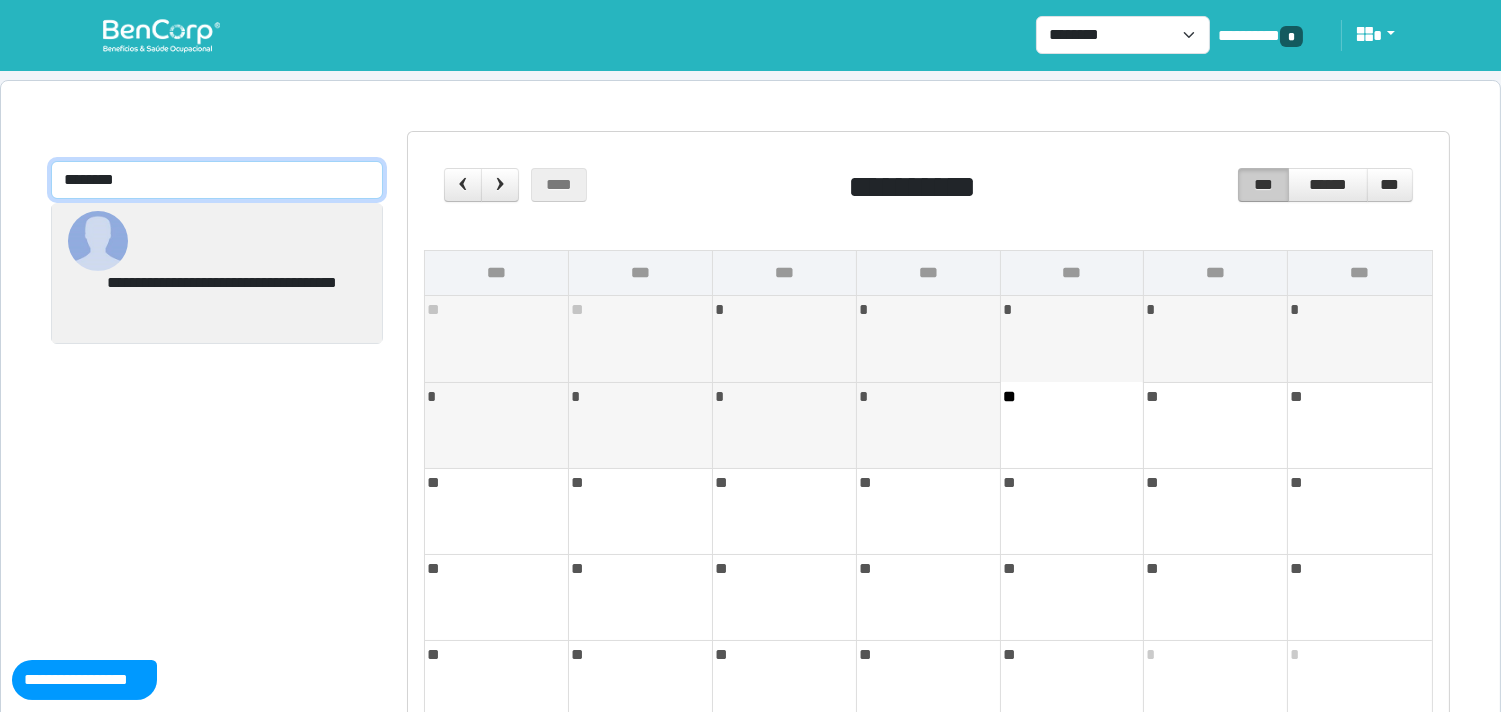 type on "********" 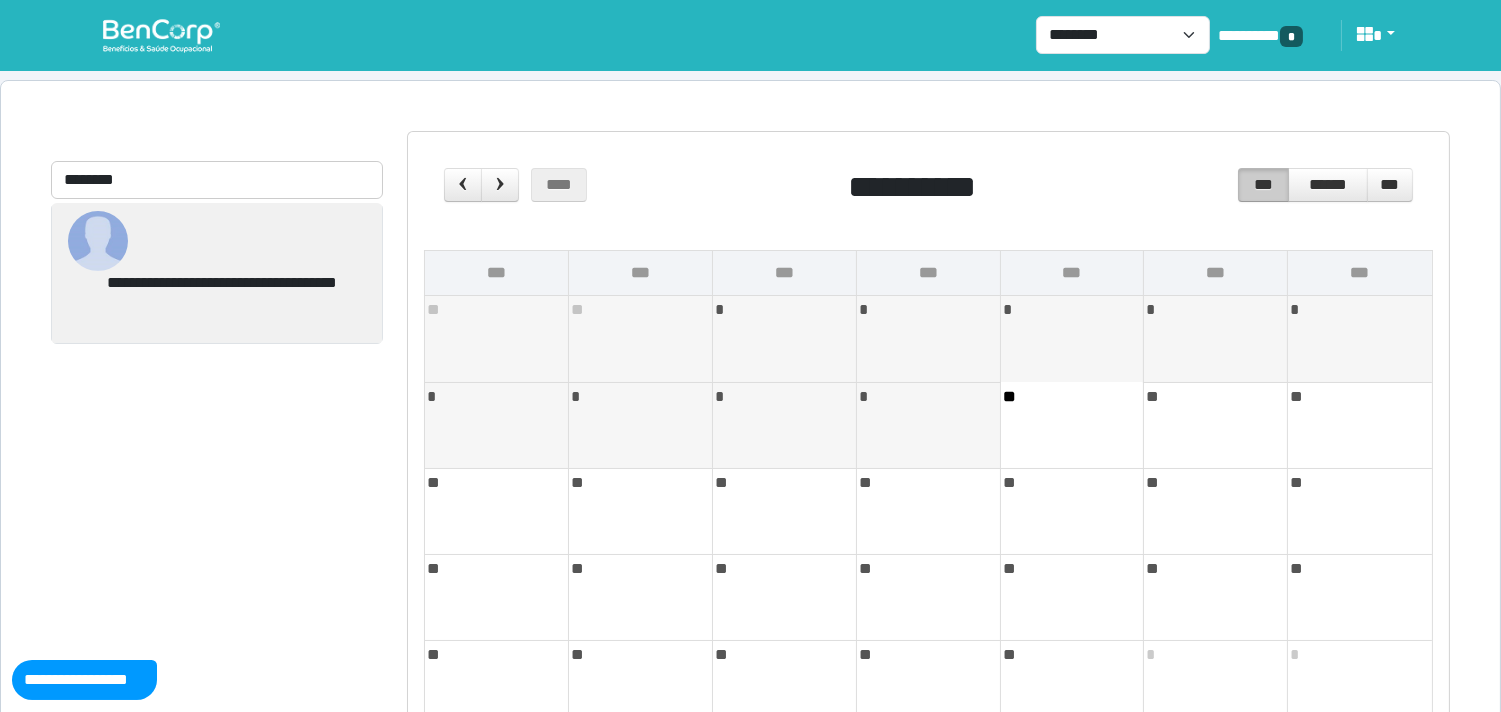 click on "**********" at bounding box center (222, 295) 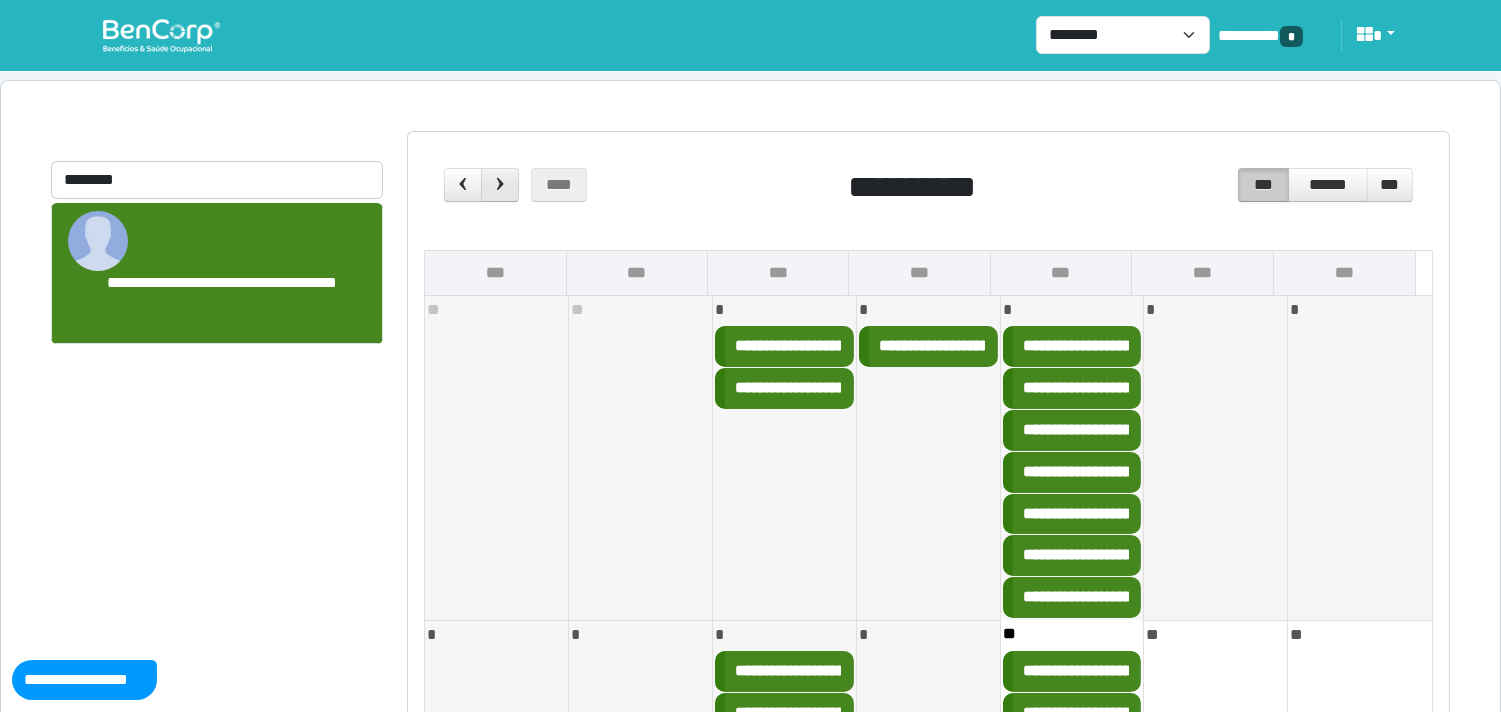 click at bounding box center (500, 184) 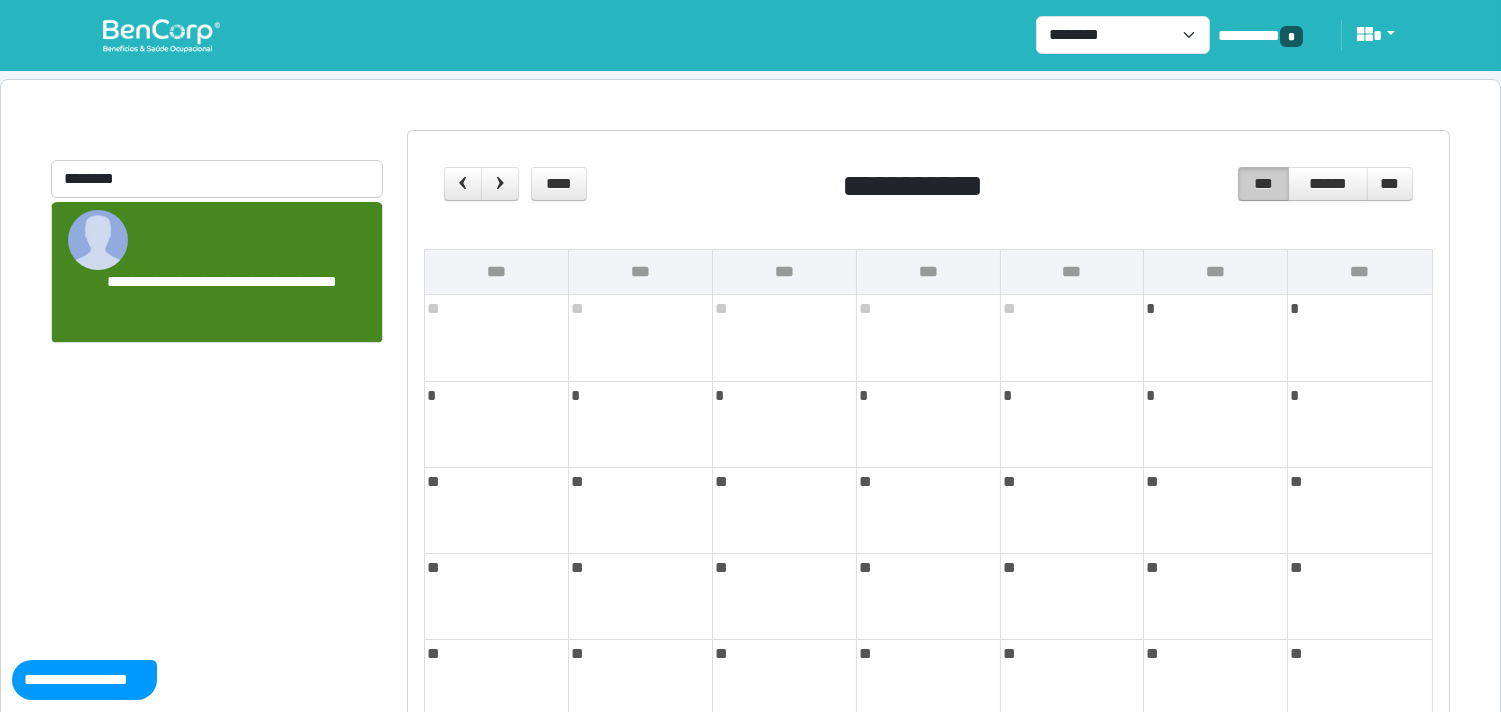 scroll, scrollTop: 0, scrollLeft: 0, axis: both 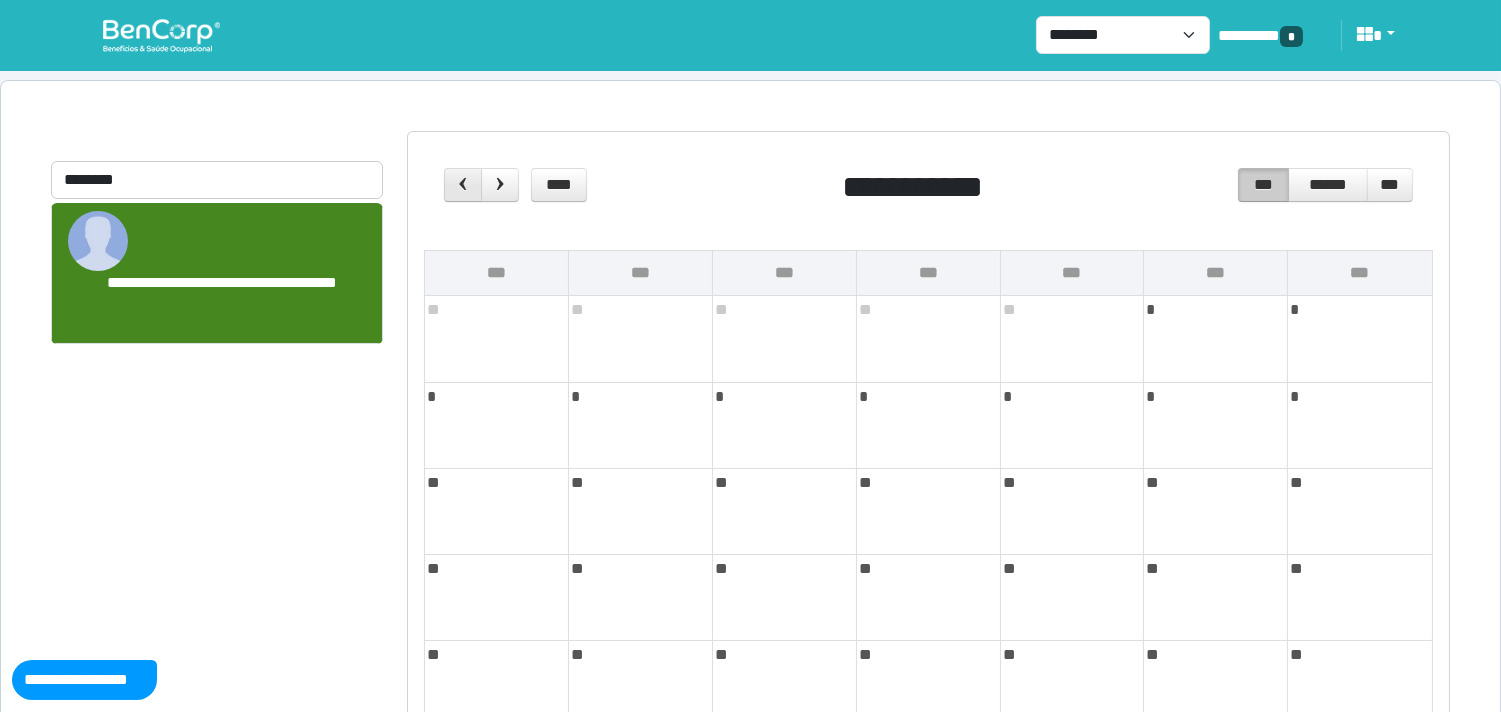 click at bounding box center [463, 185] 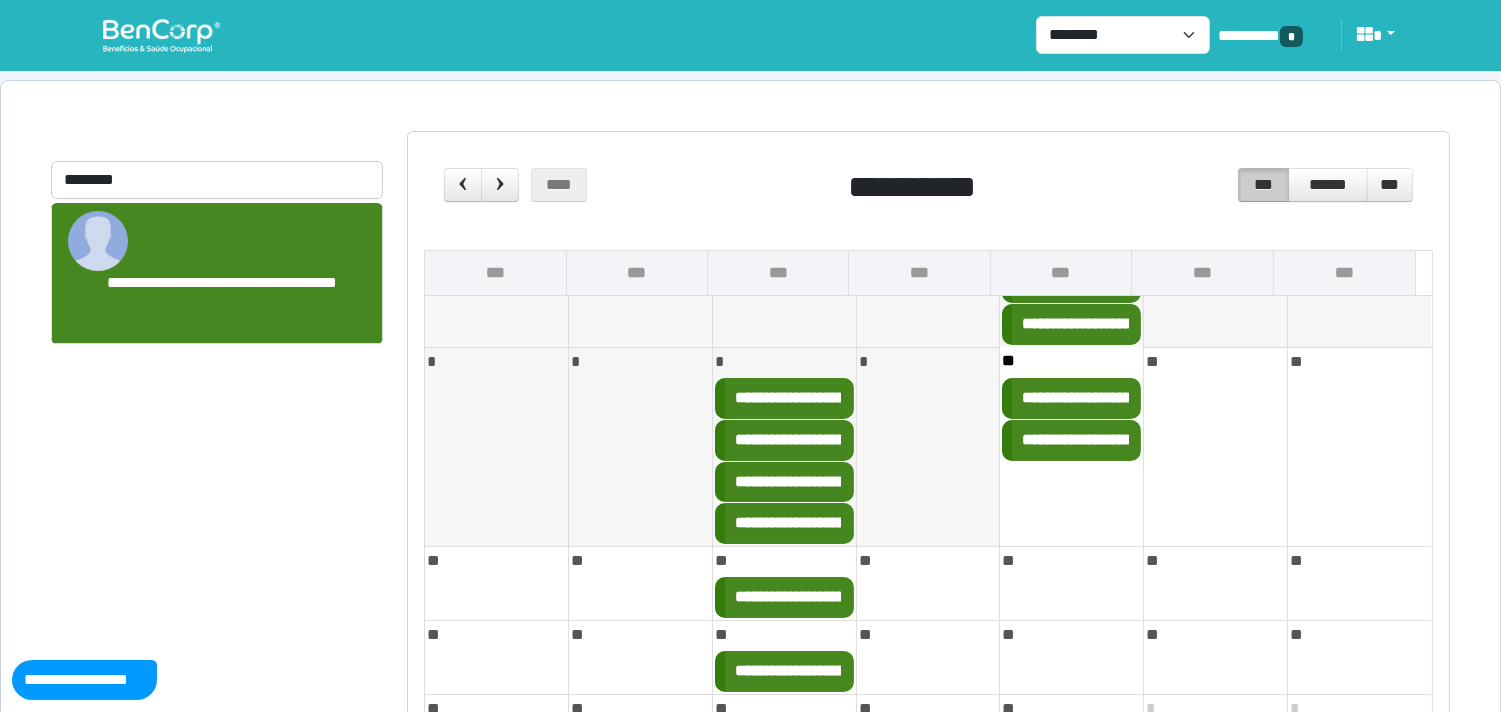 scroll, scrollTop: 278, scrollLeft: 0, axis: vertical 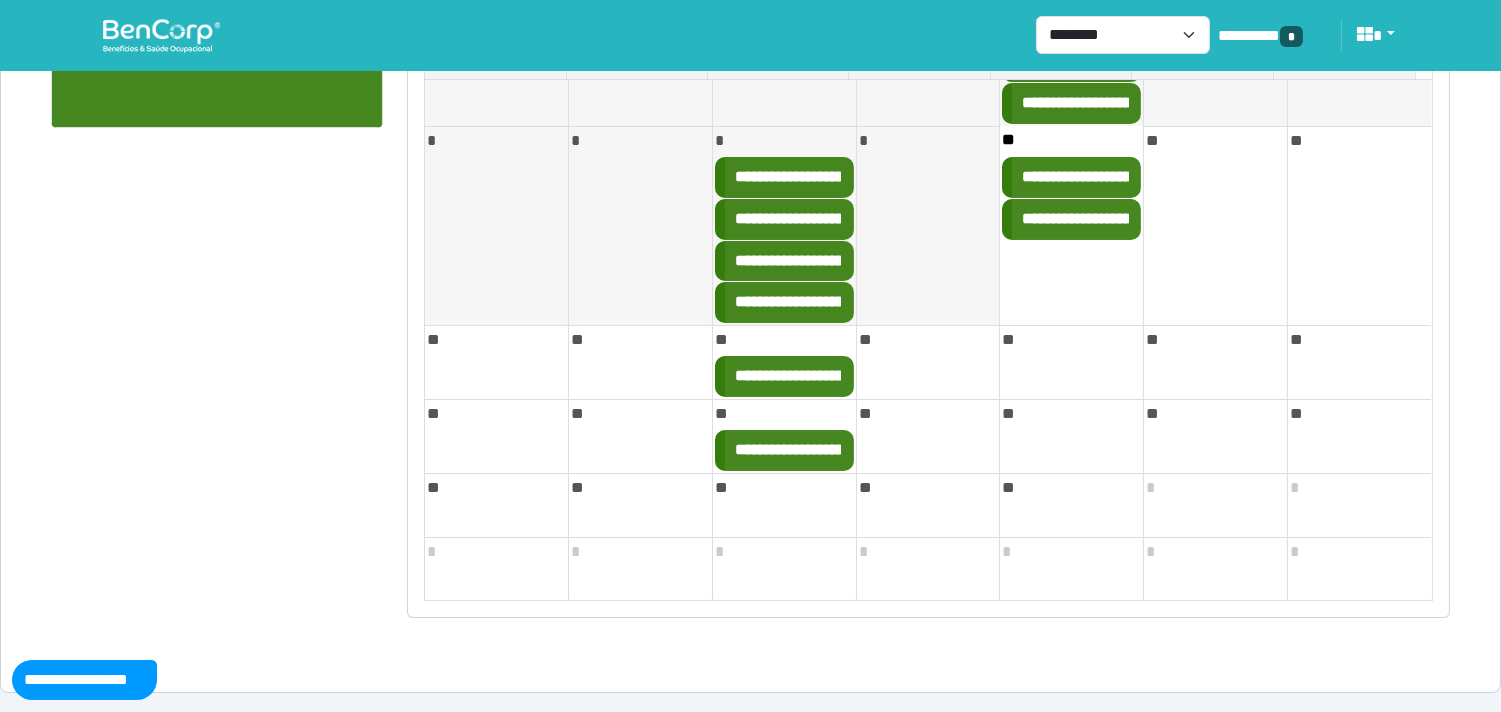 click on "**********" at bounding box center [973, 449] 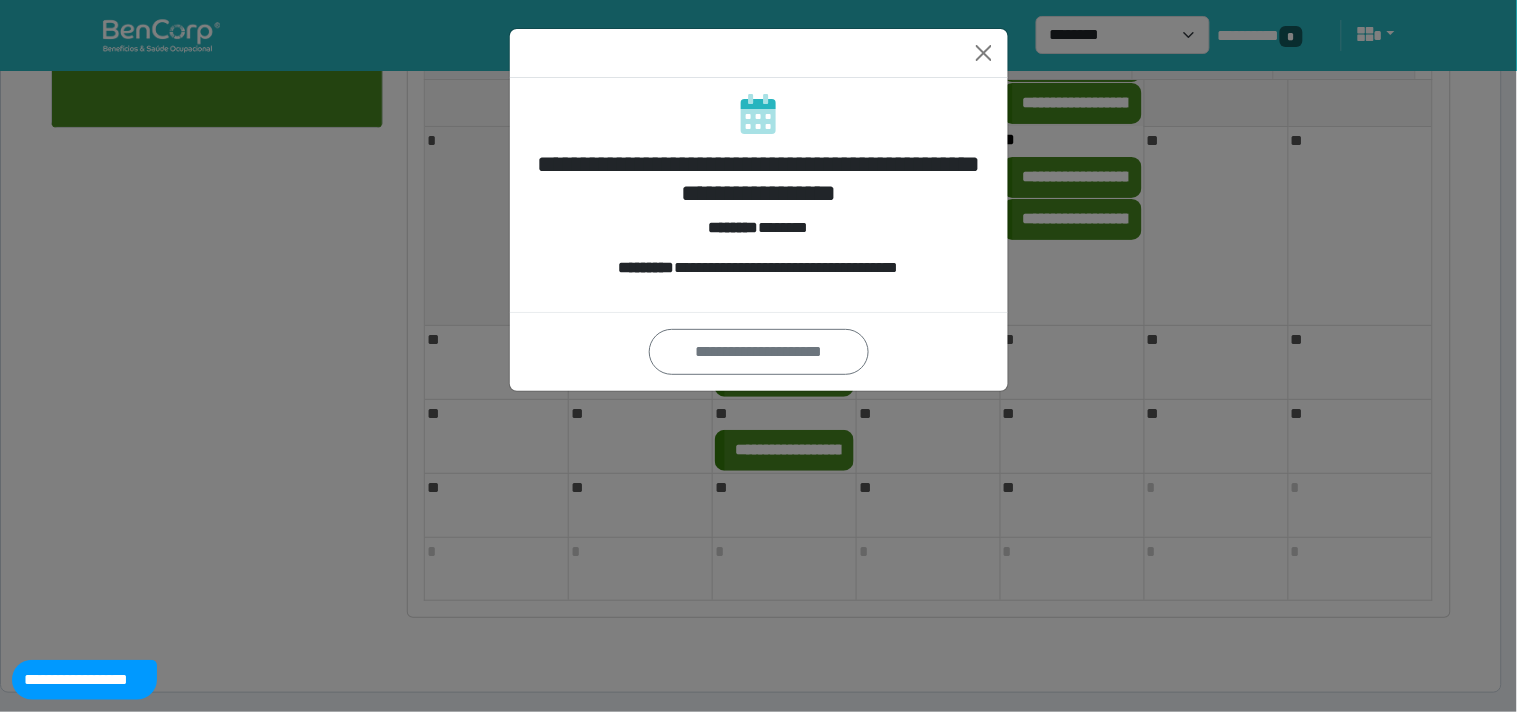 click on "**********" at bounding box center (759, 195) 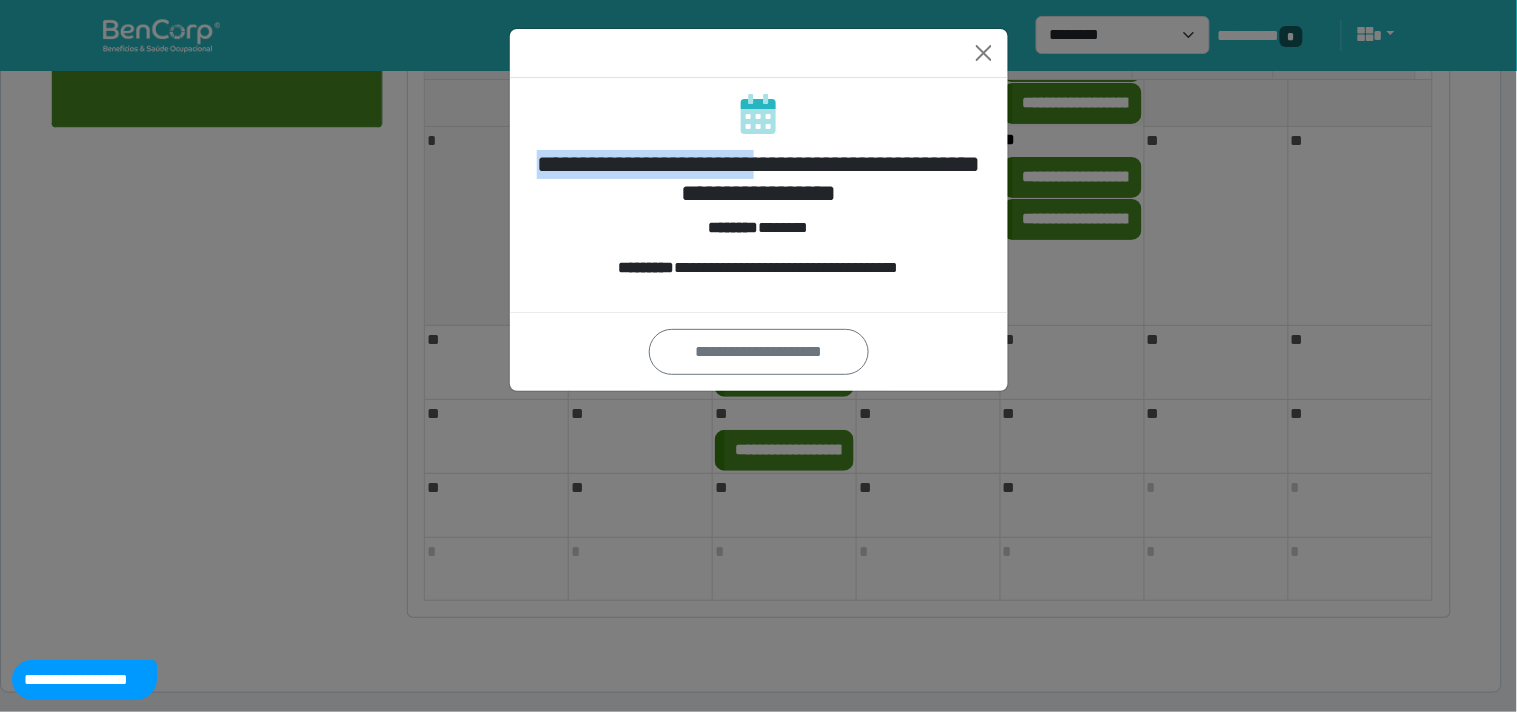drag, startPoint x: 528, startPoint y: 158, endPoint x: 810, endPoint y: 164, distance: 282.0638 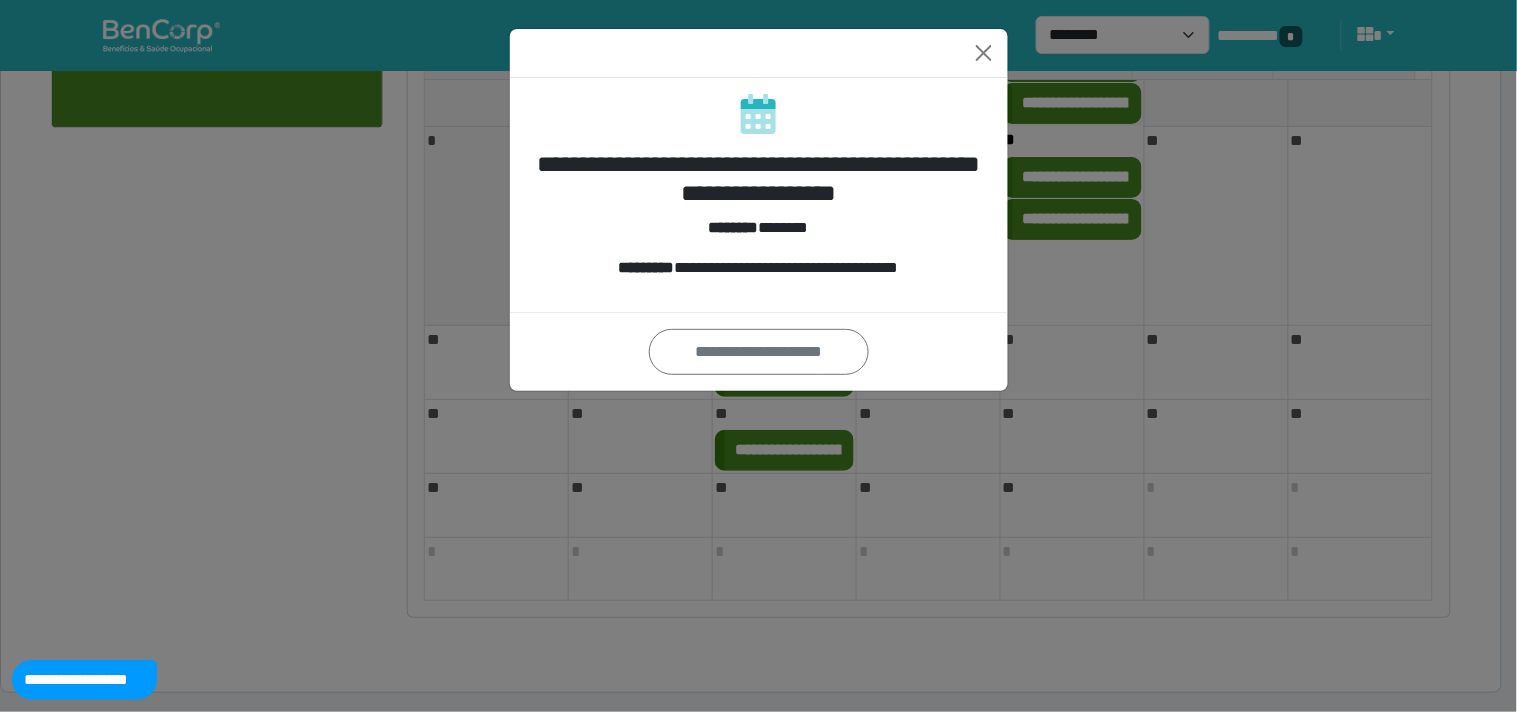 drag, startPoint x: 1250, startPoint y: 92, endPoint x: 1168, endPoint y: 42, distance: 96.04166 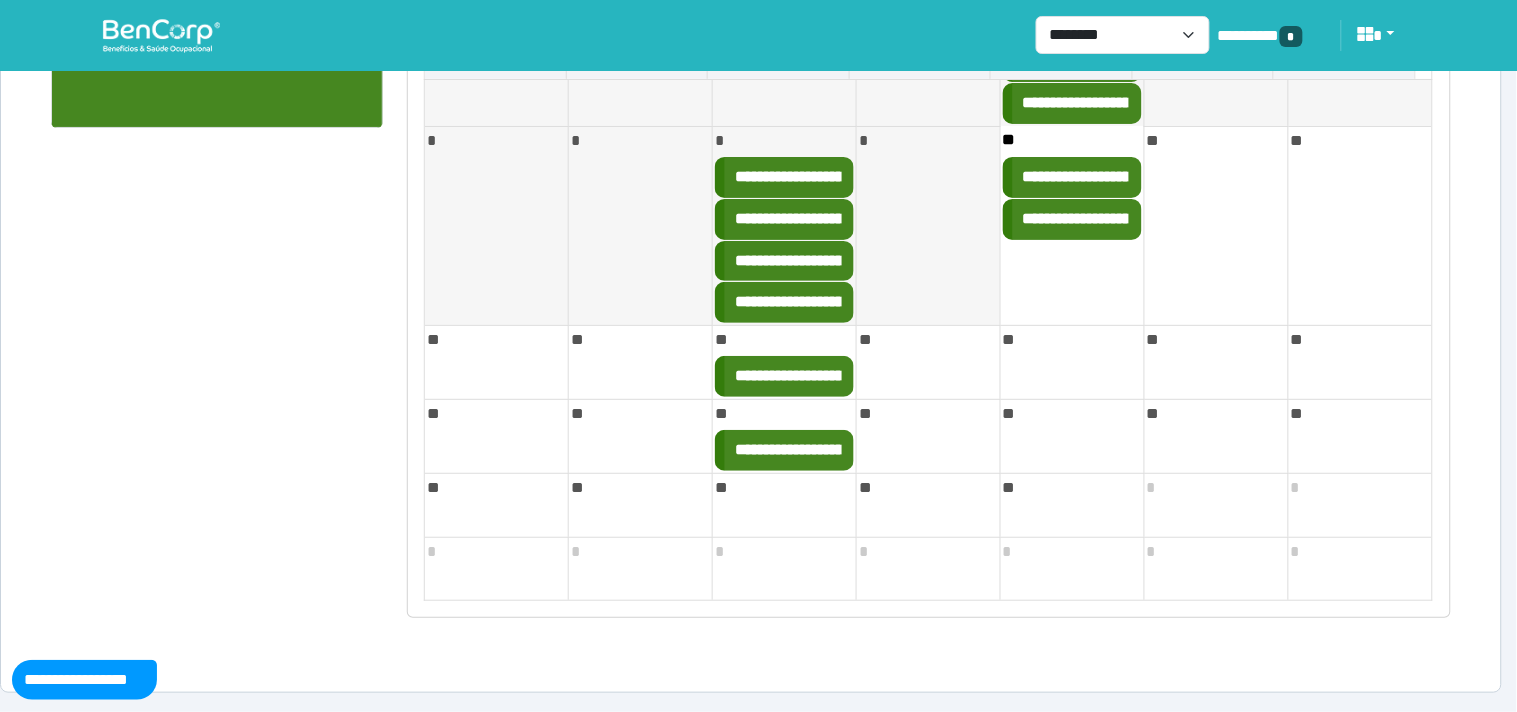 click at bounding box center [758, 356] 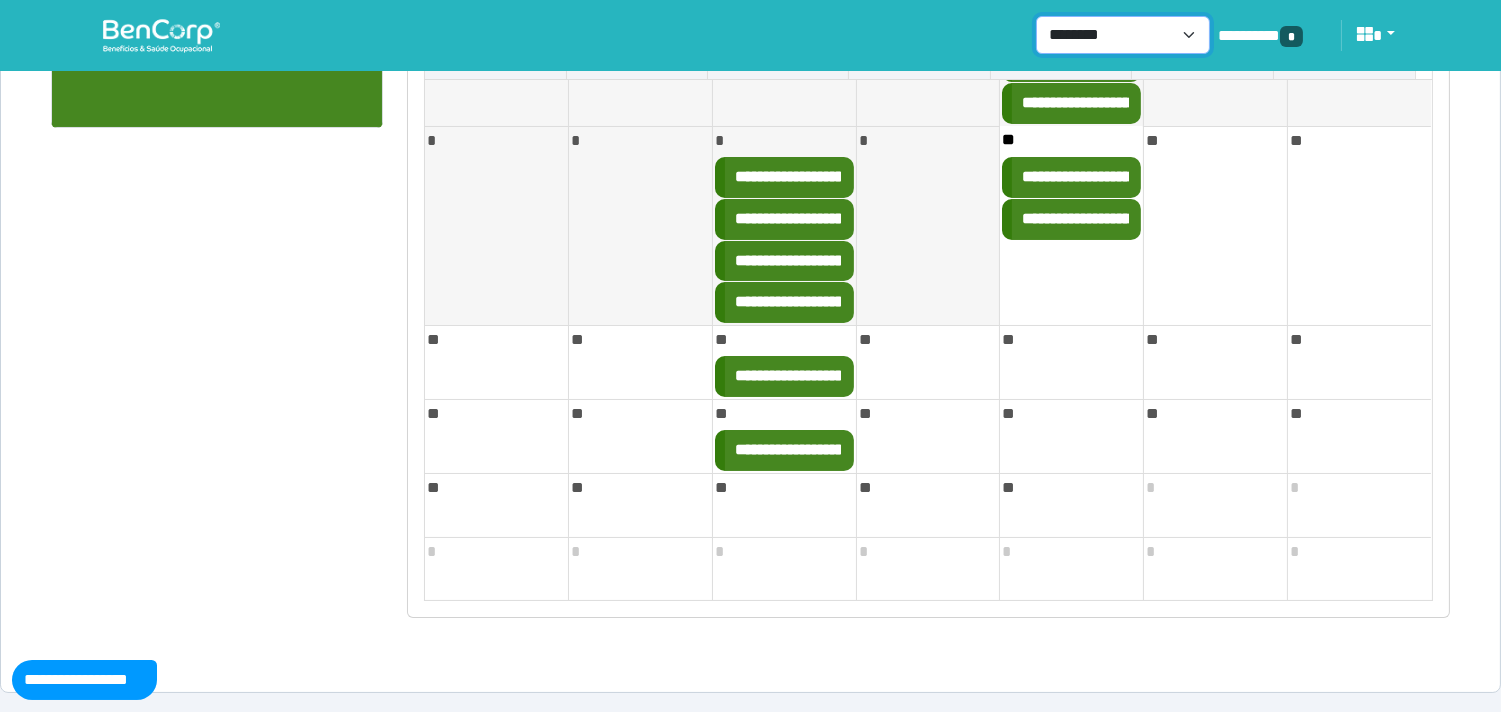 drag, startPoint x: 1128, startPoint y: 34, endPoint x: 1127, endPoint y: 50, distance: 16.03122 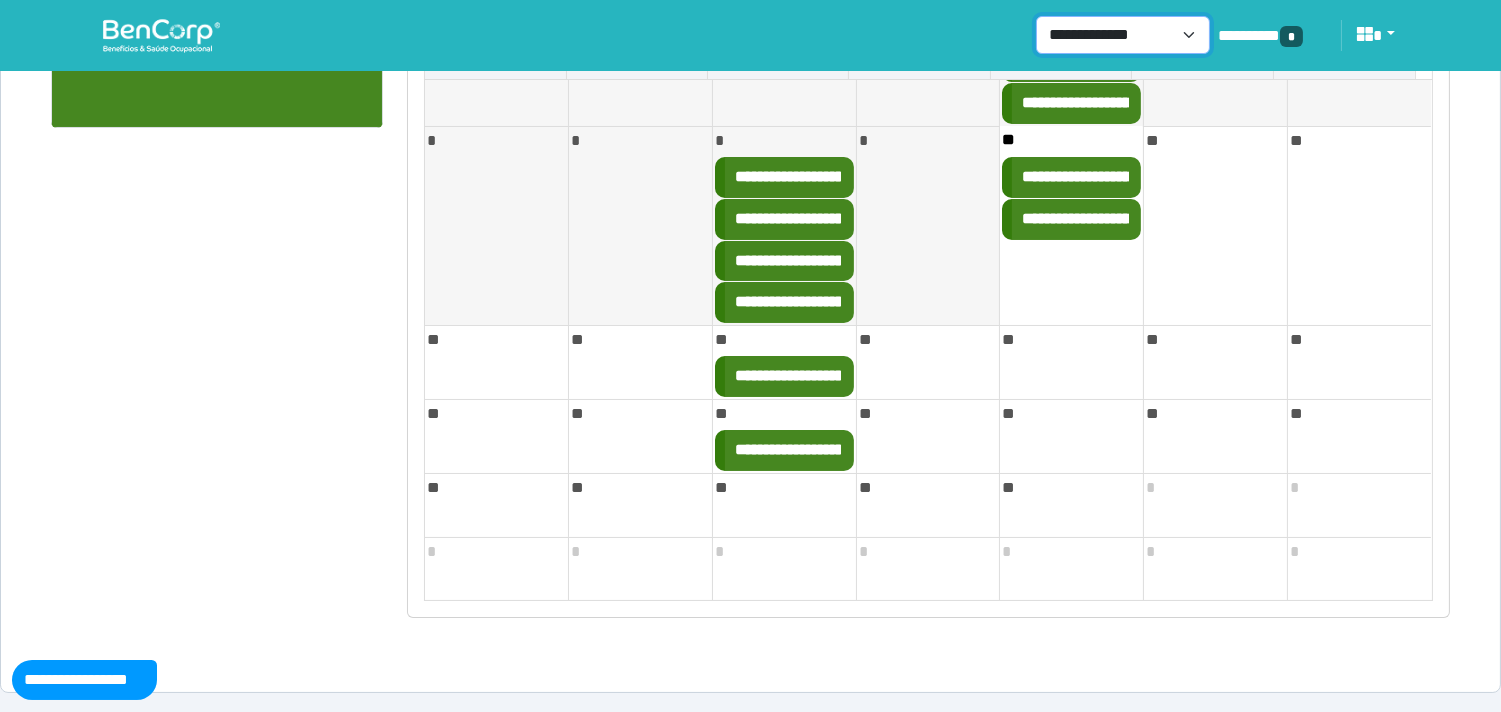 click on "**********" at bounding box center (1123, 35) 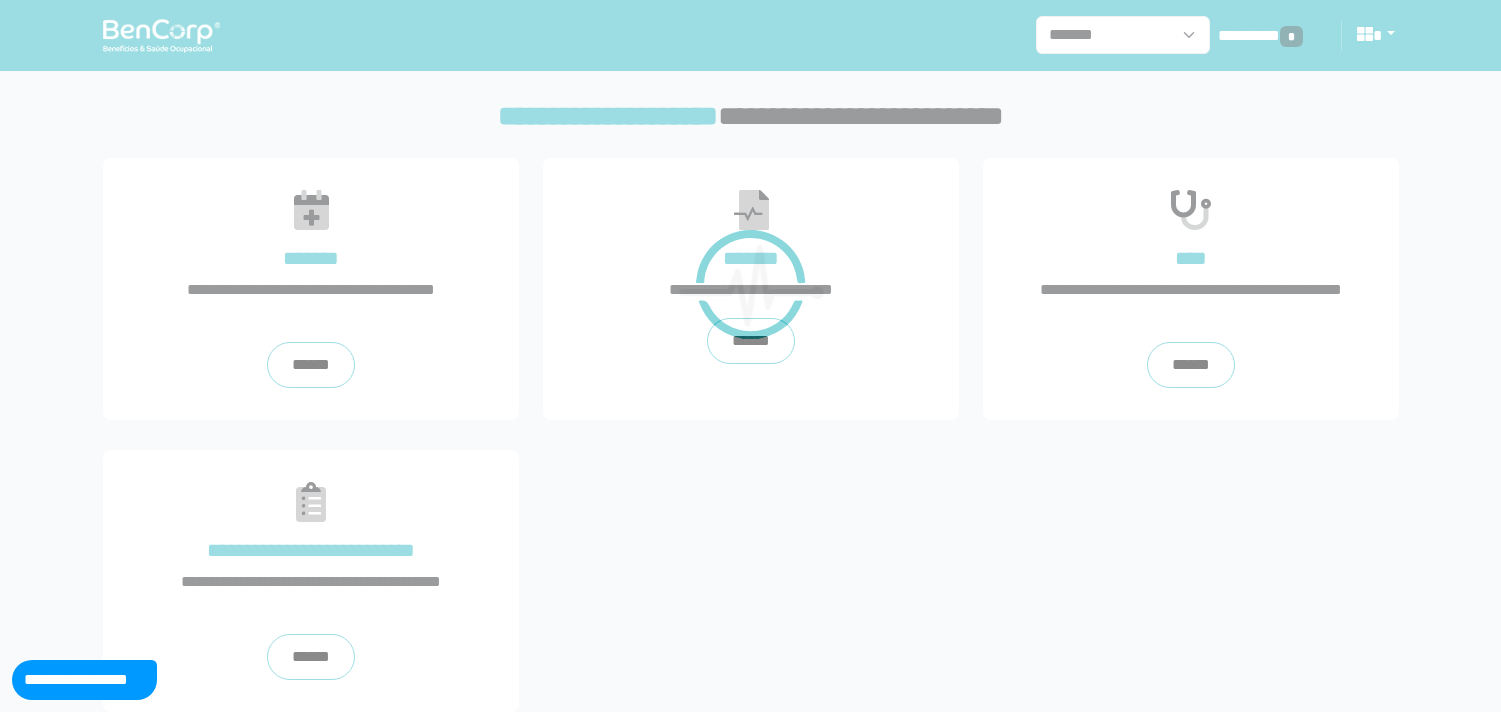scroll, scrollTop: 0, scrollLeft: 0, axis: both 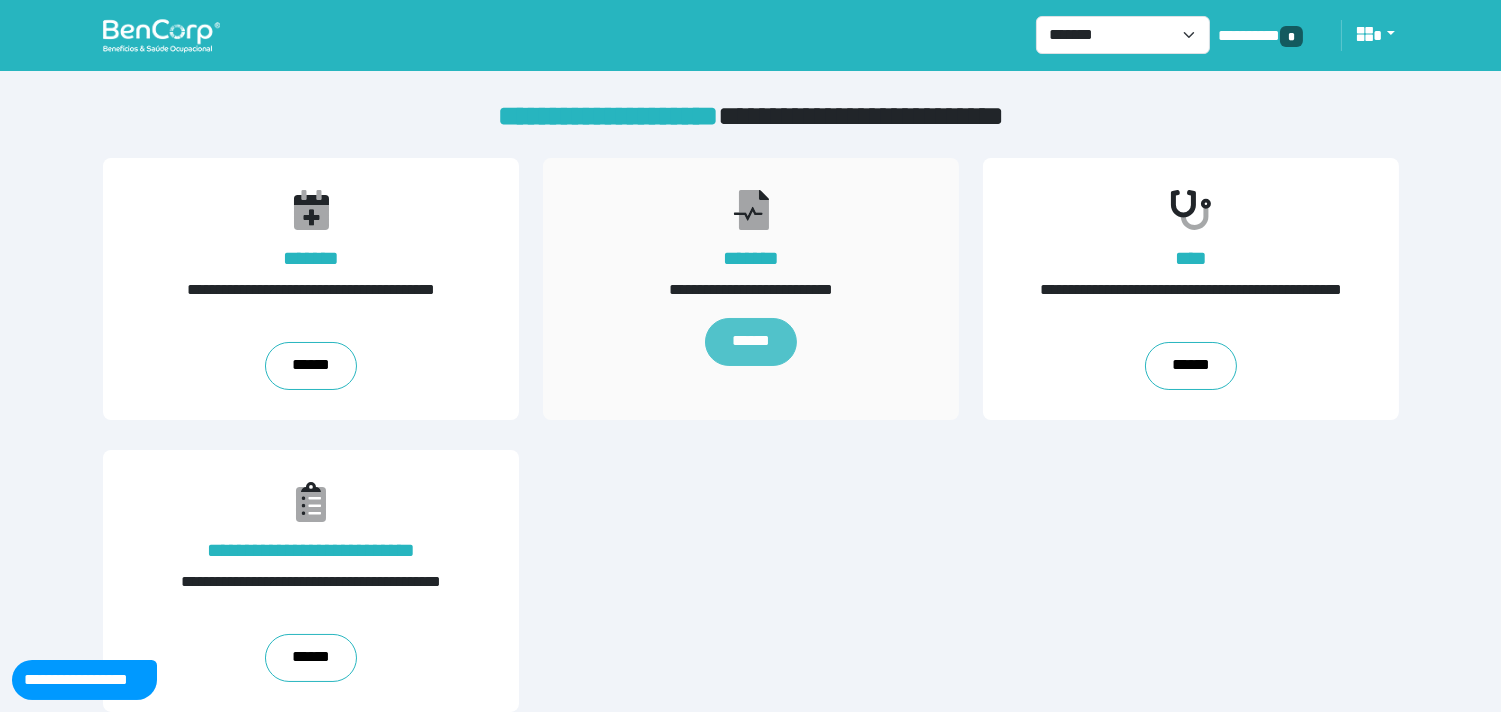 click on "******" at bounding box center (751, 342) 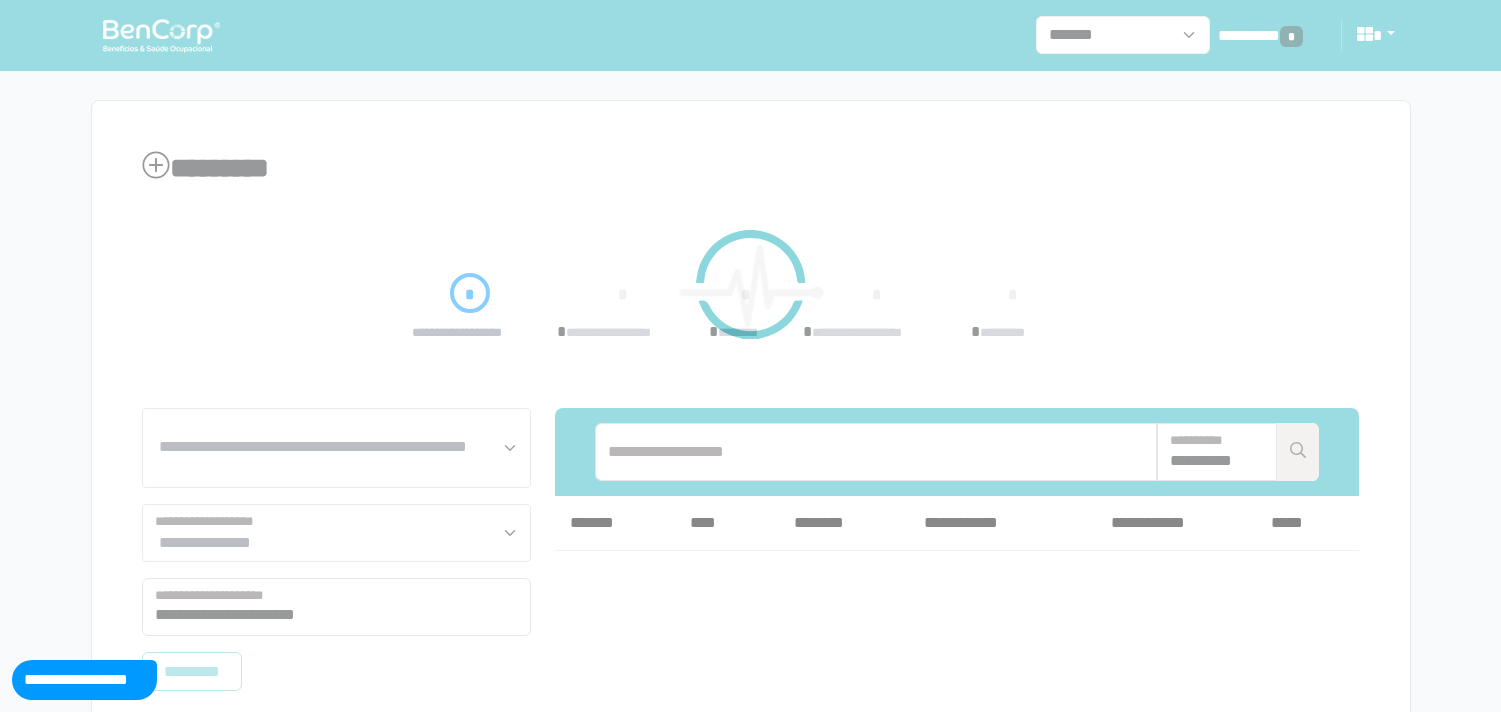 scroll, scrollTop: 0, scrollLeft: 0, axis: both 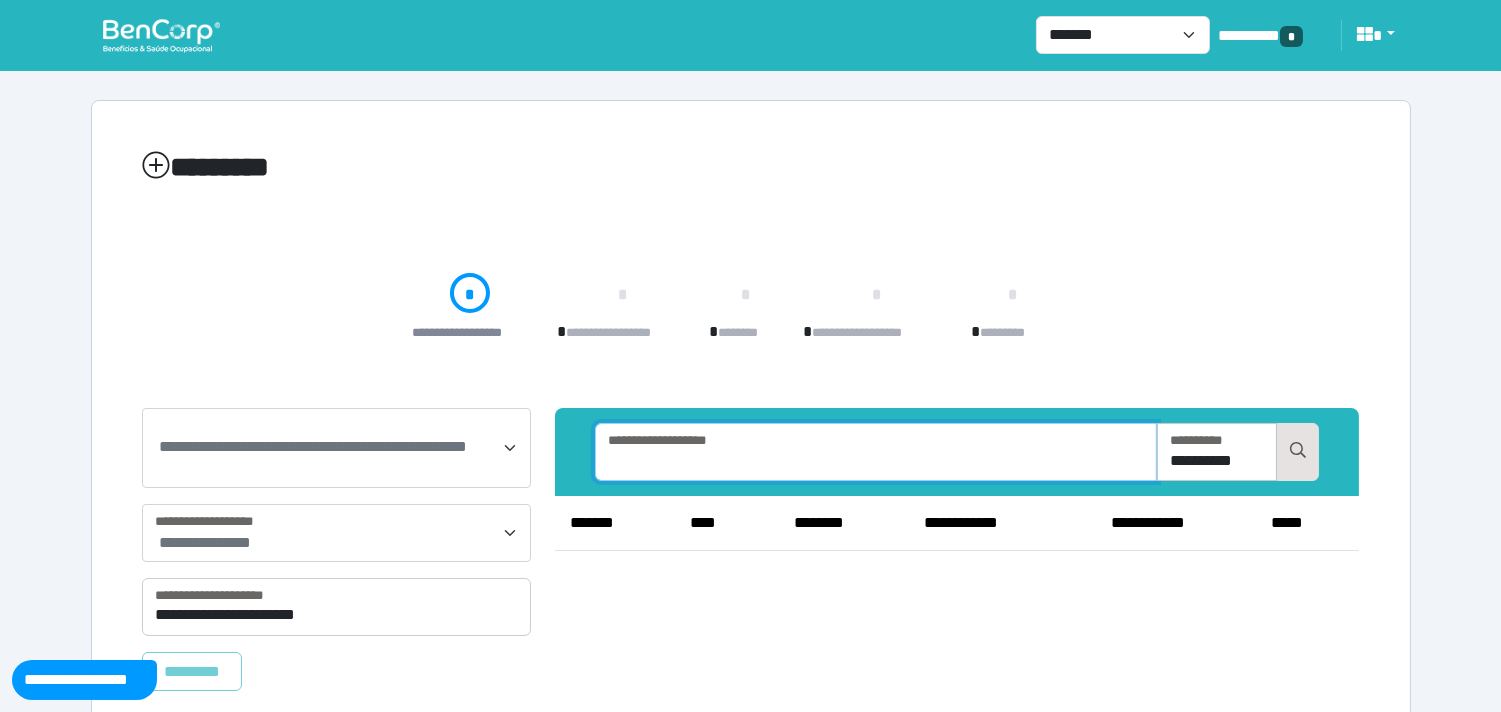 click at bounding box center (876, 452) 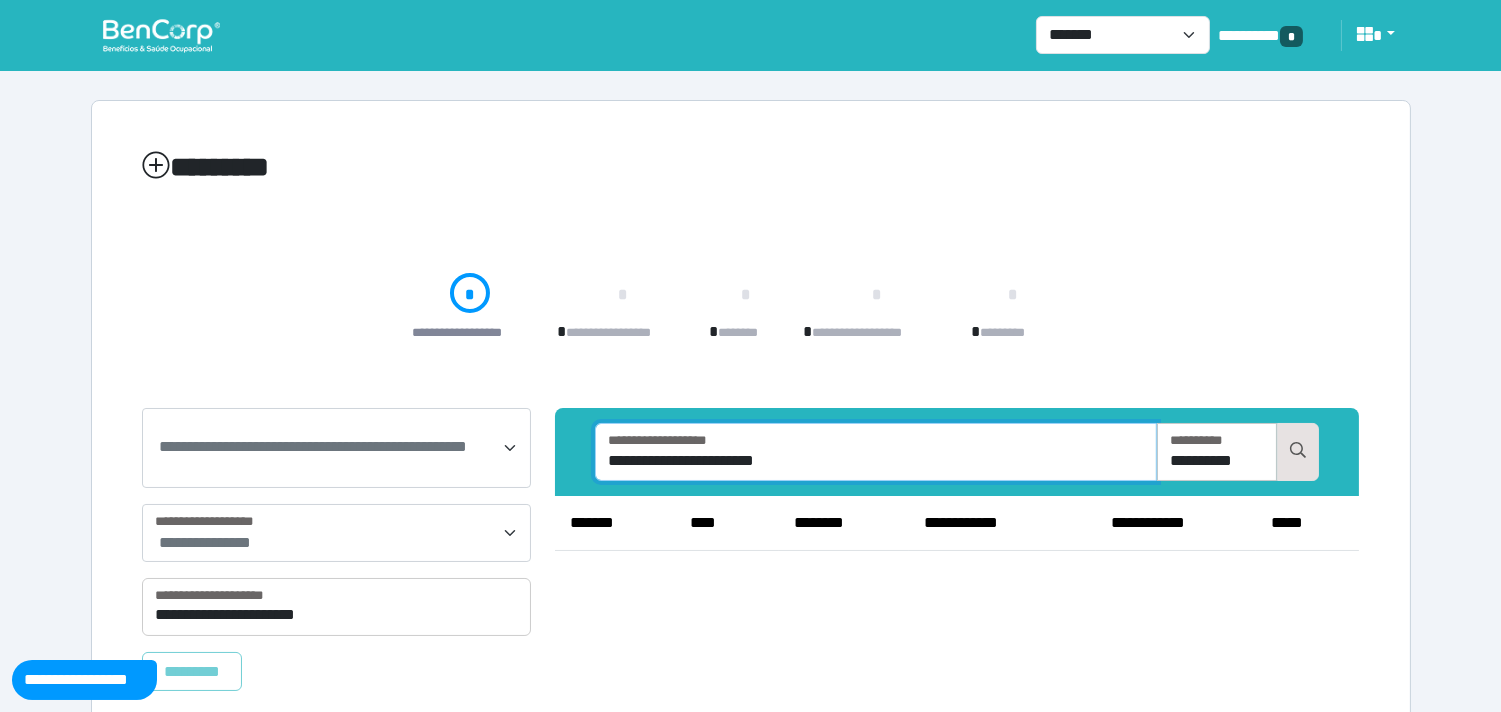 type on "**********" 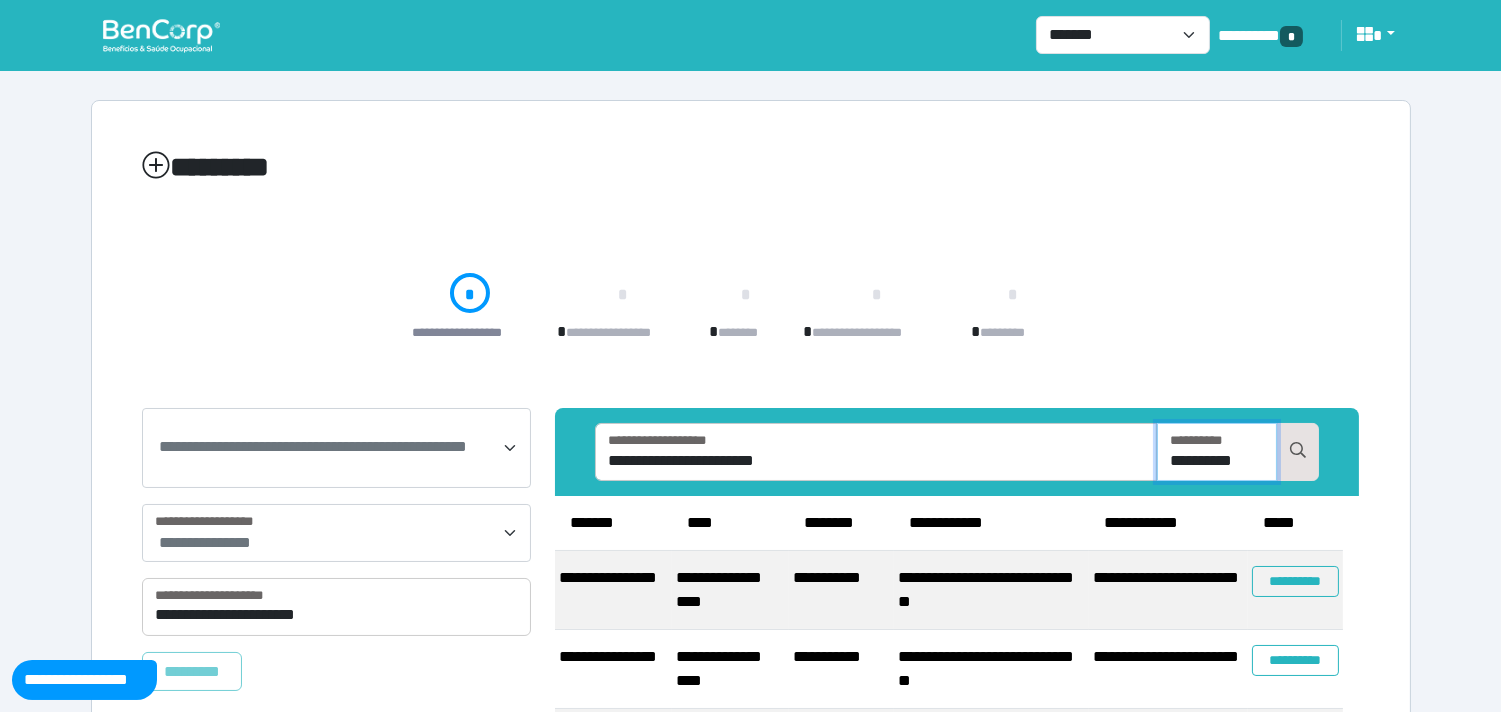 drag, startPoint x: 1186, startPoint y: 453, endPoint x: 1162, endPoint y: 455, distance: 24.083189 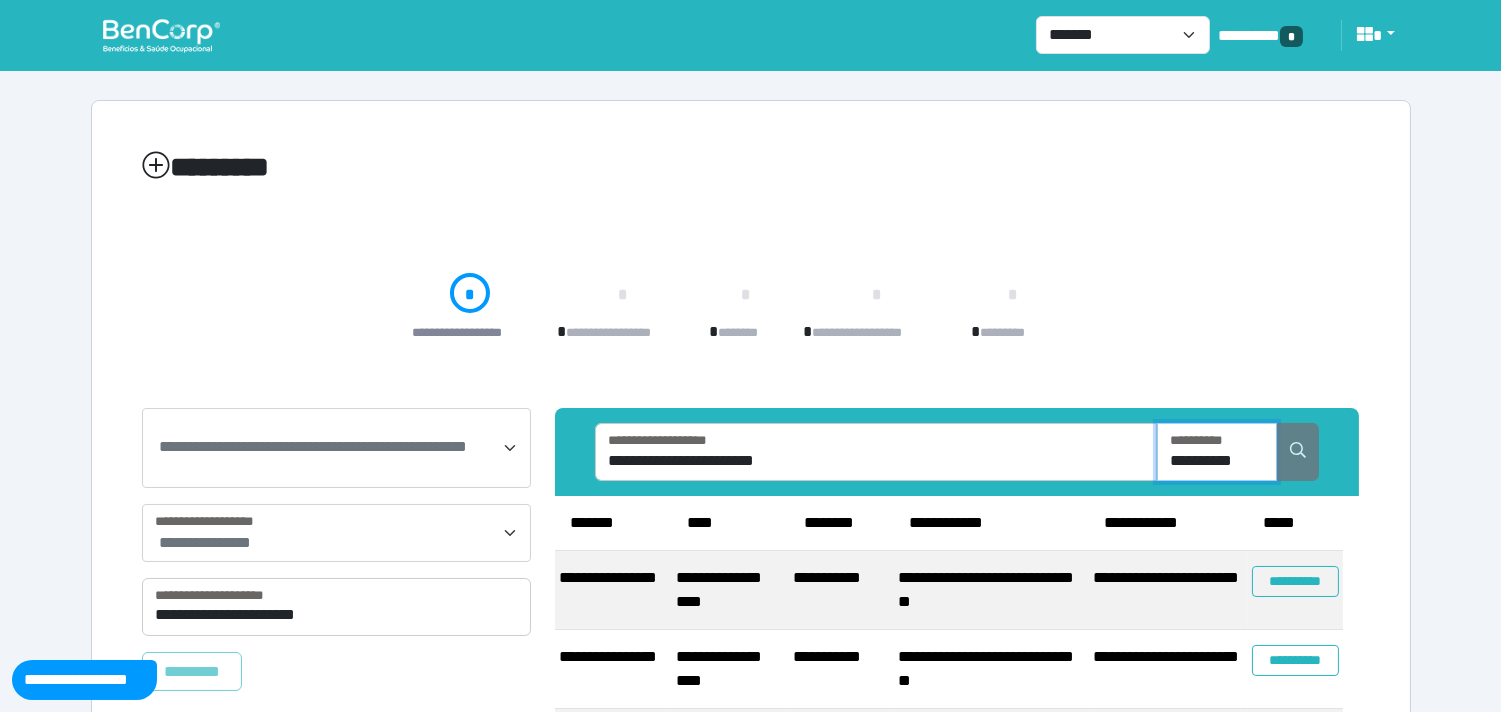 type on "**********" 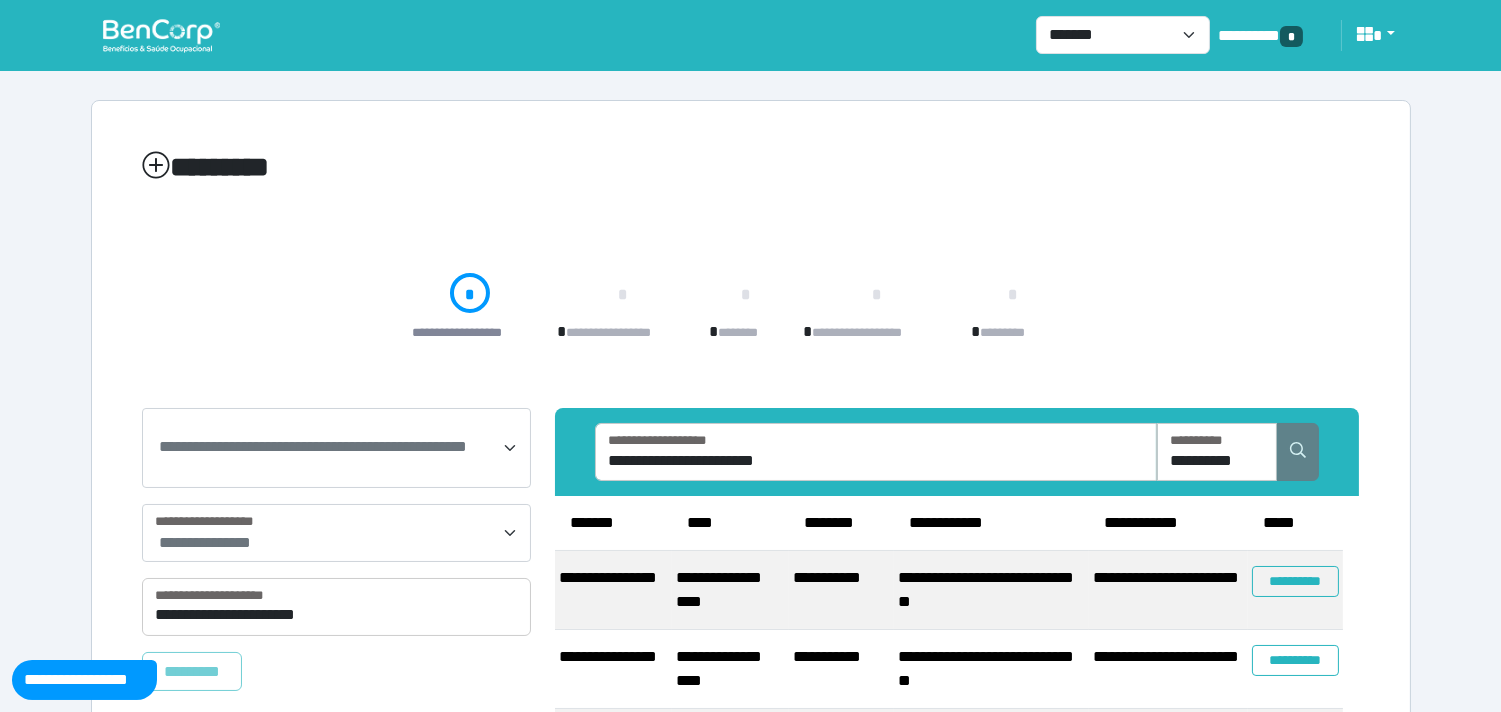 click 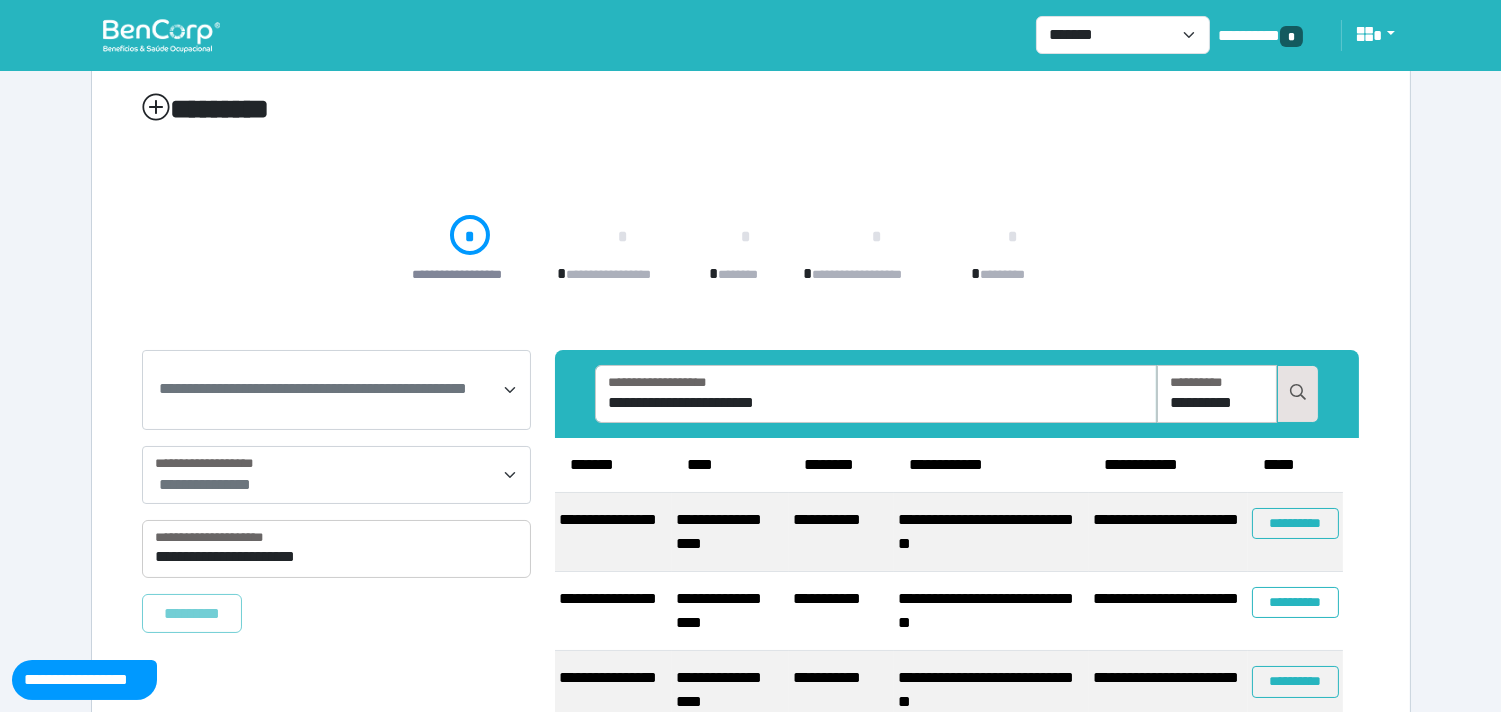 scroll, scrollTop: 111, scrollLeft: 0, axis: vertical 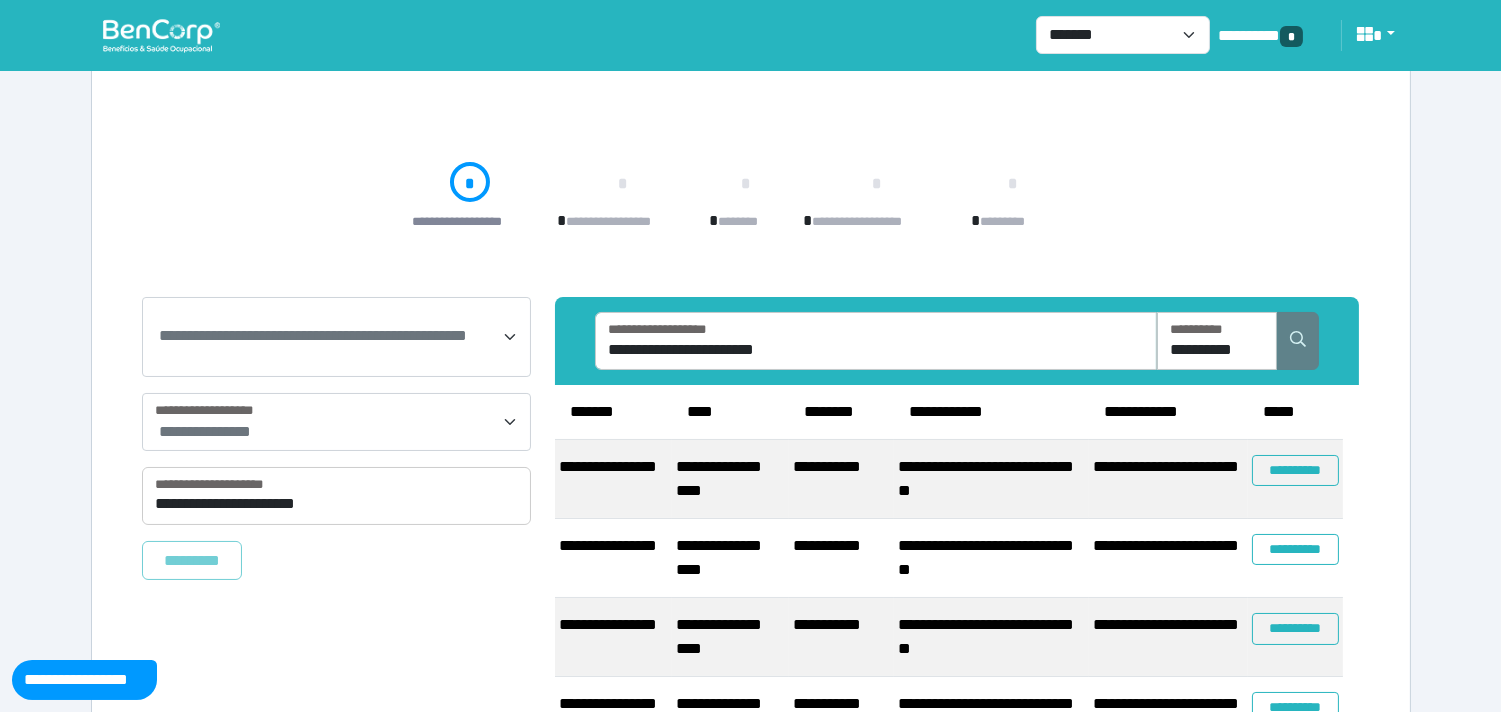 click at bounding box center (1298, 341) 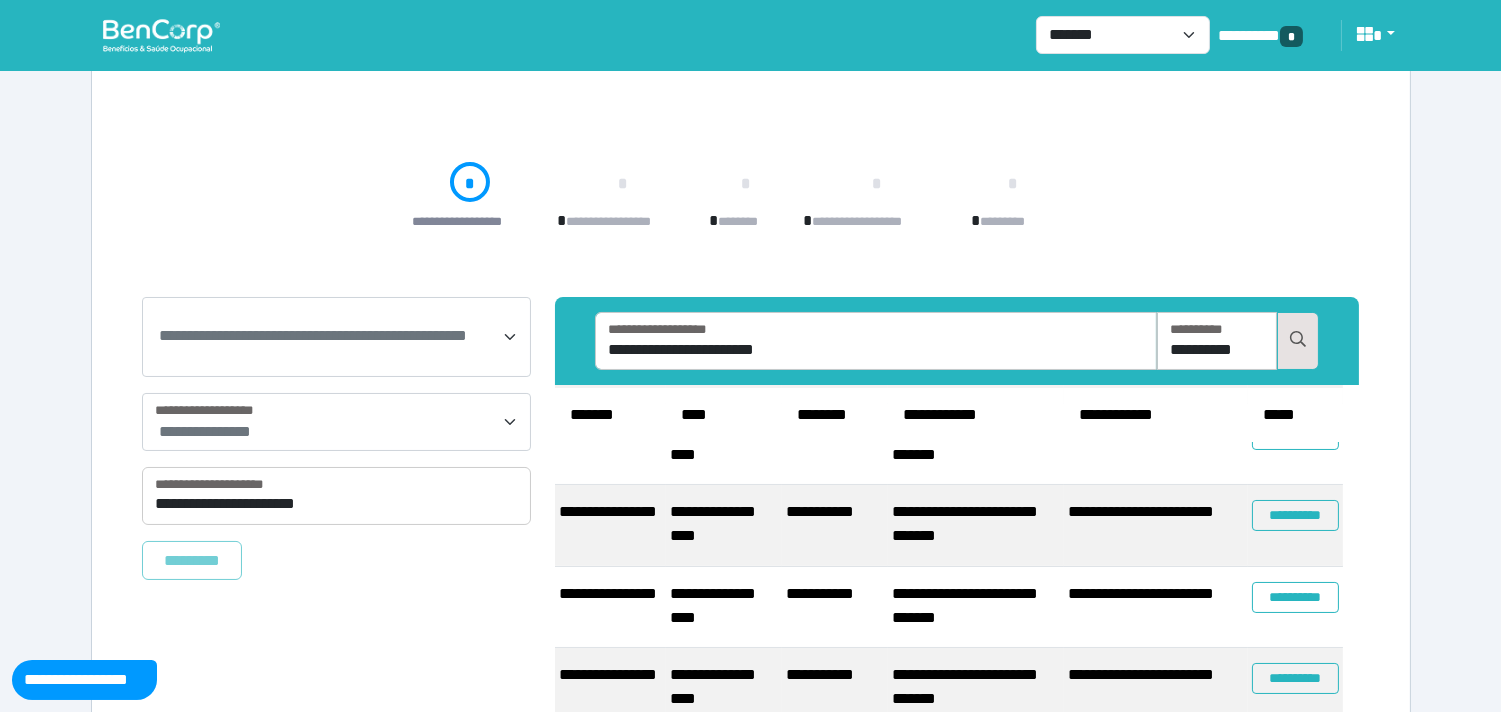 scroll, scrollTop: 485, scrollLeft: 0, axis: vertical 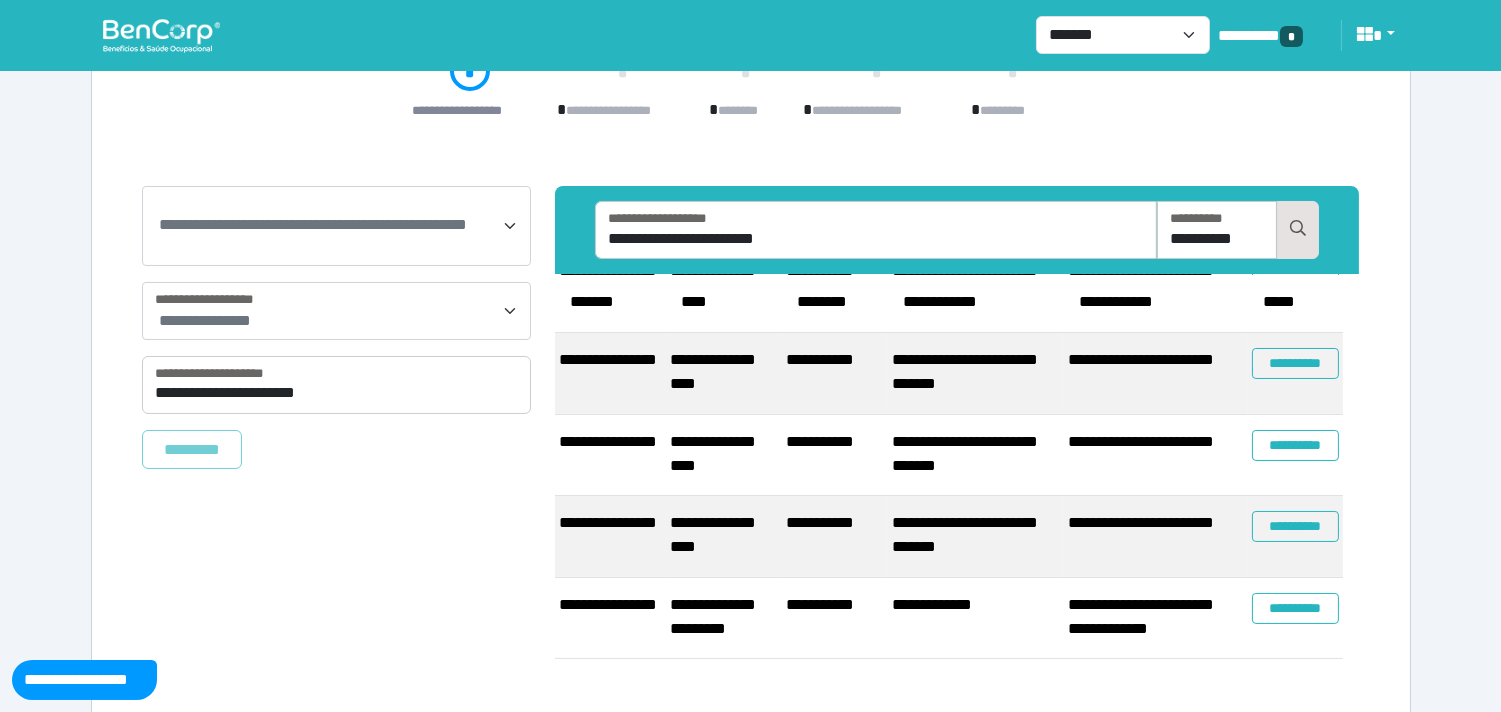 drag, startPoint x: 1290, startPoint y: 582, endPoint x: 1037, endPoint y: 608, distance: 254.33246 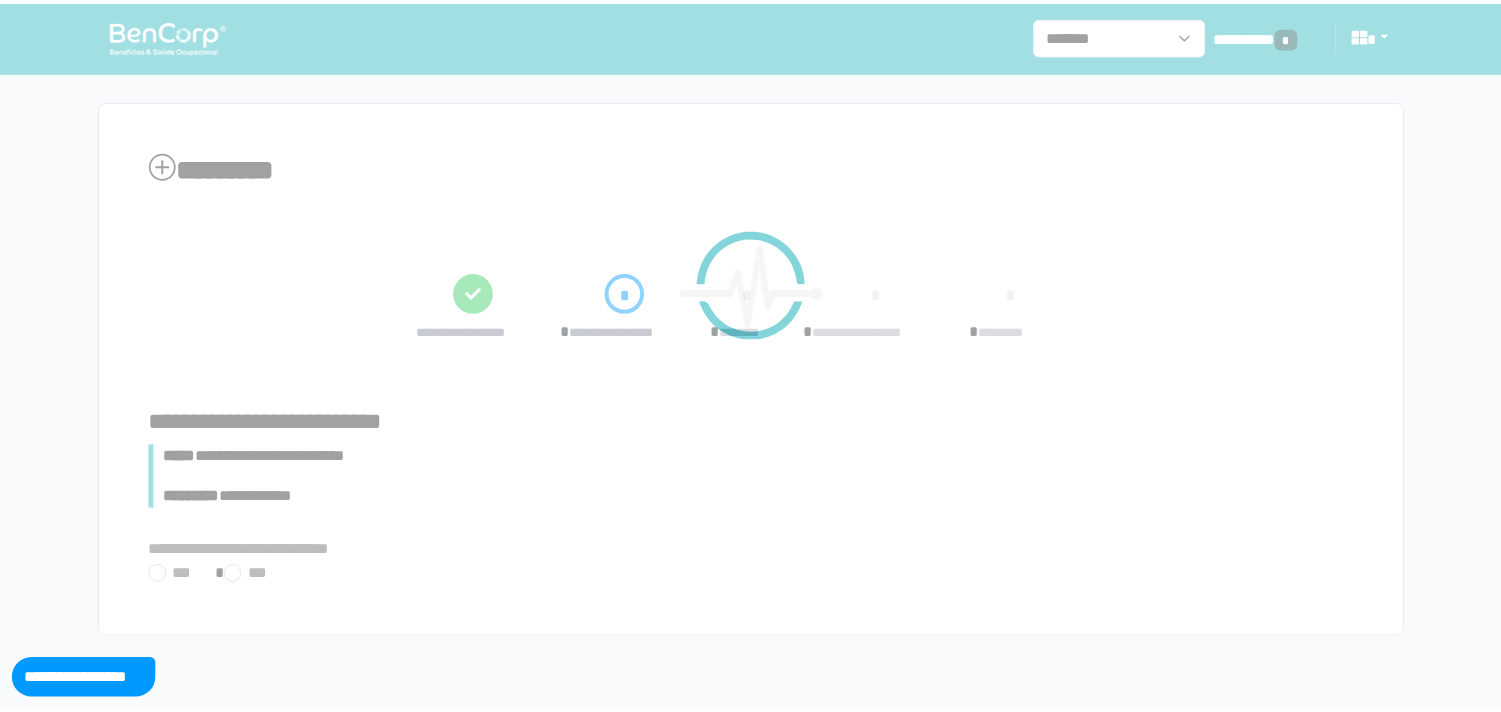 scroll, scrollTop: 0, scrollLeft: 0, axis: both 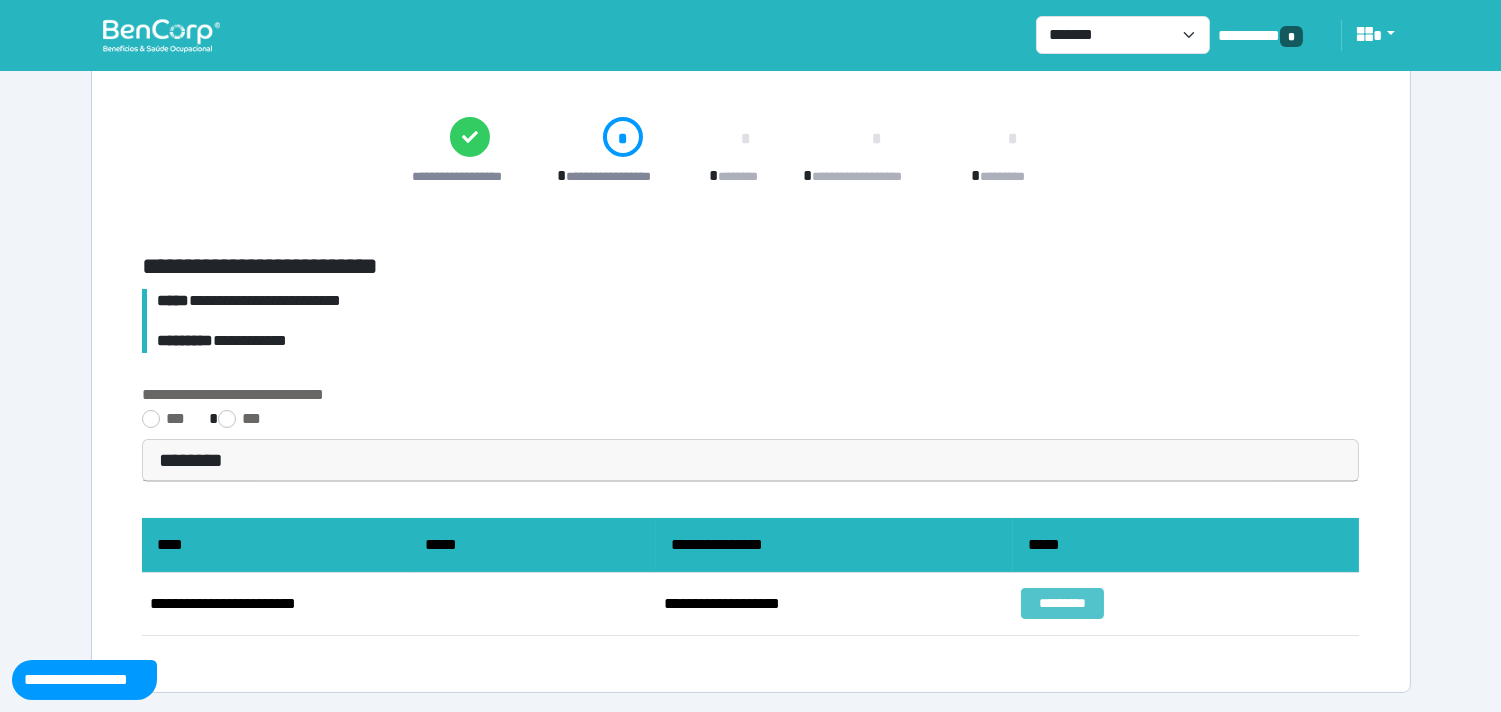 click on "*********" at bounding box center (1062, 603) 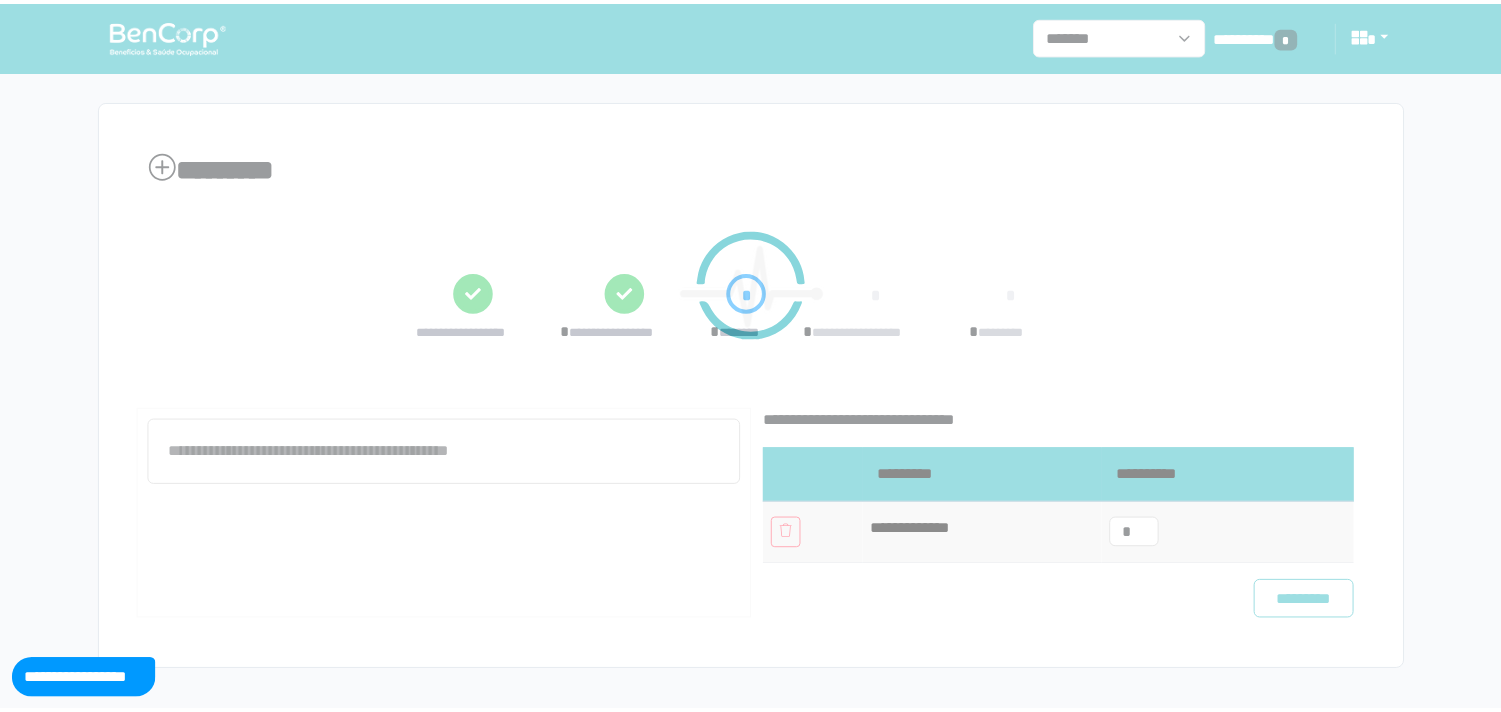 scroll, scrollTop: 0, scrollLeft: 0, axis: both 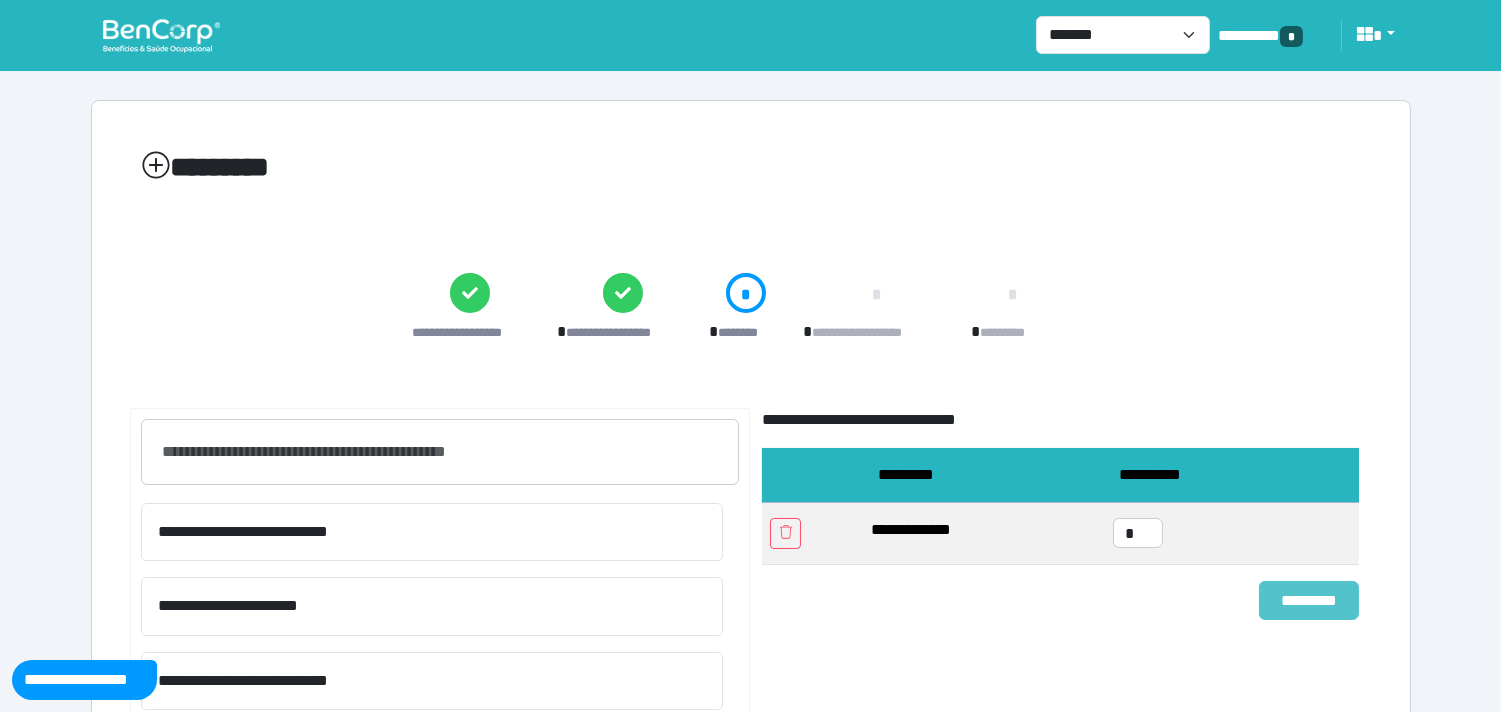 click on "*********" at bounding box center (1309, 600) 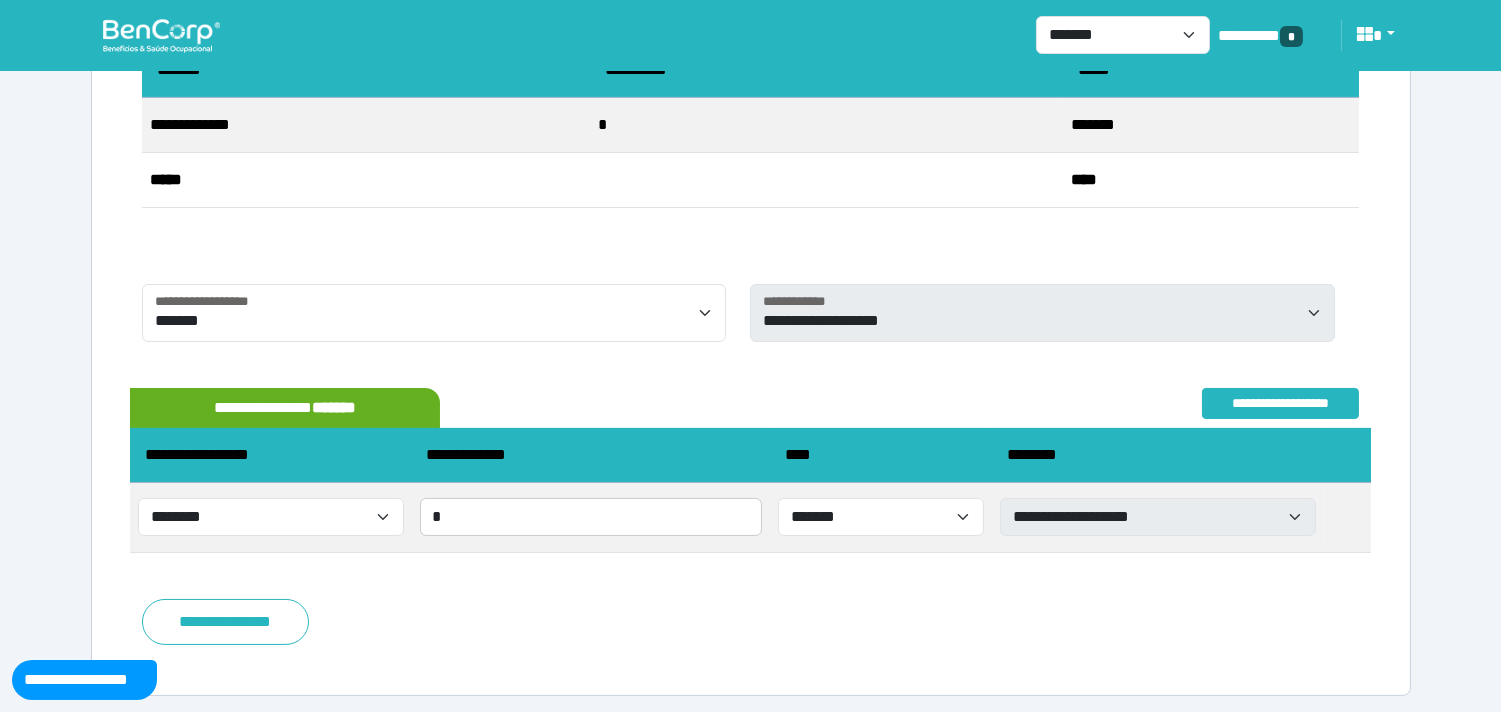 scroll, scrollTop: 405, scrollLeft: 0, axis: vertical 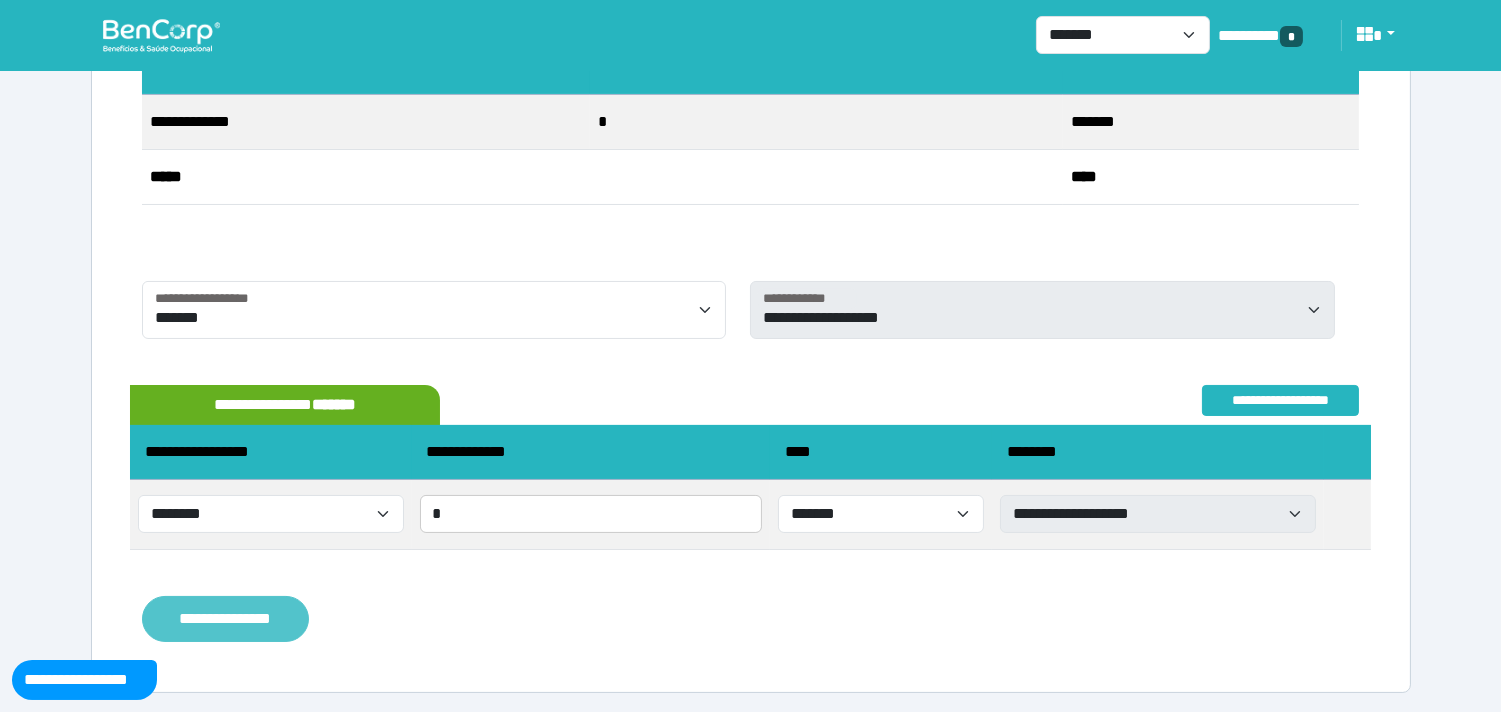 click on "**********" at bounding box center [225, 619] 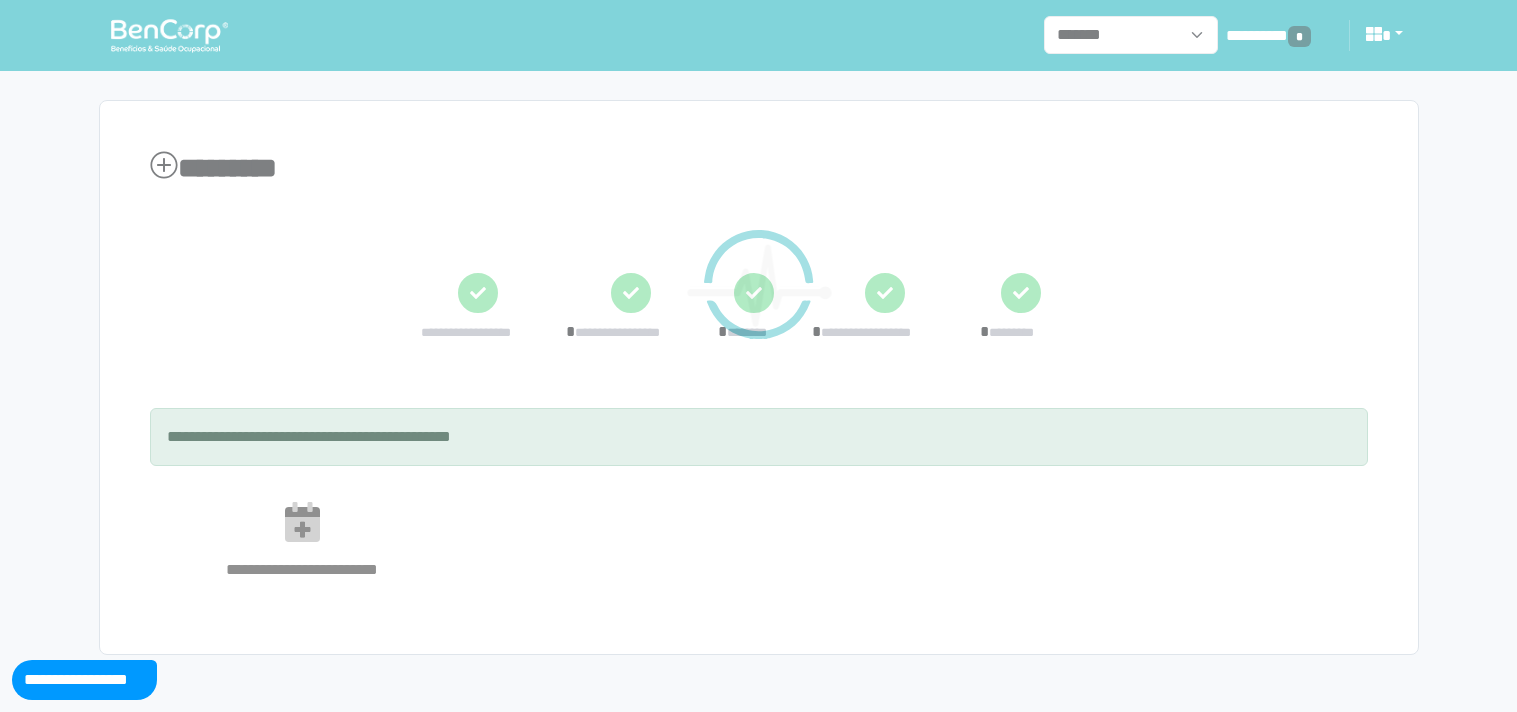 scroll, scrollTop: 0, scrollLeft: 0, axis: both 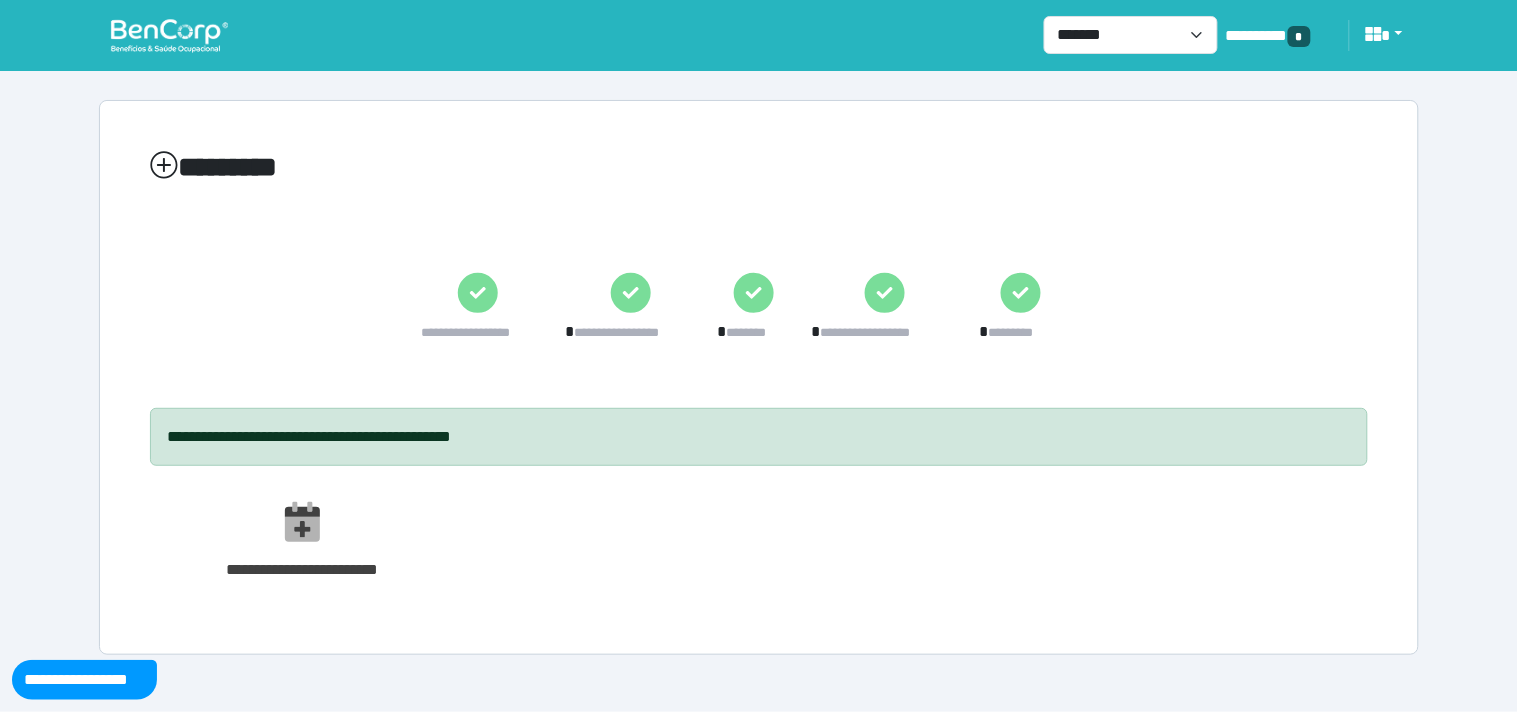 click at bounding box center (169, 35) 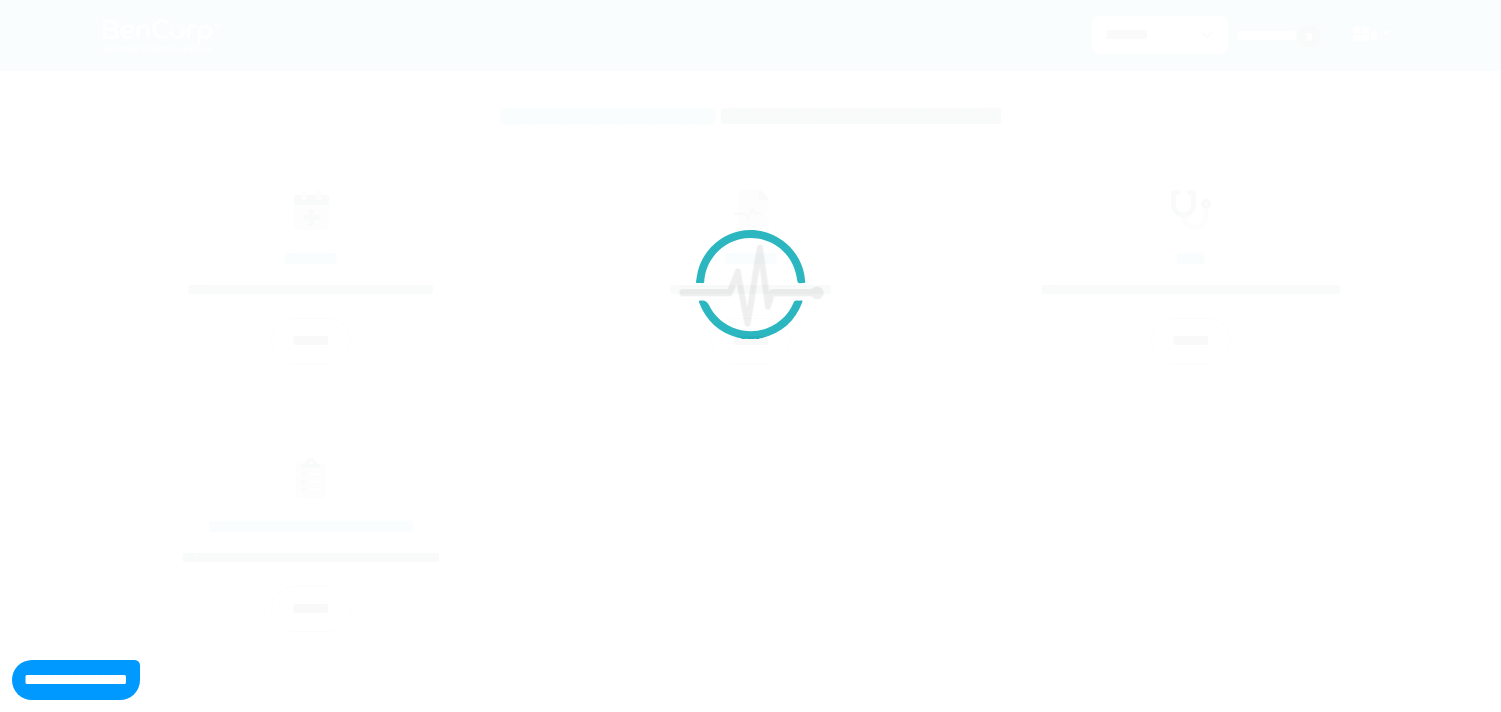 scroll, scrollTop: 0, scrollLeft: 0, axis: both 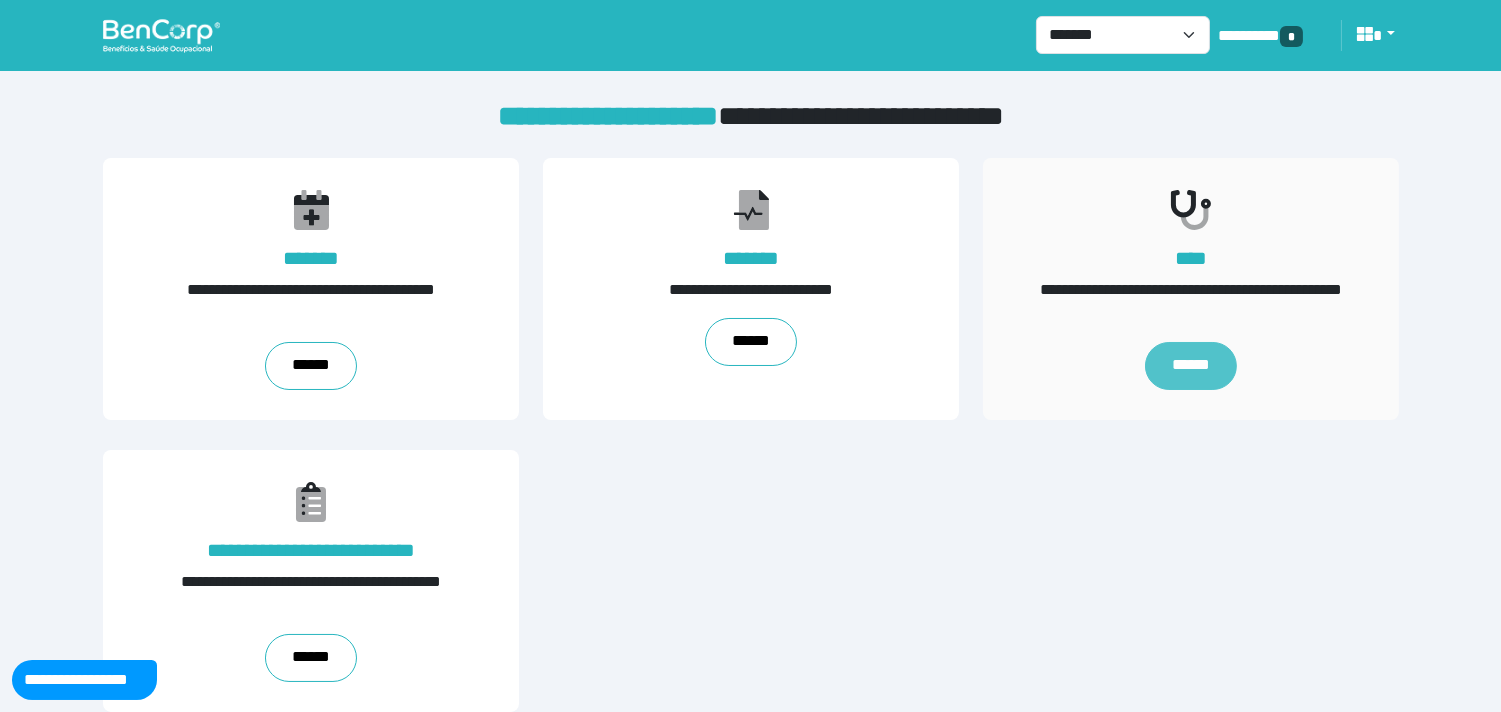 drag, startPoint x: 1197, startPoint y: 354, endPoint x: 1173, endPoint y: 351, distance: 24.186773 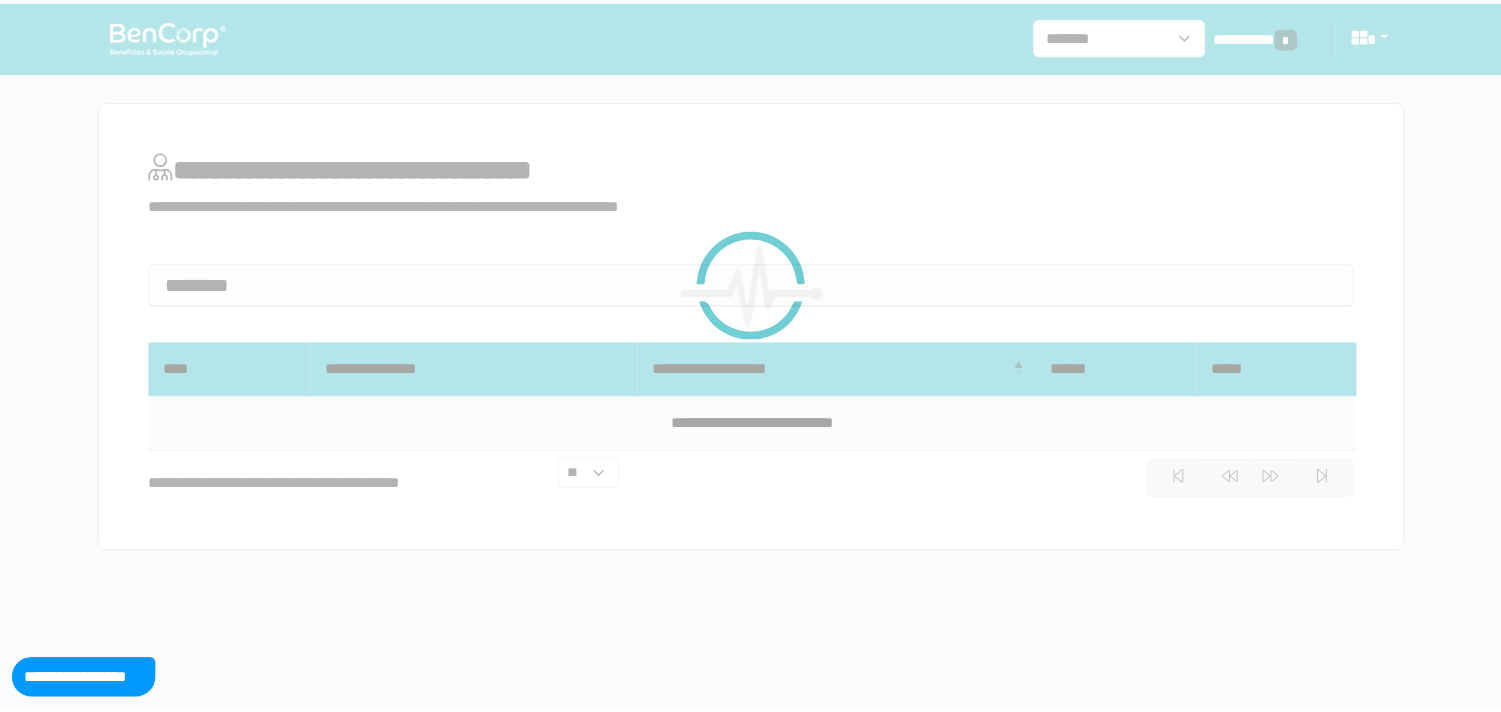 scroll, scrollTop: 0, scrollLeft: 0, axis: both 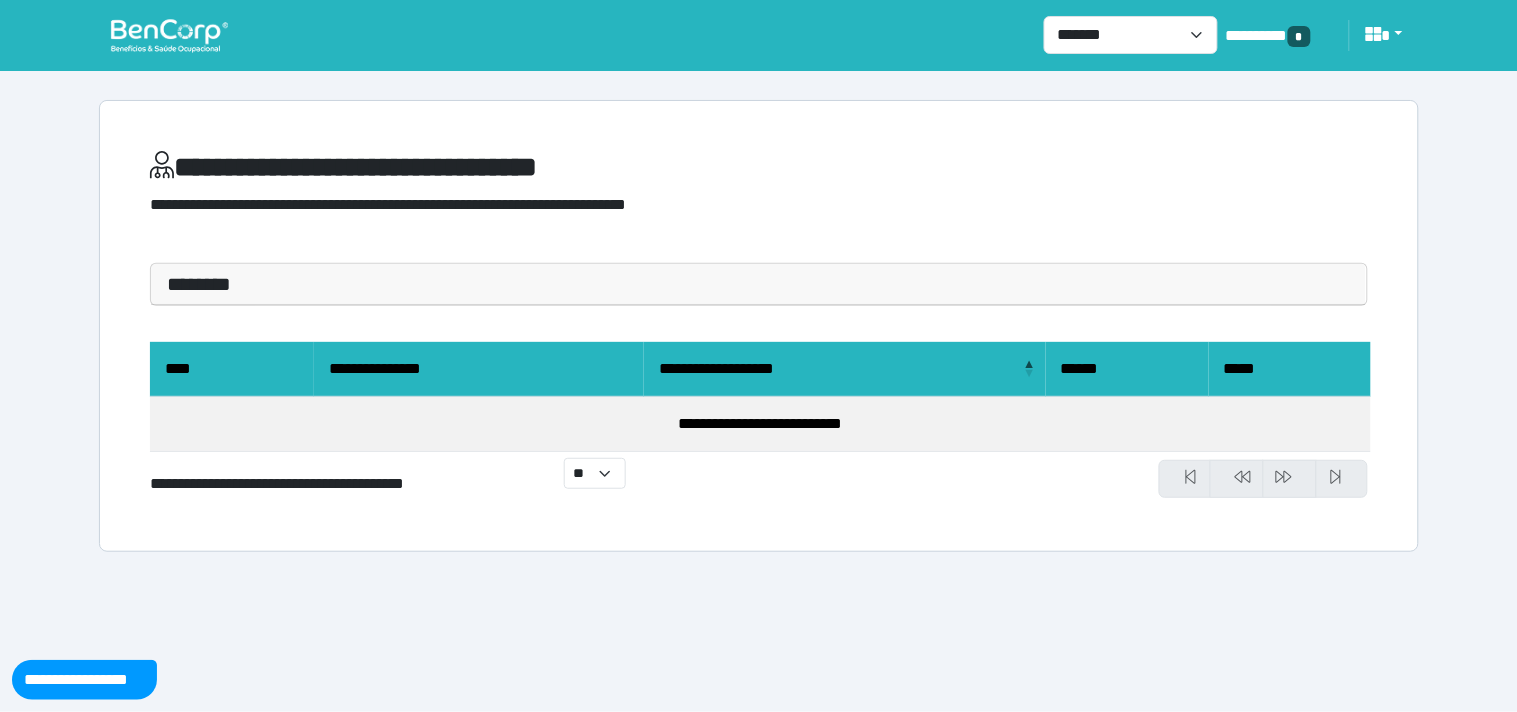 click on "********" at bounding box center [759, 284] 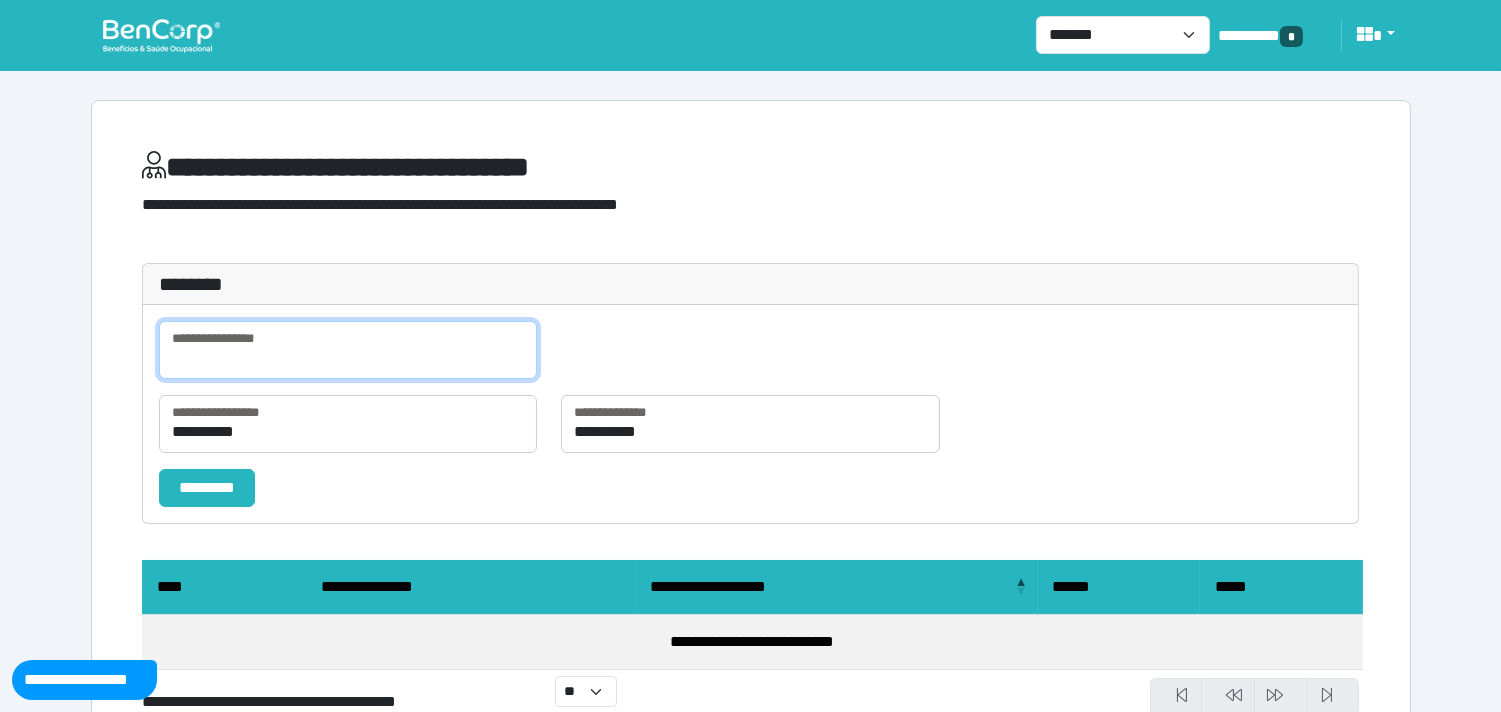 click at bounding box center [348, 350] 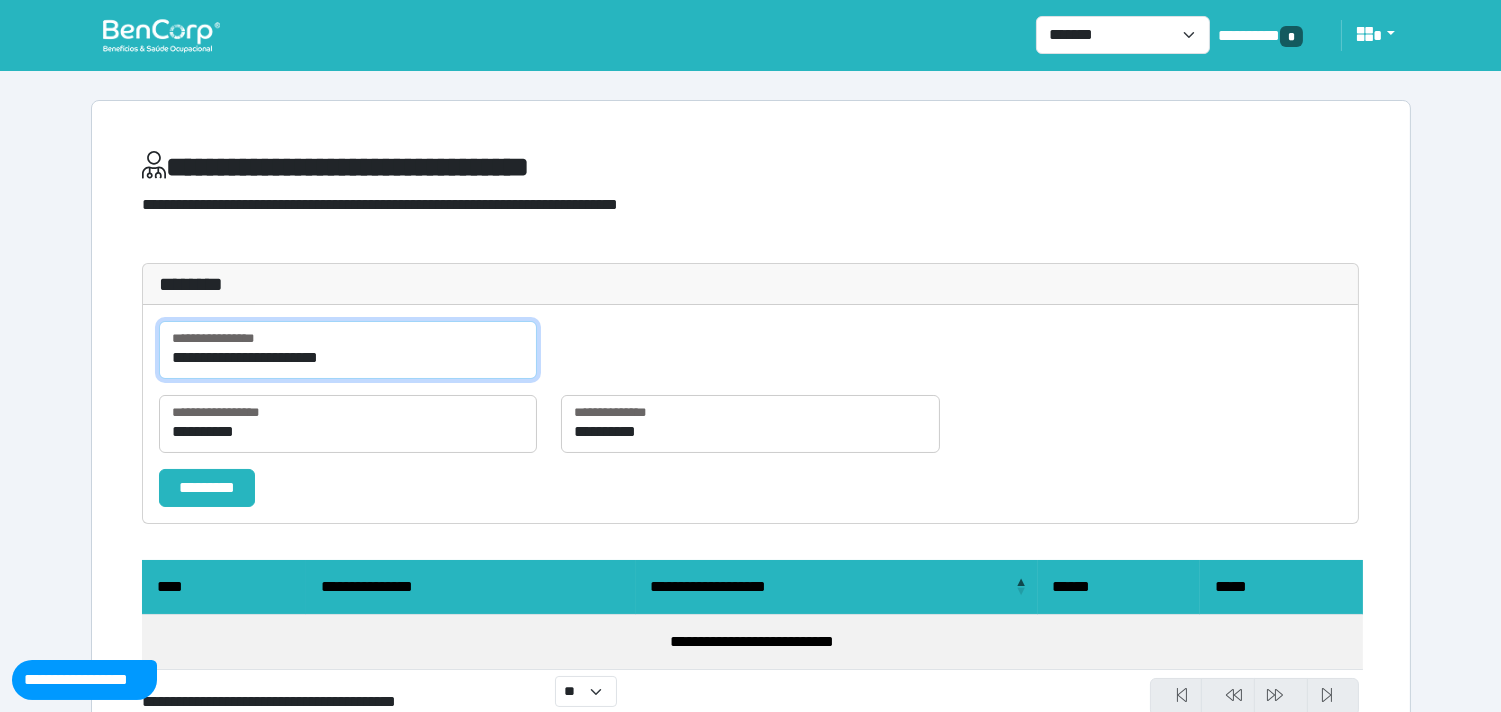 type on "**********" 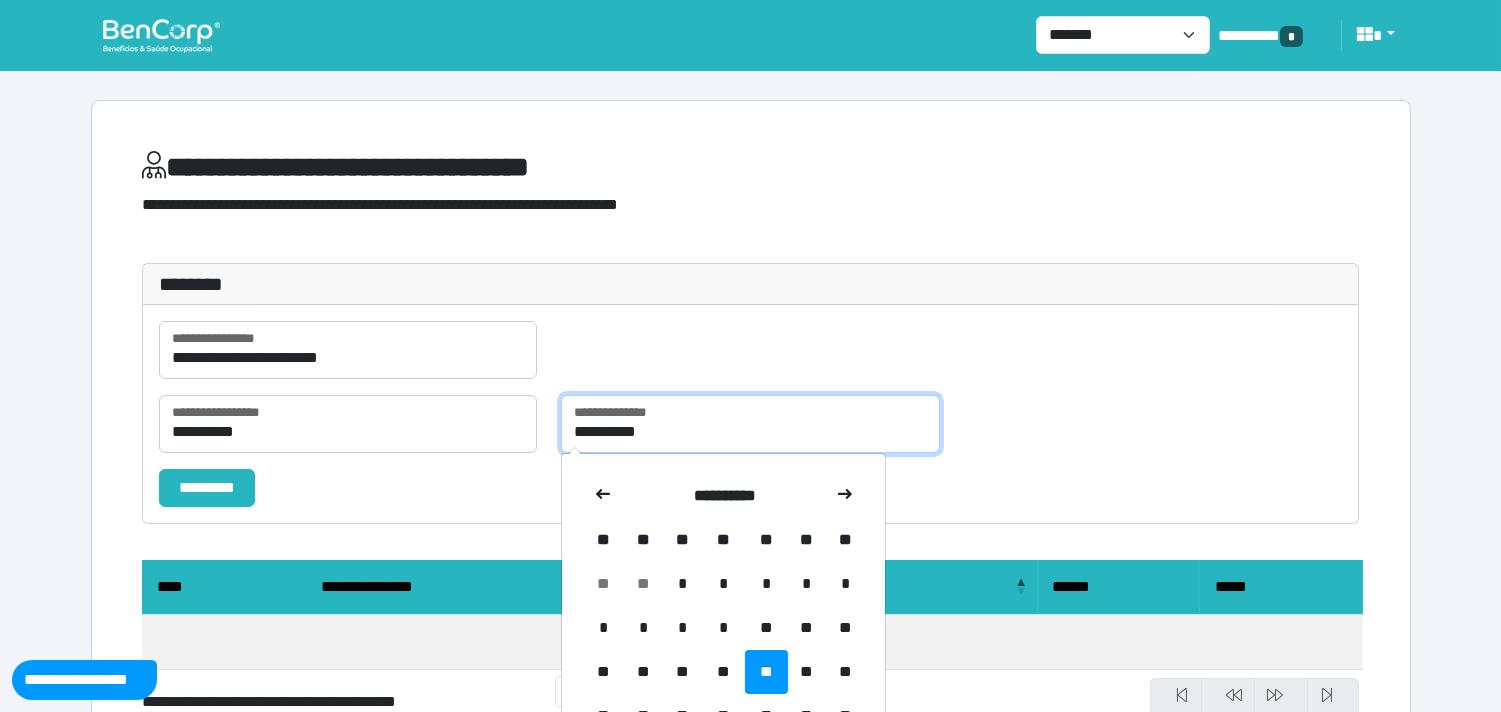 drag, startPoint x: 586, startPoint y: 427, endPoint x: 566, endPoint y: 430, distance: 20.22375 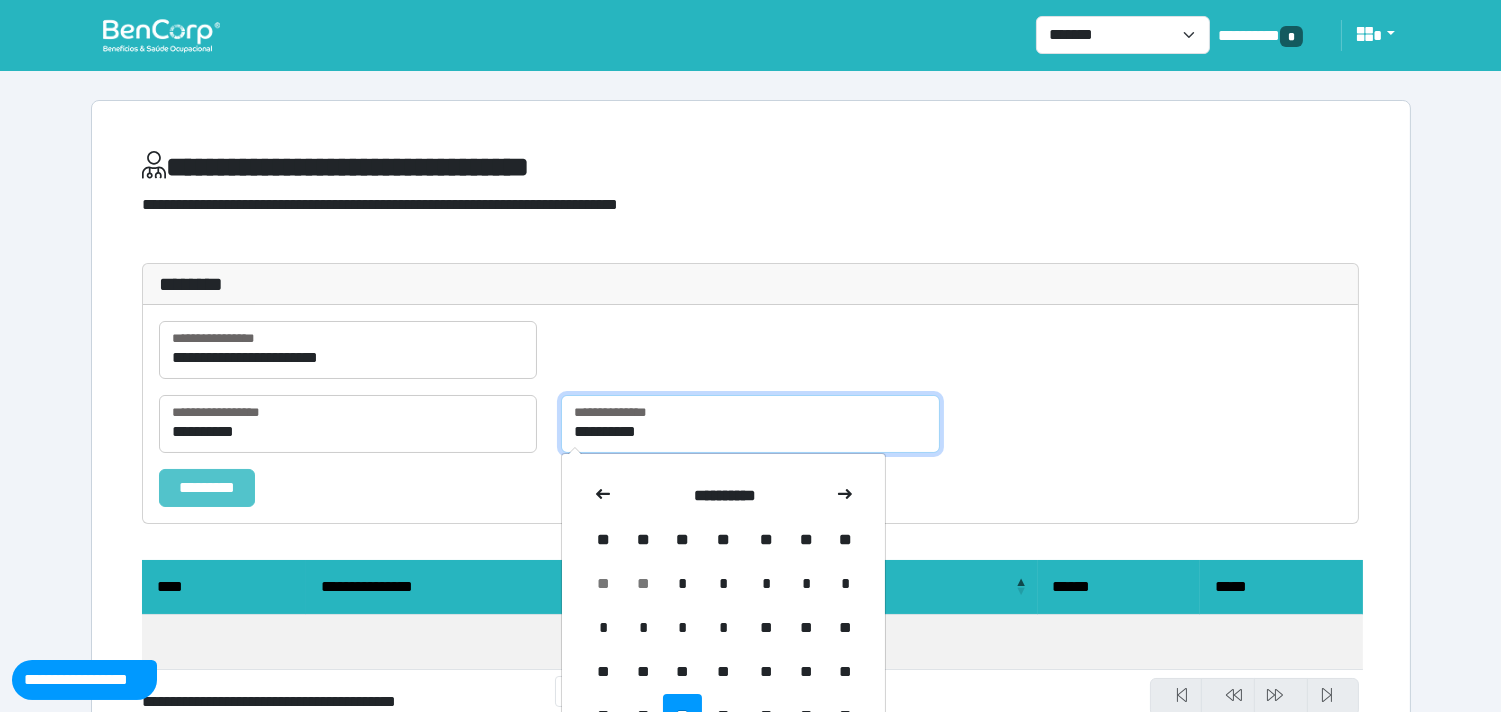 type on "**********" 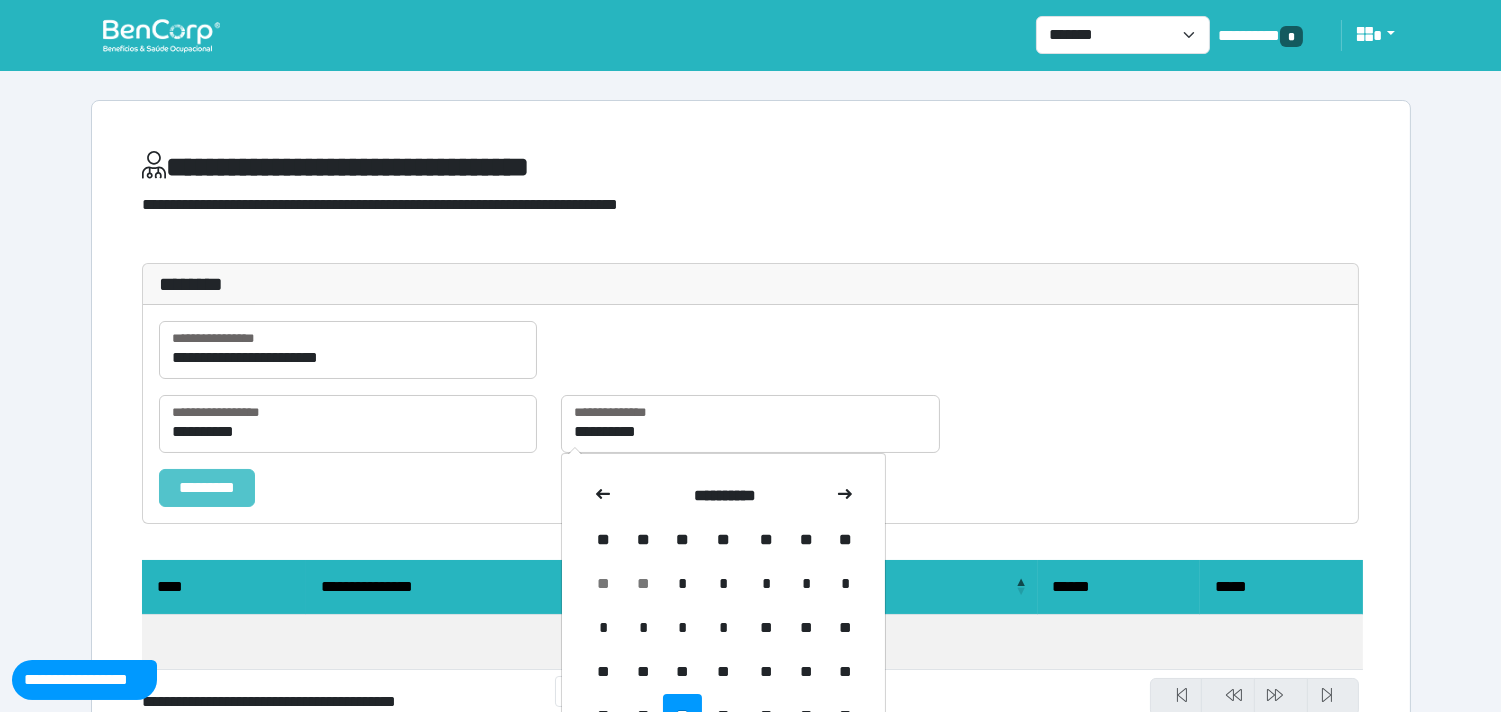 click on "*********" at bounding box center (207, 488) 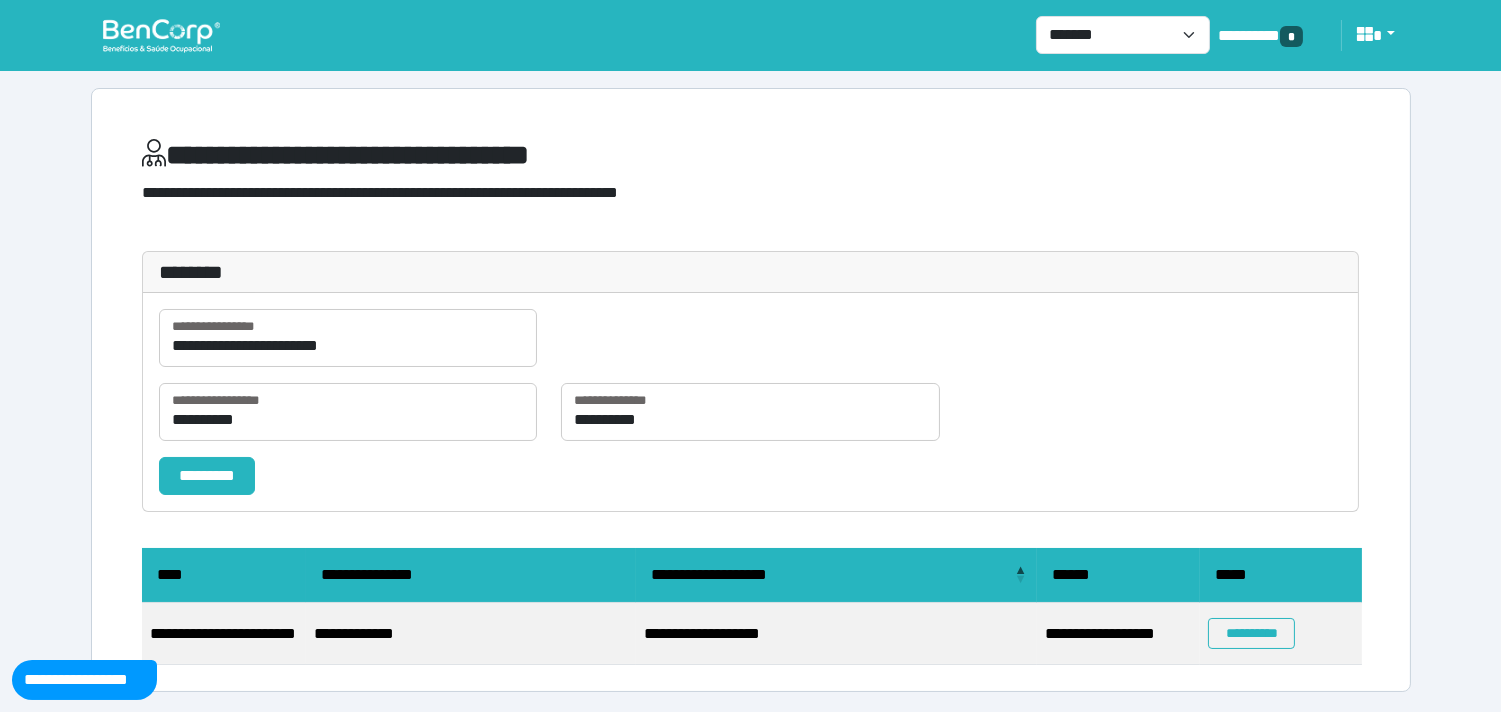 scroll, scrollTop: 58, scrollLeft: 0, axis: vertical 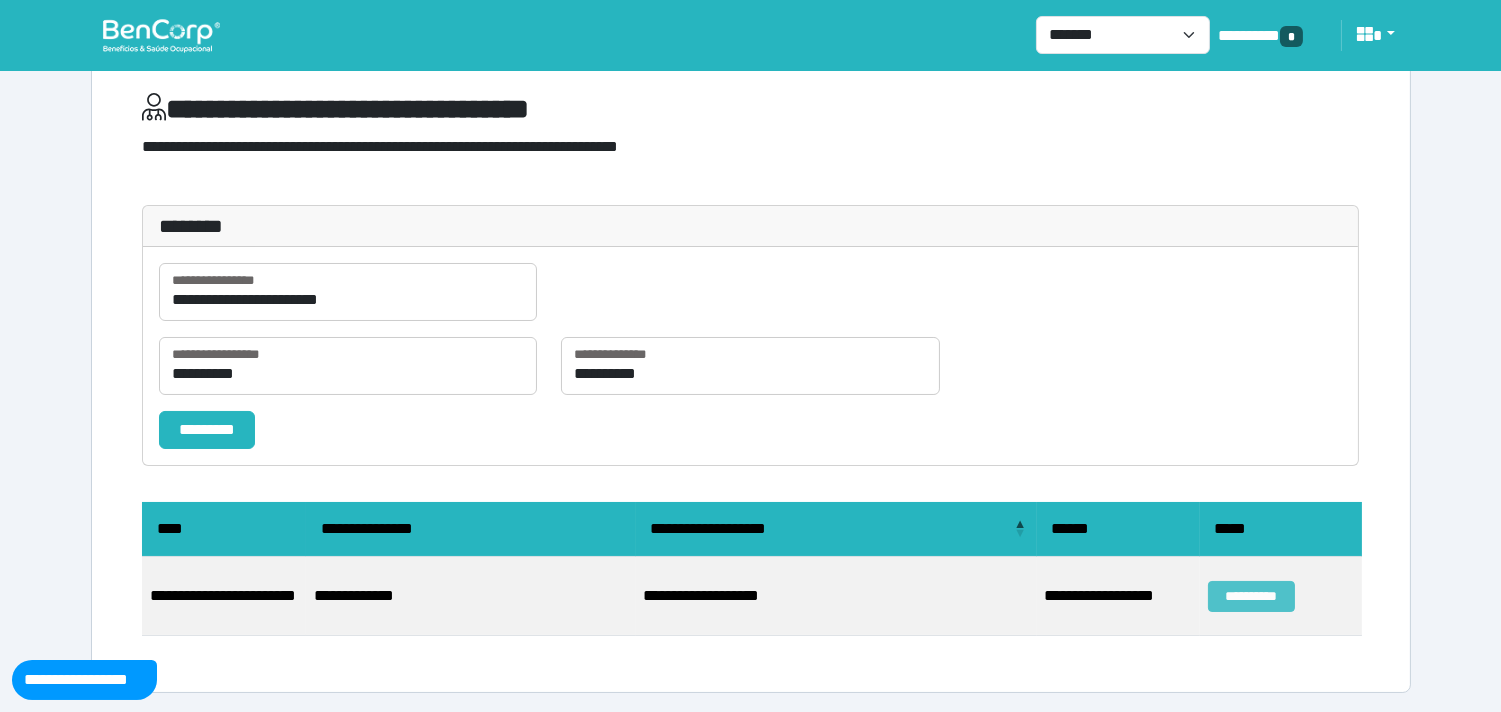 click on "**********" at bounding box center [1251, 596] 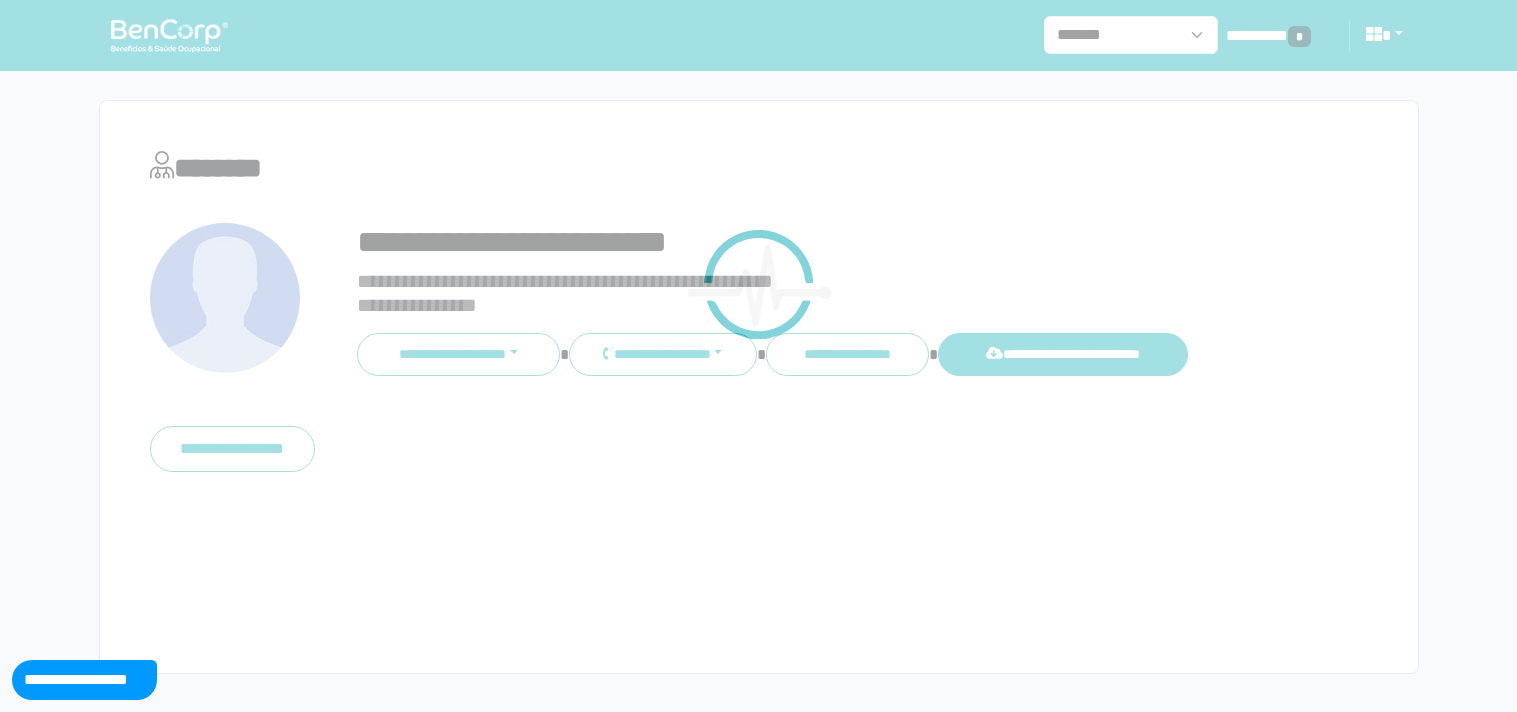 scroll, scrollTop: 0, scrollLeft: 0, axis: both 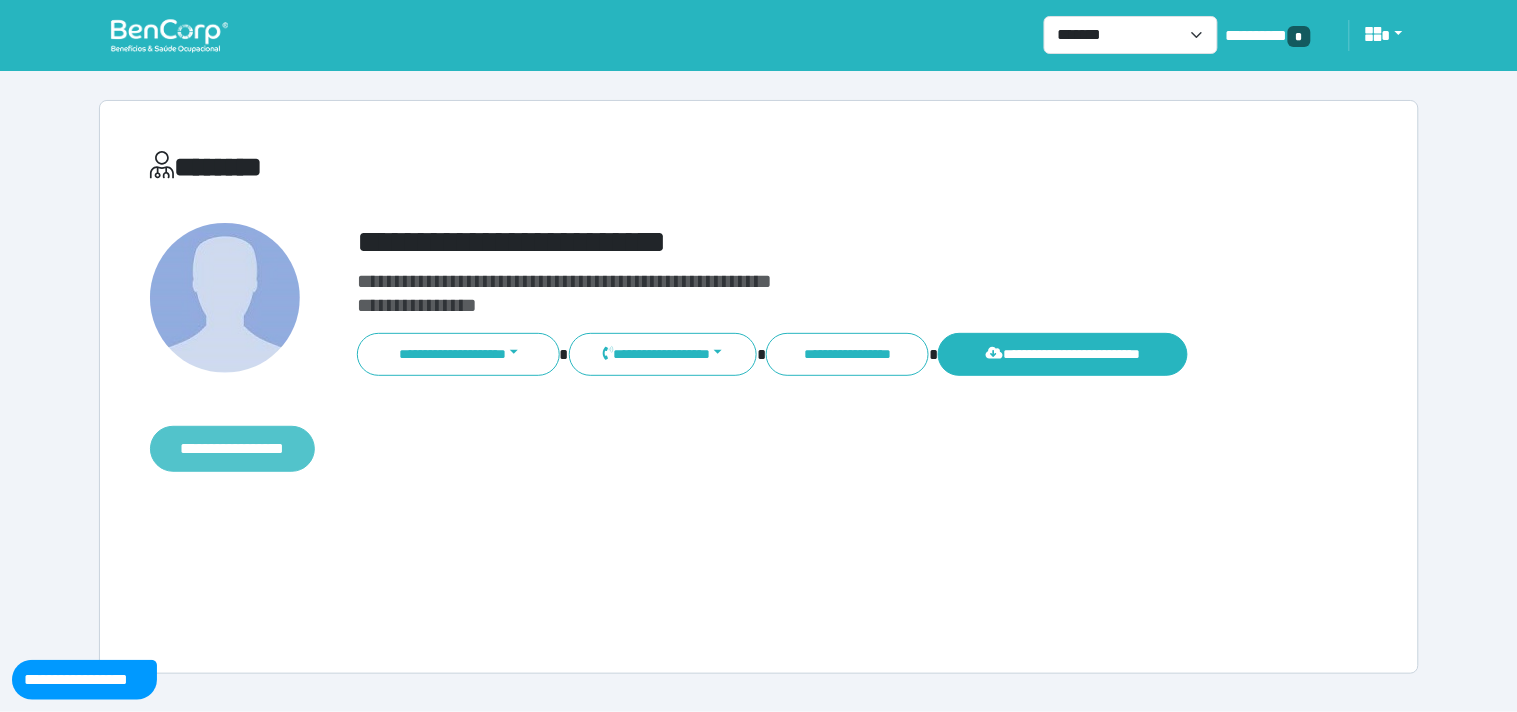 click on "**********" at bounding box center [232, 449] 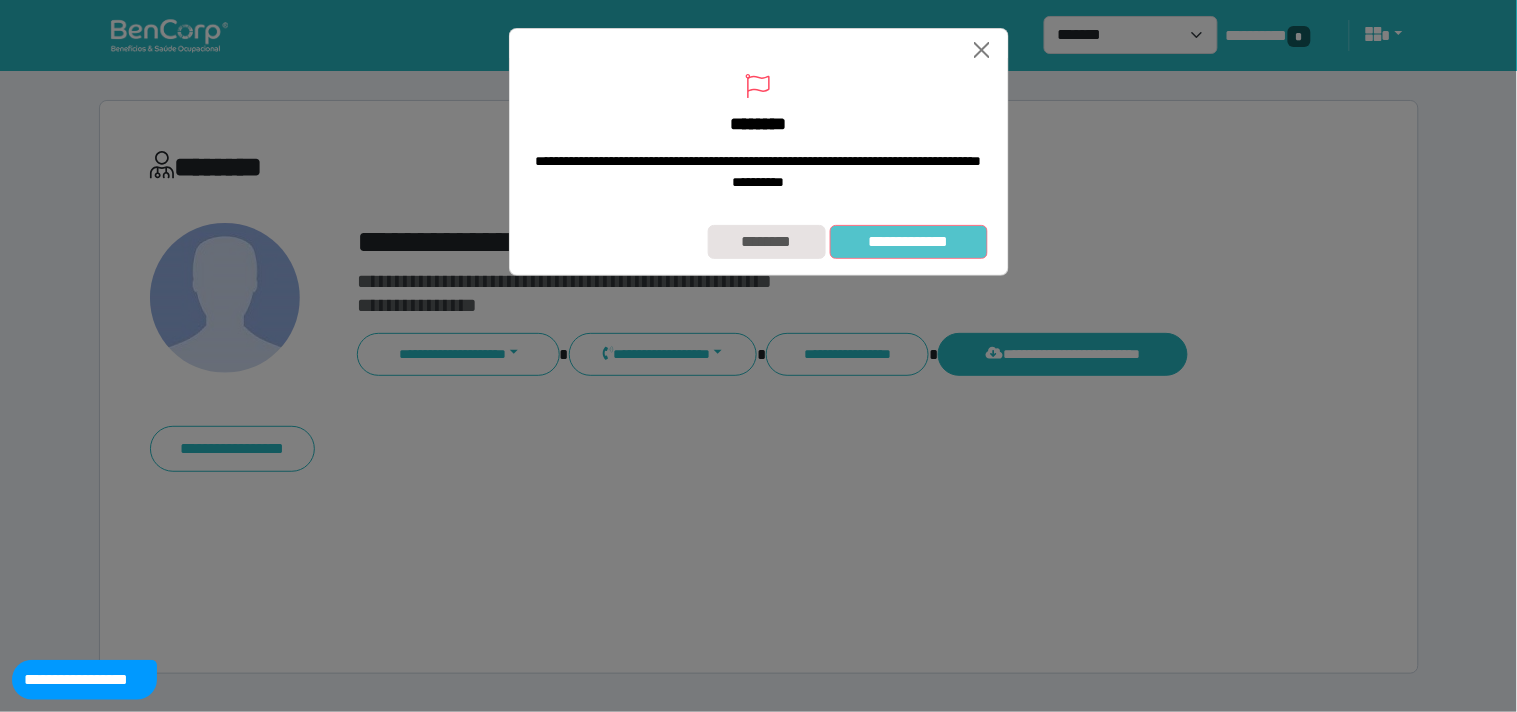 click on "**********" at bounding box center [909, 242] 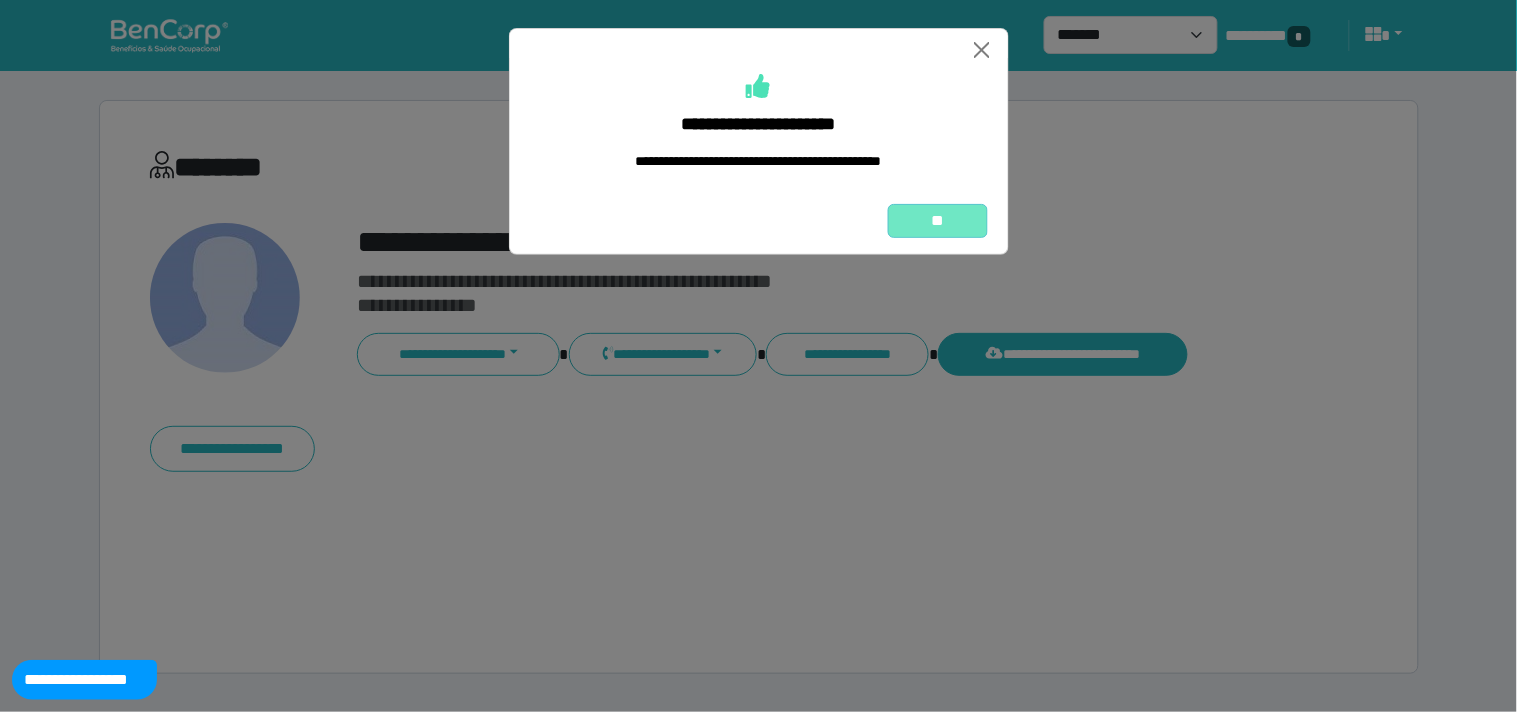 click on "**" at bounding box center (938, 221) 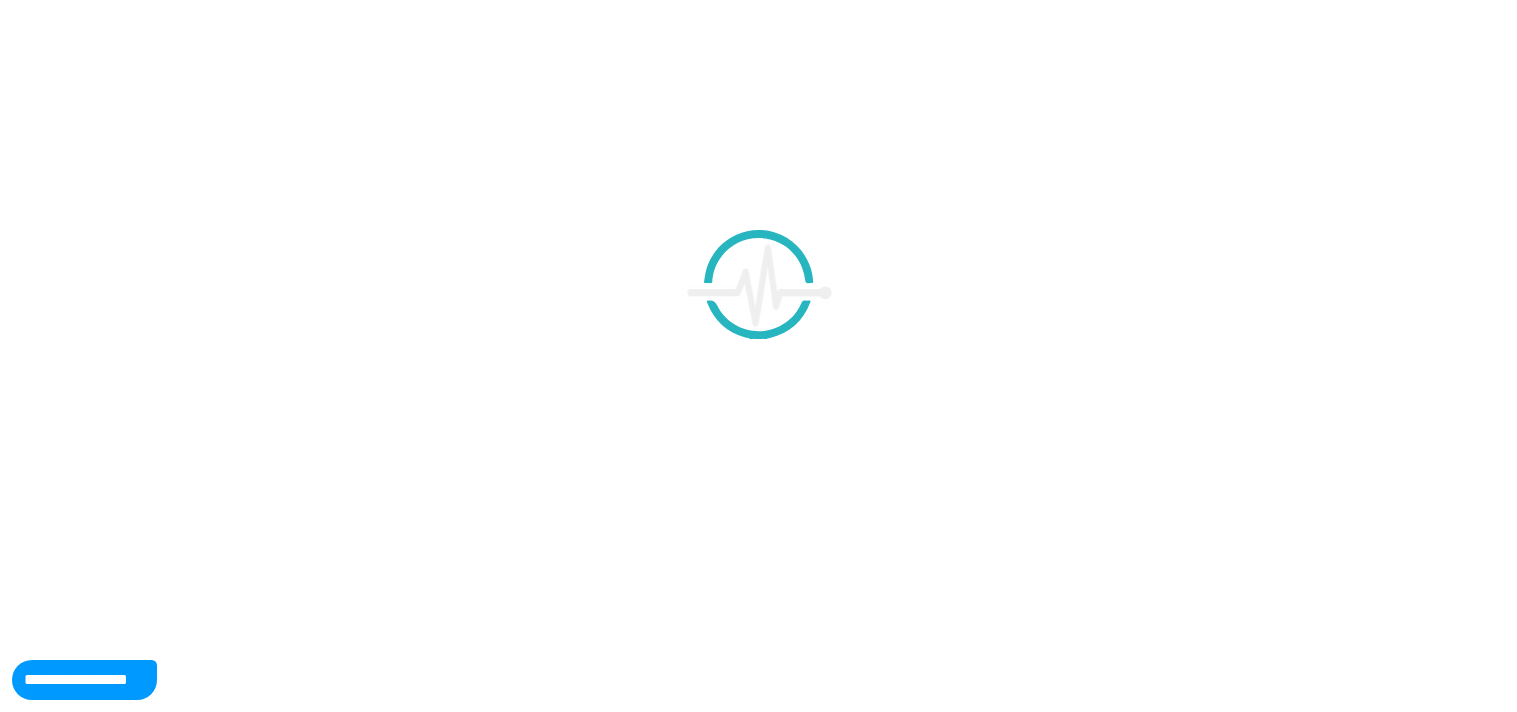 scroll, scrollTop: 0, scrollLeft: 0, axis: both 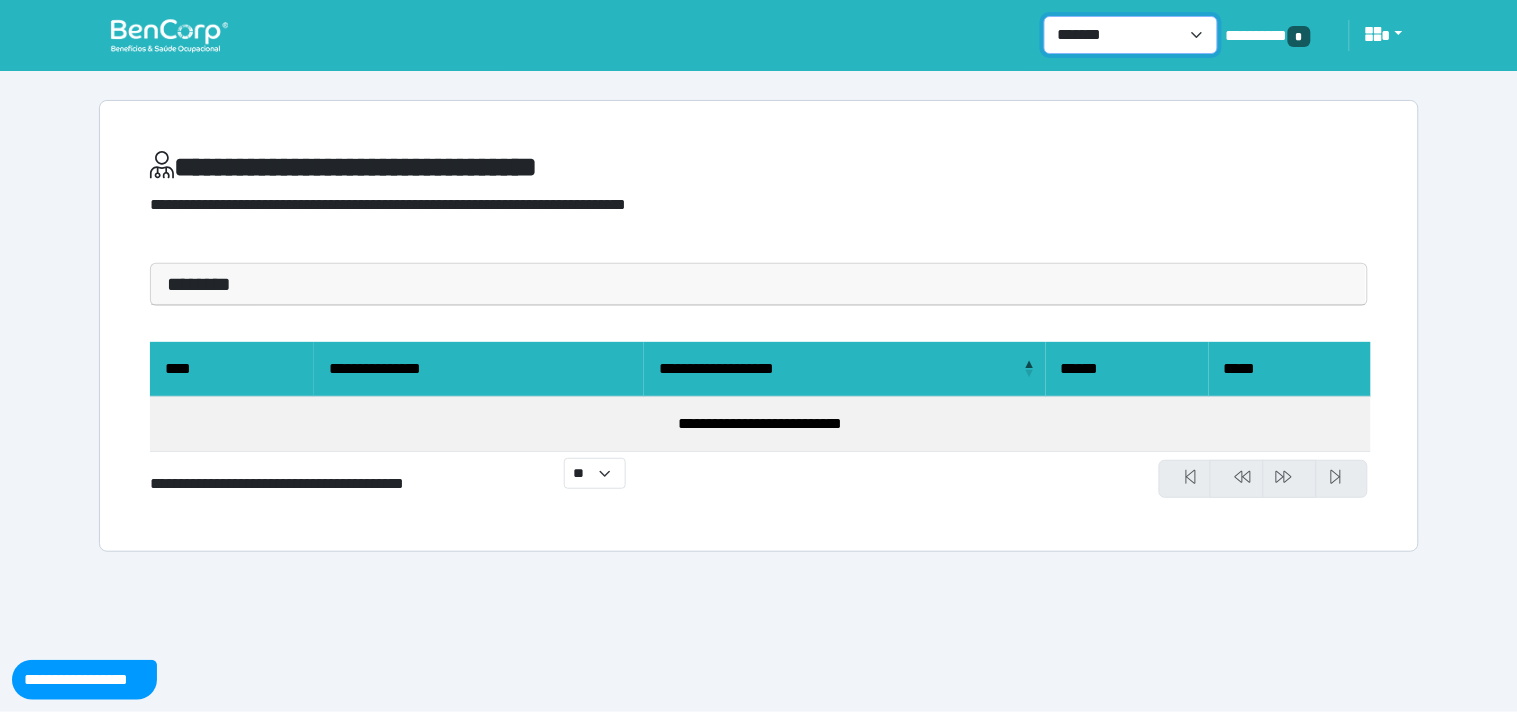 click on "**********" at bounding box center (1131, 35) 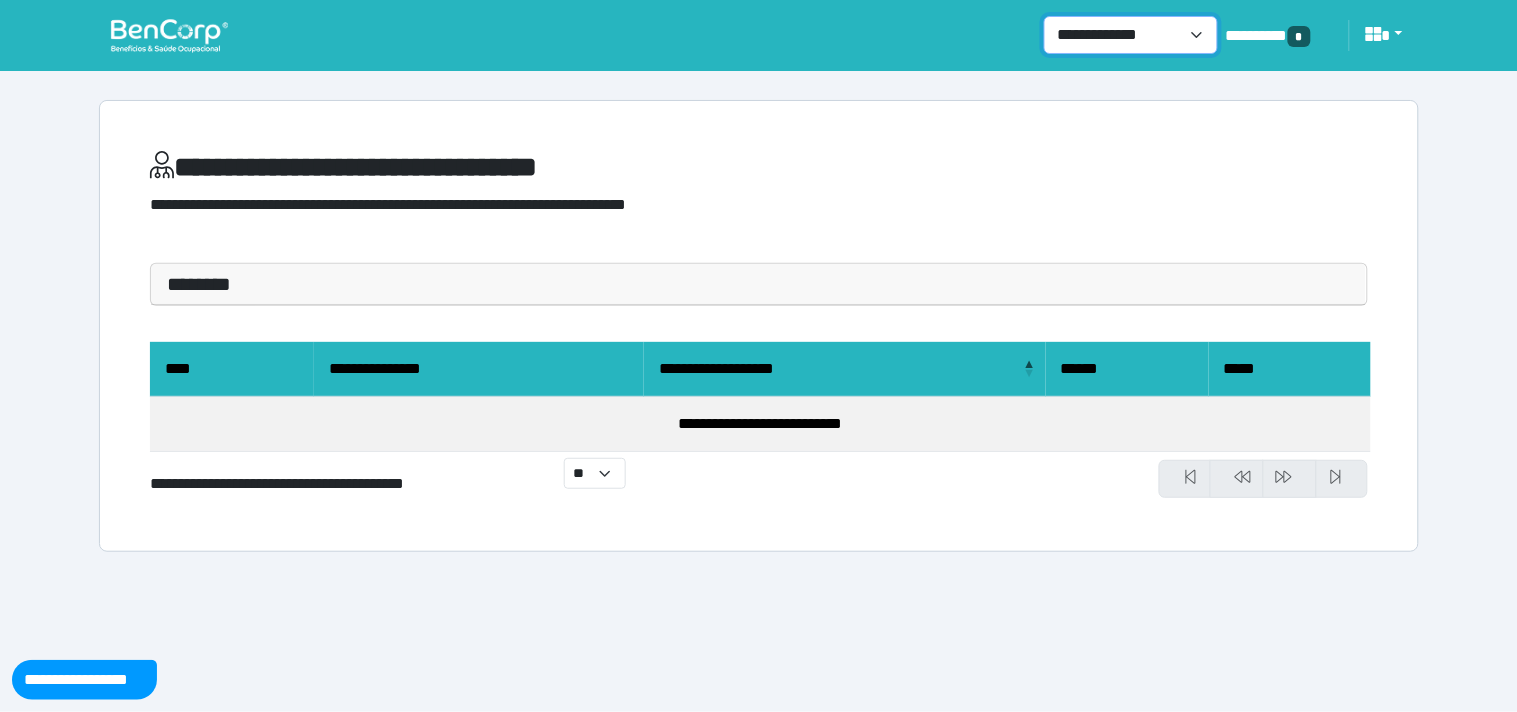 click on "**********" at bounding box center [1131, 35] 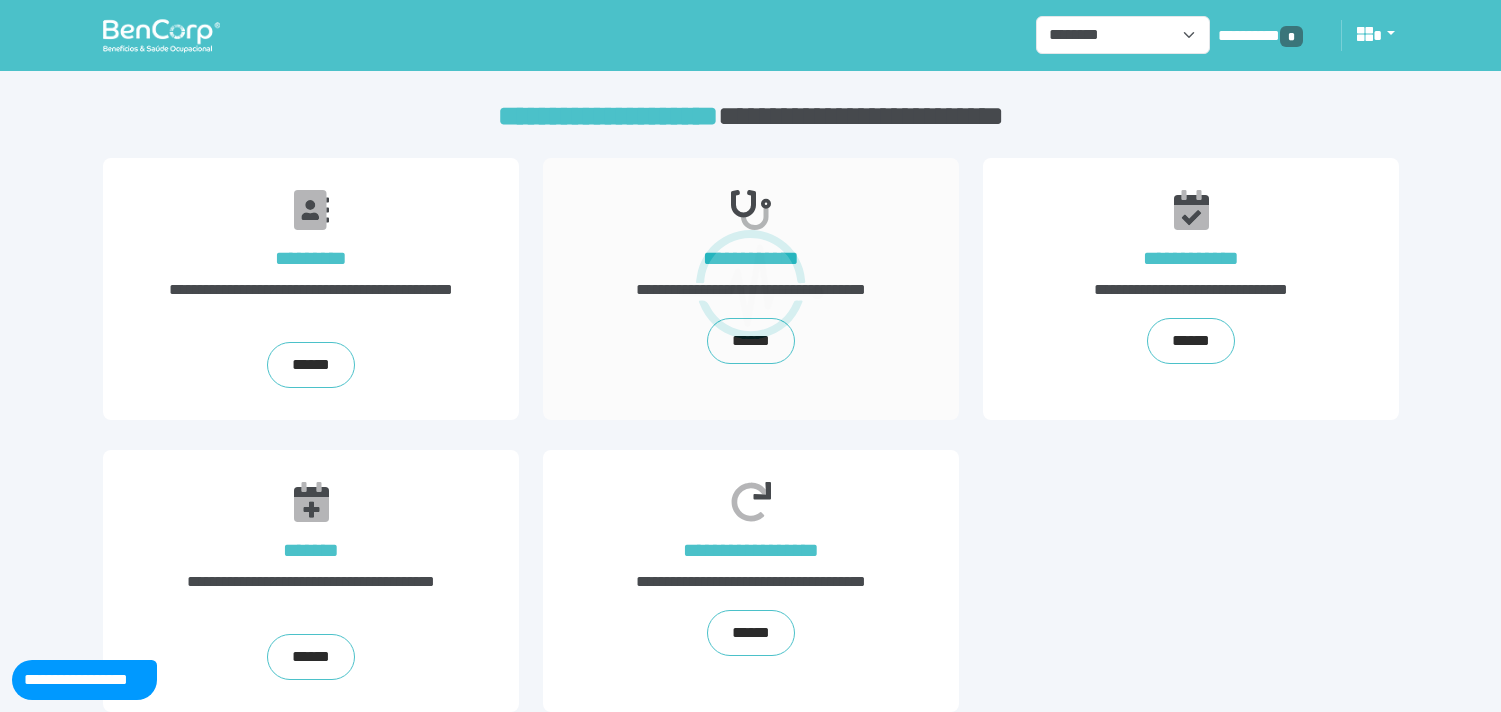 scroll, scrollTop: 0, scrollLeft: 0, axis: both 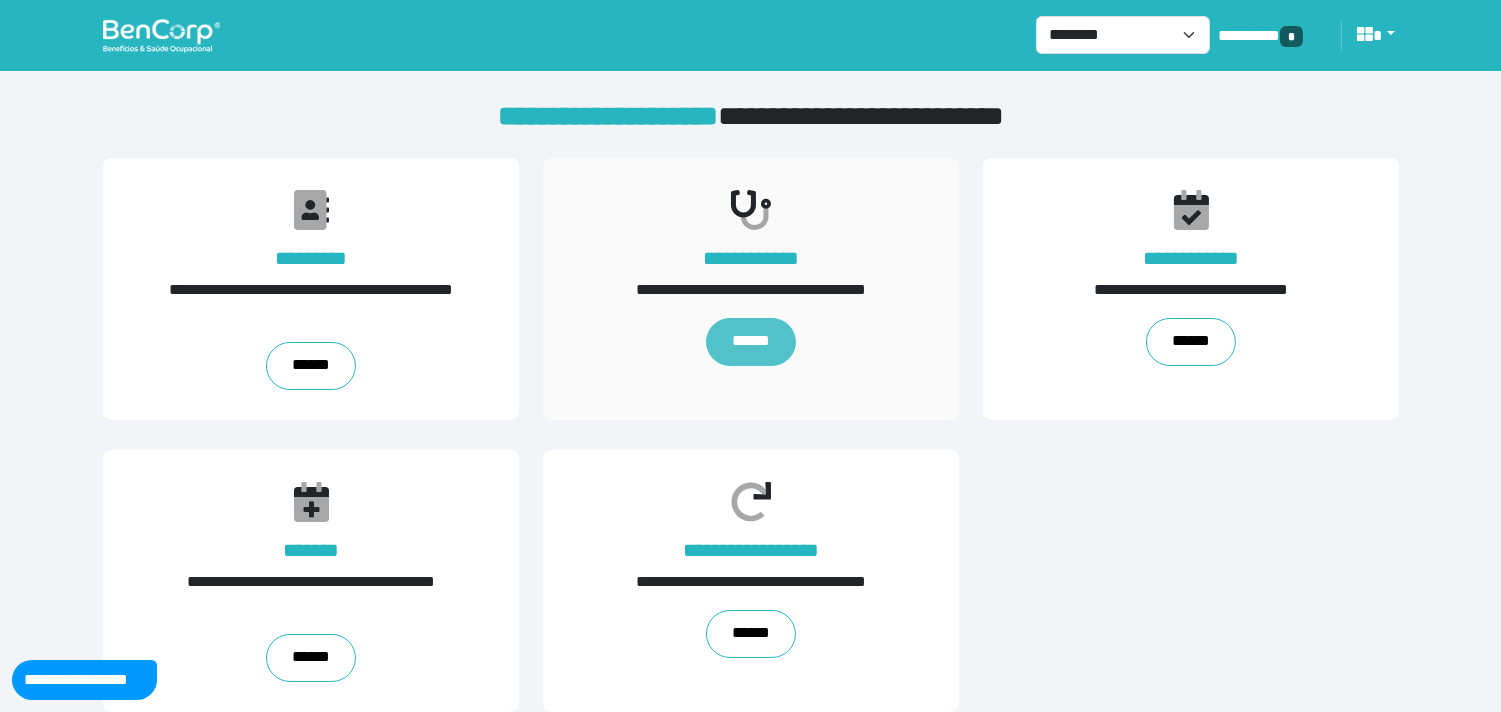 click on "******" at bounding box center (750, 342) 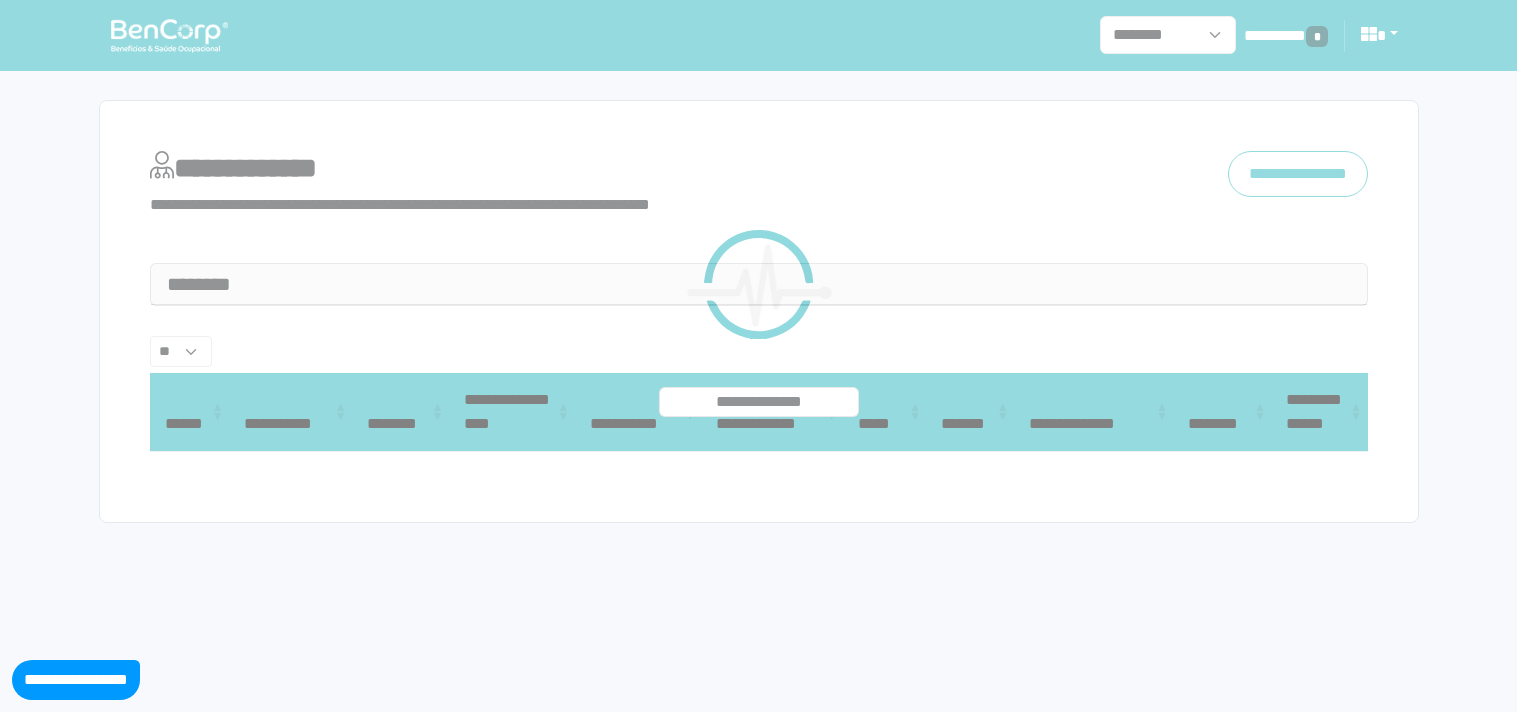 select 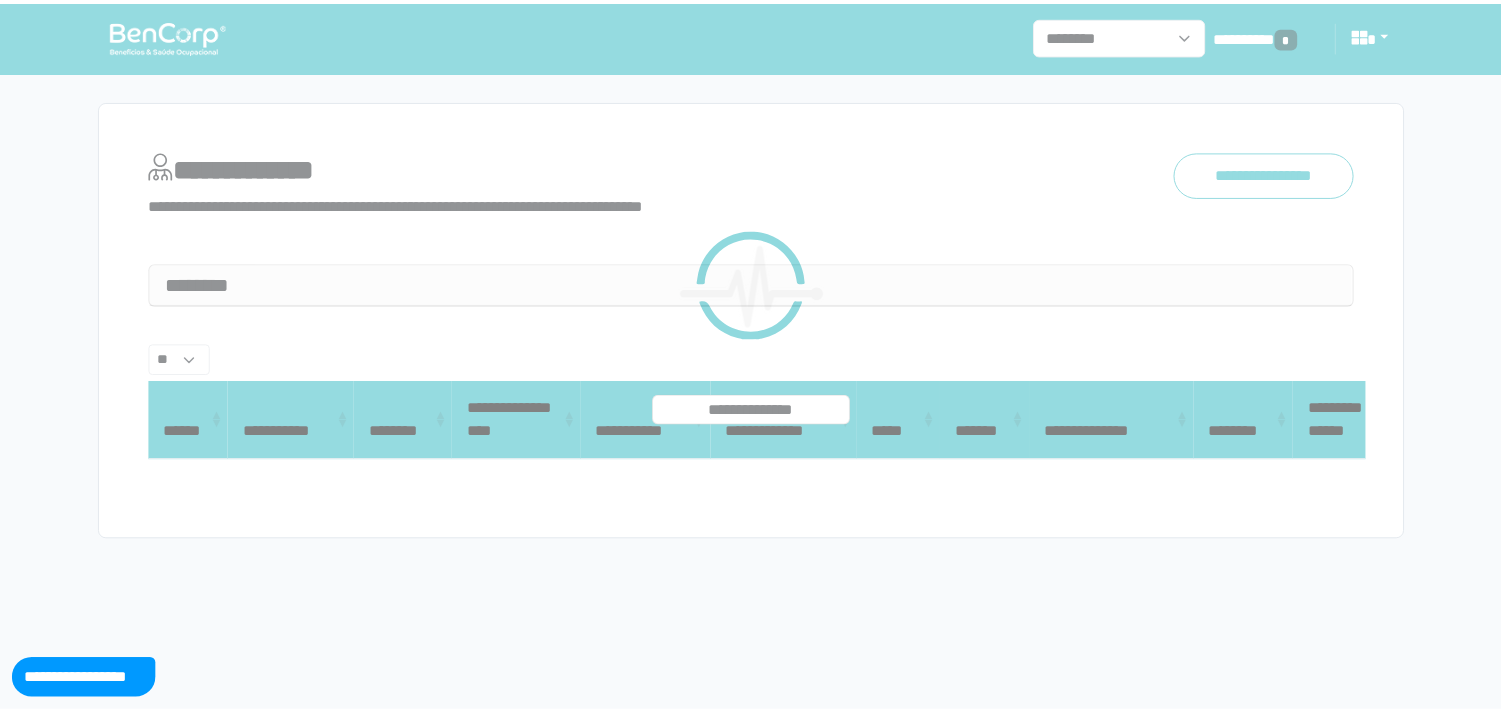 scroll, scrollTop: 0, scrollLeft: 0, axis: both 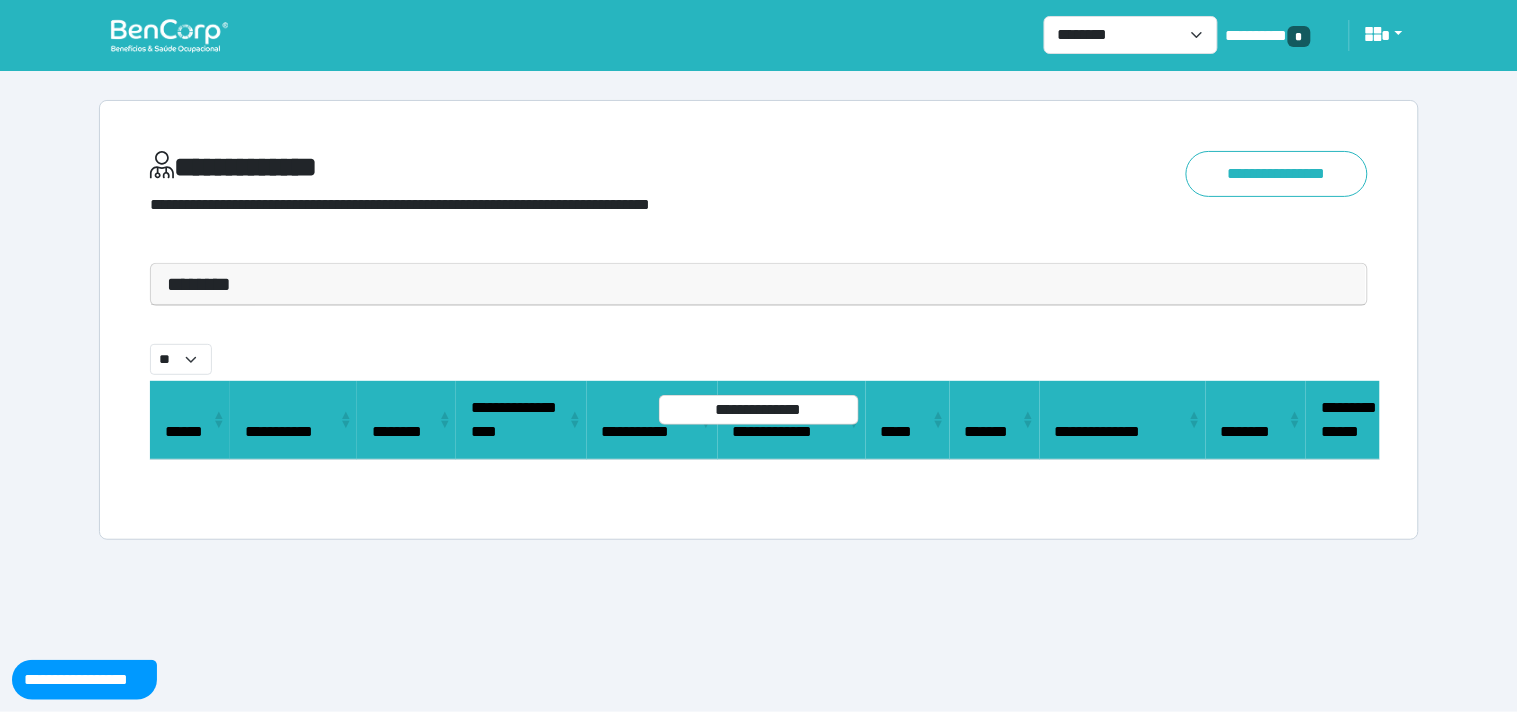 click on "**********" at bounding box center (759, 284) 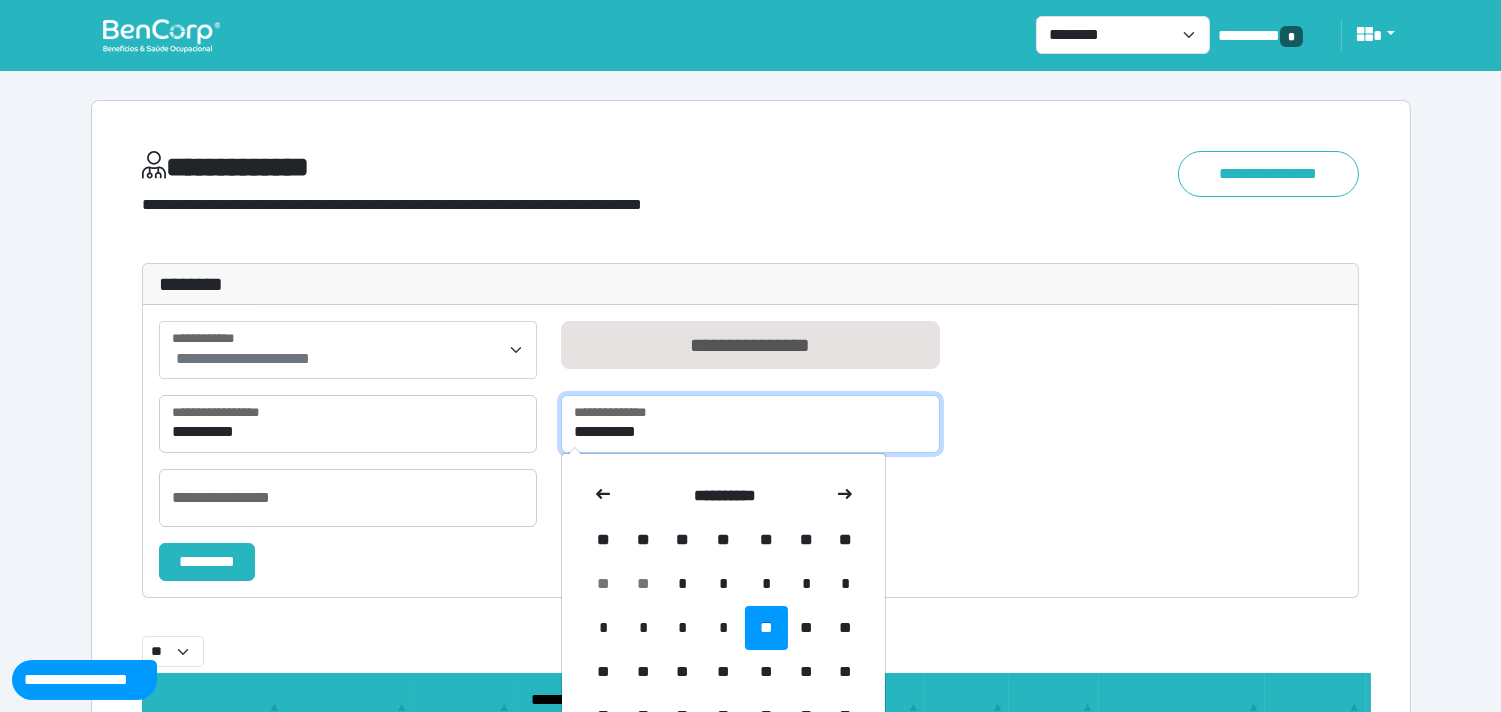 drag, startPoint x: 594, startPoint y: 430, endPoint x: 565, endPoint y: 432, distance: 29.068884 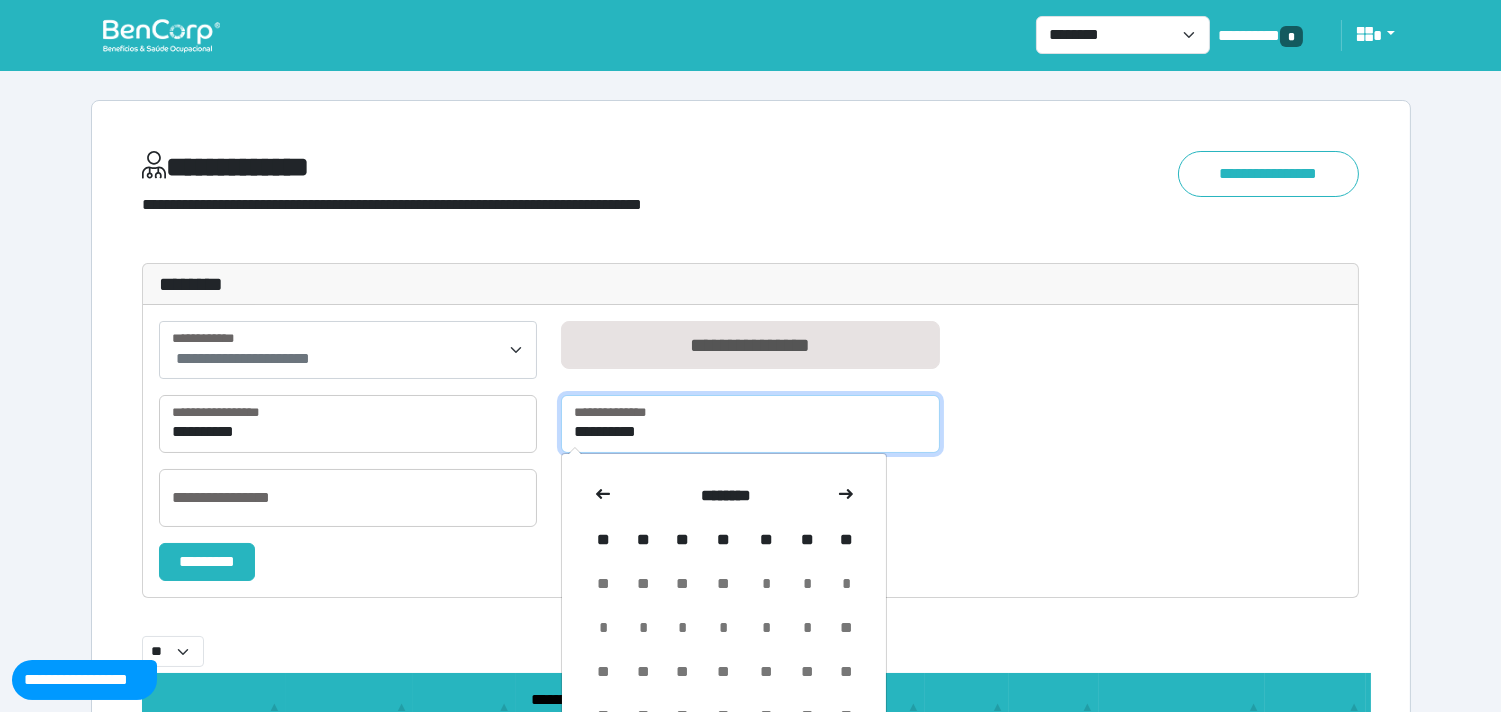 type on "********" 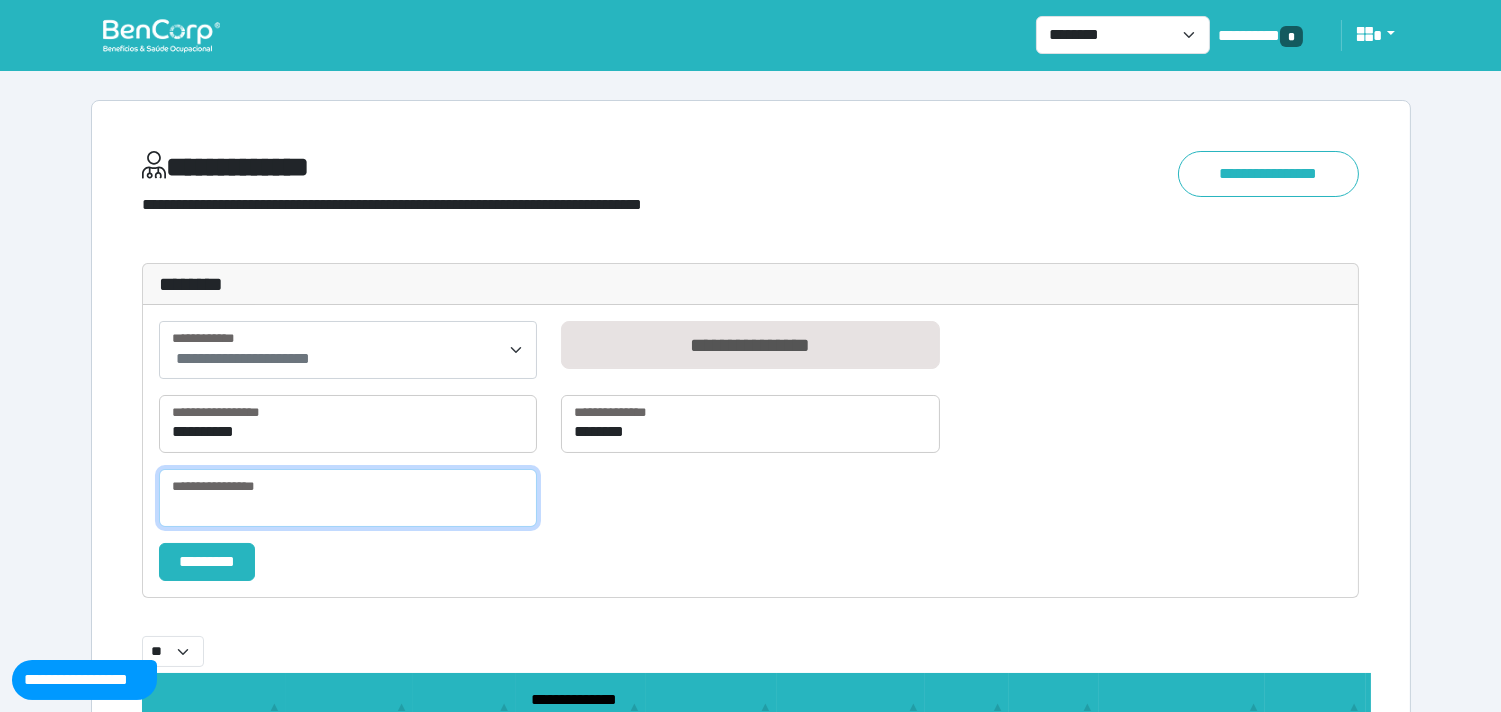 click at bounding box center [348, 498] 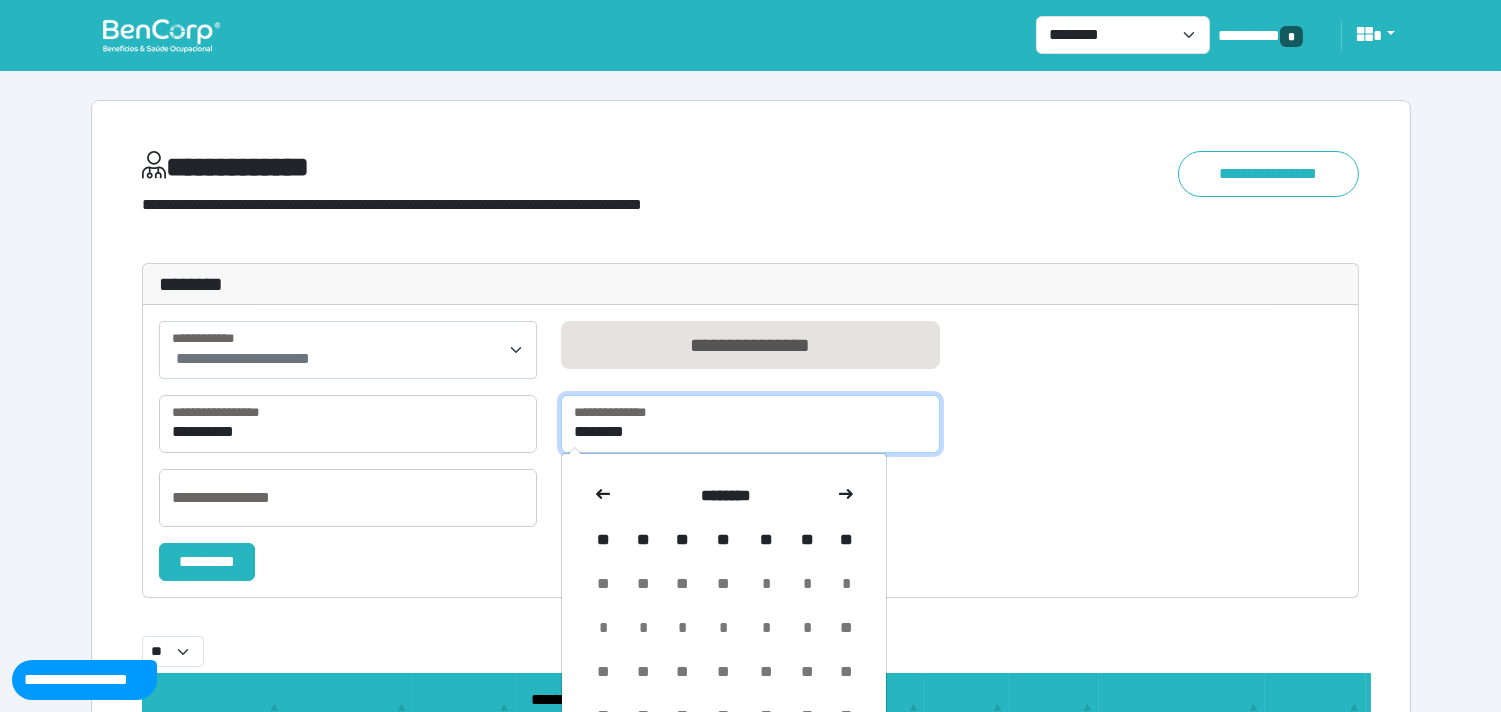 drag, startPoint x: 591, startPoint y: 428, endPoint x: 553, endPoint y: 428, distance: 38 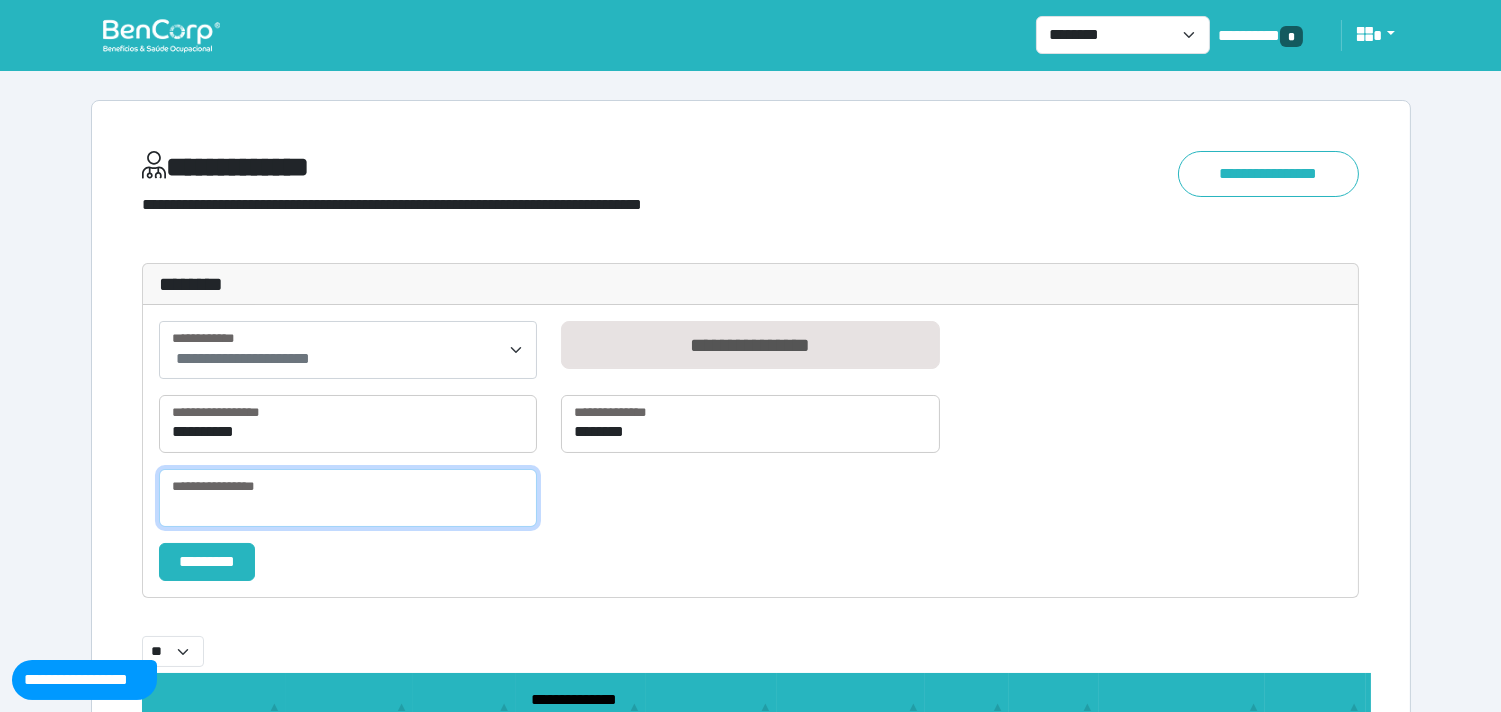 drag, startPoint x: 447, startPoint y: 518, endPoint x: 392, endPoint y: 527, distance: 55.7315 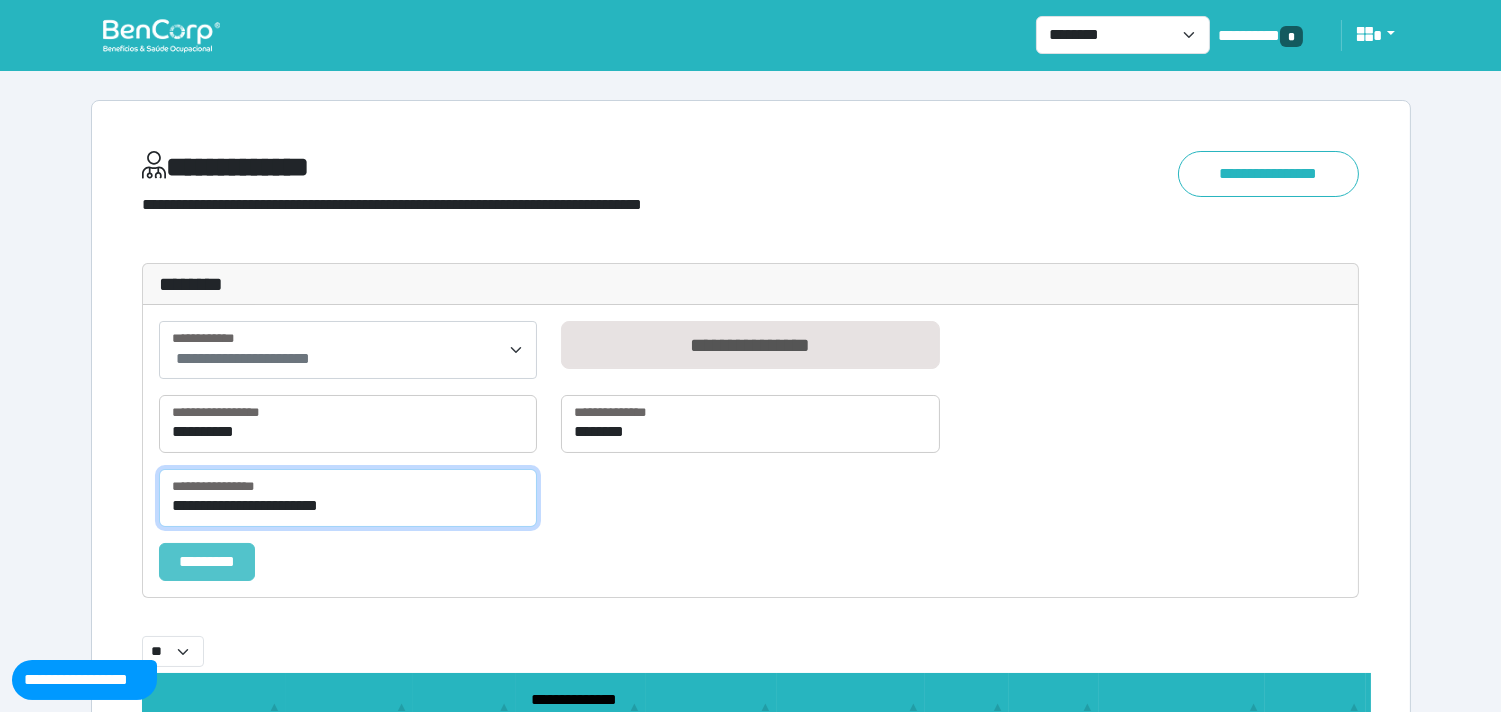 type on "**********" 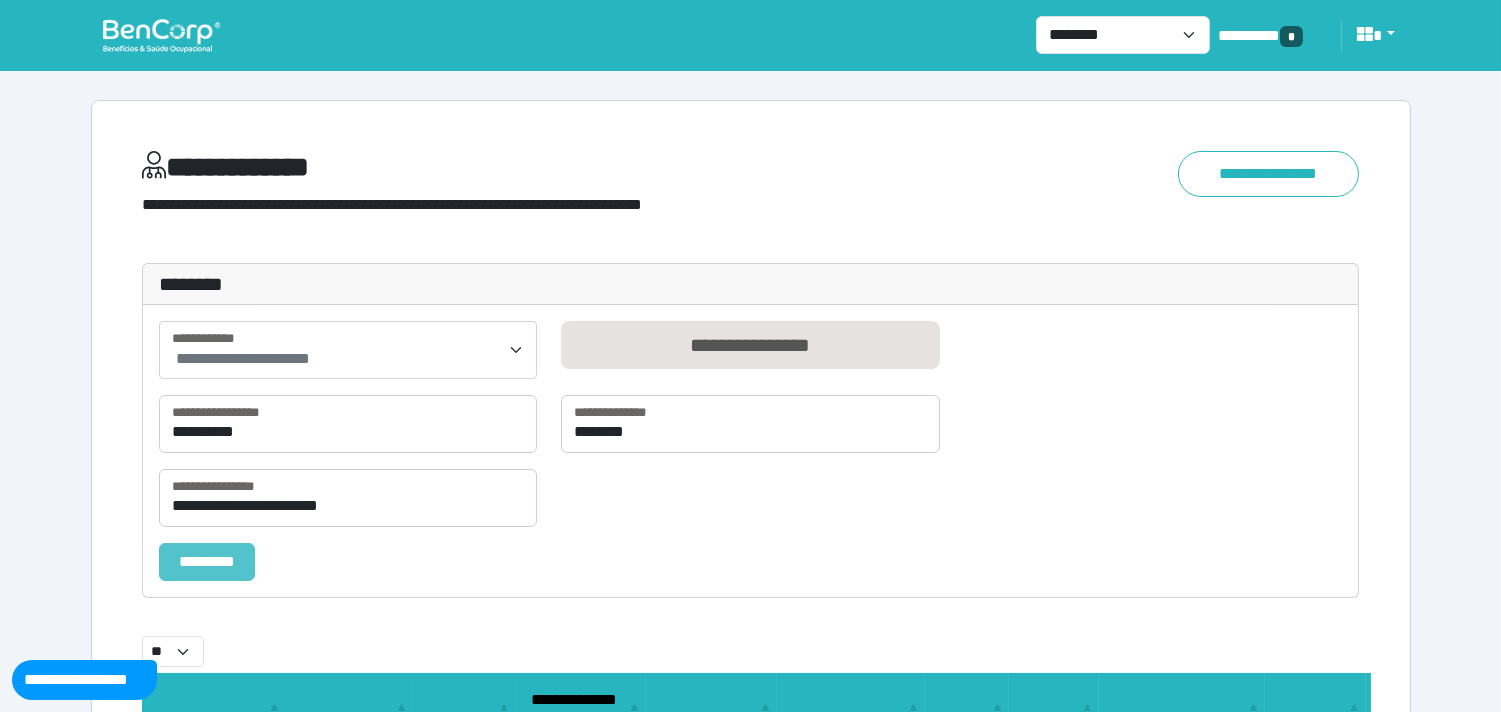 click on "*********" at bounding box center (207, 562) 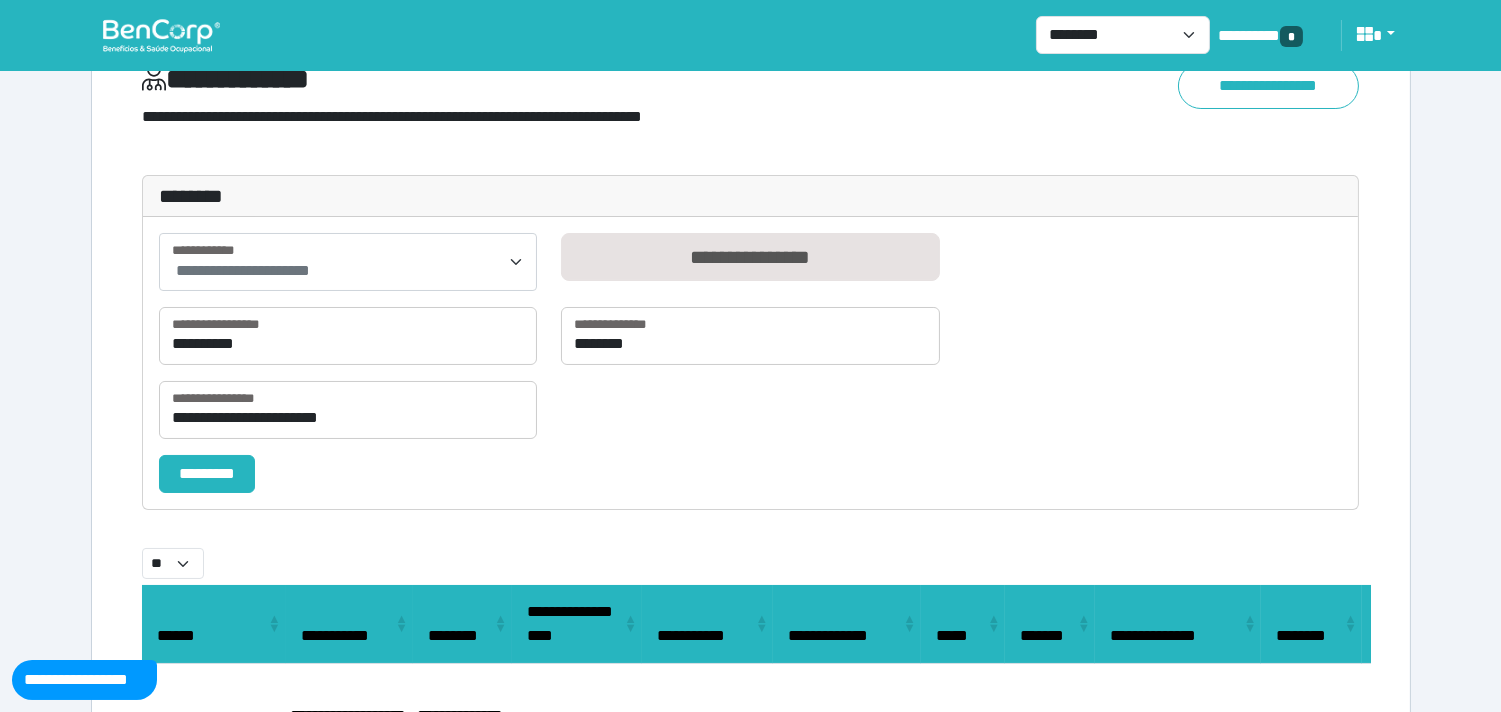 scroll, scrollTop: 295, scrollLeft: 0, axis: vertical 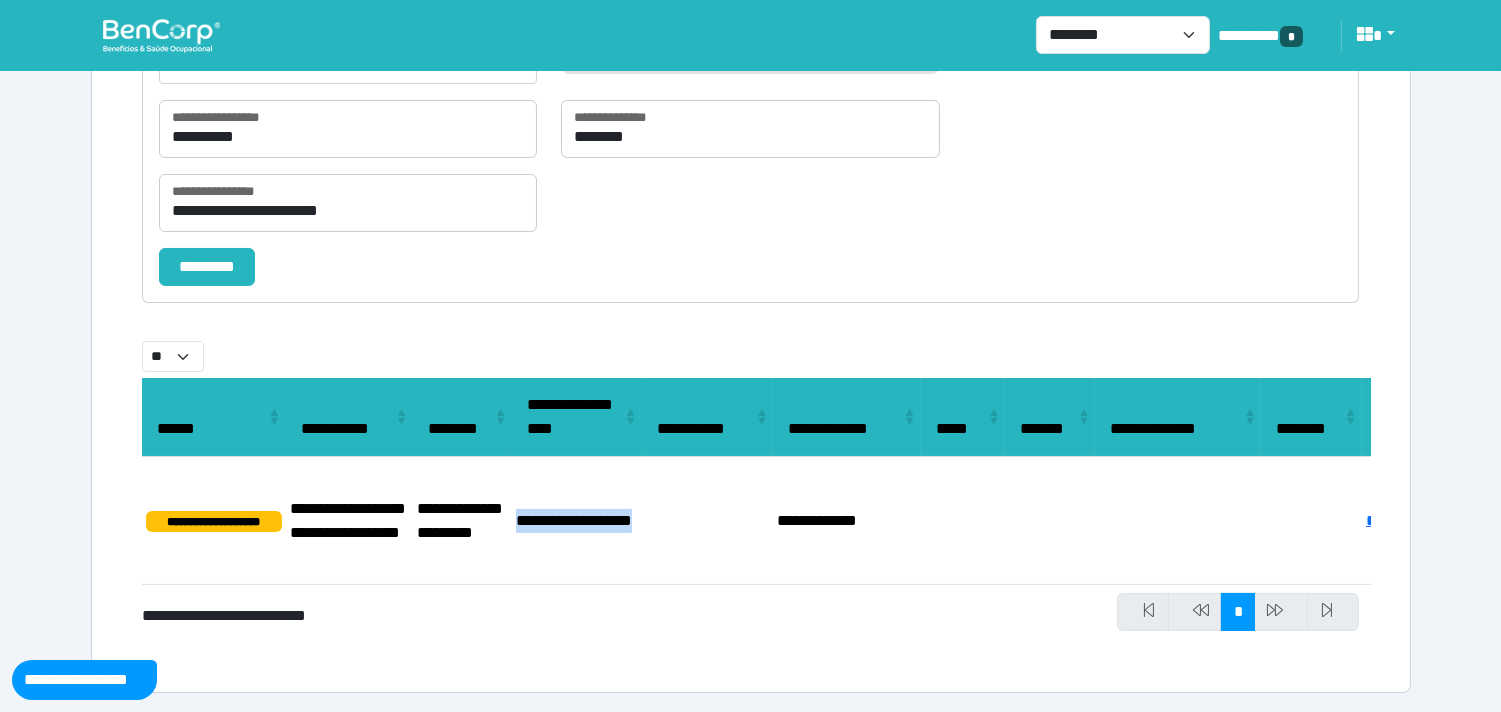drag, startPoint x: 590, startPoint y: 530, endPoint x: 514, endPoint y: 495, distance: 83.67198 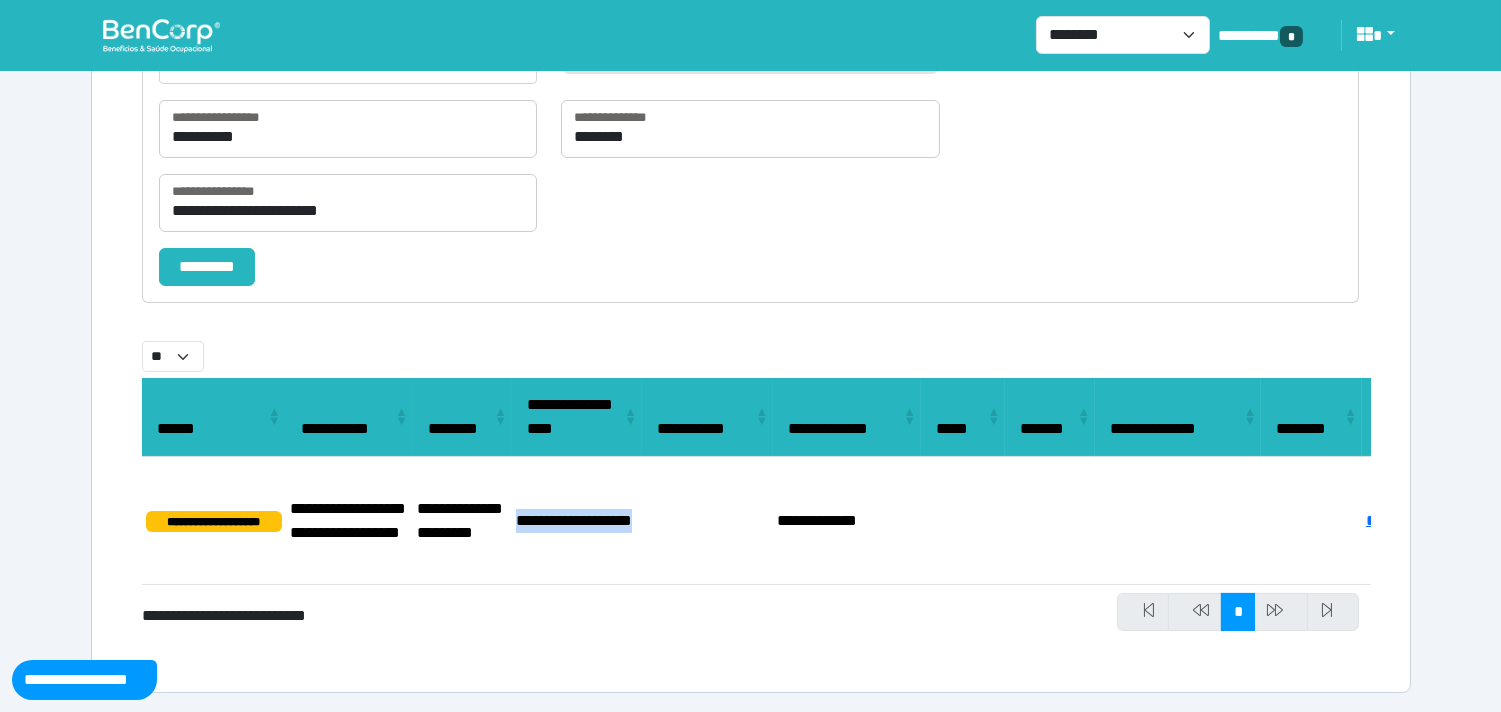 scroll, scrollTop: 0, scrollLeft: 173, axis: horizontal 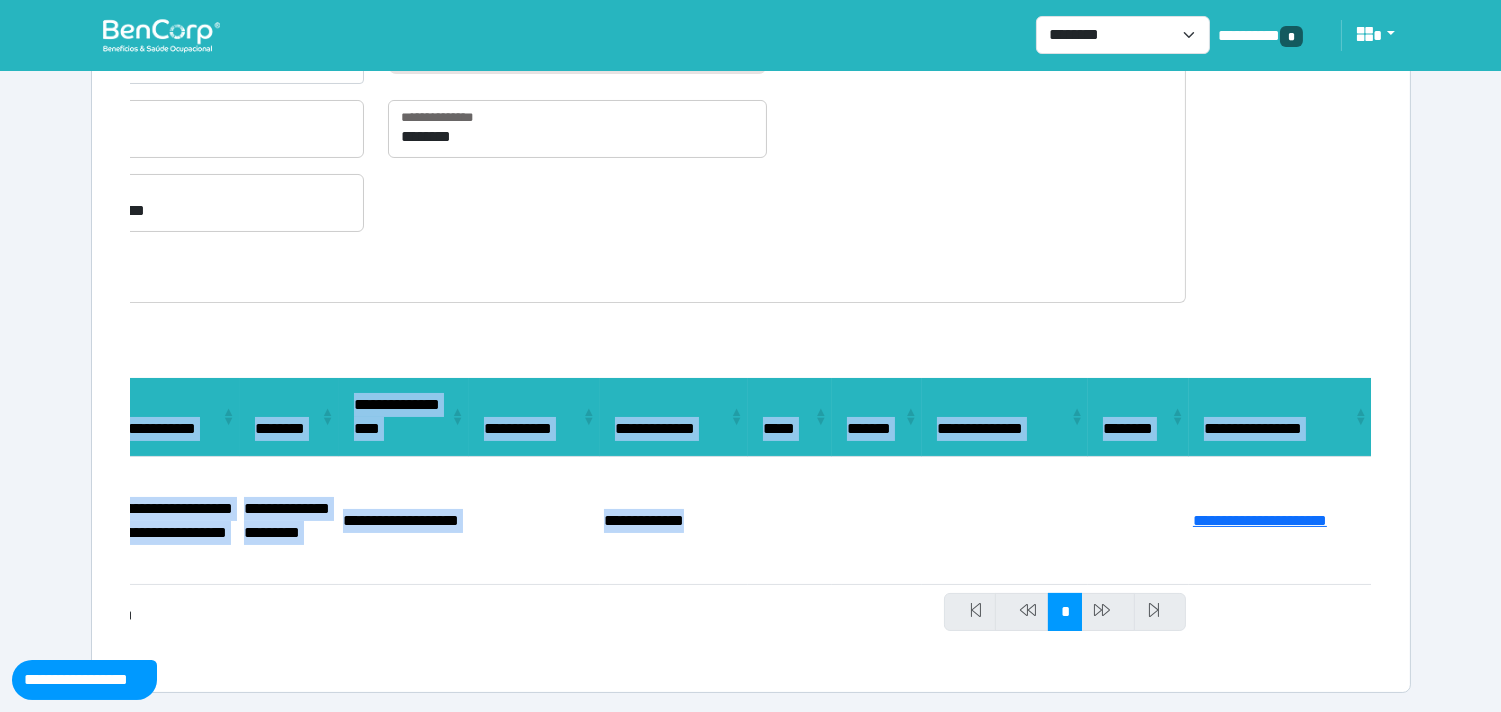 drag, startPoint x: 1165, startPoint y: 496, endPoint x: 704, endPoint y: 73, distance: 625.65967 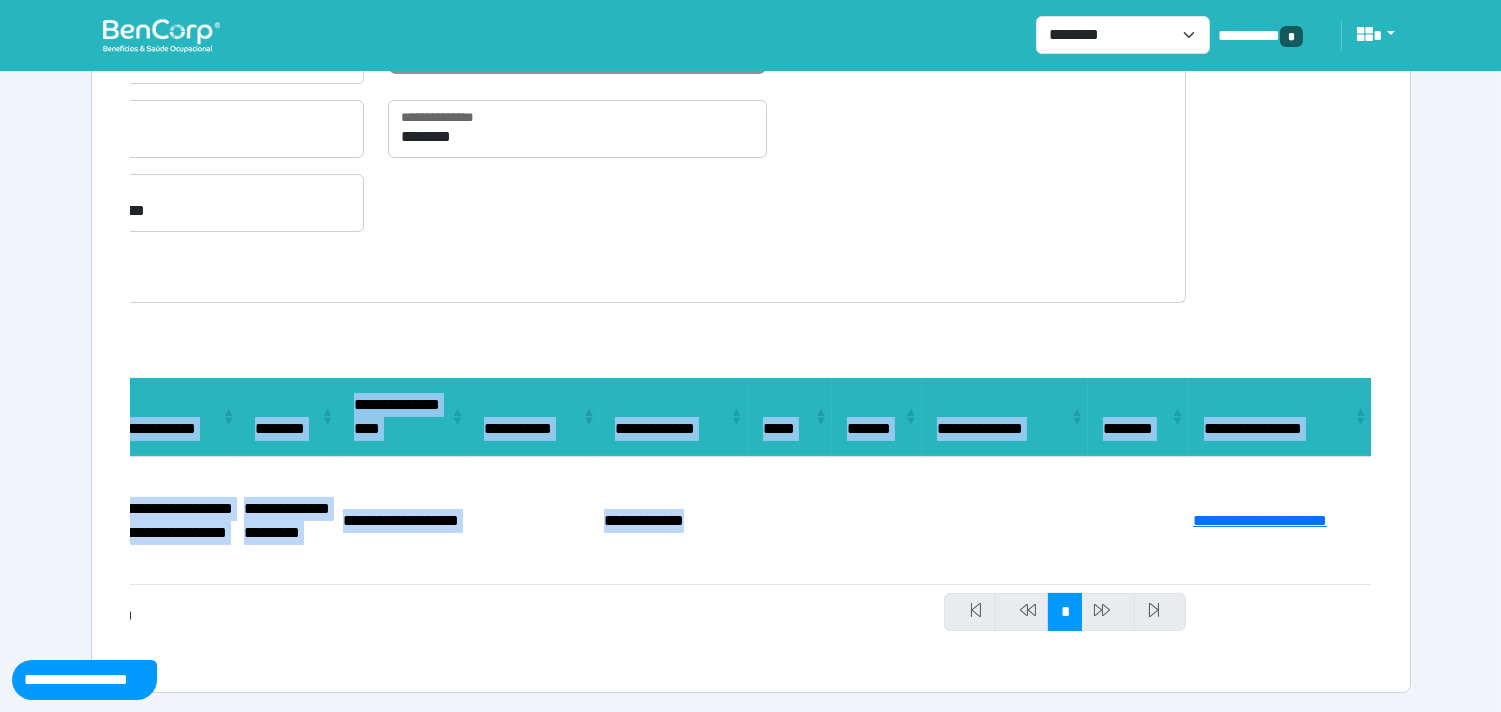 click on "**********" at bounding box center (750, 209) 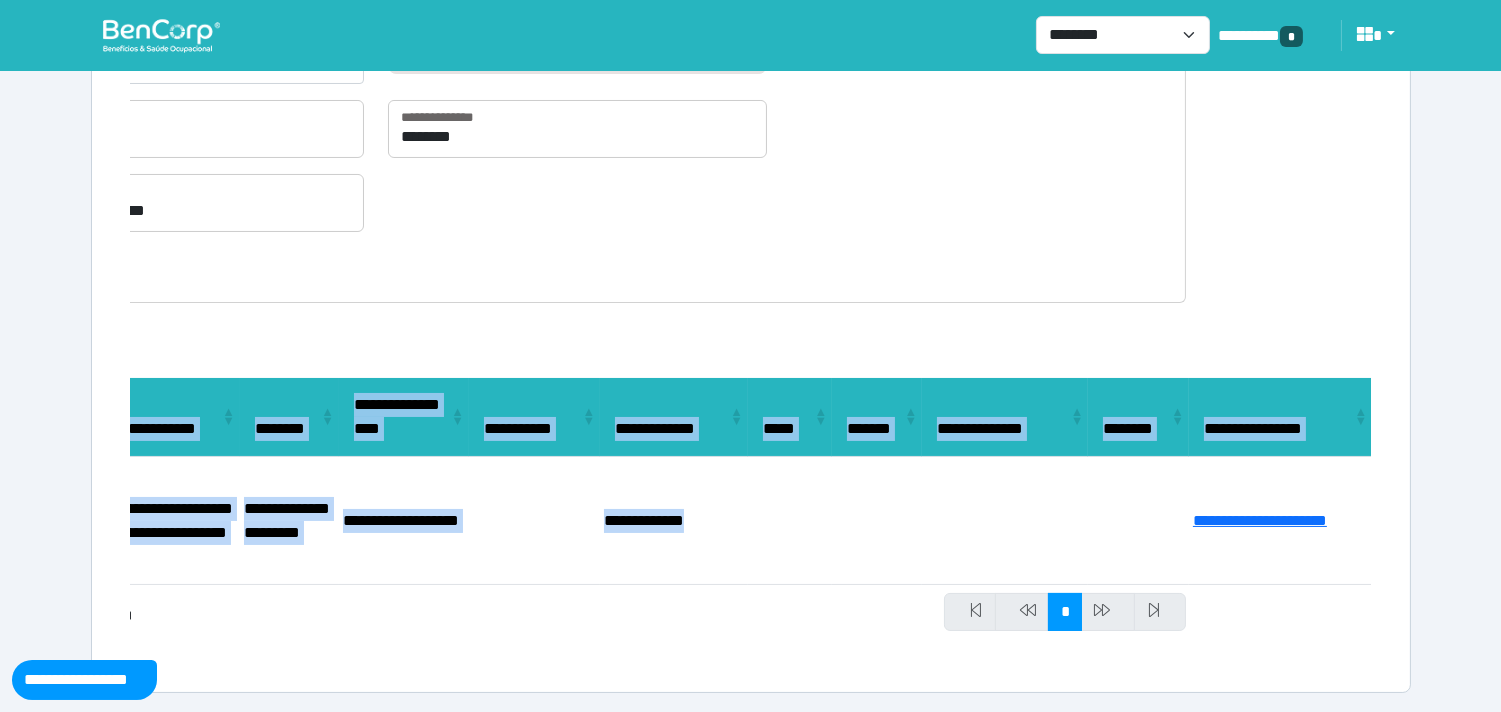 copy on "**********" 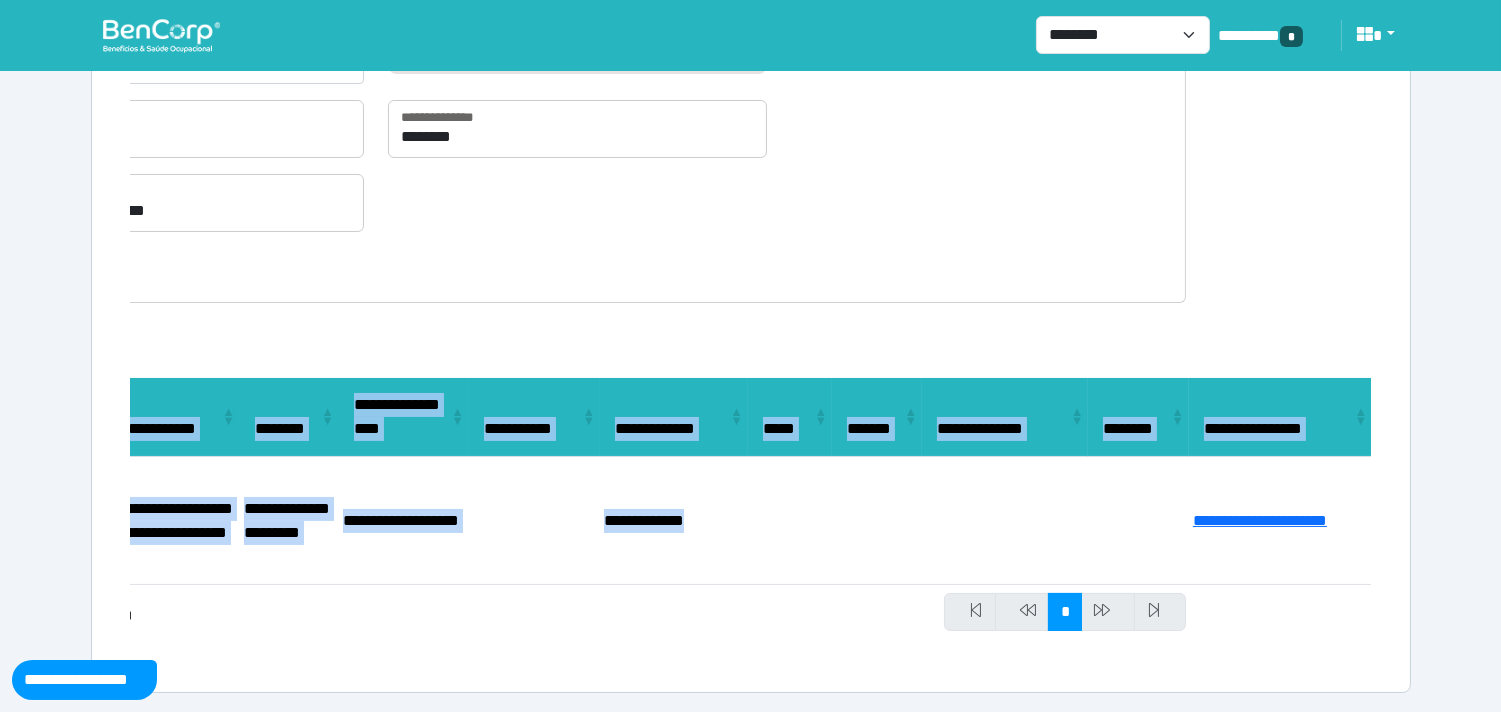 scroll, scrollTop: 0, scrollLeft: 0, axis: both 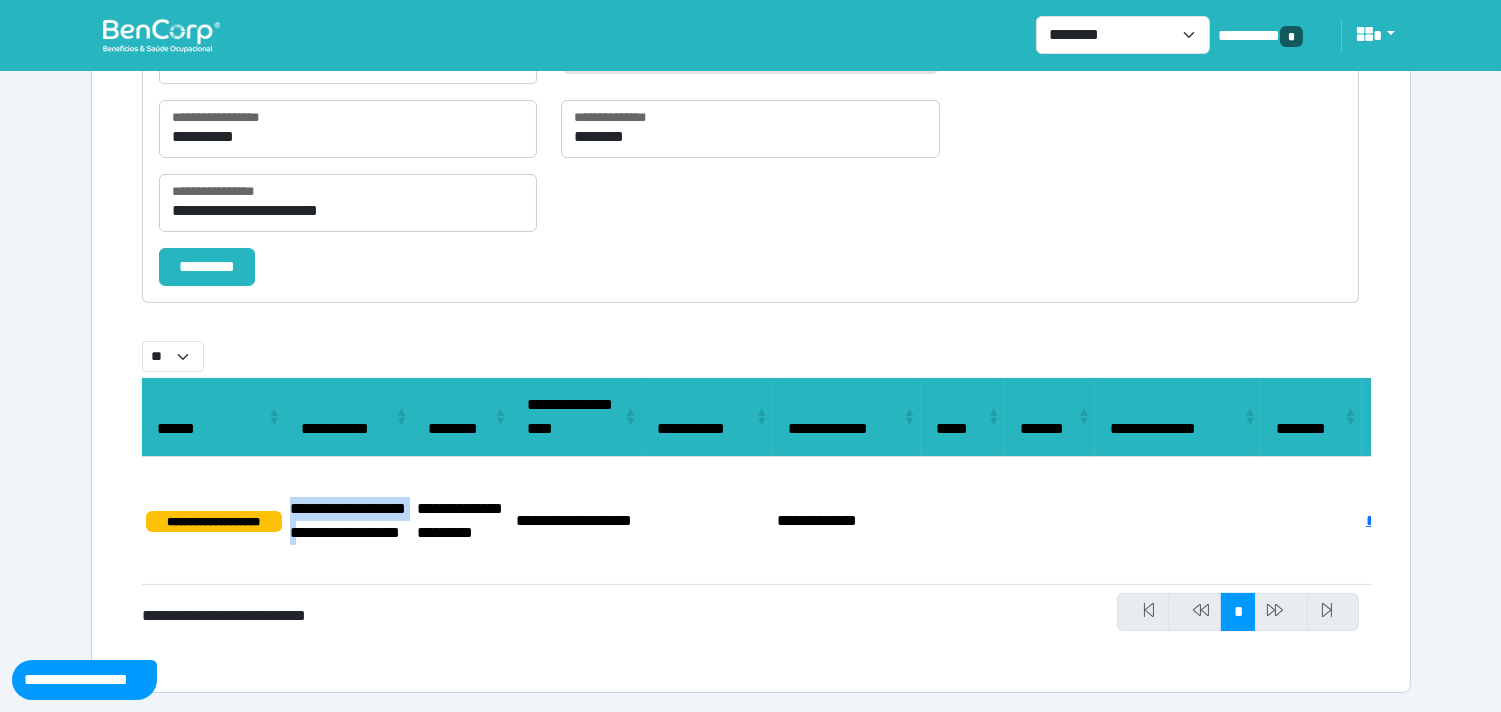 drag, startPoint x: 358, startPoint y: 498, endPoint x: 293, endPoint y: 478, distance: 68.007355 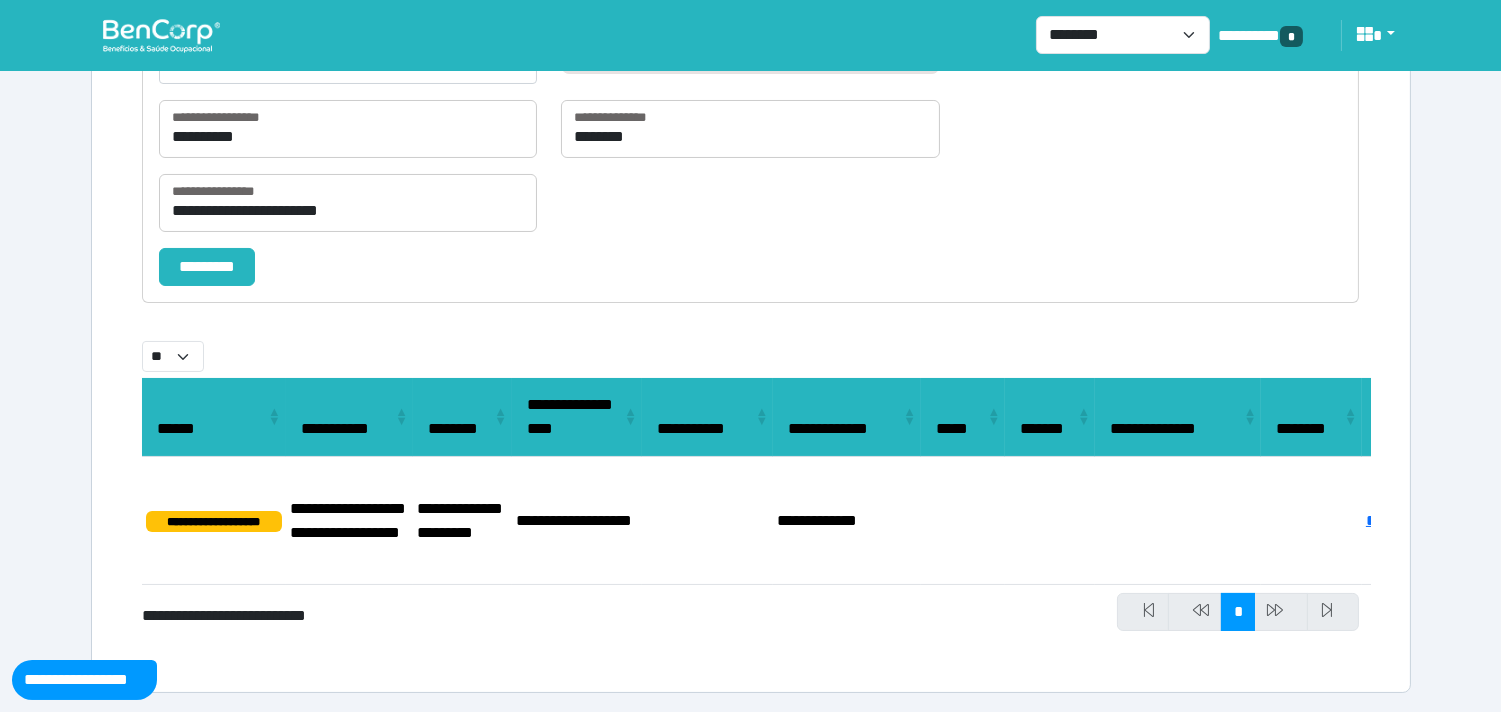click on "**********" at bounding box center (214, 520) 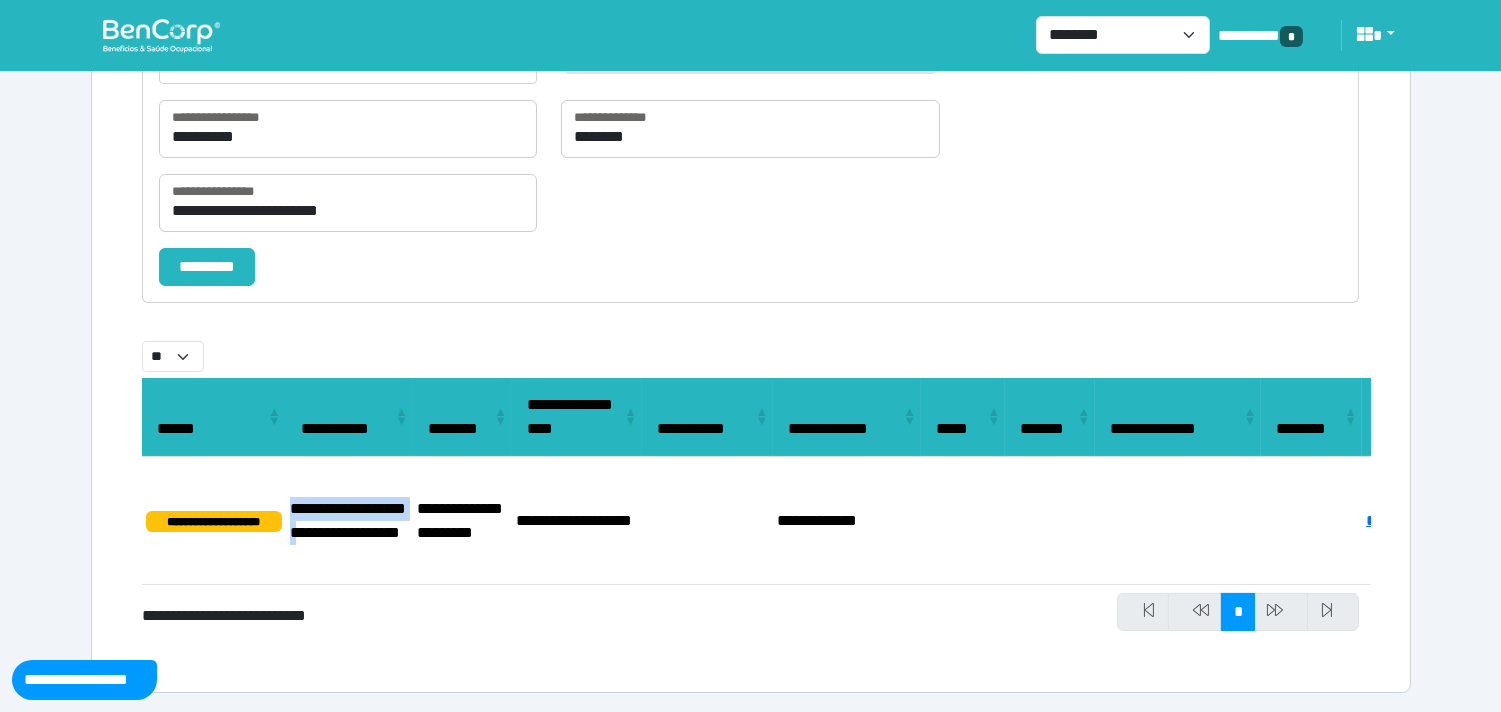 drag, startPoint x: 286, startPoint y: 472, endPoint x: 473, endPoint y: 188, distance: 340.03677 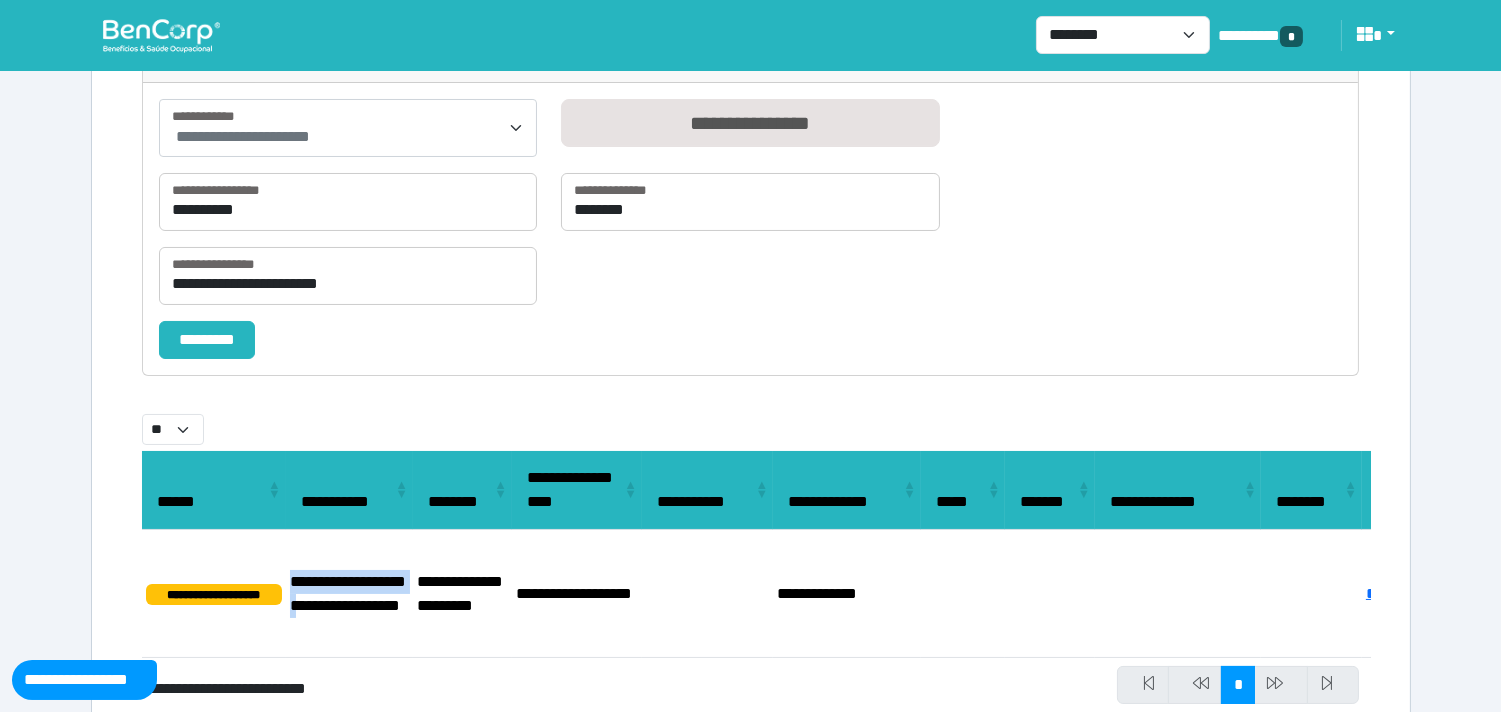 scroll, scrollTop: 0, scrollLeft: 0, axis: both 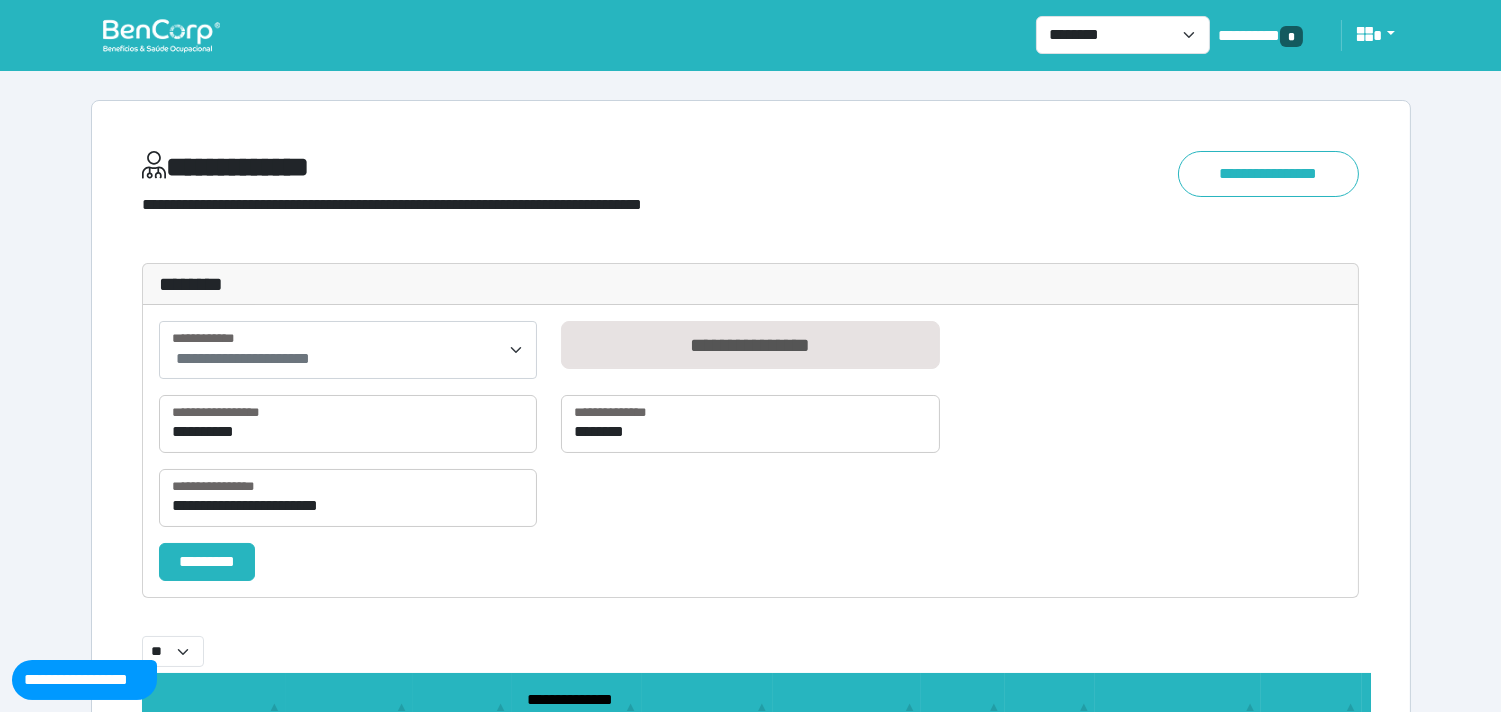 drag, startPoint x: 128, startPoint y: 35, endPoint x: 648, endPoint y: 75, distance: 521.5362 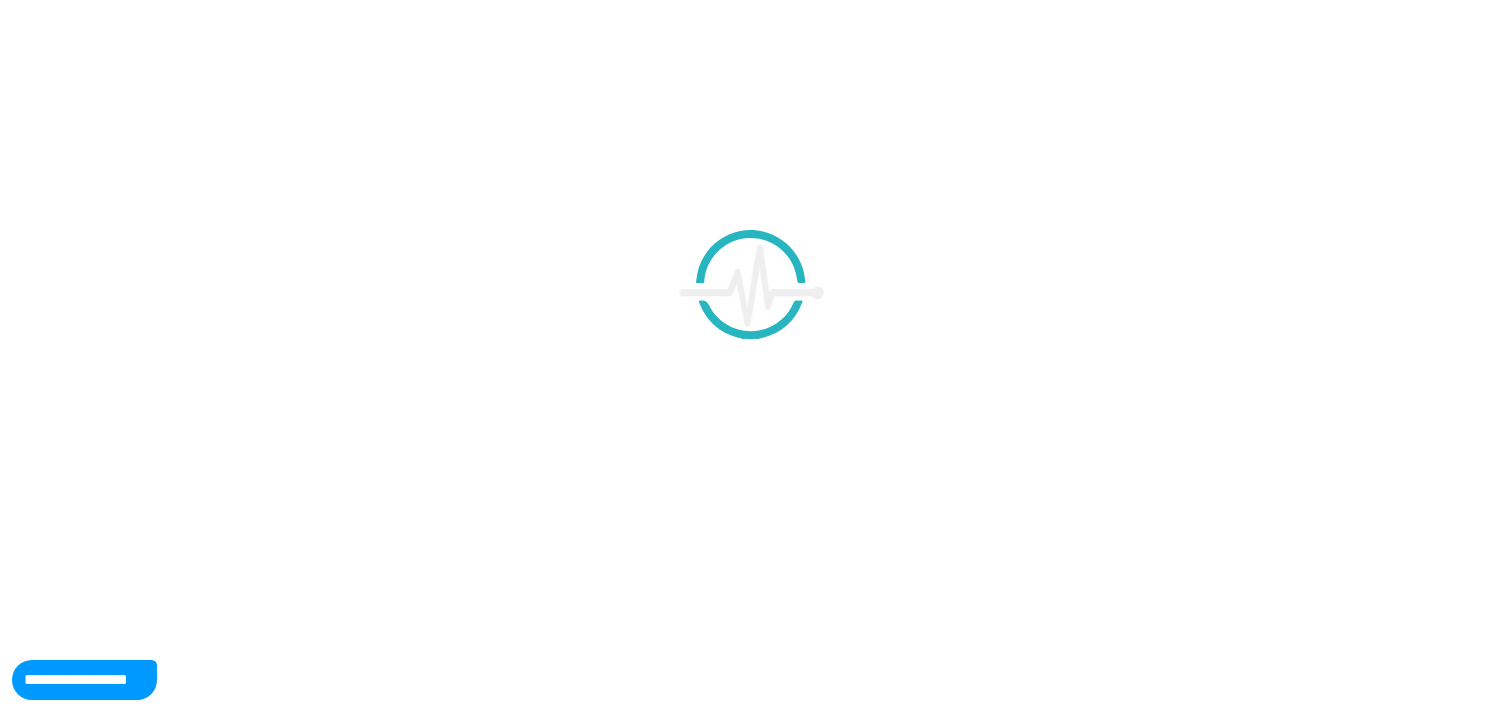 scroll, scrollTop: 0, scrollLeft: 0, axis: both 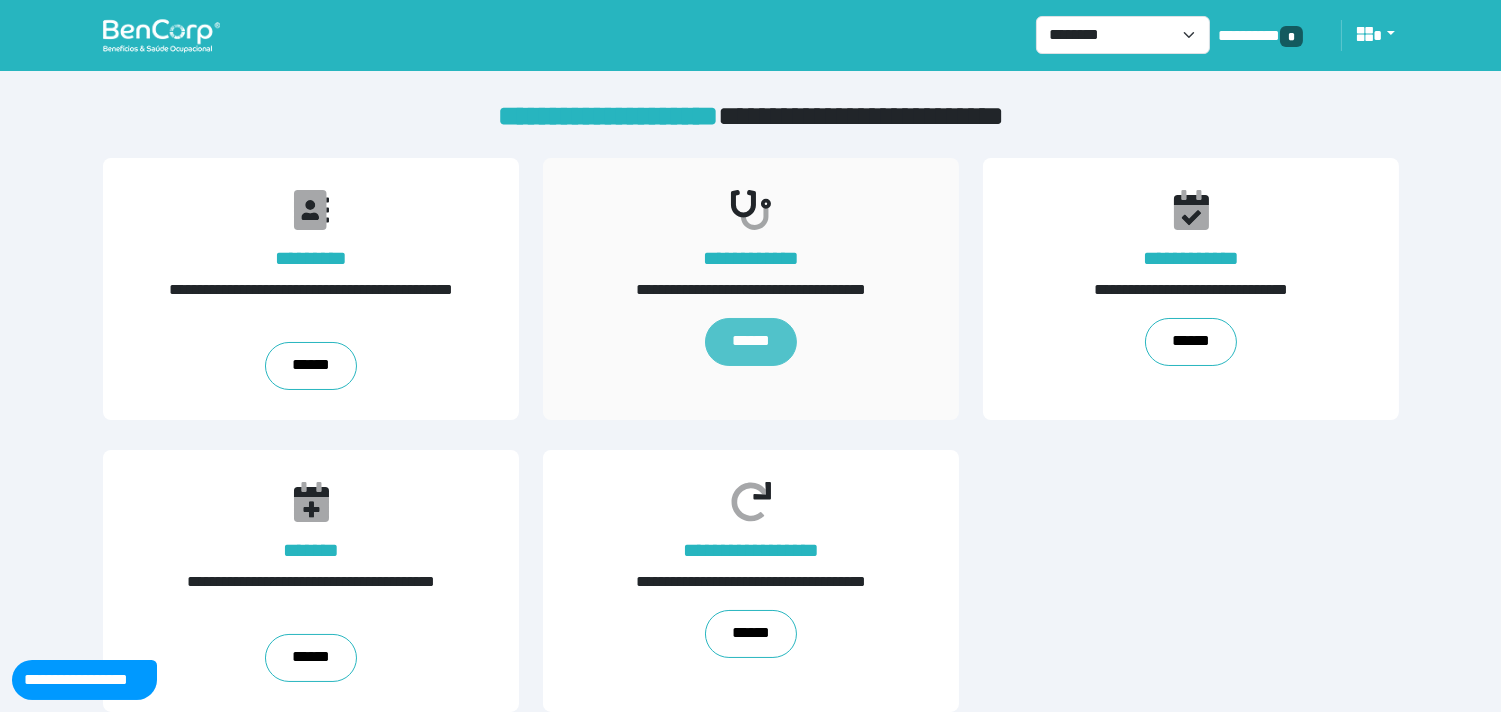 click on "******" at bounding box center (751, 342) 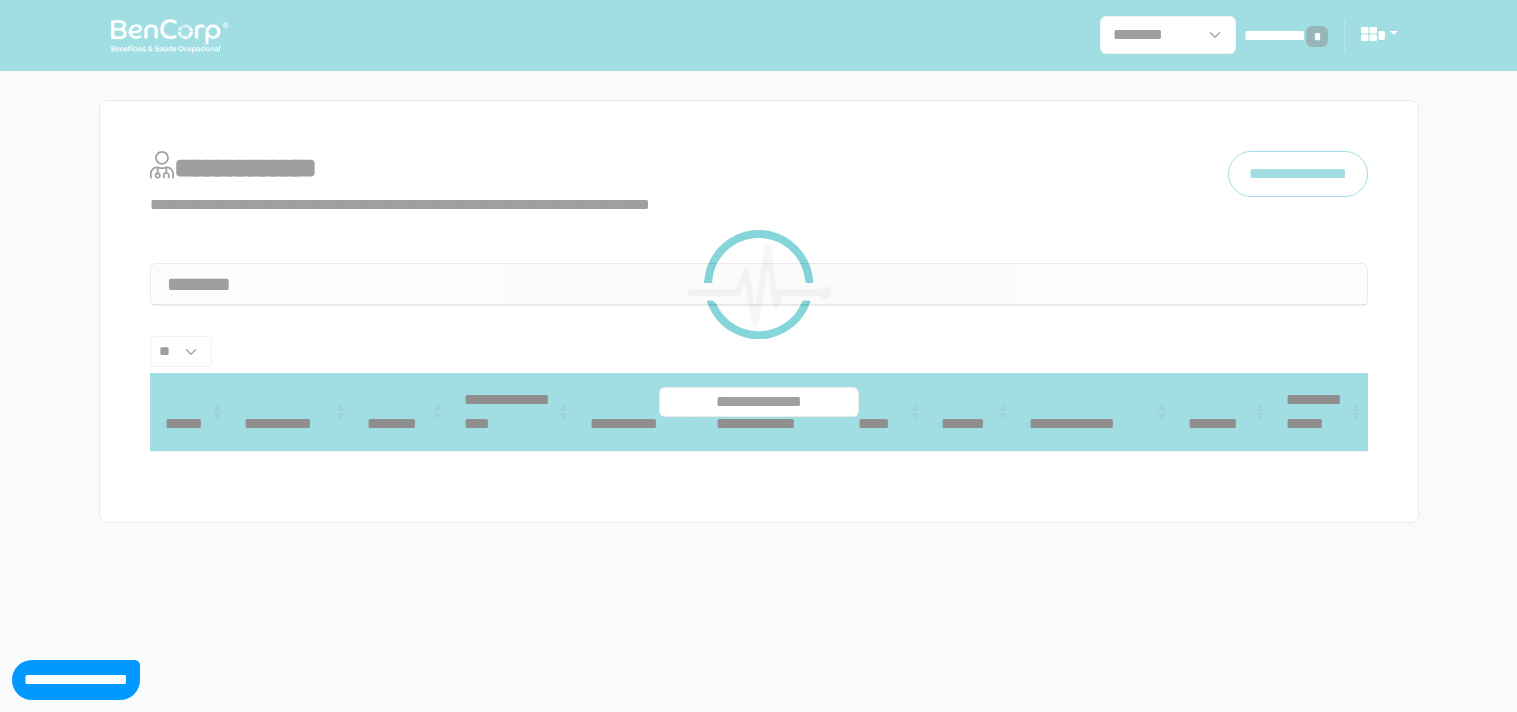 select 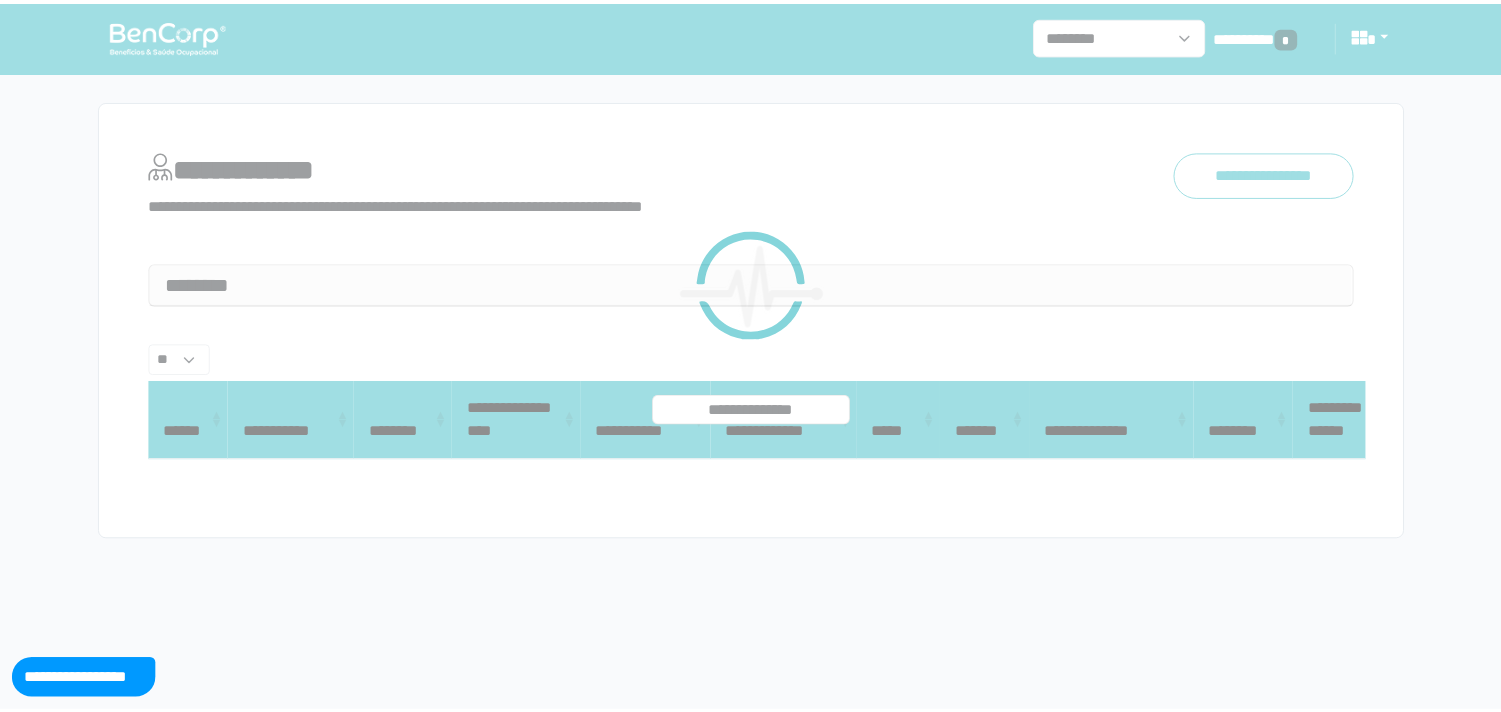 scroll, scrollTop: 0, scrollLeft: 0, axis: both 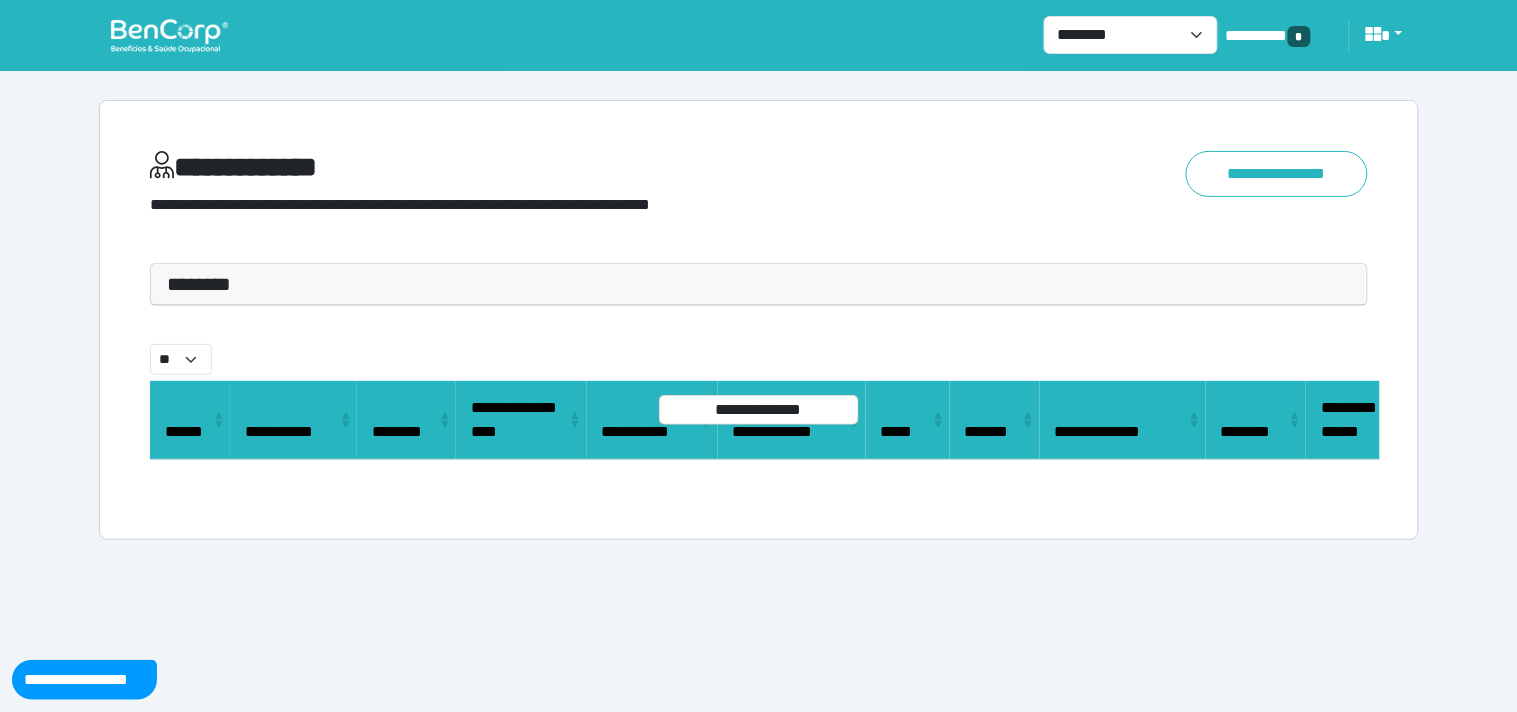 click on "********" at bounding box center (759, 284) 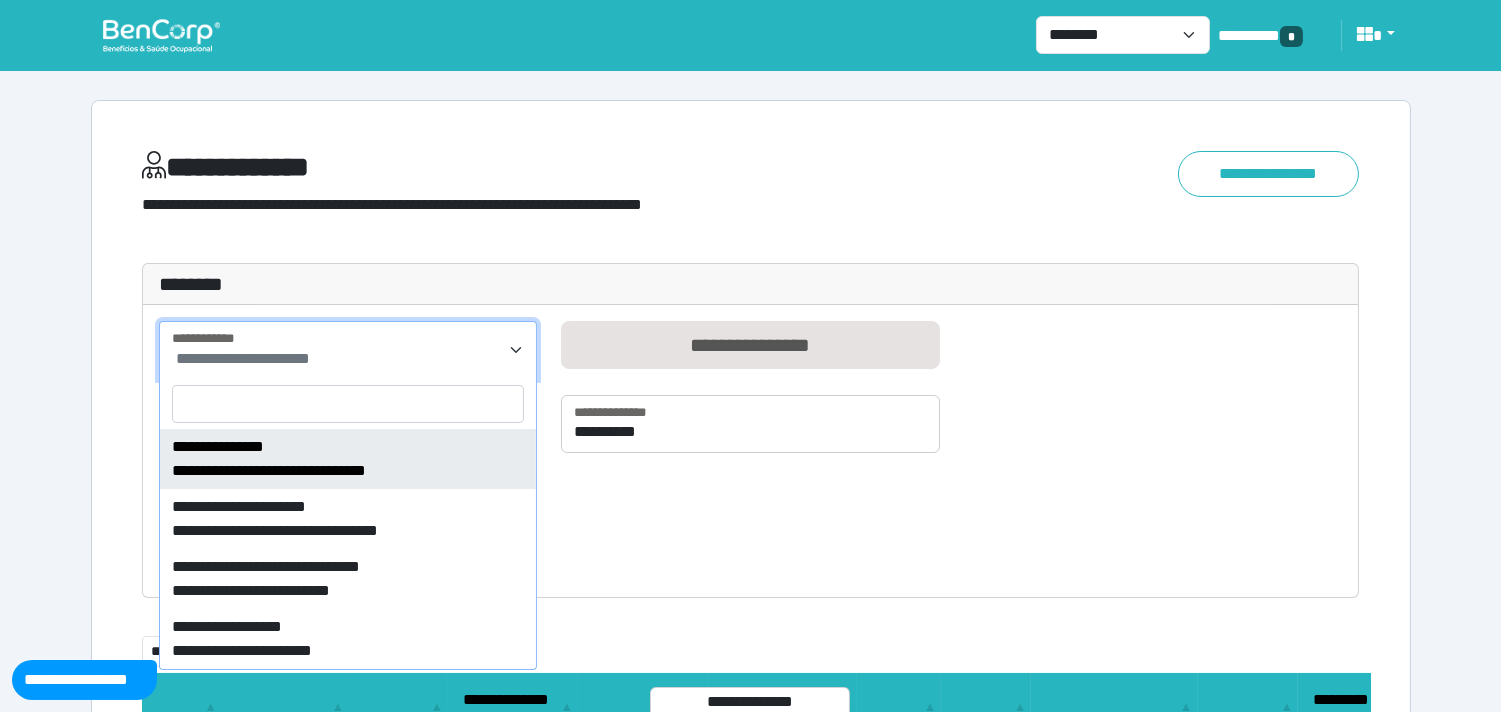 click on "**********" at bounding box center (348, 350) 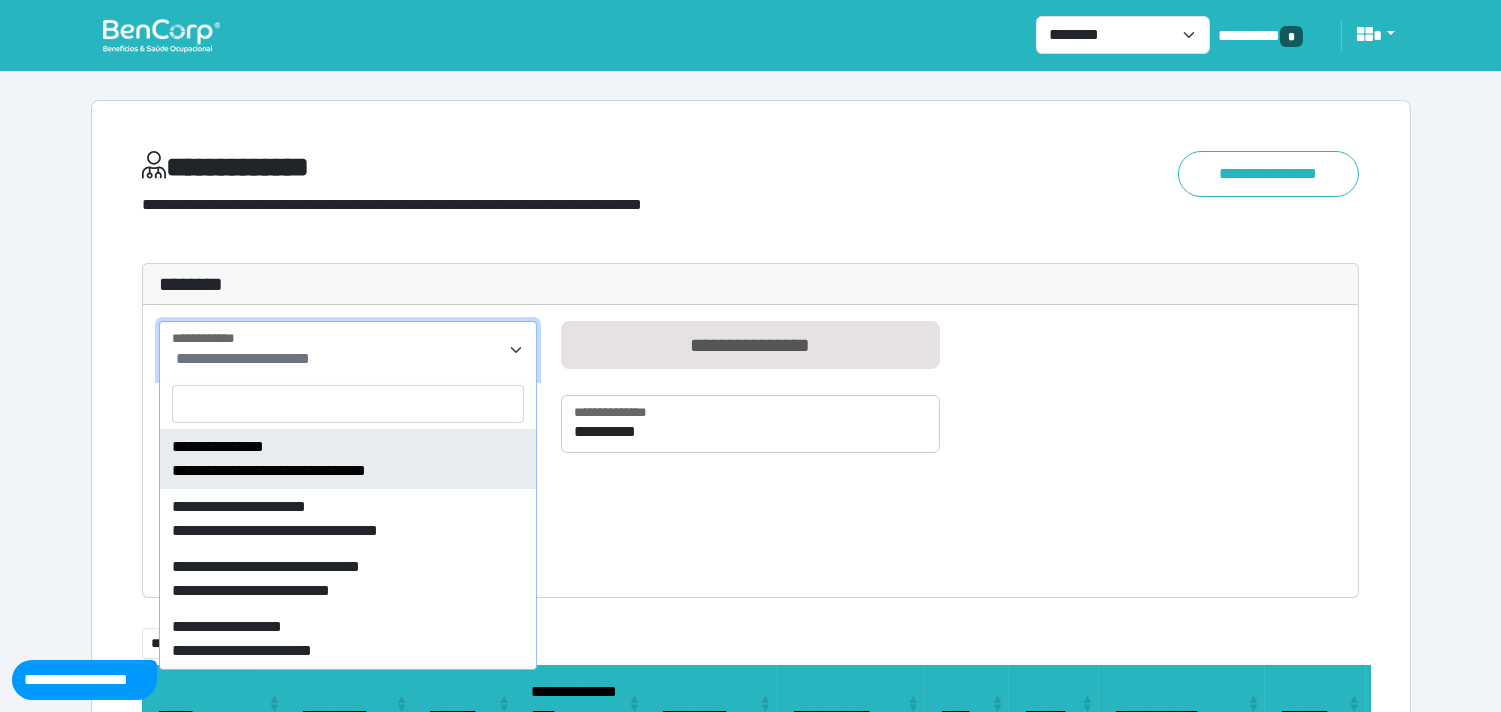 click on "**********" at bounding box center [751, 451] 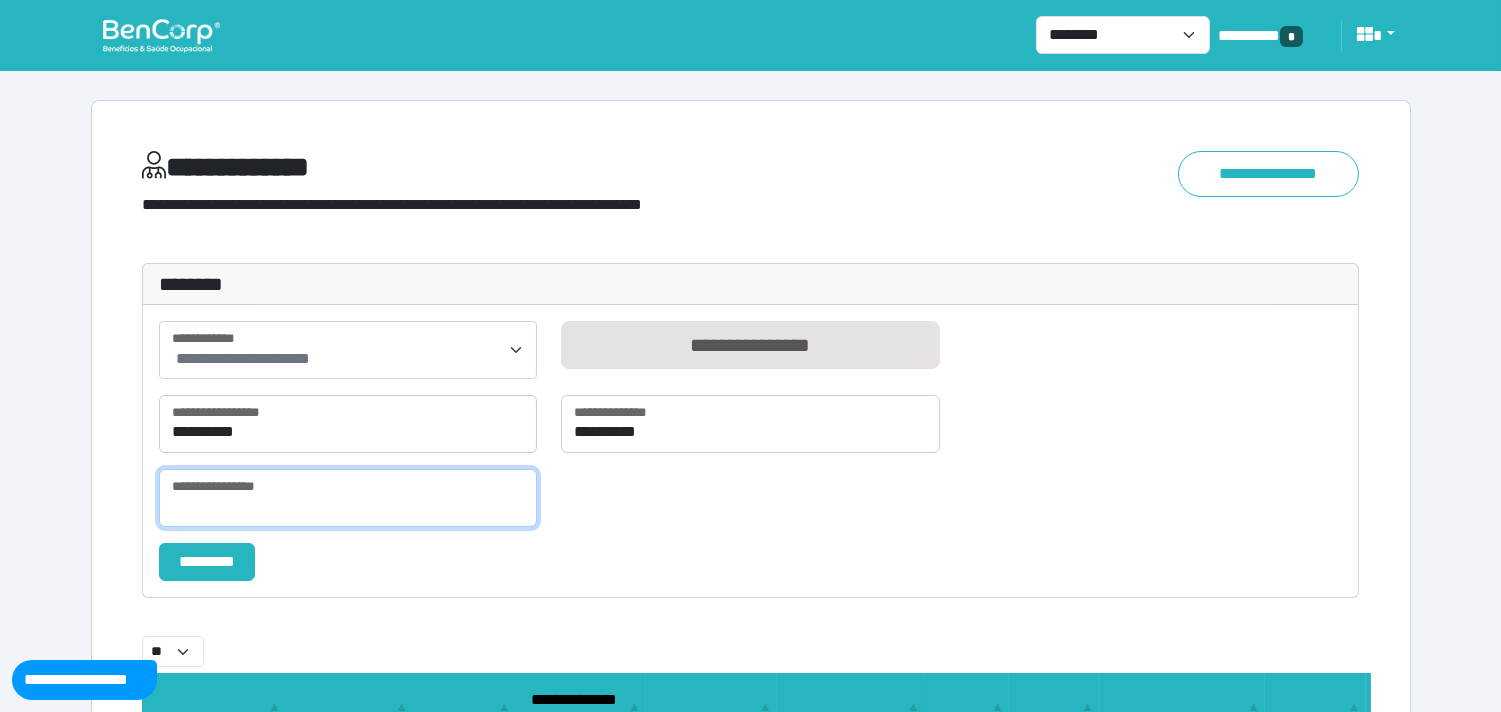 click at bounding box center (348, 498) 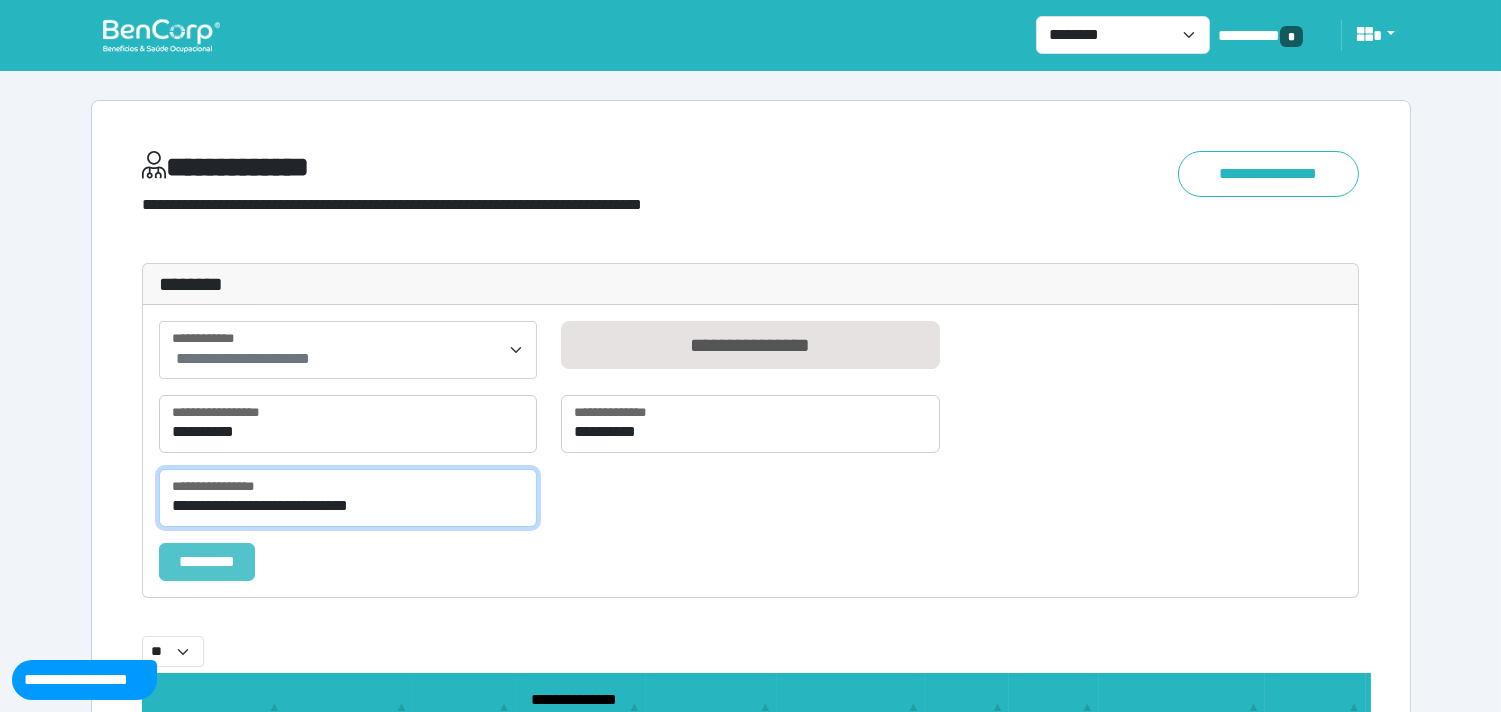 type on "**********" 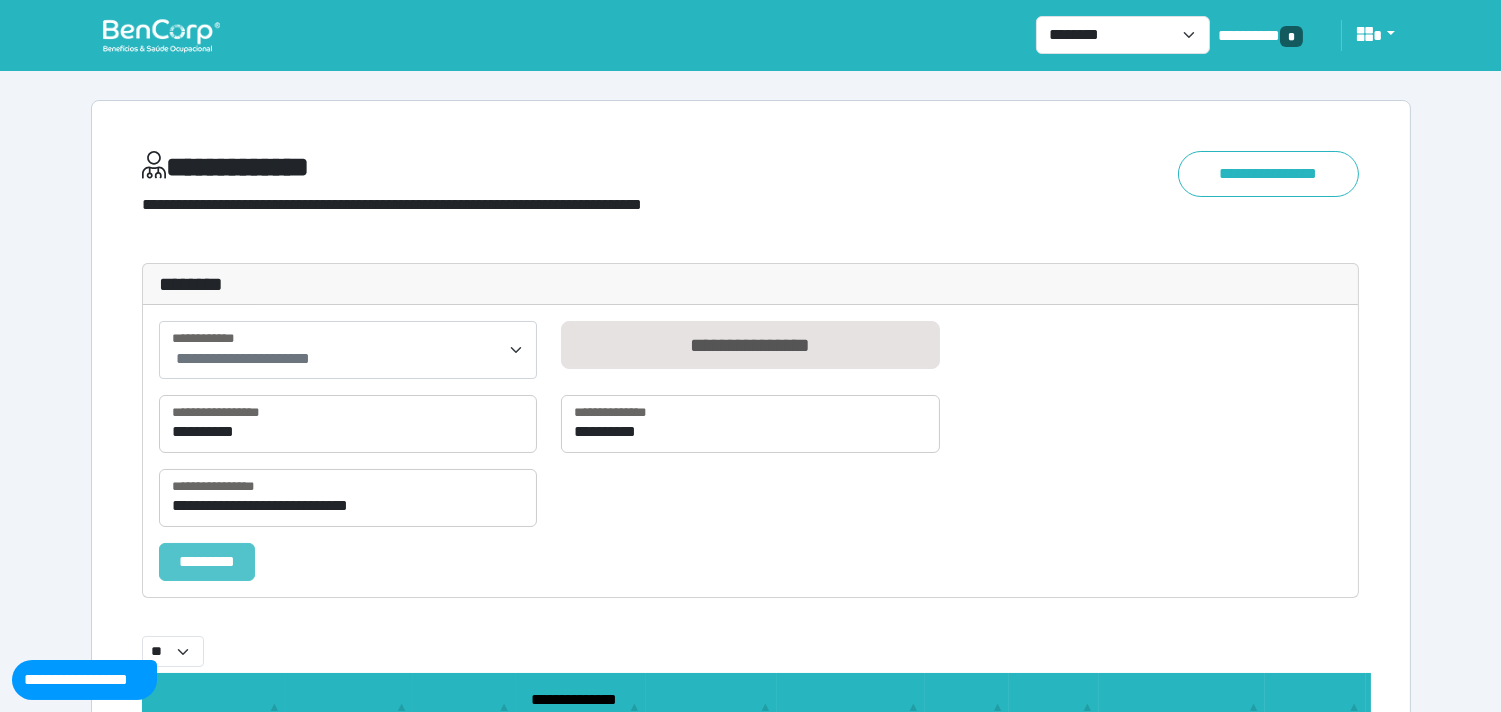 click on "*********" at bounding box center [207, 562] 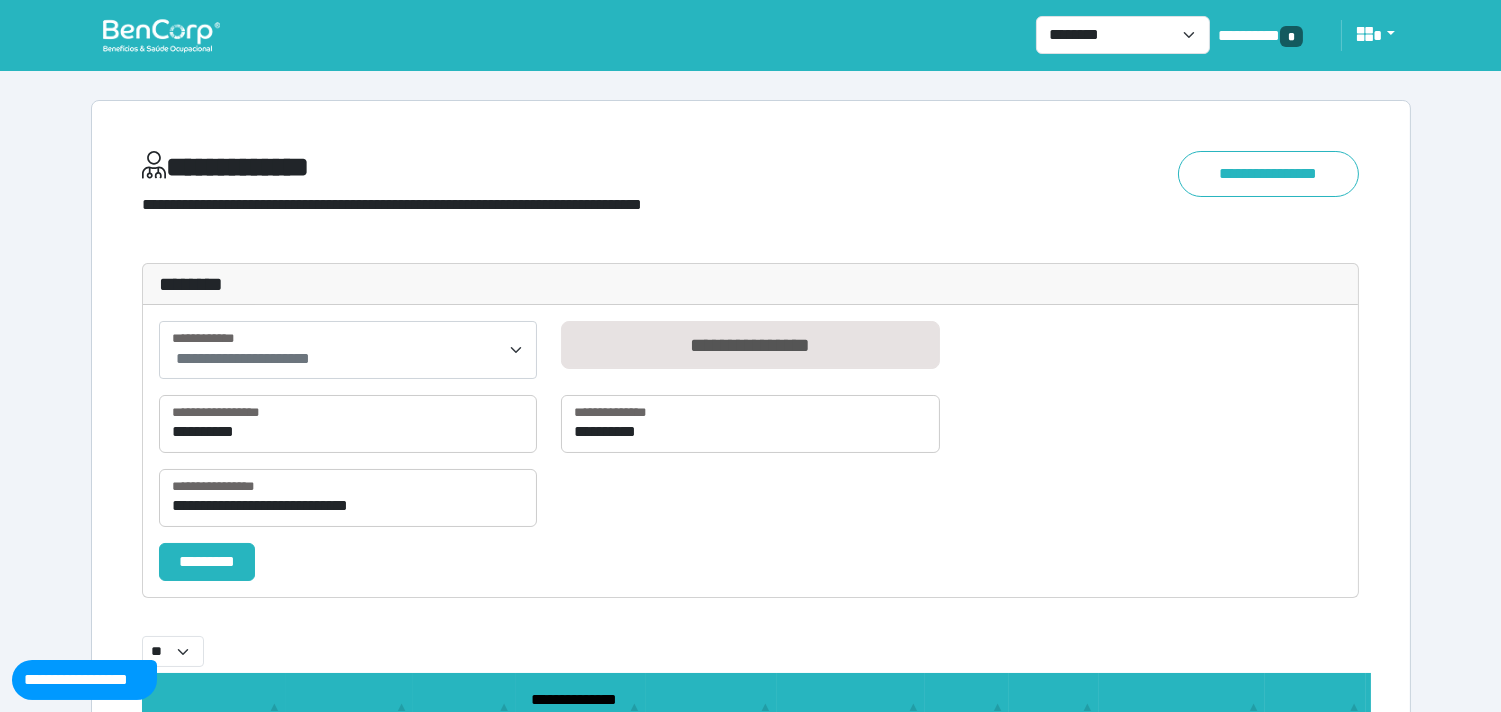 select on "**" 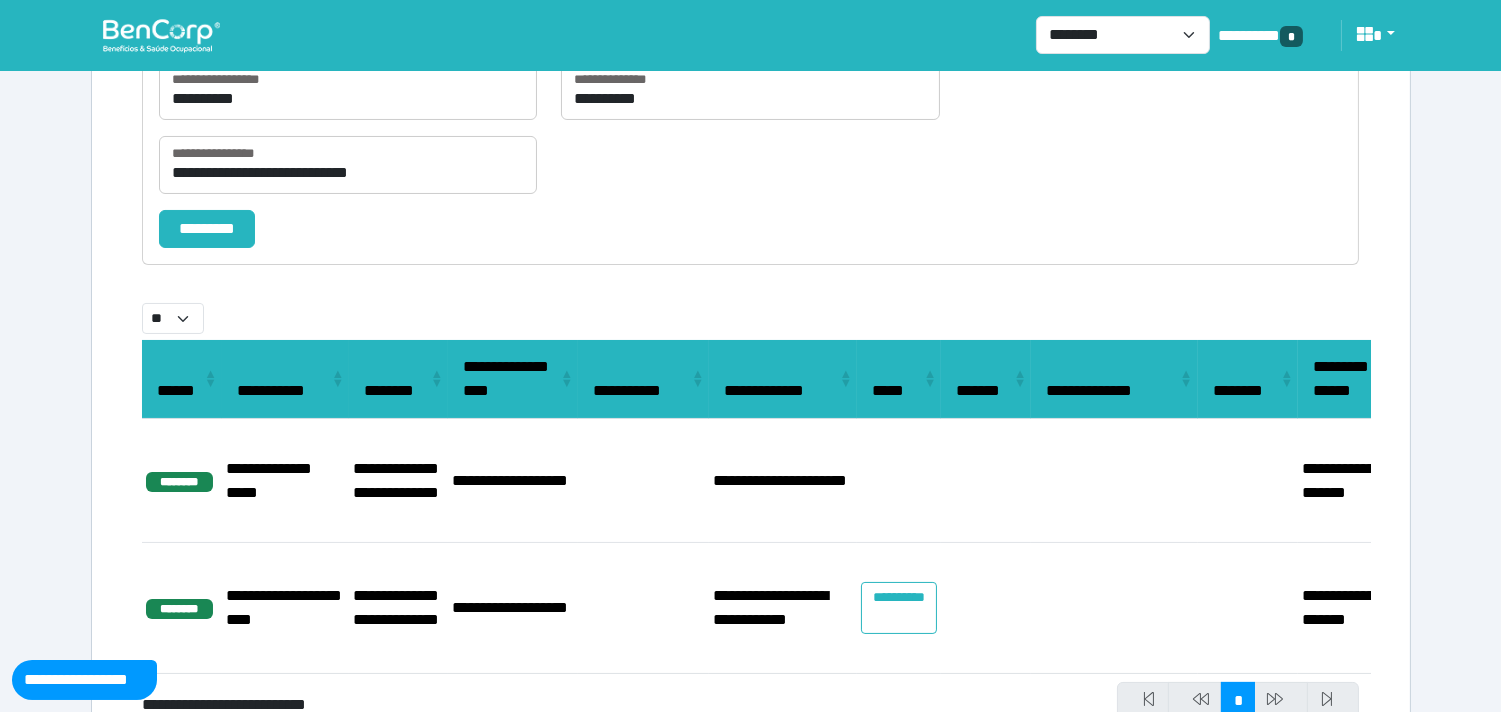 scroll, scrollTop: 422, scrollLeft: 0, axis: vertical 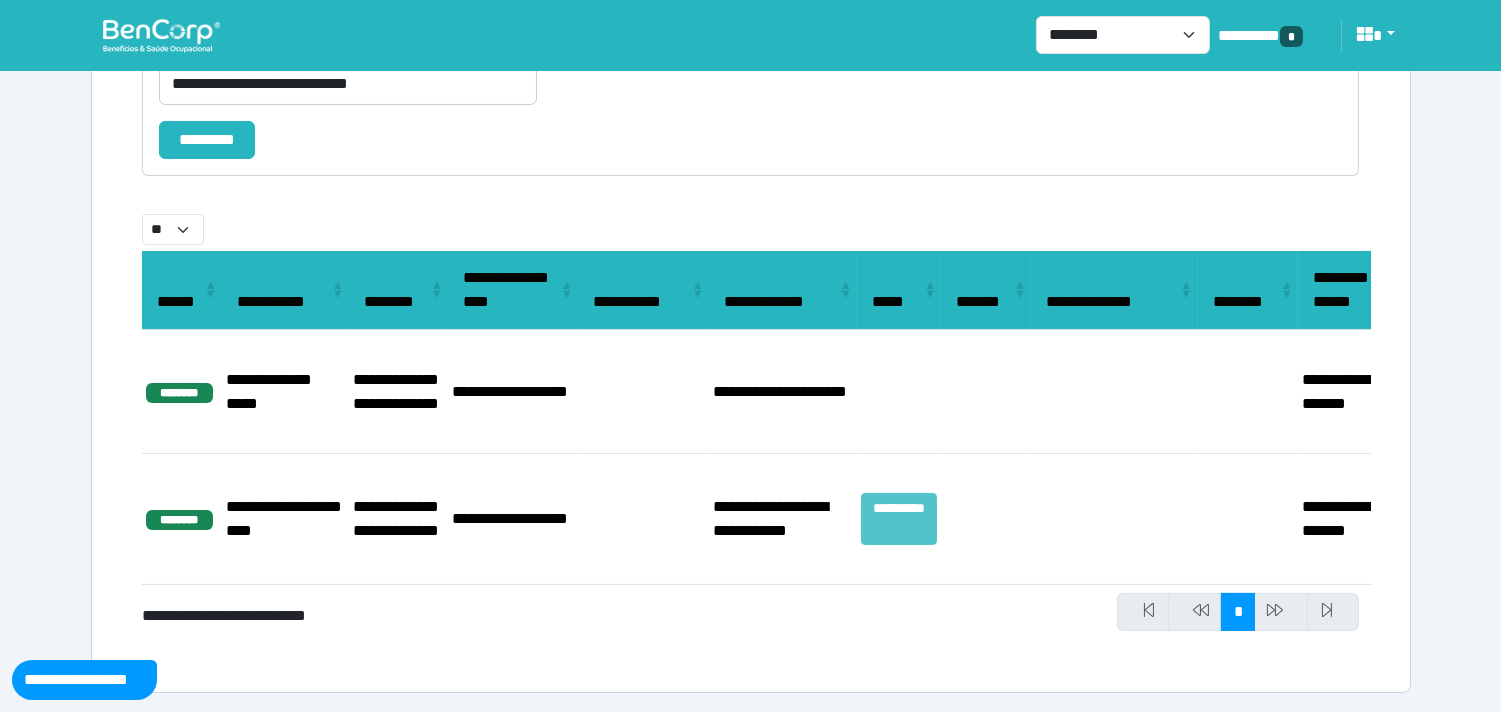 click on "**********" at bounding box center [899, 519] 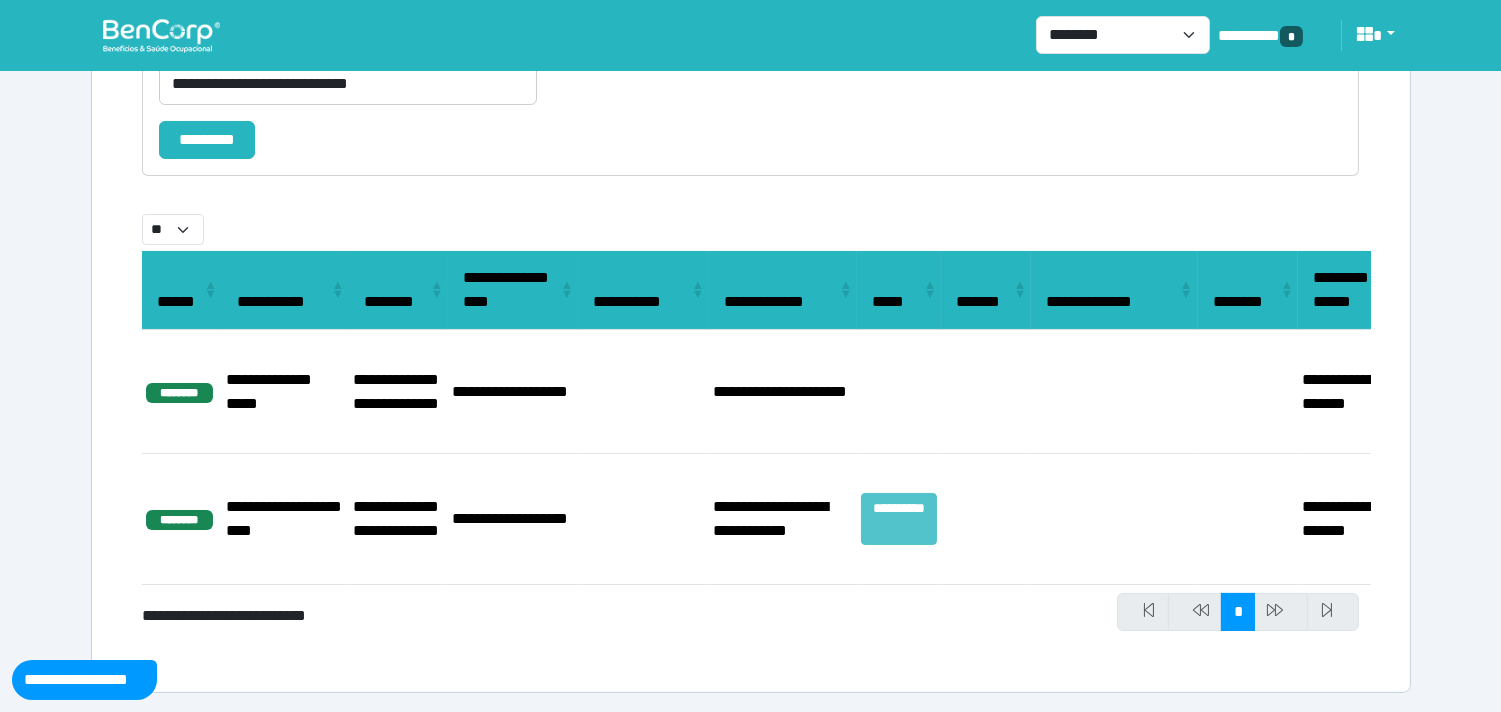 select on "**" 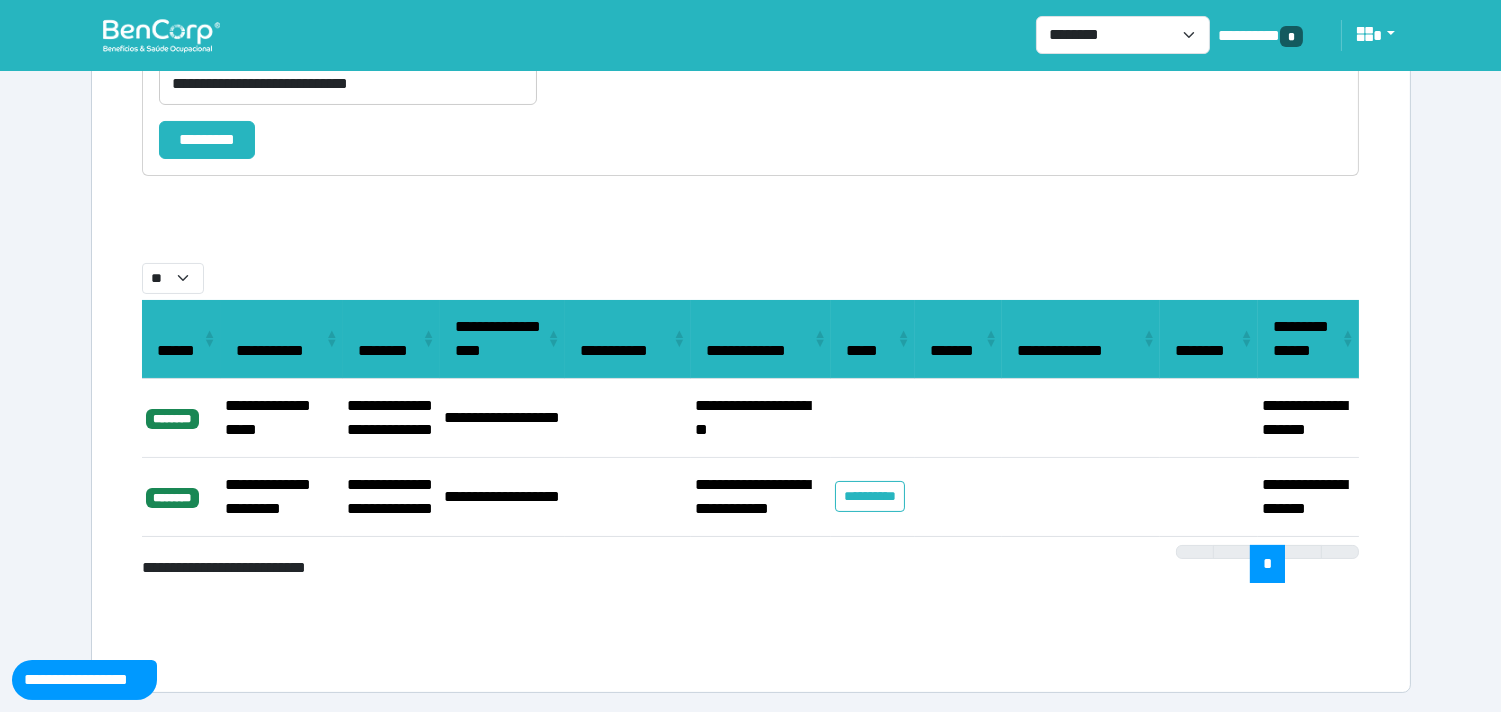 select on "**" 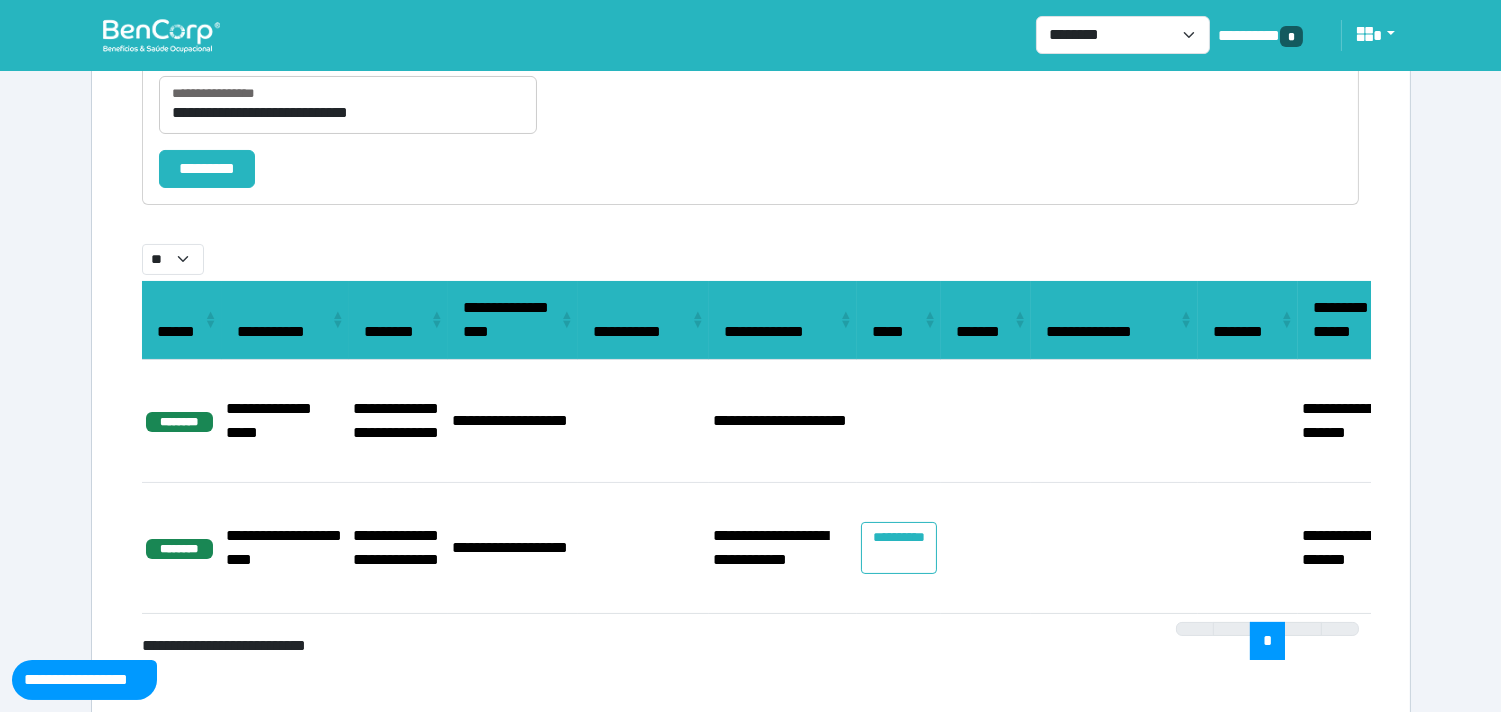 select on "**" 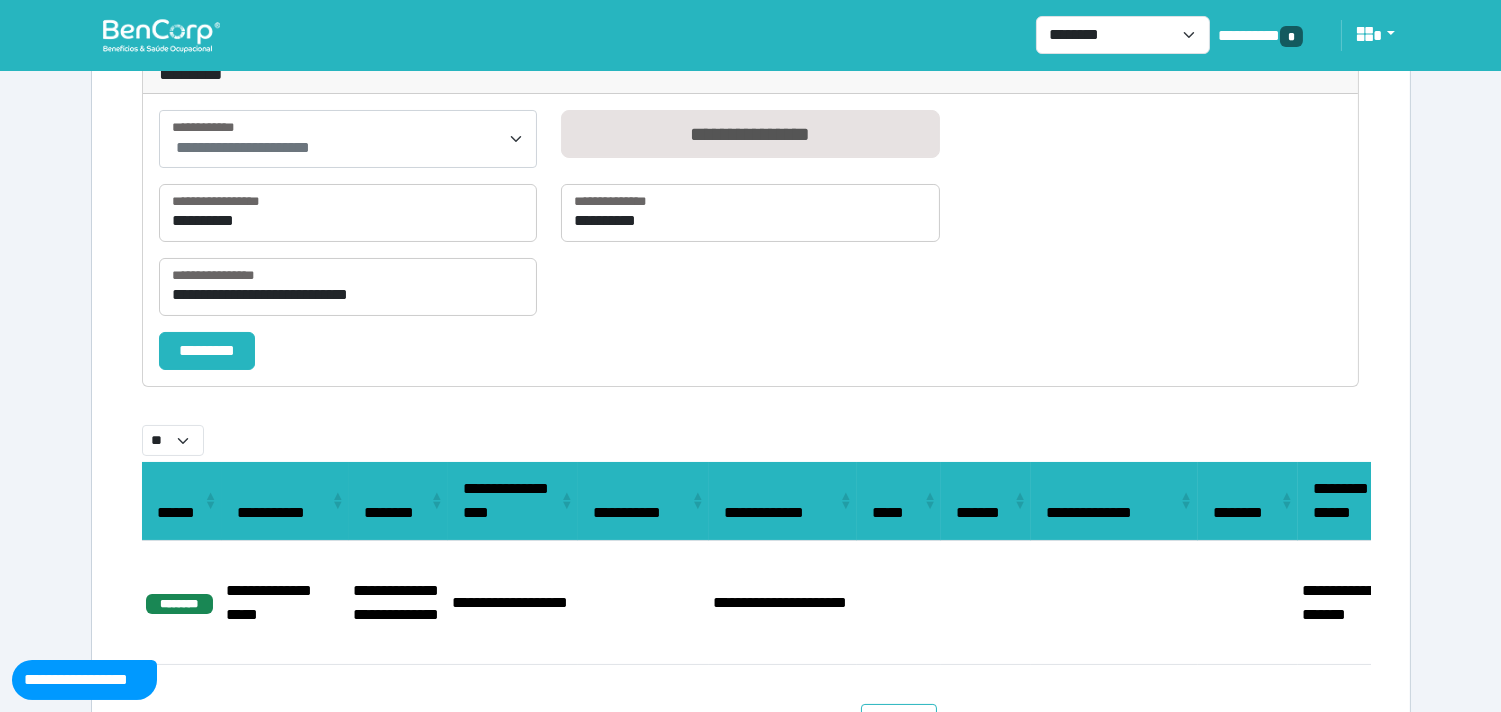 scroll, scrollTop: 0, scrollLeft: 0, axis: both 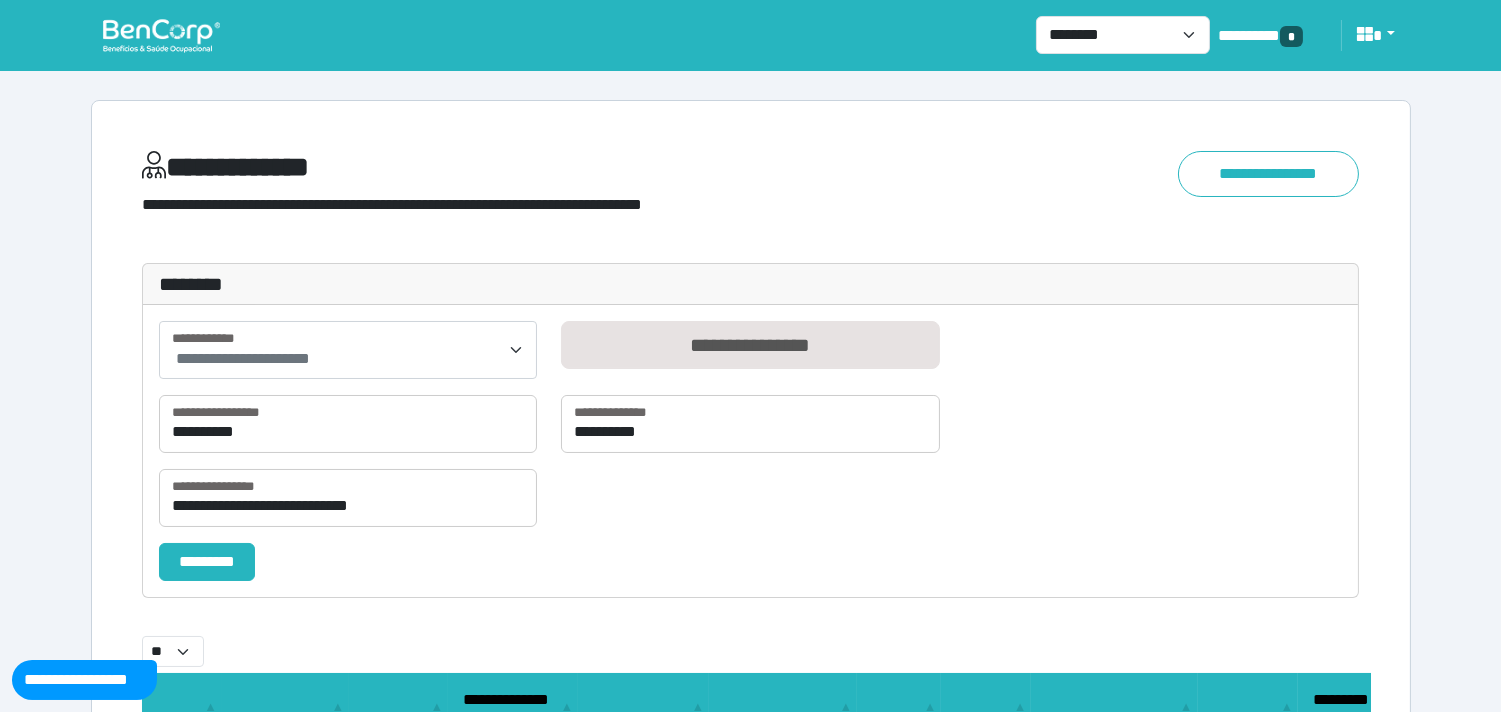 click at bounding box center [161, 35] 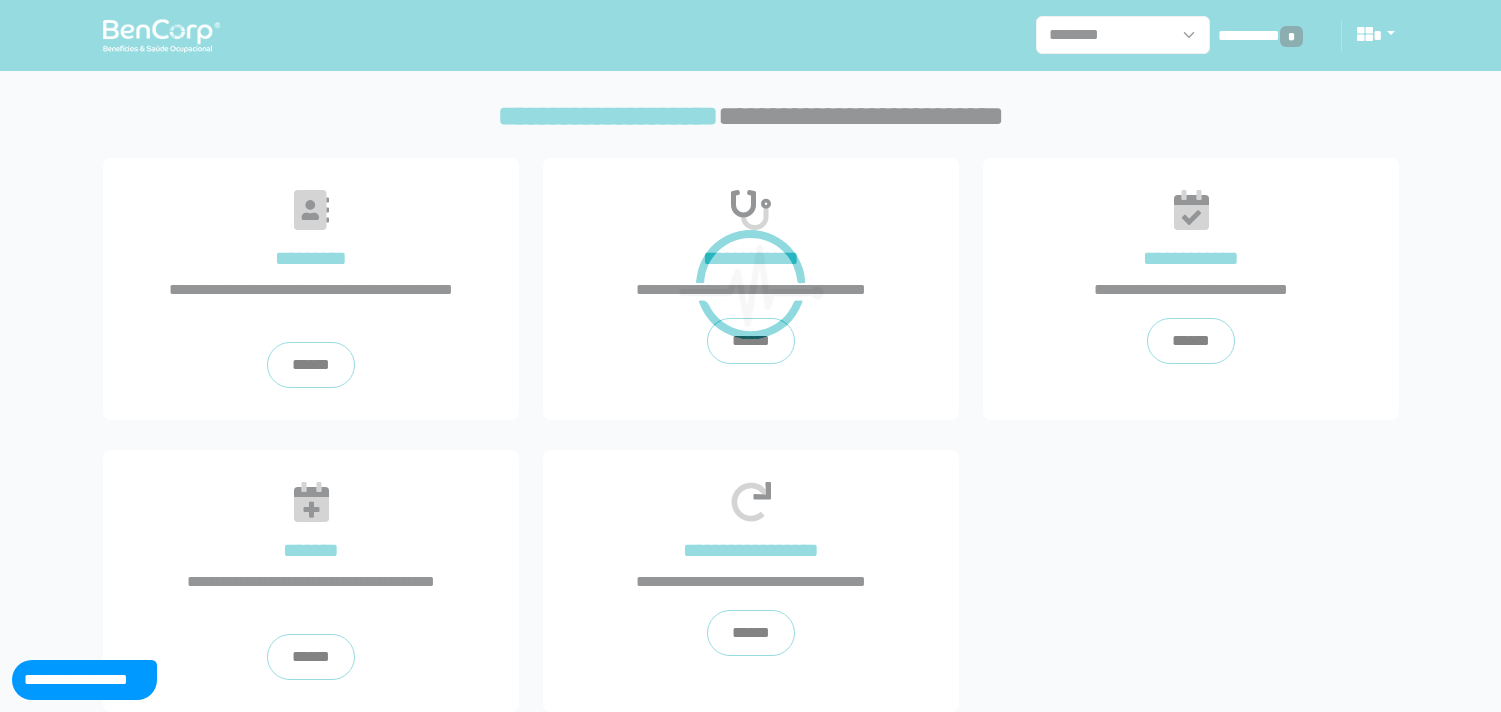 scroll, scrollTop: 0, scrollLeft: 0, axis: both 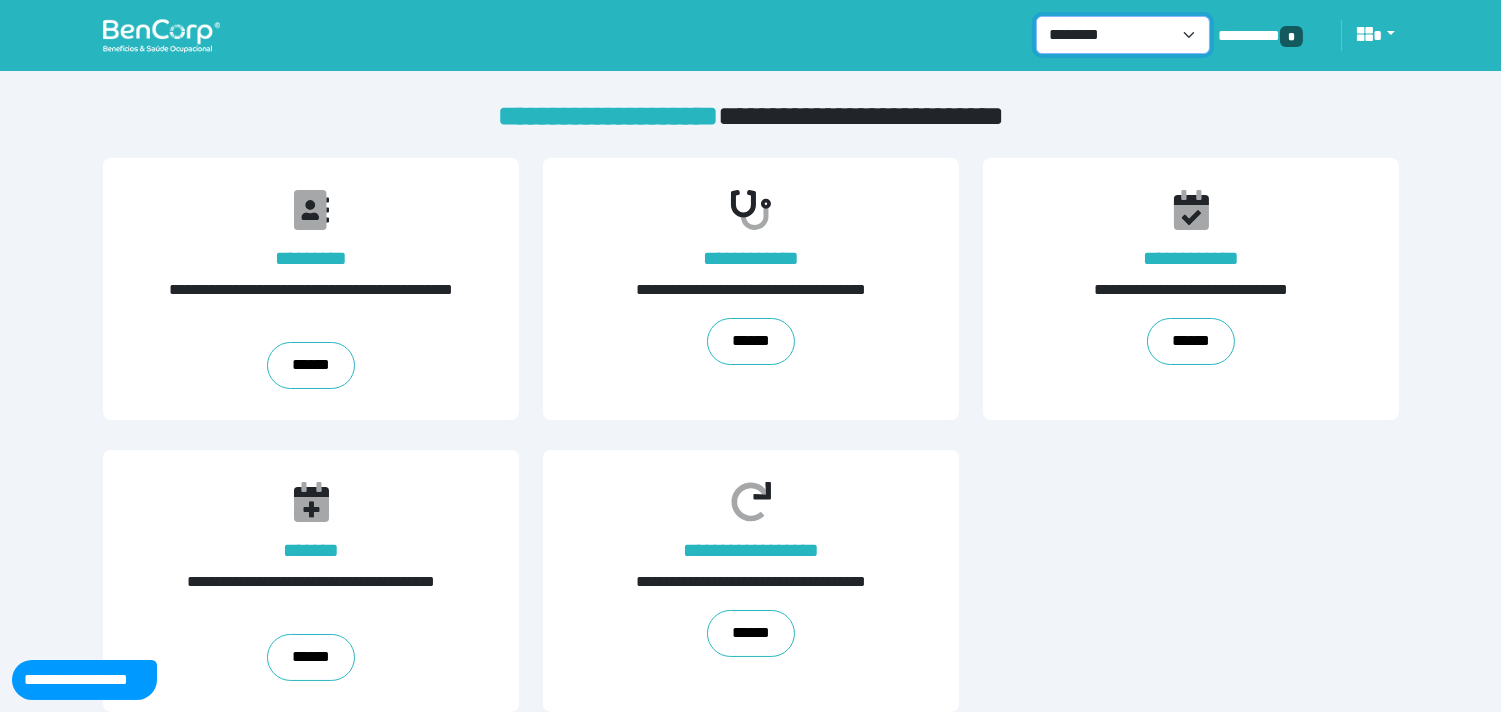drag, startPoint x: 0, startPoint y: 0, endPoint x: 1153, endPoint y: 43, distance: 1153.8015 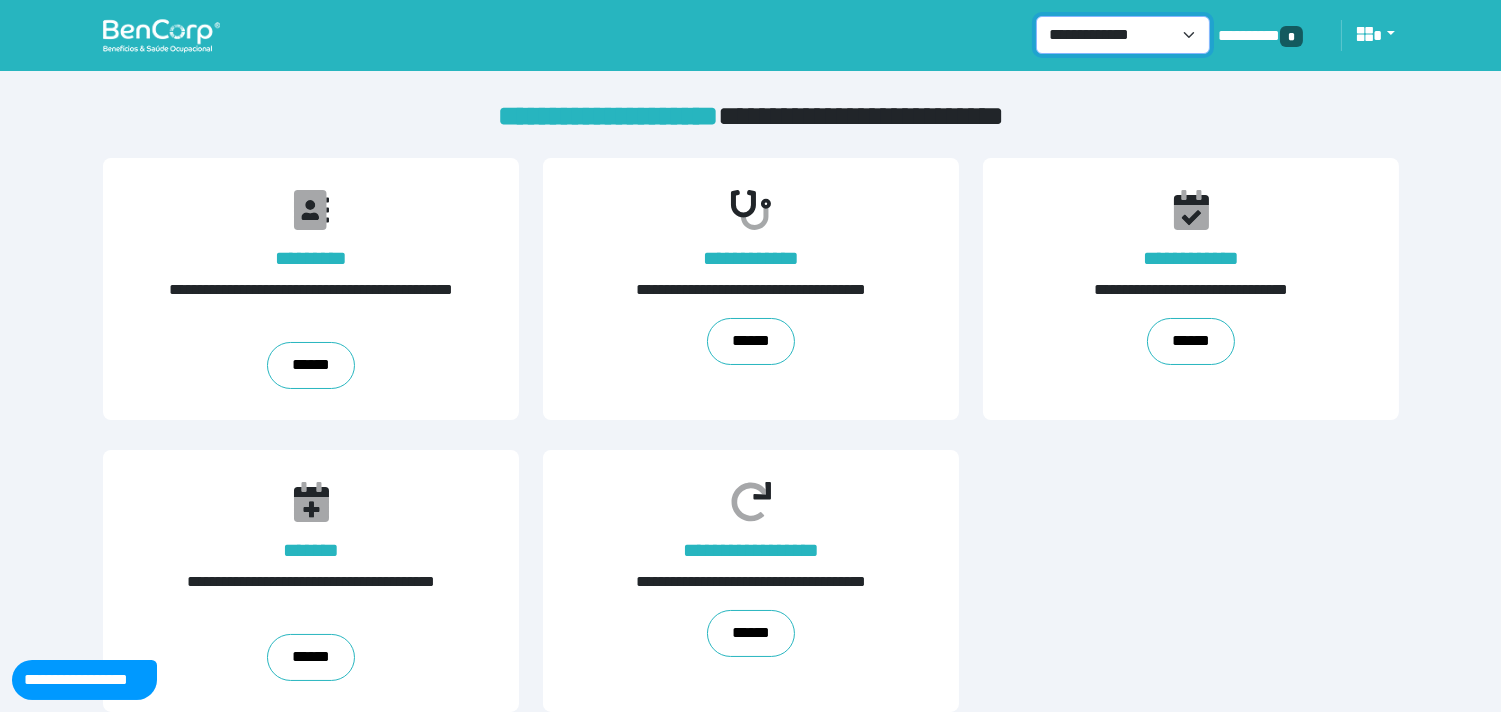 click on "**********" at bounding box center [1123, 35] 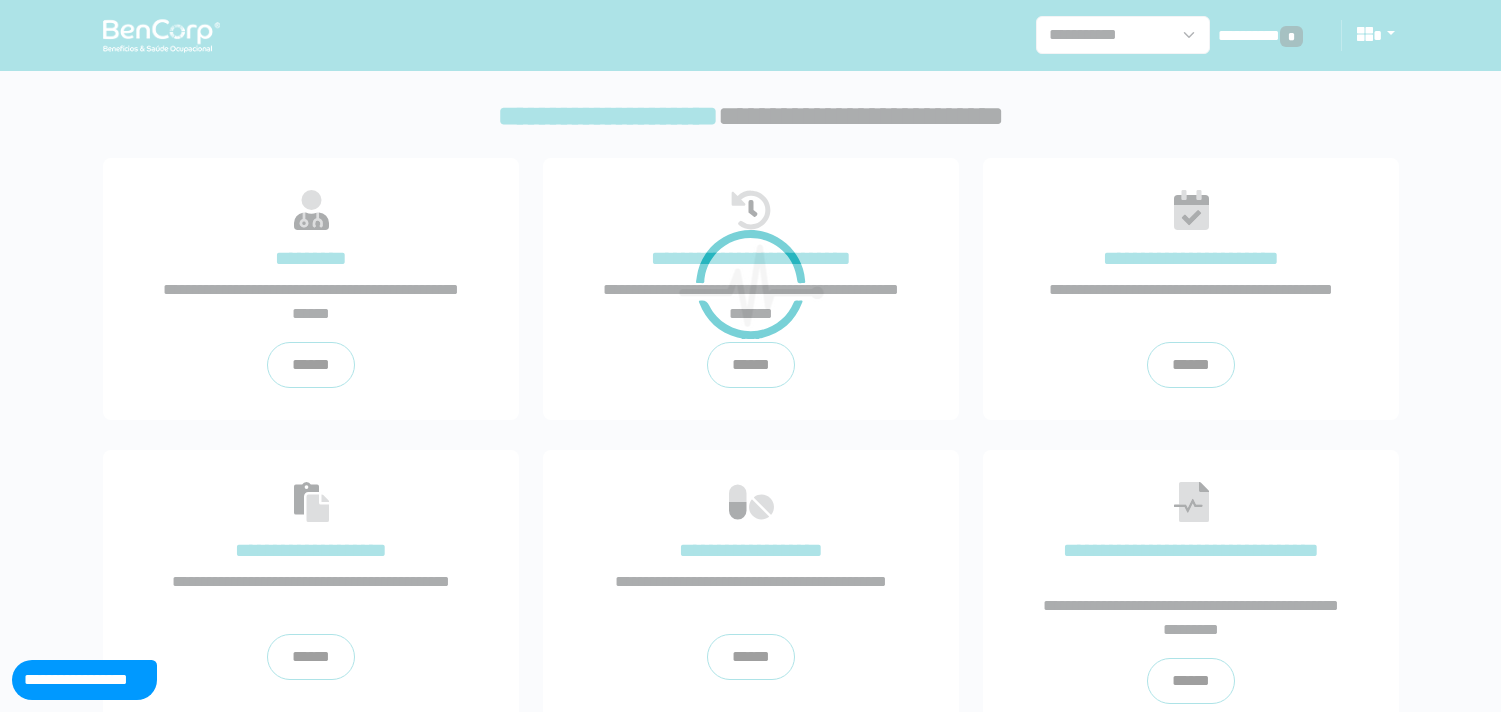 scroll, scrollTop: 0, scrollLeft: 0, axis: both 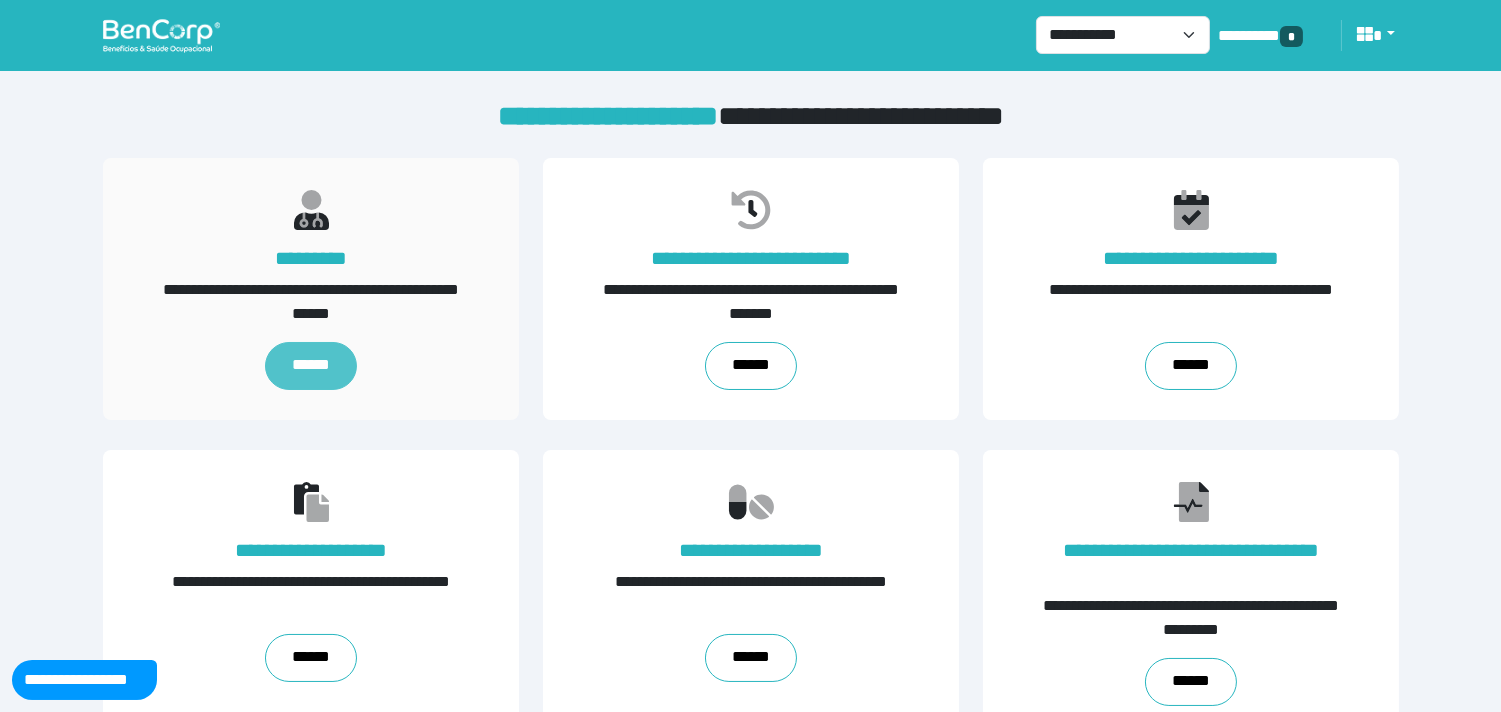 click on "******" at bounding box center (311, 366) 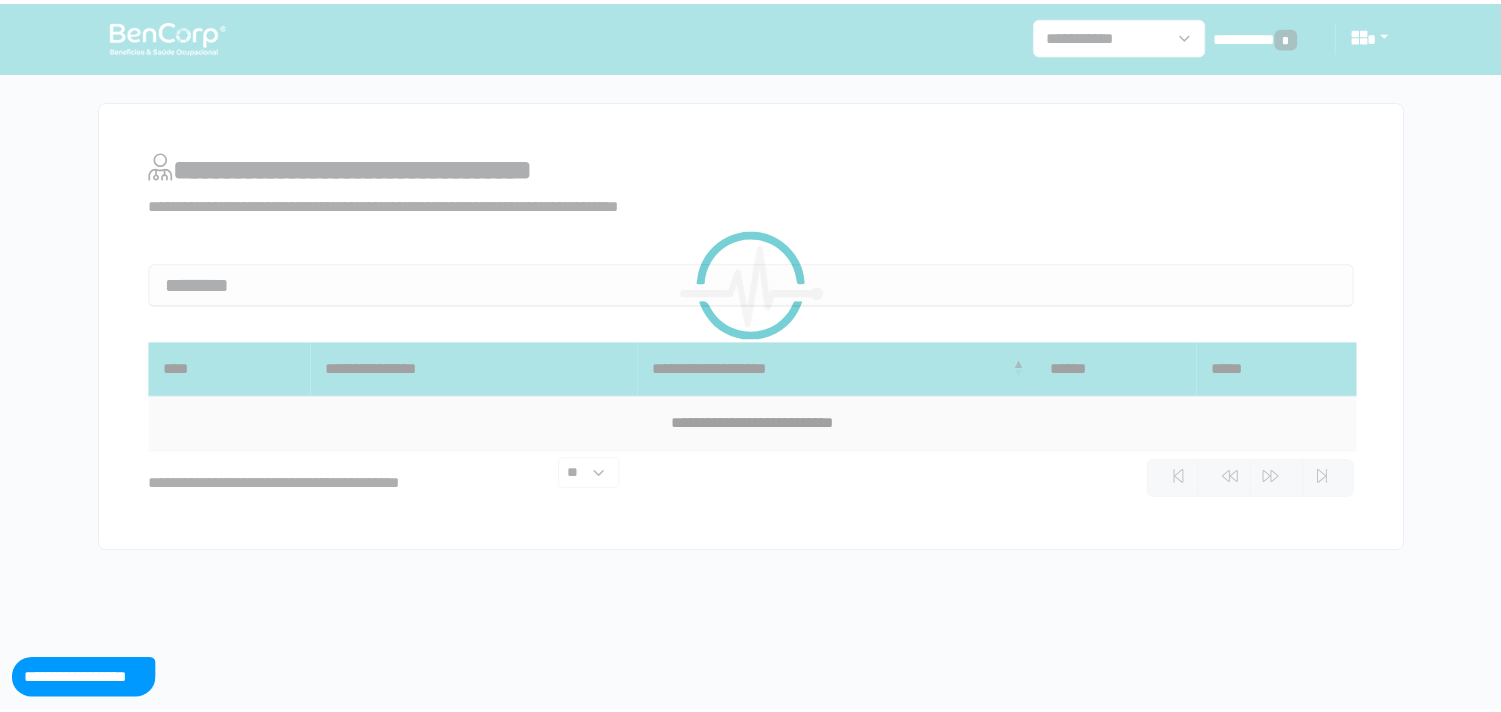 scroll, scrollTop: 0, scrollLeft: 0, axis: both 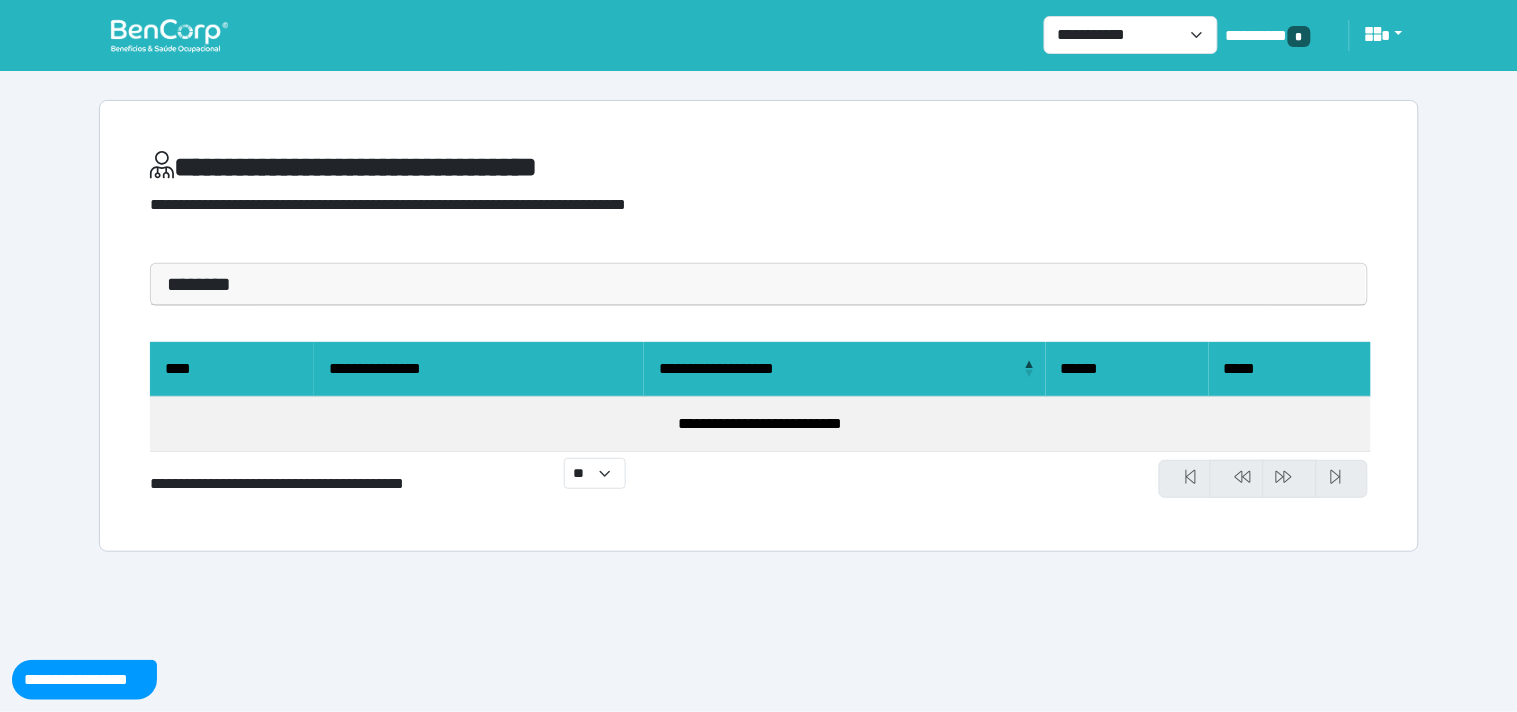 click on "********" at bounding box center (759, 284) 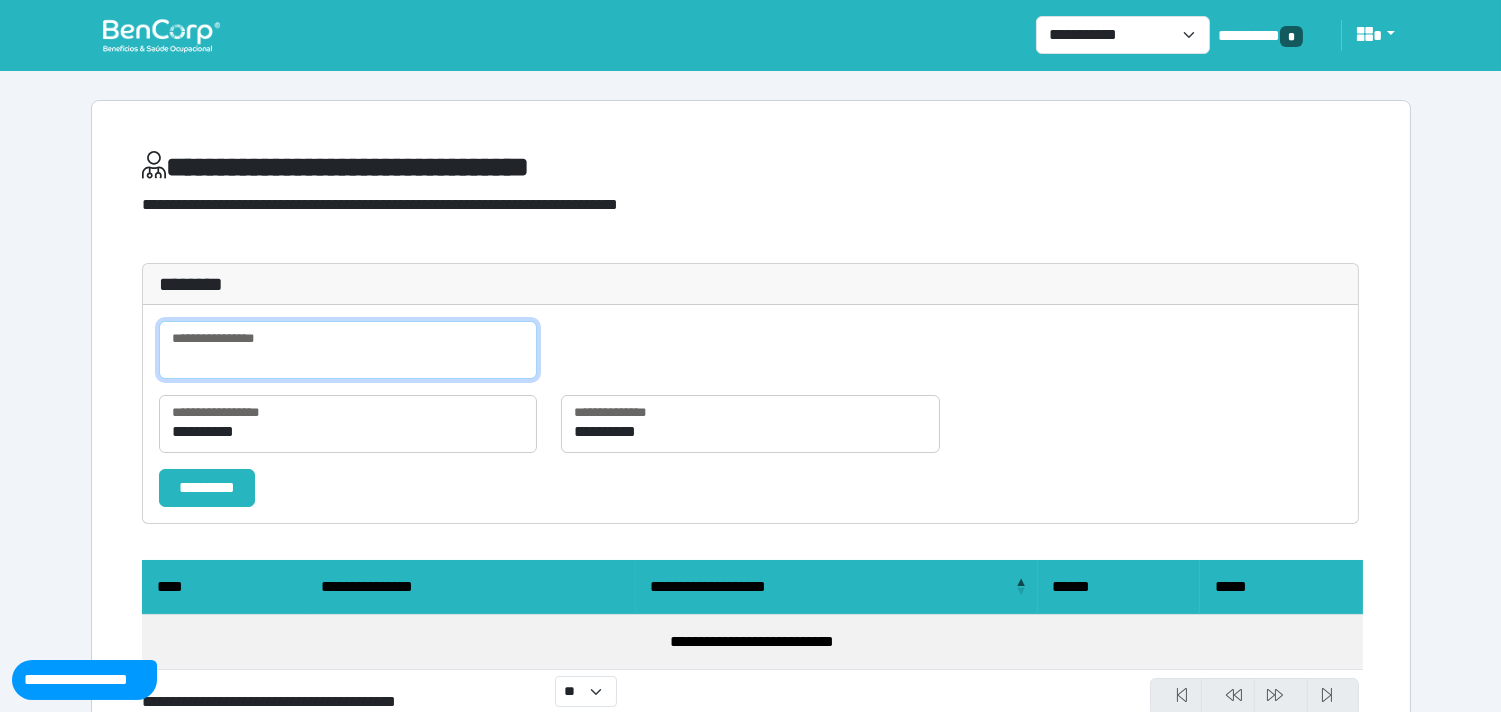 click at bounding box center (348, 350) 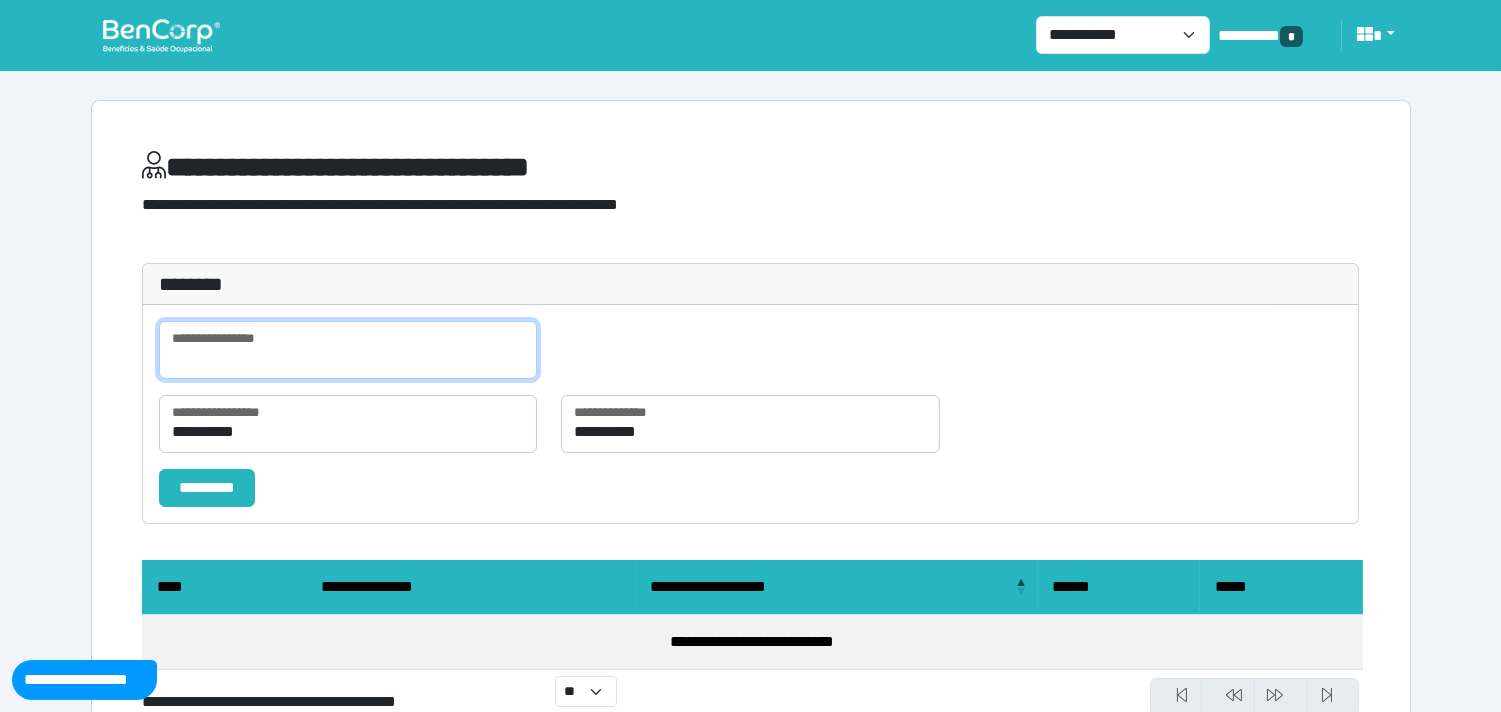 paste on "**********" 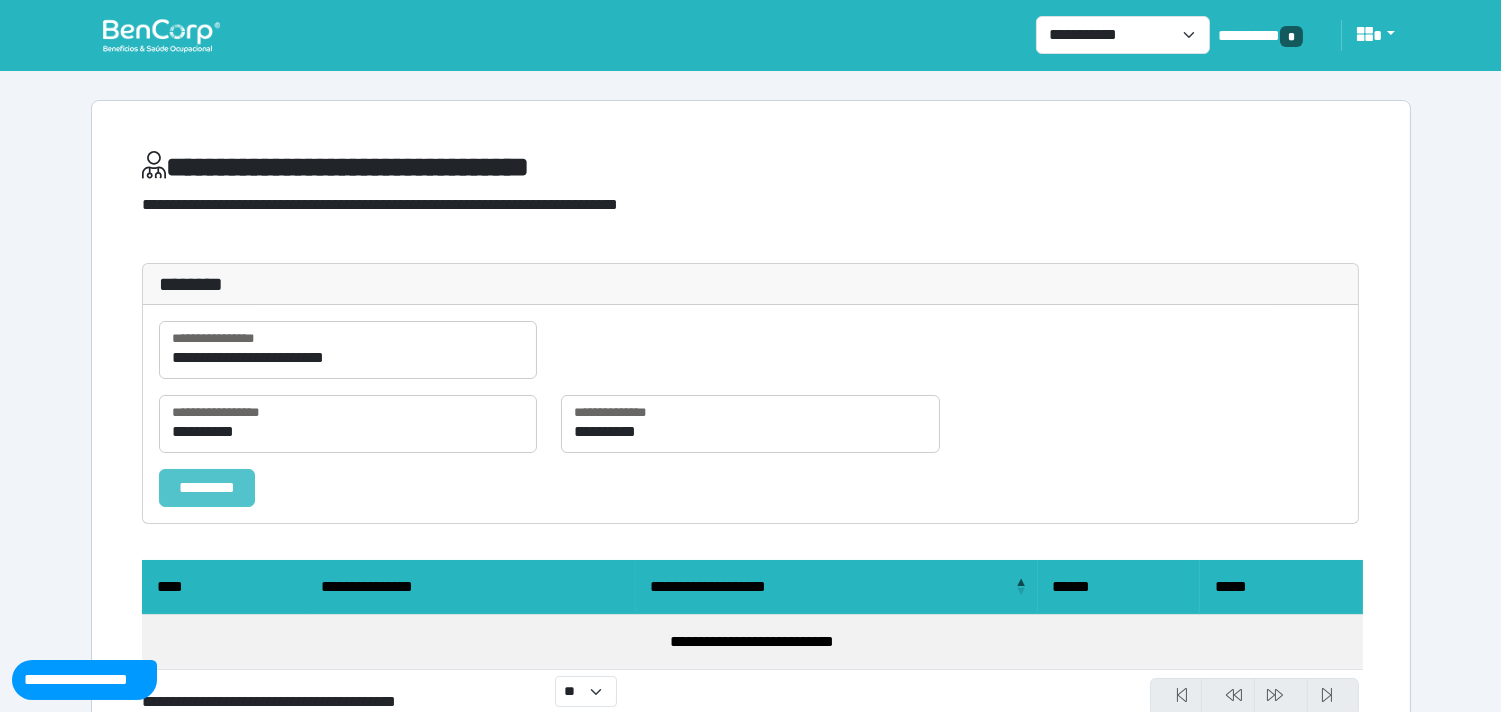 click on "*********" at bounding box center (207, 488) 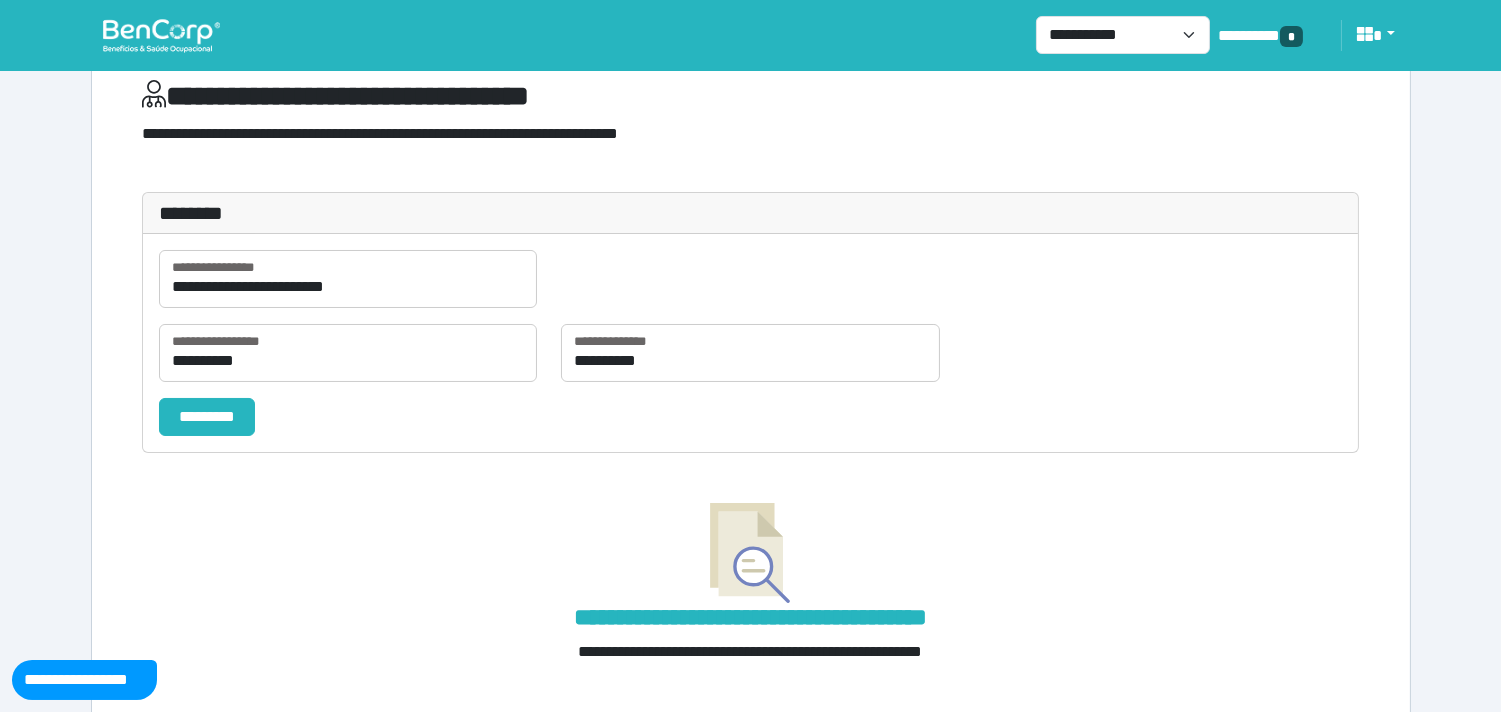 scroll, scrollTop: 110, scrollLeft: 0, axis: vertical 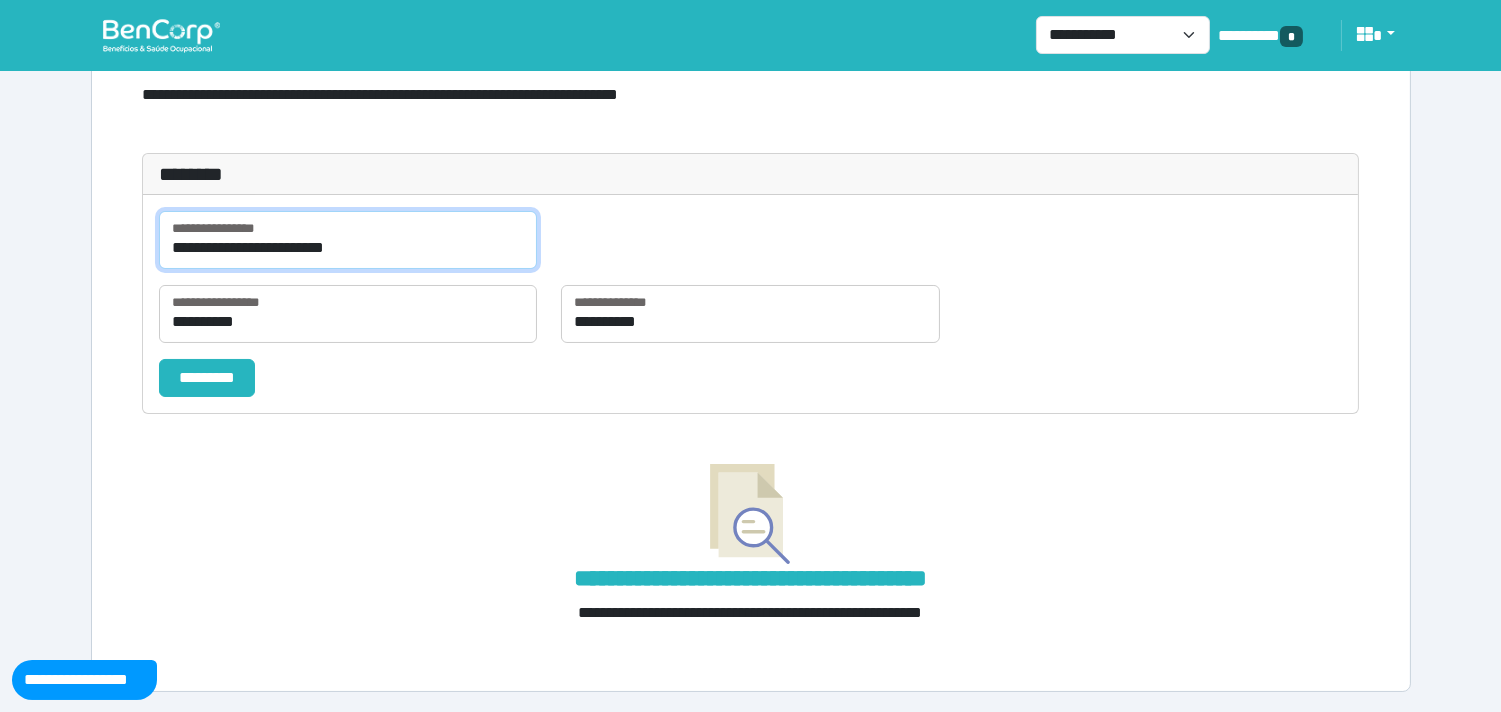 drag, startPoint x: 424, startPoint y: 242, endPoint x: 126, endPoint y: 233, distance: 298.13586 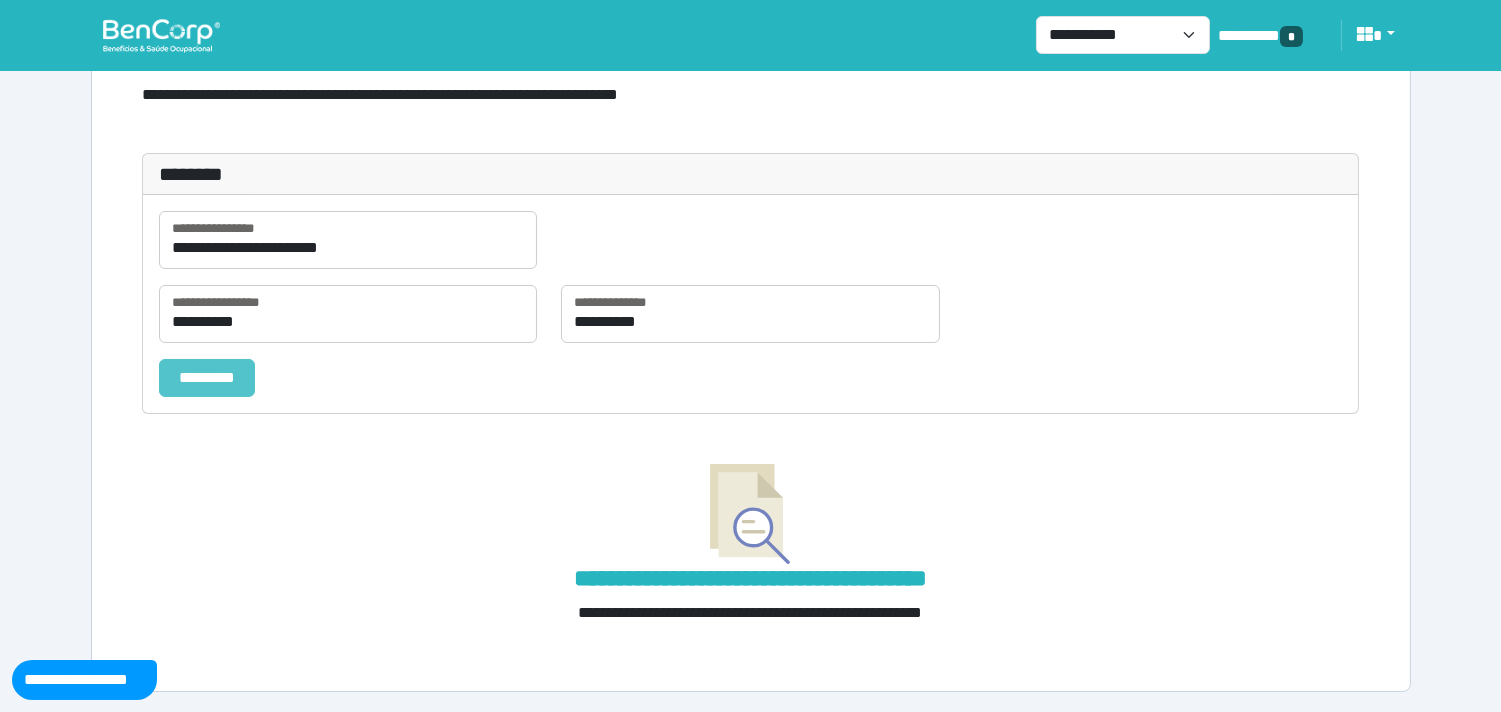 click on "*********" at bounding box center (207, 378) 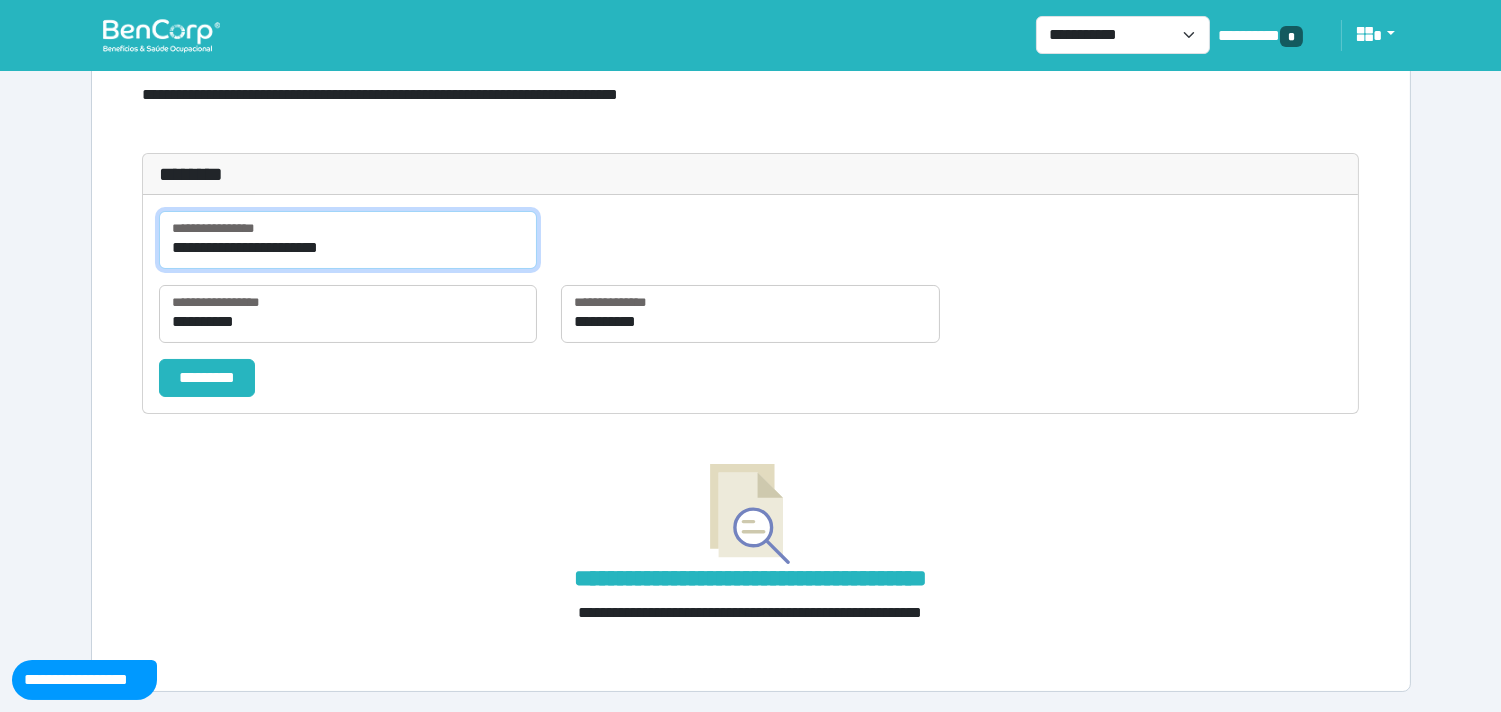 click on "**********" at bounding box center (348, 240) 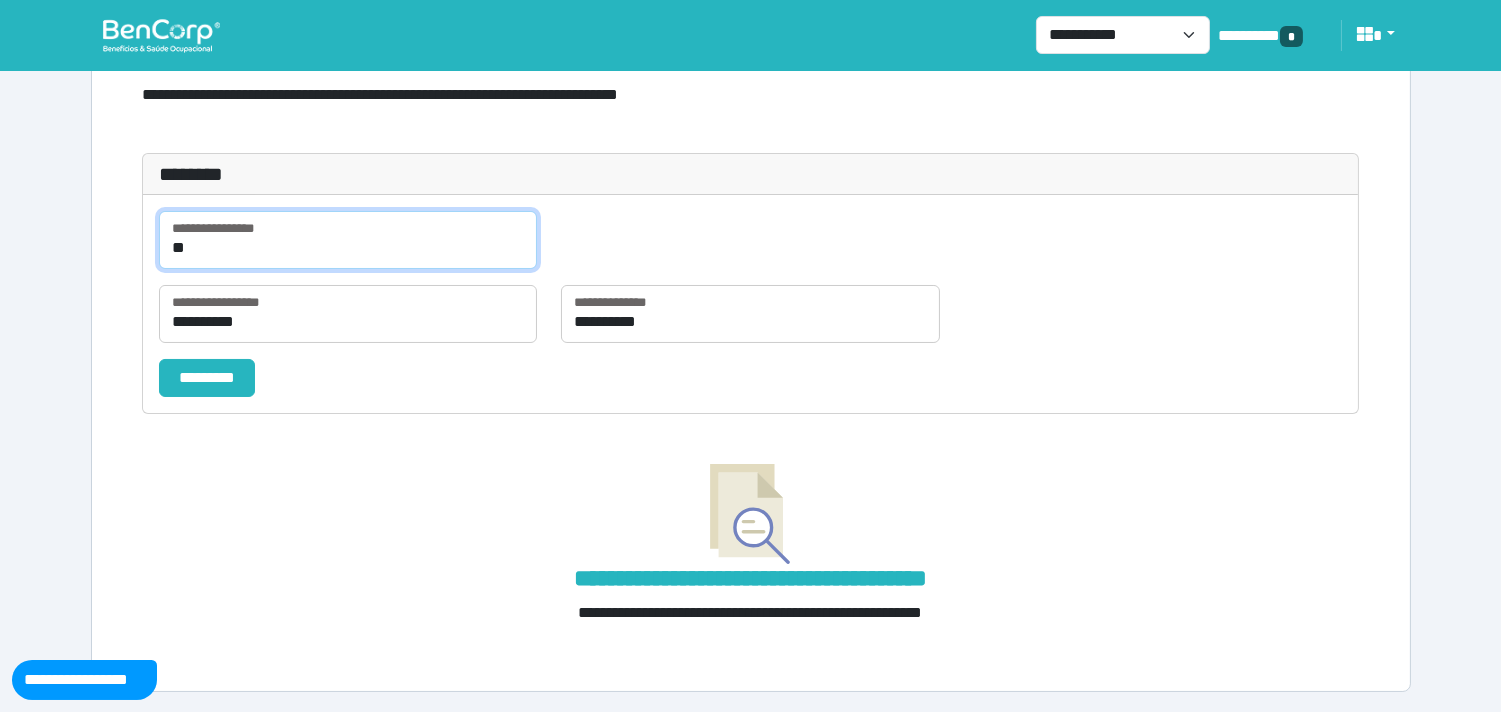 type on "*" 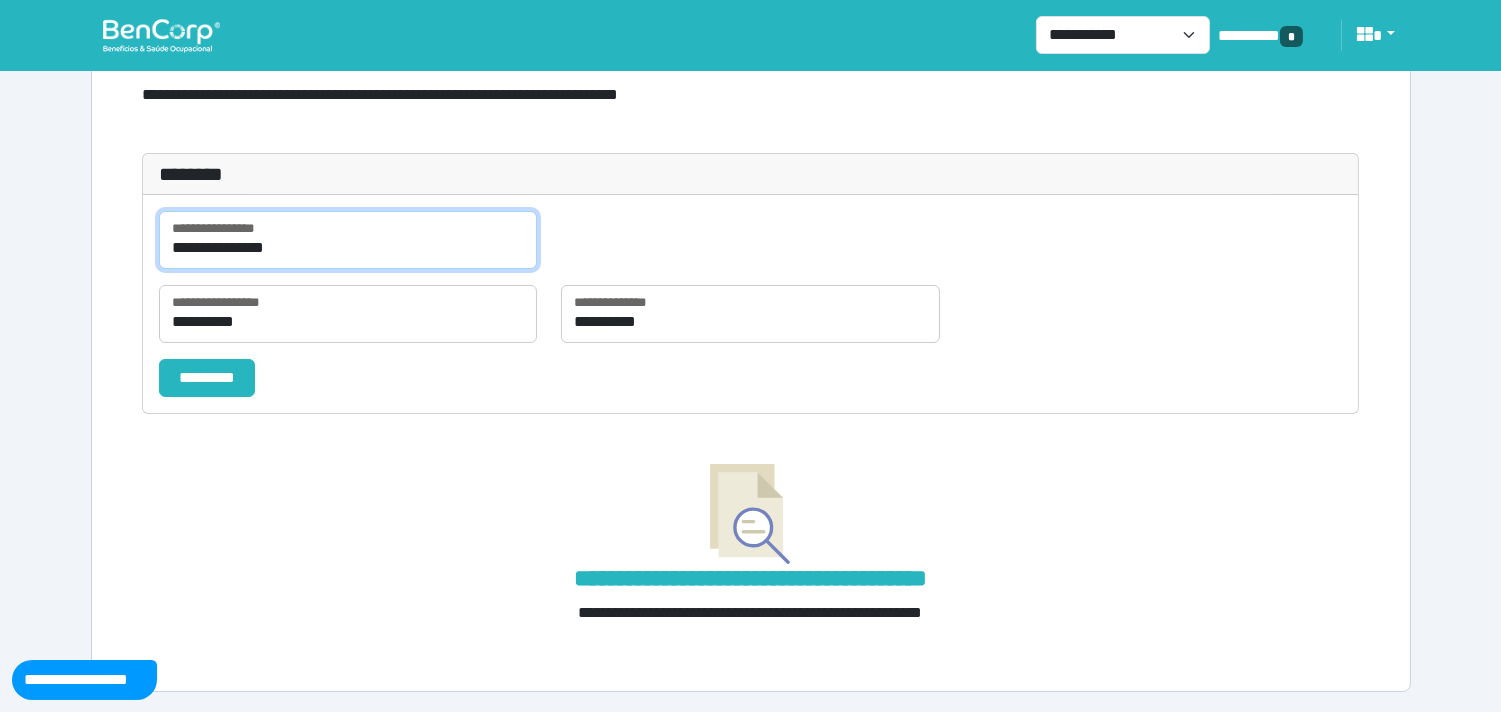 click on "*********" at bounding box center (207, 378) 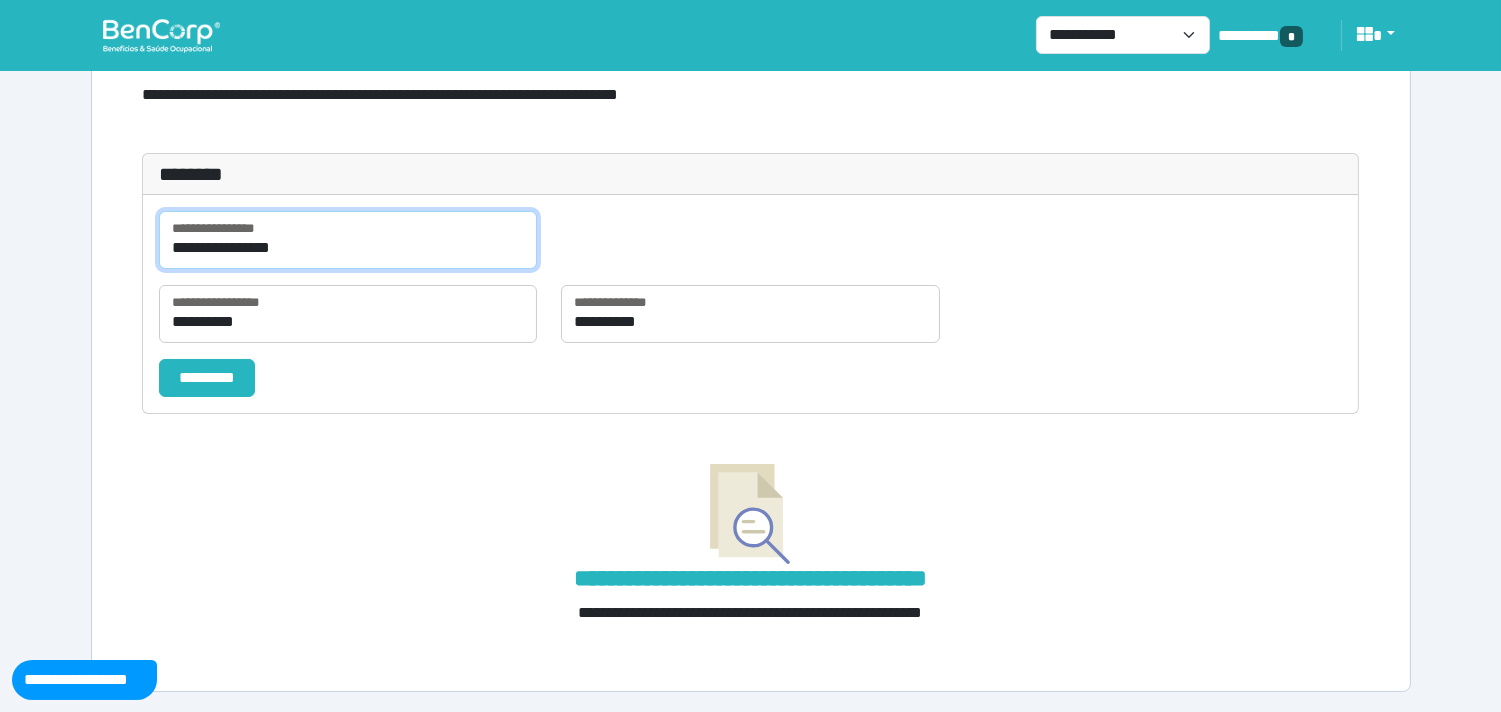 type on "**********" 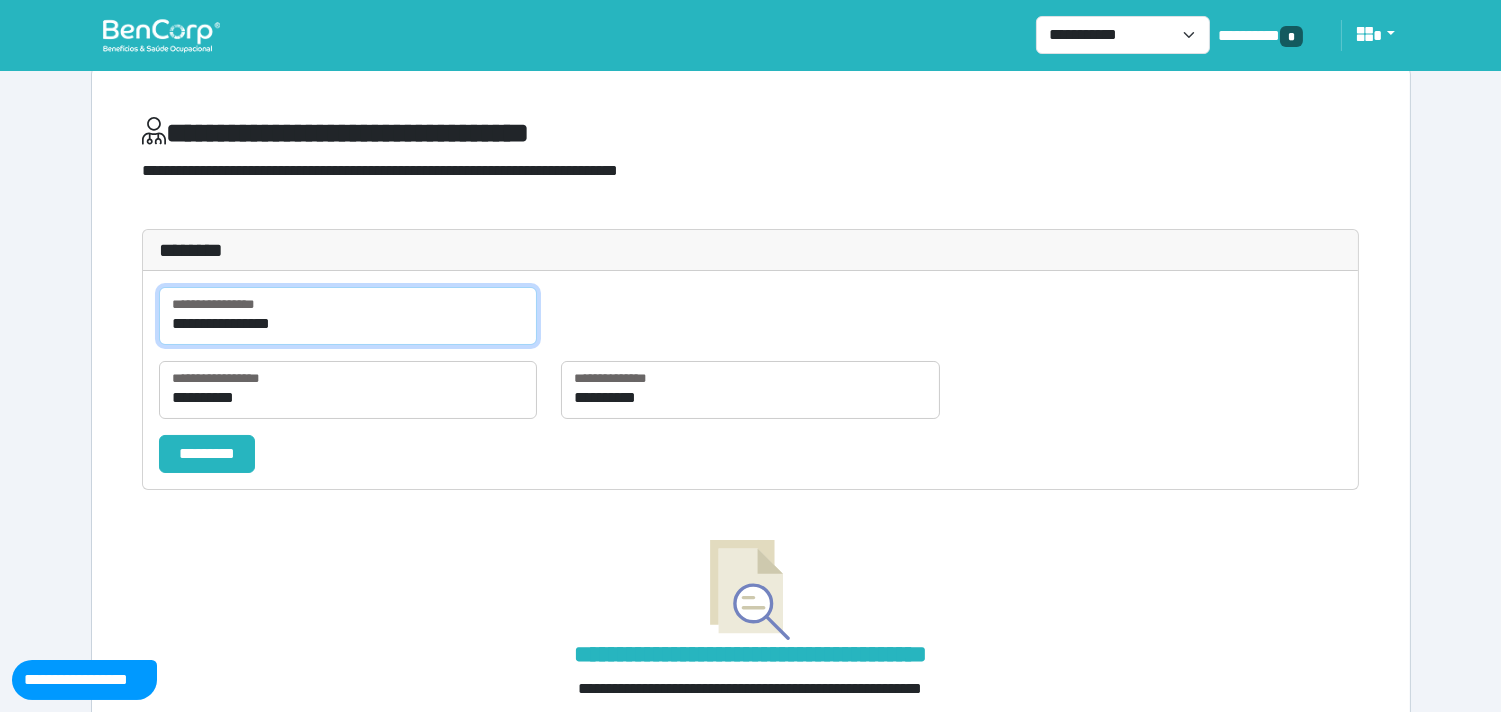 scroll, scrollTop: 0, scrollLeft: 0, axis: both 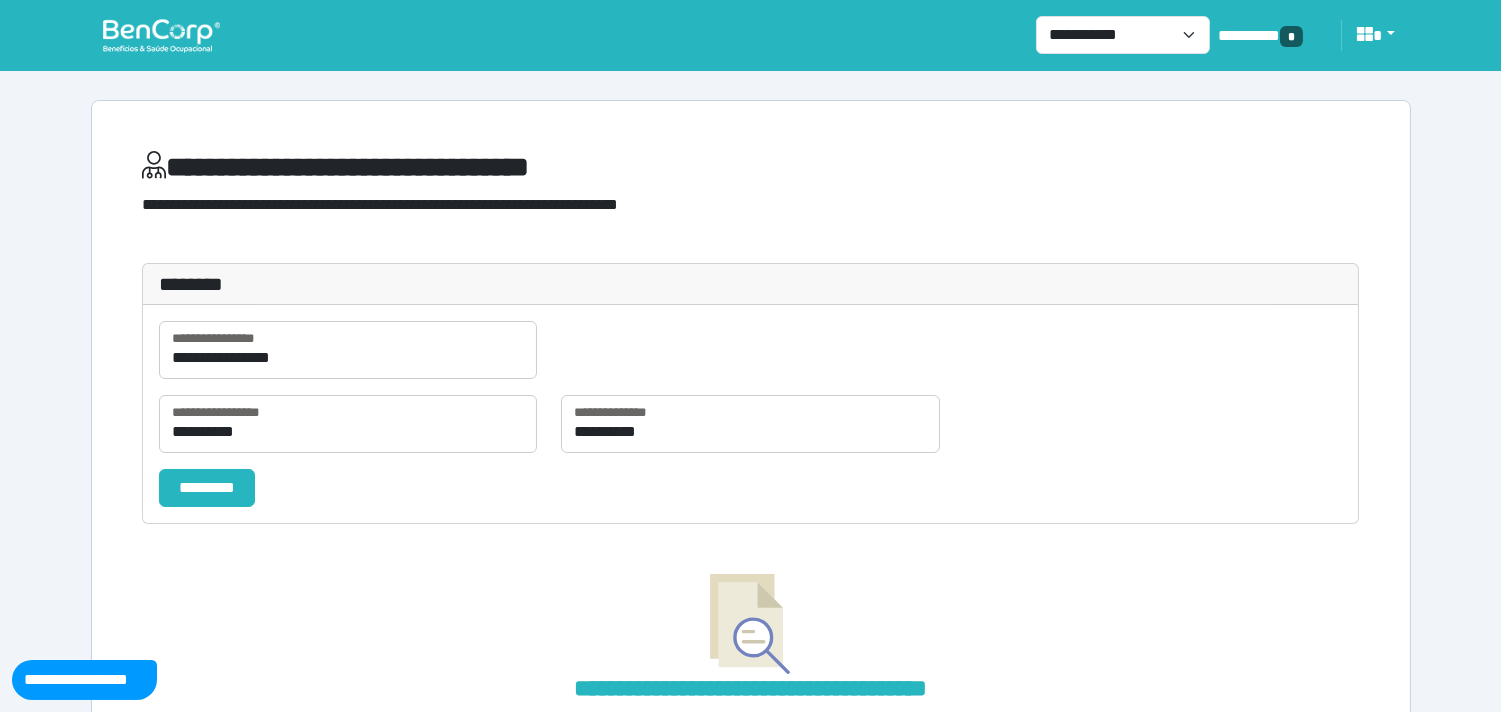 click at bounding box center (161, 35) 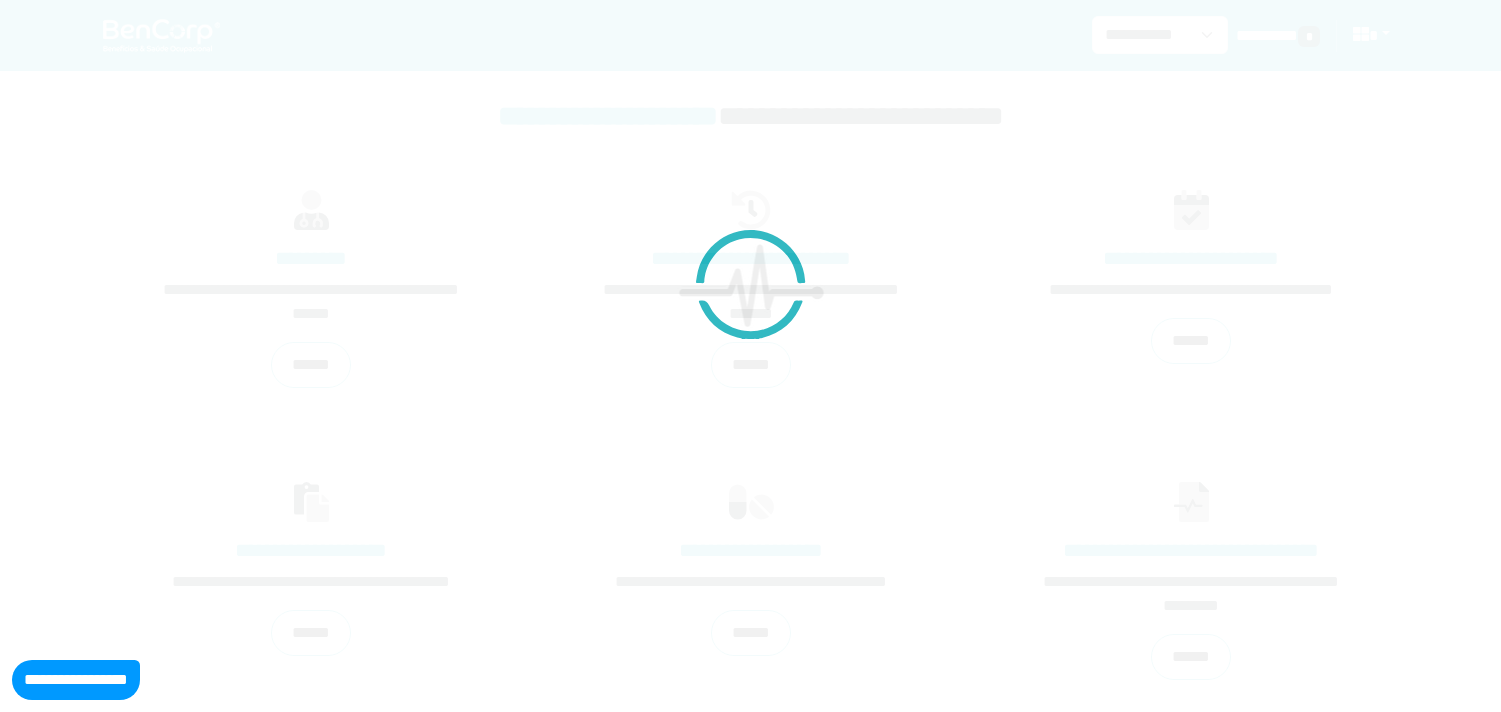 scroll, scrollTop: 0, scrollLeft: 0, axis: both 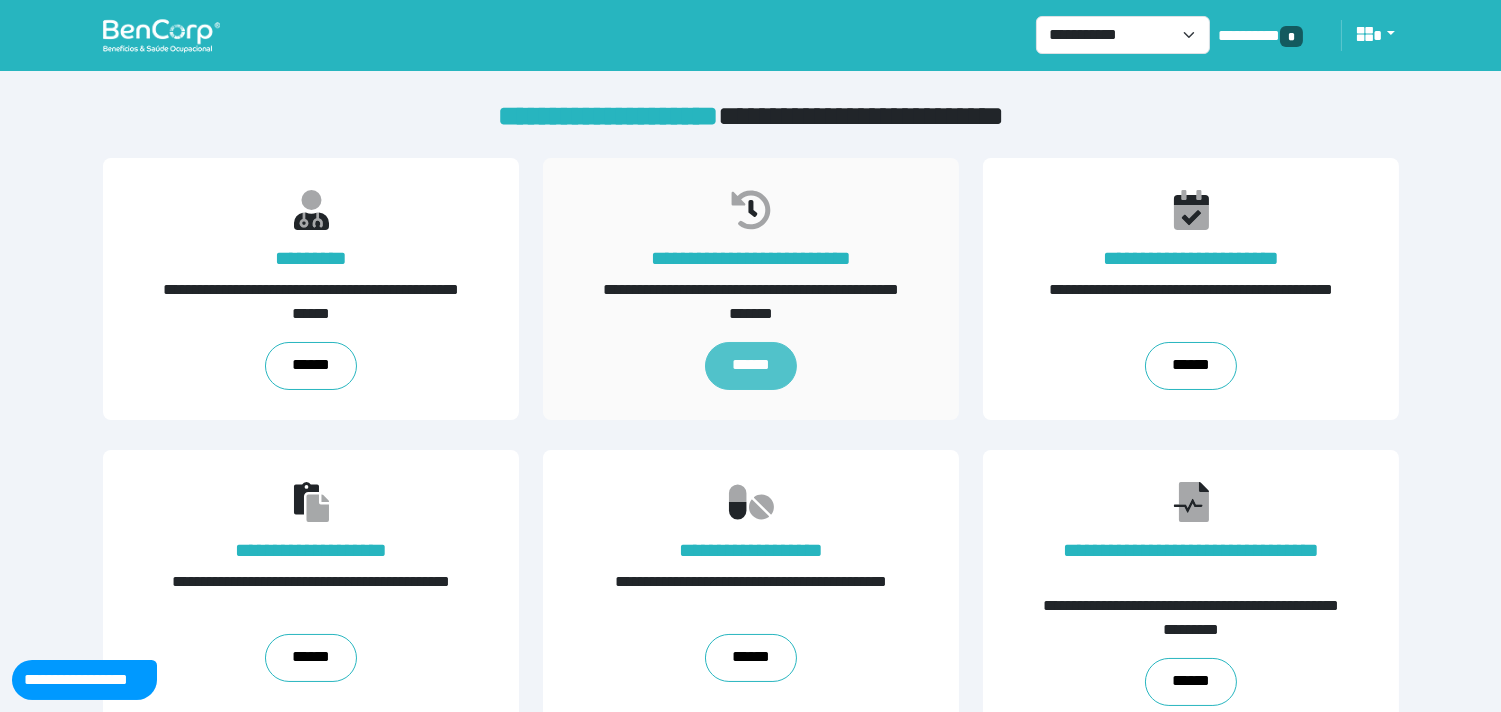drag, startPoint x: 778, startPoint y: 353, endPoint x: 760, endPoint y: 360, distance: 19.313208 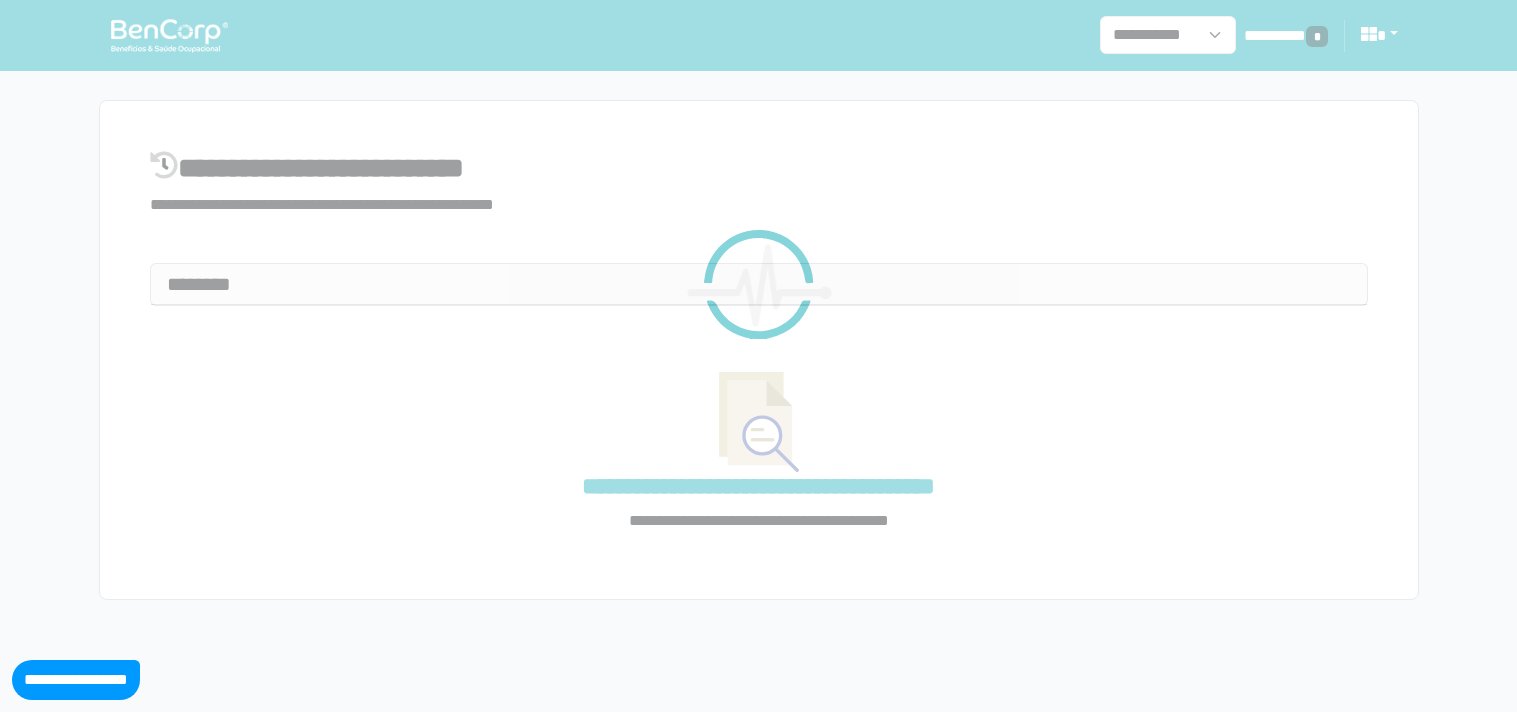 select on "**" 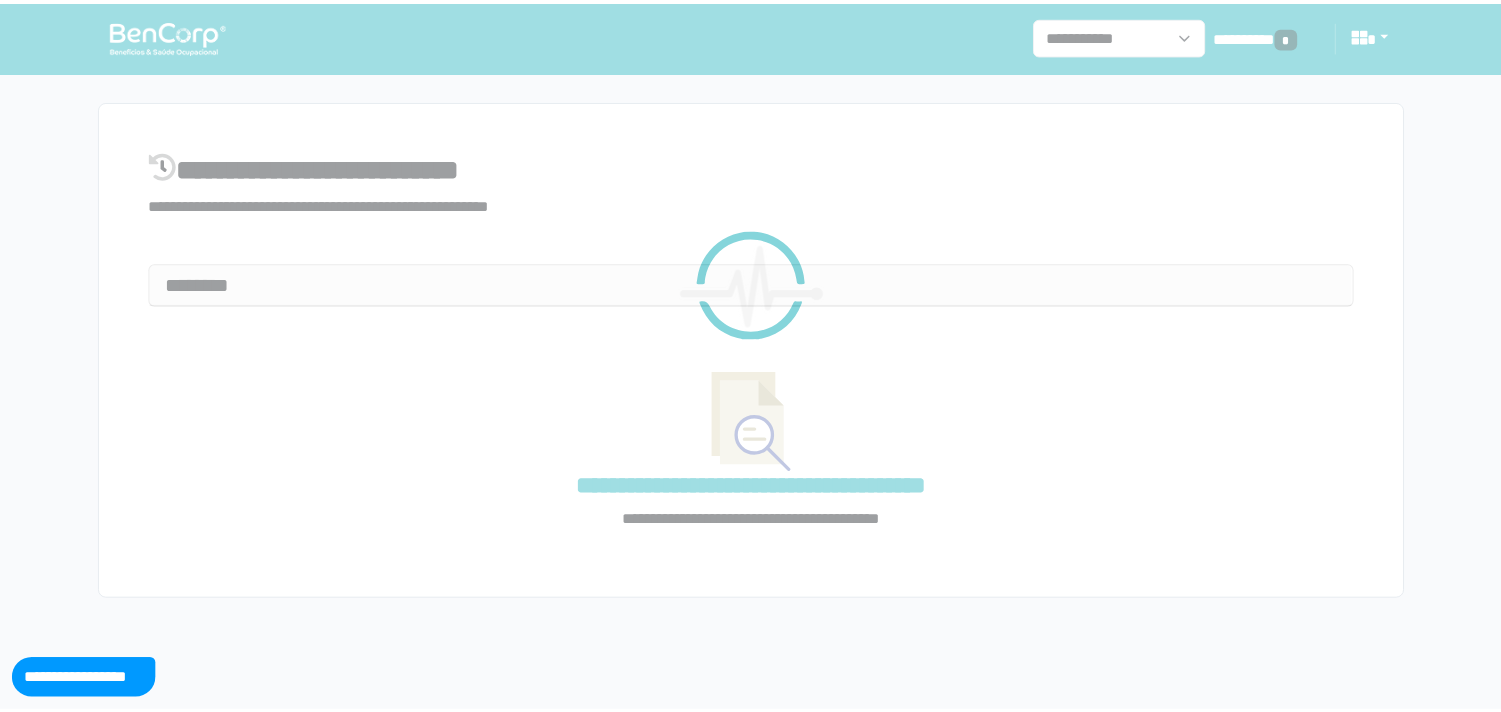 scroll, scrollTop: 0, scrollLeft: 0, axis: both 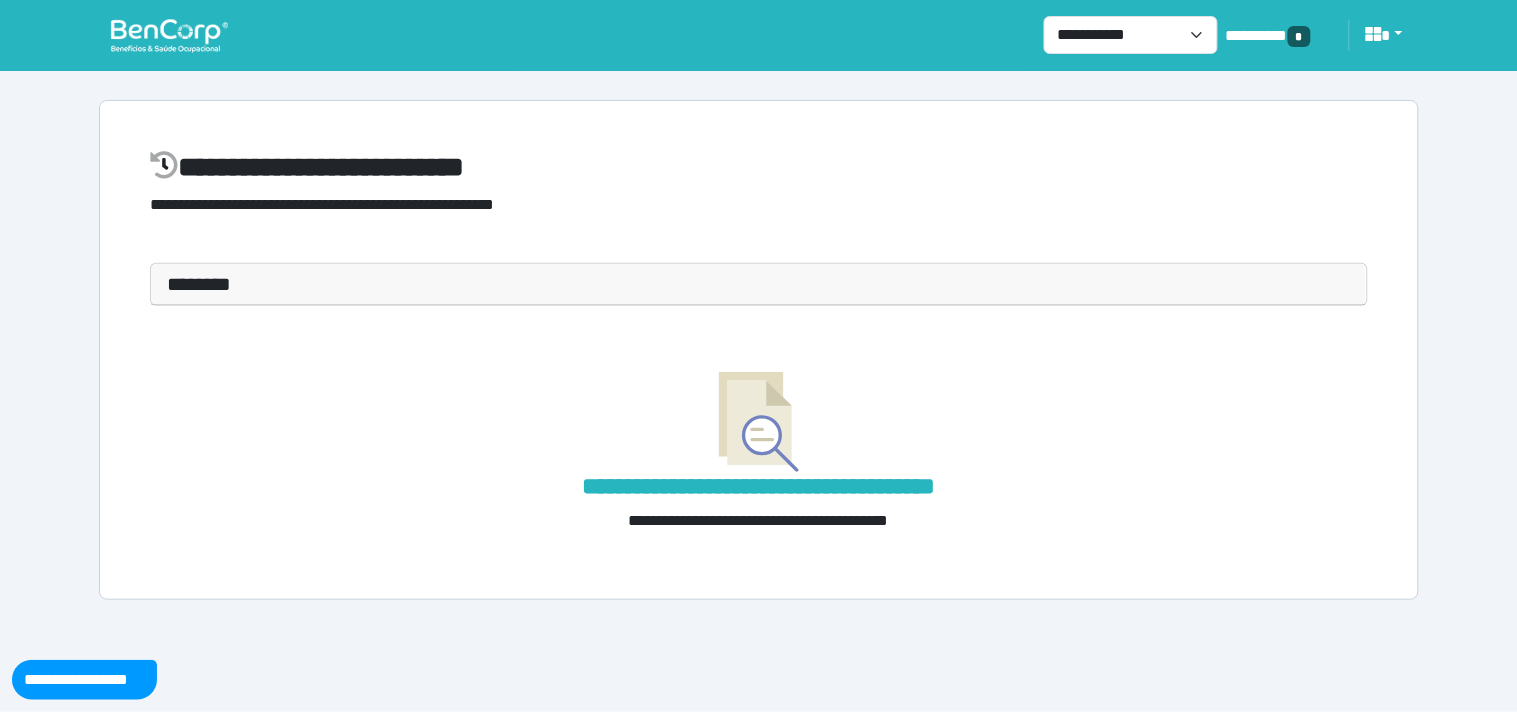 click on "********" at bounding box center [759, 284] 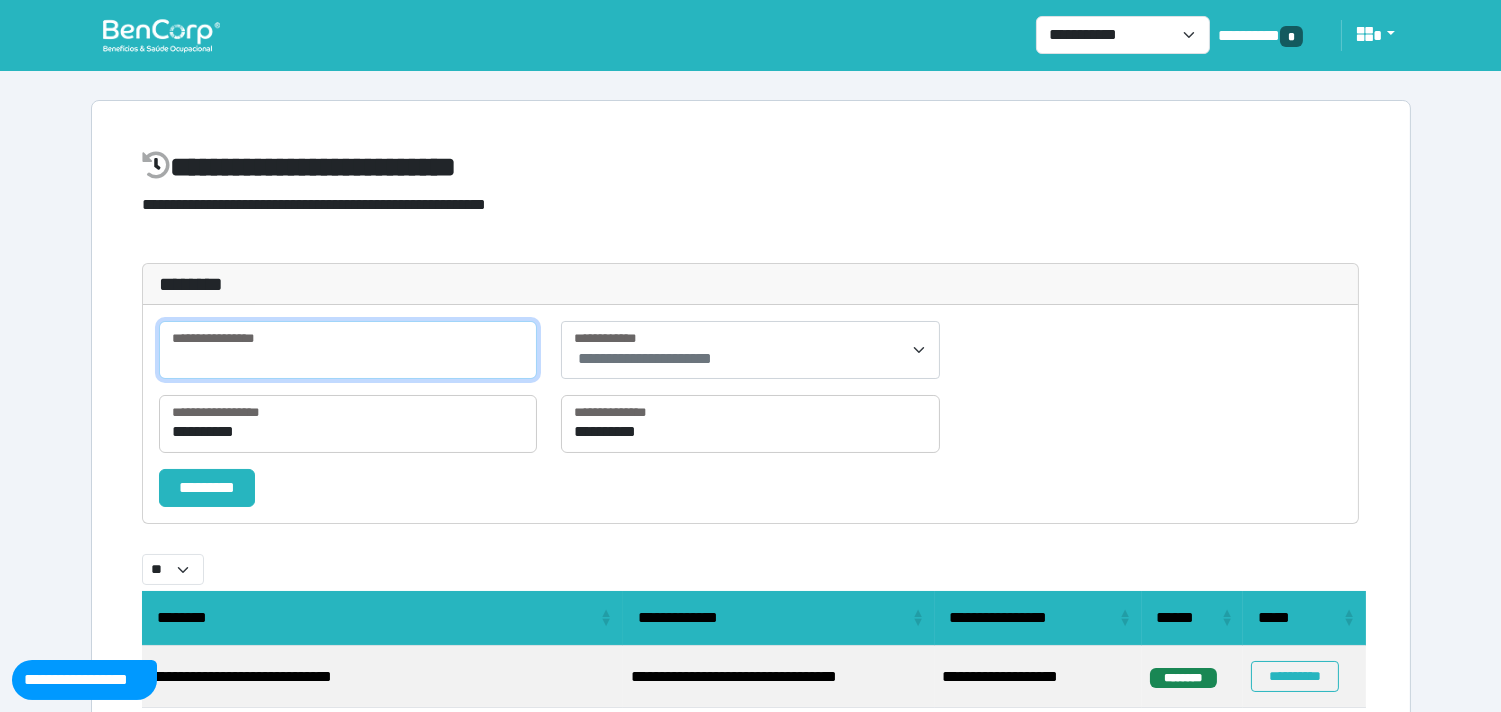 click at bounding box center (348, 350) 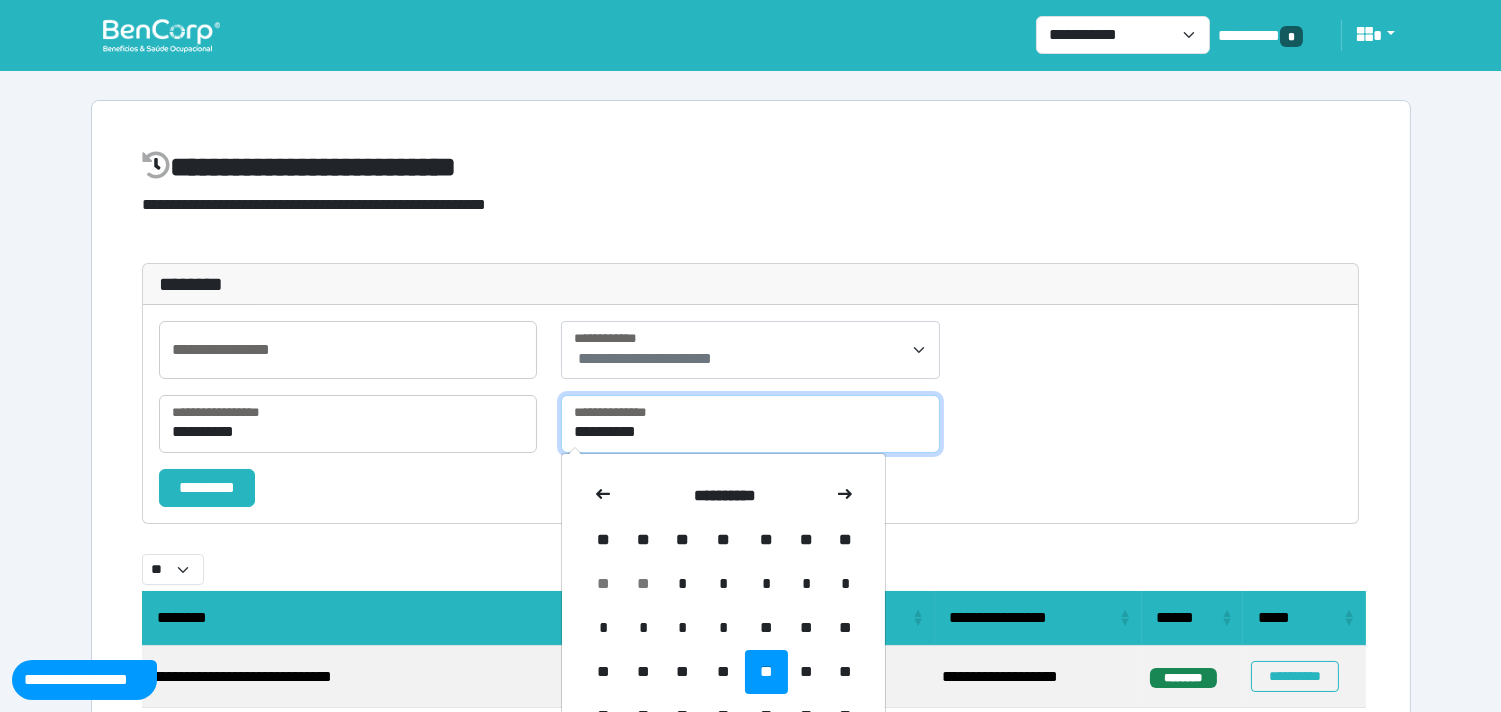 drag, startPoint x: 586, startPoint y: 424, endPoint x: 535, endPoint y: 425, distance: 51.009804 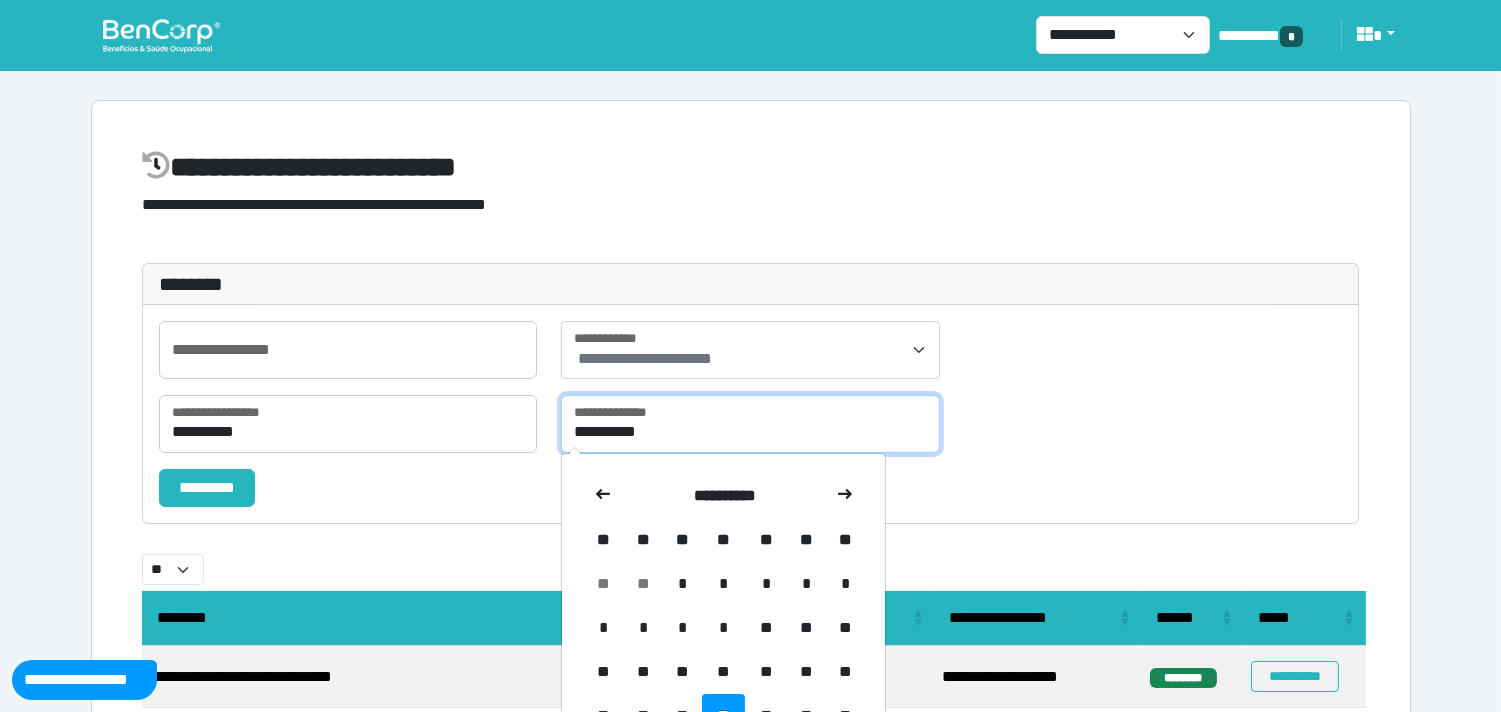 type on "**********" 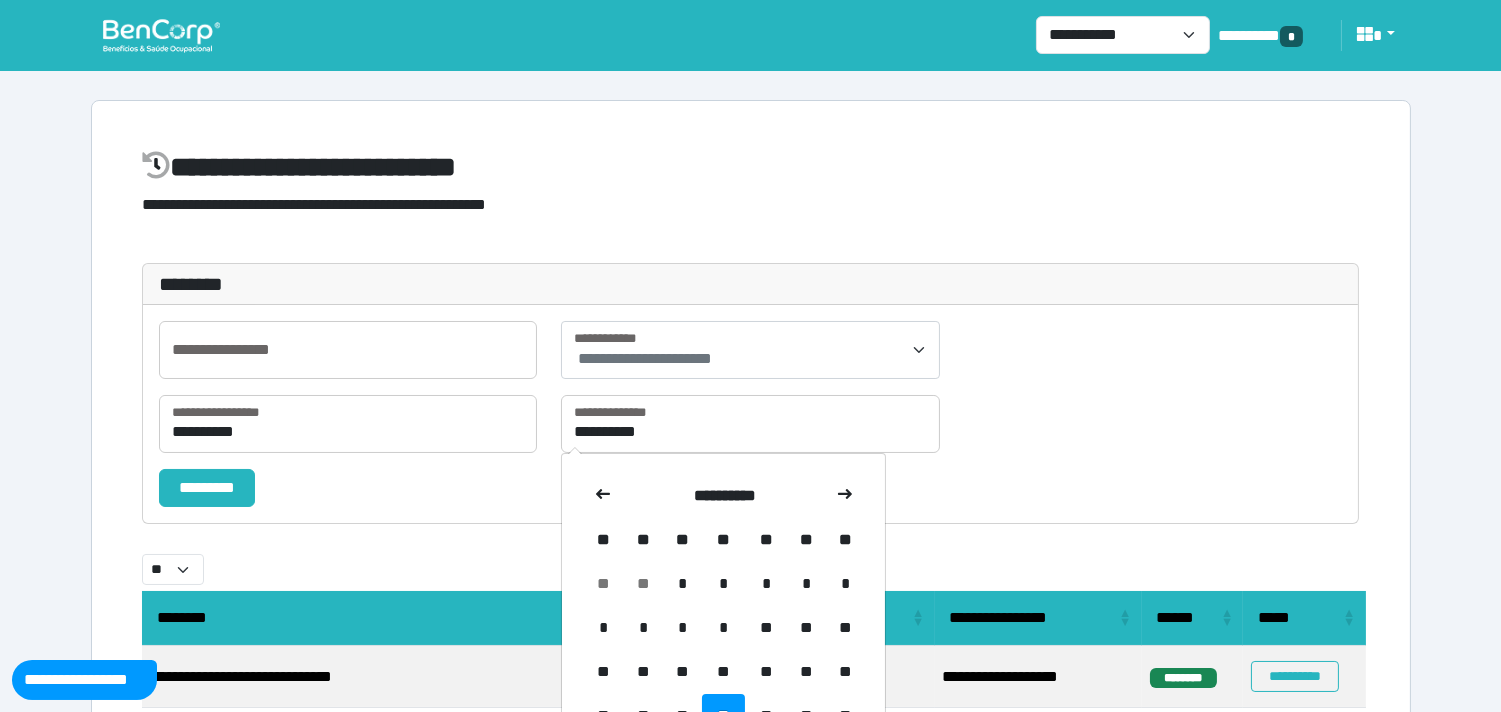 click on "**********" at bounding box center [348, 358] 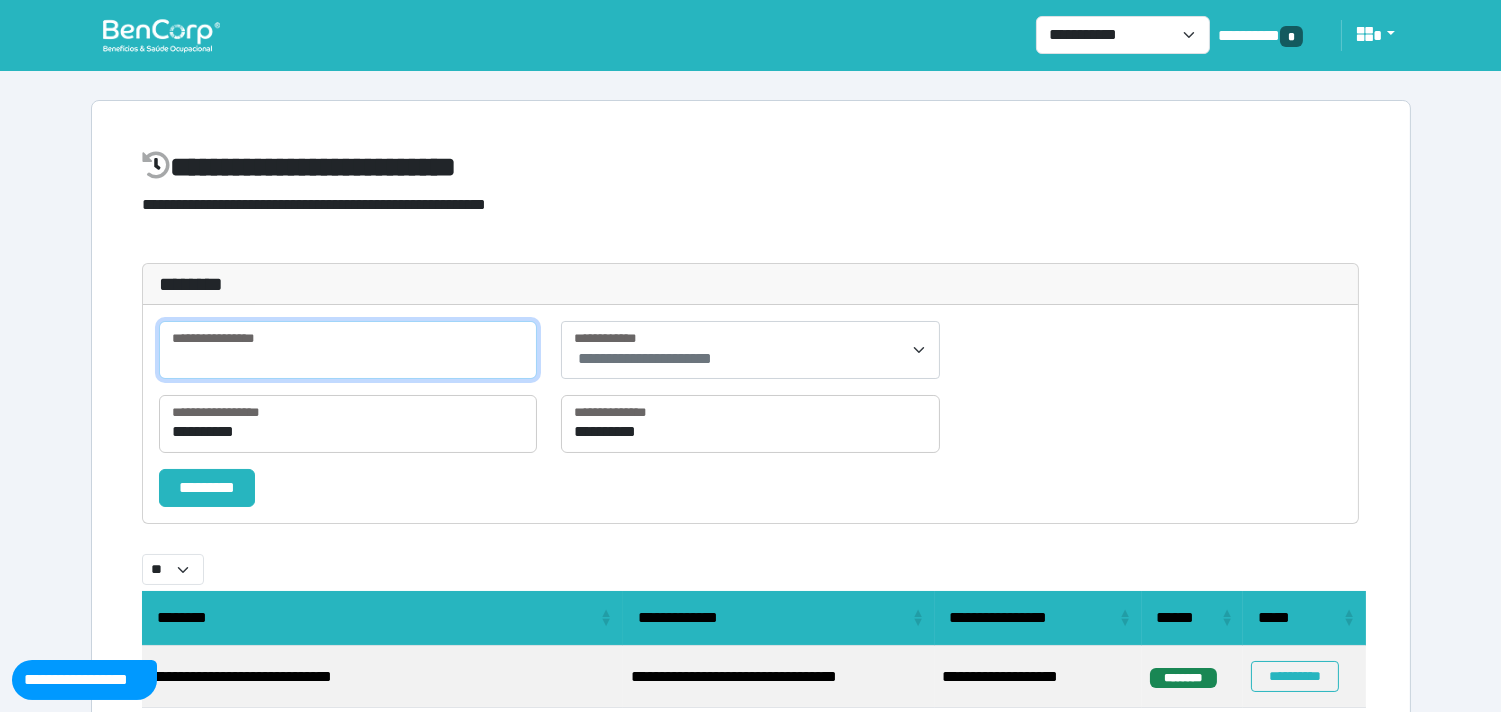 click at bounding box center [348, 350] 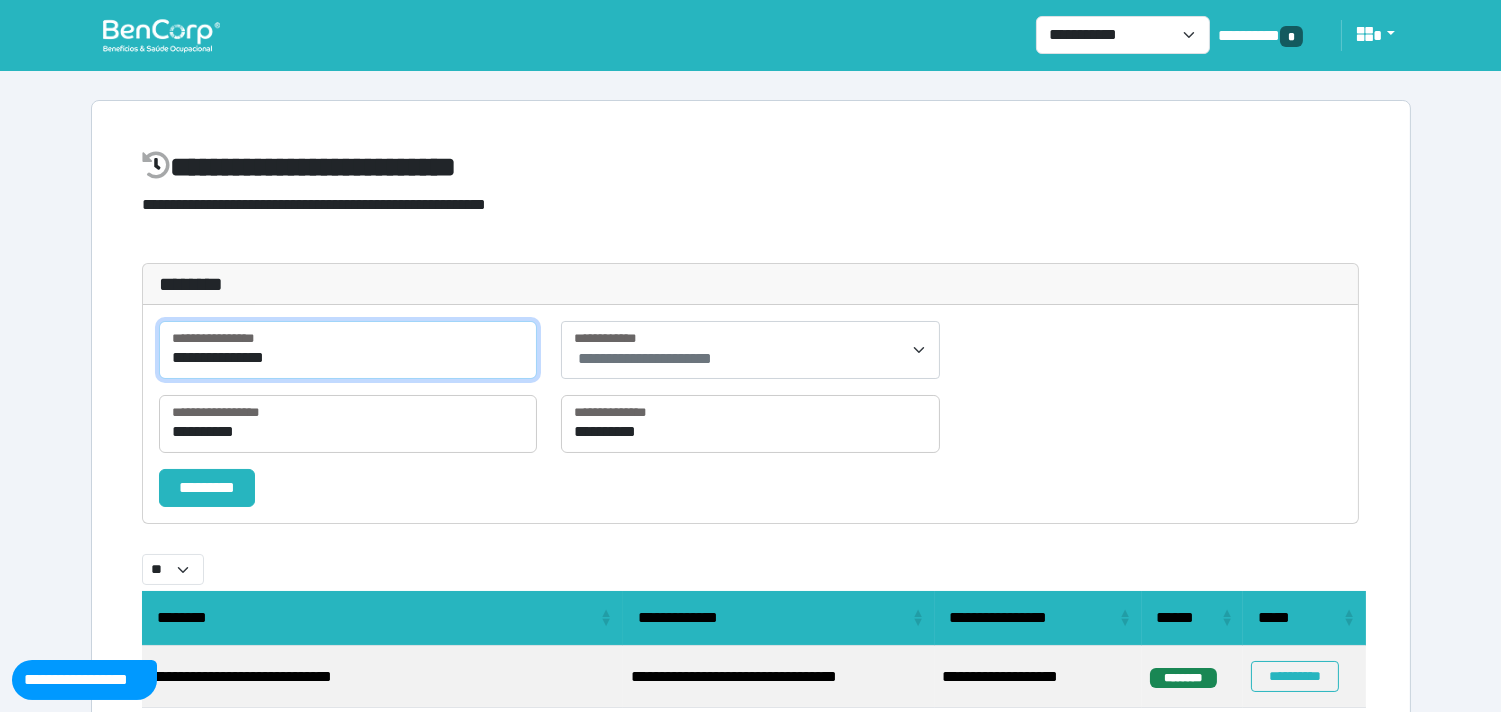 type on "**********" 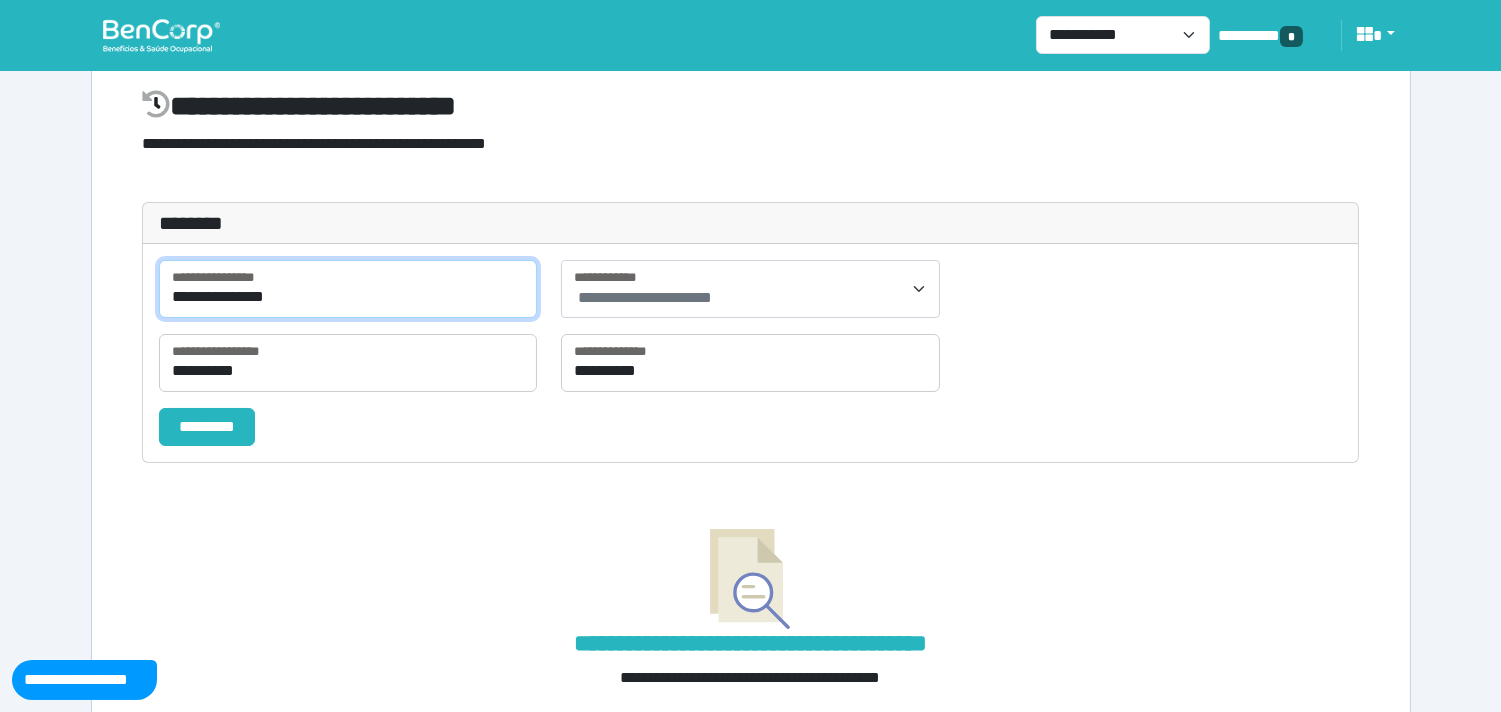 scroll, scrollTop: 0, scrollLeft: 0, axis: both 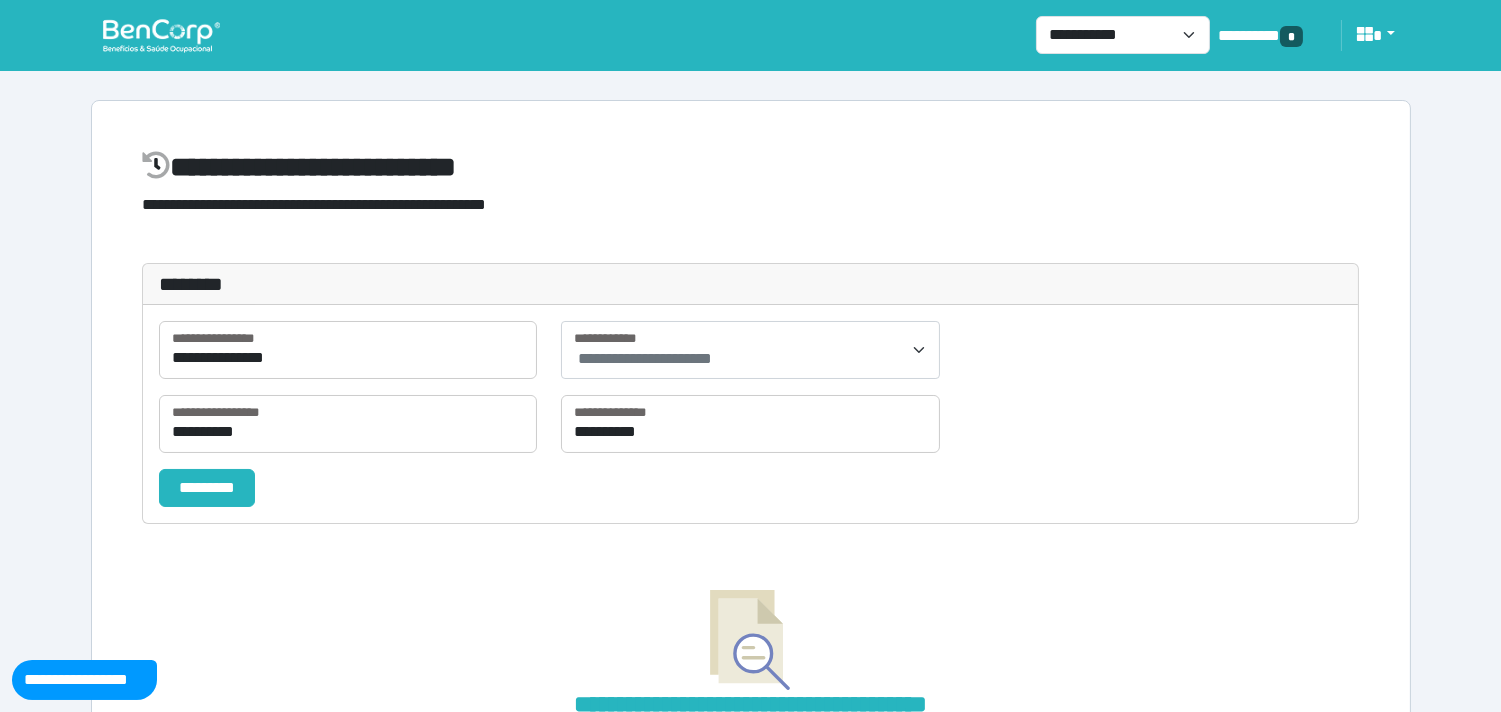 click at bounding box center [161, 35] 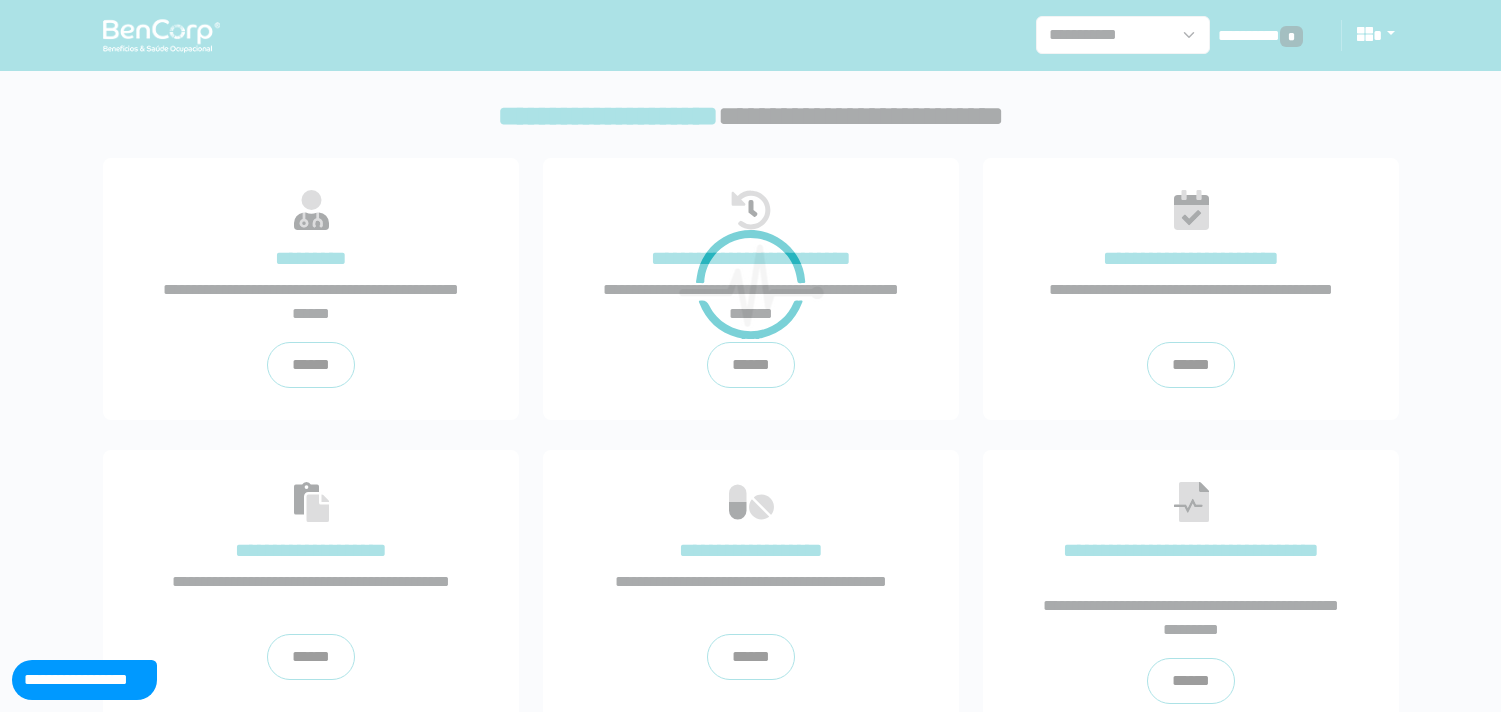 scroll, scrollTop: 0, scrollLeft: 0, axis: both 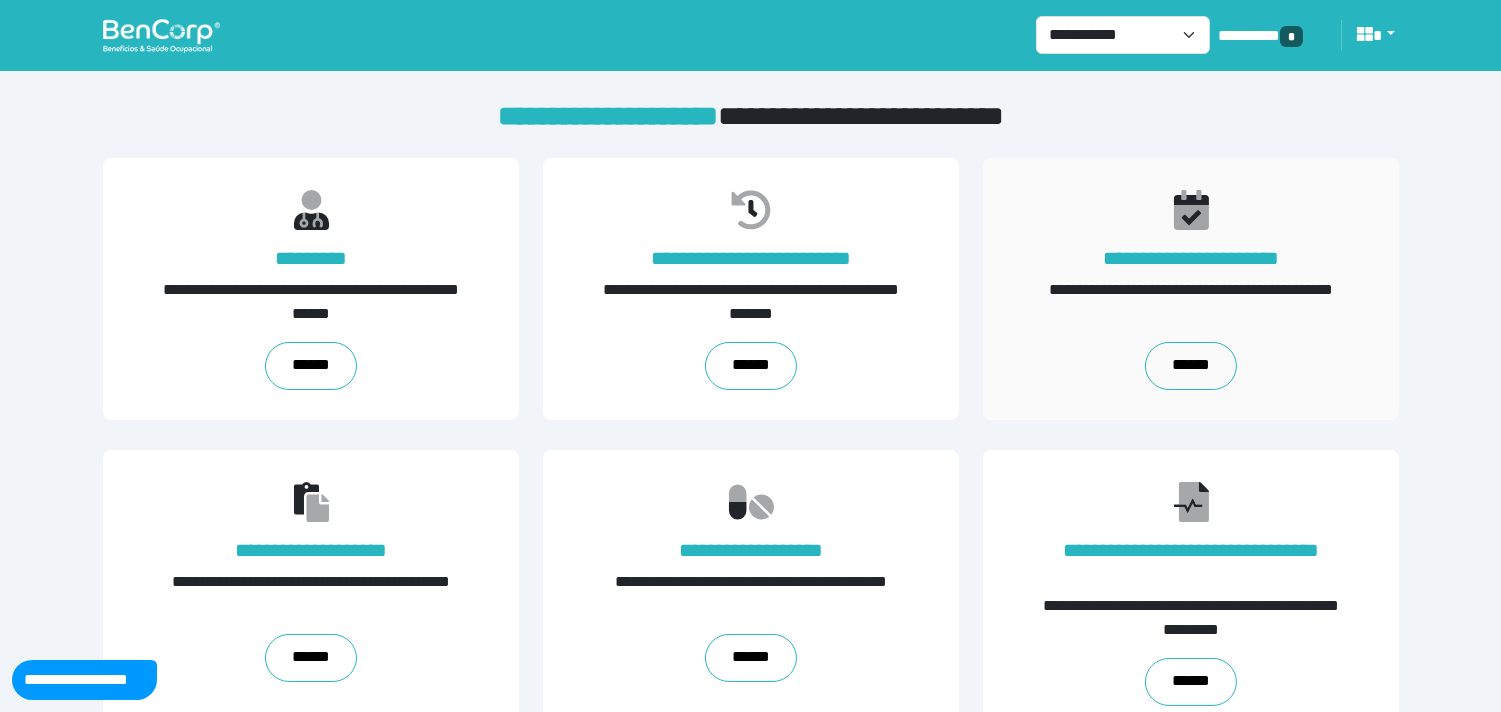 drag, startPoint x: 1196, startPoint y: 355, endPoint x: 1132, endPoint y: 342, distance: 65.30697 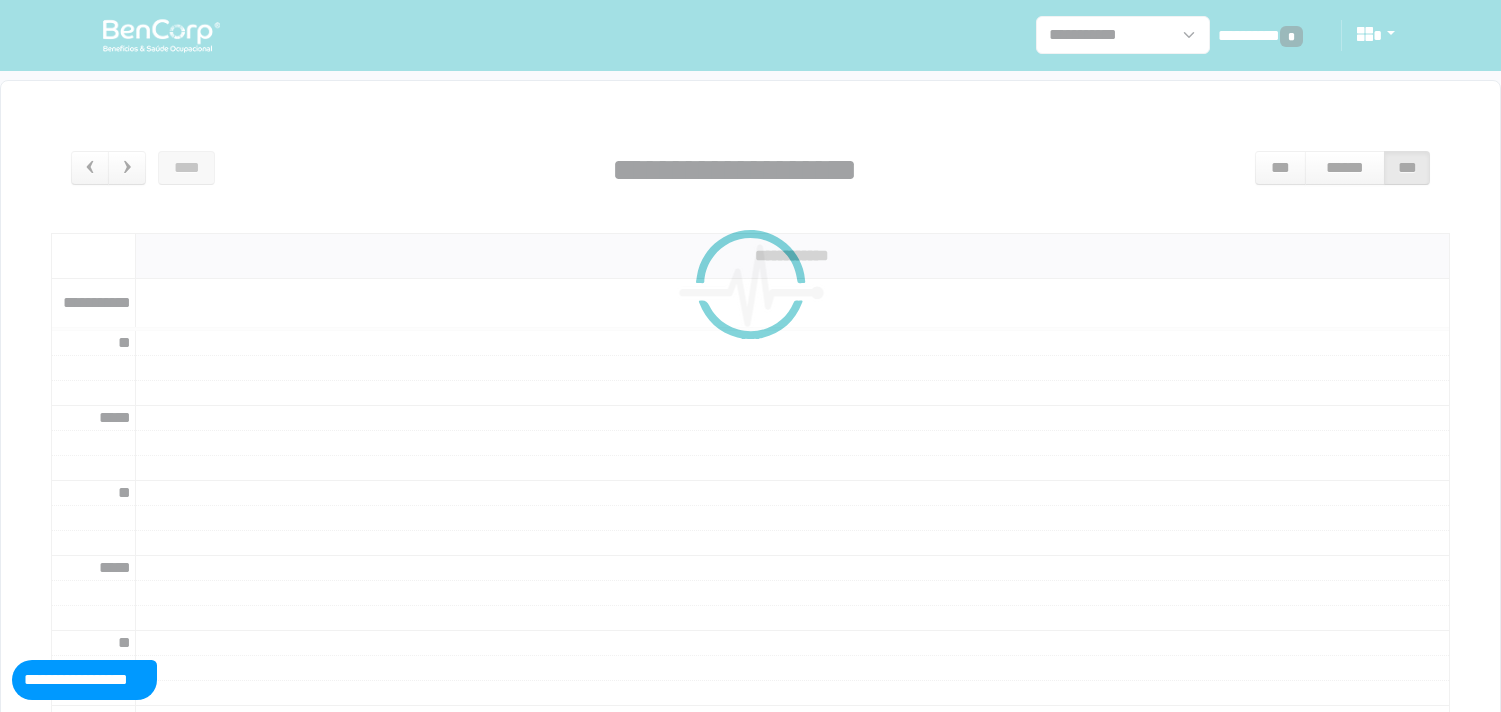 scroll, scrollTop: 0, scrollLeft: 0, axis: both 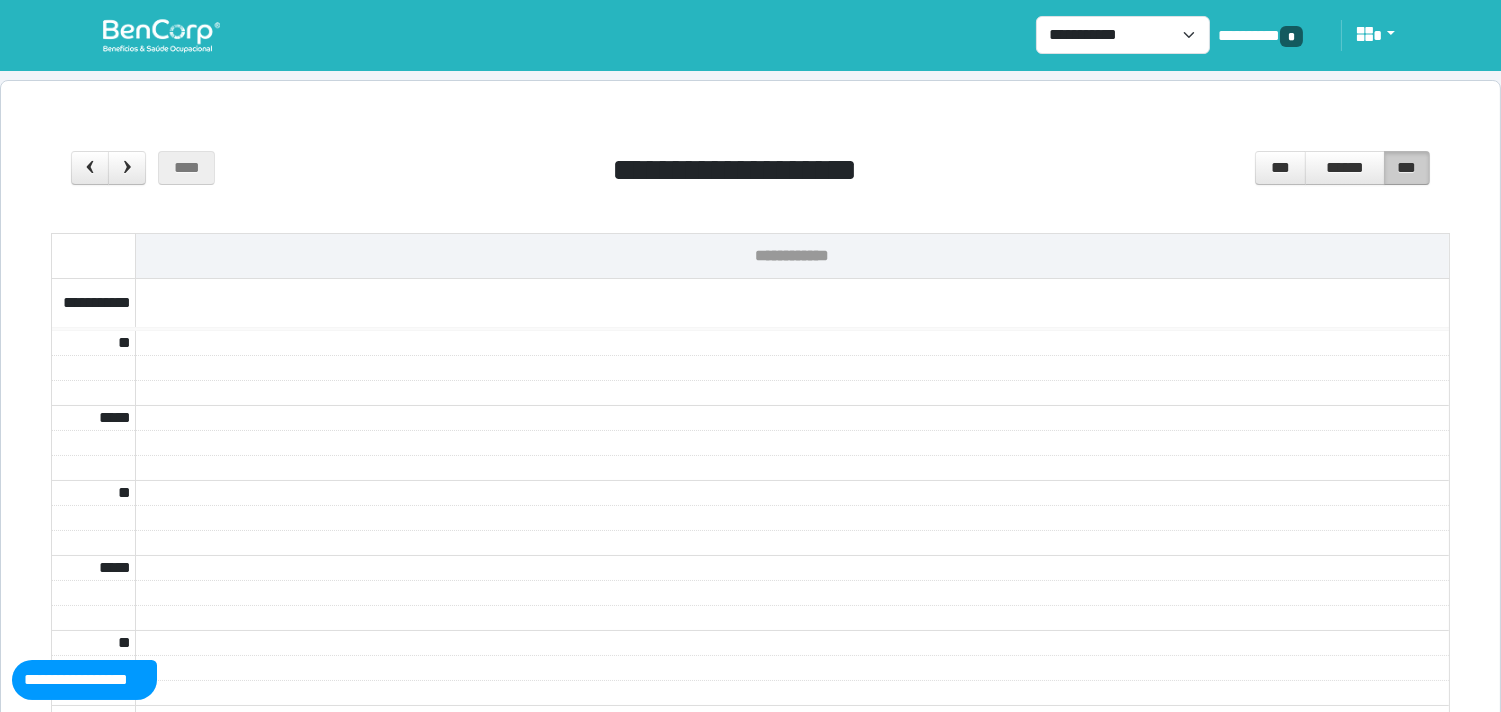 click at bounding box center (161, 35) 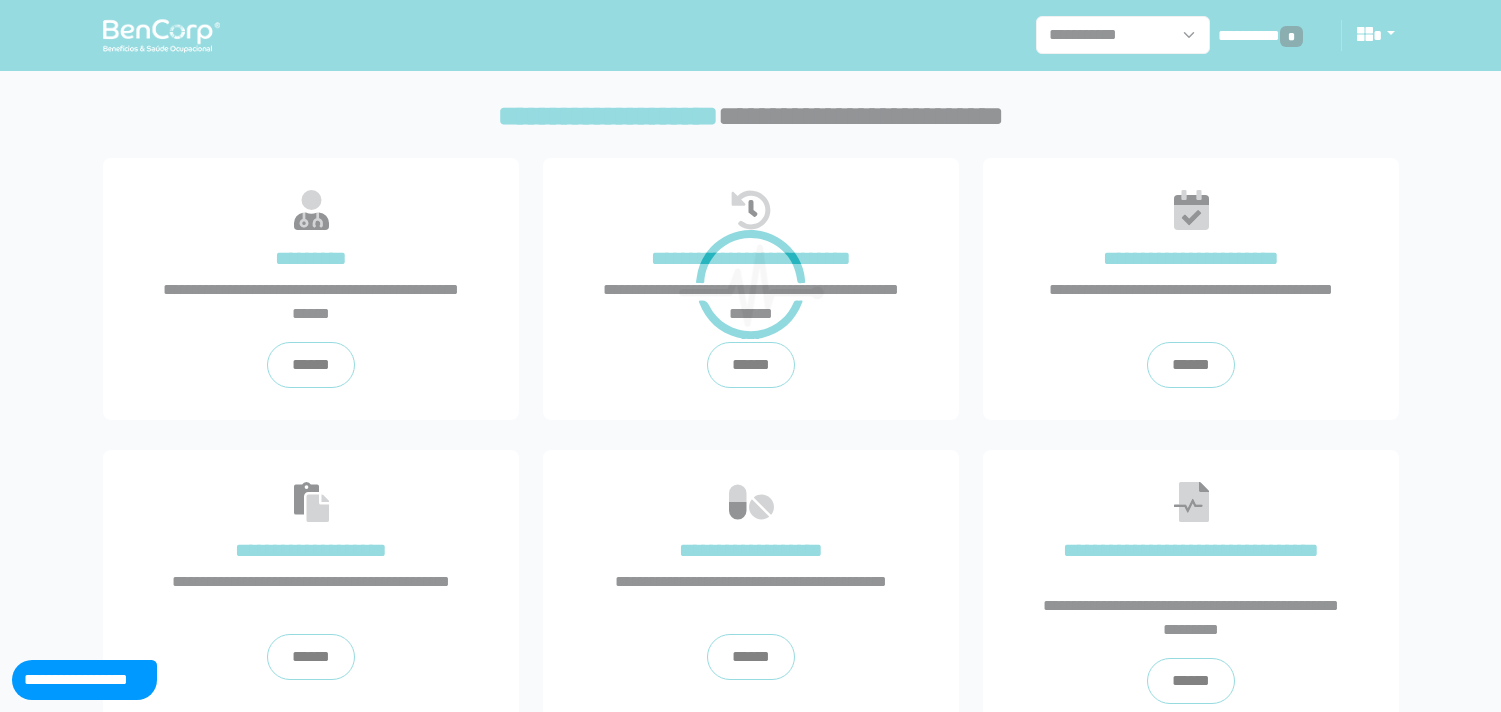 scroll, scrollTop: 0, scrollLeft: 0, axis: both 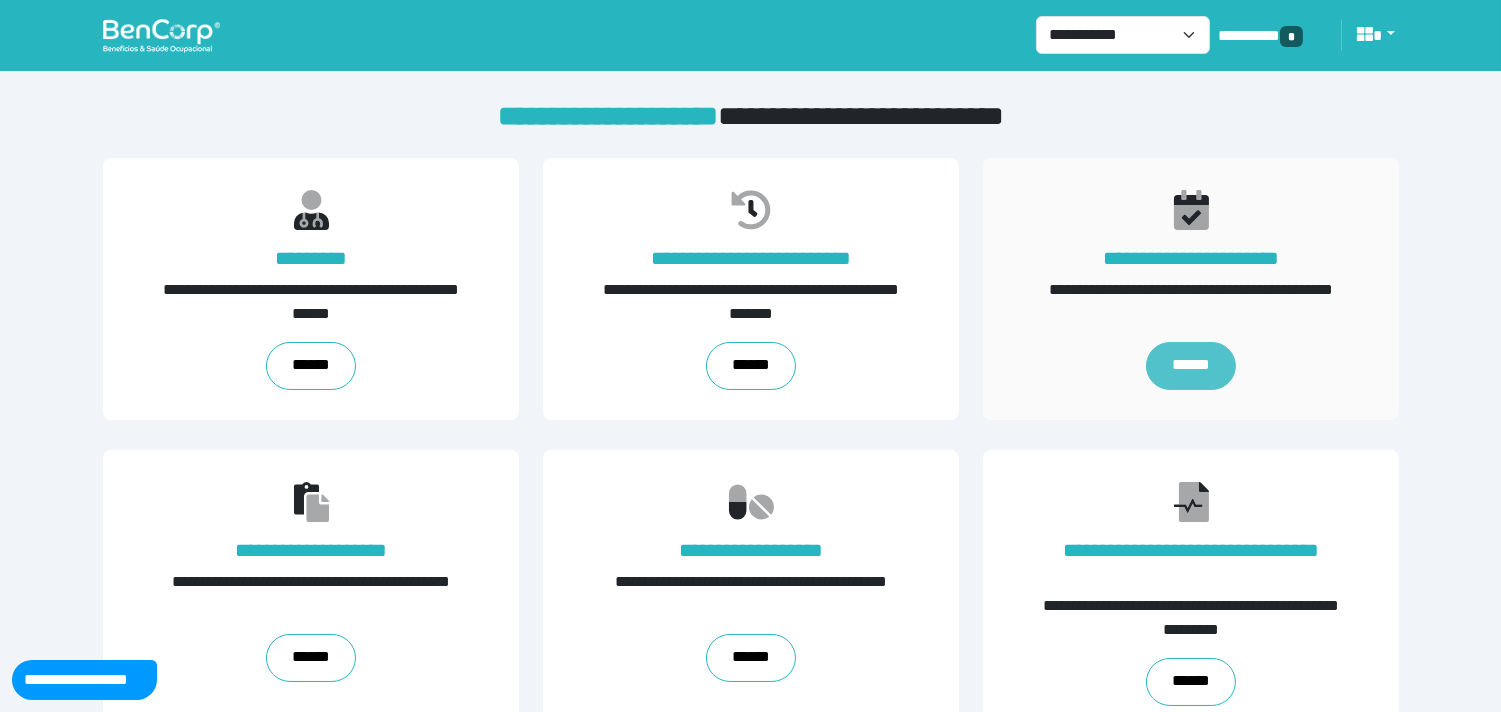 click on "******" at bounding box center [1190, 366] 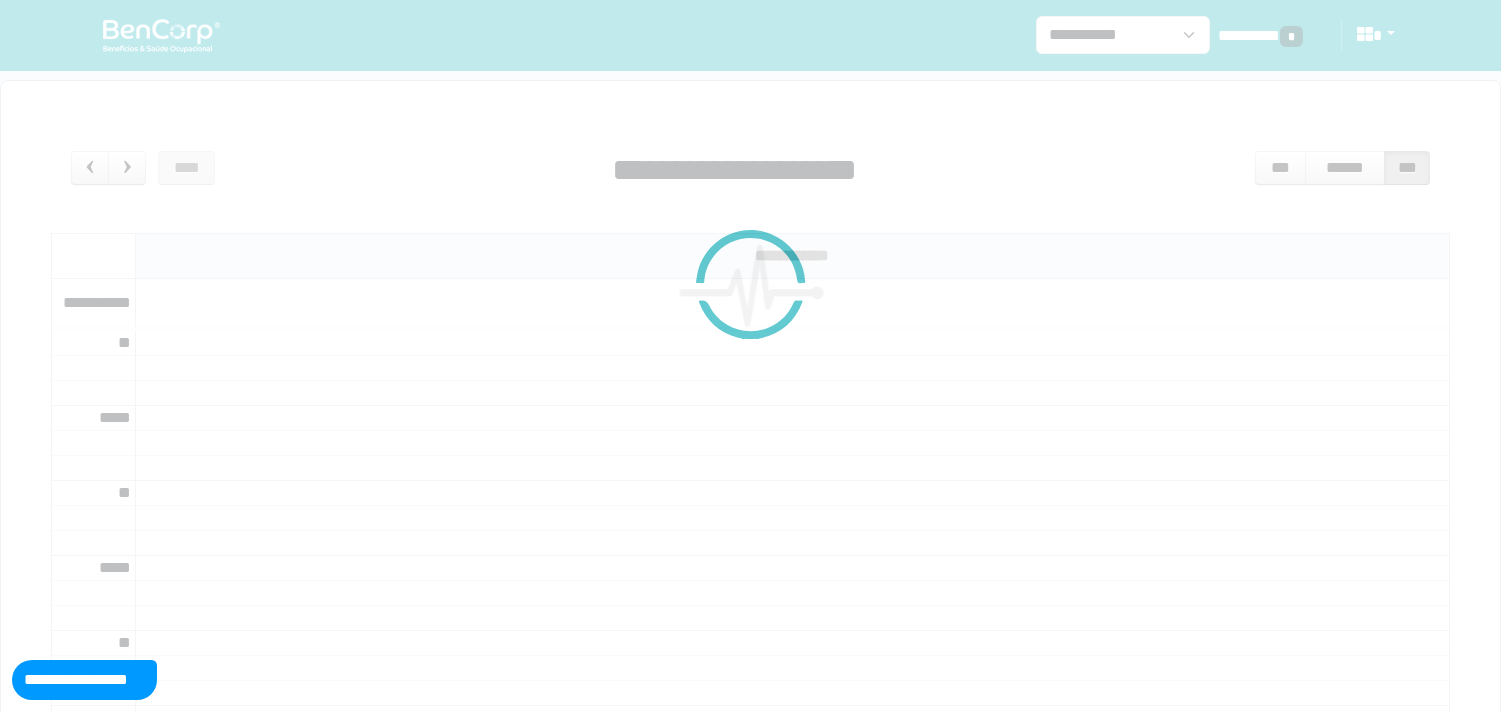 scroll, scrollTop: 0, scrollLeft: 0, axis: both 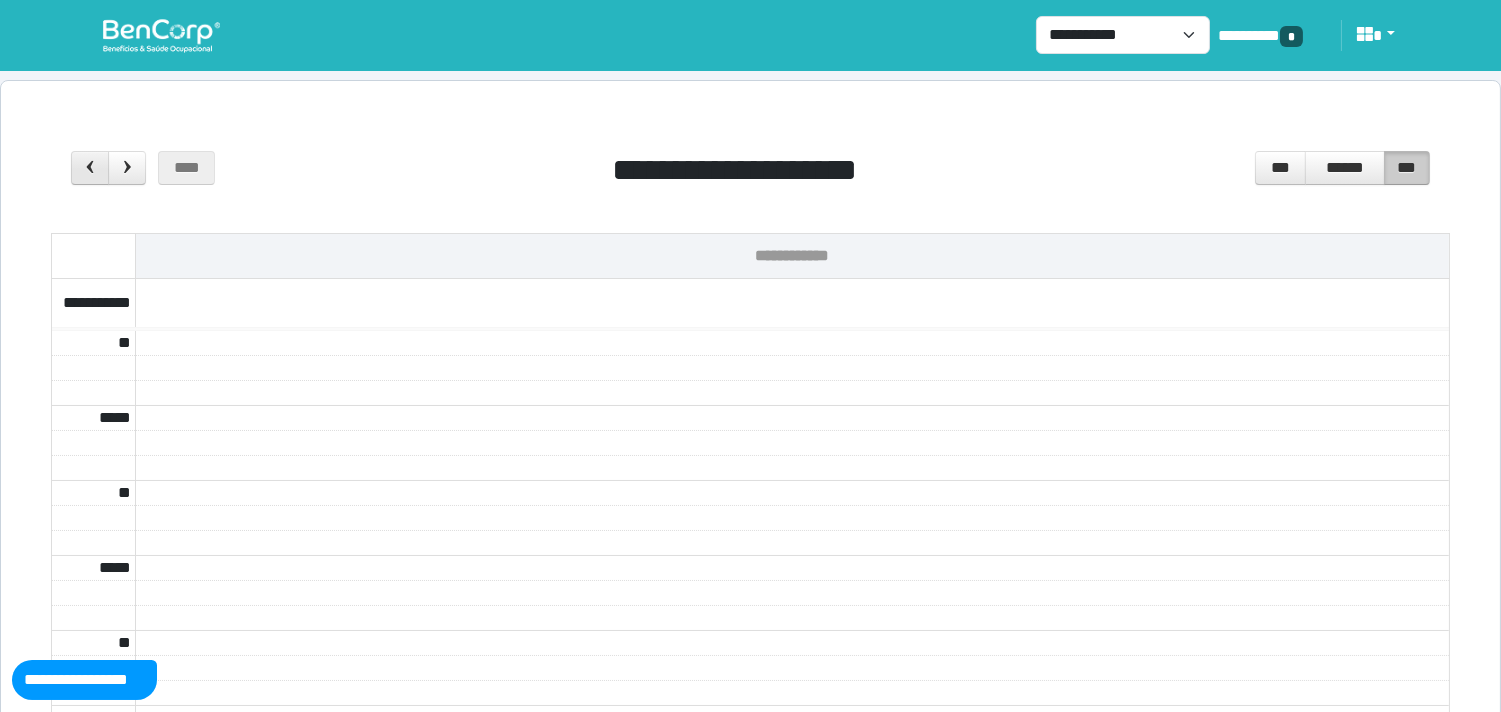 click at bounding box center (90, 168) 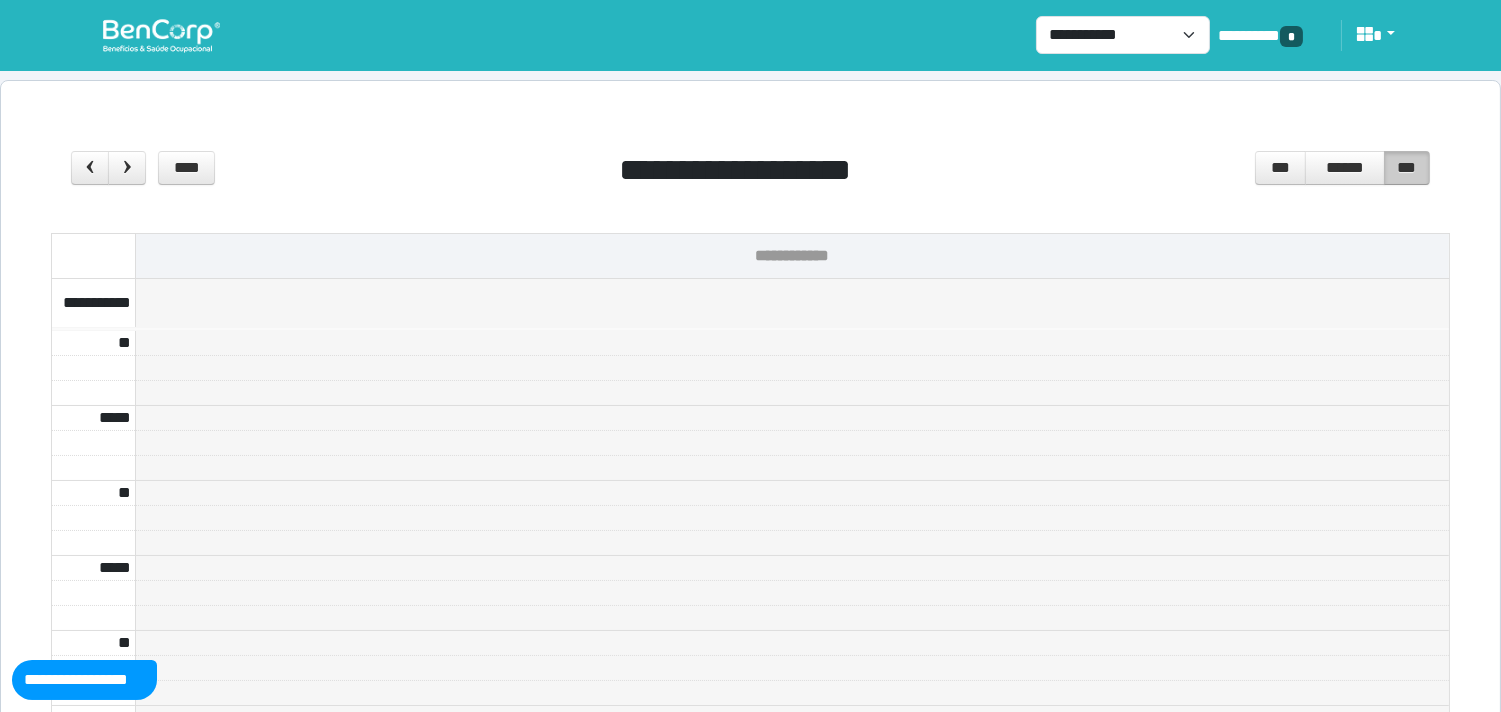 click at bounding box center [161, 35] 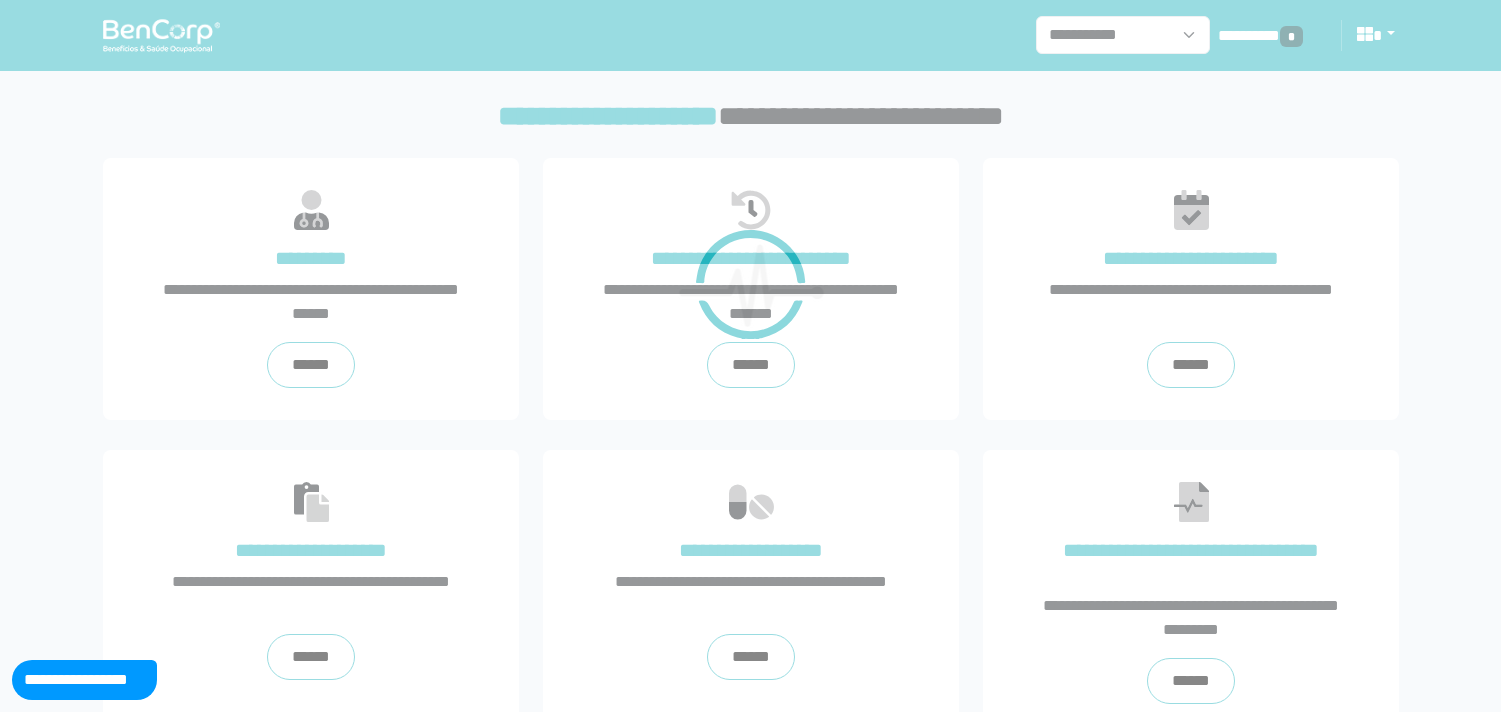 scroll, scrollTop: 0, scrollLeft: 0, axis: both 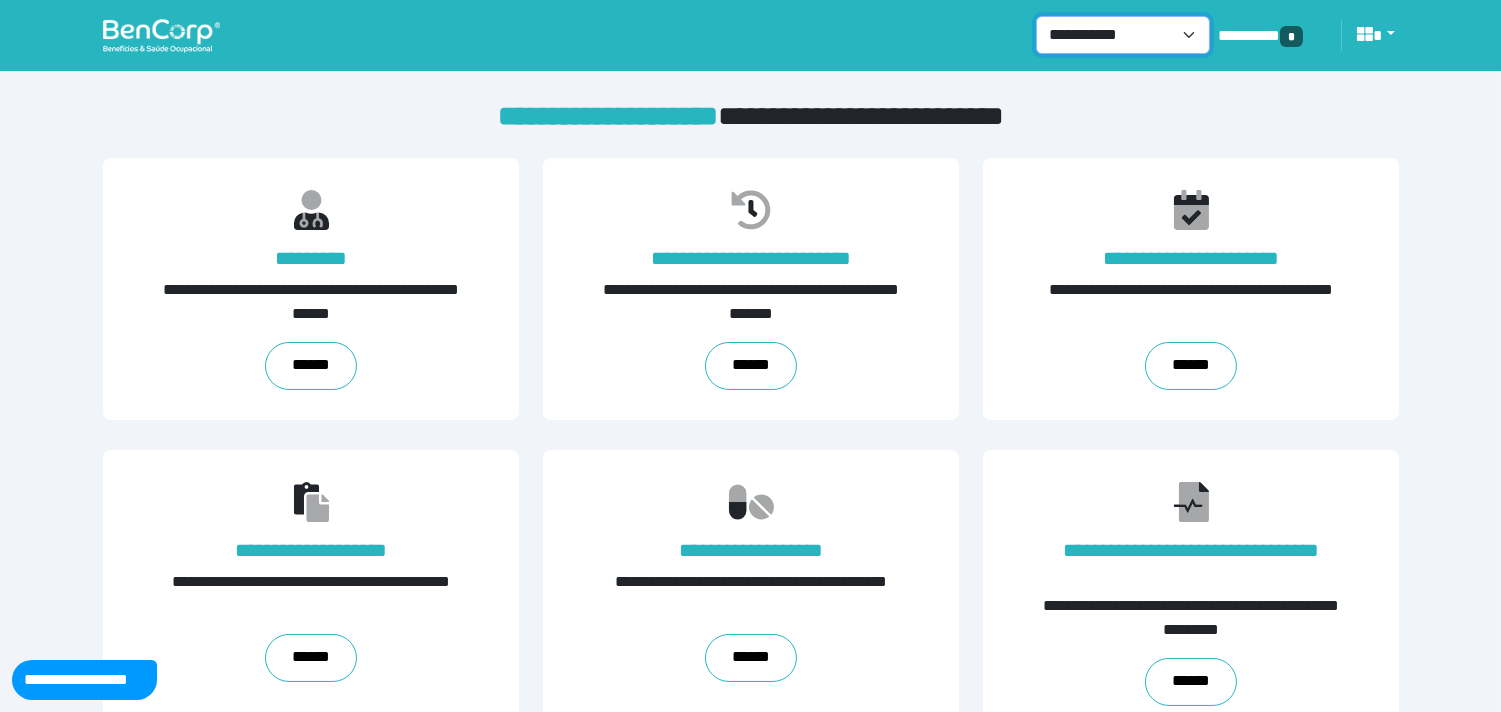 click on "**********" at bounding box center (1123, 35) 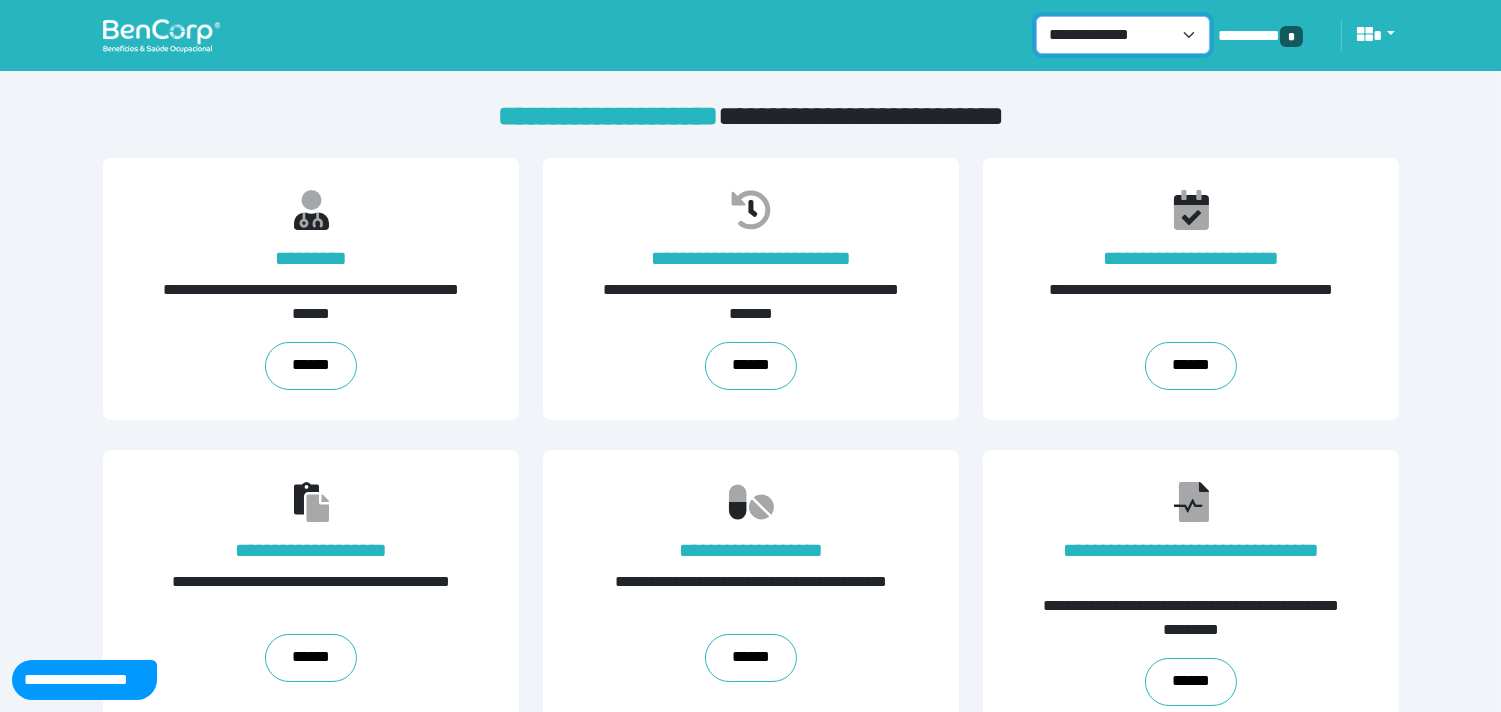 click on "**********" at bounding box center (1123, 35) 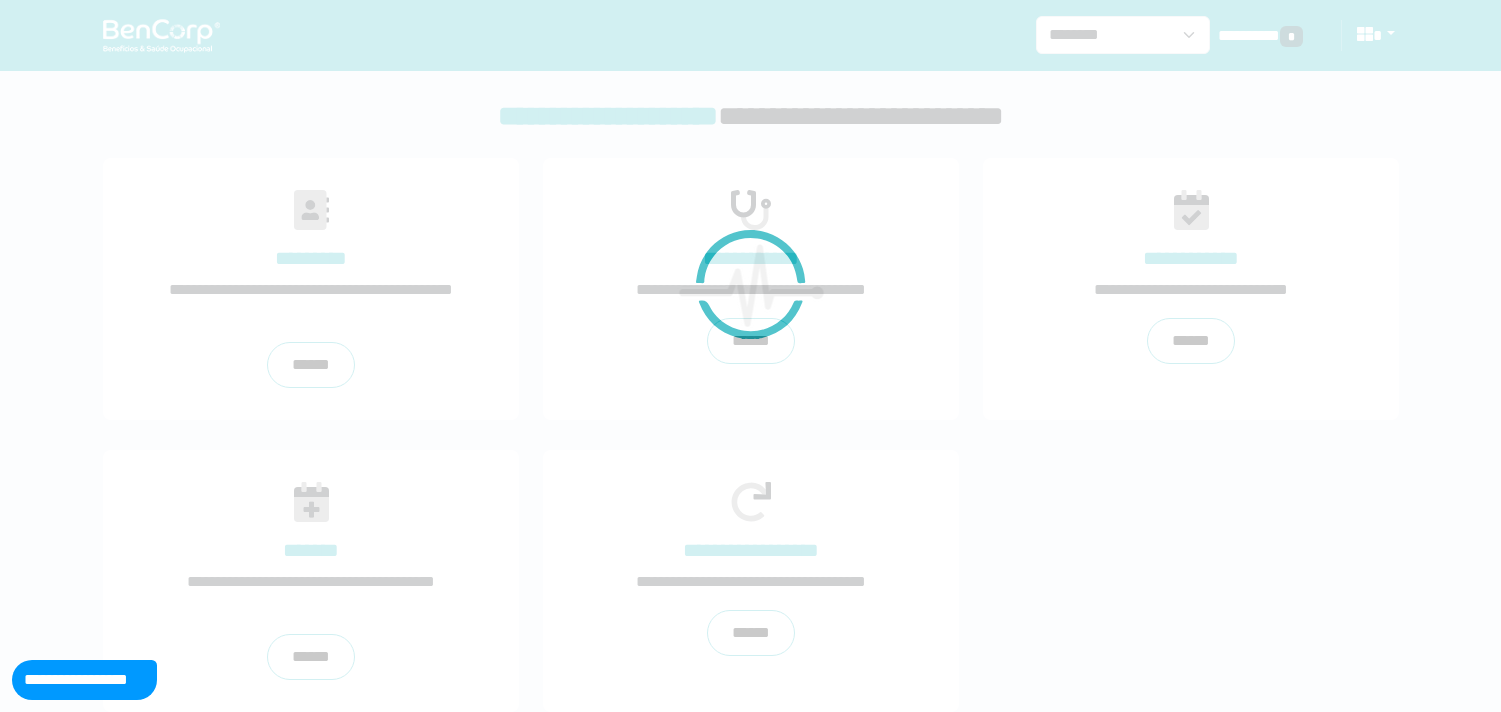 scroll, scrollTop: 0, scrollLeft: 0, axis: both 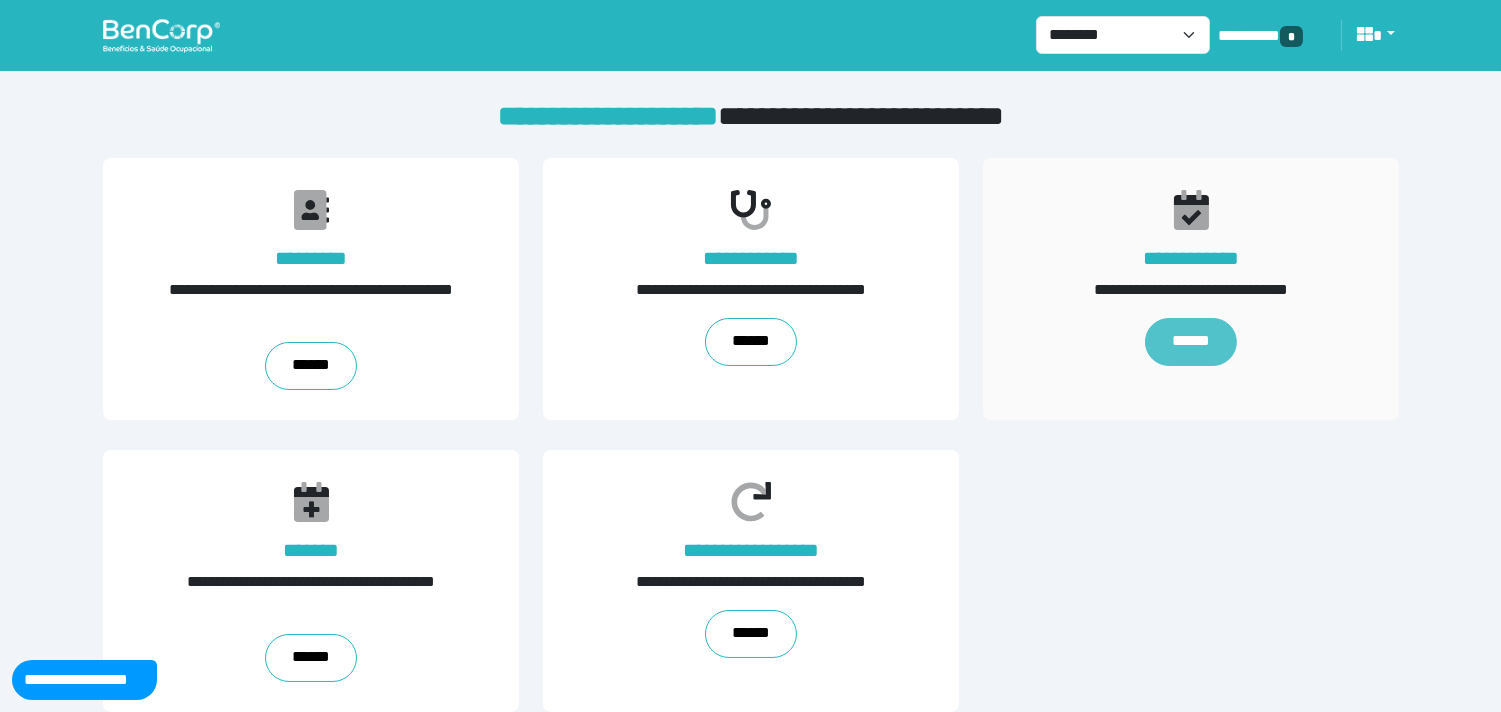 drag, startPoint x: 1200, startPoint y: 334, endPoint x: 1152, endPoint y: 331, distance: 48.09366 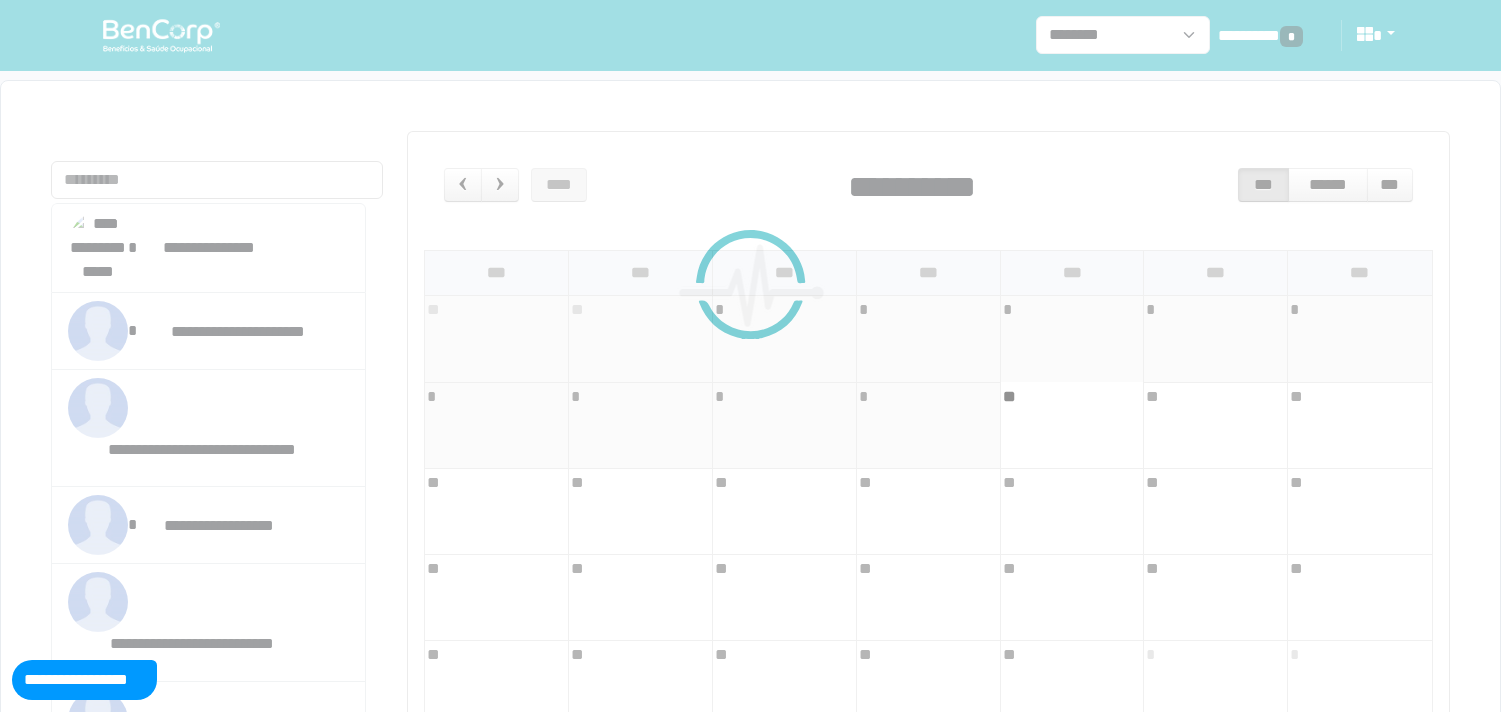 scroll, scrollTop: 0, scrollLeft: 0, axis: both 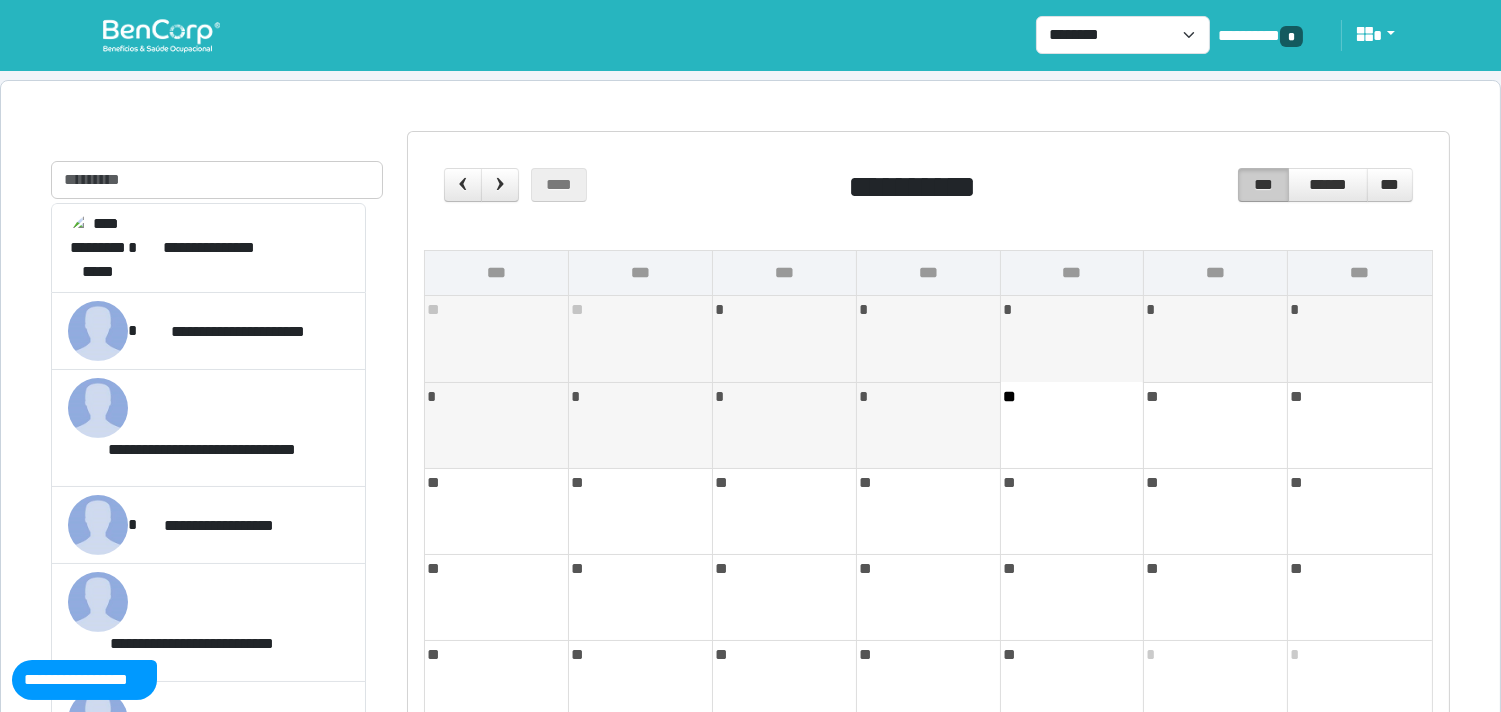 click on "**********" at bounding box center (217, 494) 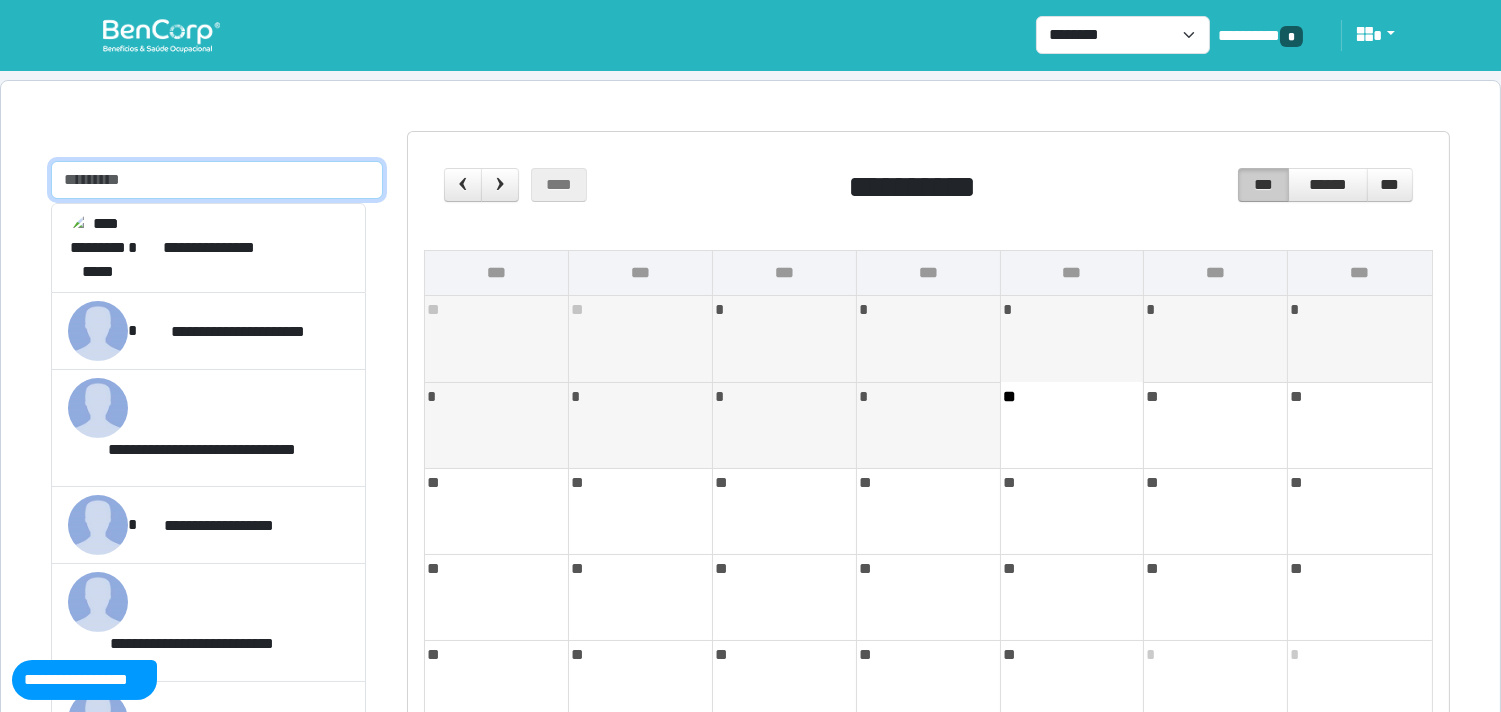 click at bounding box center [217, 180] 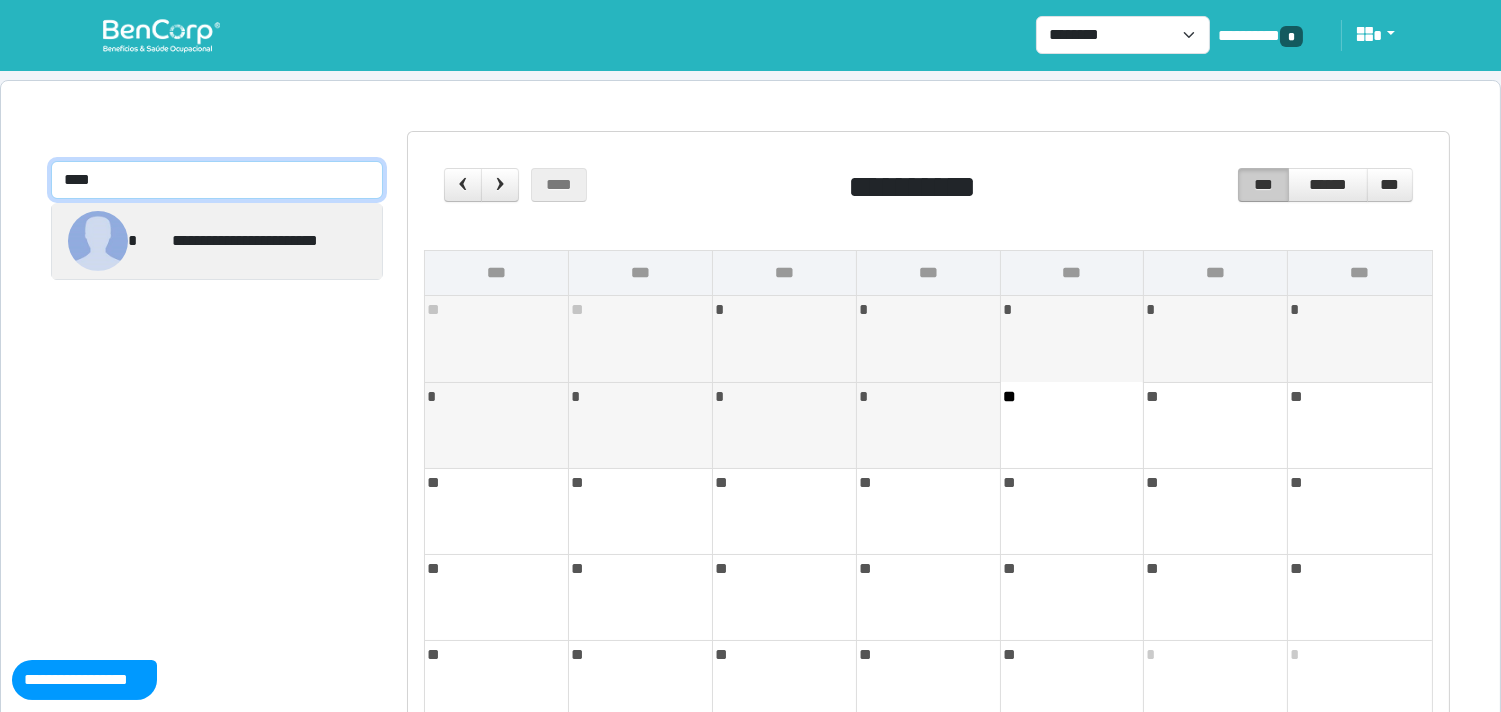 type on "****" 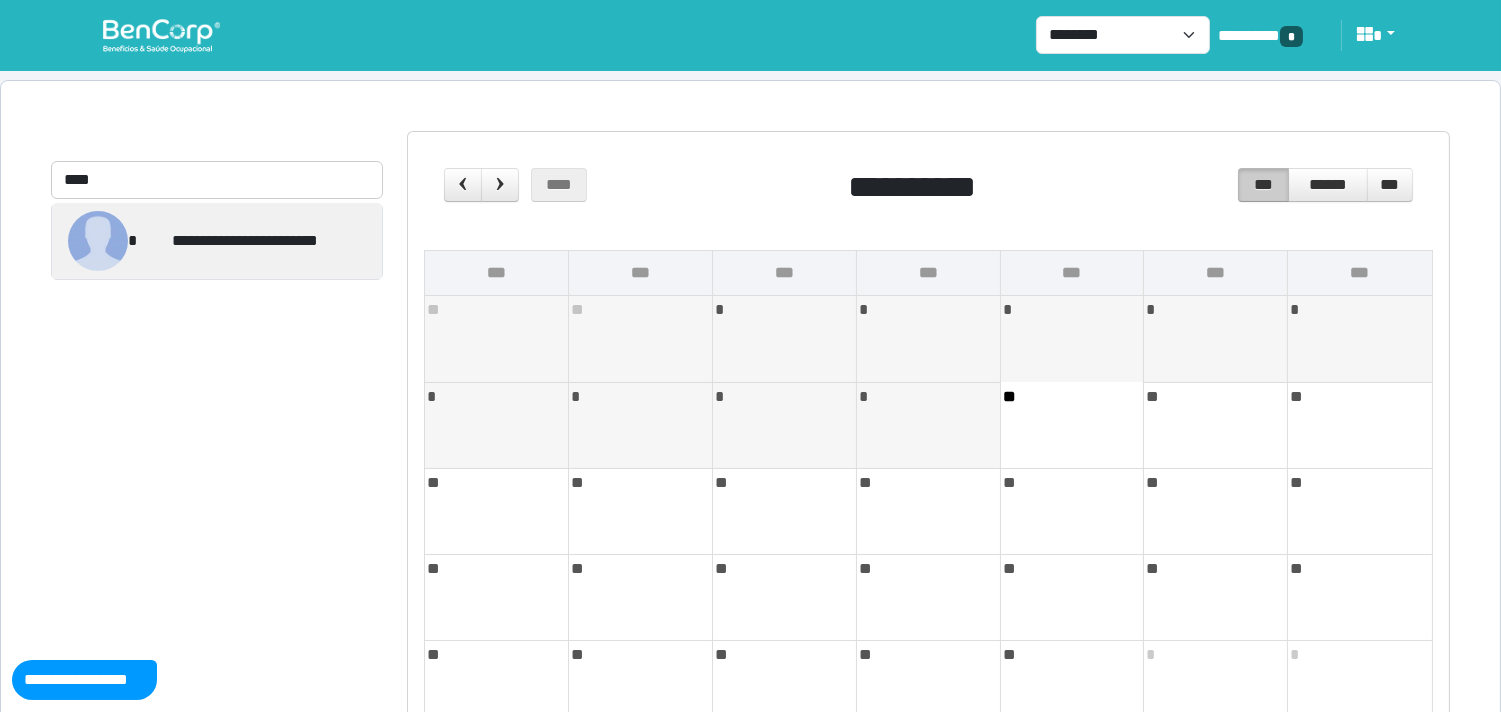 click at bounding box center [98, 241] 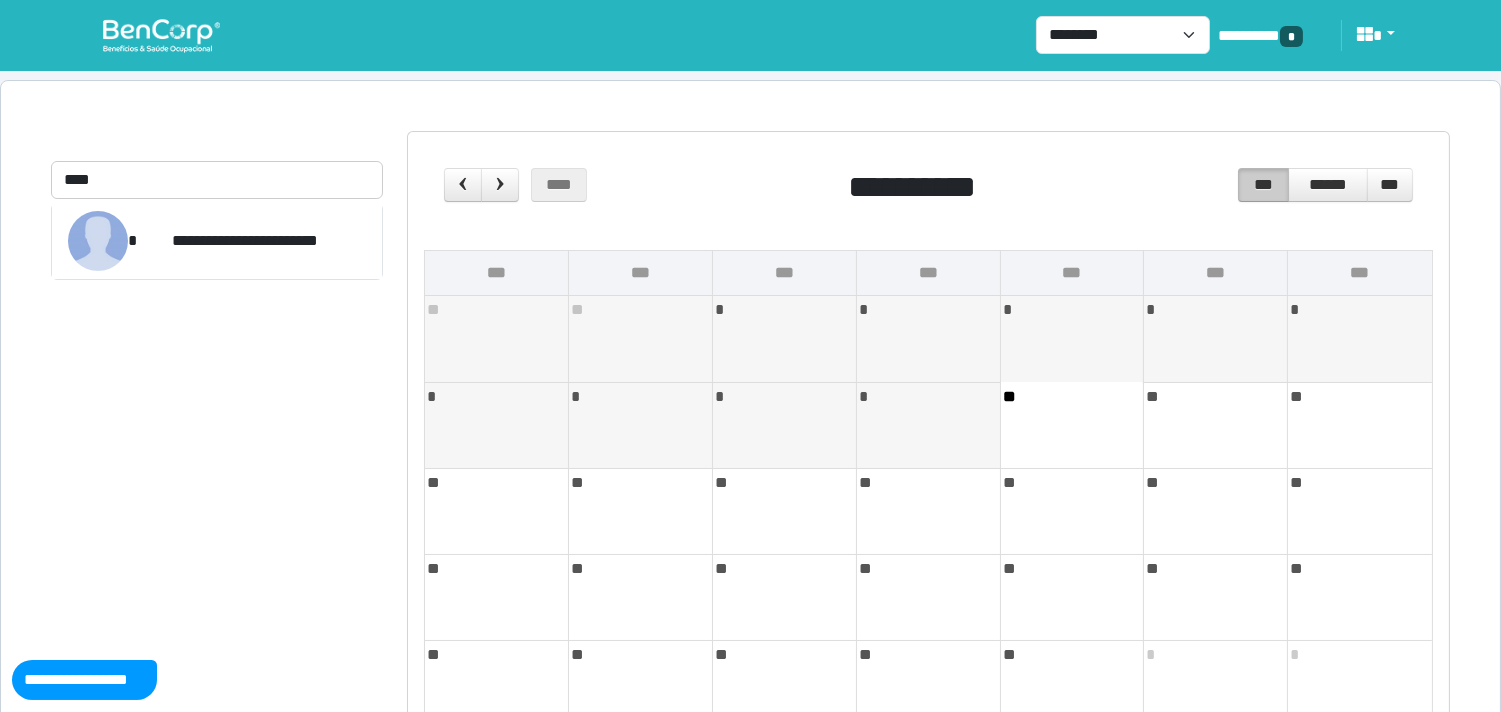 scroll, scrollTop: 111, scrollLeft: 0, axis: vertical 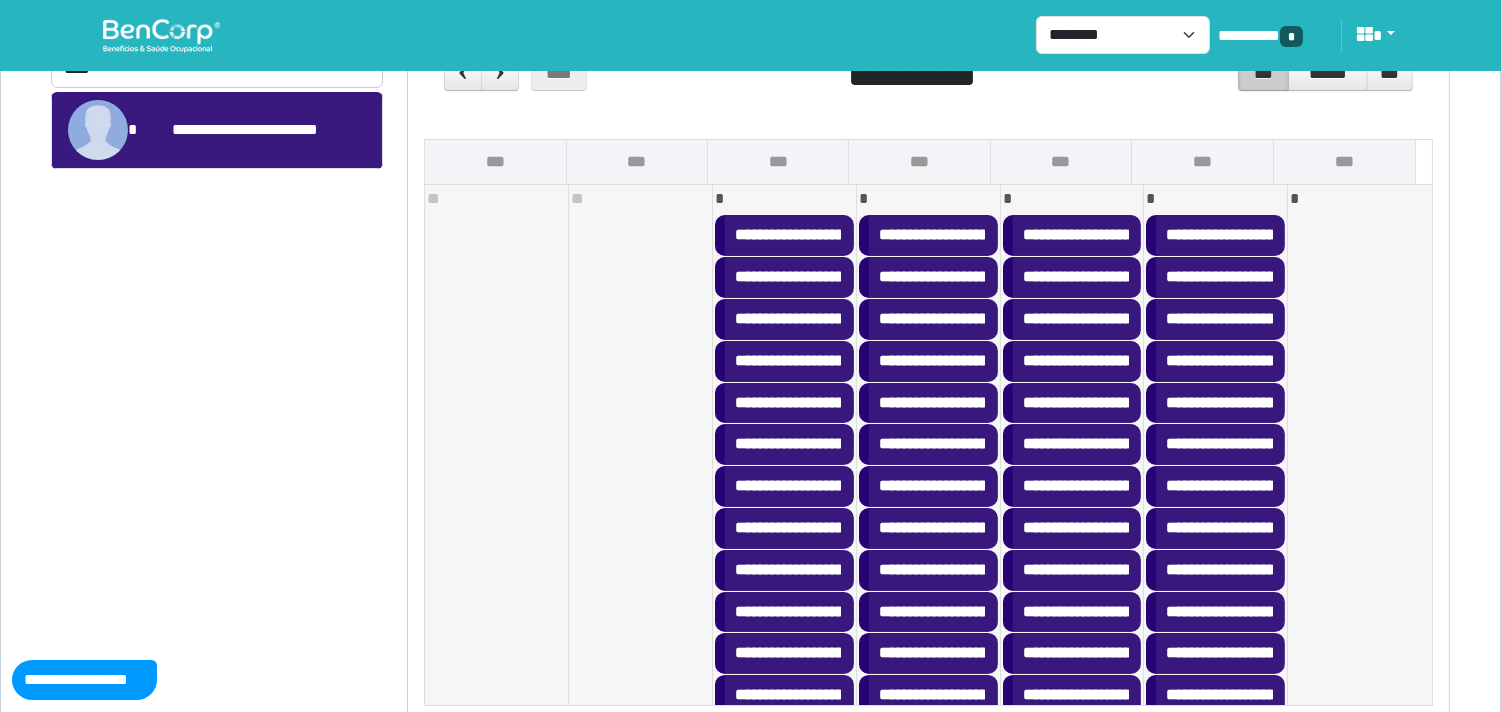 click on "**********" at bounding box center [244, 130] 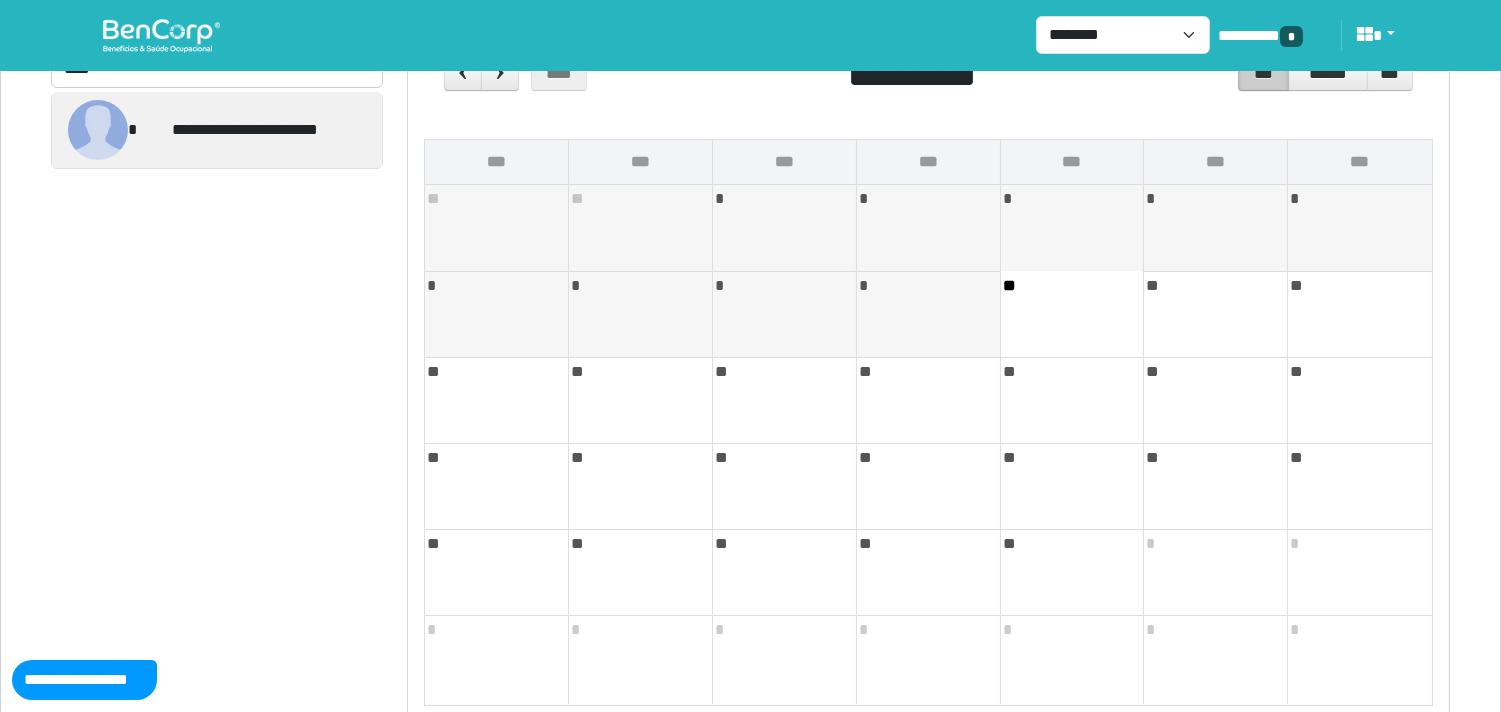 click on "**********" at bounding box center (217, 130) 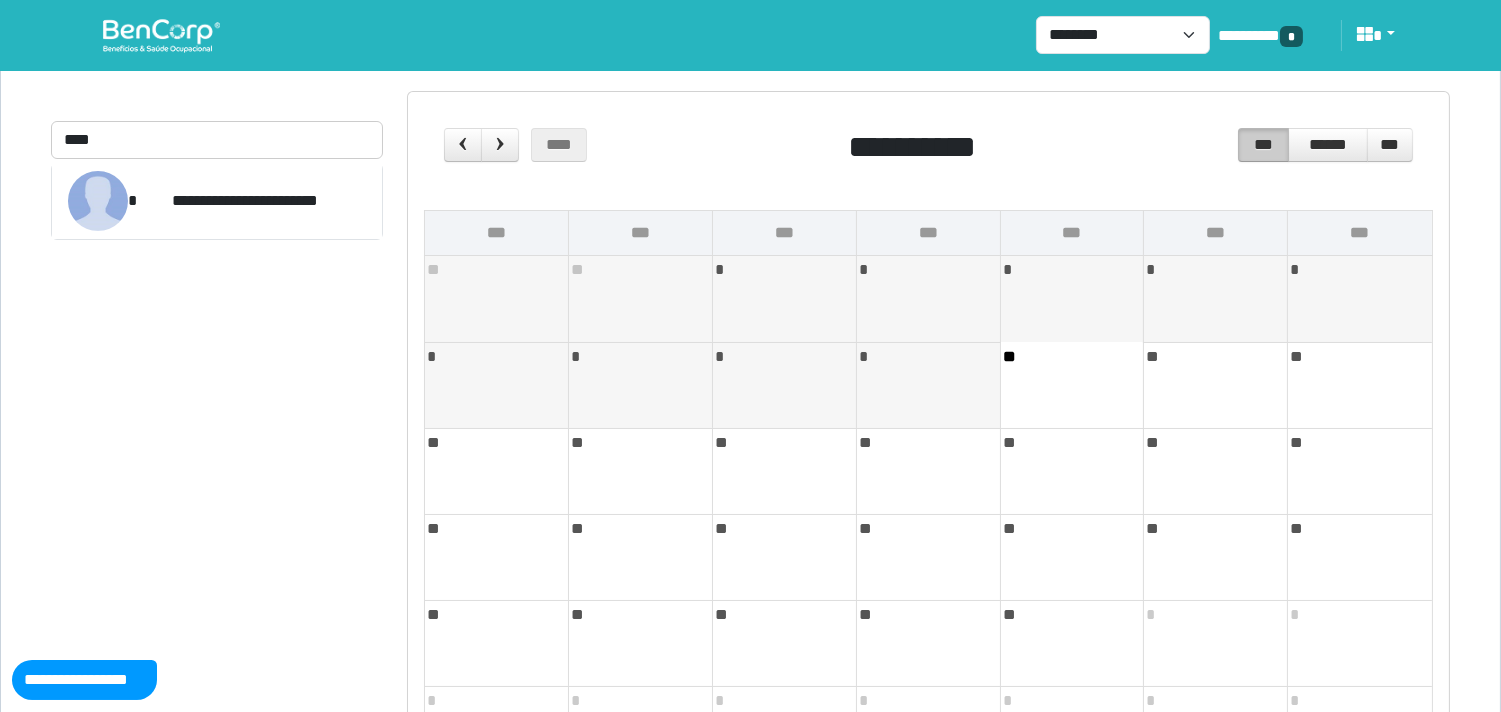 scroll, scrollTop: 0, scrollLeft: 0, axis: both 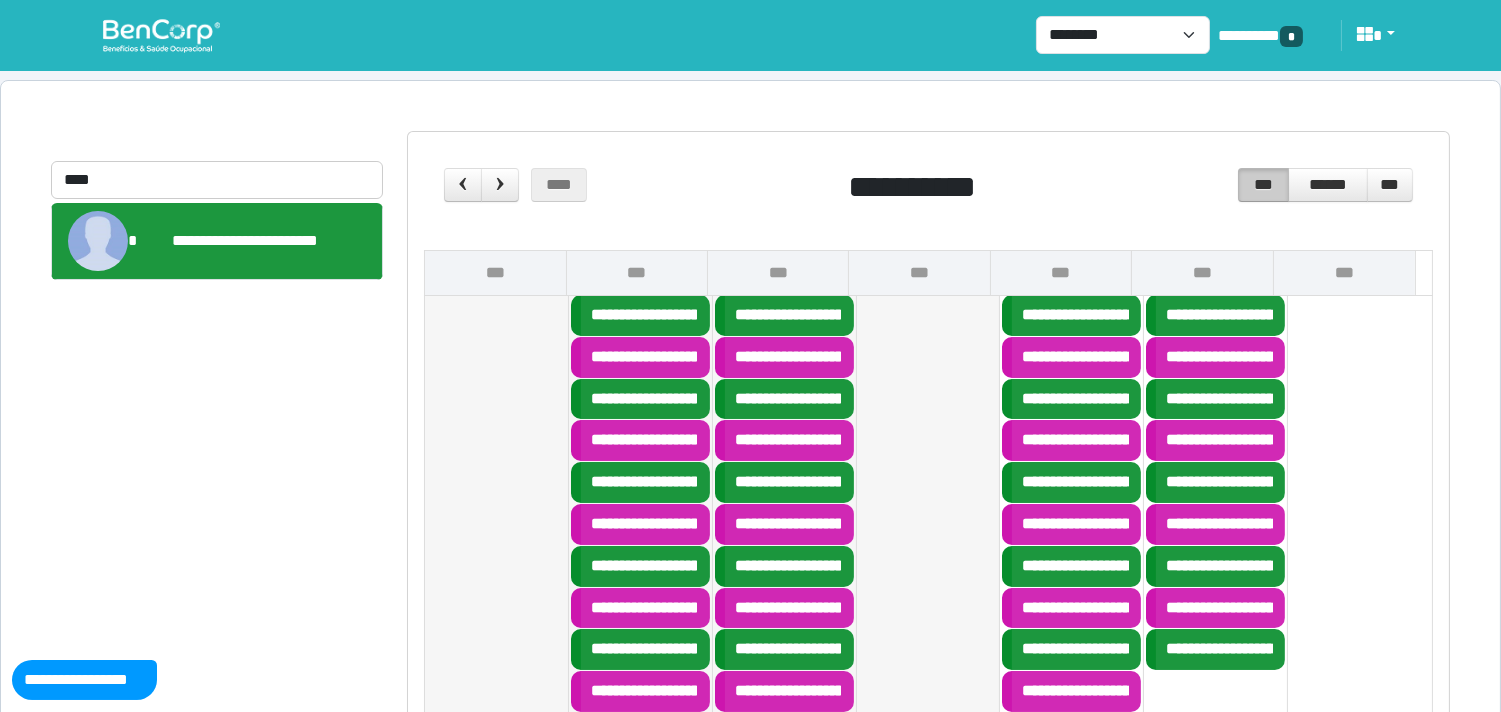 click on "**********" at bounding box center [787, 607] 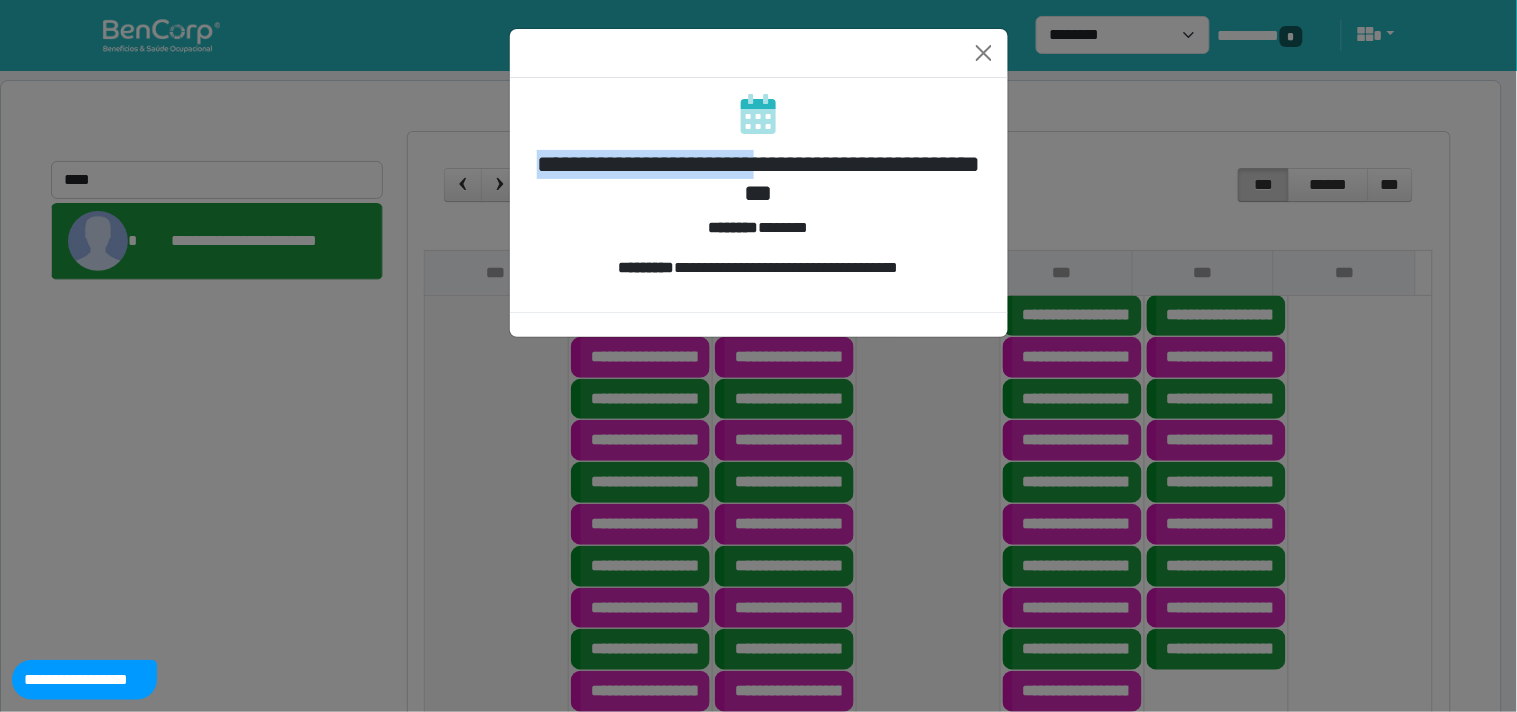 drag, startPoint x: 561, startPoint y: 161, endPoint x: 580, endPoint y: 15, distance: 147.23111 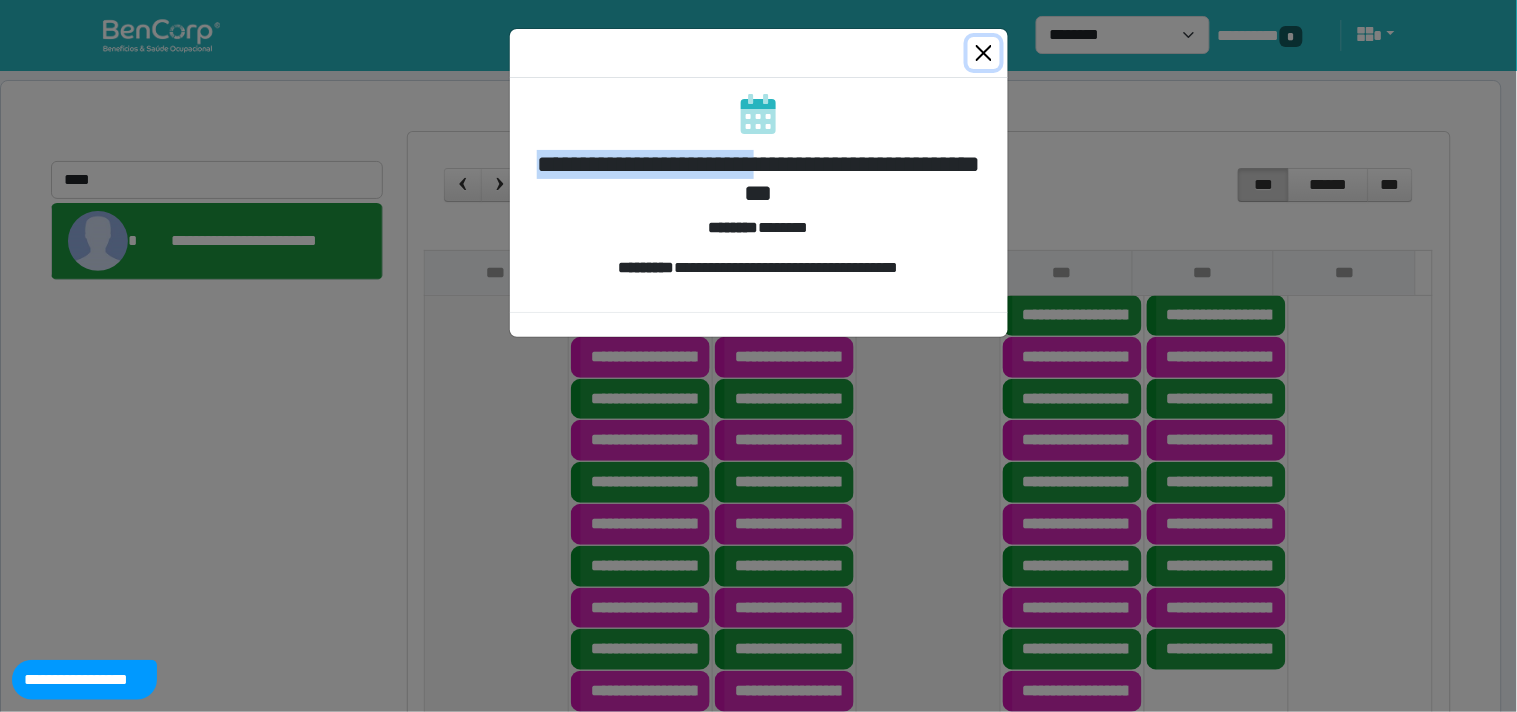 click at bounding box center [984, 53] 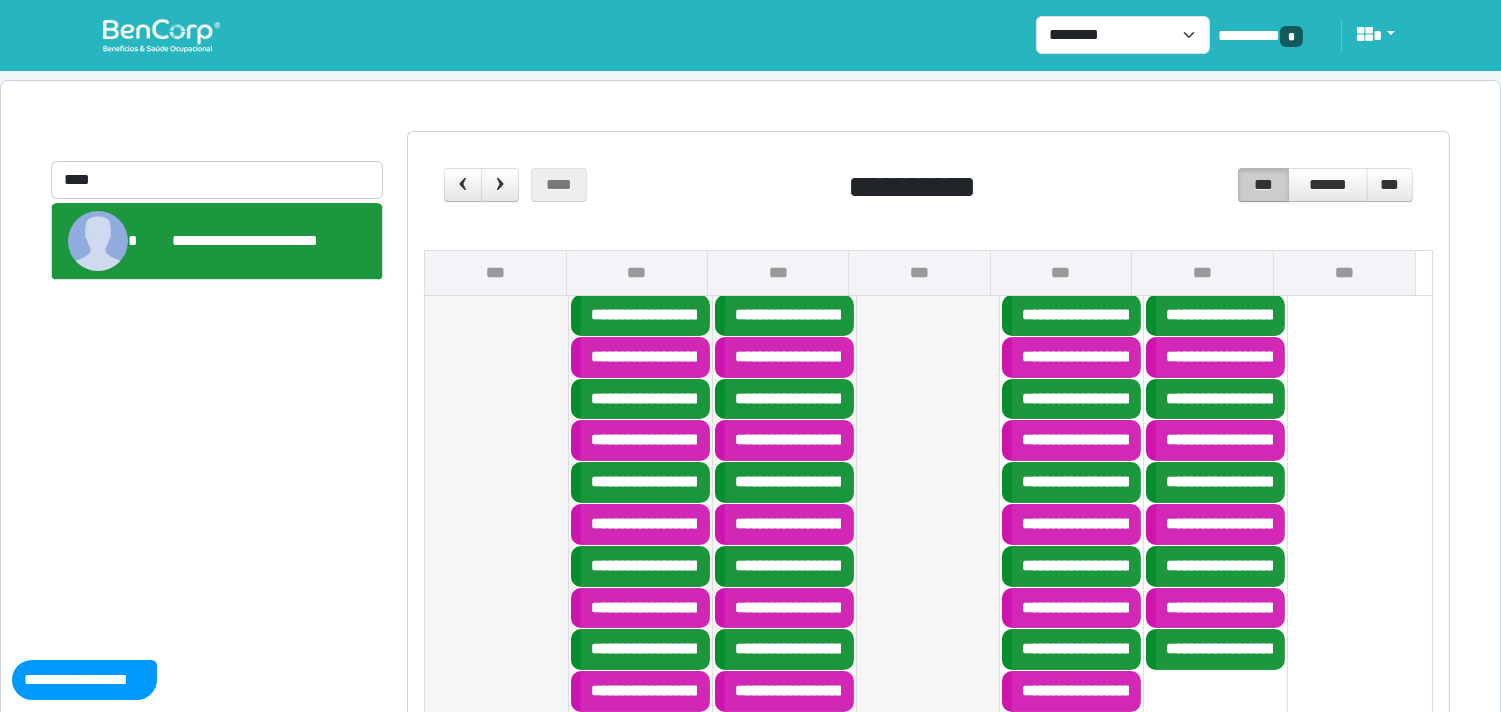 click on "*****" at bounding box center (606, 565) 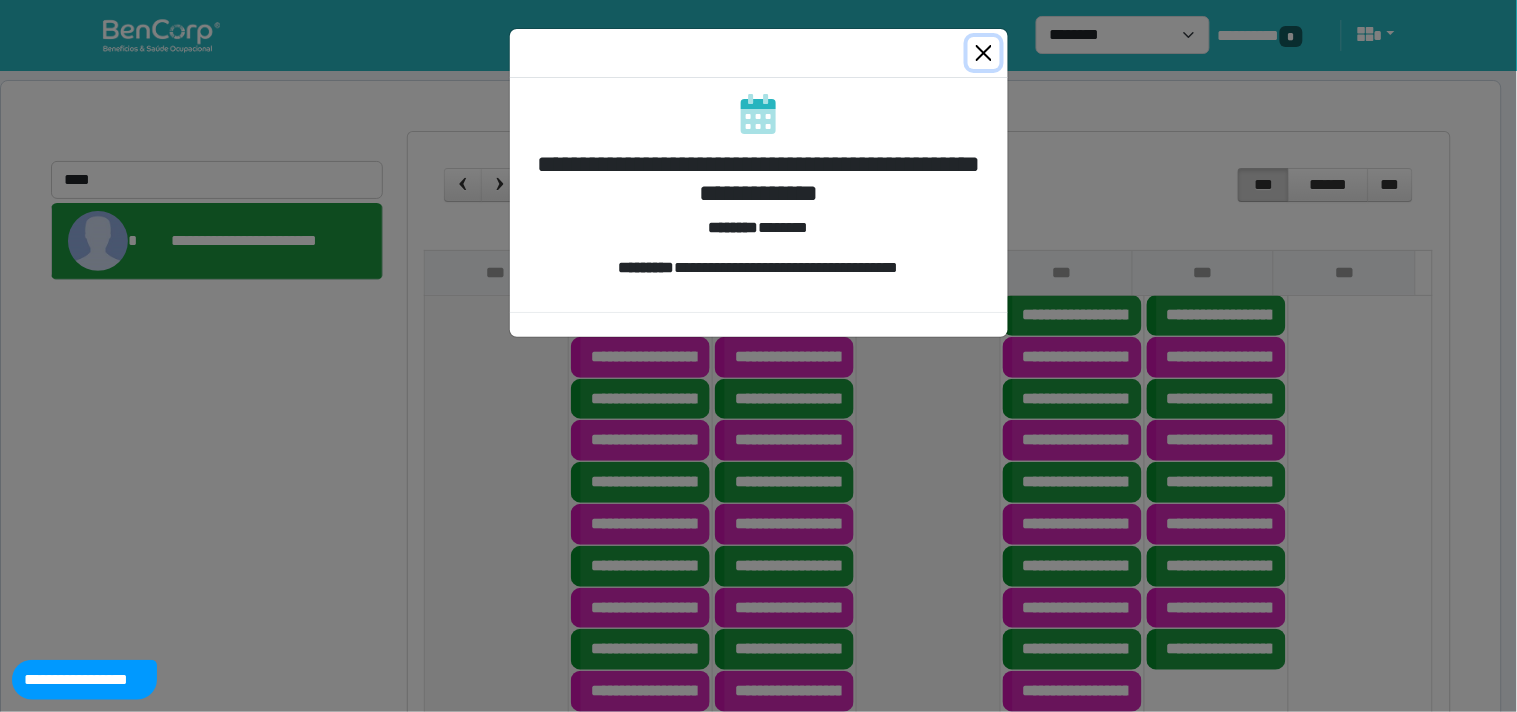click at bounding box center [984, 53] 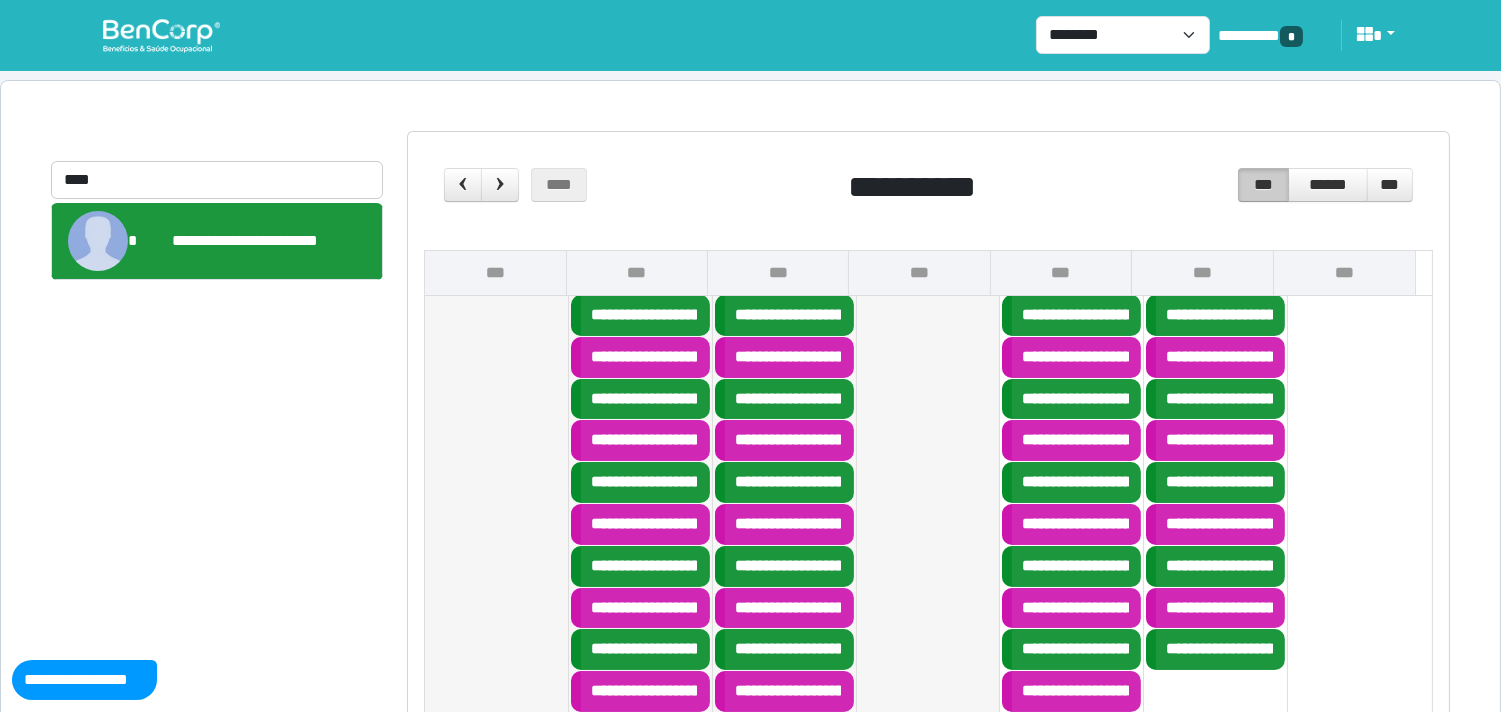 click on "**********" at bounding box center [787, 481] 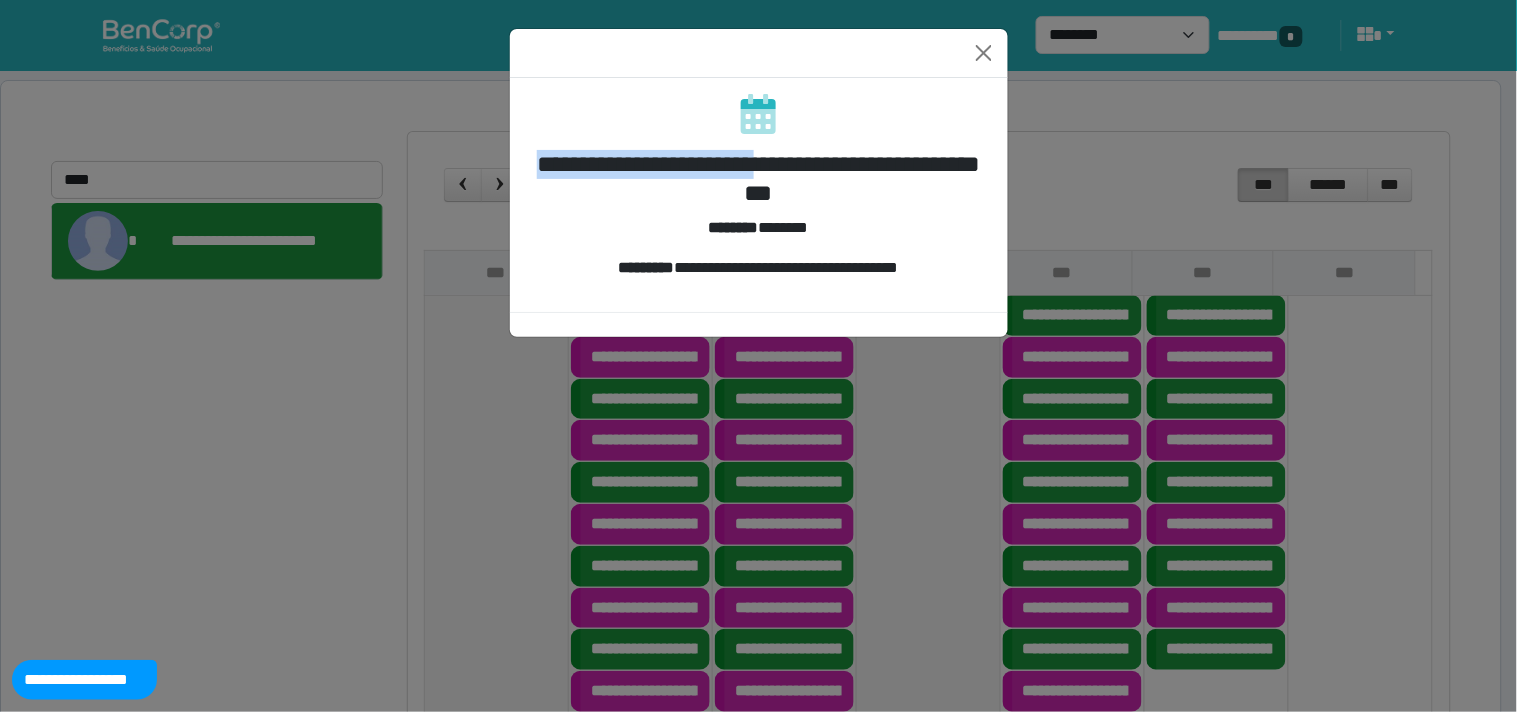 drag, startPoint x: 550, startPoint y: 156, endPoint x: 848, endPoint y: 166, distance: 298.16772 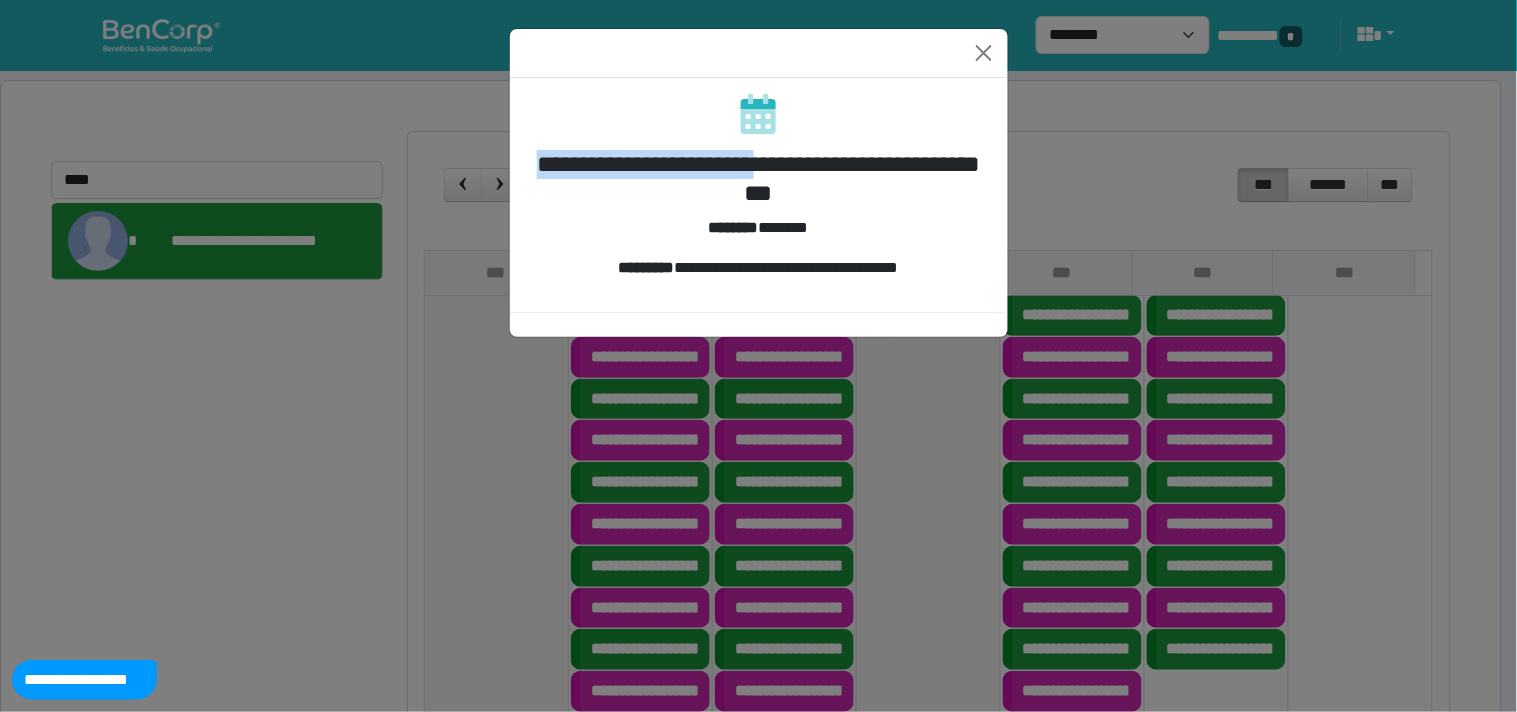 copy on "**********" 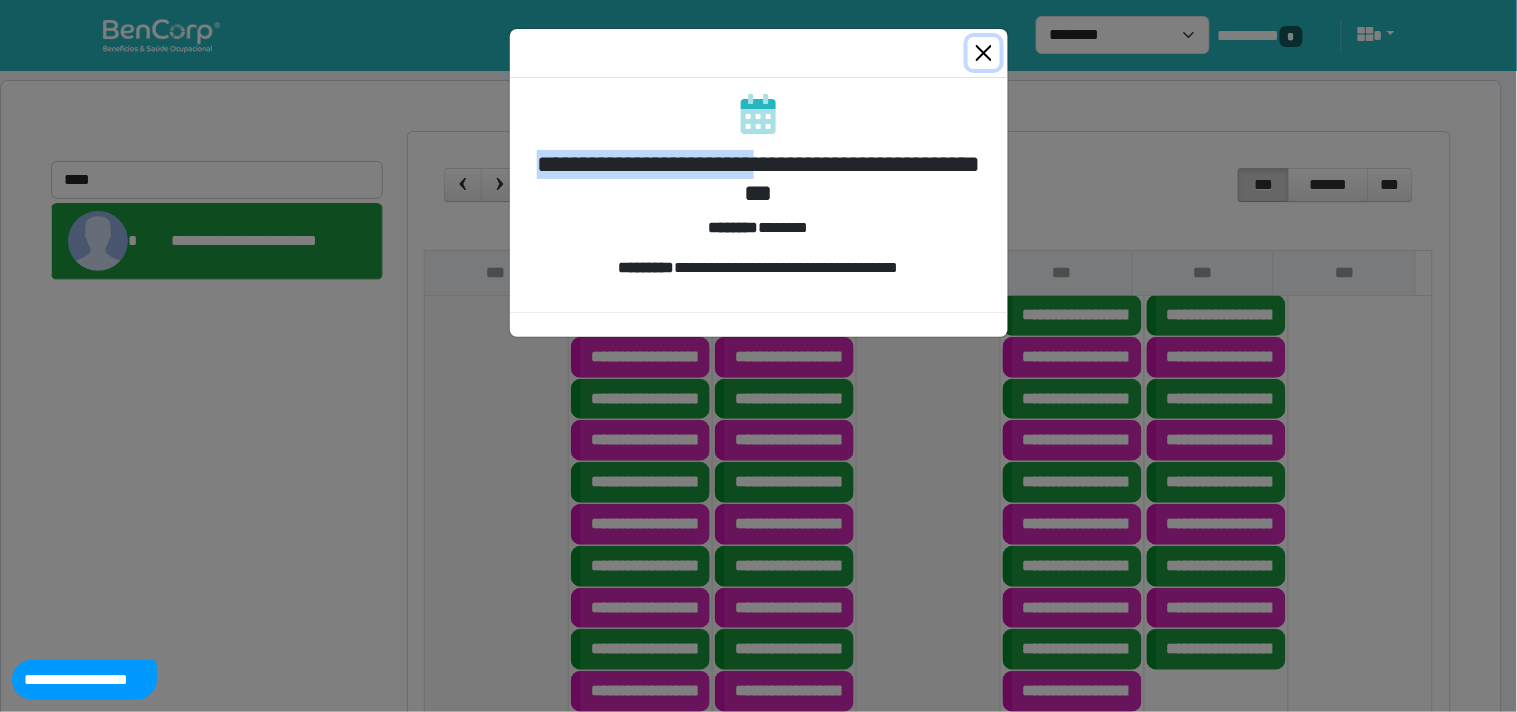 click at bounding box center [984, 53] 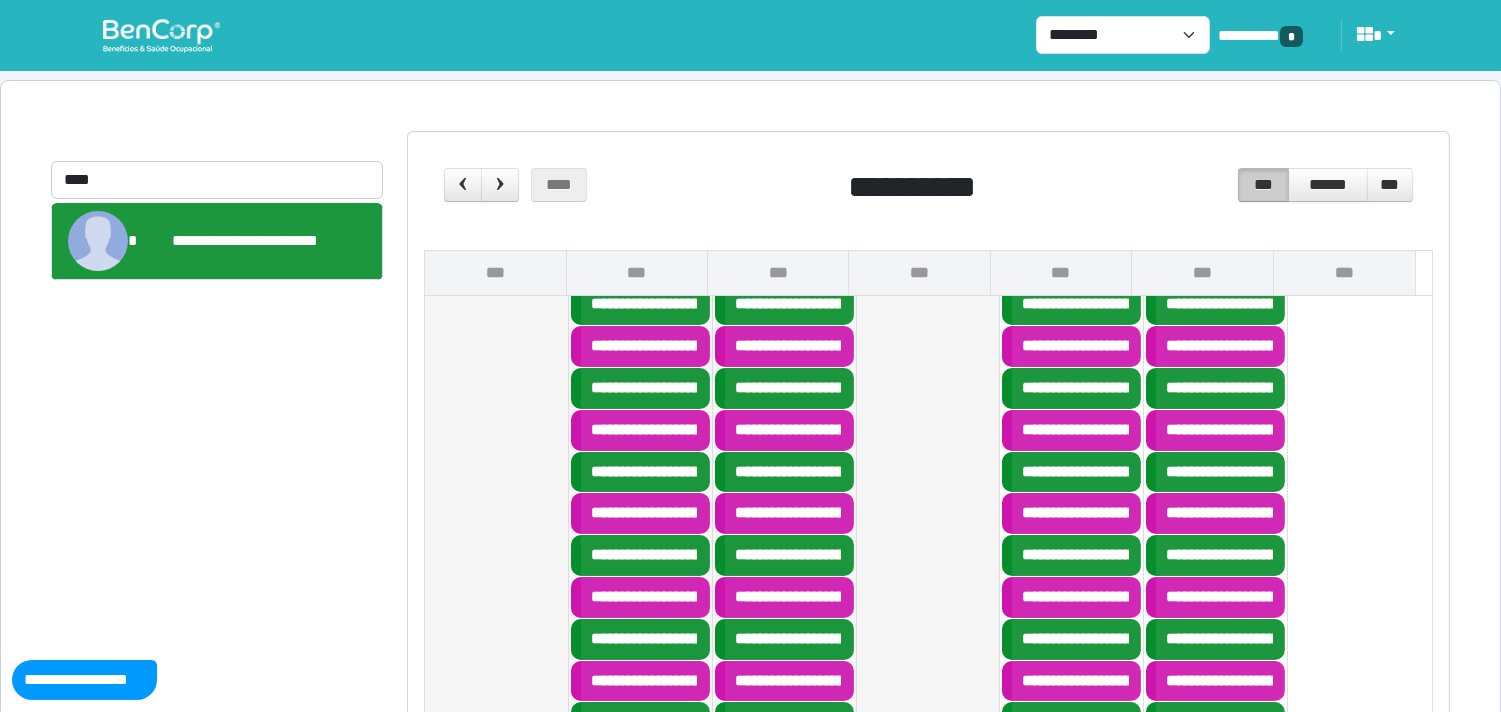scroll, scrollTop: 1666, scrollLeft: 0, axis: vertical 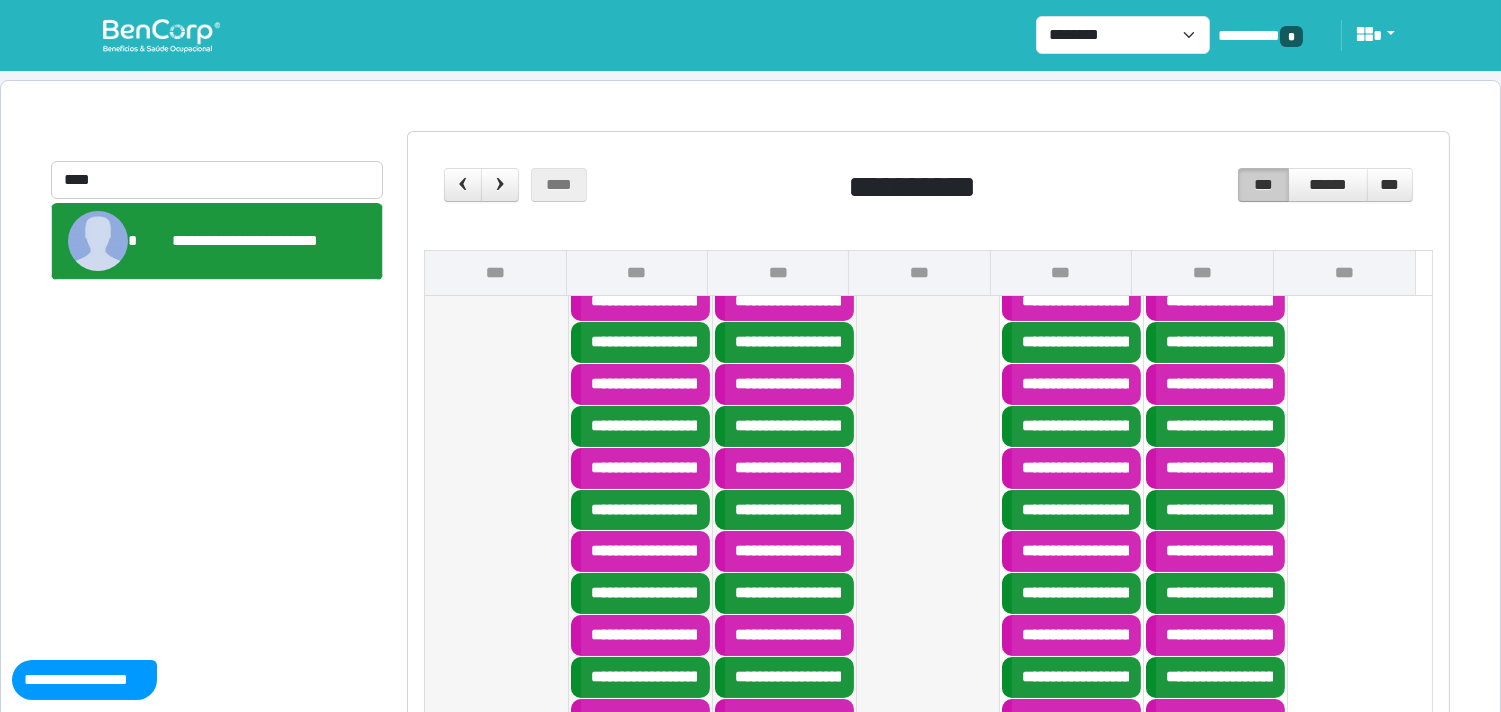 click on "**********" at bounding box center (644, 510) 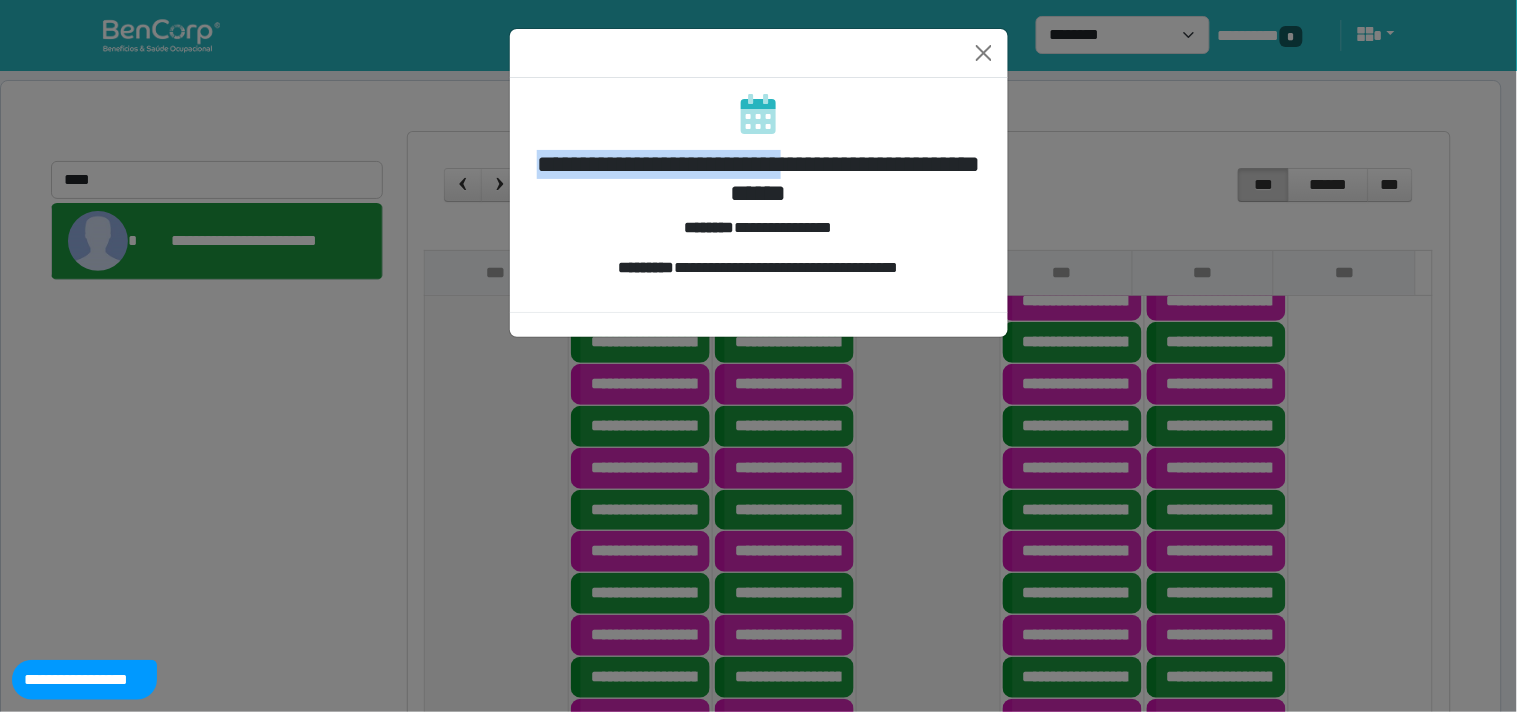 drag, startPoint x: 553, startPoint y: 152, endPoint x: 848, endPoint y: 170, distance: 295.54865 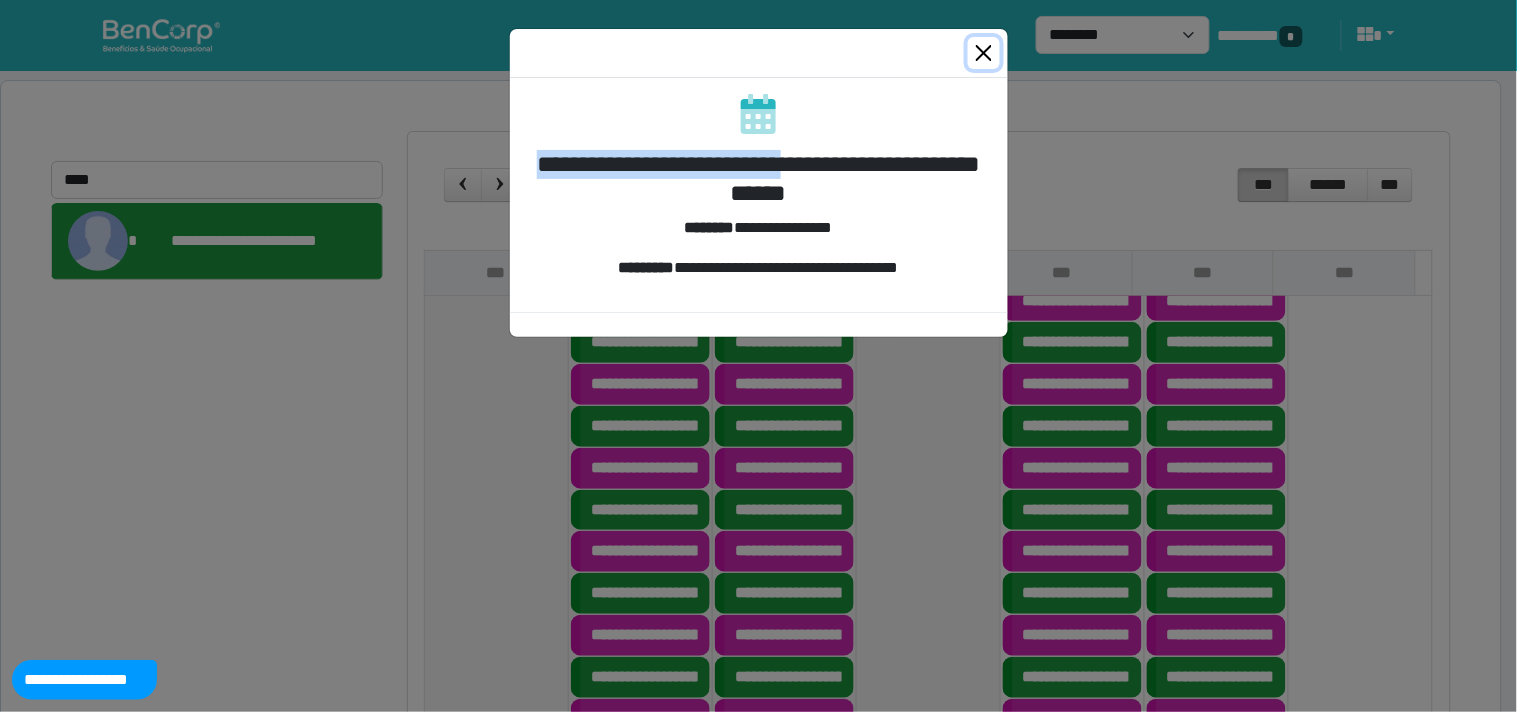 click at bounding box center (984, 53) 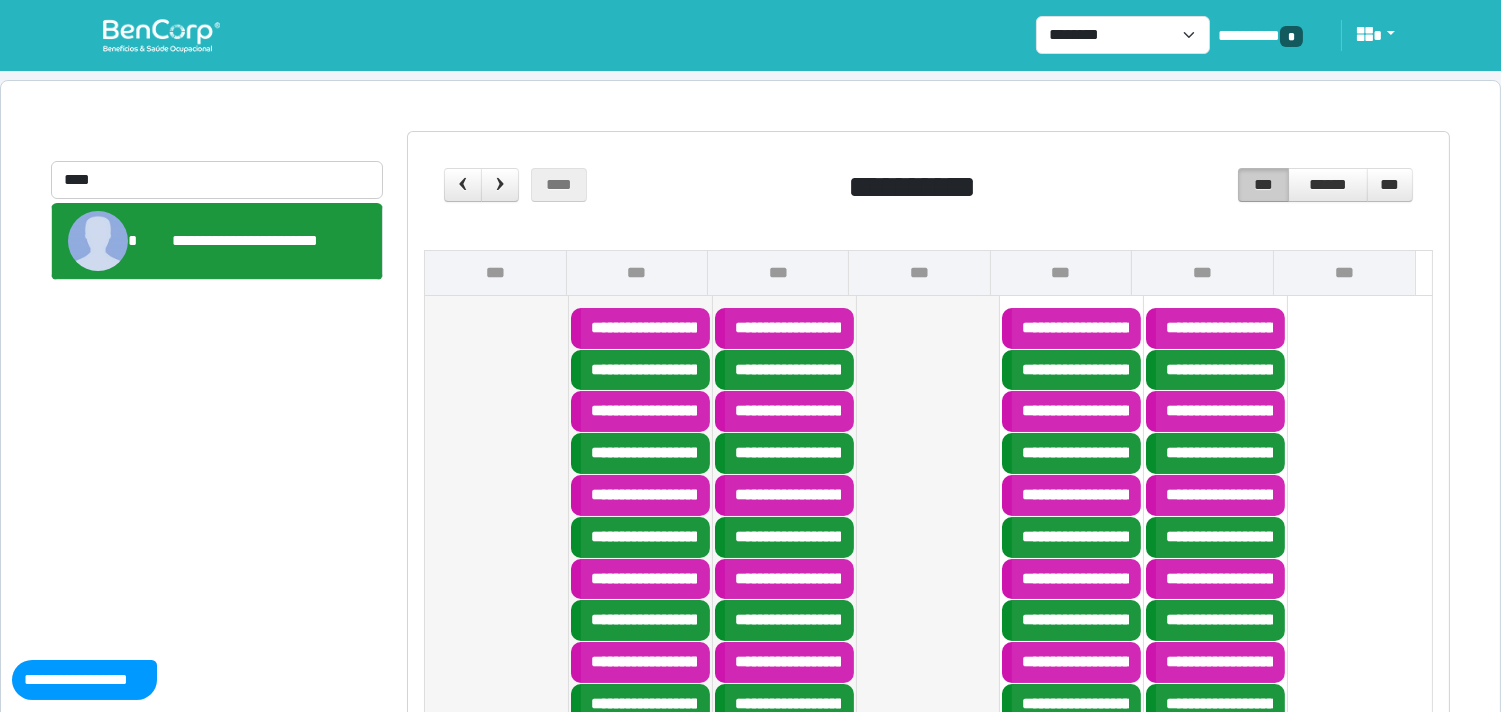scroll, scrollTop: 1333, scrollLeft: 0, axis: vertical 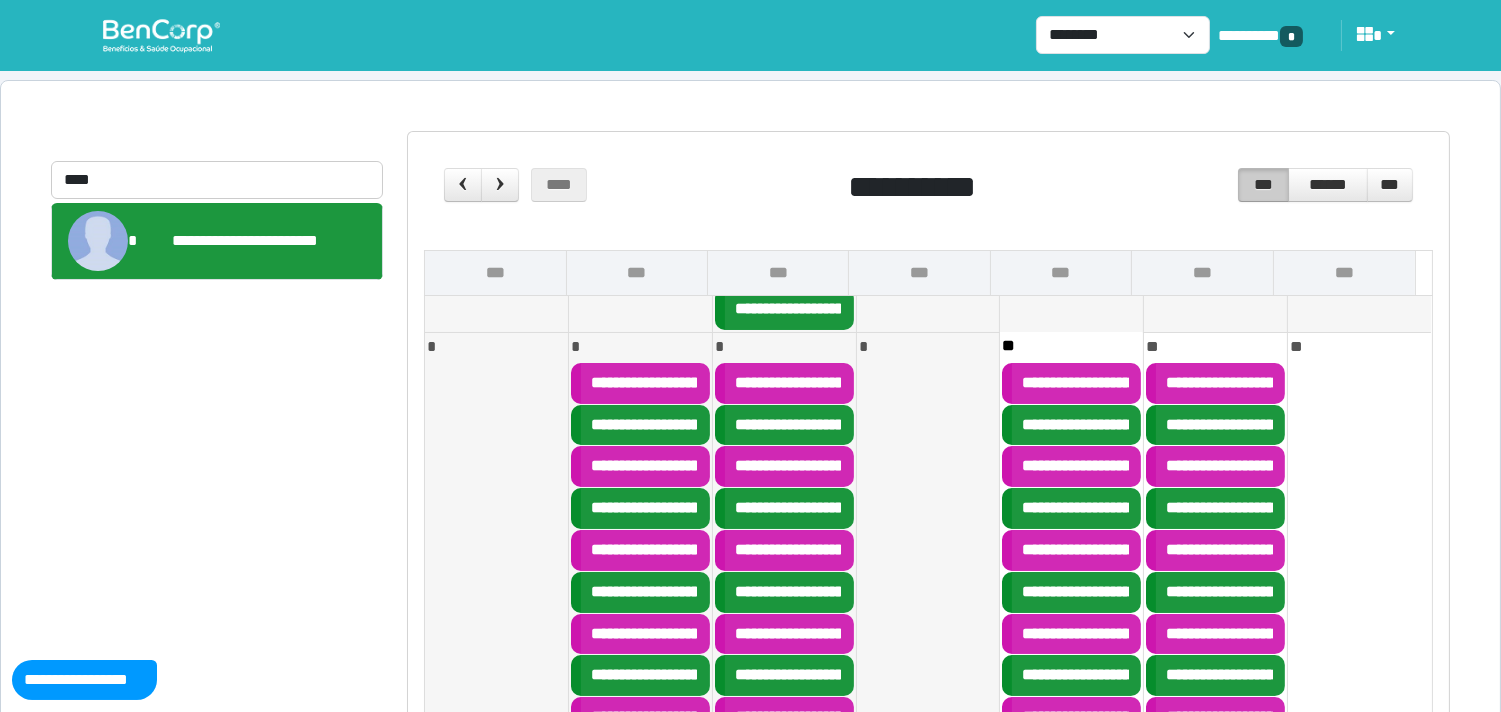 click on "**********" at bounding box center (808, 382) 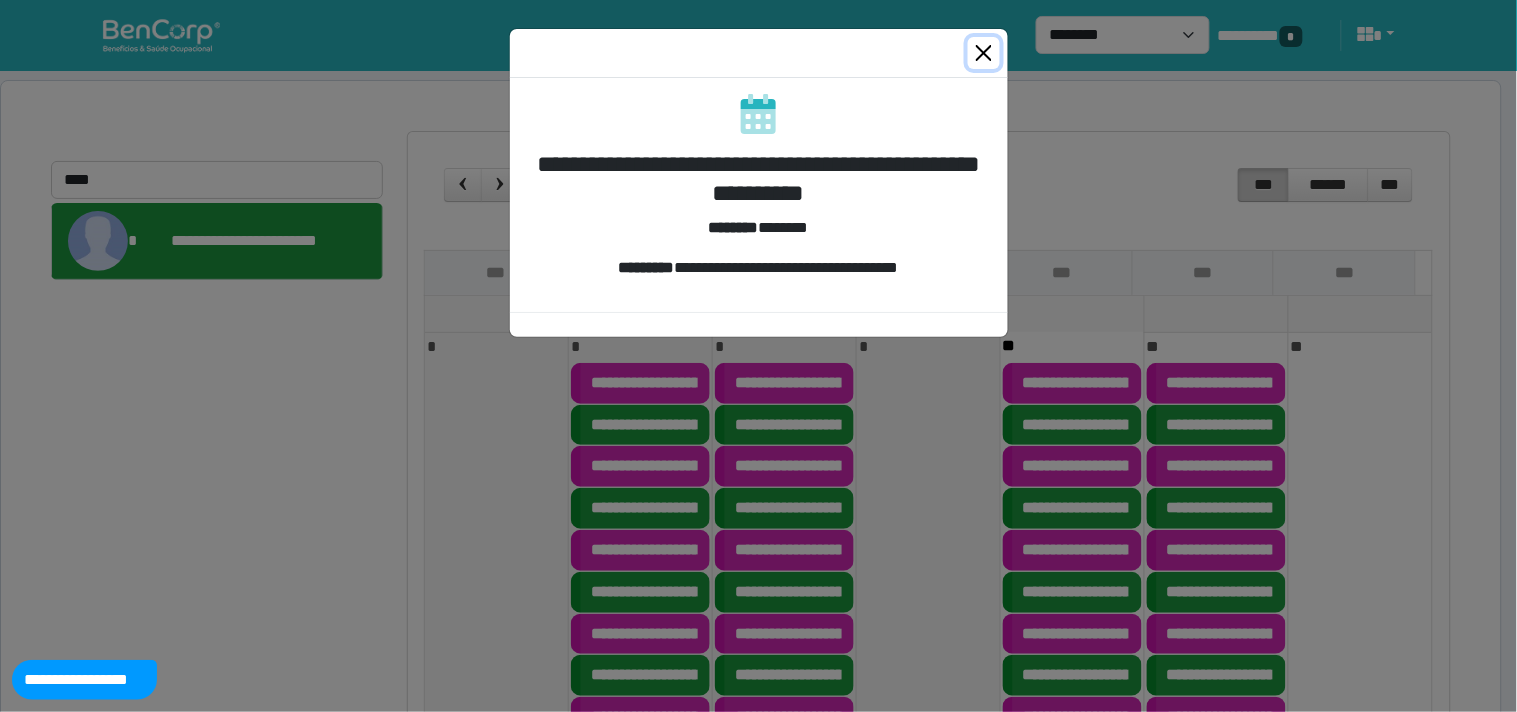 click at bounding box center [984, 53] 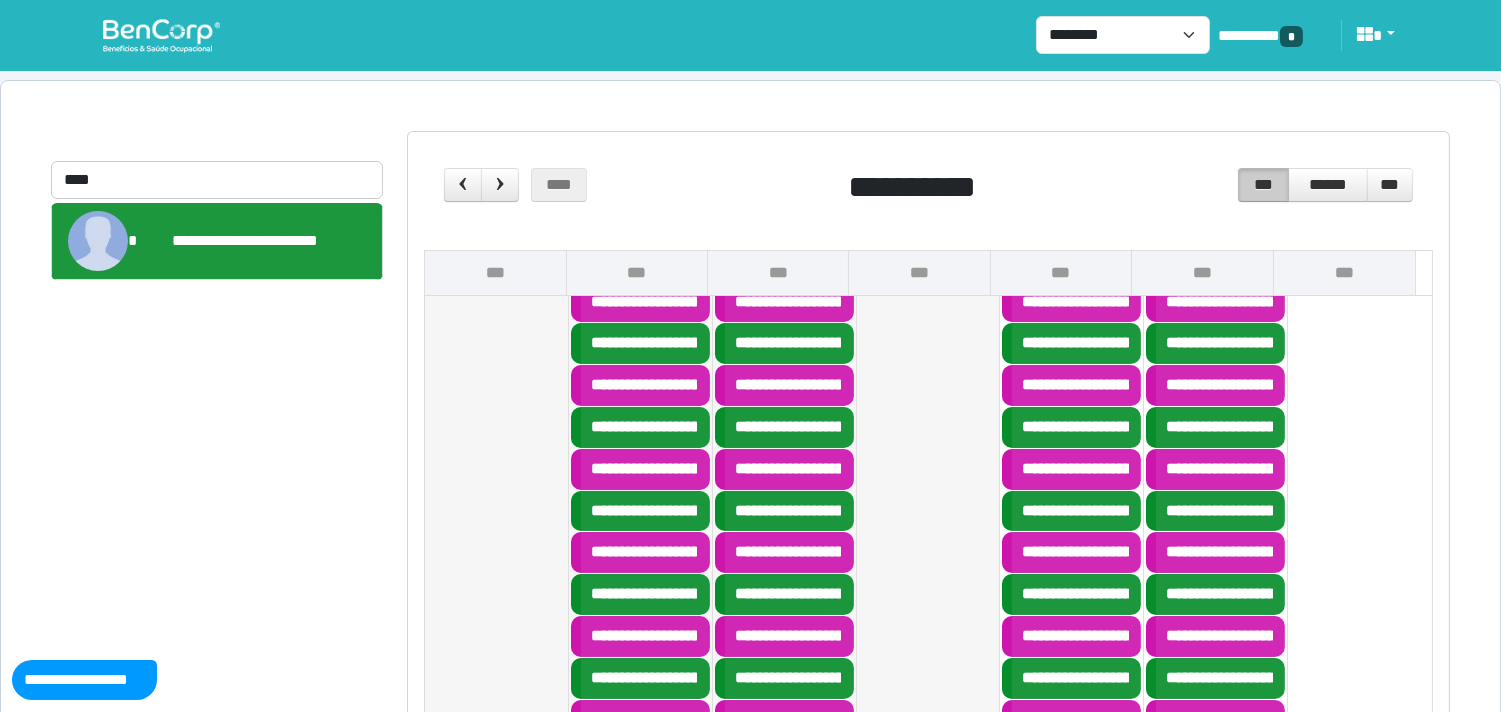 scroll, scrollTop: 1666, scrollLeft: 0, axis: vertical 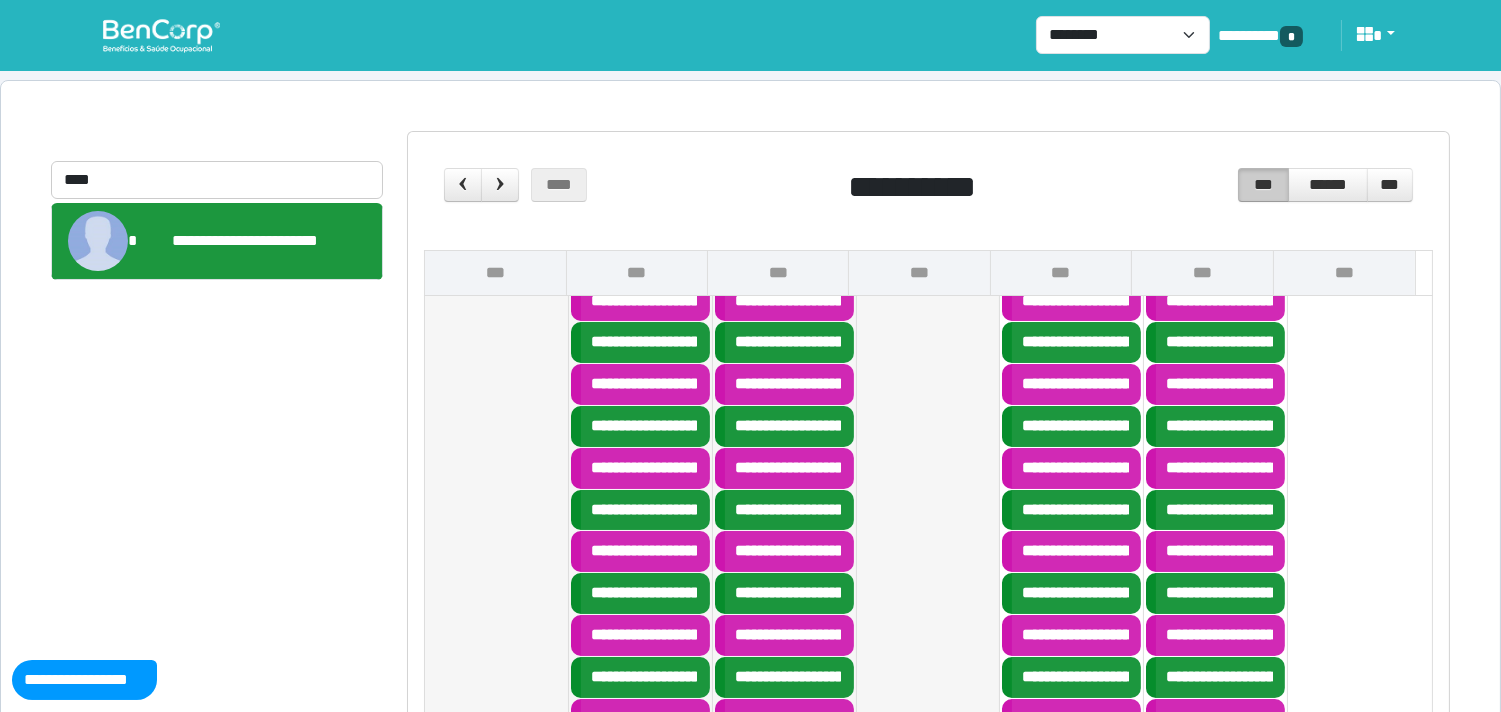 click on "**********" at bounding box center (787, 550) 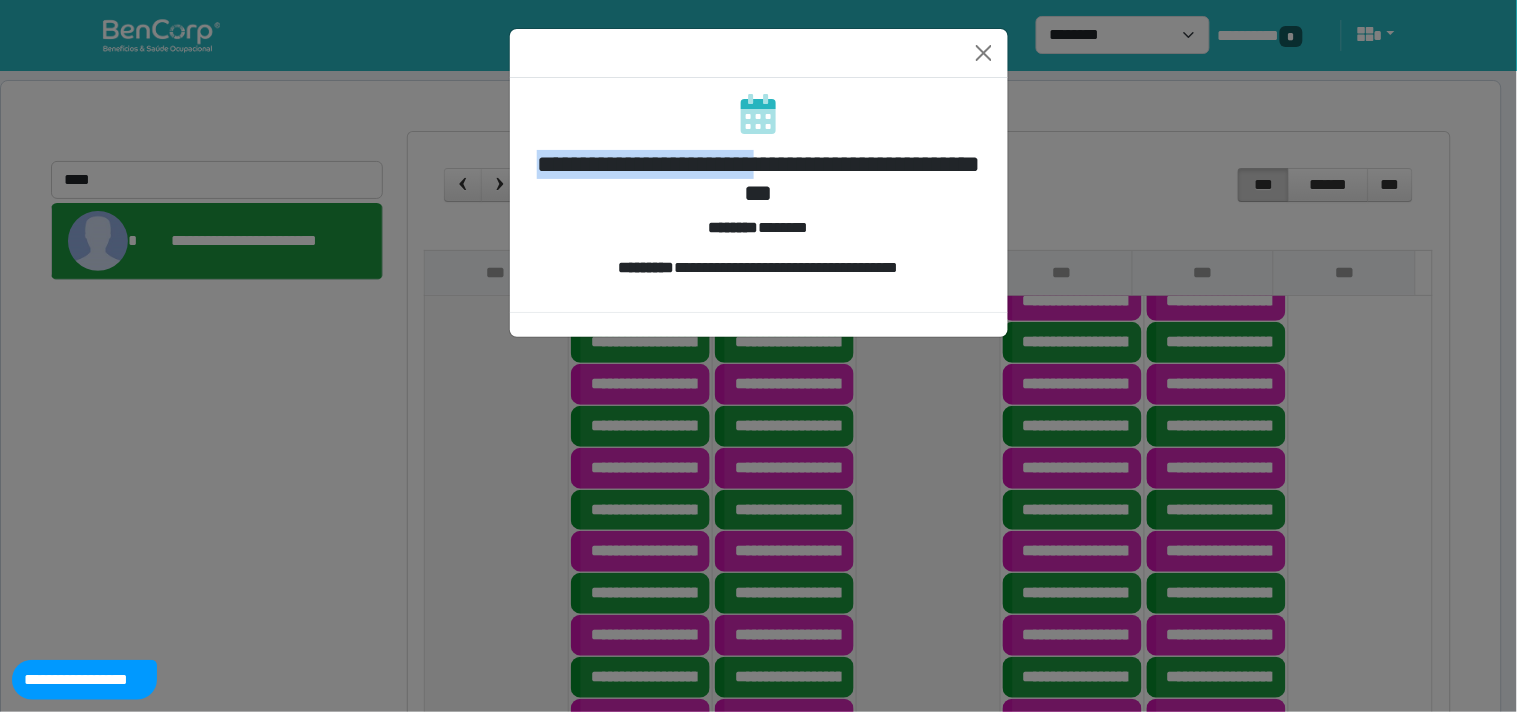 drag, startPoint x: 558, startPoint y: 154, endPoint x: 848, endPoint y: 146, distance: 290.11032 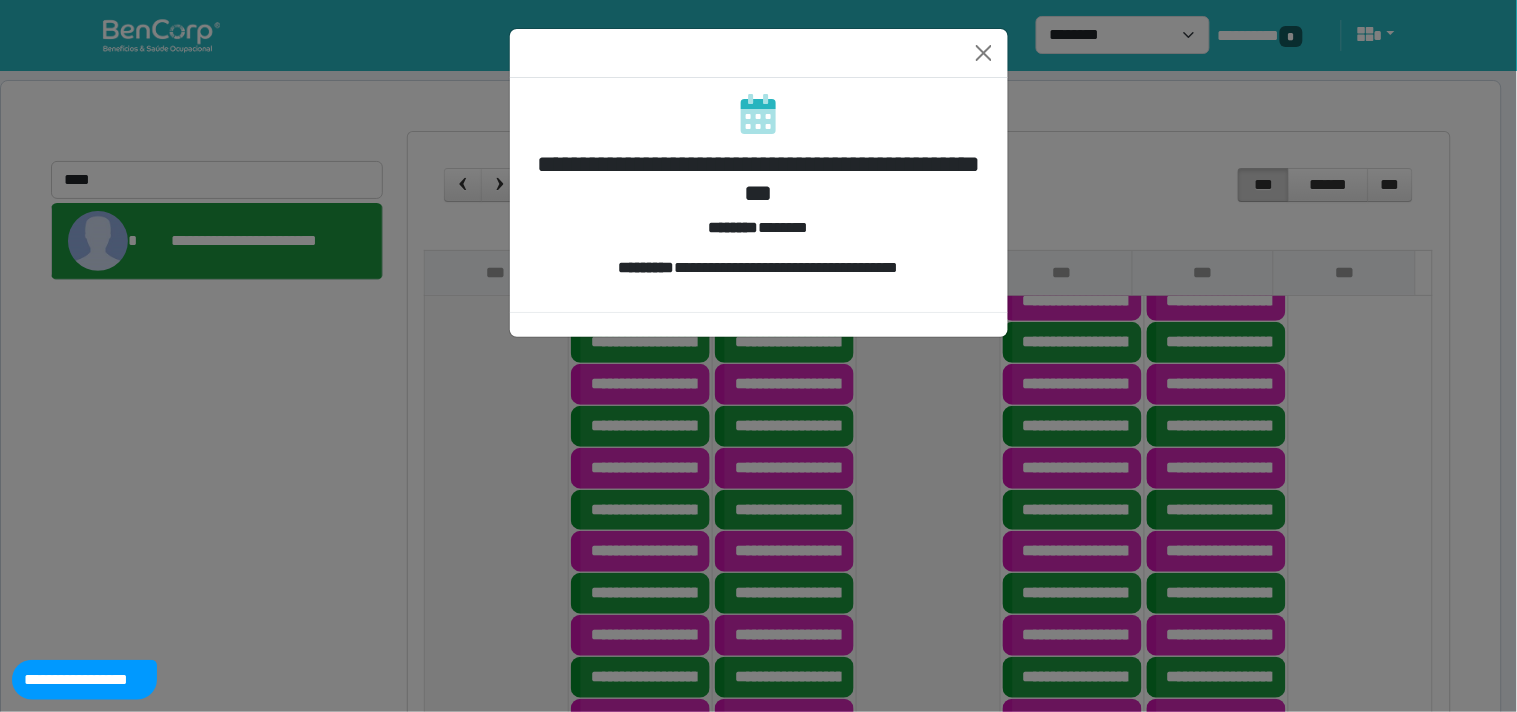 click on "**********" at bounding box center (759, 195) 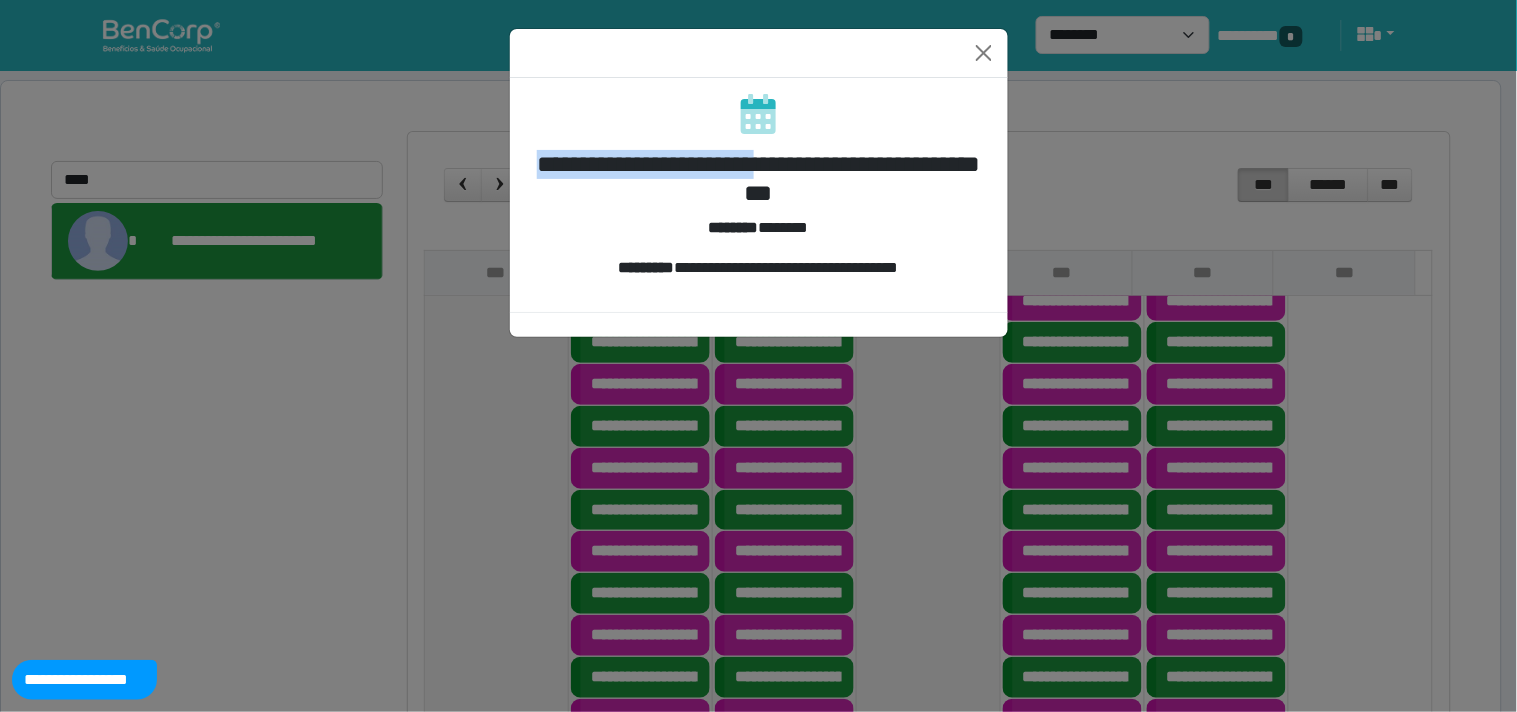 drag, startPoint x: 554, startPoint y: 155, endPoint x: 854, endPoint y: 168, distance: 300.28152 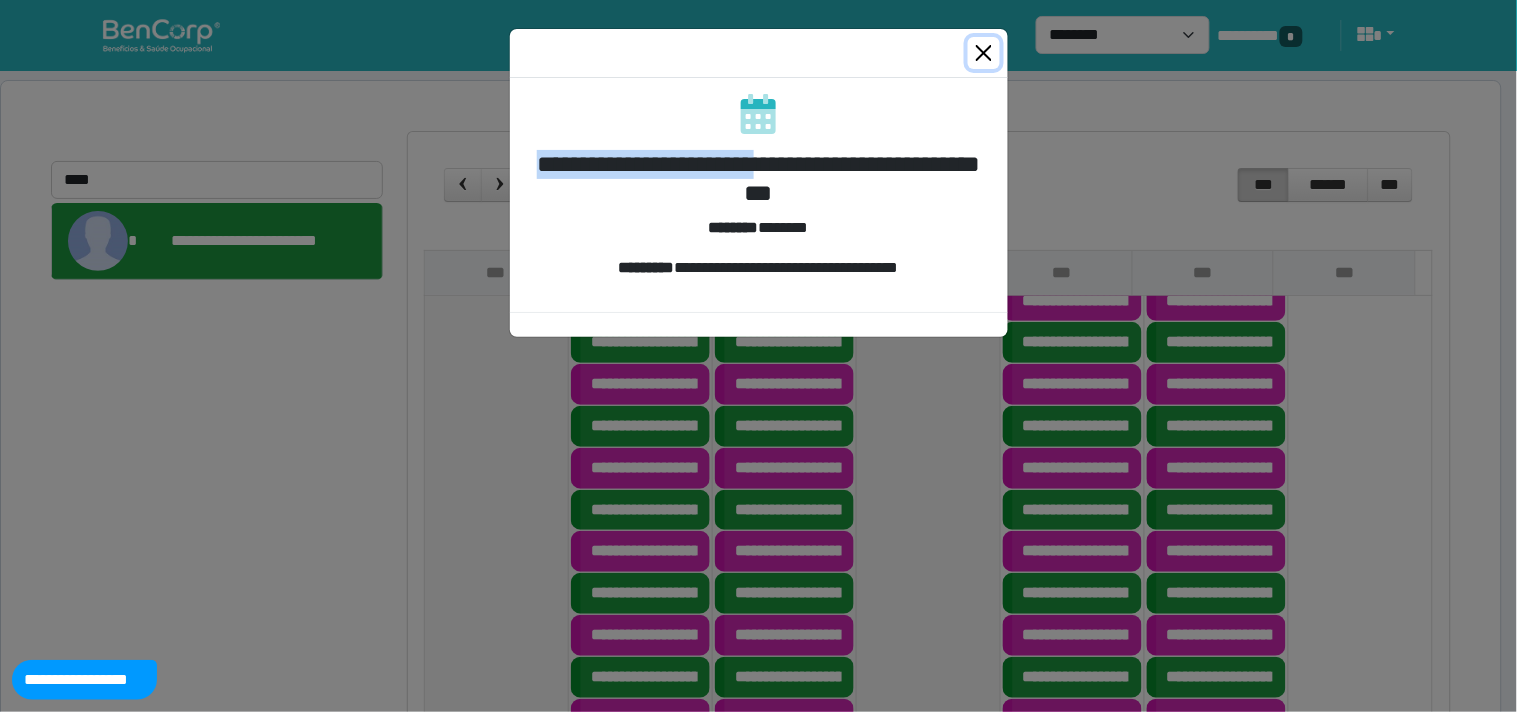 click at bounding box center [984, 53] 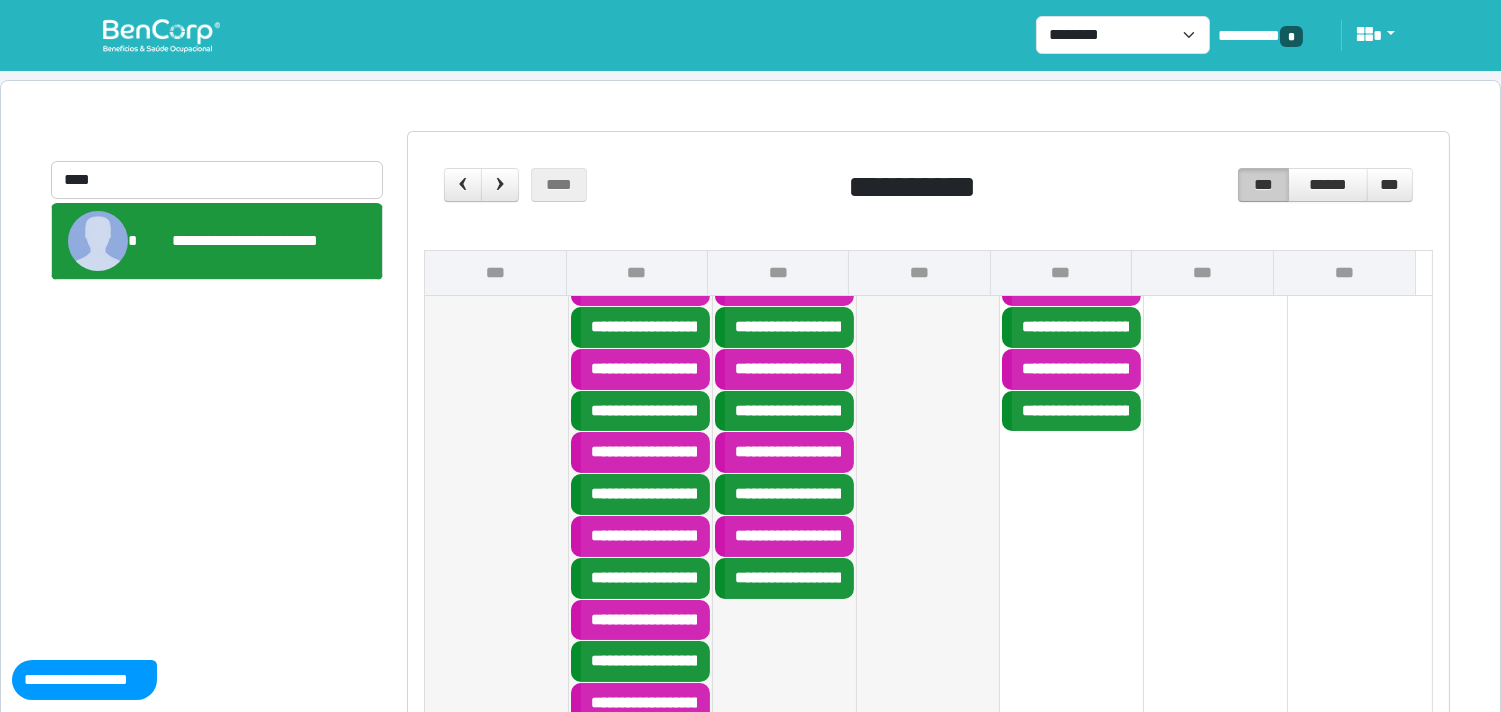 scroll, scrollTop: 2222, scrollLeft: 0, axis: vertical 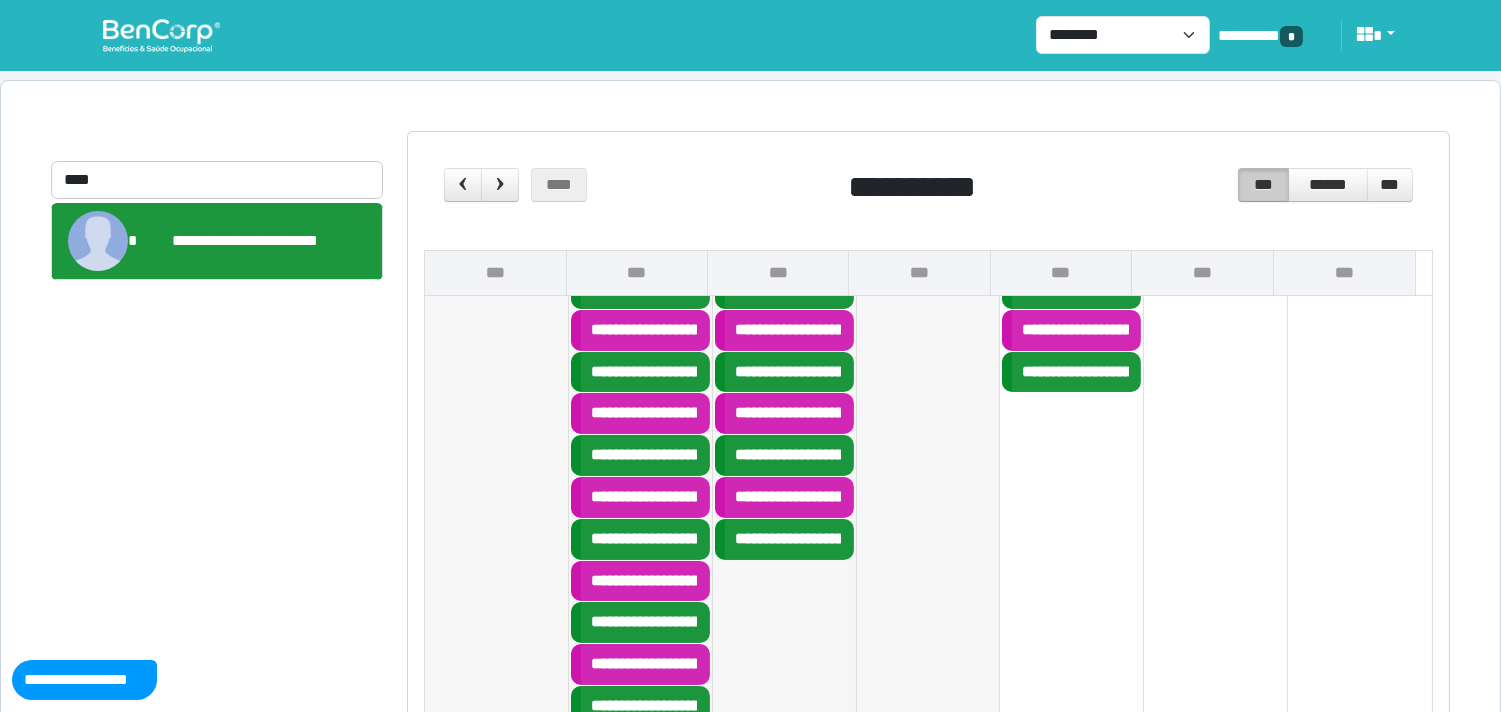 click on "**********" at bounding box center (946, 538) 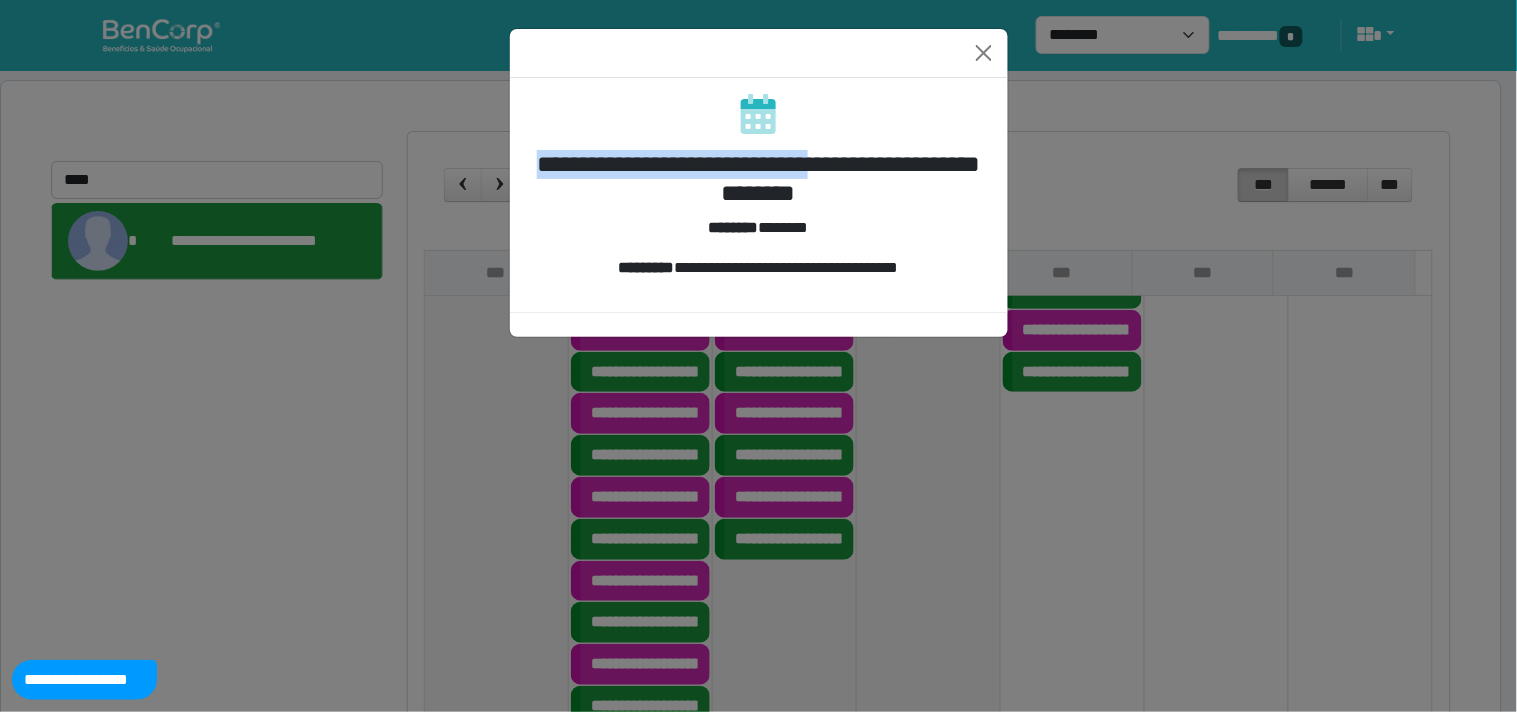 drag, startPoint x: 538, startPoint y: 167, endPoint x: 932, endPoint y: 160, distance: 394.06216 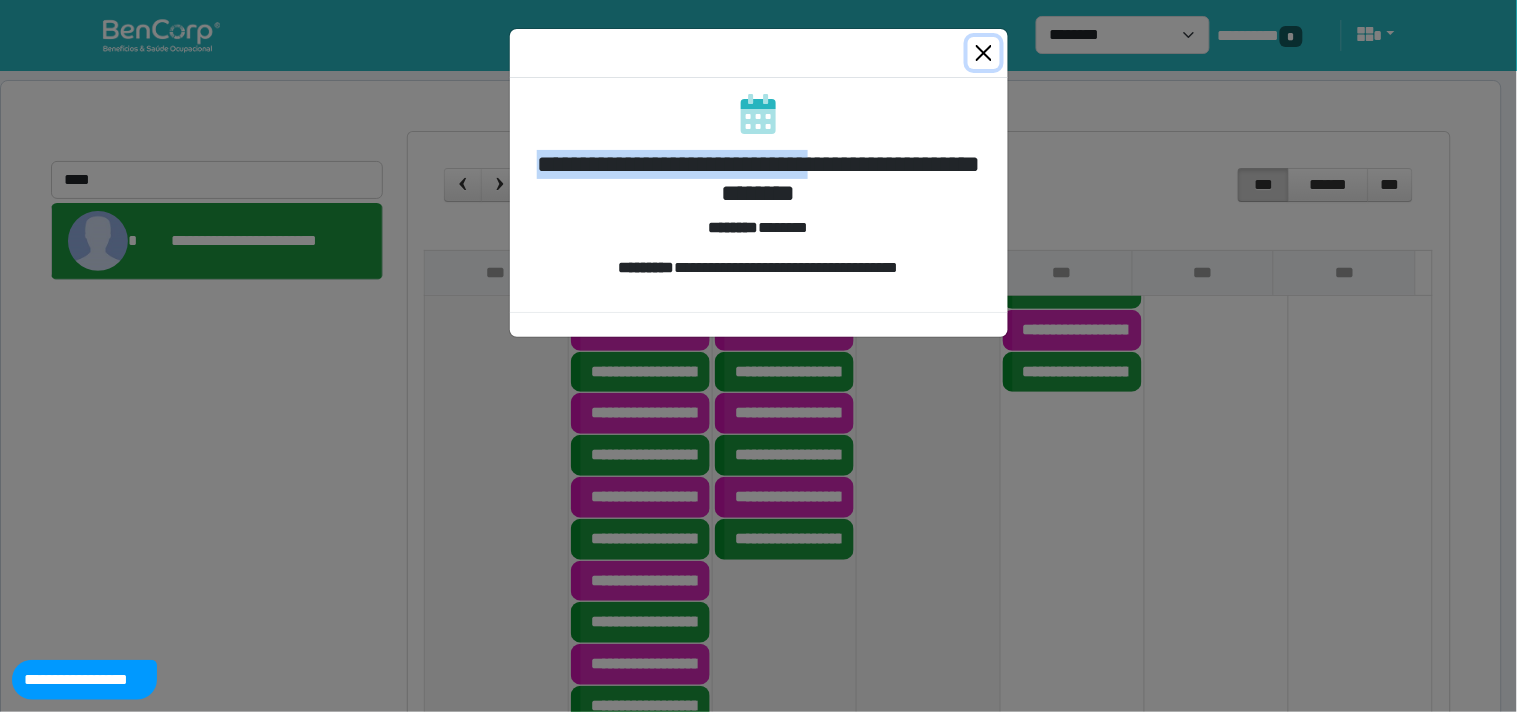 click at bounding box center (984, 53) 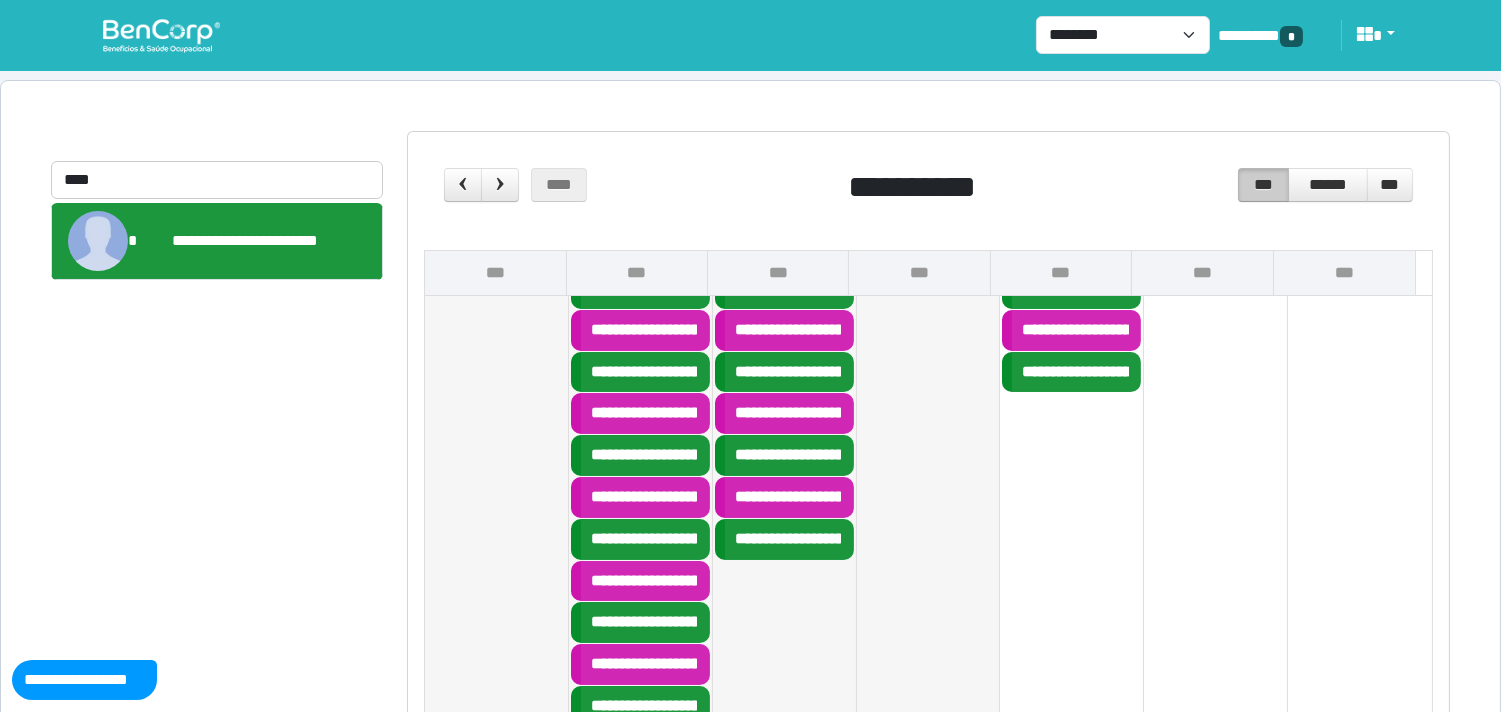 click on "**********" at bounding box center (970, 454) 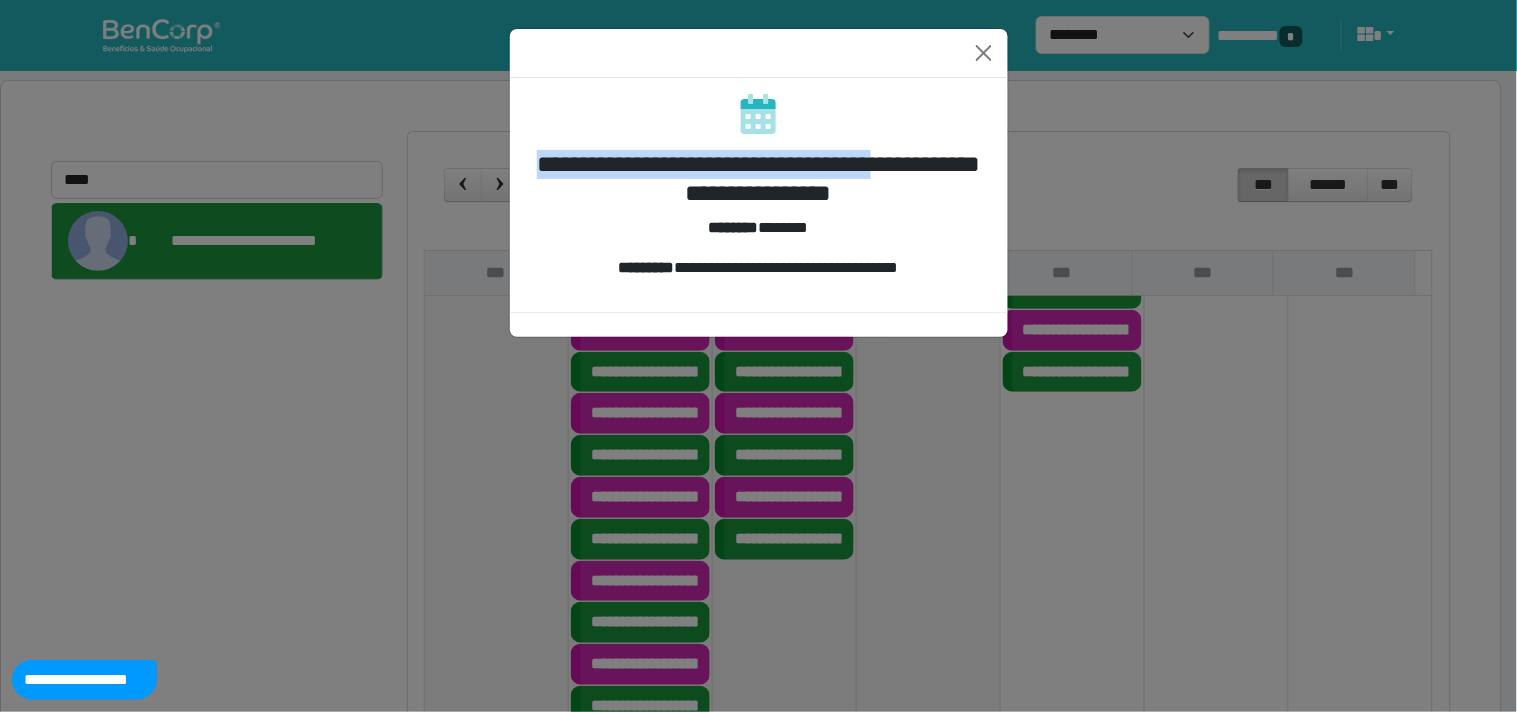 drag, startPoint x: 610, startPoint y: 188, endPoint x: 878, endPoint y: 38, distance: 307.12213 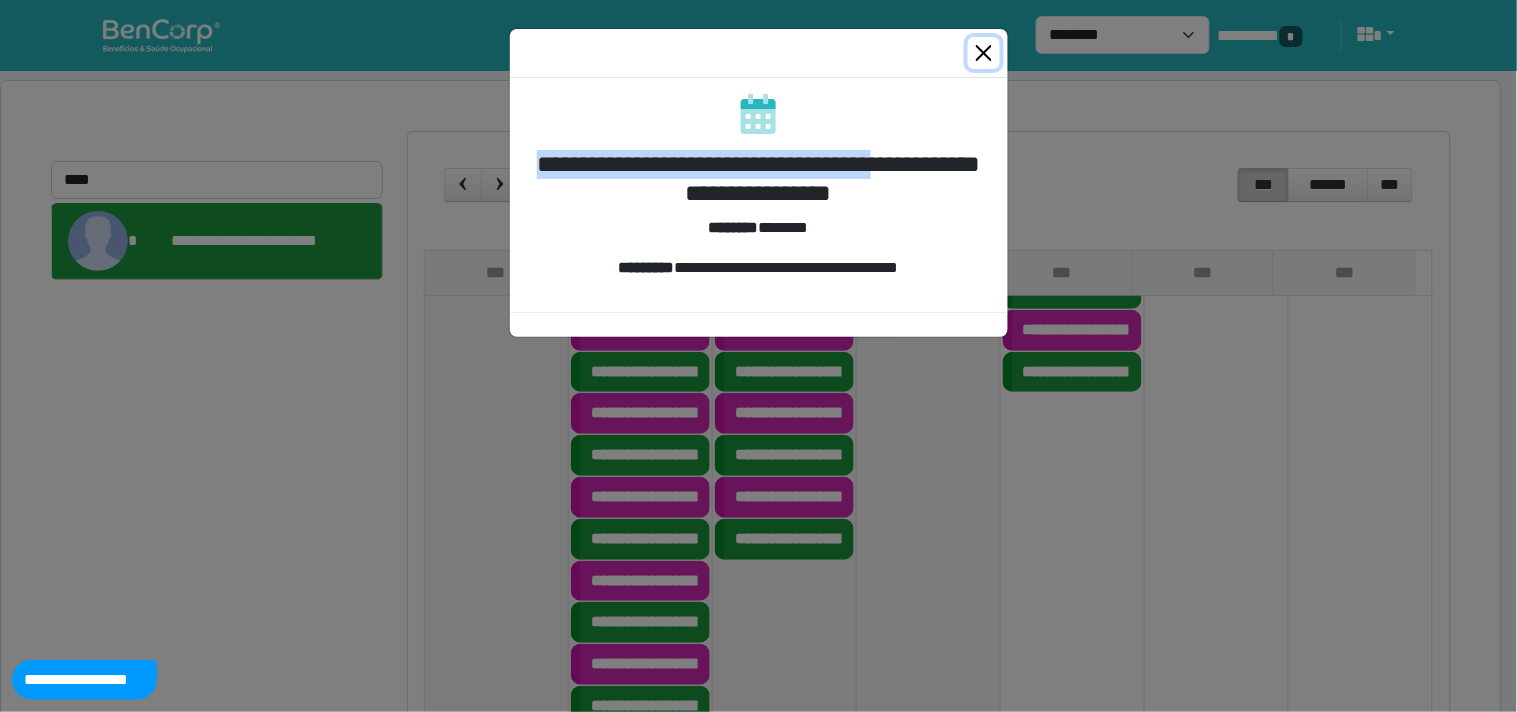 click at bounding box center (984, 53) 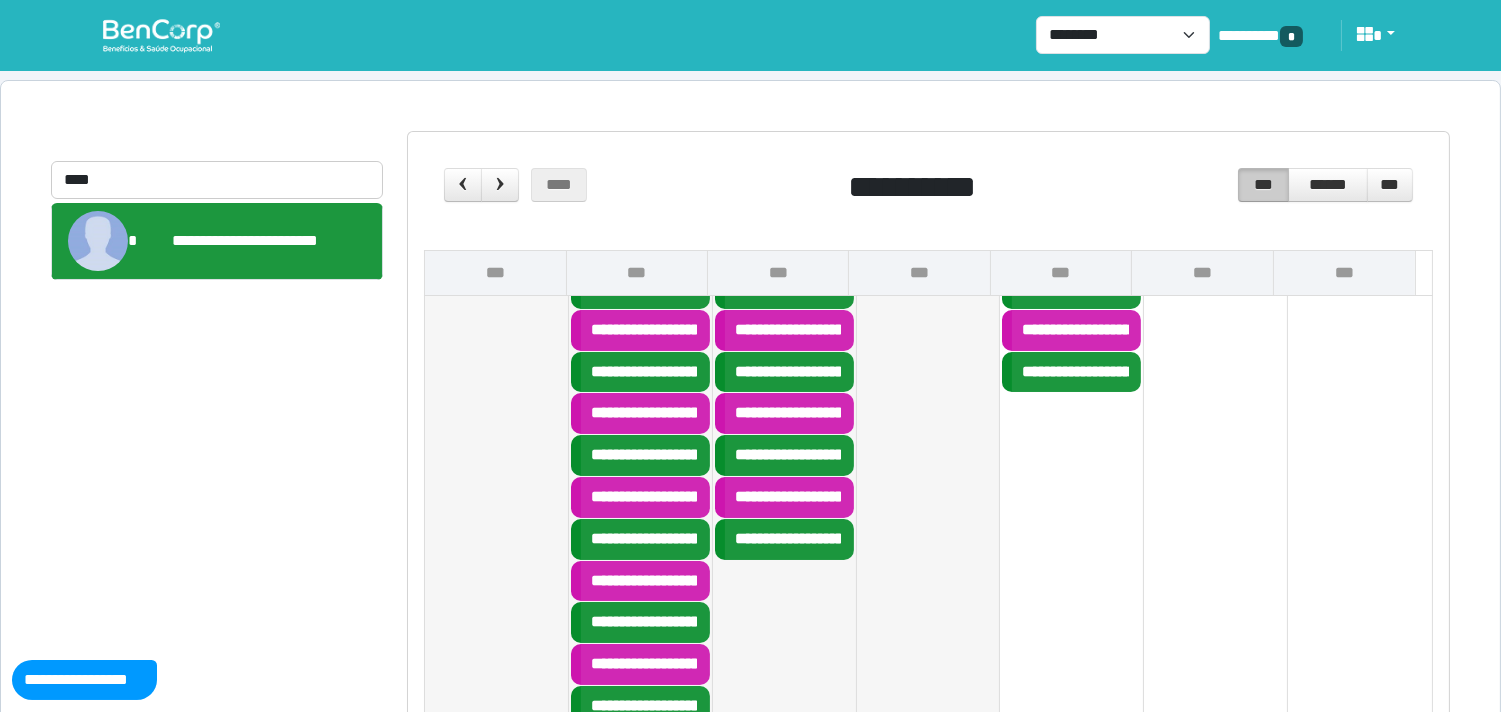 scroll, scrollTop: 2111, scrollLeft: 0, axis: vertical 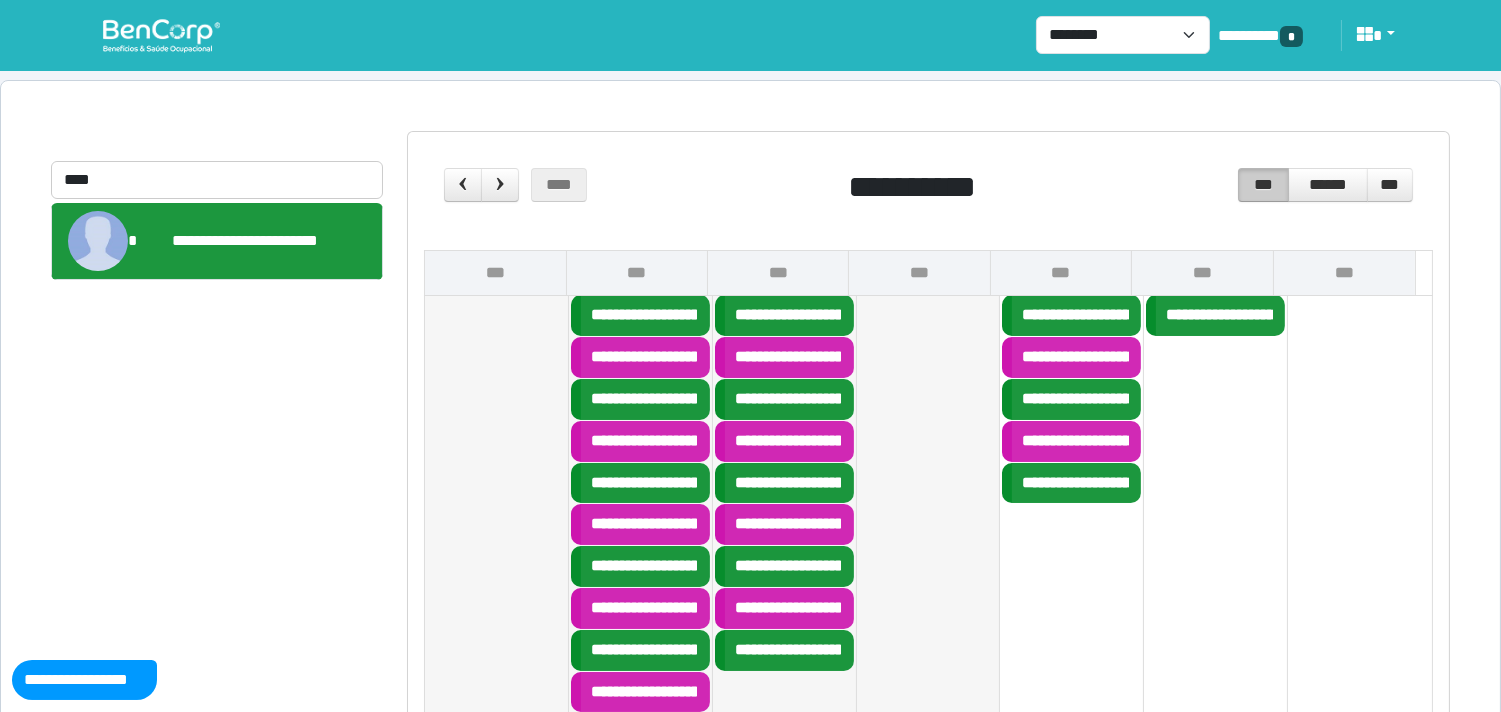 click on "**********" at bounding box center (928, 398) 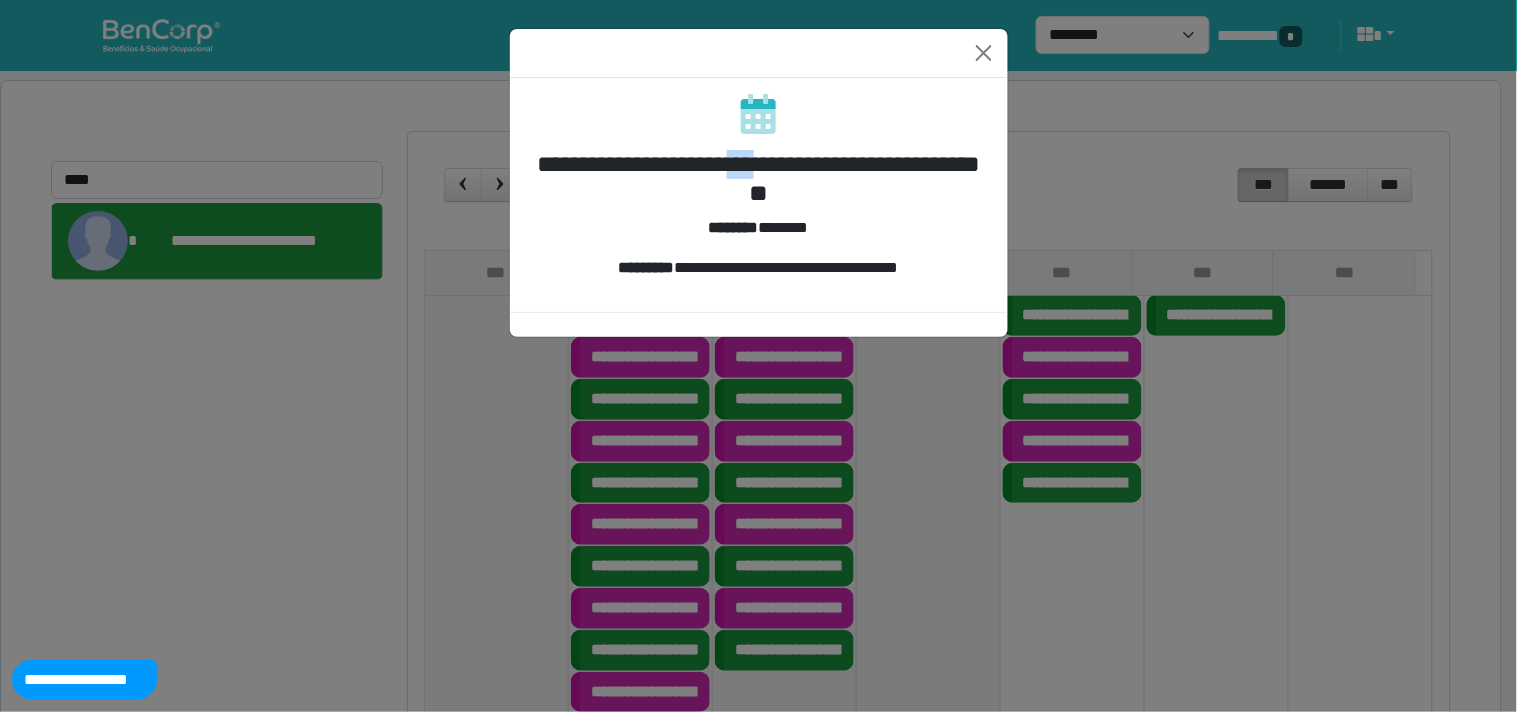 drag, startPoint x: 876, startPoint y: 164, endPoint x: 826, endPoint y: 171, distance: 50.48762 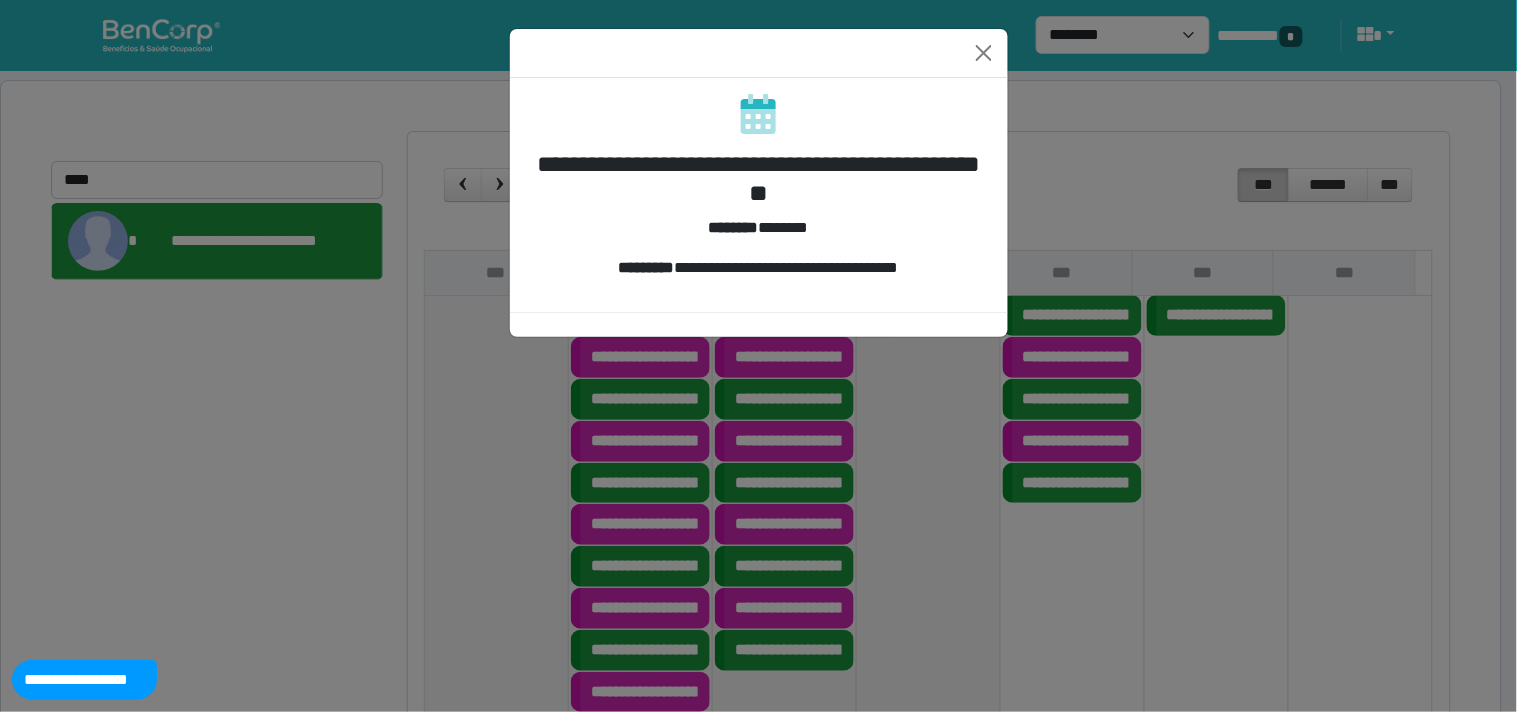 drag, startPoint x: 834, startPoint y: 226, endPoint x: 842, endPoint y: 187, distance: 39.812057 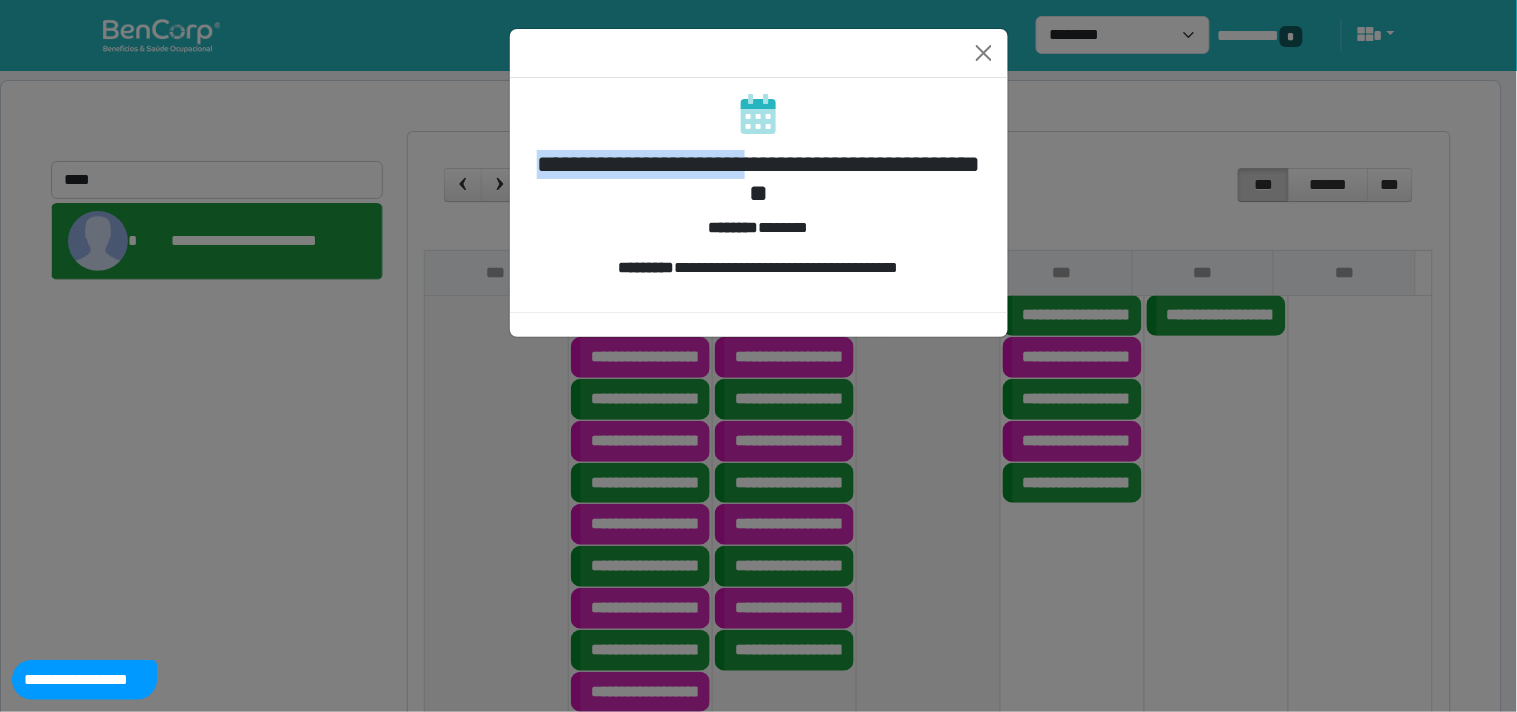 drag, startPoint x: 863, startPoint y: 163, endPoint x: 542, endPoint y: 171, distance: 321.09967 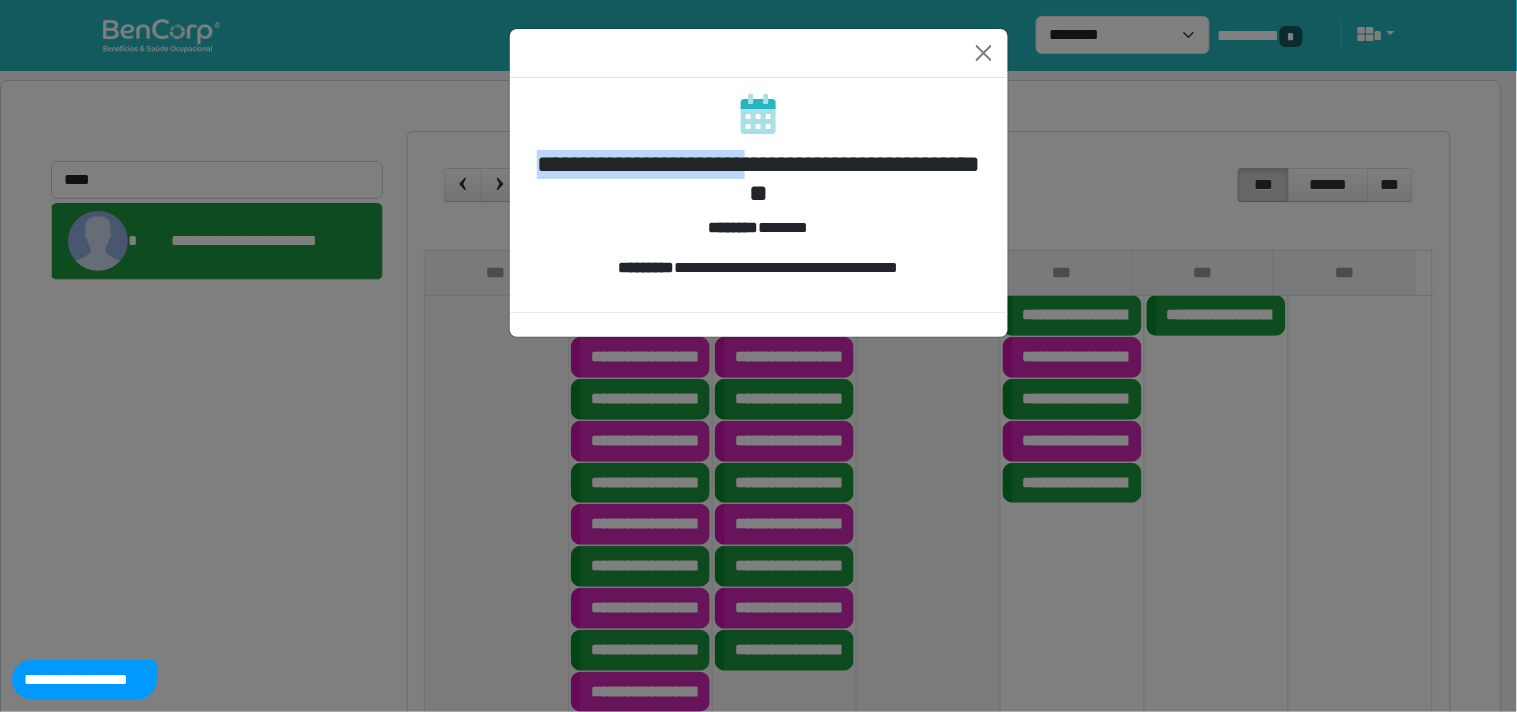 copy on "**********" 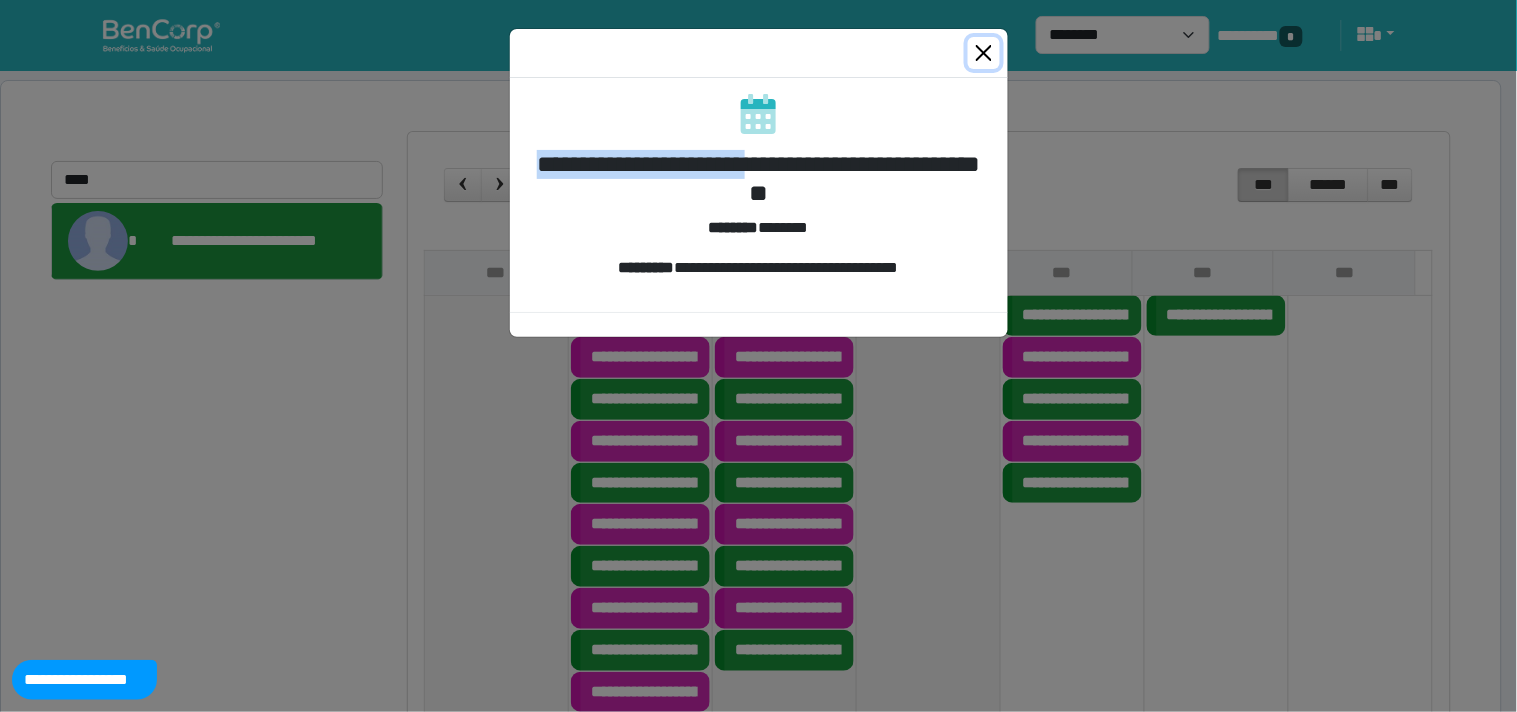 click at bounding box center [984, 53] 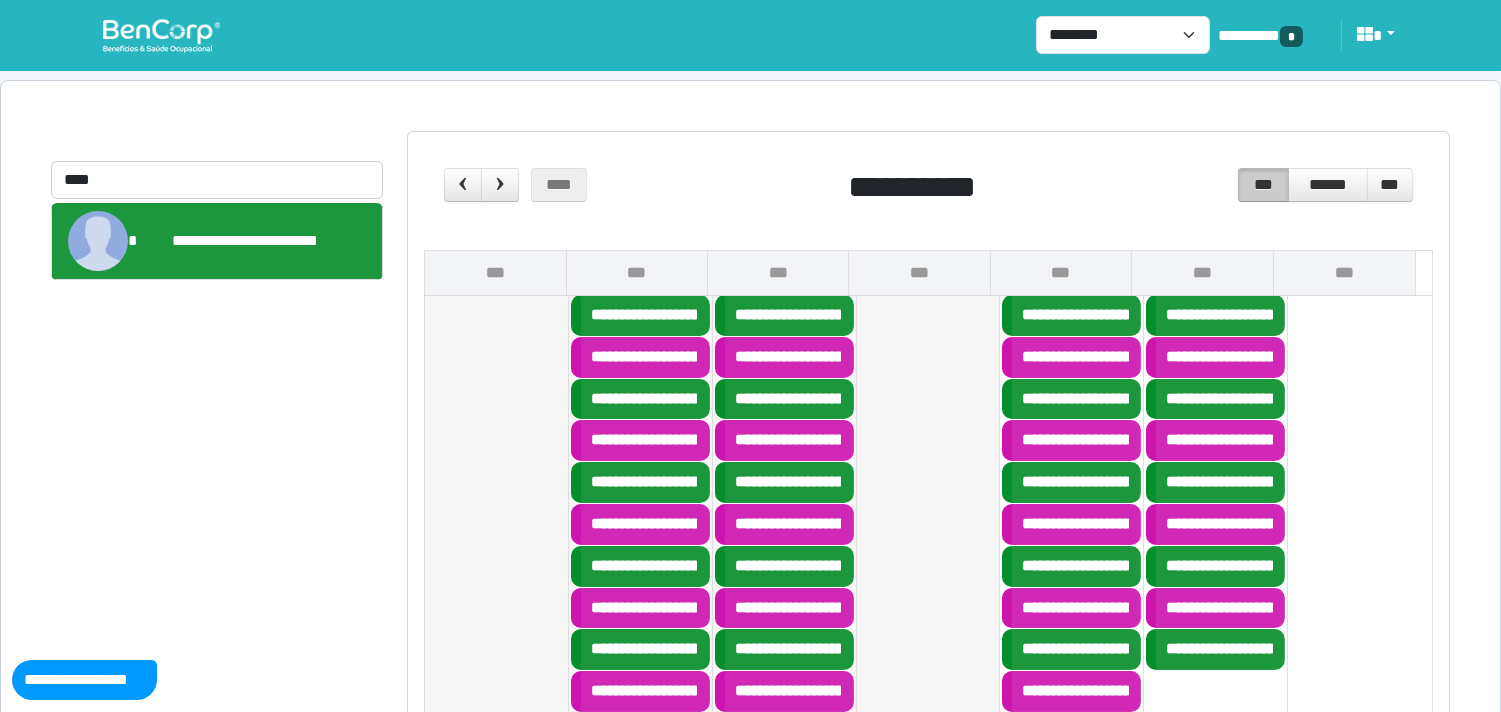 scroll, scrollTop: 1666, scrollLeft: 0, axis: vertical 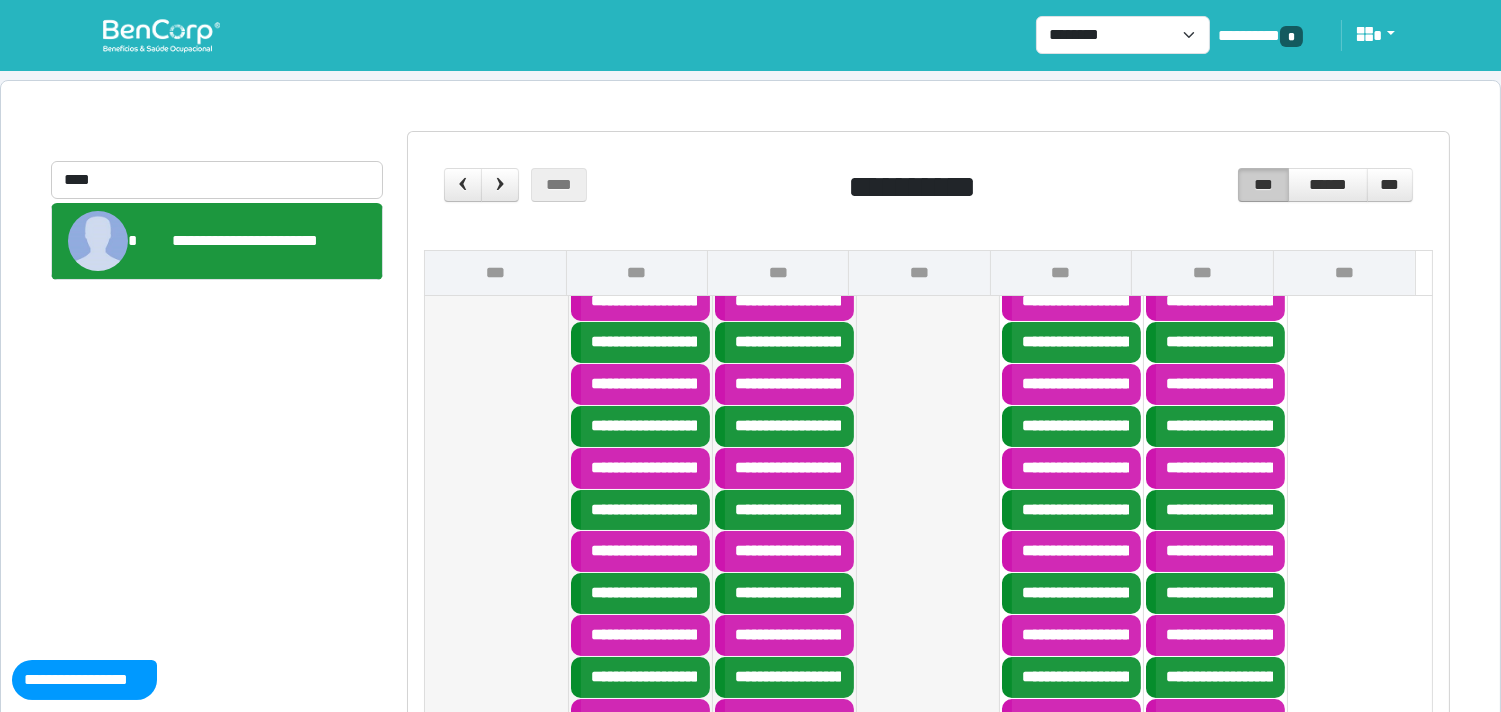 click on "**********" at bounding box center (919, 425) 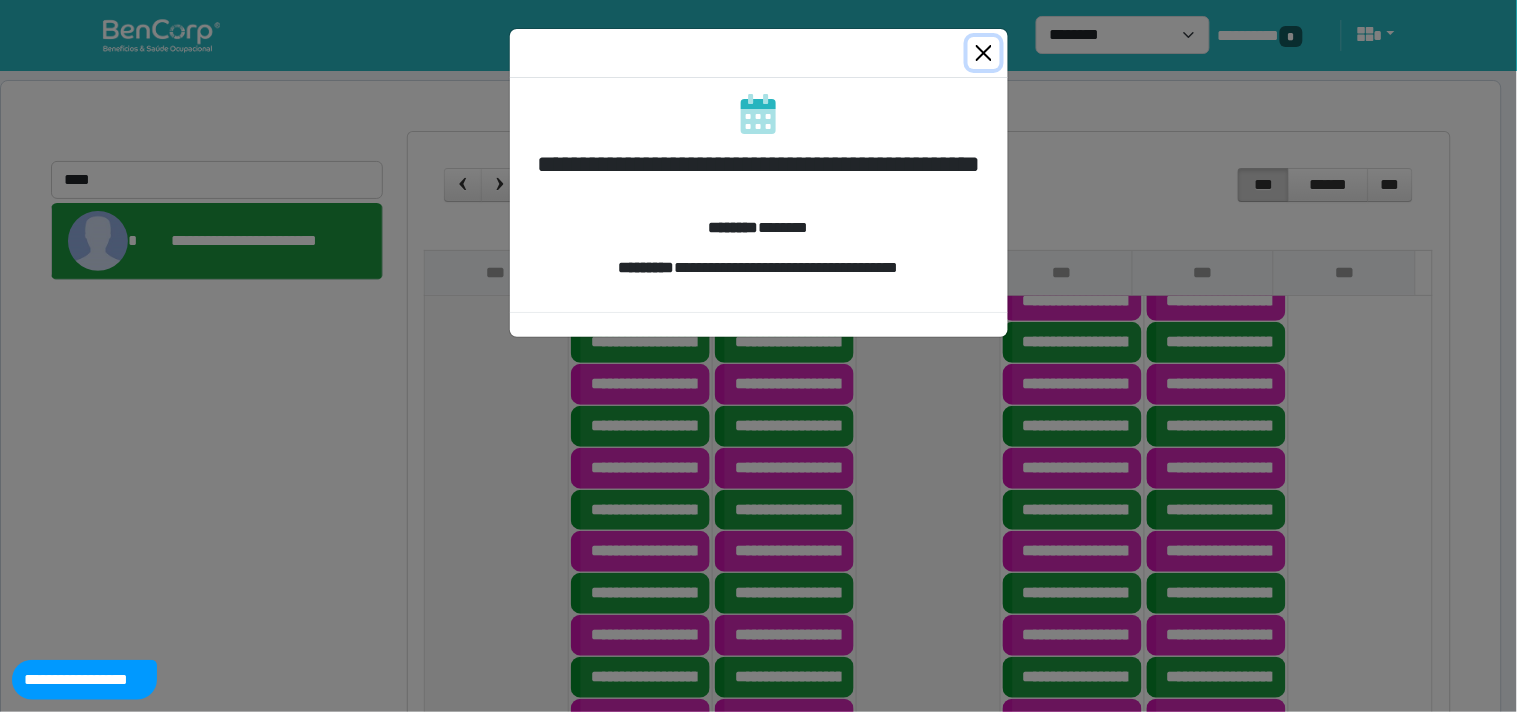 click at bounding box center [984, 53] 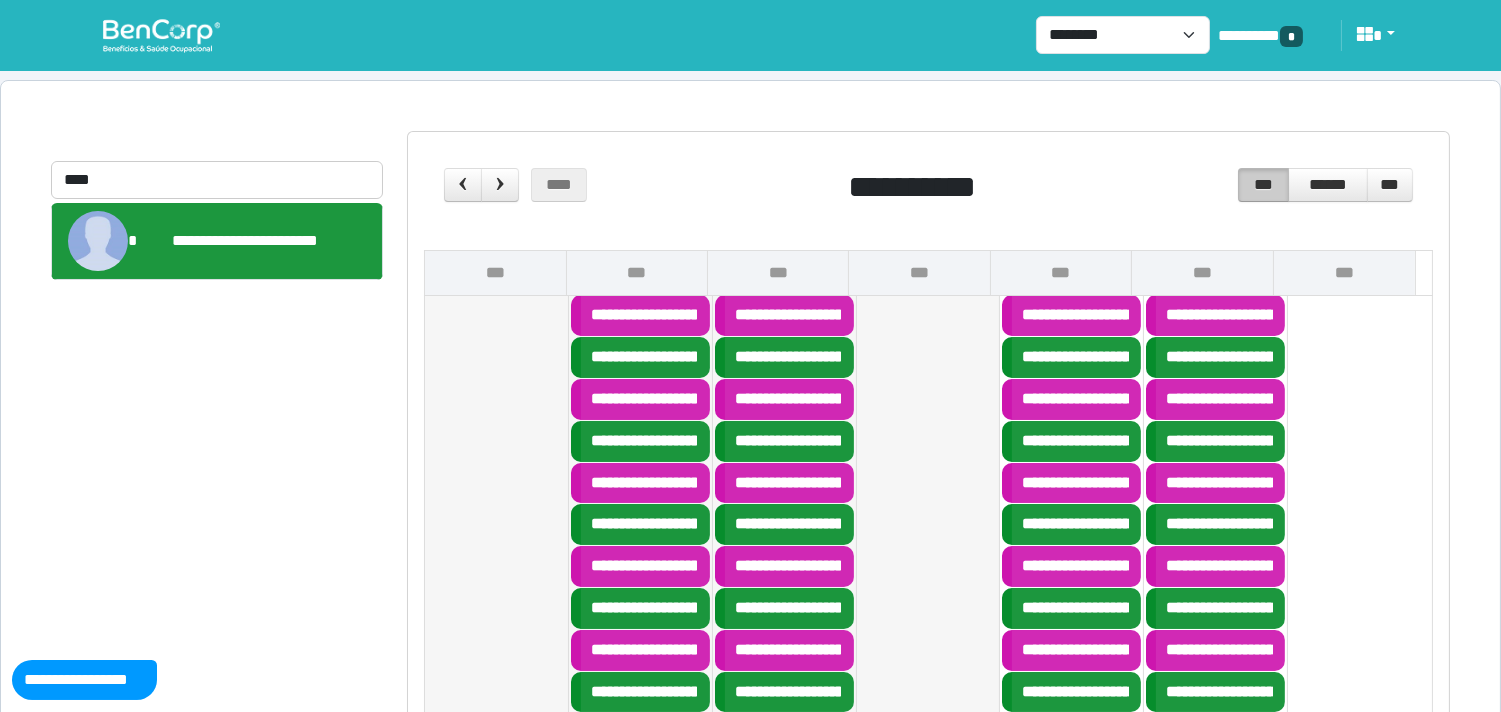 scroll, scrollTop: 1444, scrollLeft: 0, axis: vertical 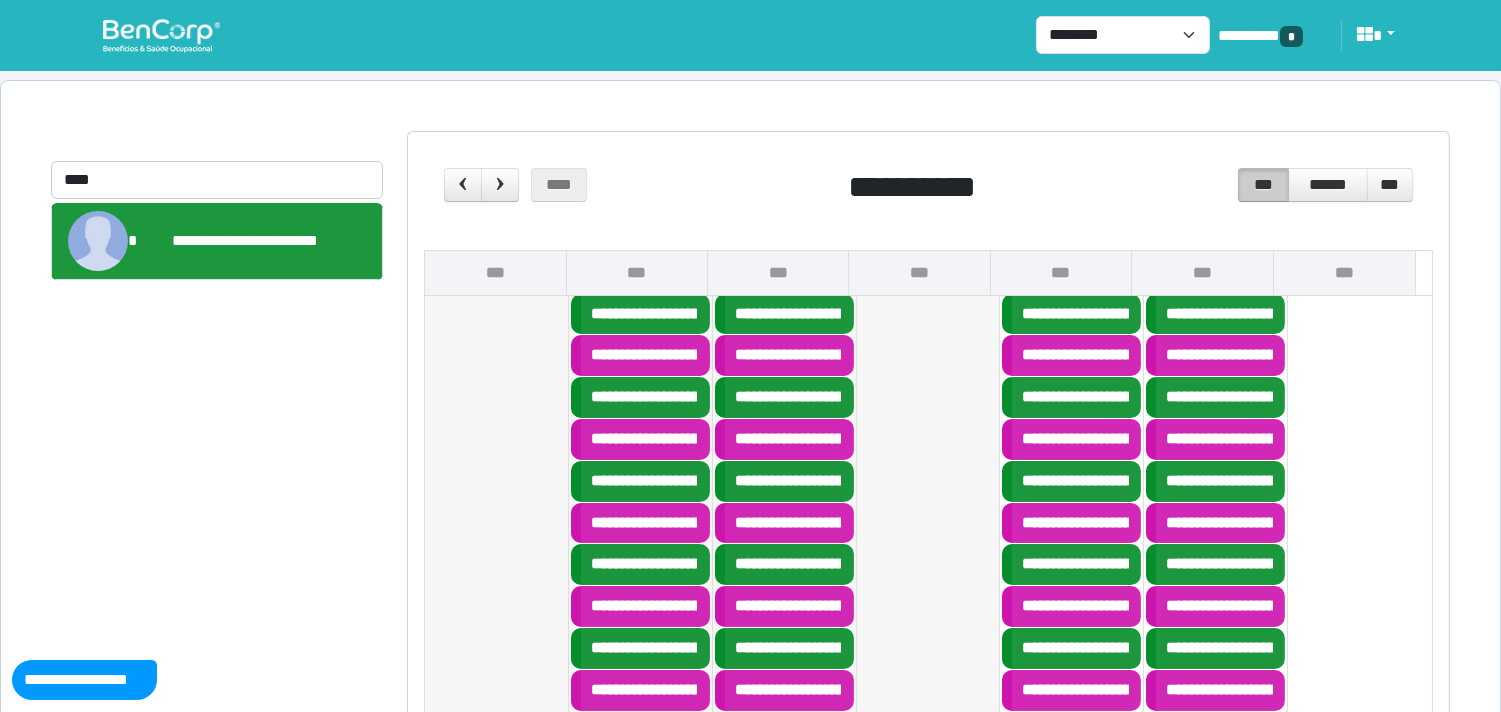 click on "**********" at bounding box center [952, 396] 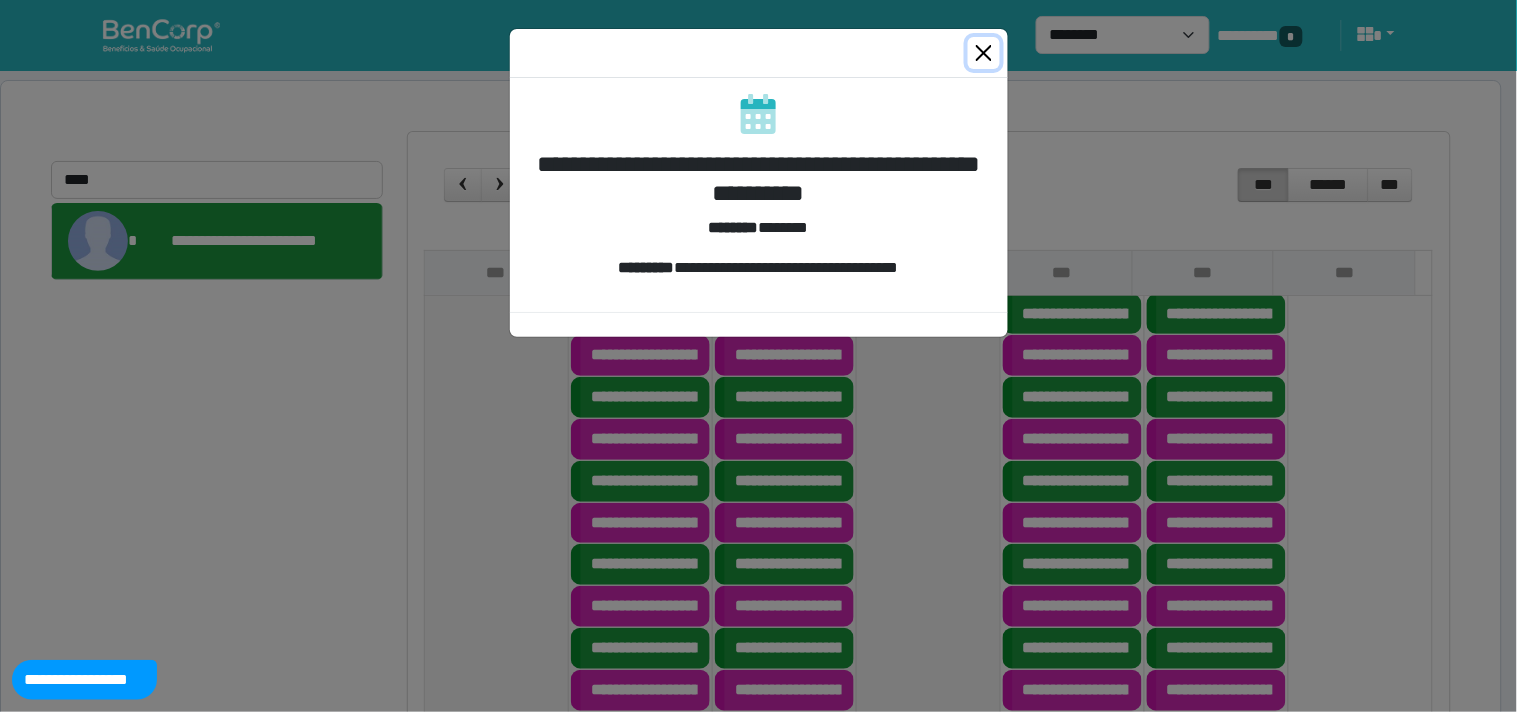 click at bounding box center (984, 53) 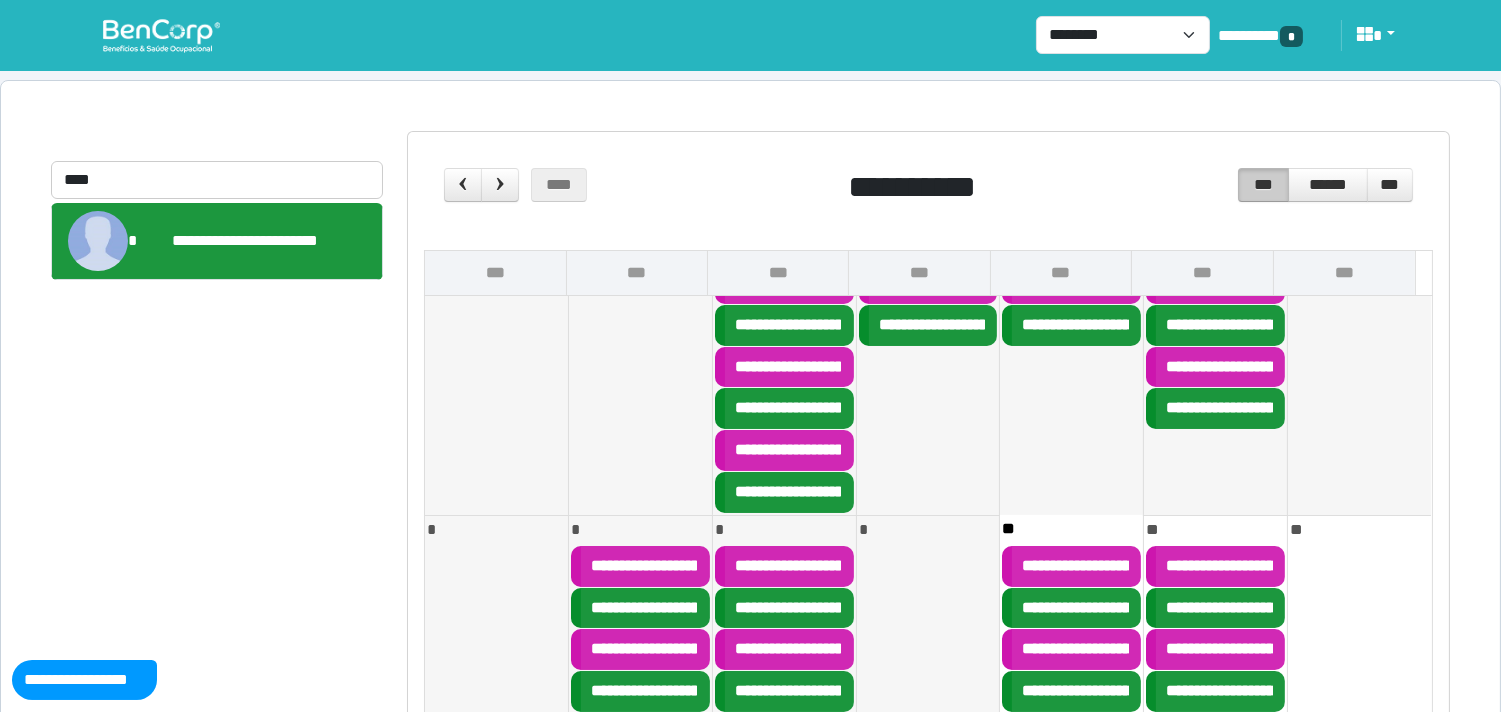 scroll, scrollTop: 1111, scrollLeft: 0, axis: vertical 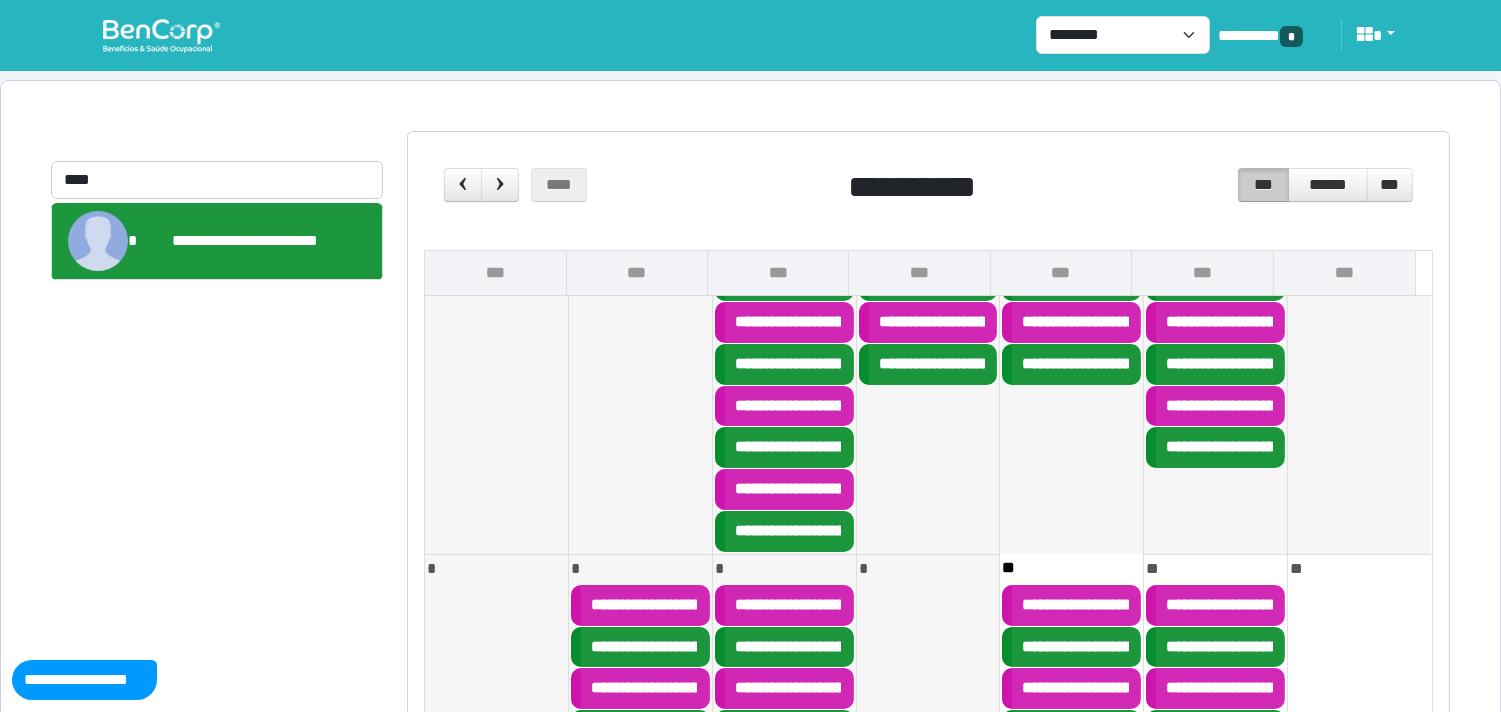 click on "*****" at bounding box center [750, 488] 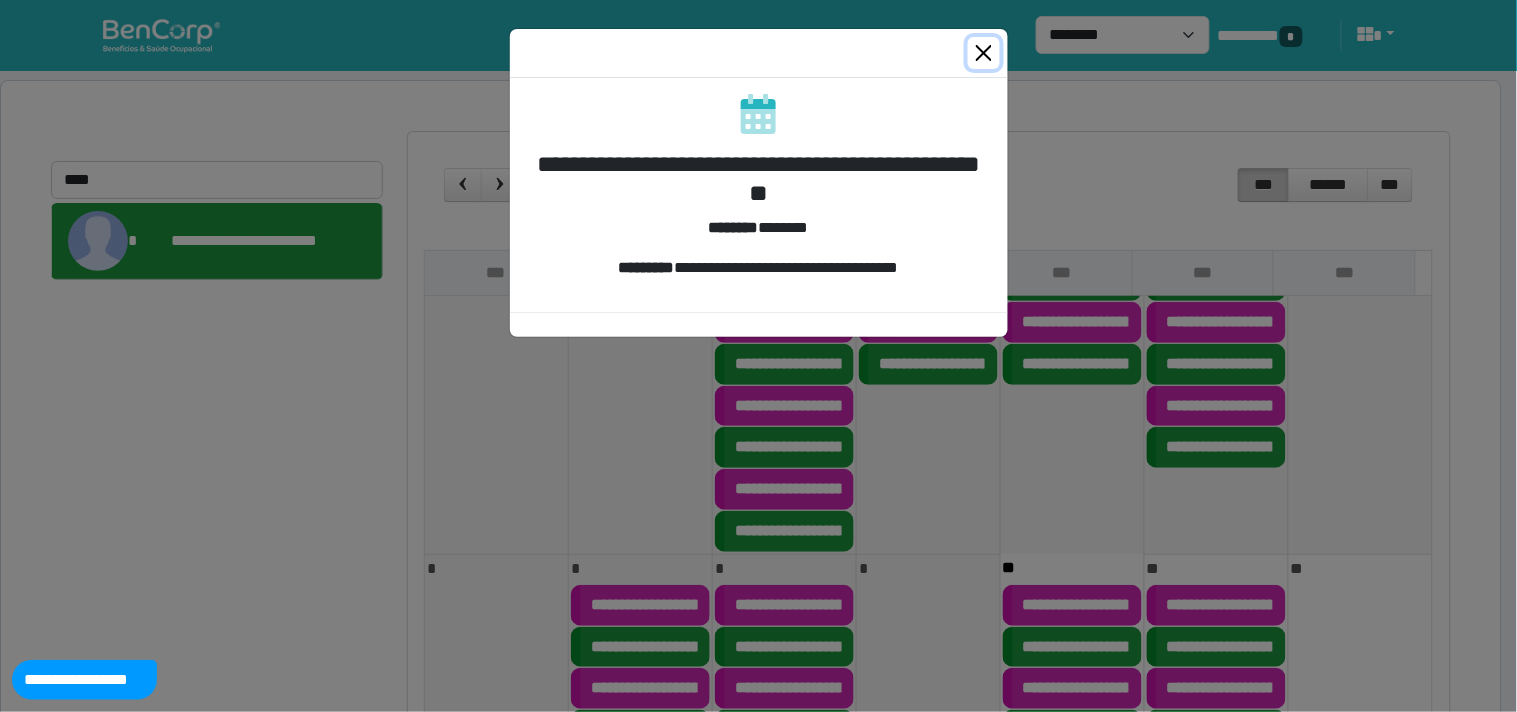 click at bounding box center (984, 53) 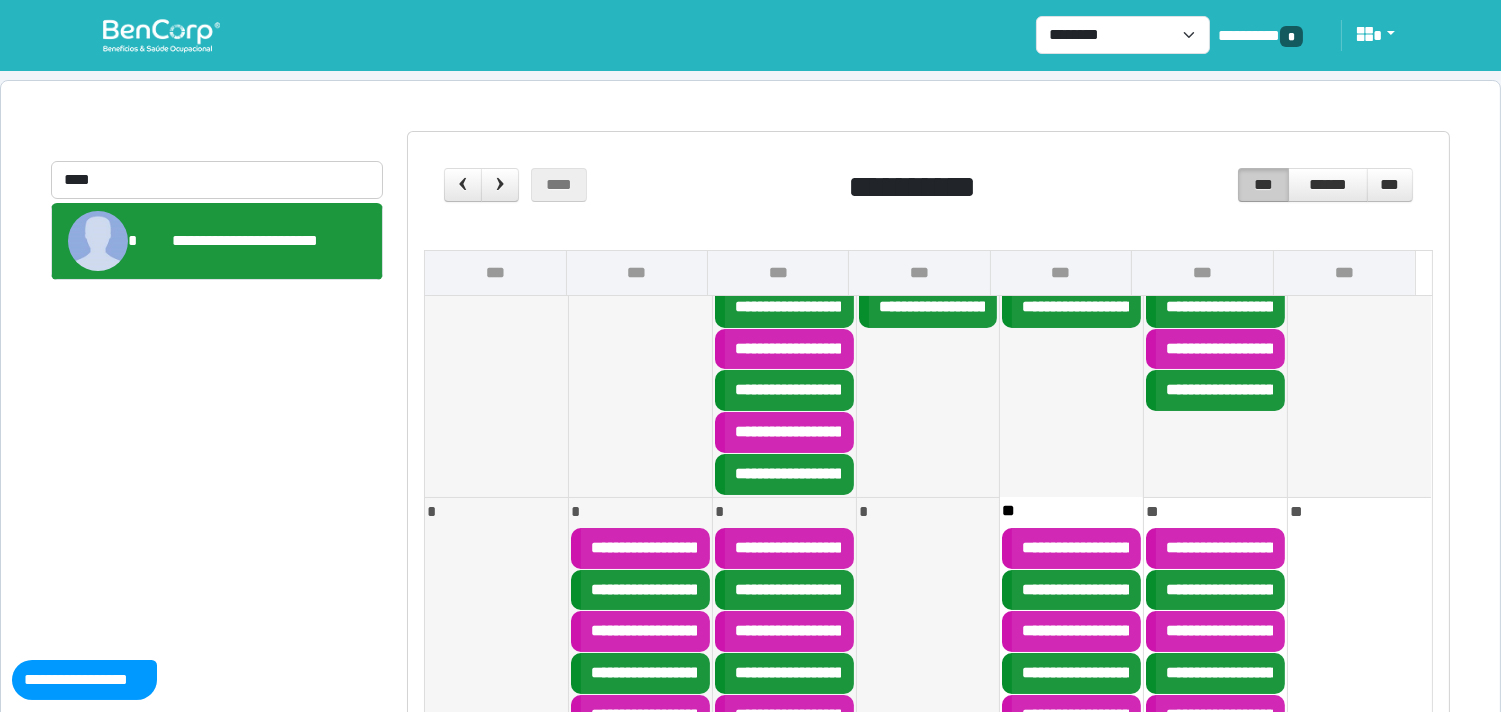scroll, scrollTop: 1222, scrollLeft: 0, axis: vertical 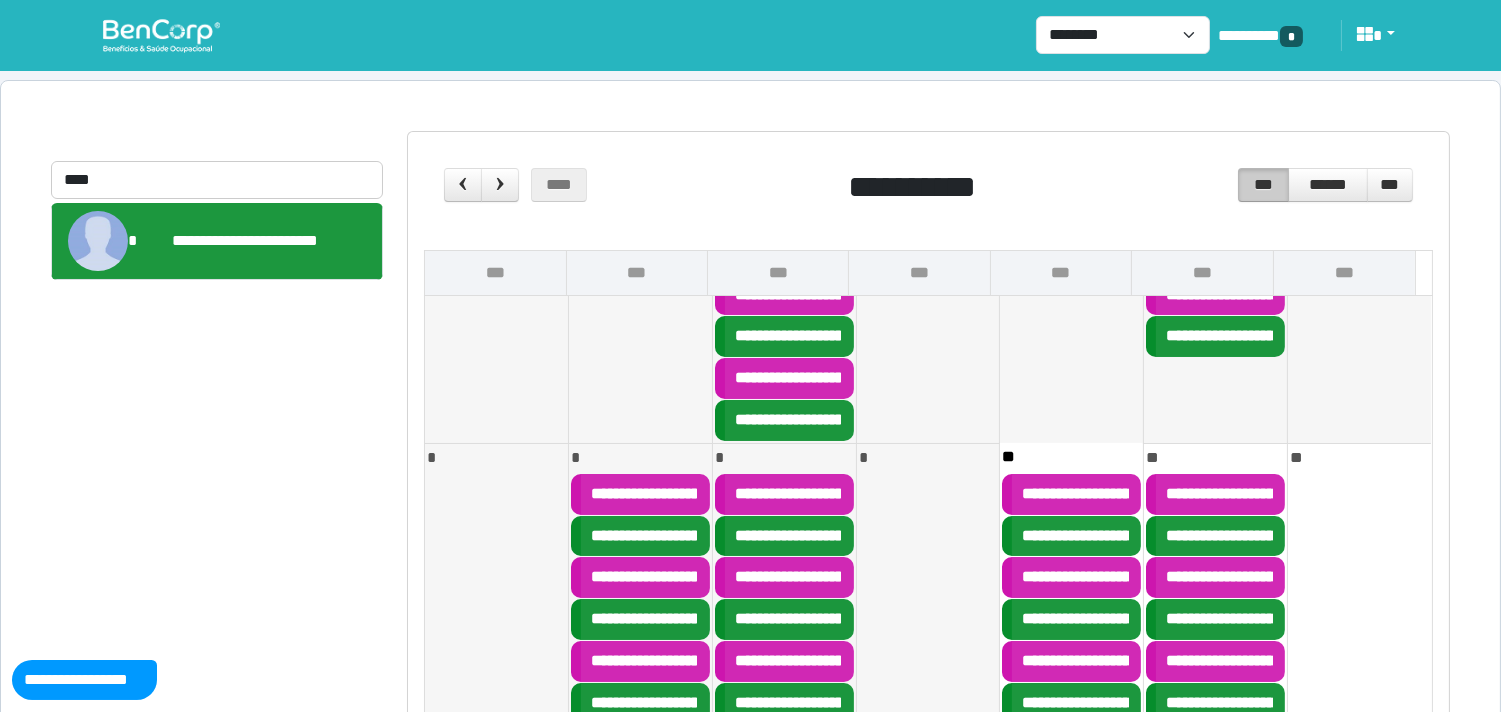 click on "**********" at bounding box center [934, 493] 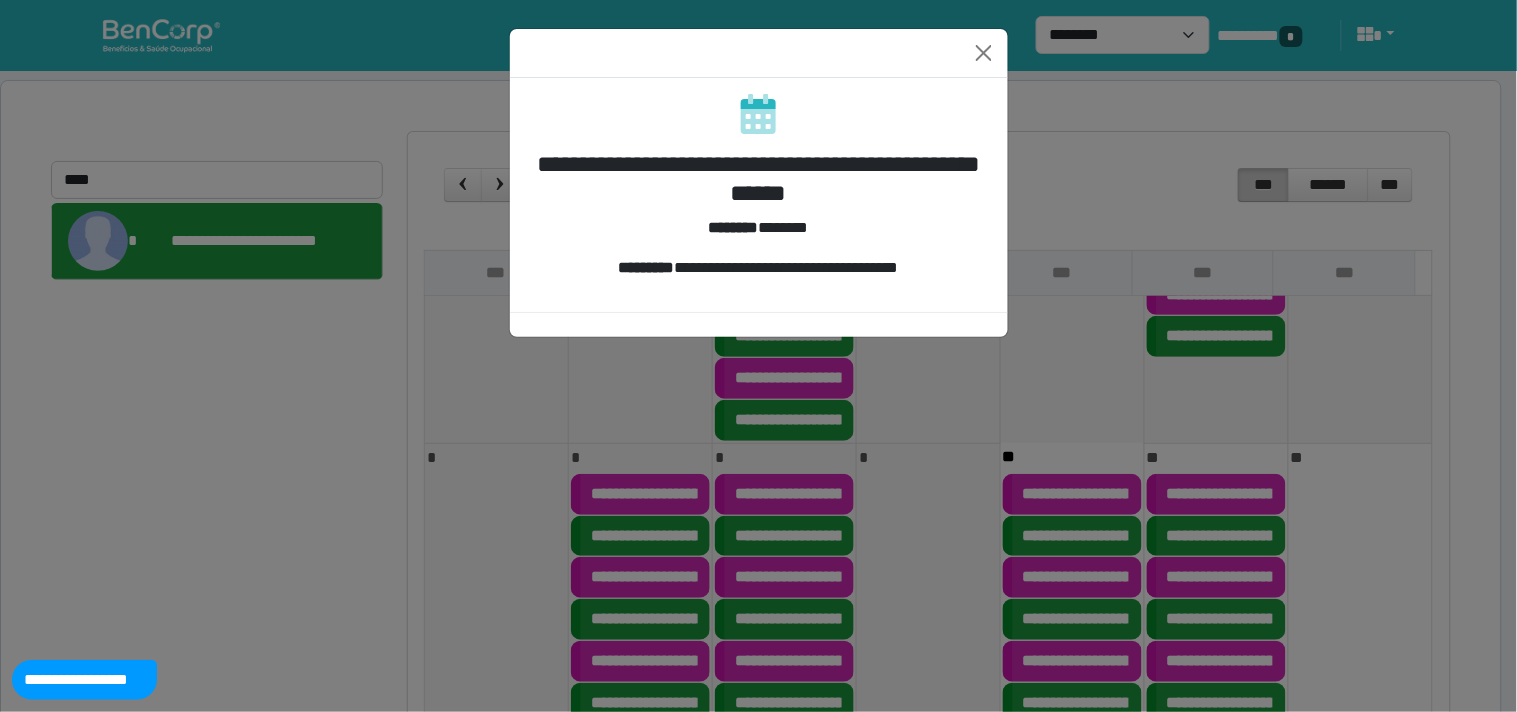 click on "**********" at bounding box center (759, 356) 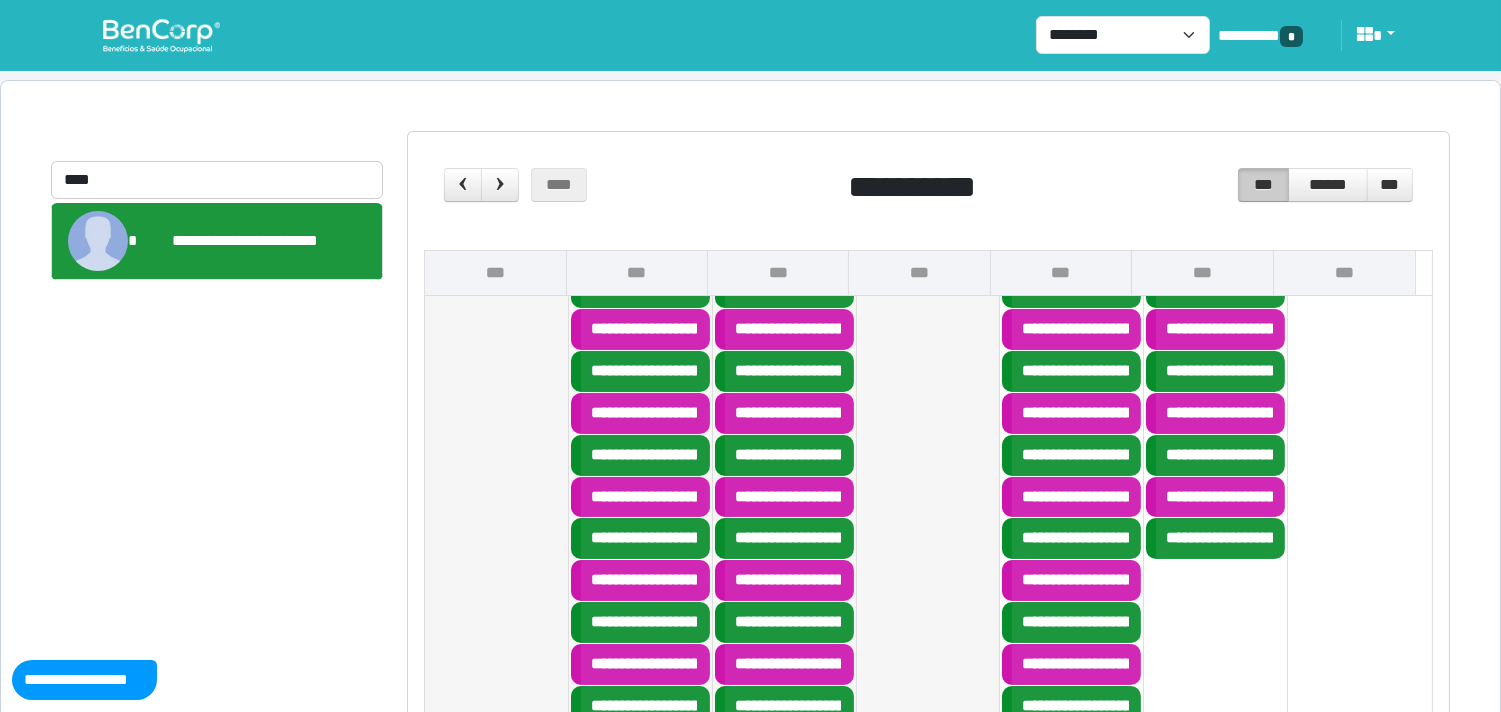 scroll, scrollTop: 2000, scrollLeft: 0, axis: vertical 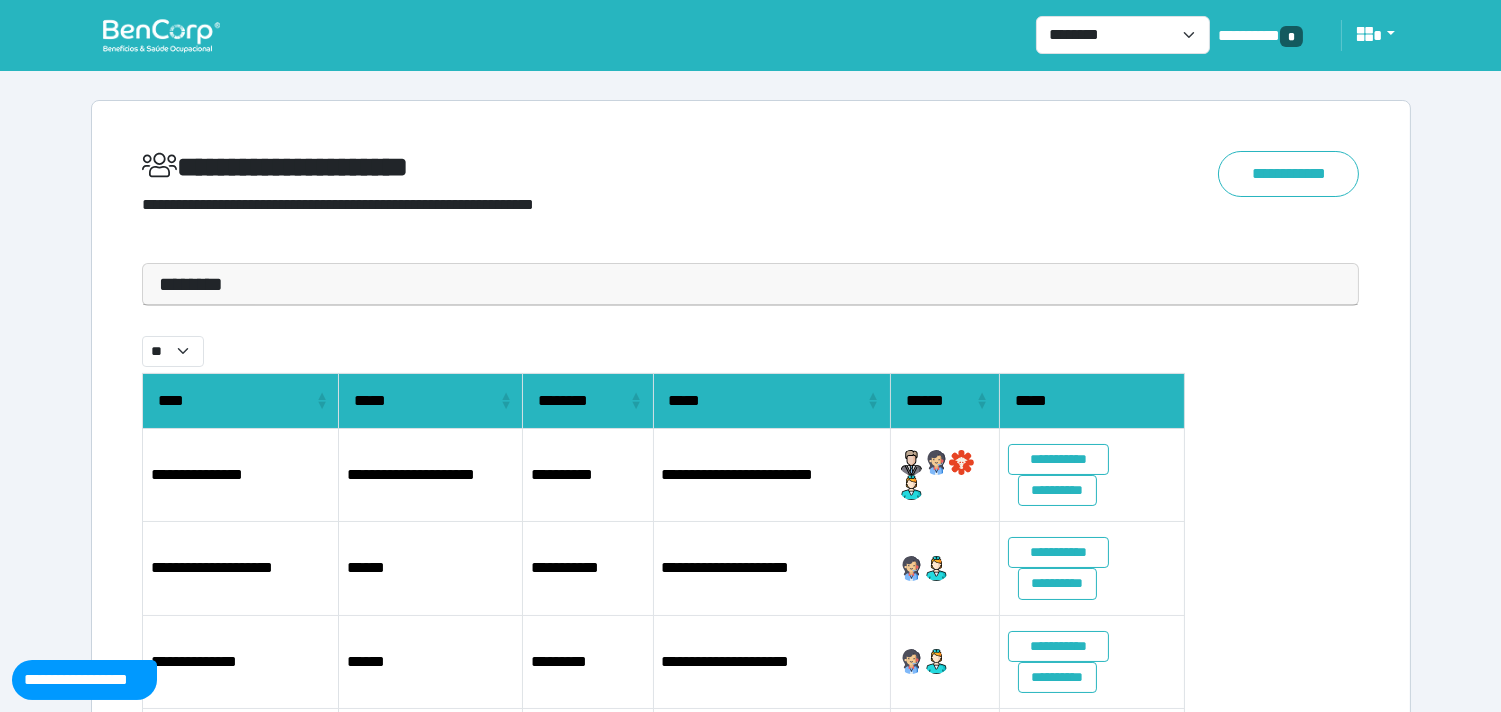 click on "********" at bounding box center (751, 284) 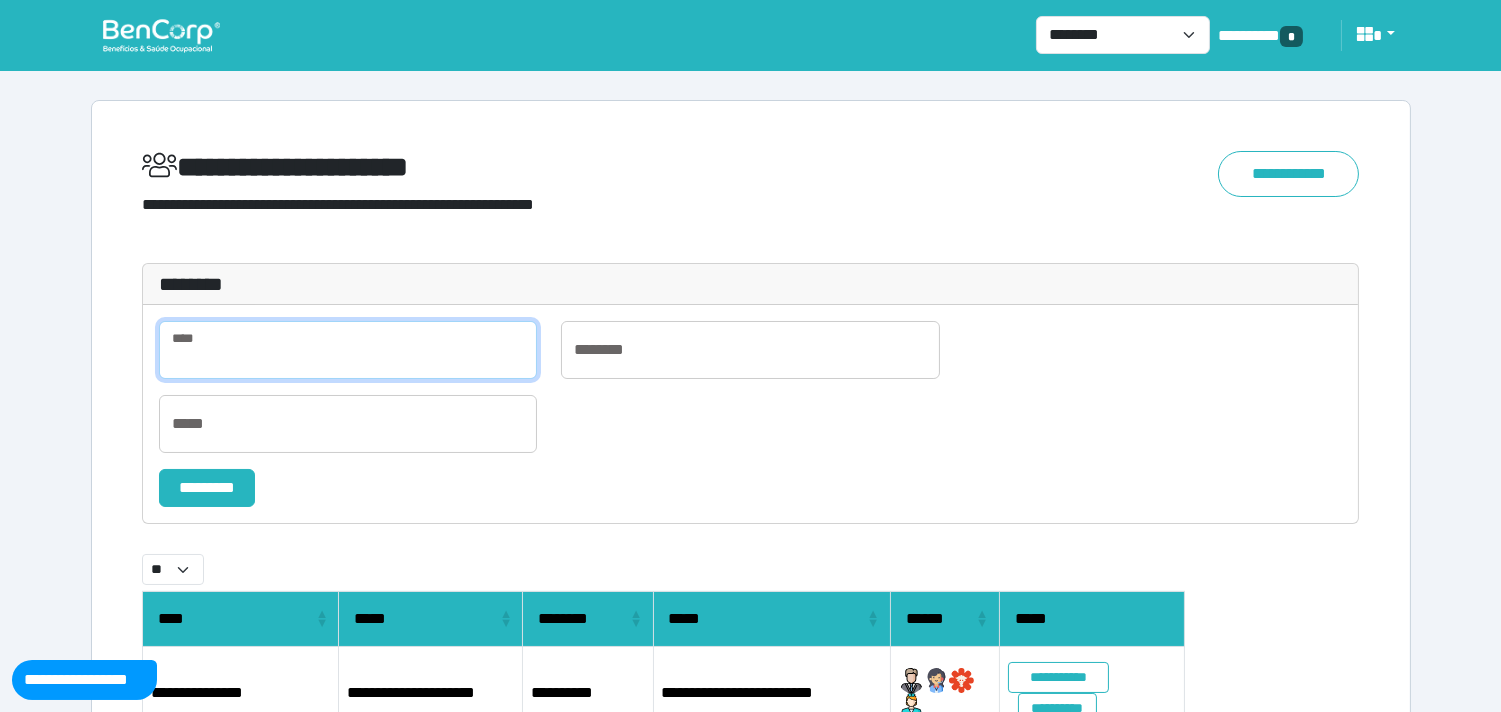 click at bounding box center [348, 350] 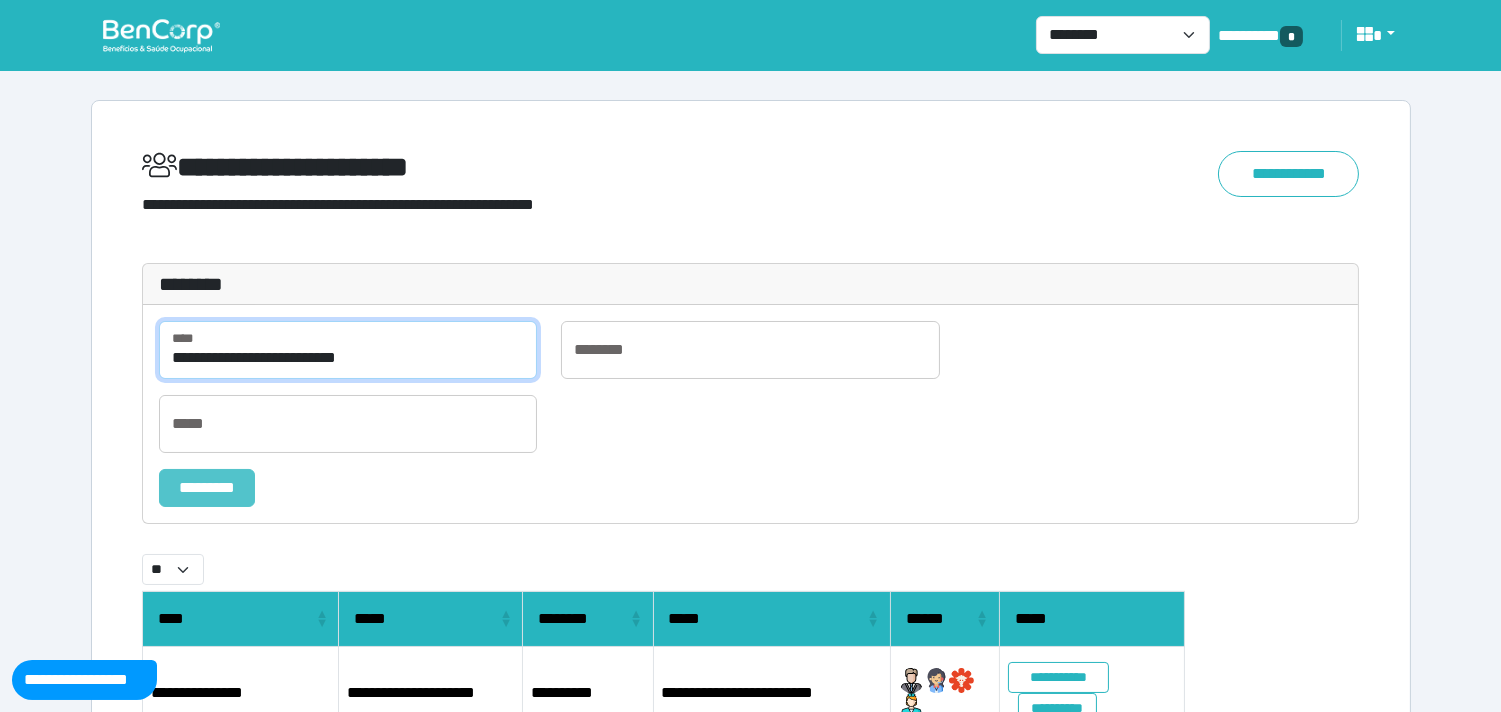 type on "**********" 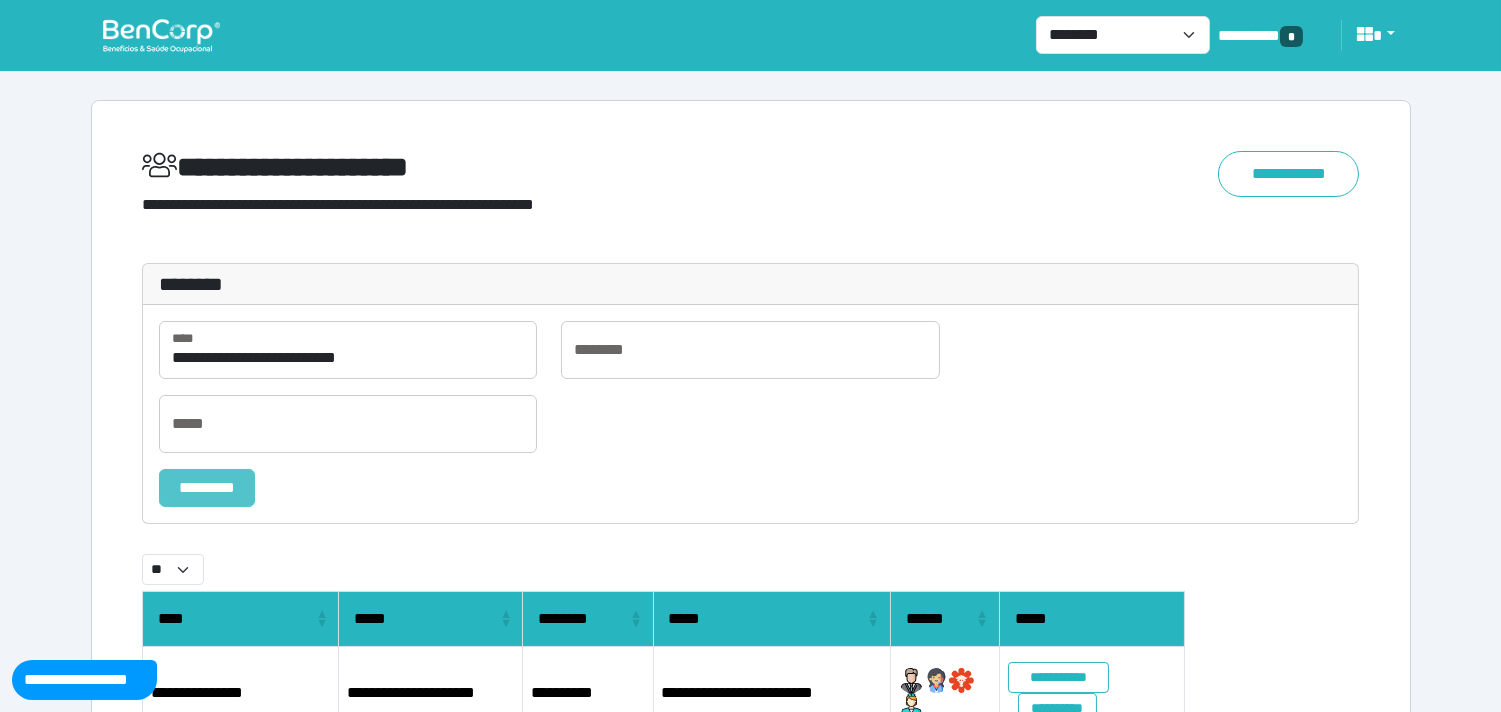 click on "*********" at bounding box center (207, 488) 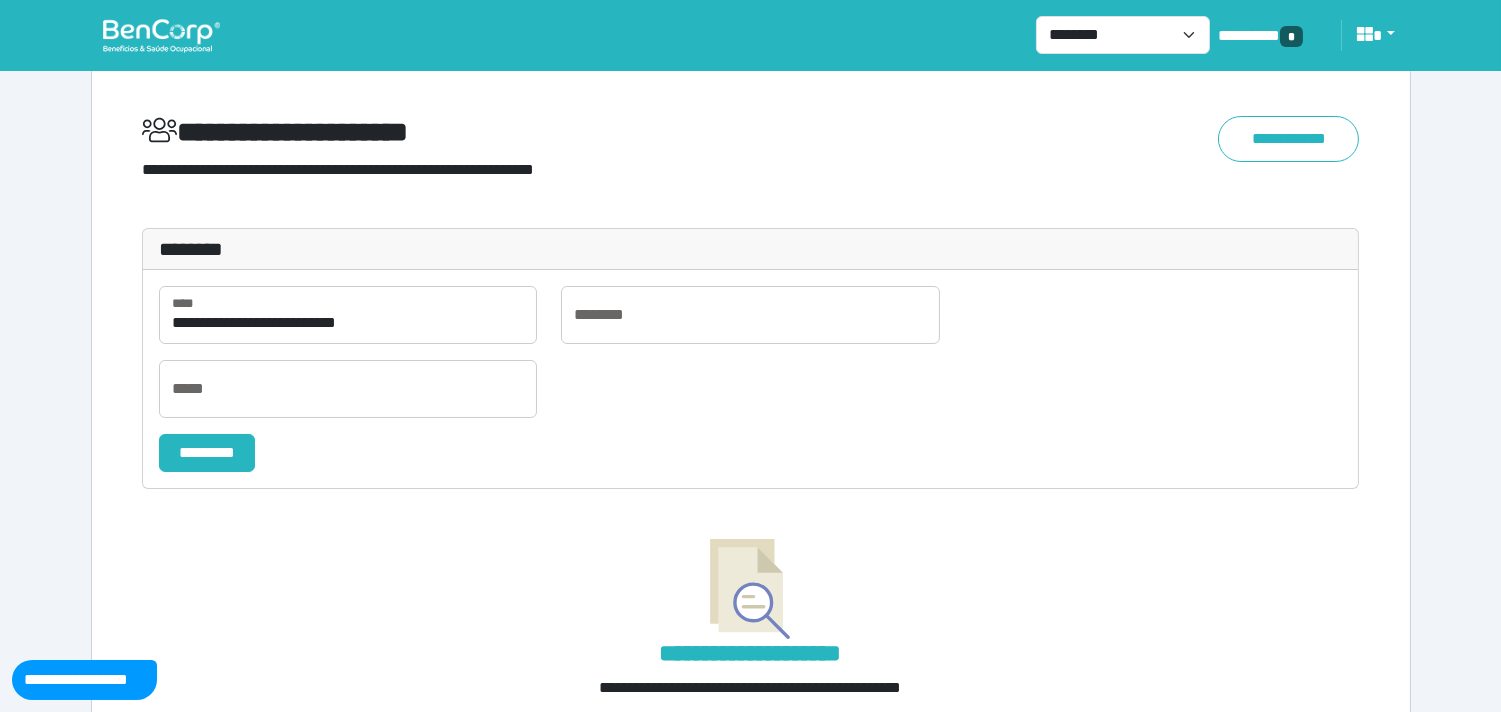 scroll, scrollTop: 0, scrollLeft: 0, axis: both 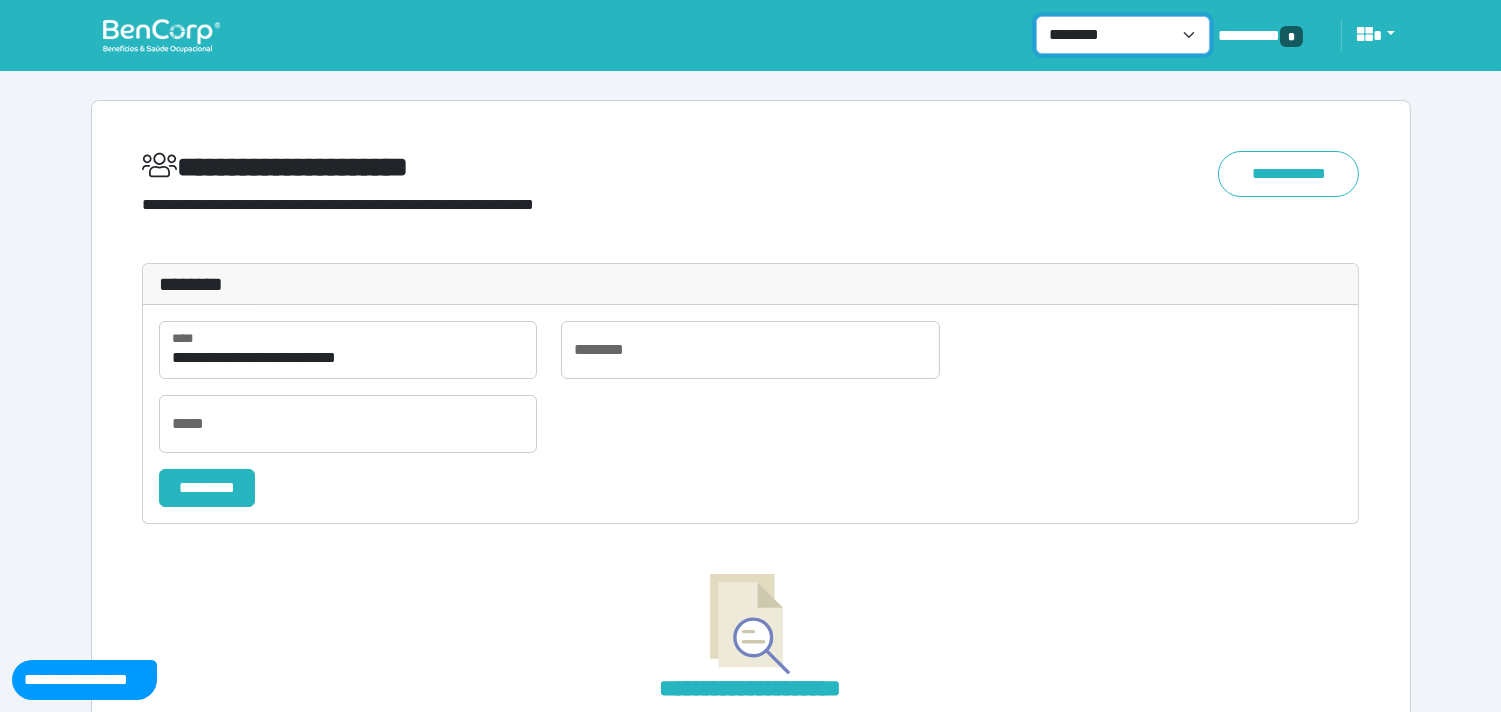 click on "**********" at bounding box center (1123, 35) 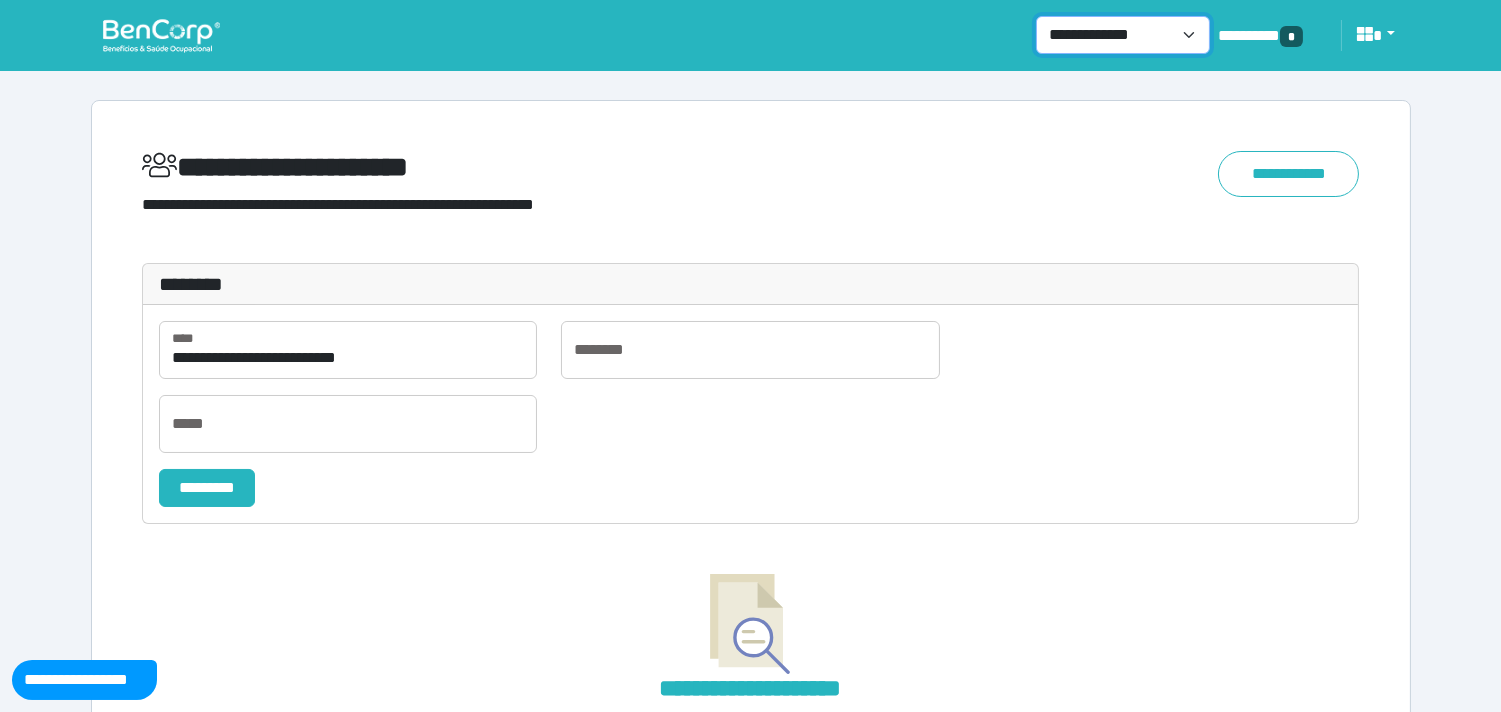 click on "**********" at bounding box center [1123, 35] 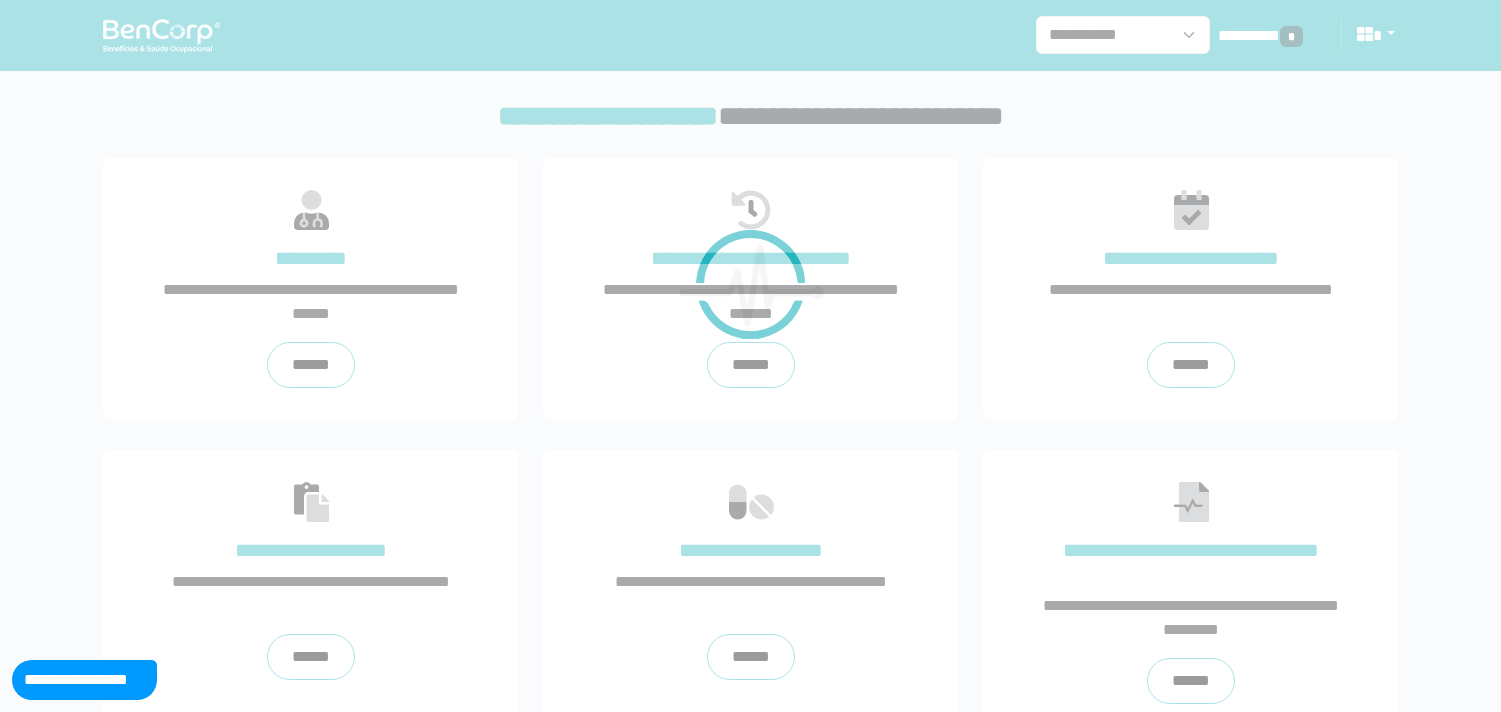 scroll, scrollTop: 0, scrollLeft: 0, axis: both 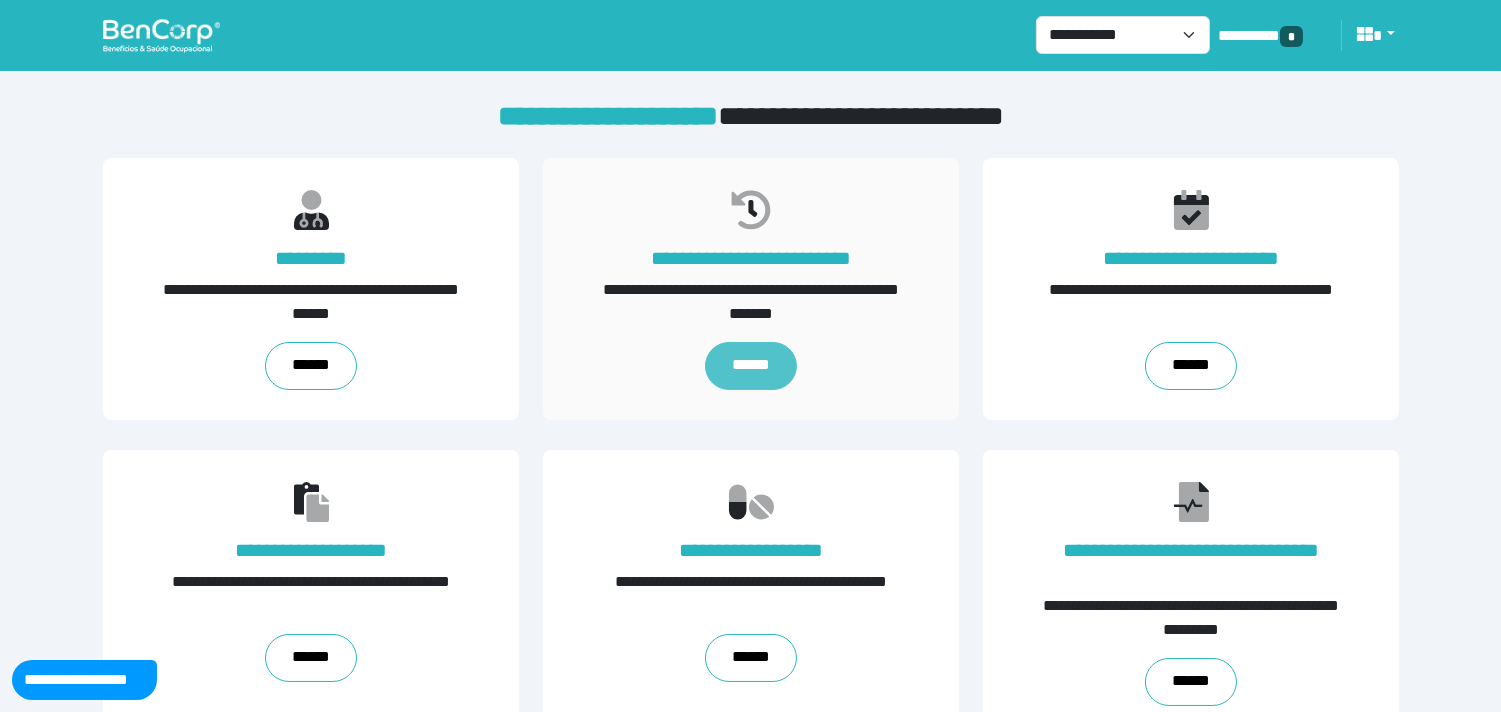 click on "******" at bounding box center [750, 366] 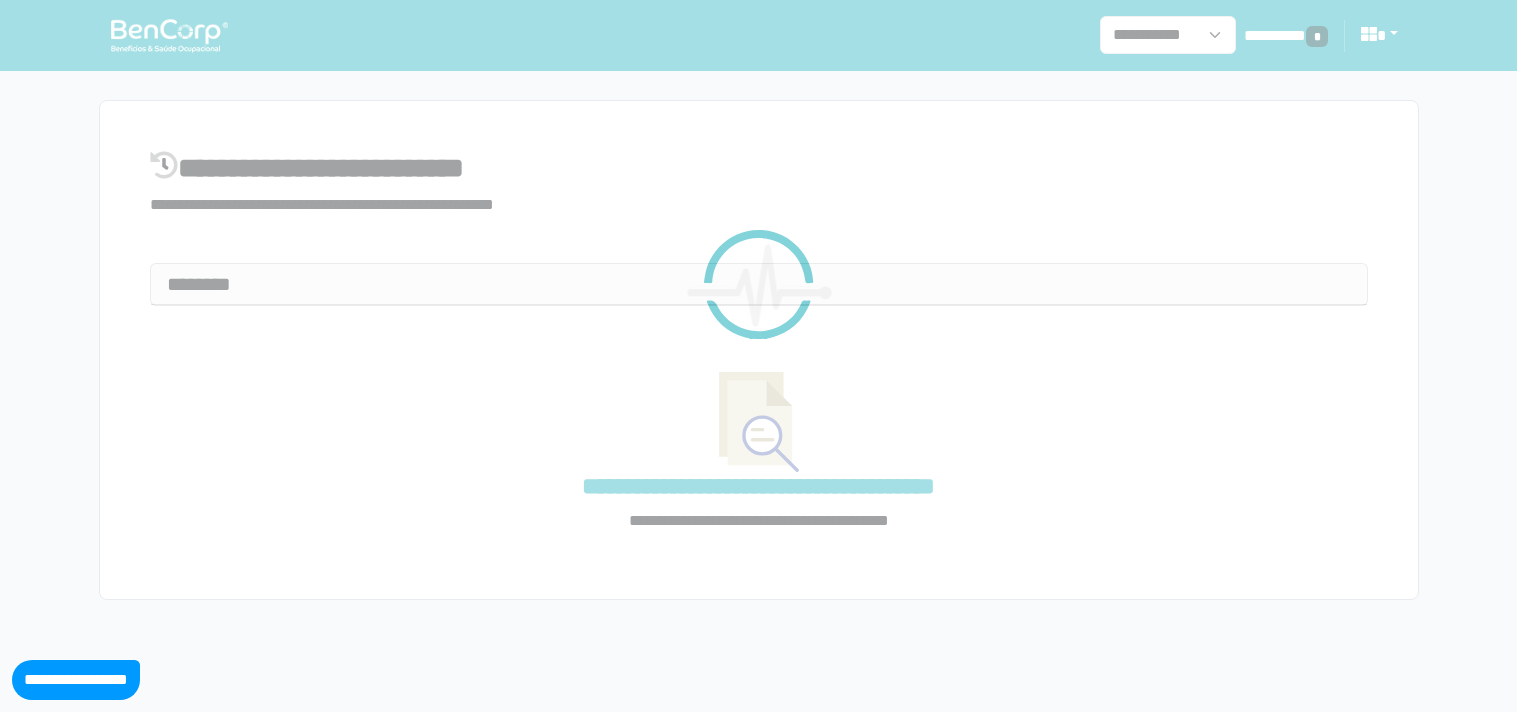 select on "**" 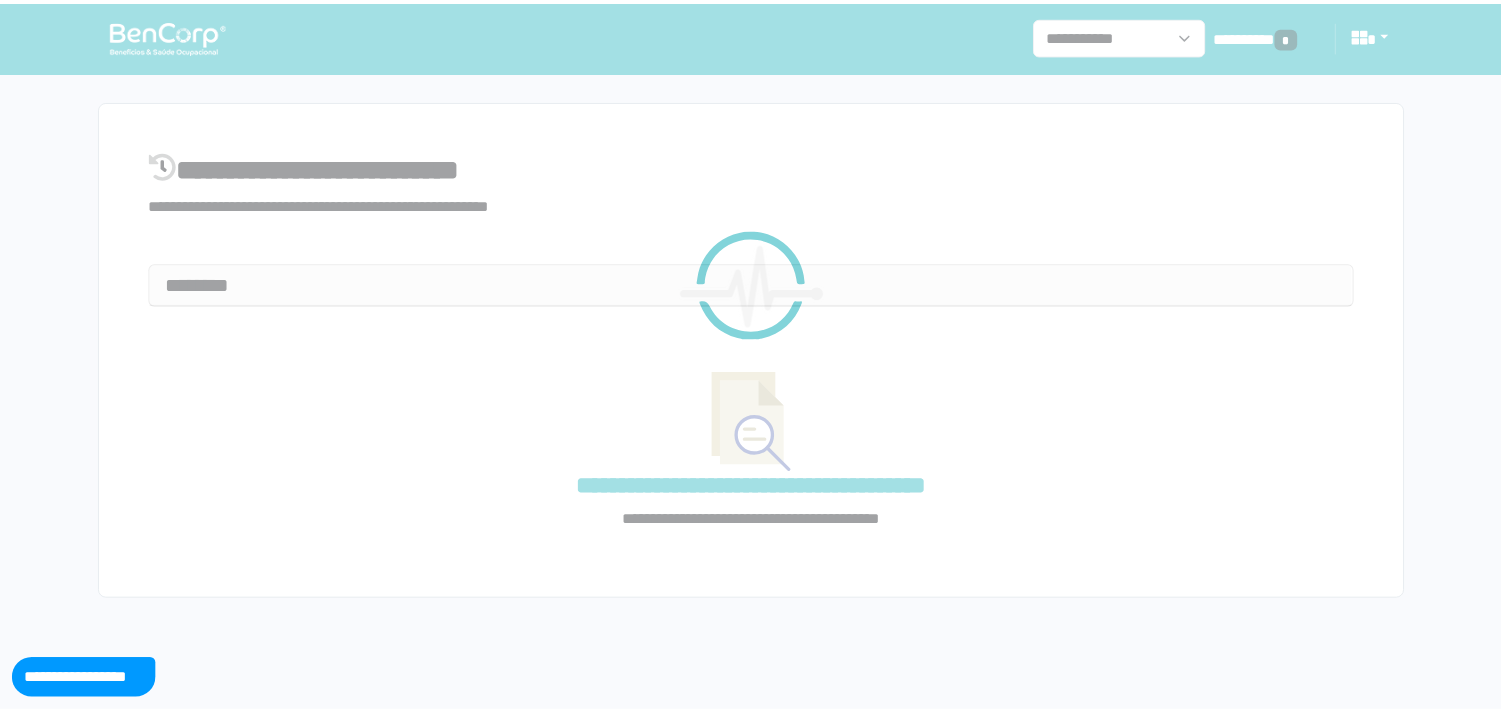 scroll, scrollTop: 0, scrollLeft: 0, axis: both 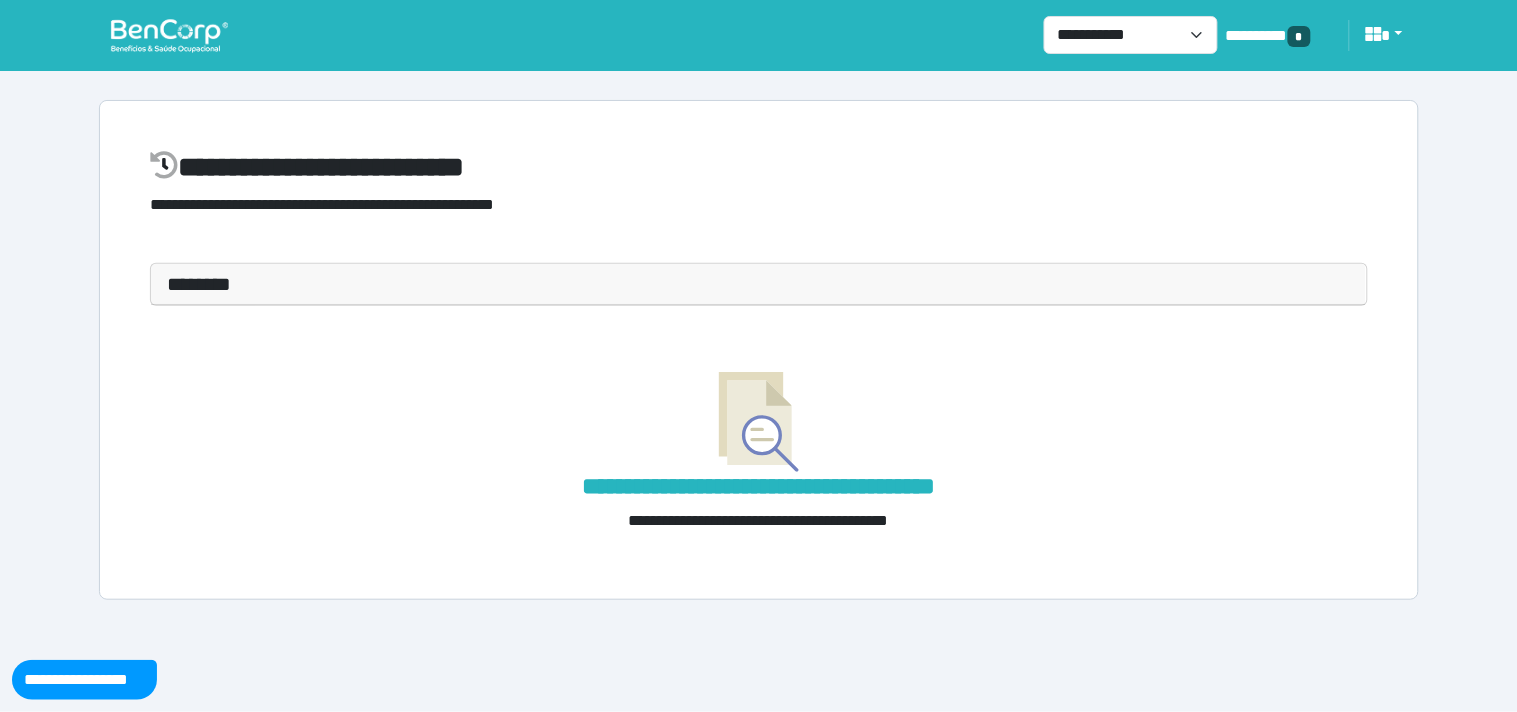click on "********" at bounding box center [759, 284] 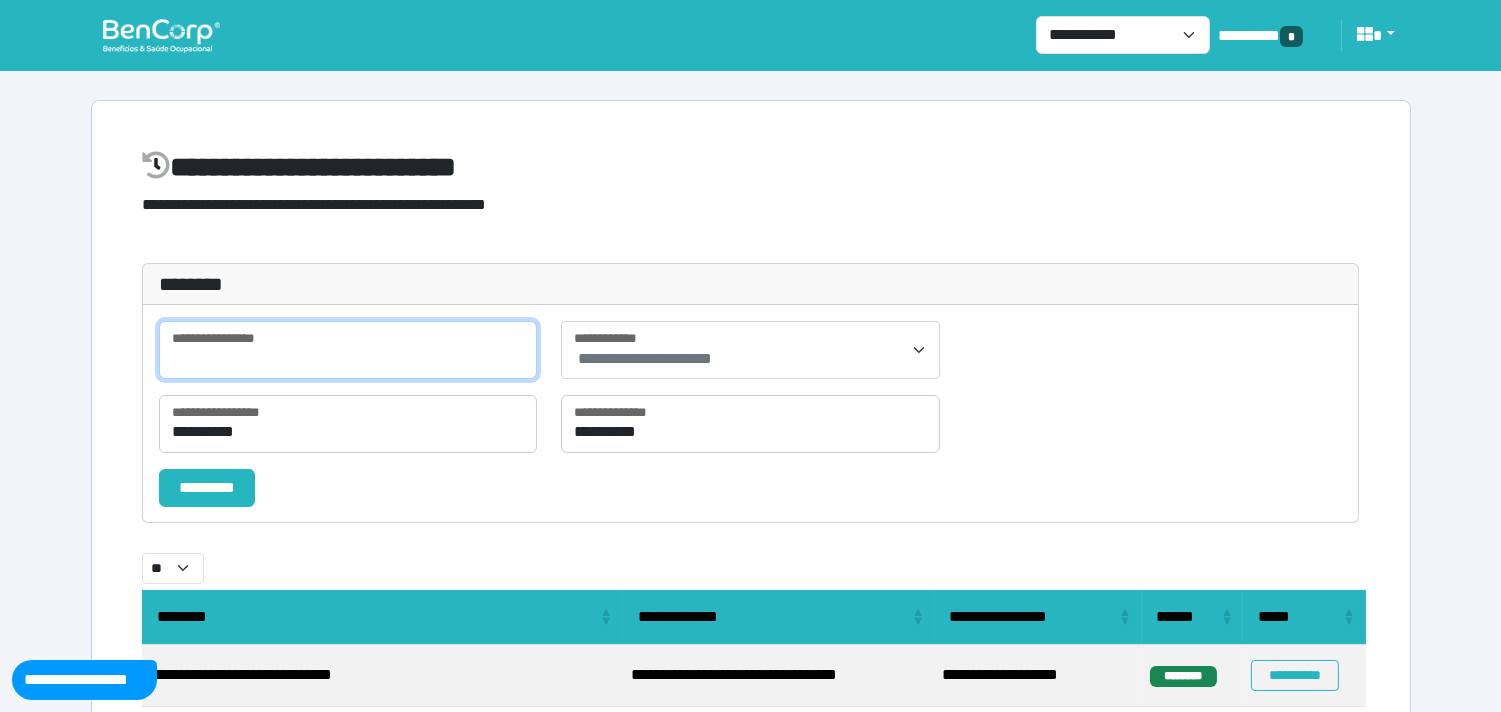 click at bounding box center (348, 350) 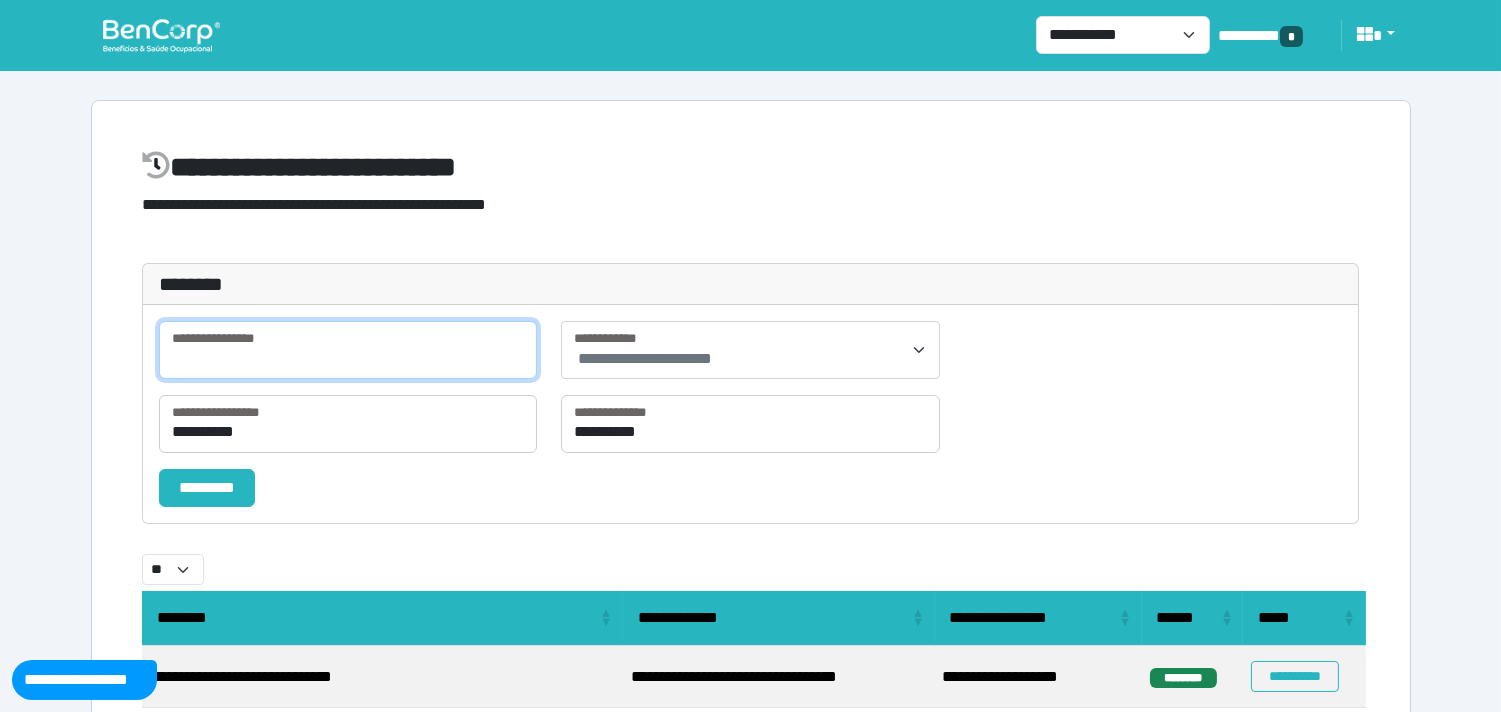 paste on "**********" 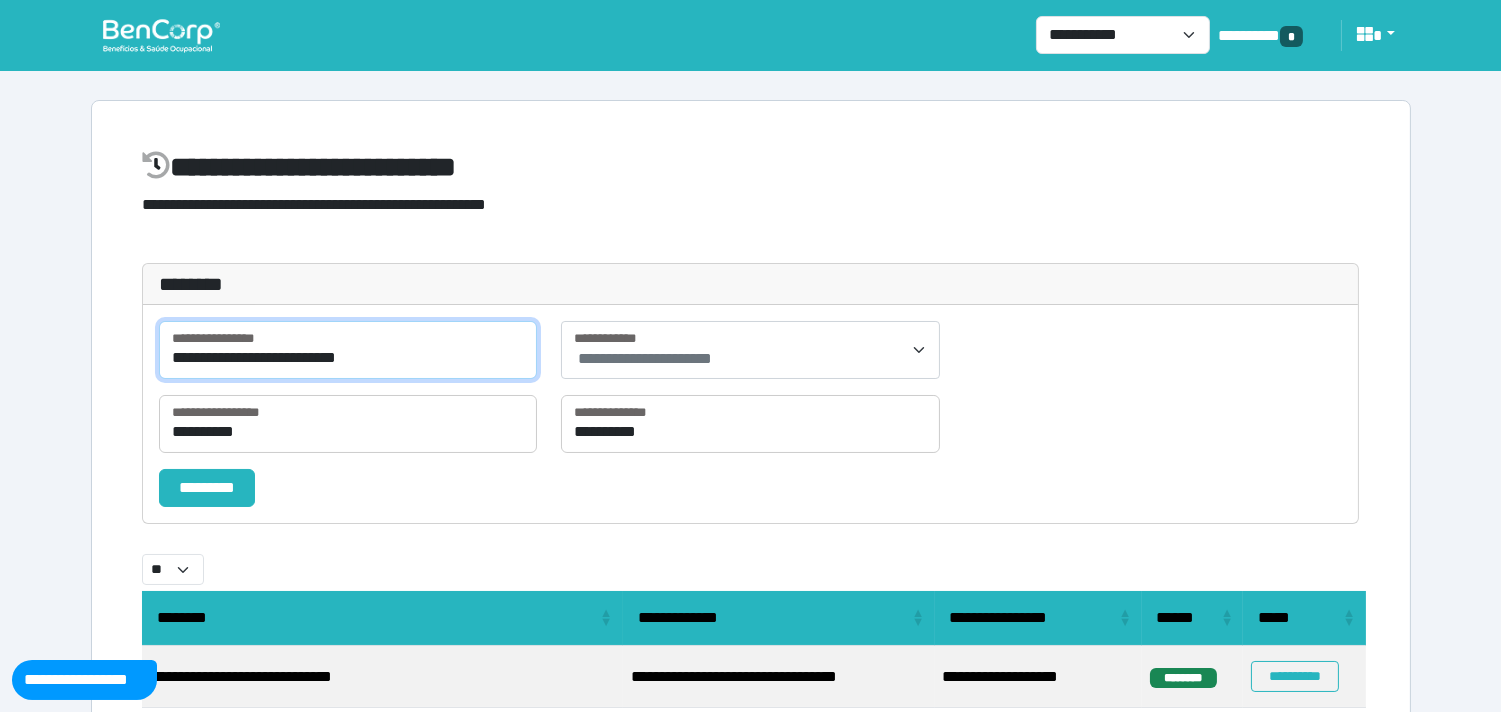 type on "**********" 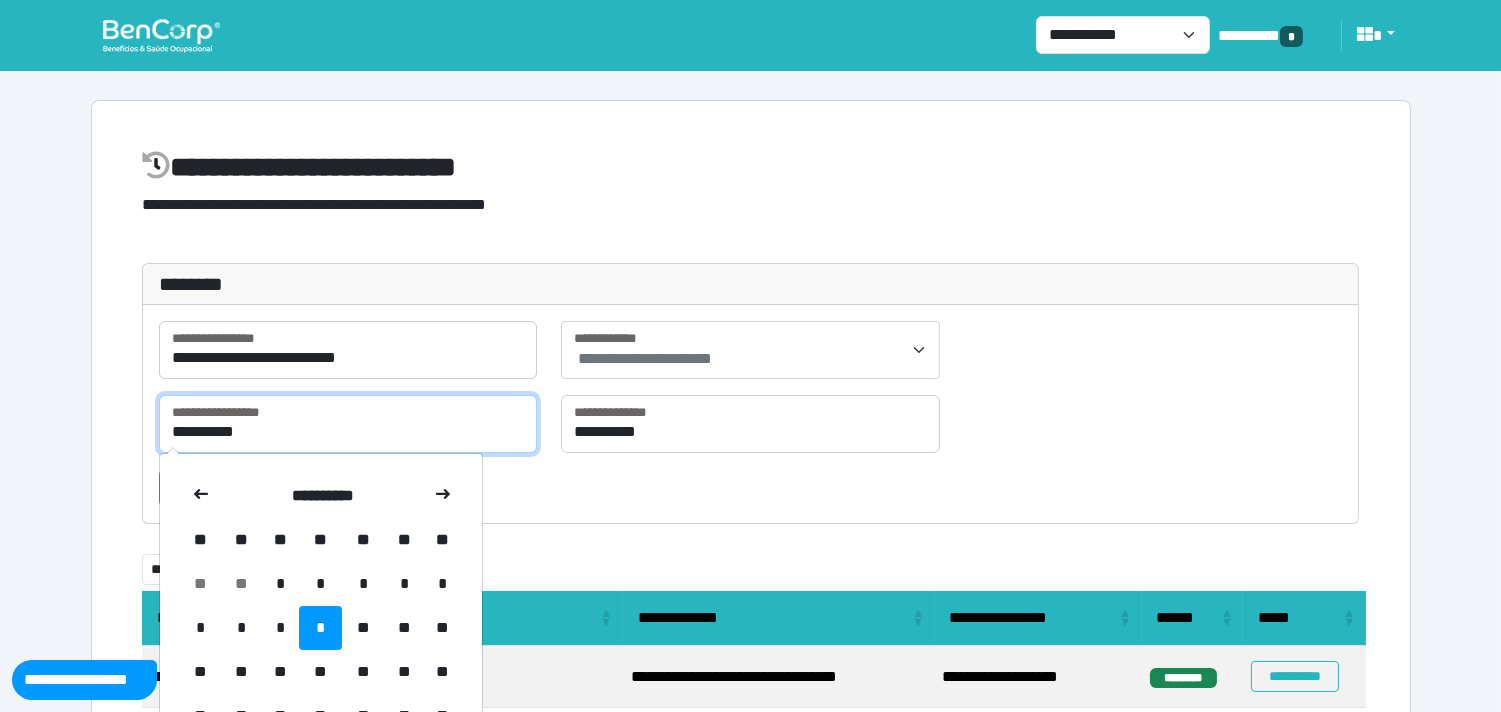 drag, startPoint x: 186, startPoint y: 432, endPoint x: 161, endPoint y: 440, distance: 26.24881 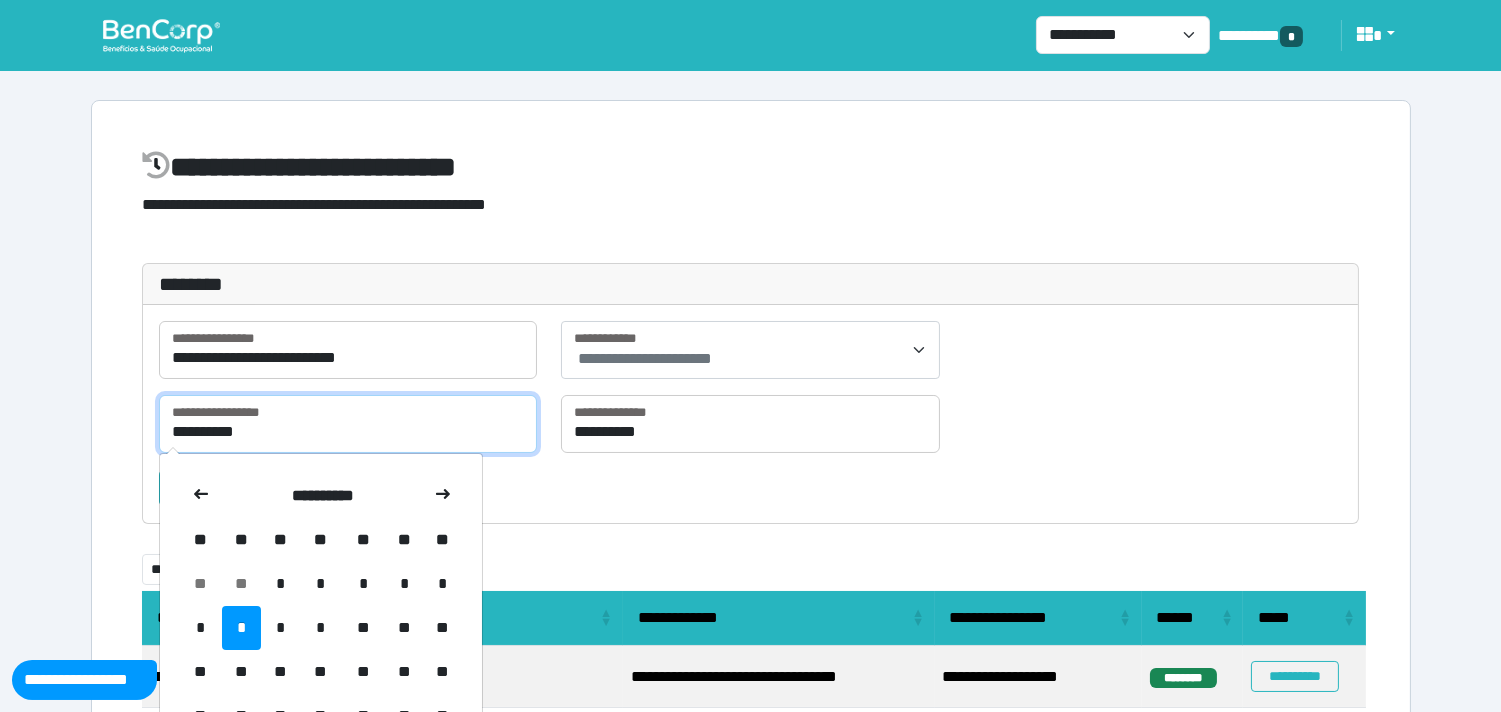 type on "**********" 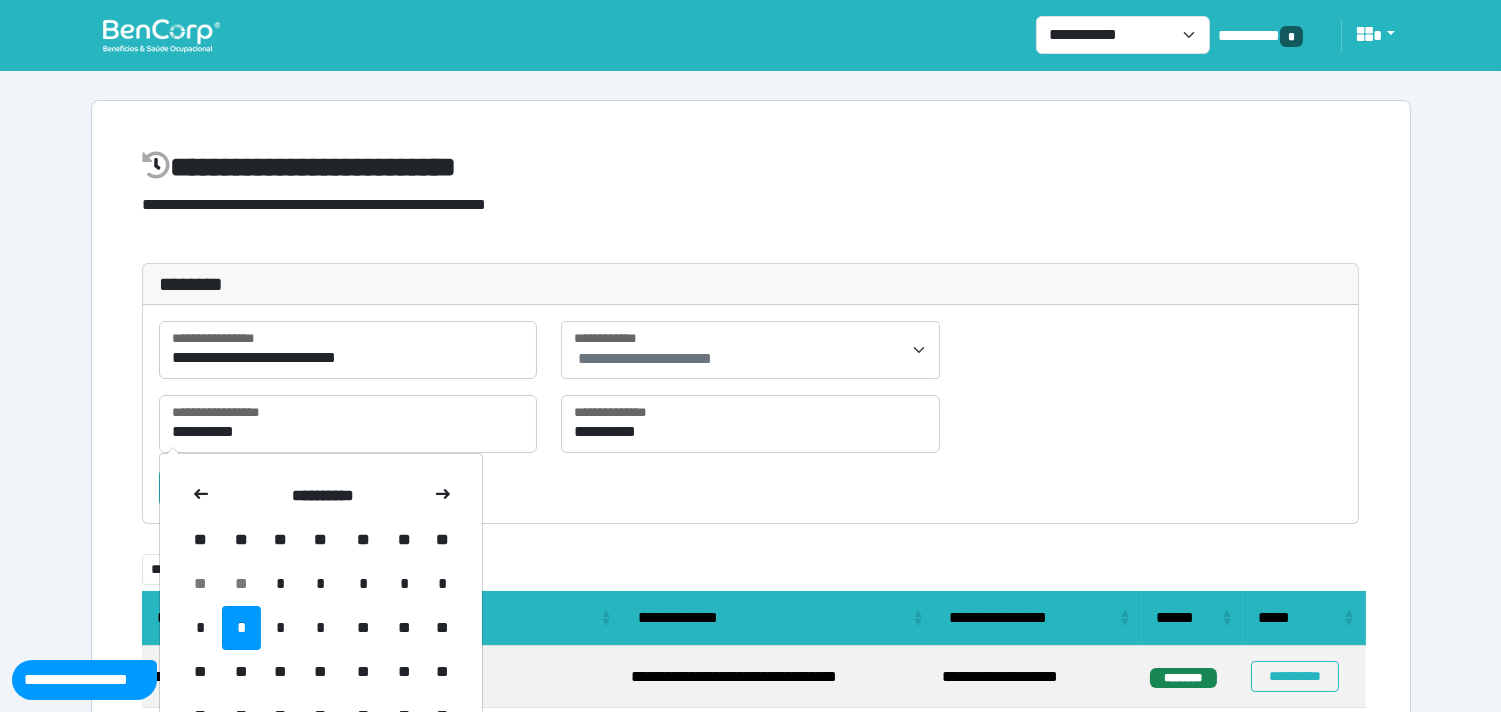 drag, startPoint x: 587, startPoint y: 495, endPoint x: 541, endPoint y: 495, distance: 46 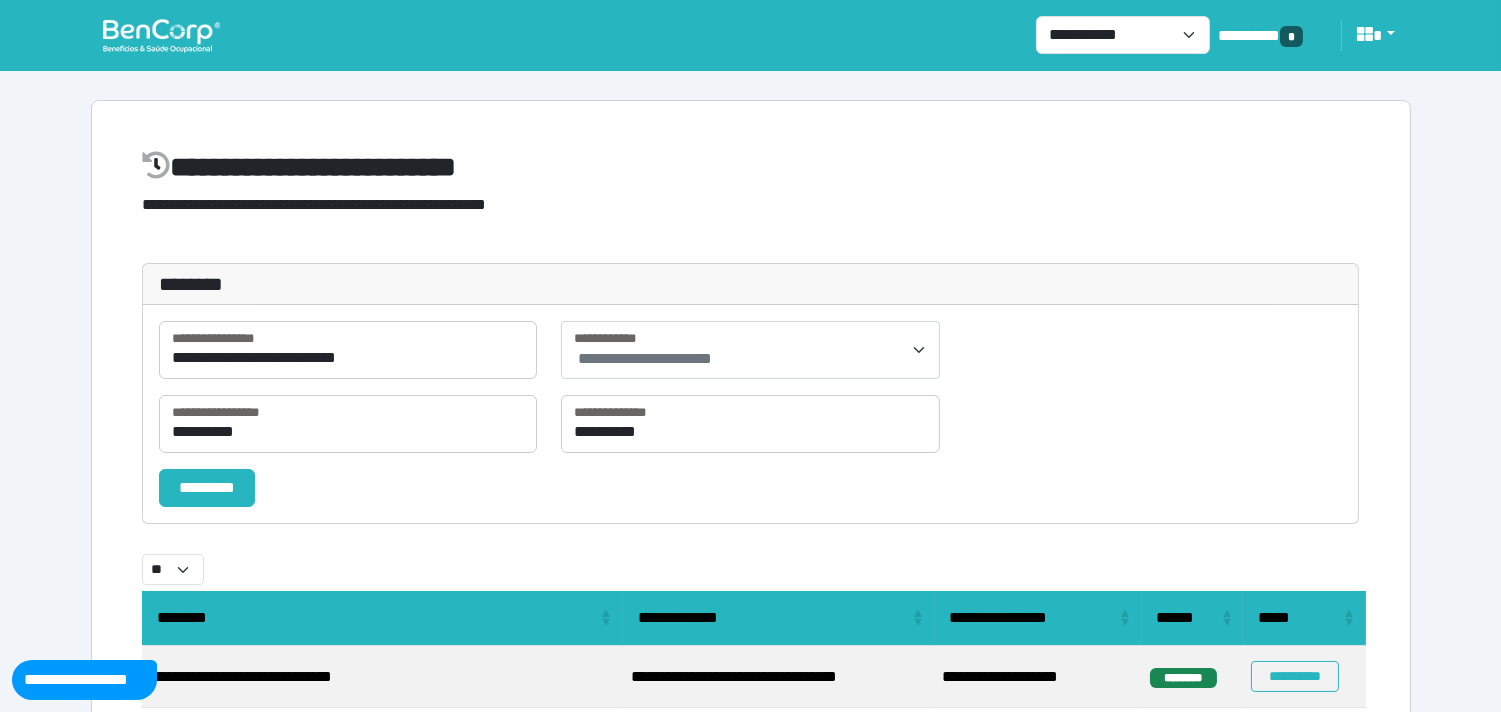 click on "*********" at bounding box center [398, 488] 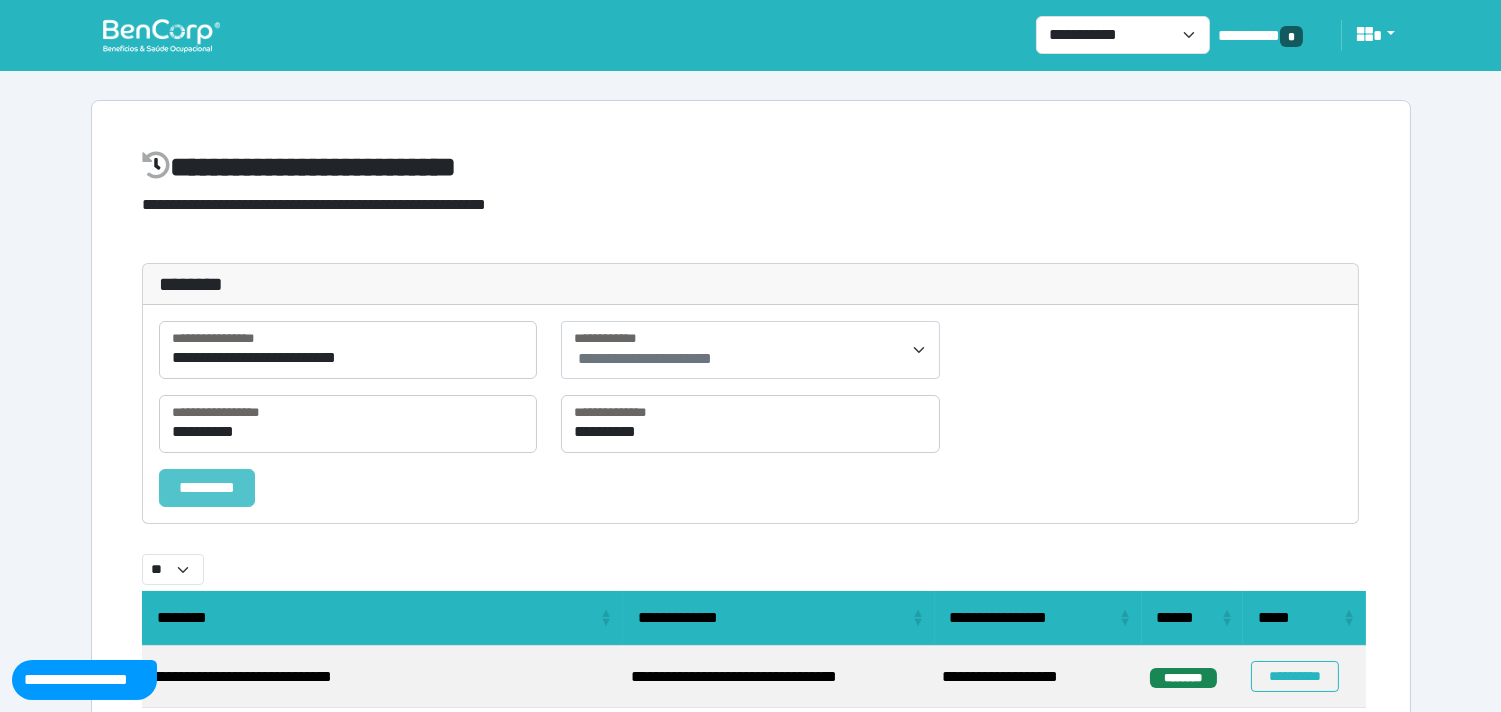 click on "*********" at bounding box center [207, 488] 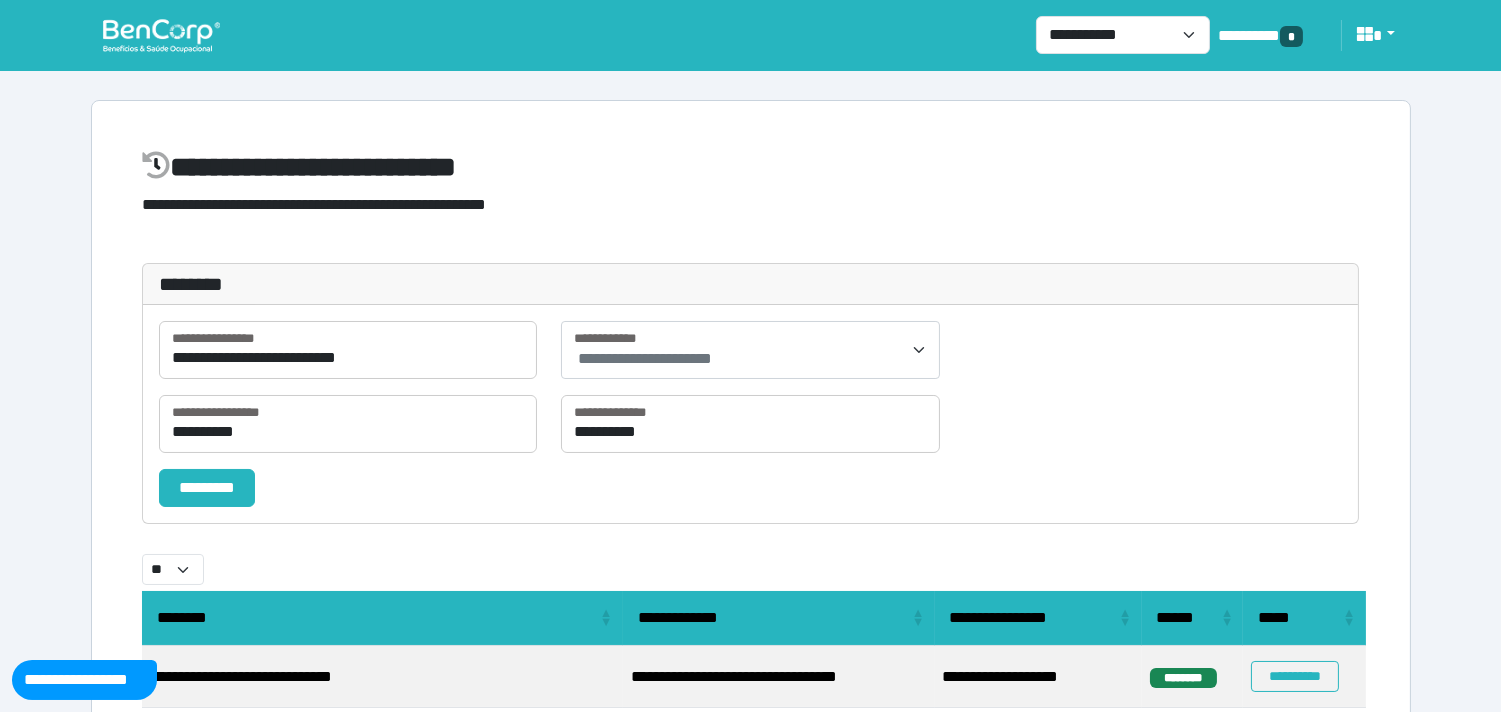 select on "**" 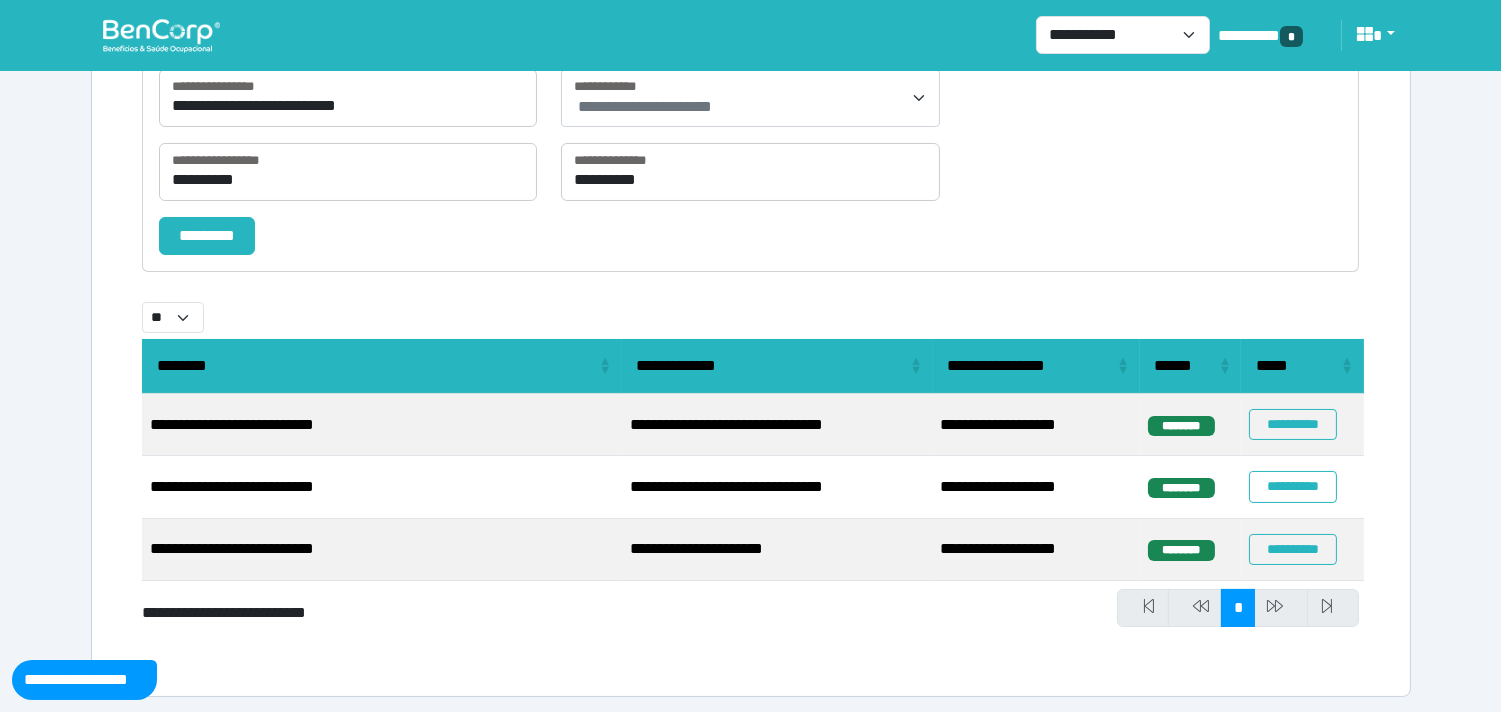 scroll, scrollTop: 256, scrollLeft: 0, axis: vertical 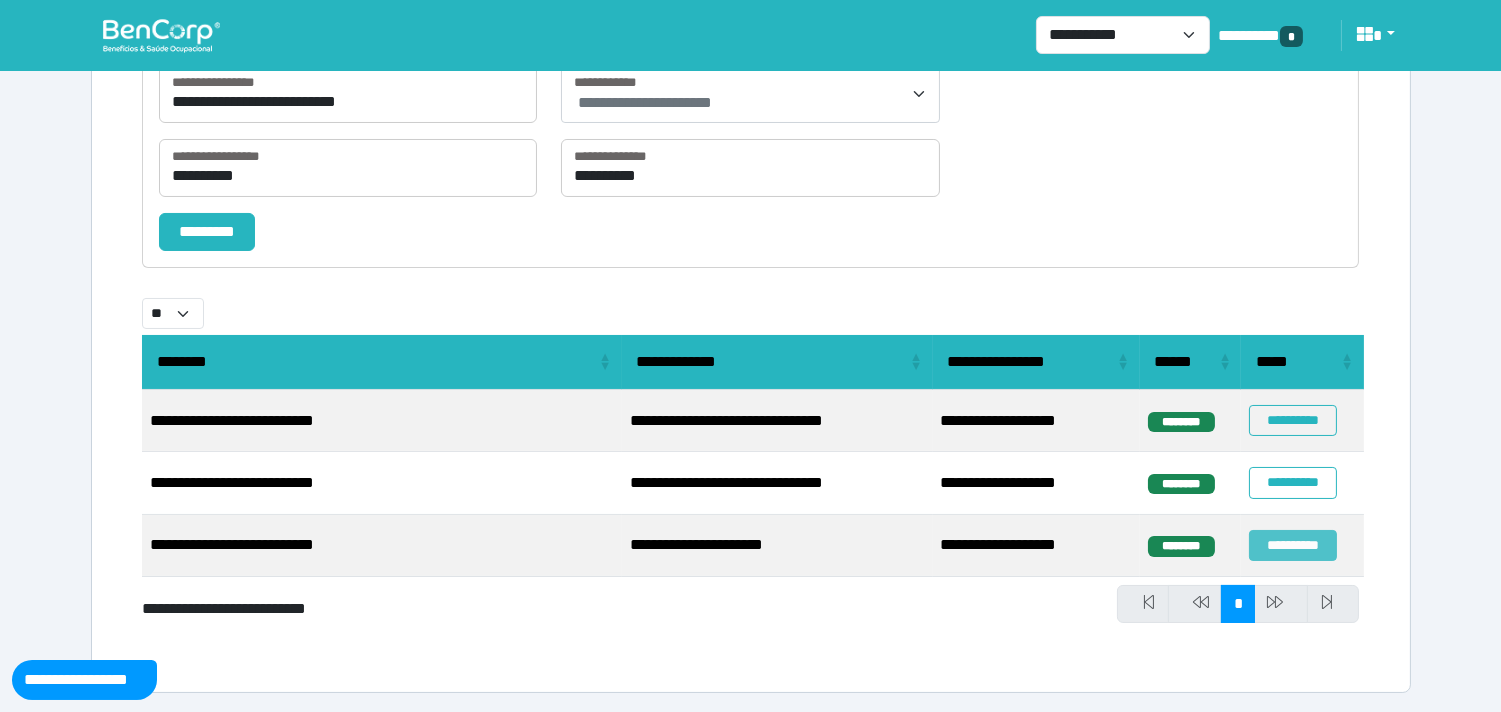 click on "**********" at bounding box center [1292, 545] 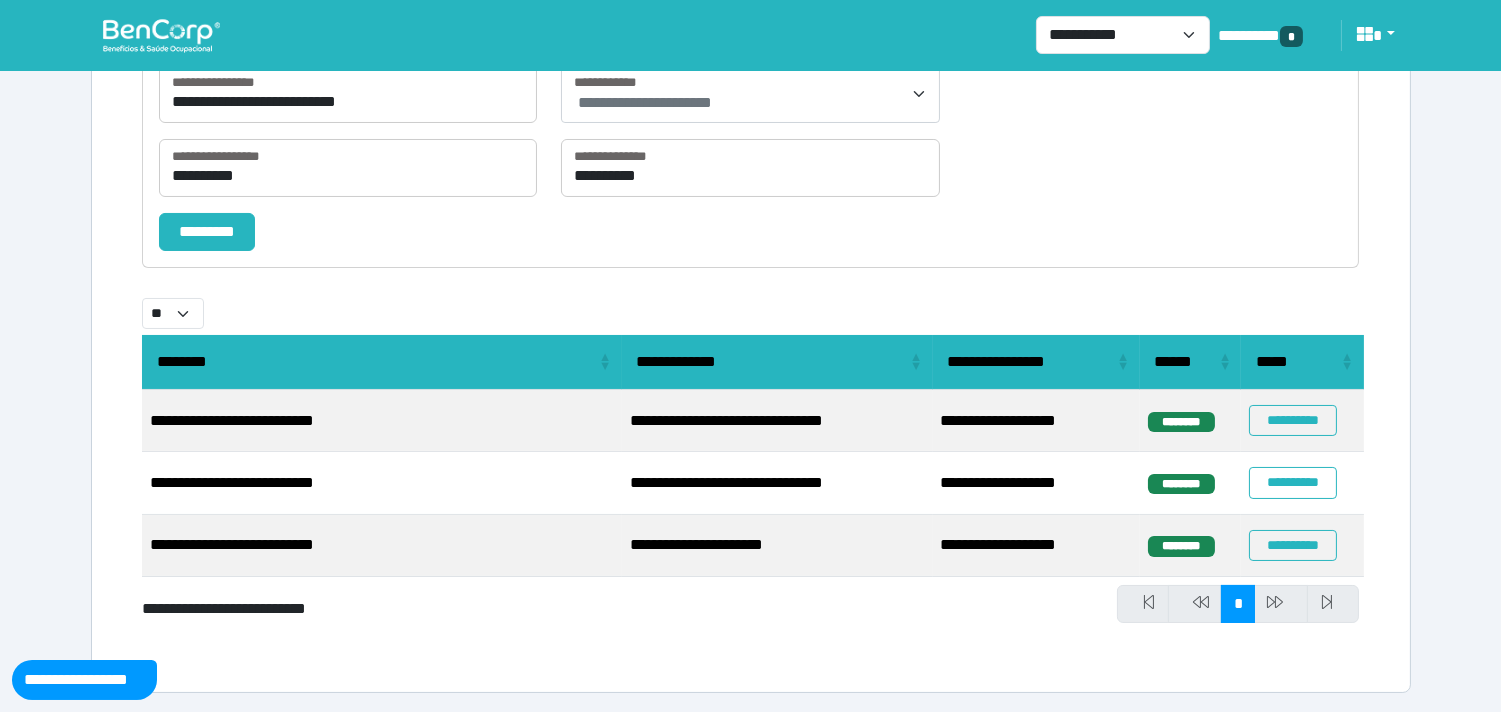 click at bounding box center (1281, 604) 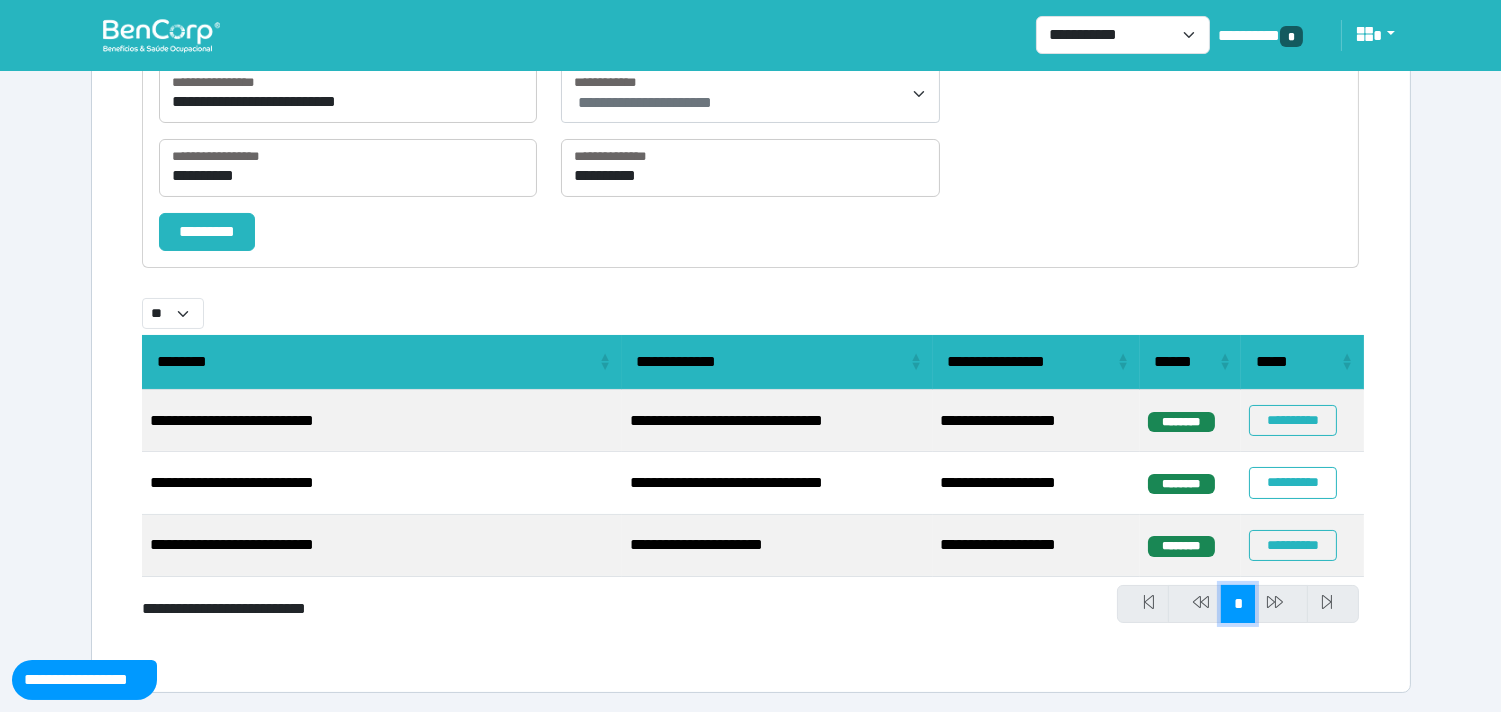 click on "*" at bounding box center [1238, 604] 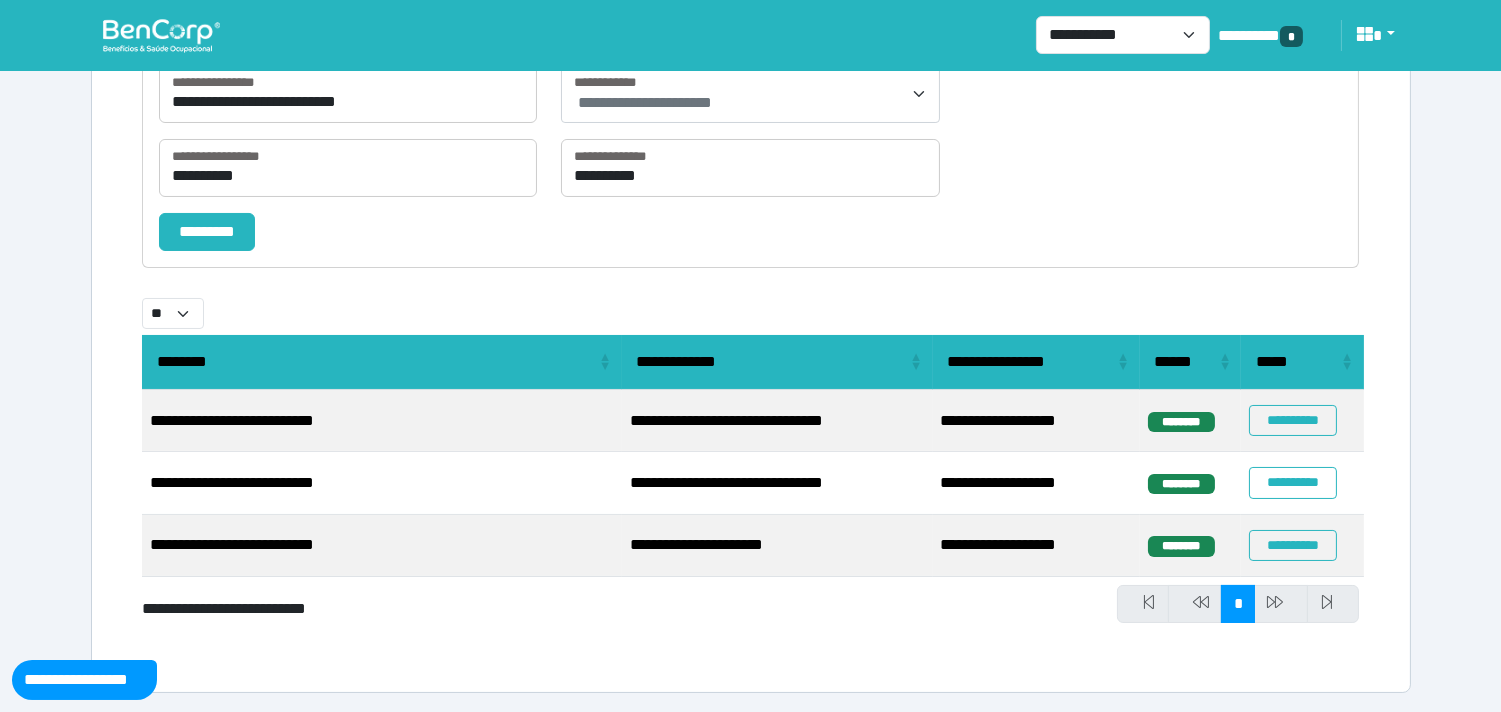 click on "**********" at bounding box center (777, 546) 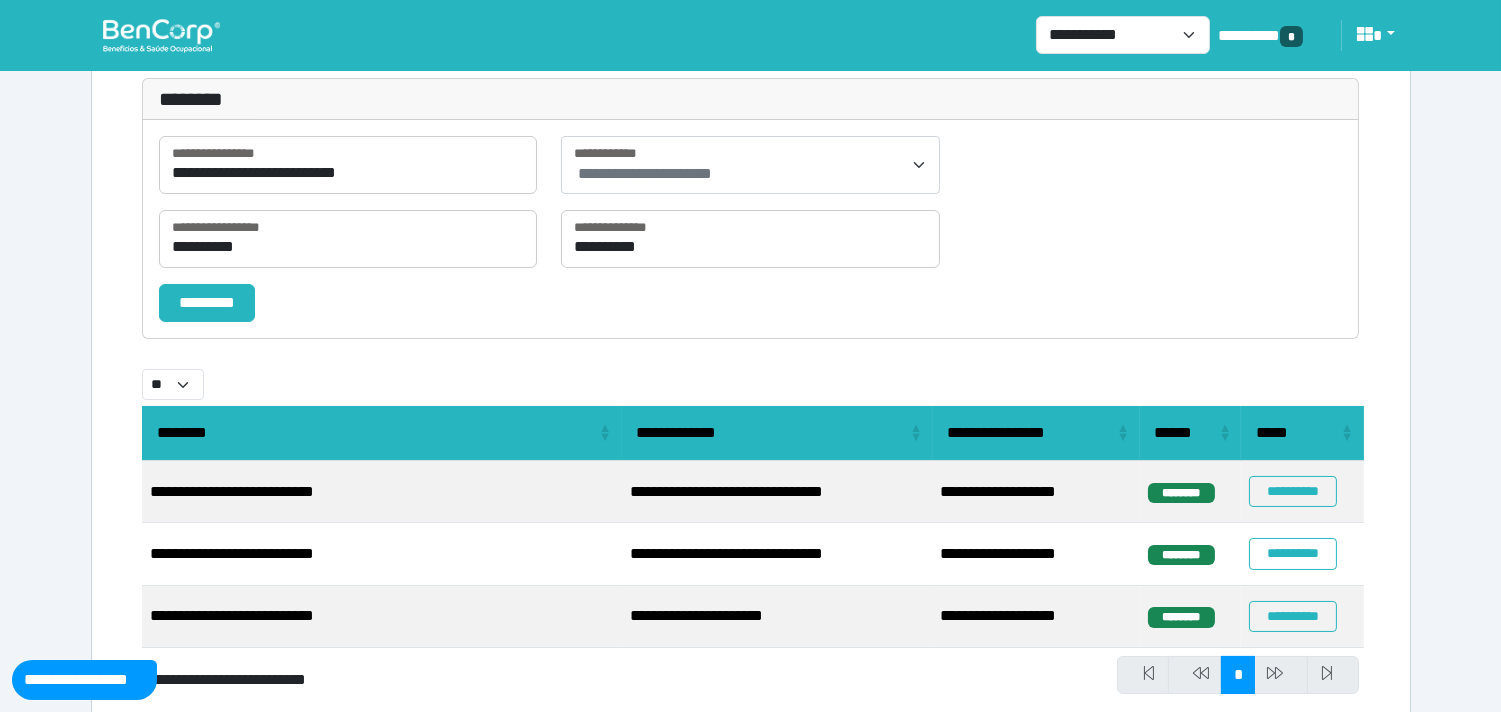 scroll, scrollTop: 145, scrollLeft: 0, axis: vertical 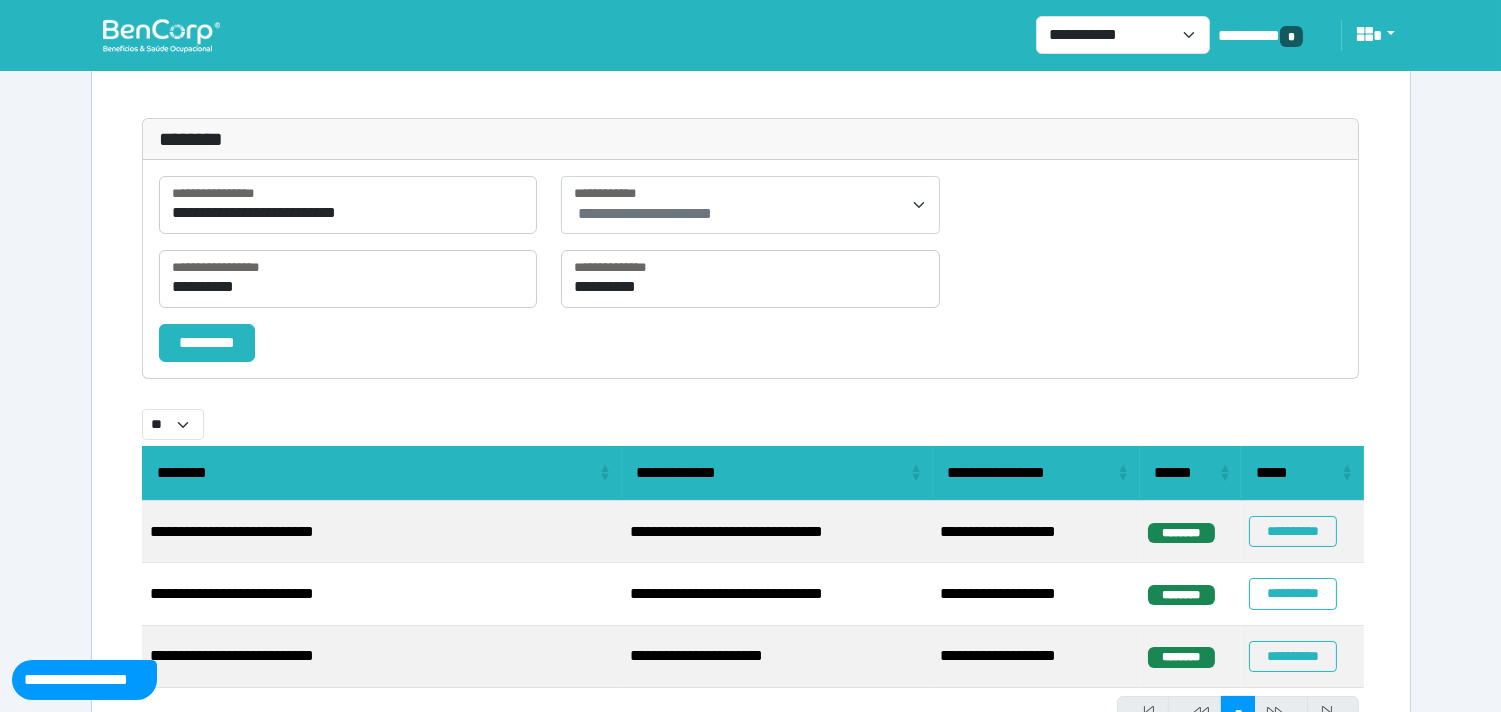 select on "**" 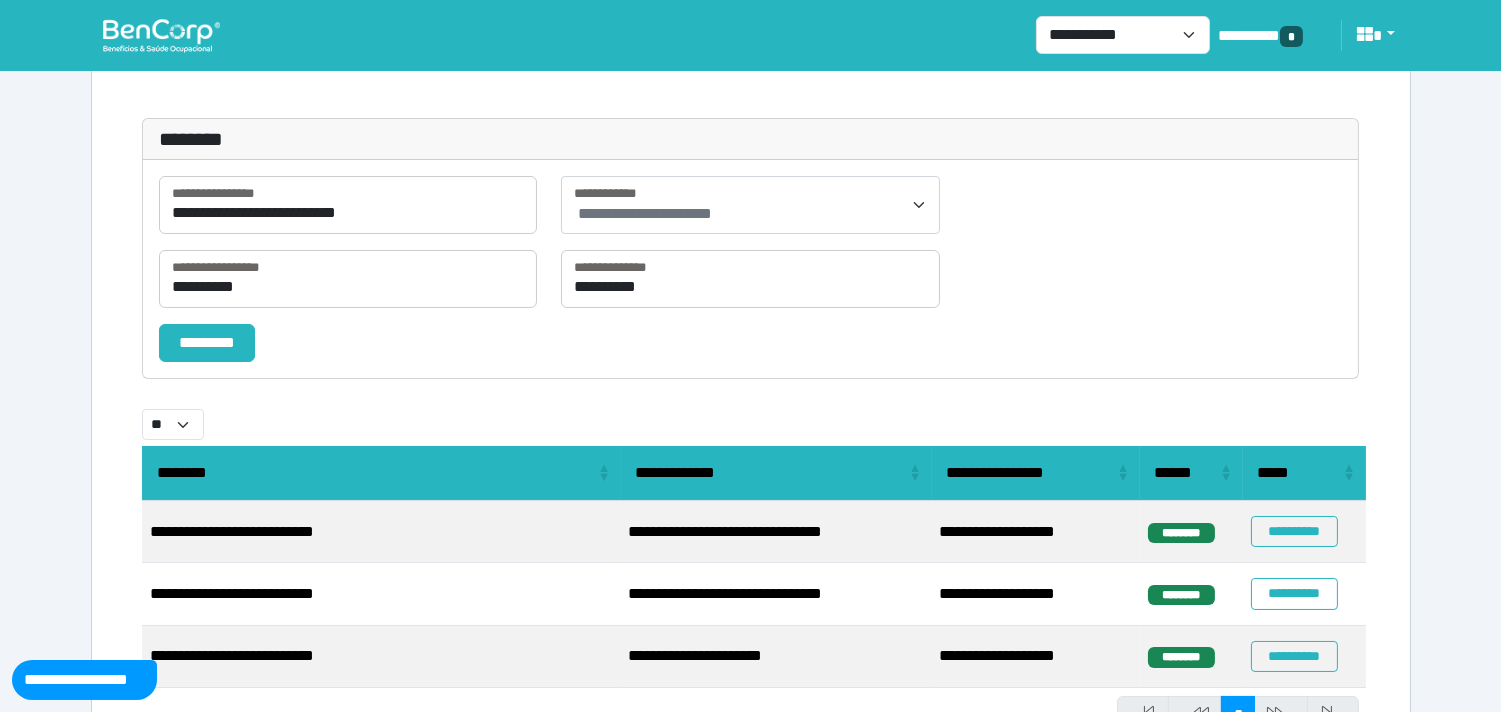 scroll, scrollTop: 0, scrollLeft: 0, axis: both 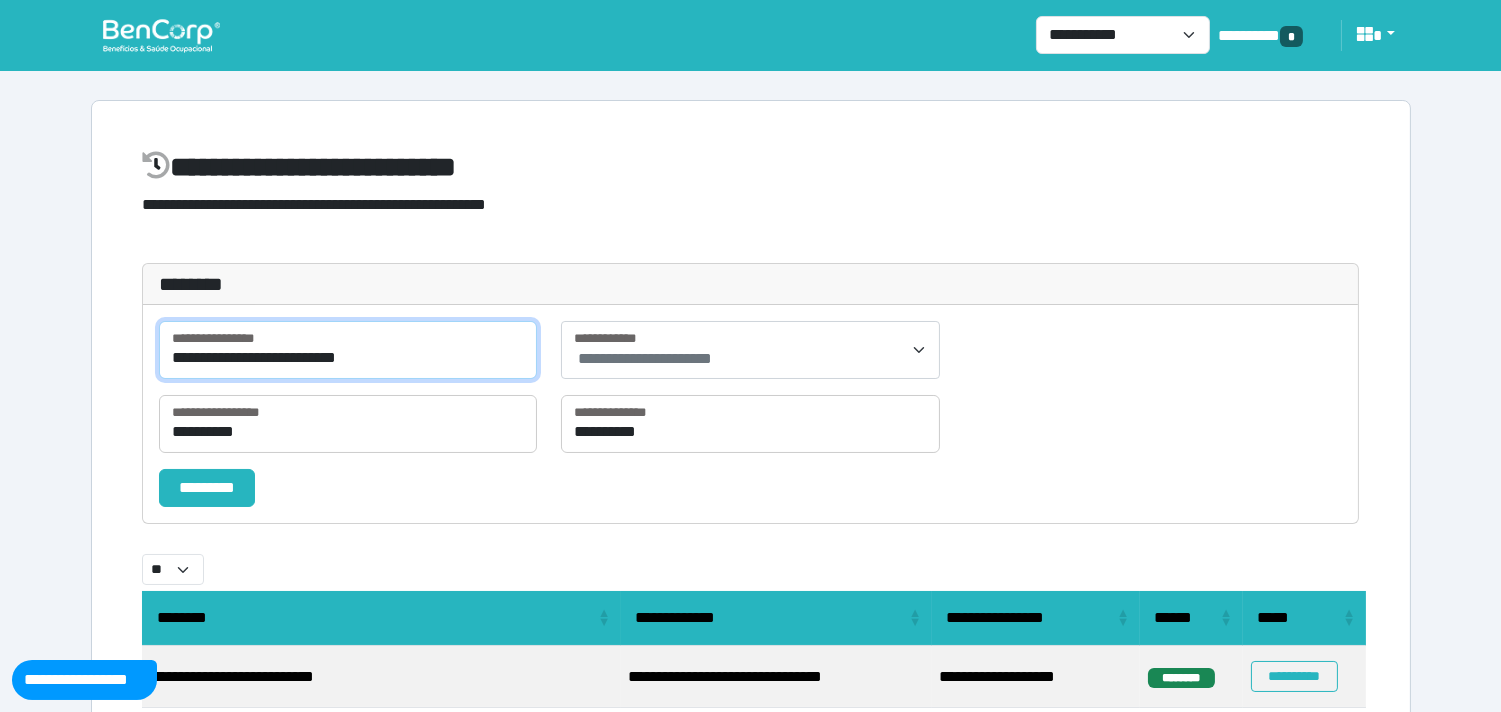 drag, startPoint x: 375, startPoint y: 363, endPoint x: 110, endPoint y: 356, distance: 265.09244 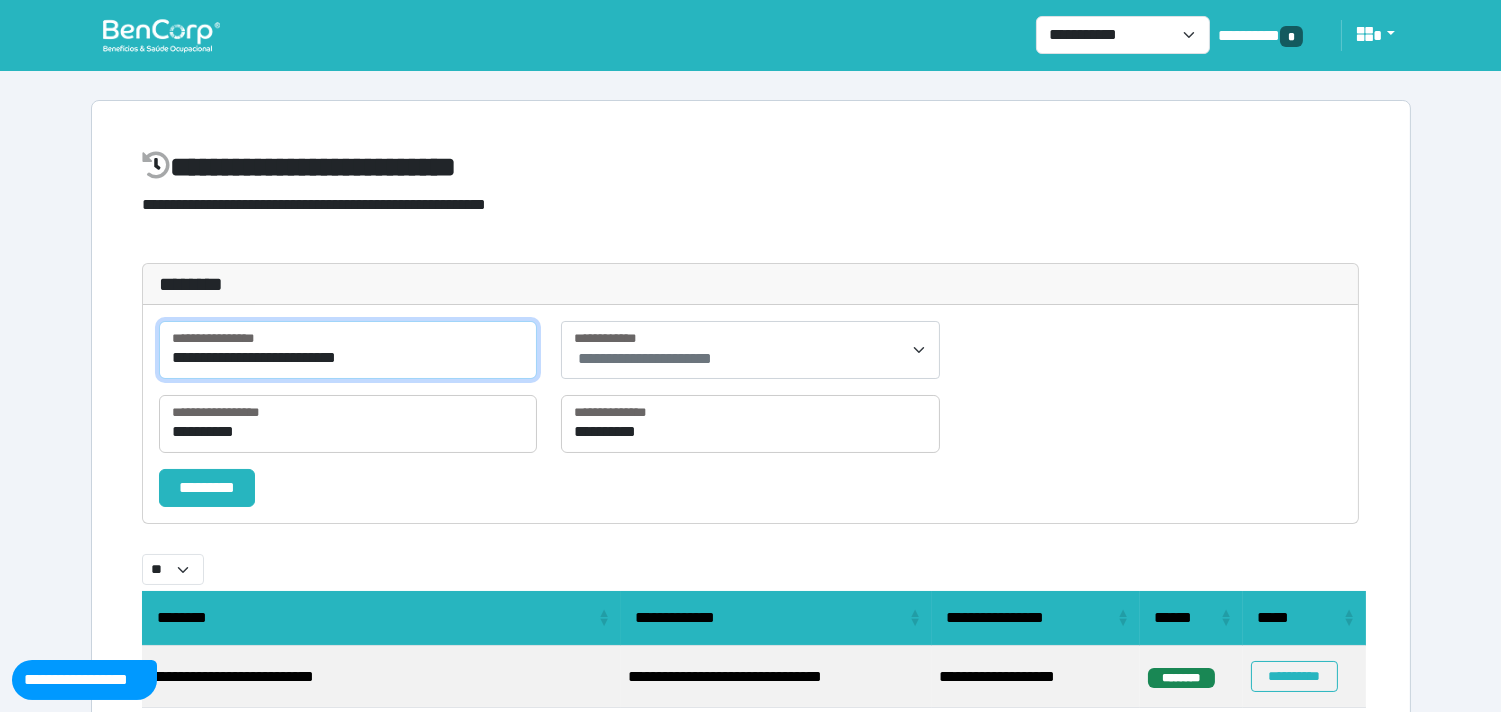 paste 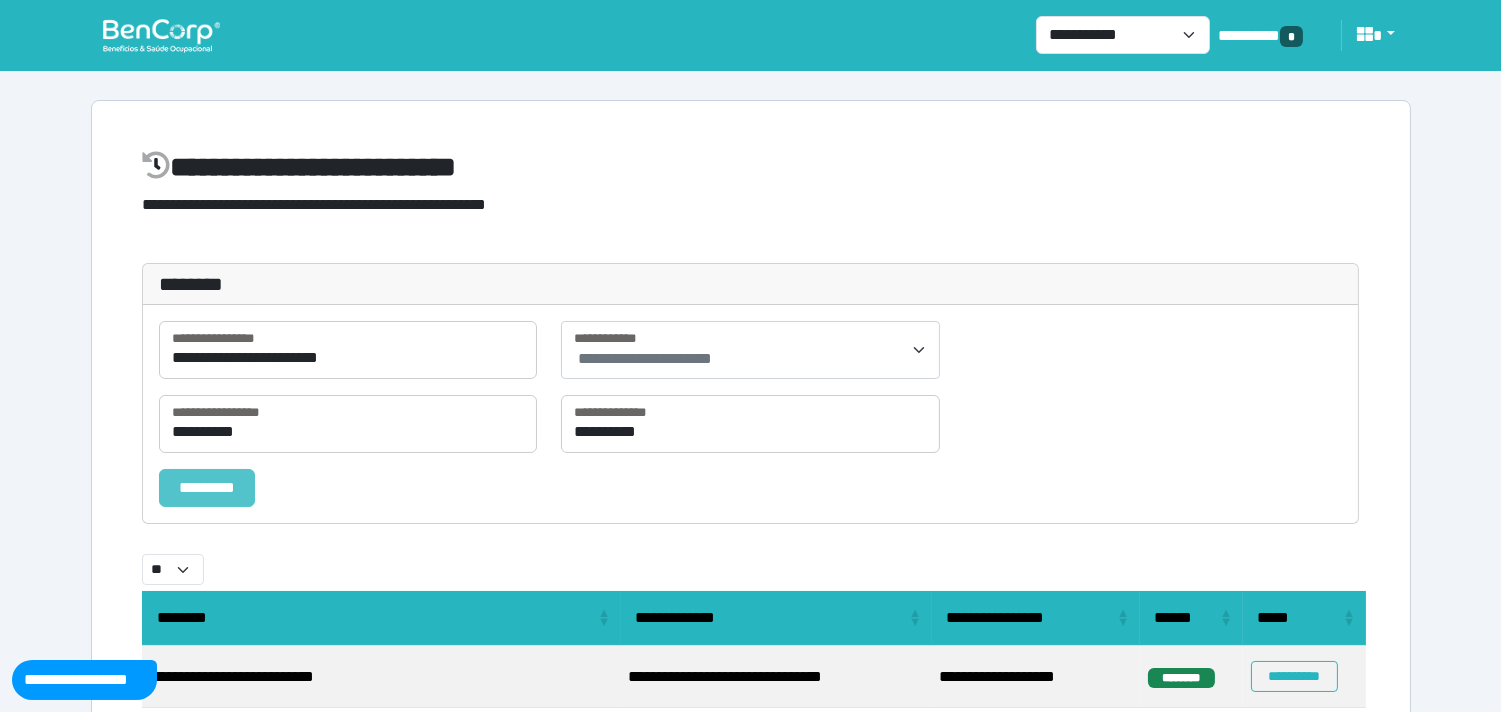 click on "*********" at bounding box center (207, 488) 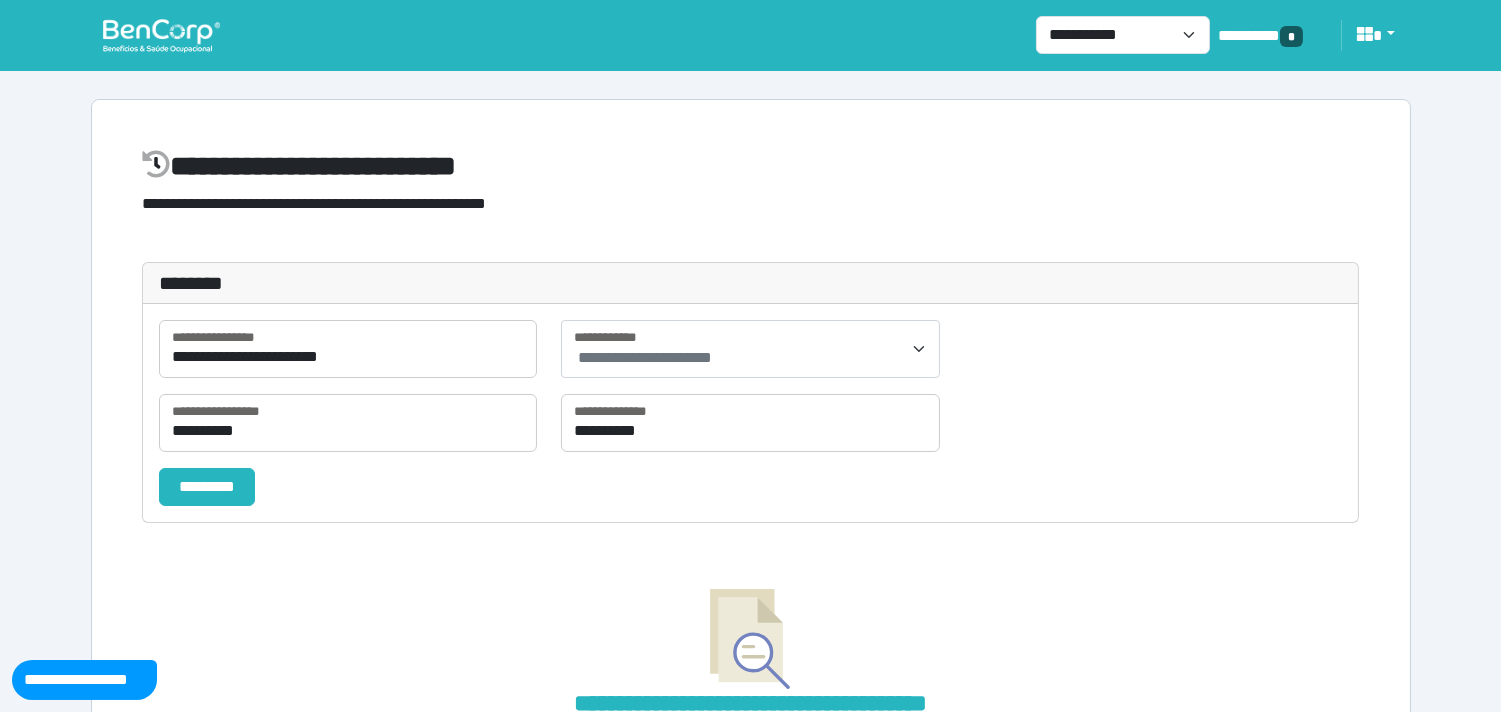 scroll, scrollTop: 0, scrollLeft: 0, axis: both 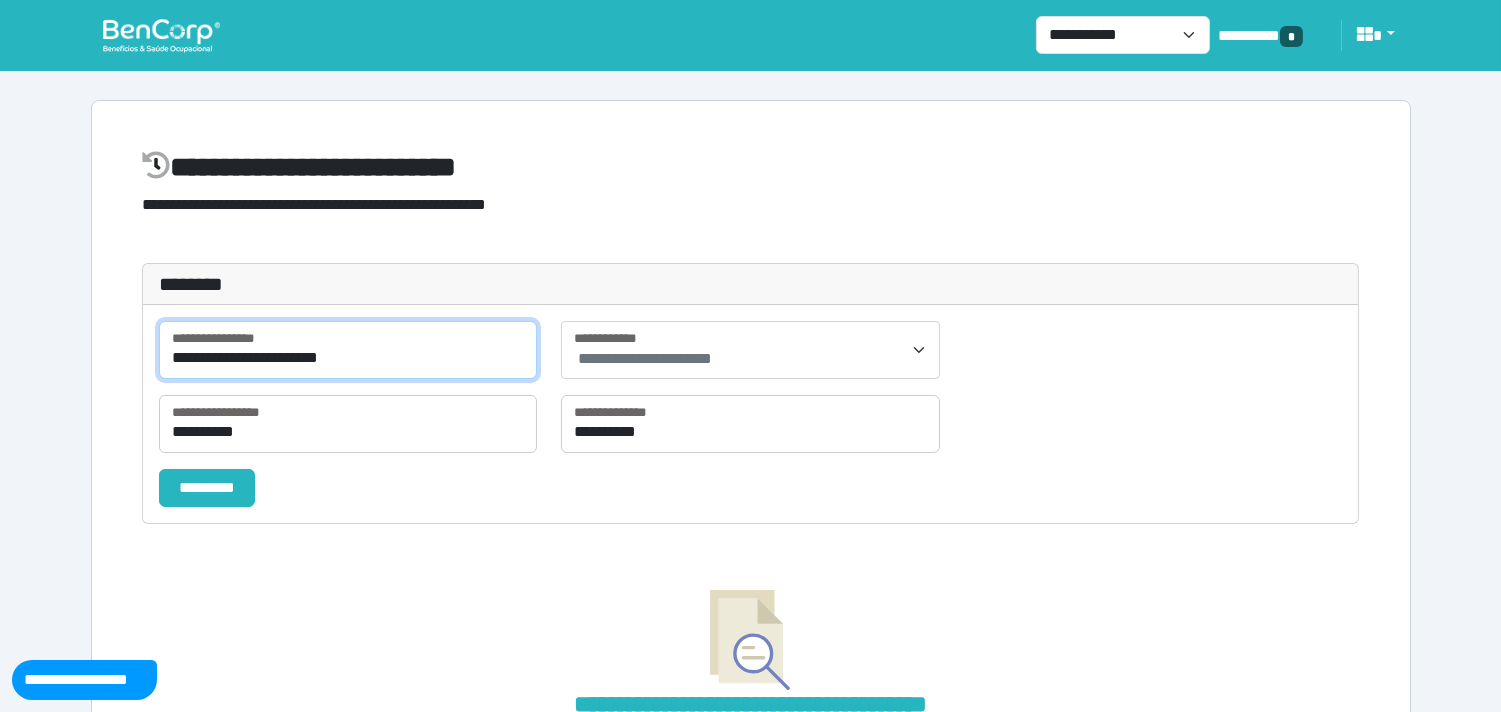 click on "**********" at bounding box center (348, 350) 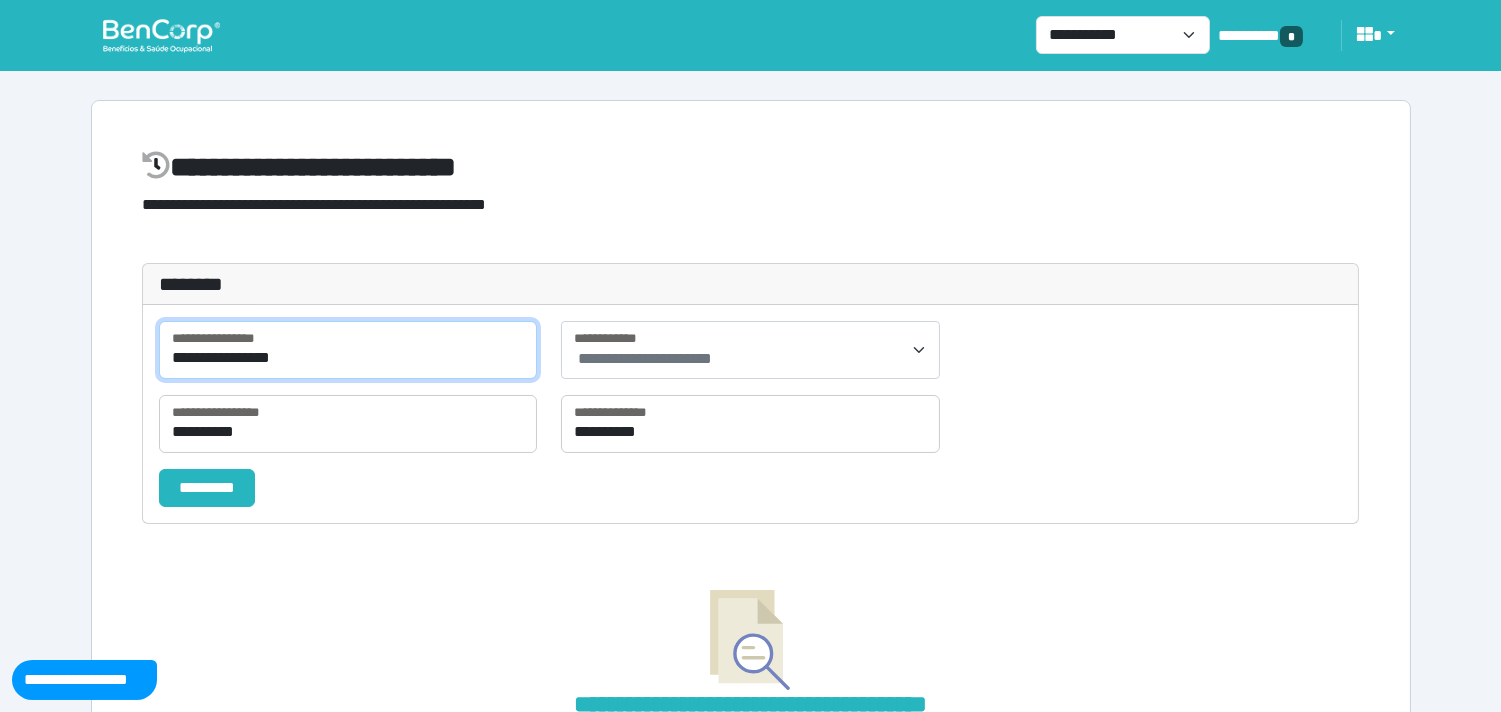 click on "*********" at bounding box center [207, 488] 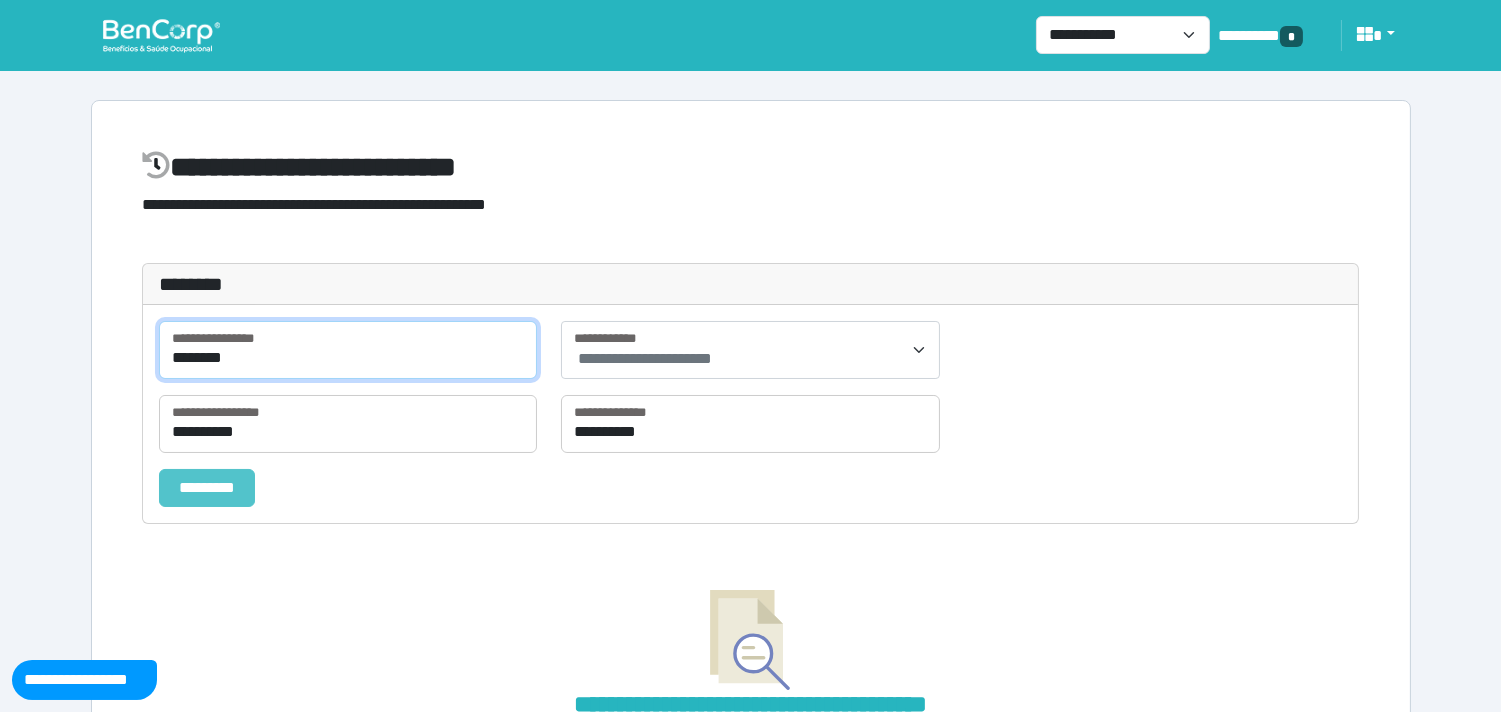type on "********" 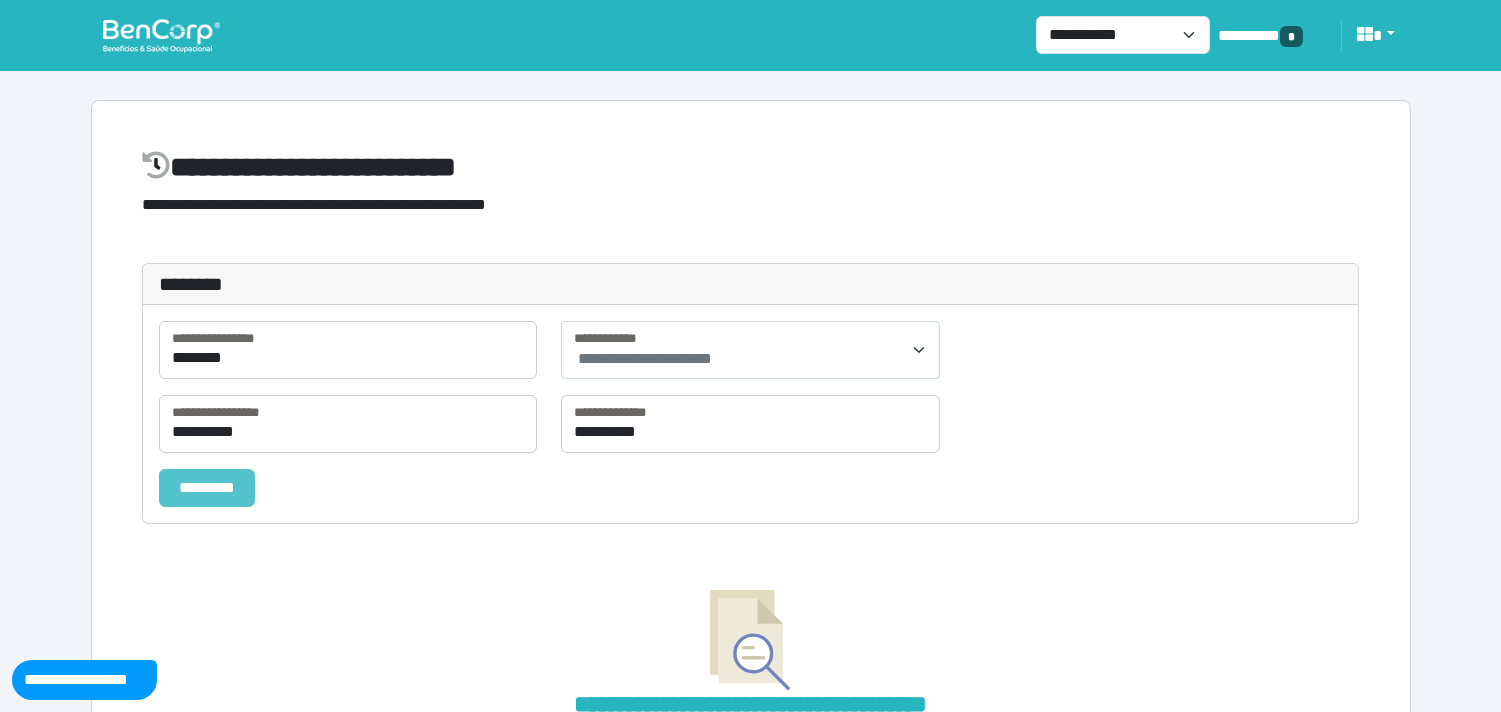 click on "*********" at bounding box center [207, 488] 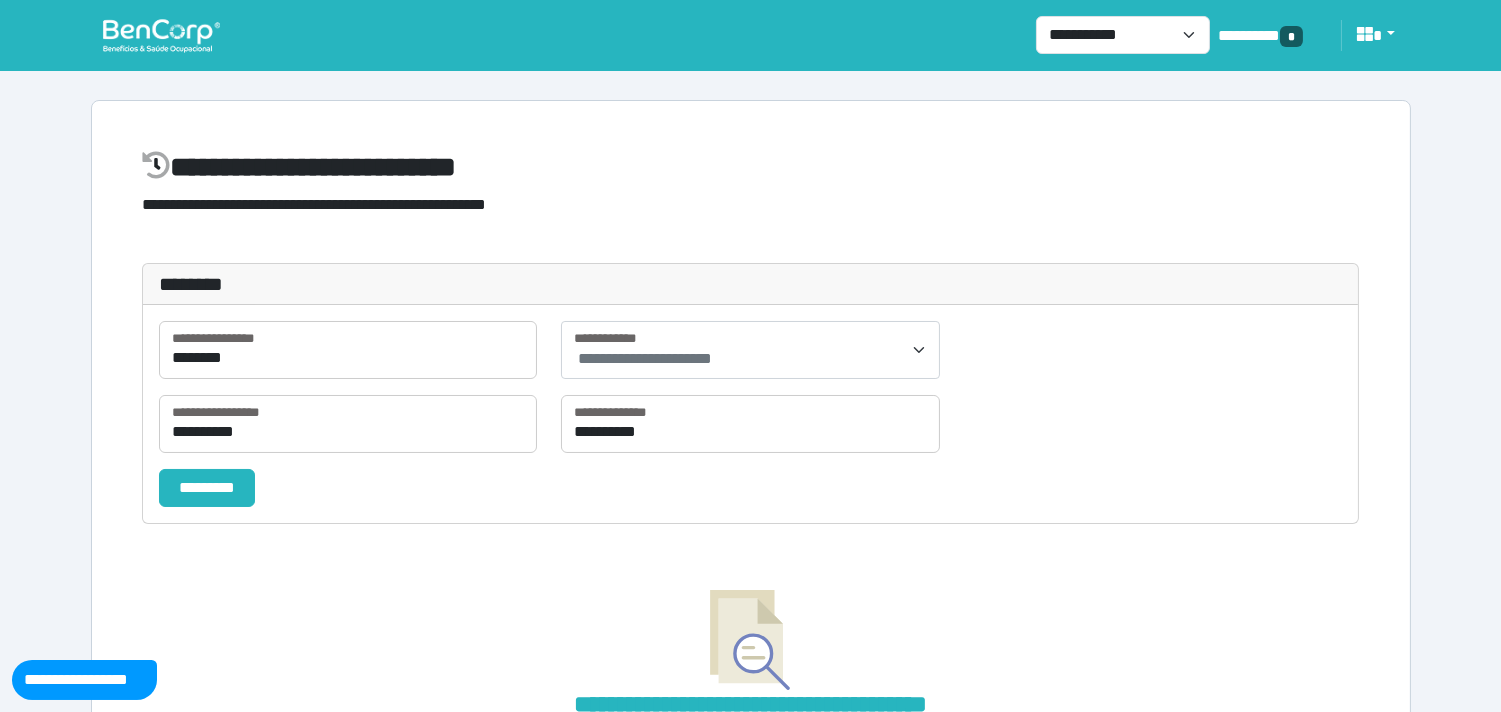 select on "**" 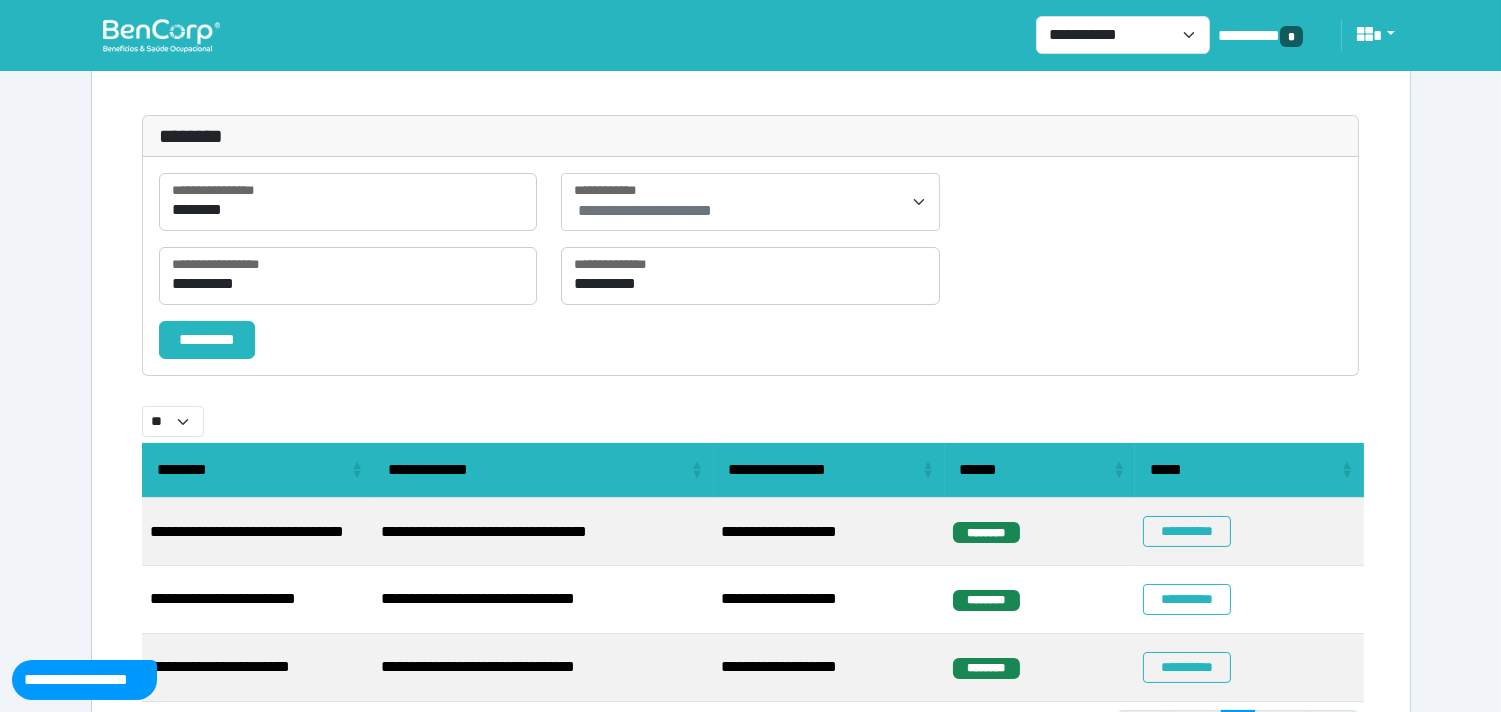 scroll, scrollTop: 111, scrollLeft: 0, axis: vertical 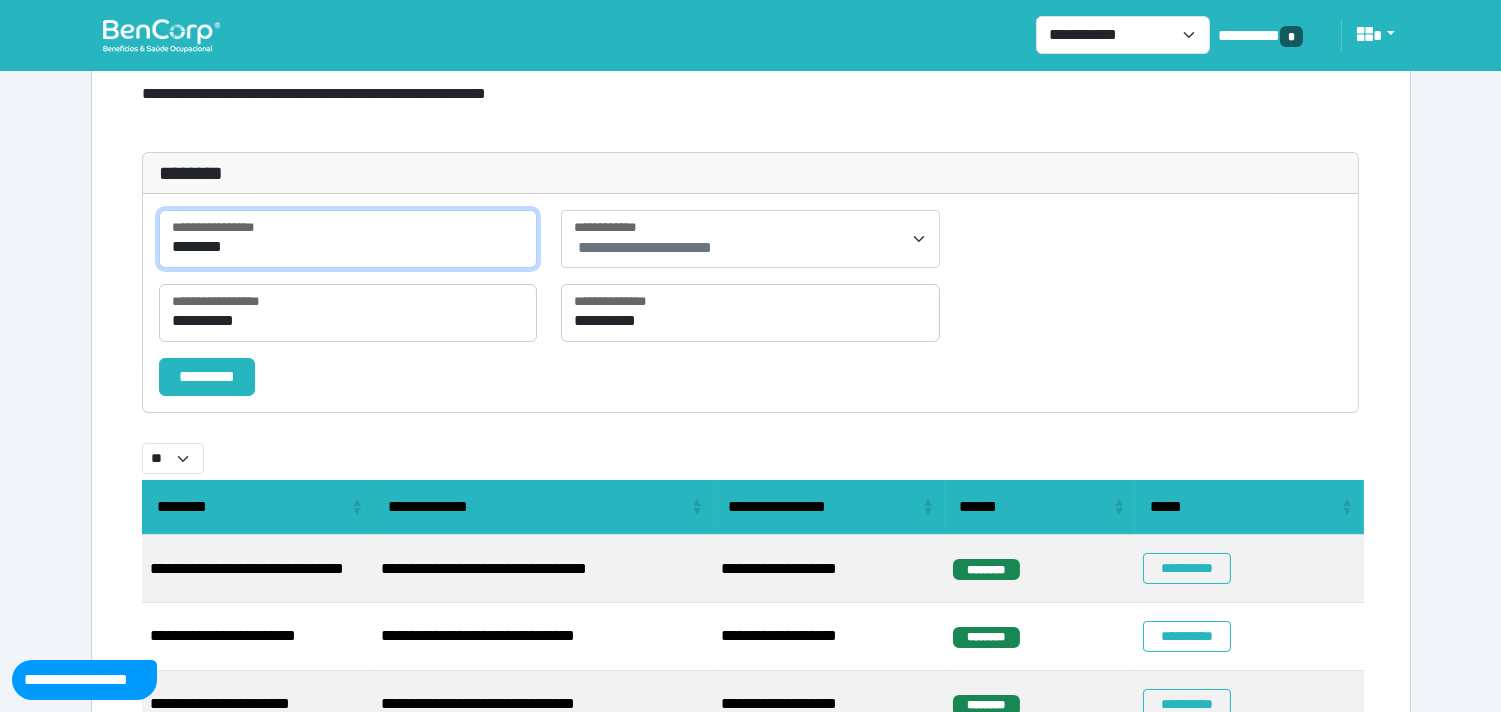 click on "********" at bounding box center (348, 239) 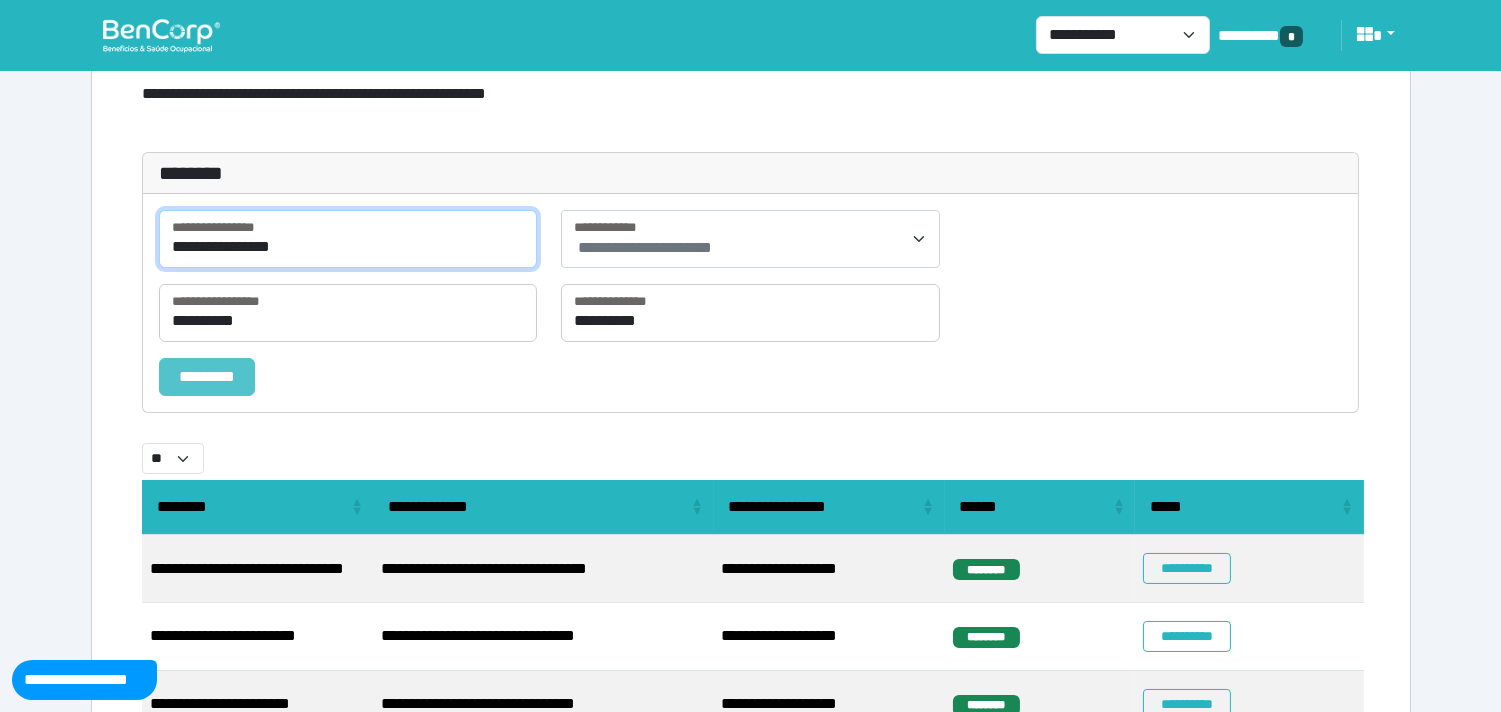 type on "**********" 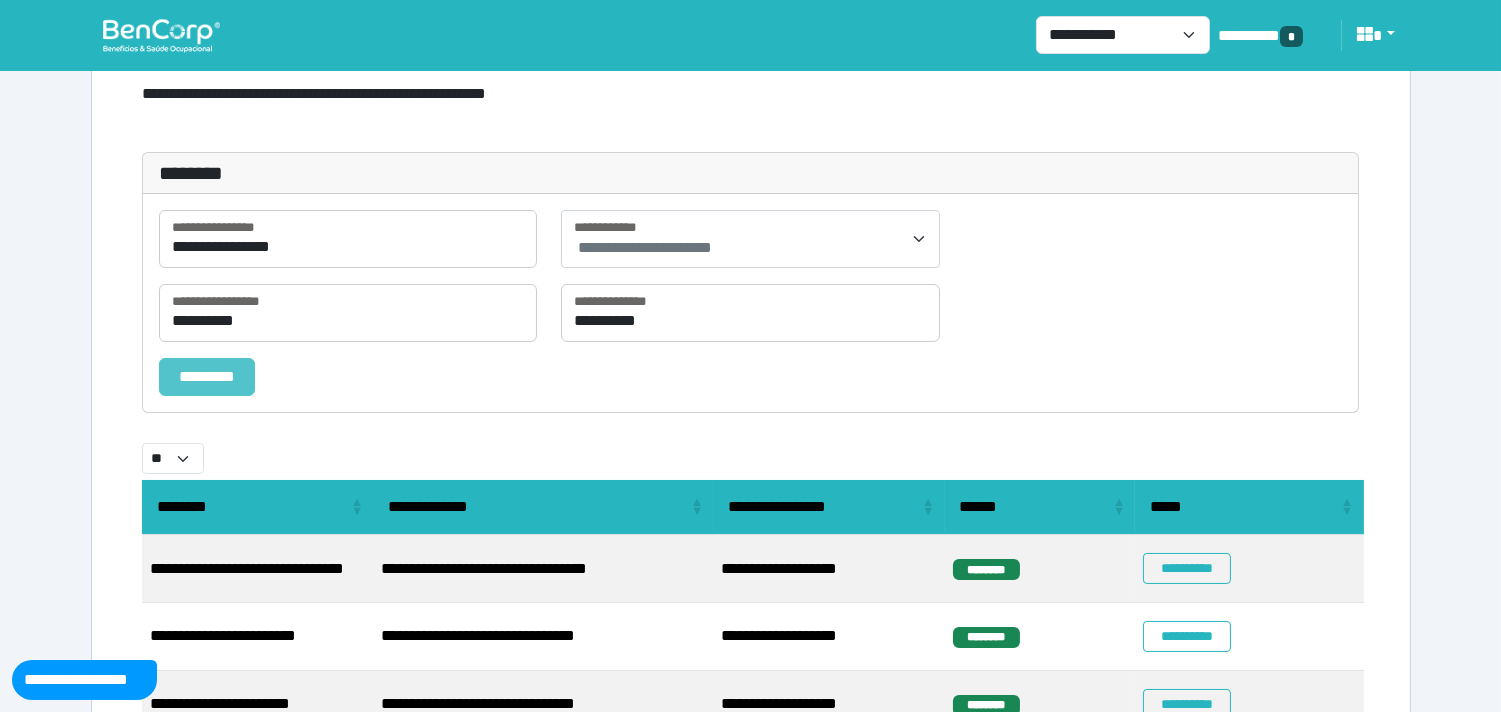 click on "*********" at bounding box center (207, 377) 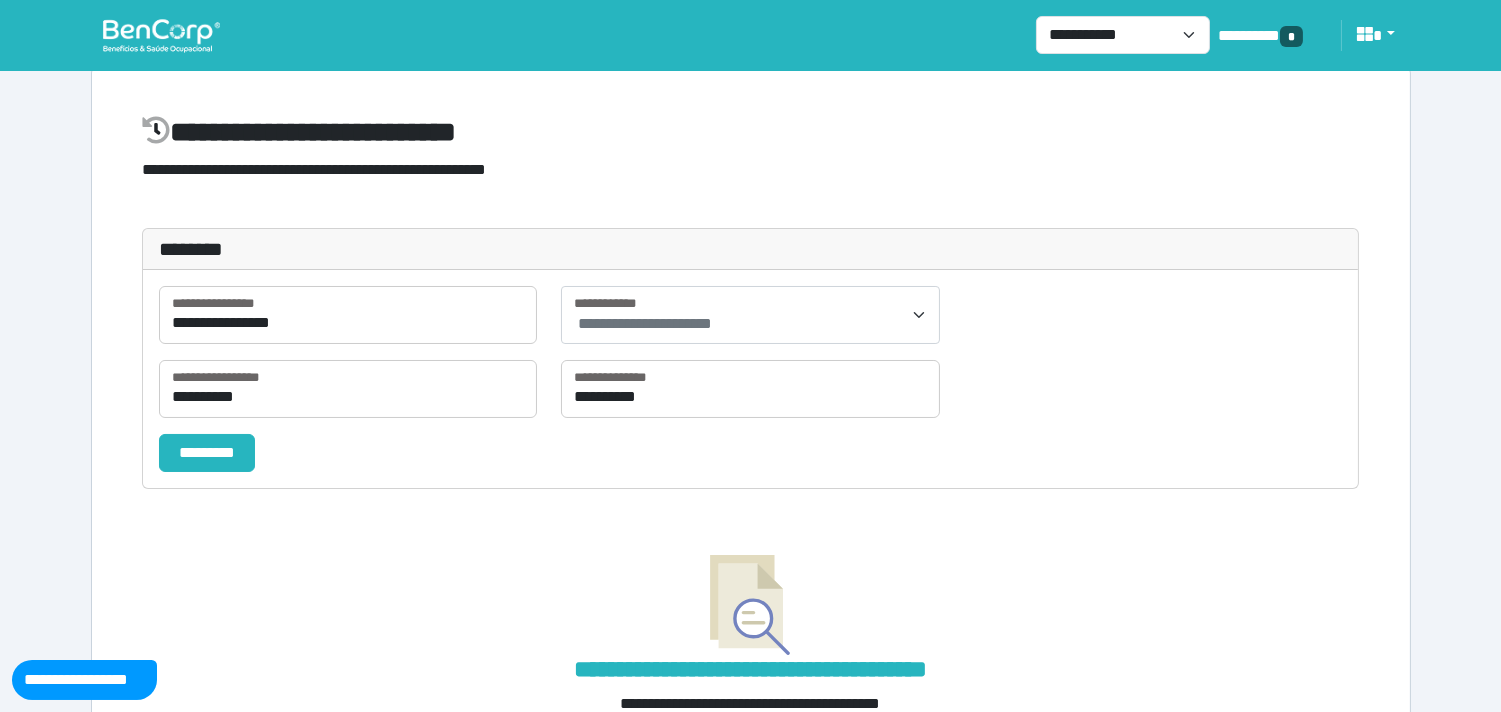 scroll, scrollTop: 0, scrollLeft: 0, axis: both 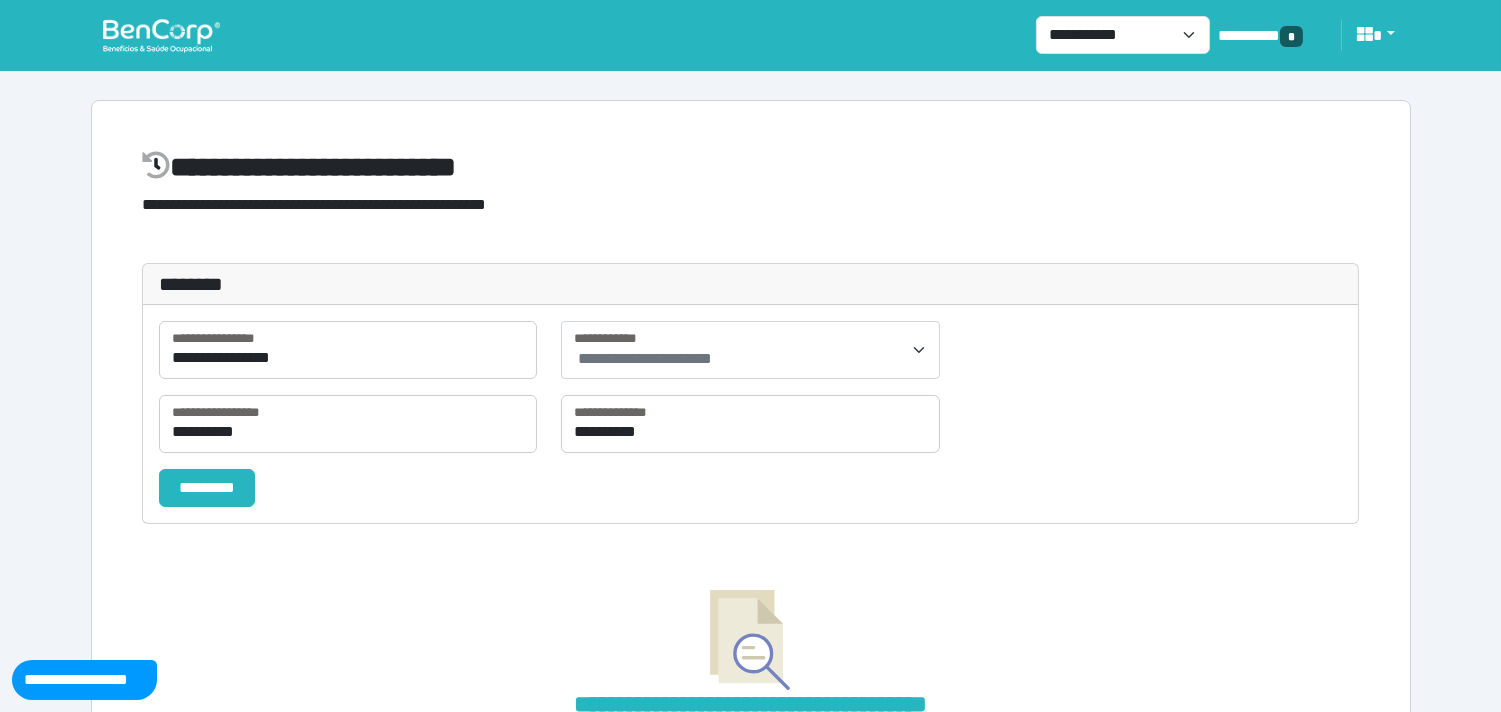 drag, startPoint x: 227, startPoint y: 45, endPoint x: 213, endPoint y: 42, distance: 14.3178215 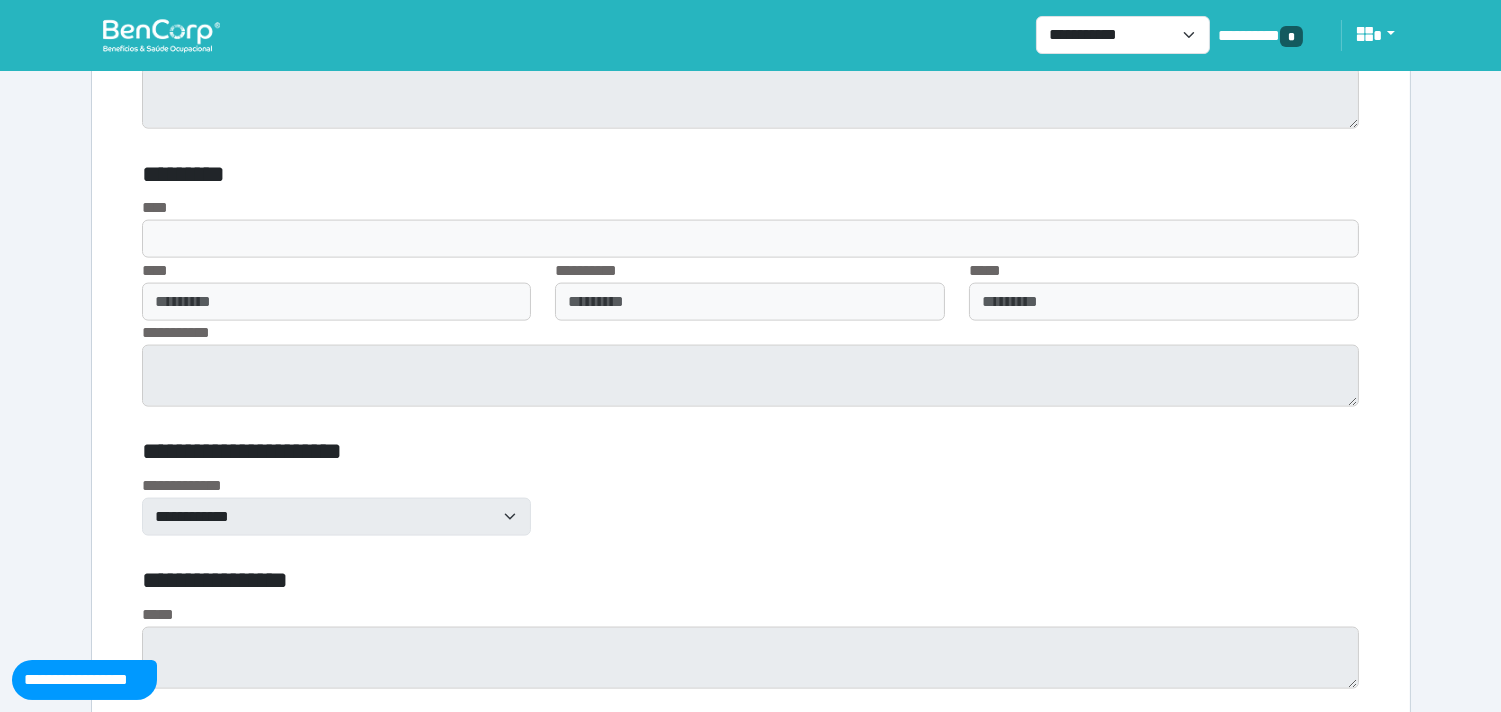 scroll, scrollTop: 5443, scrollLeft: 0, axis: vertical 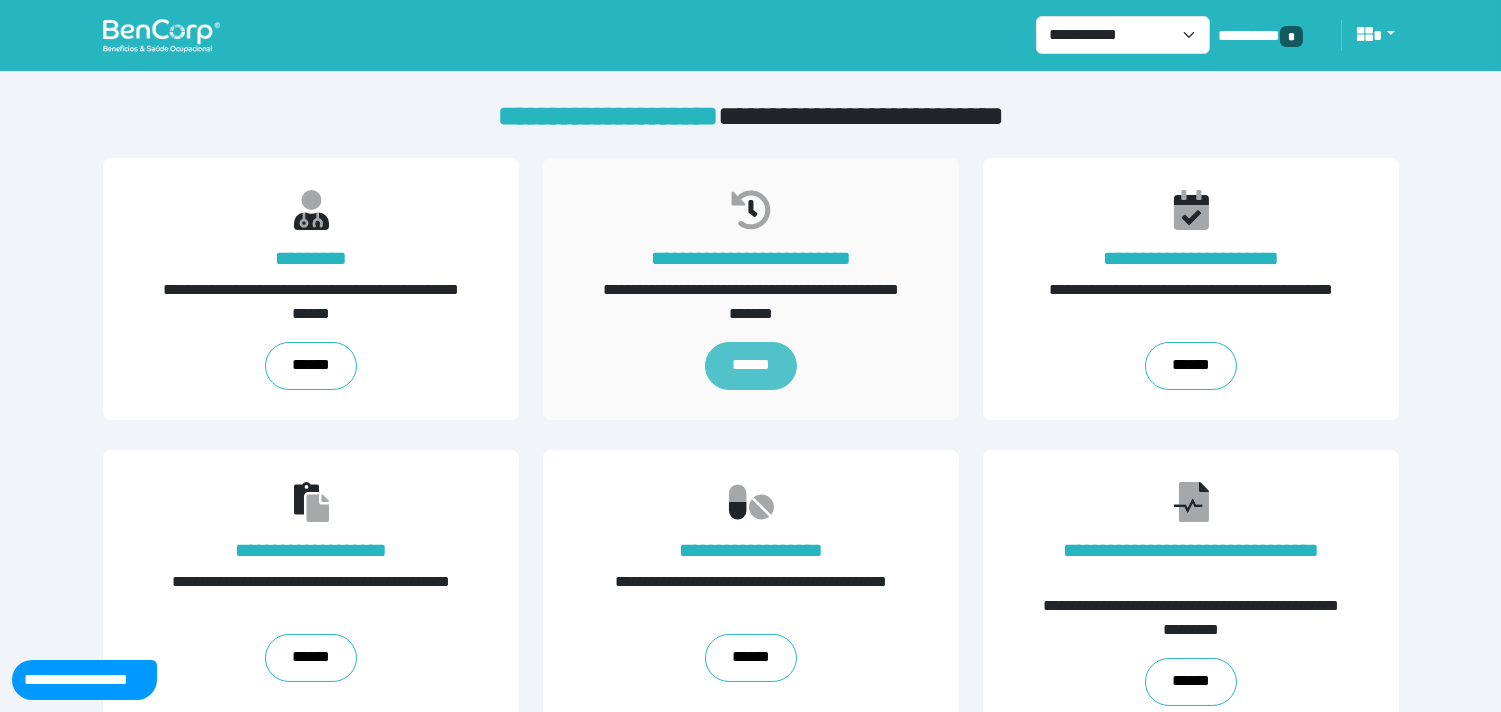 click on "******" at bounding box center (751, 366) 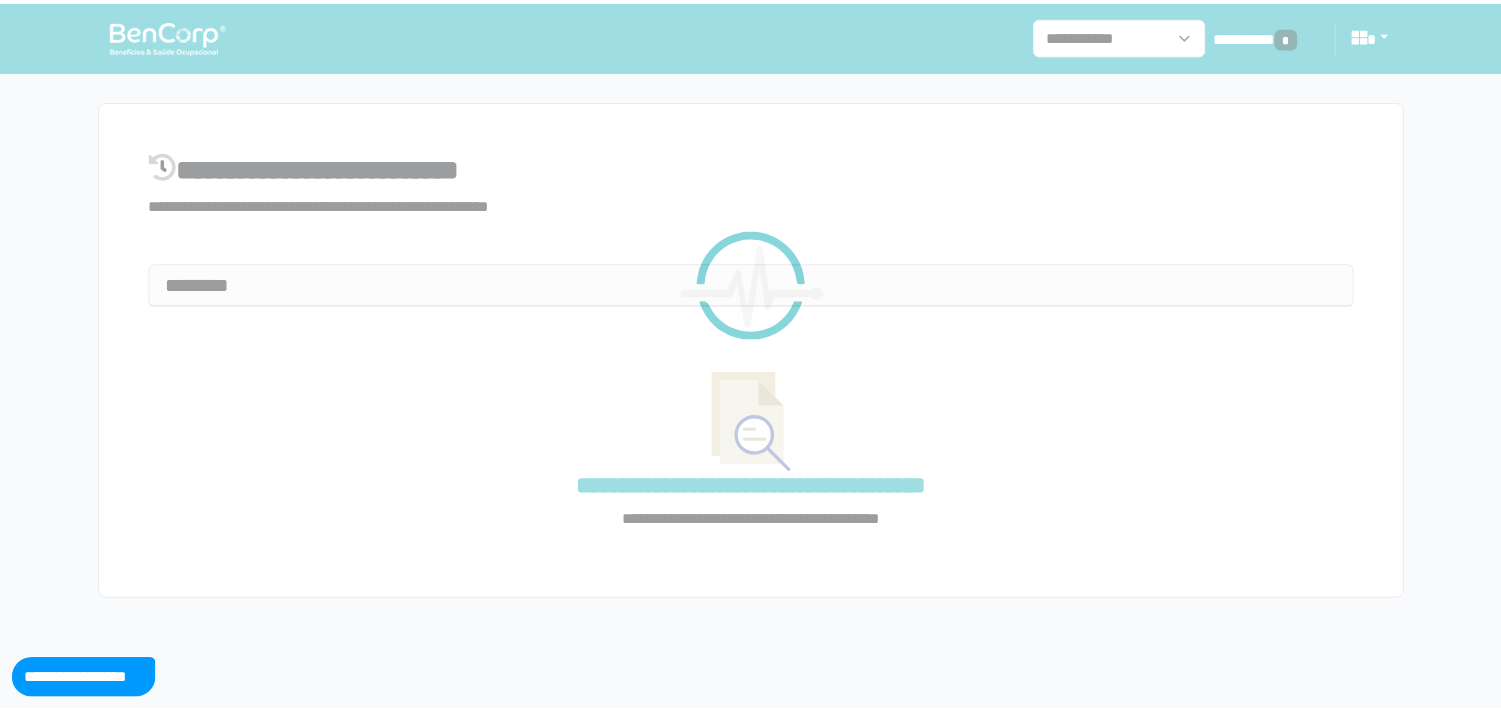 scroll, scrollTop: 0, scrollLeft: 0, axis: both 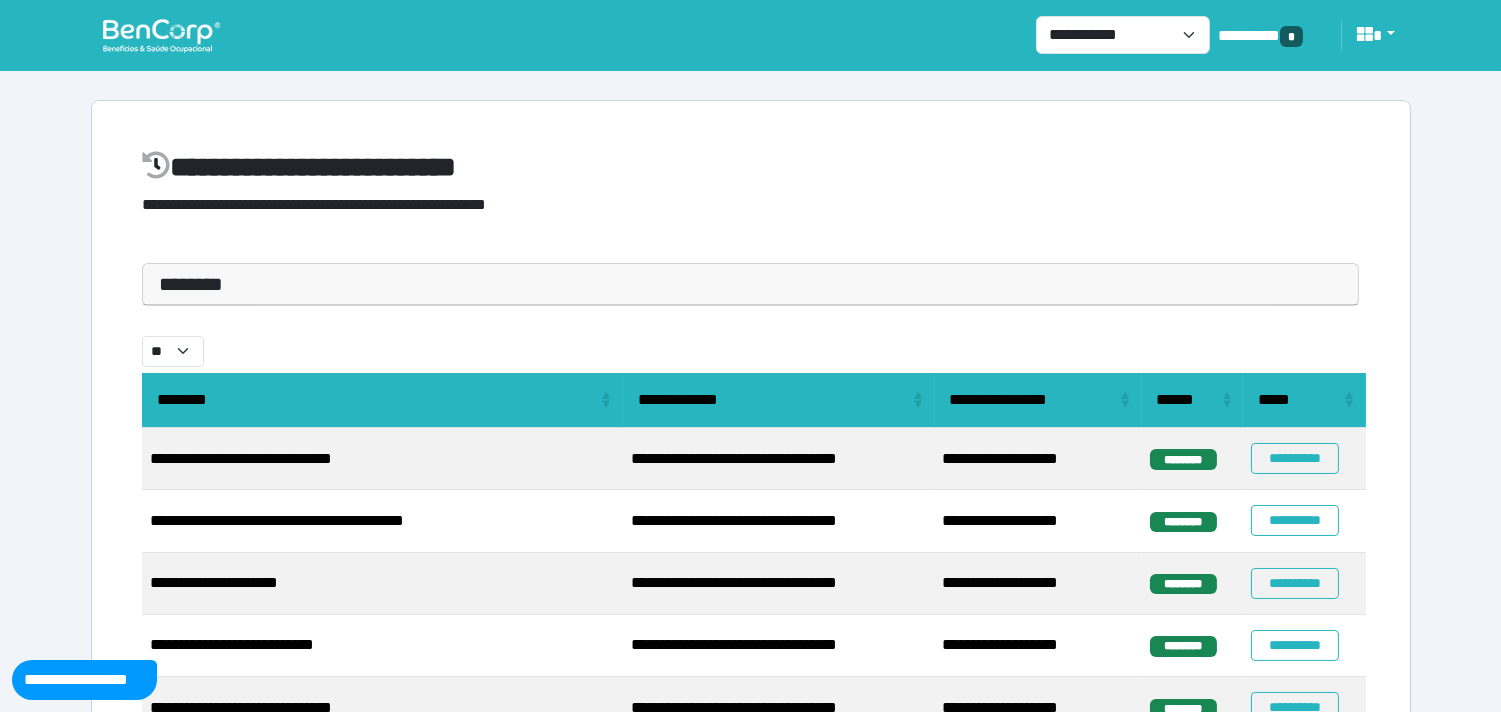 click on "********" at bounding box center (751, 284) 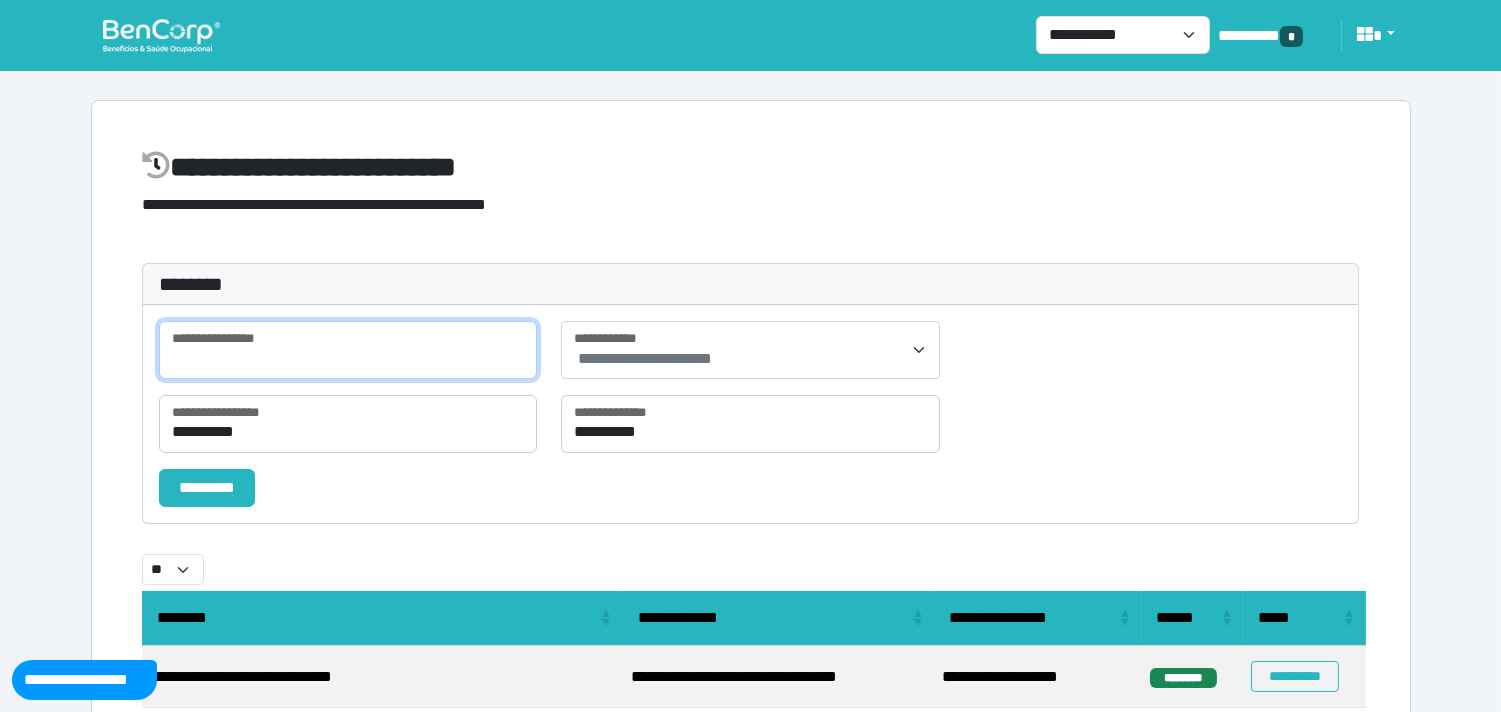 click at bounding box center [348, 350] 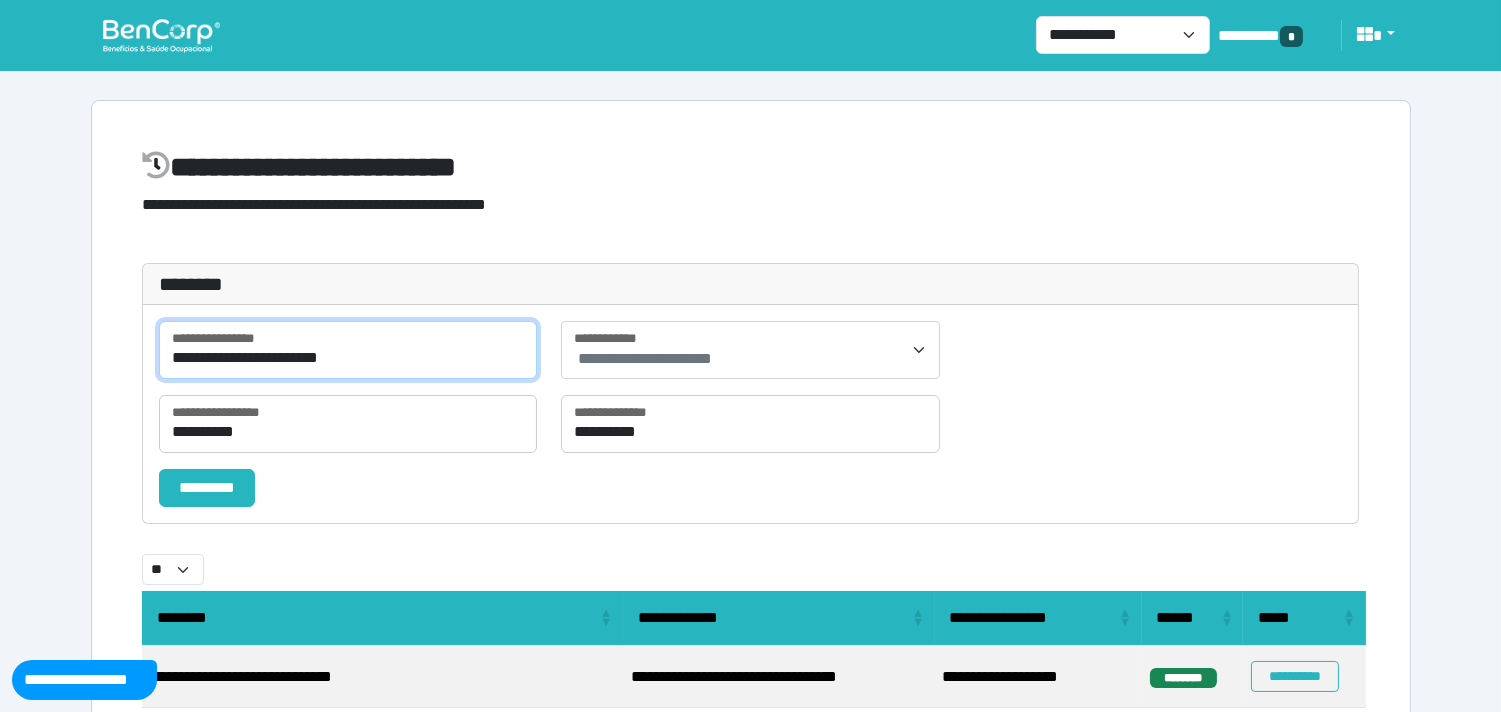 type on "**********" 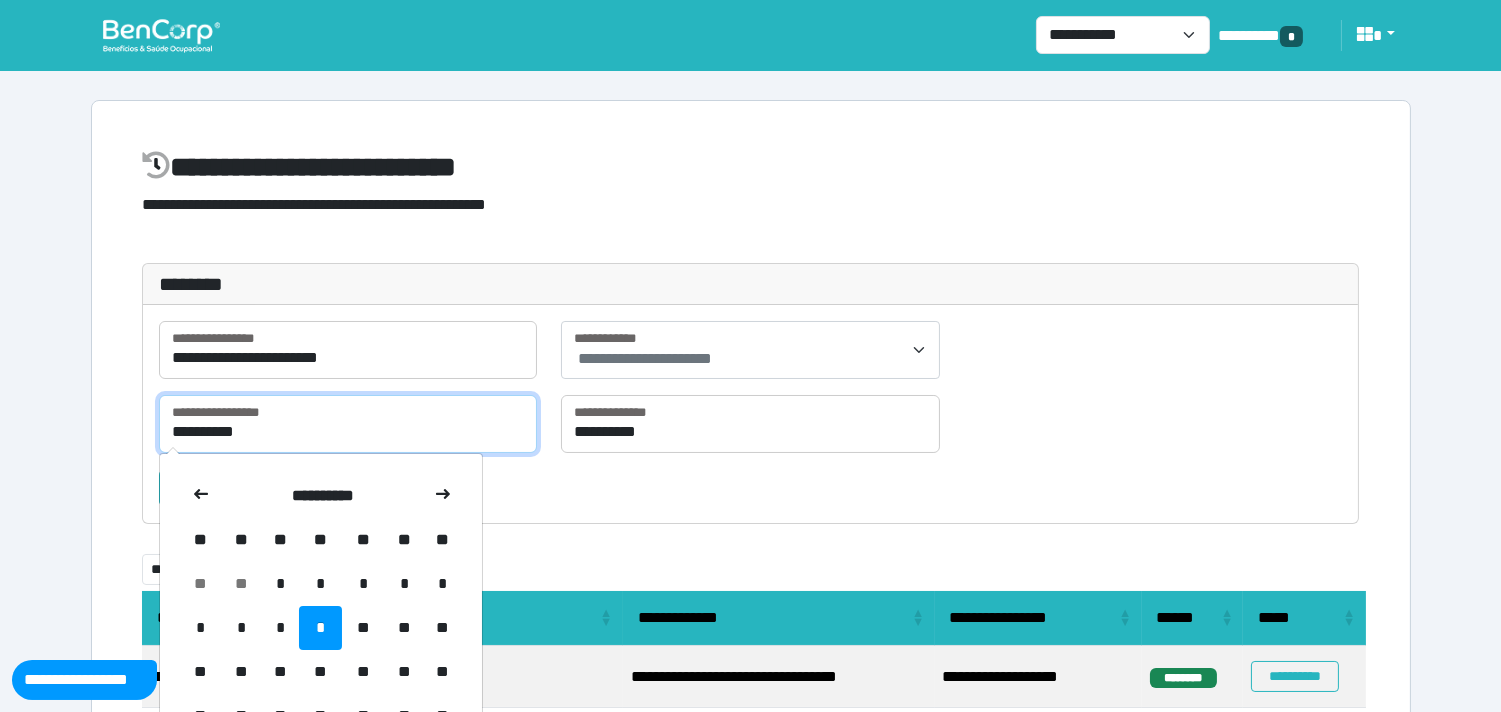 click on "**********" at bounding box center [348, 424] 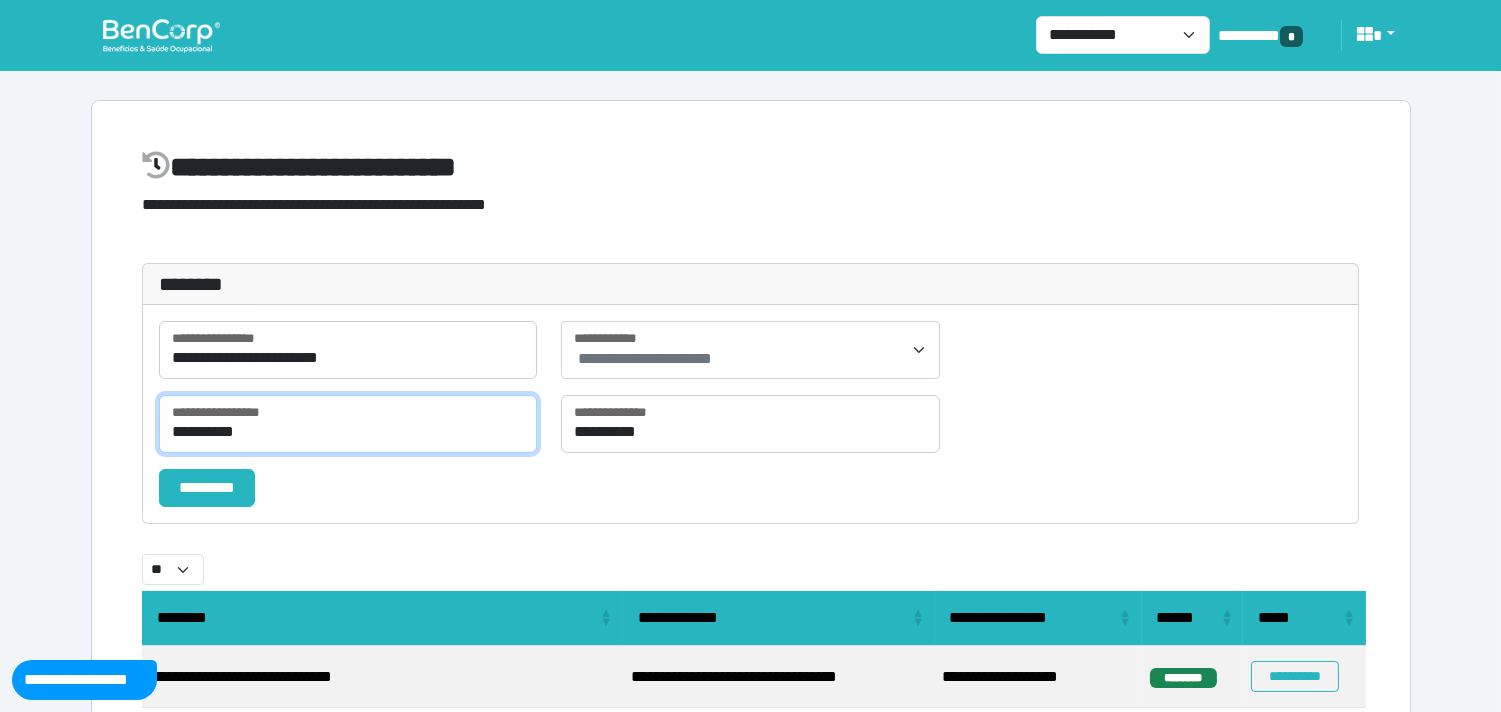 type on "**********" 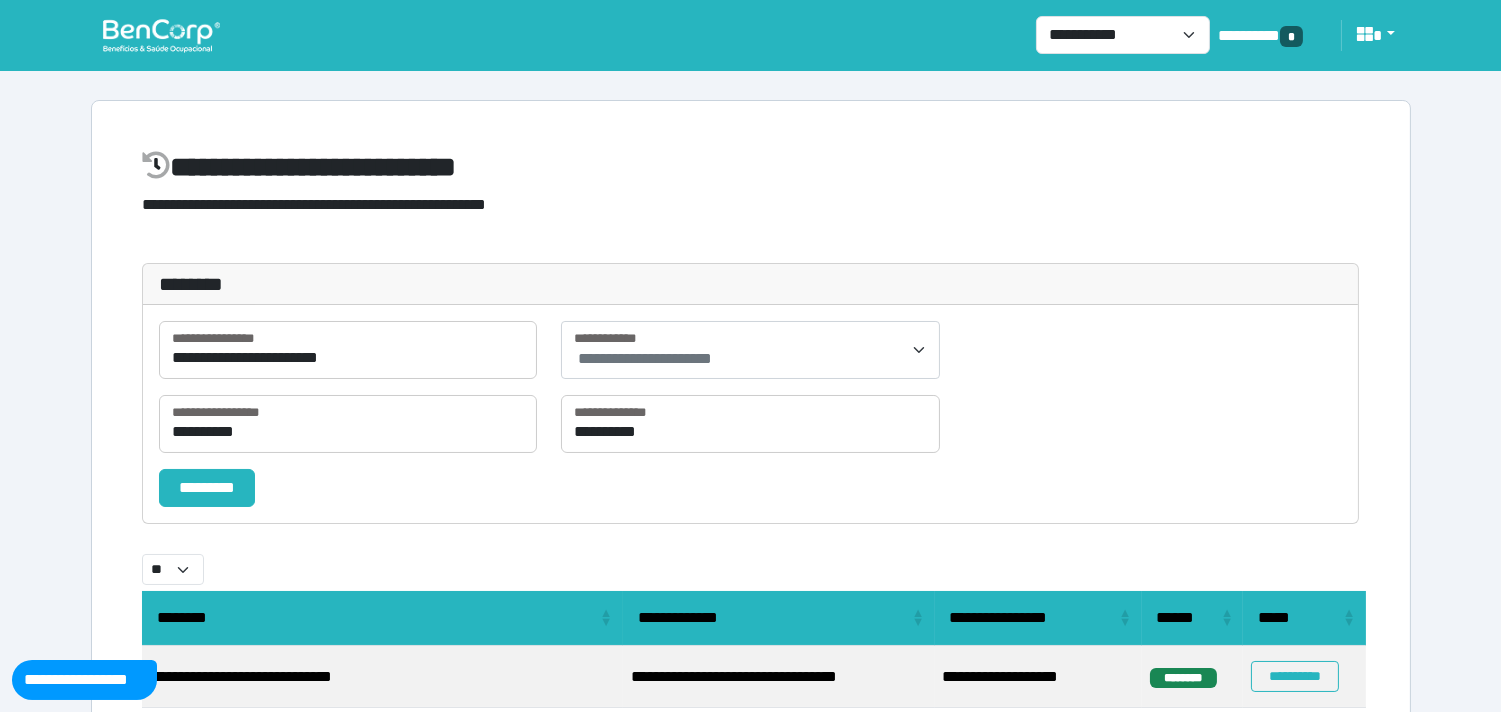 click on "**********" at bounding box center (751, 414) 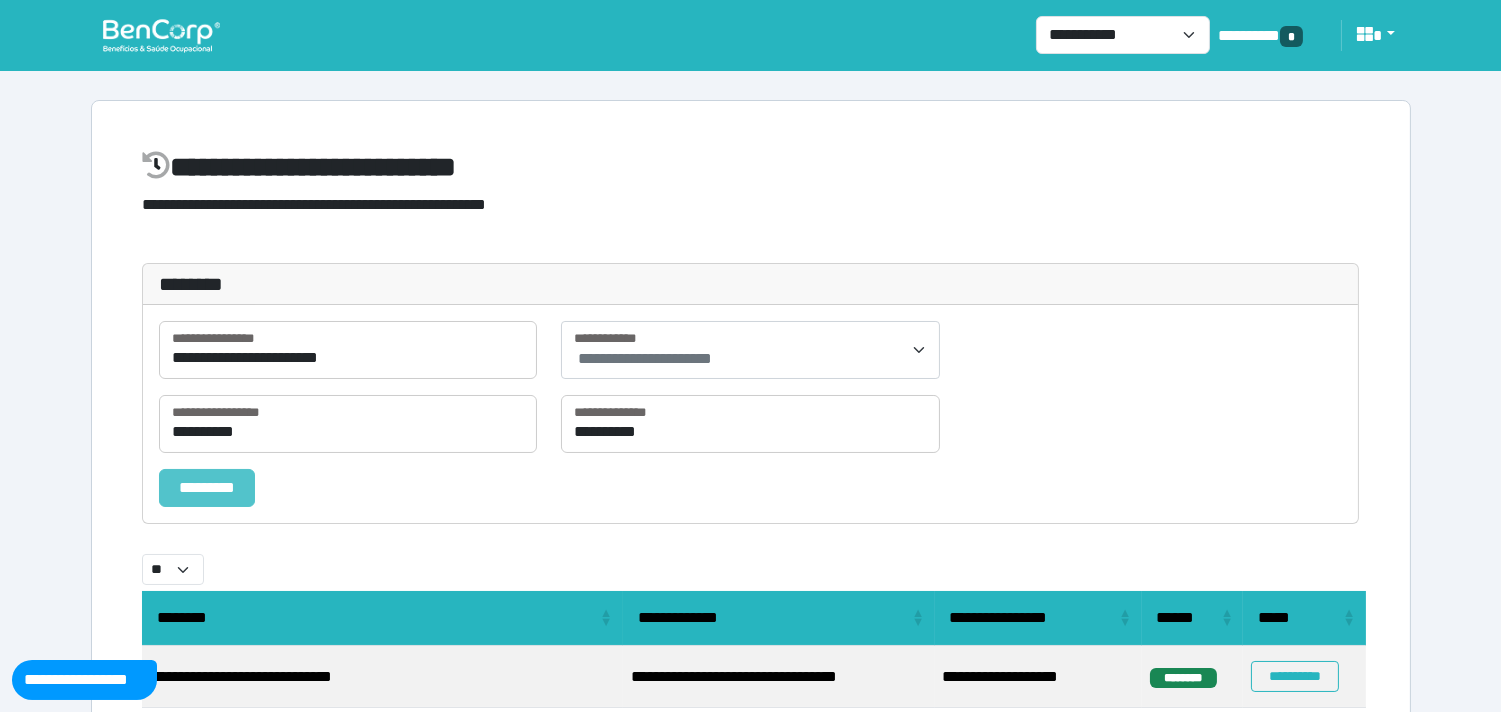 click on "*********" at bounding box center [207, 488] 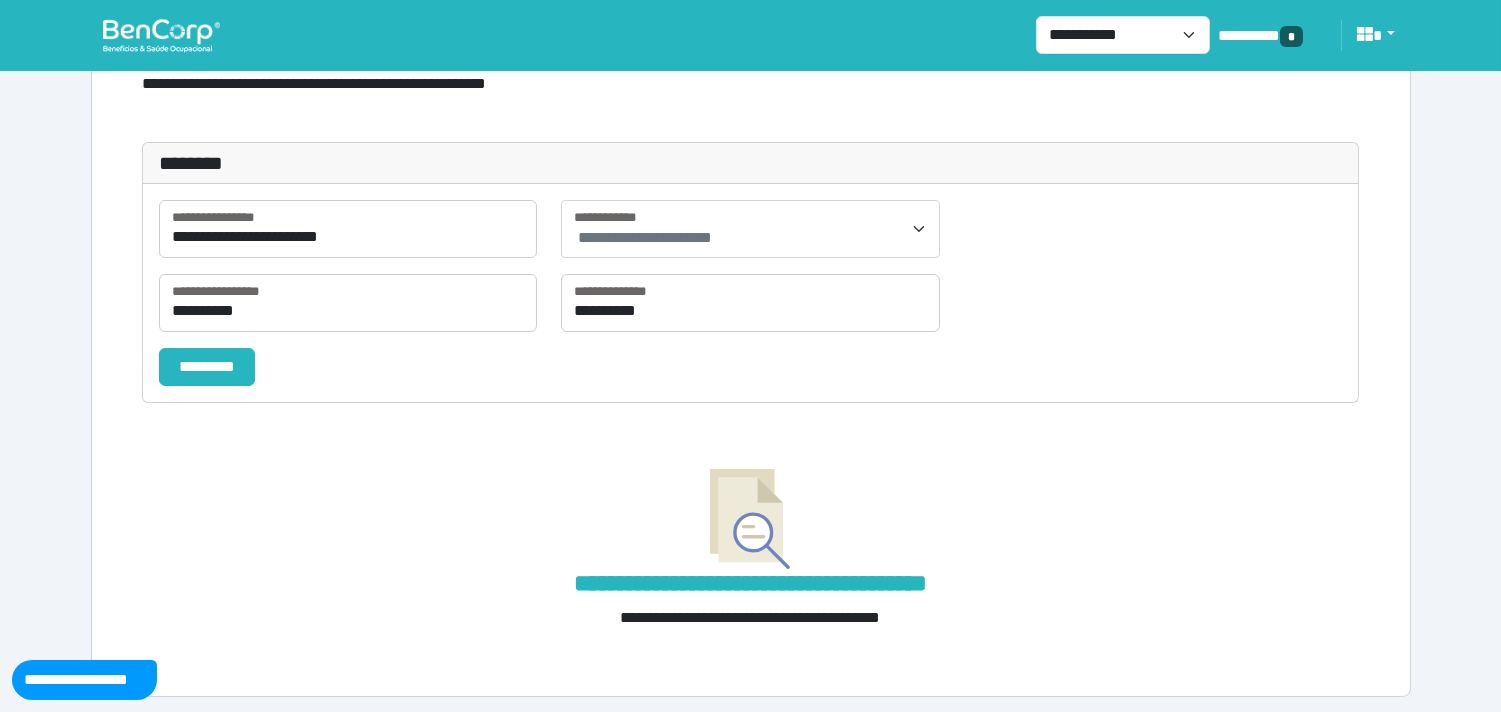 scroll, scrollTop: 125, scrollLeft: 0, axis: vertical 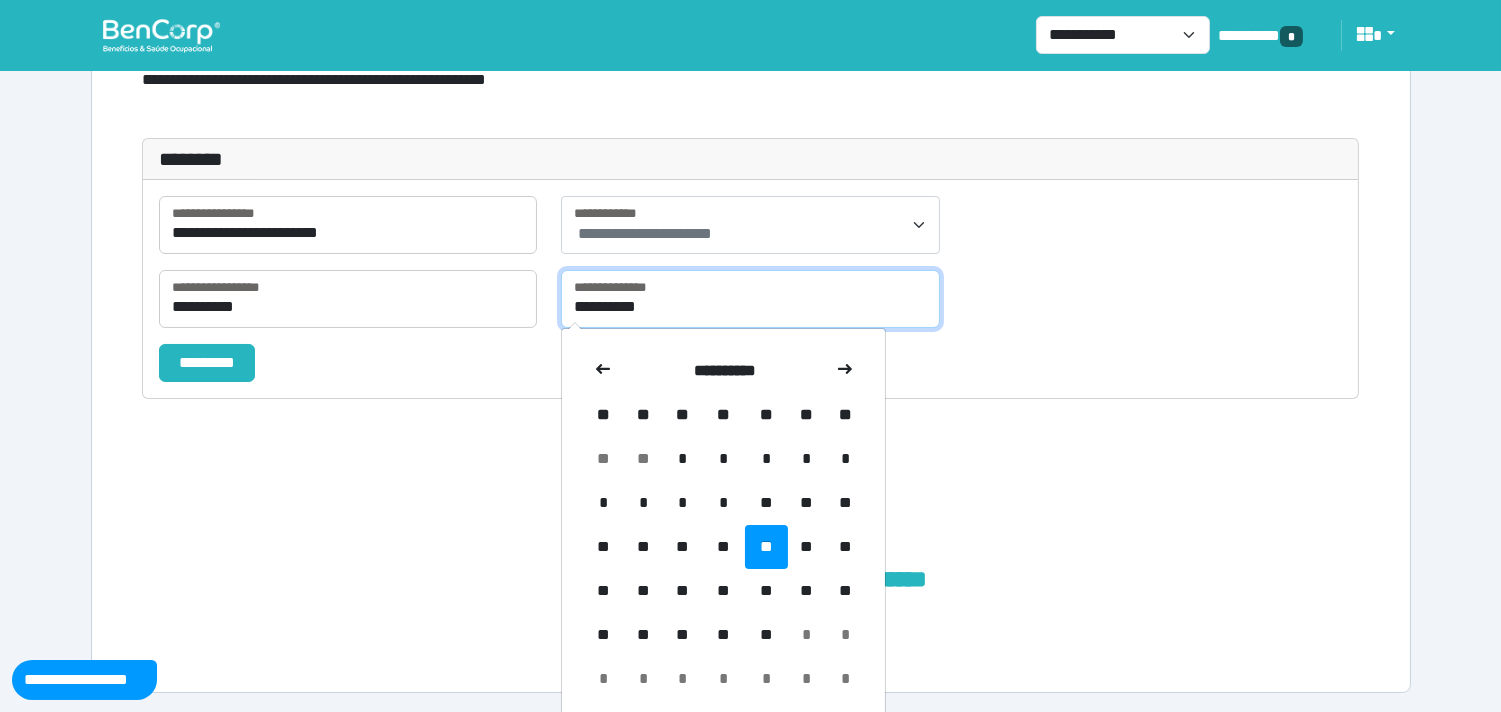 drag, startPoint x: 586, startPoint y: 306, endPoint x: 570, endPoint y: 310, distance: 16.492422 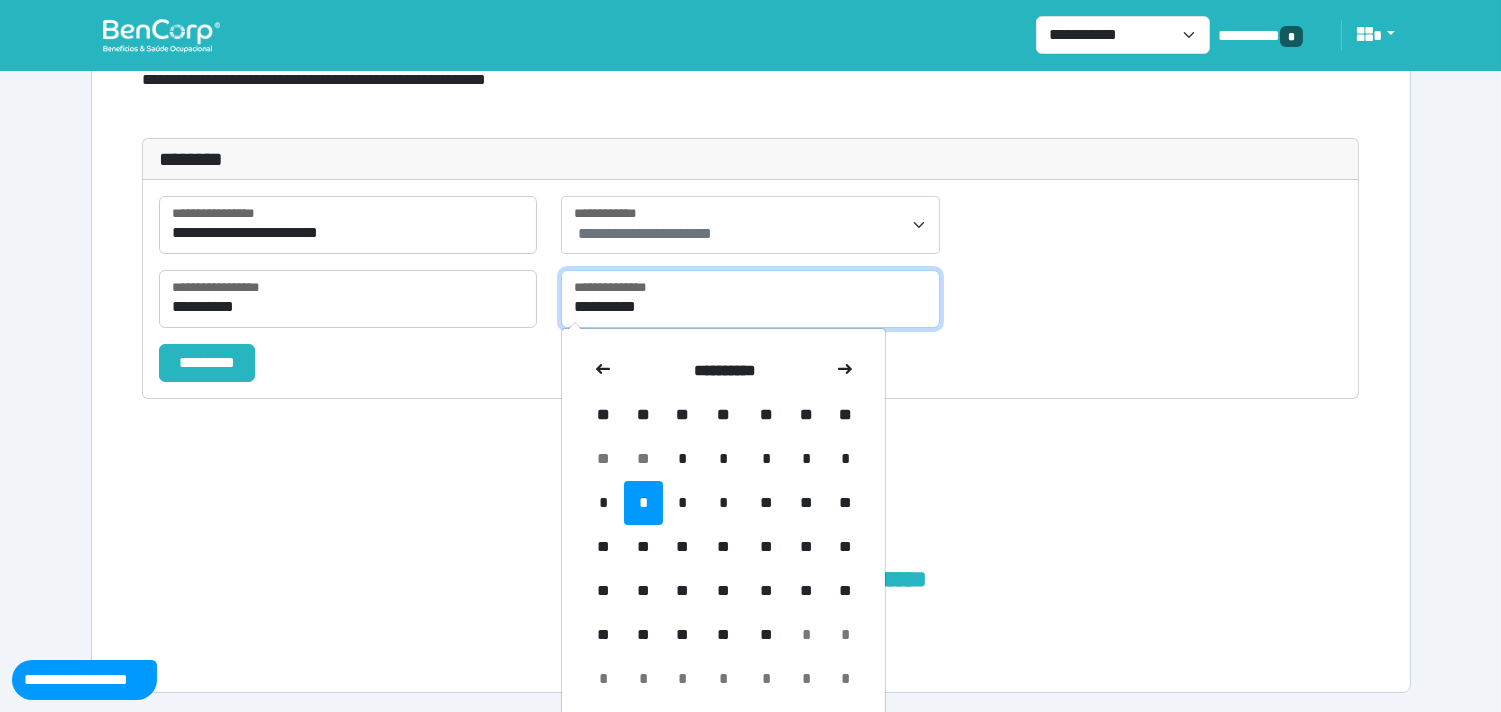 type on "**********" 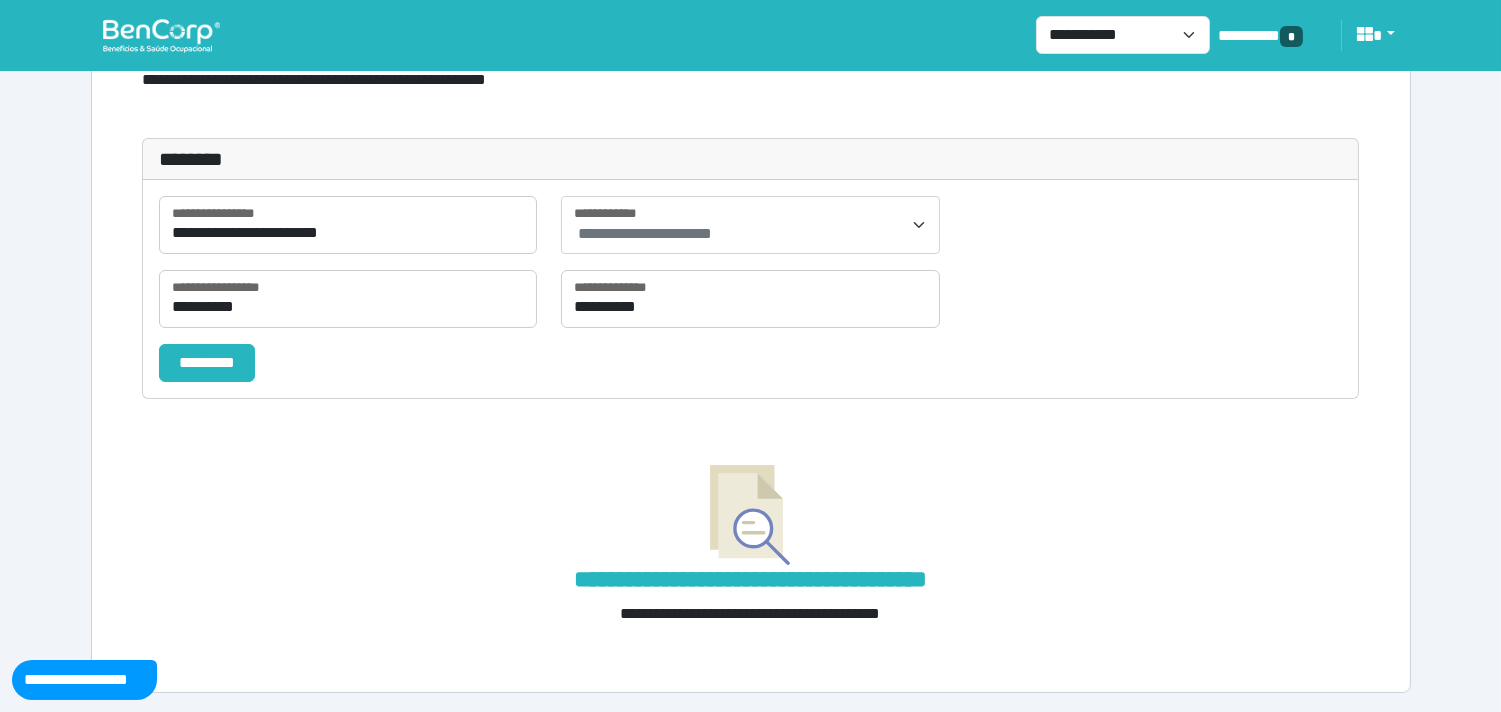 click on "**********" at bounding box center (348, 307) 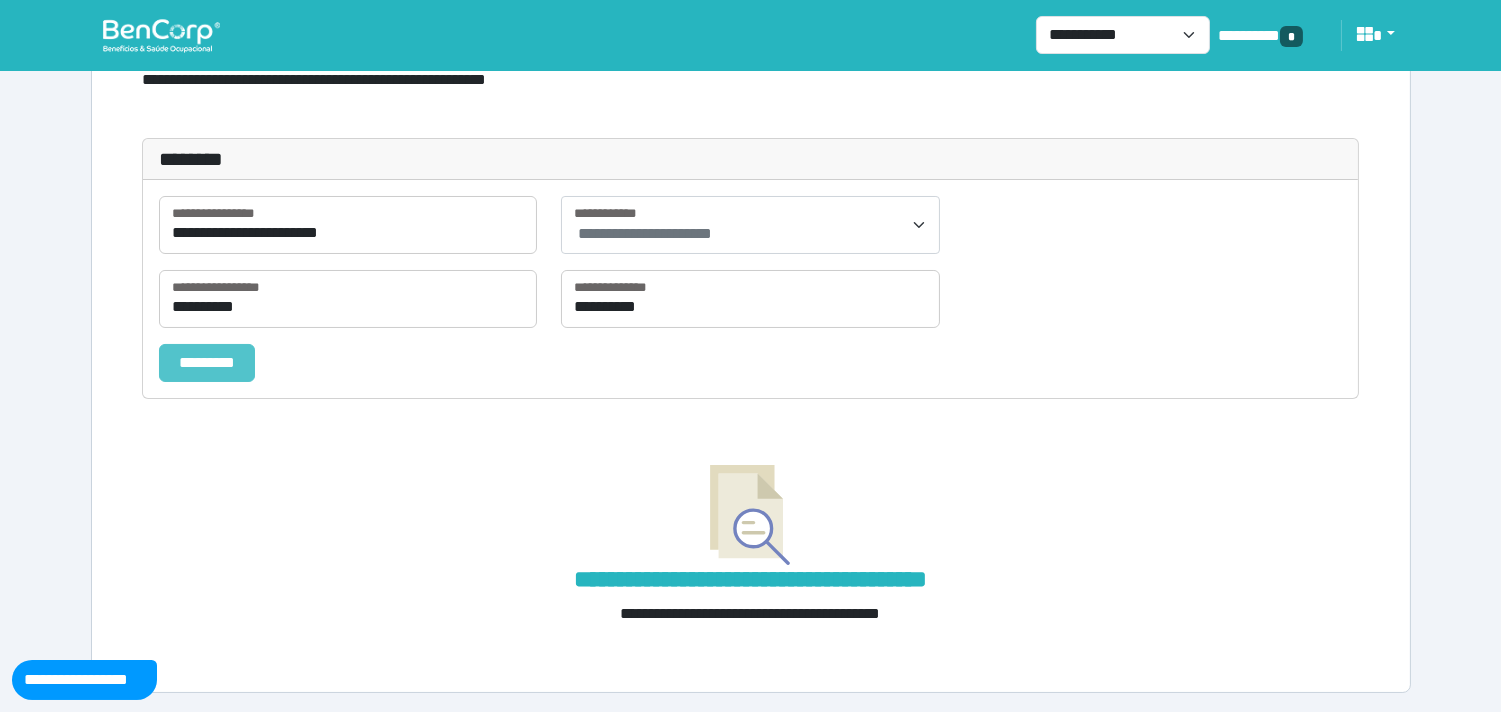 click on "*********" at bounding box center (207, 363) 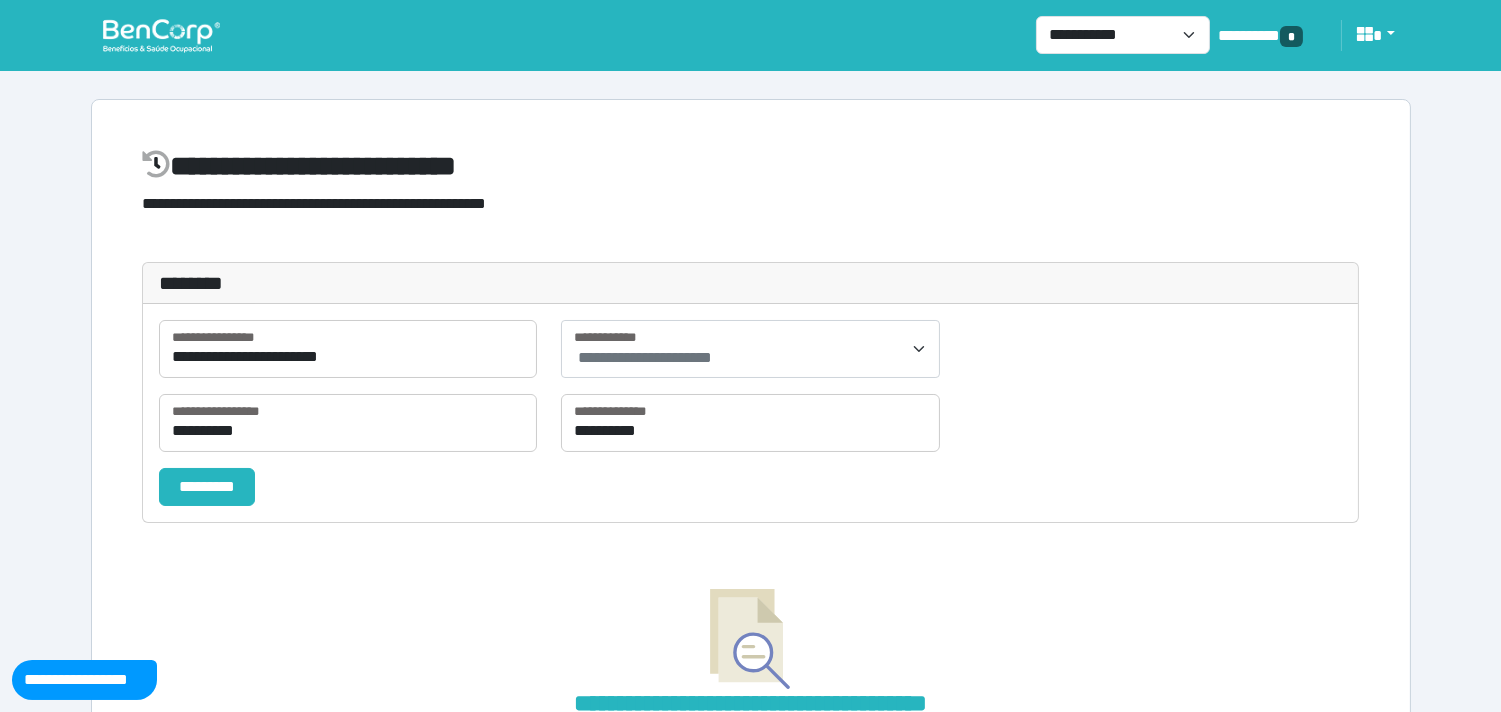 scroll, scrollTop: 0, scrollLeft: 0, axis: both 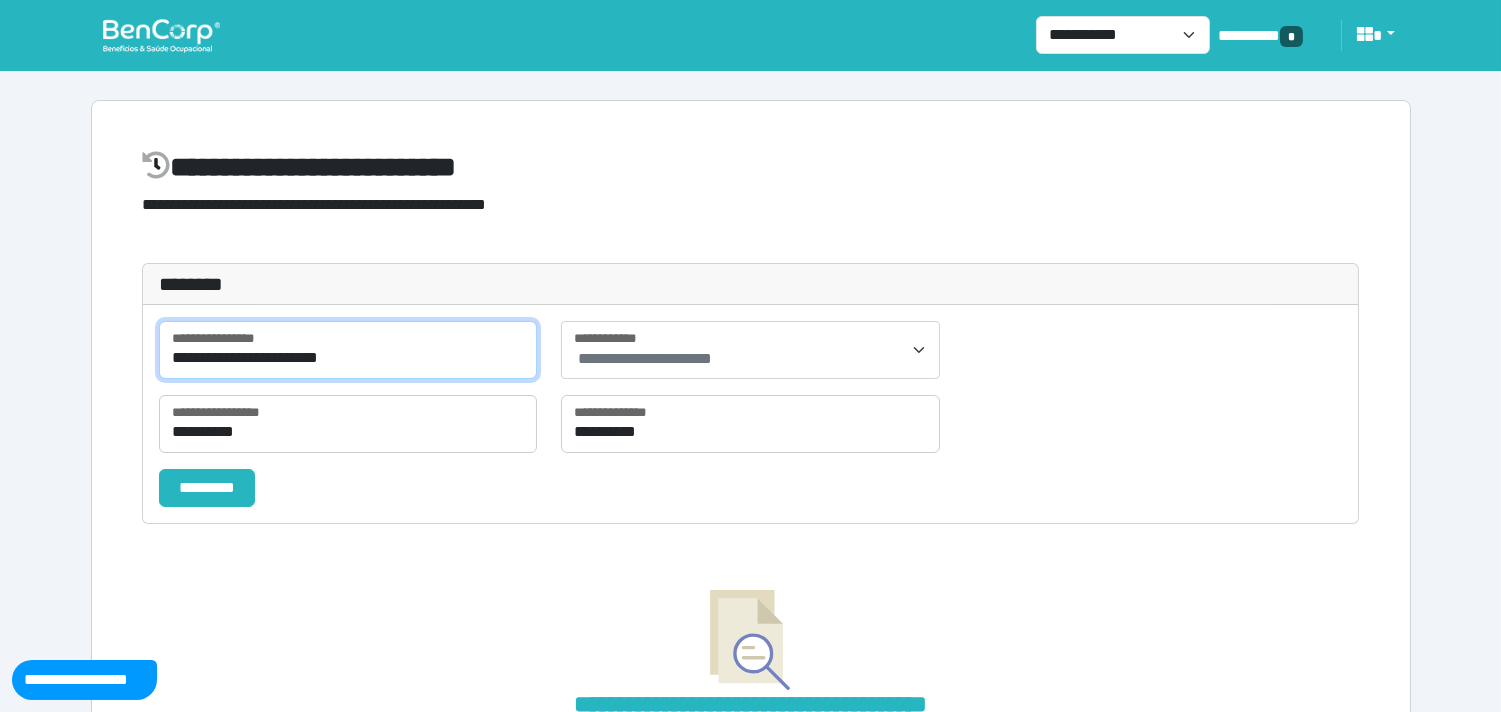 click on "**********" at bounding box center (348, 350) 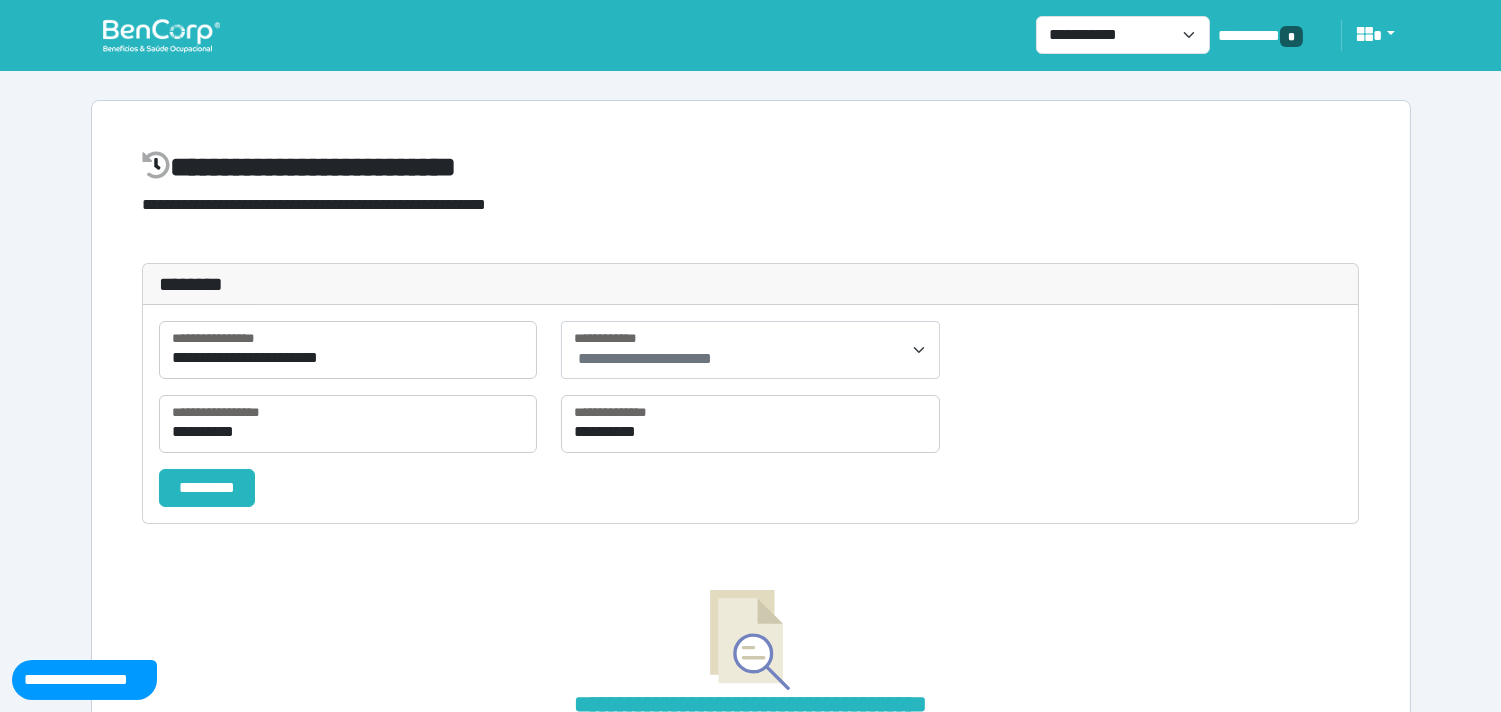 click at bounding box center [161, 35] 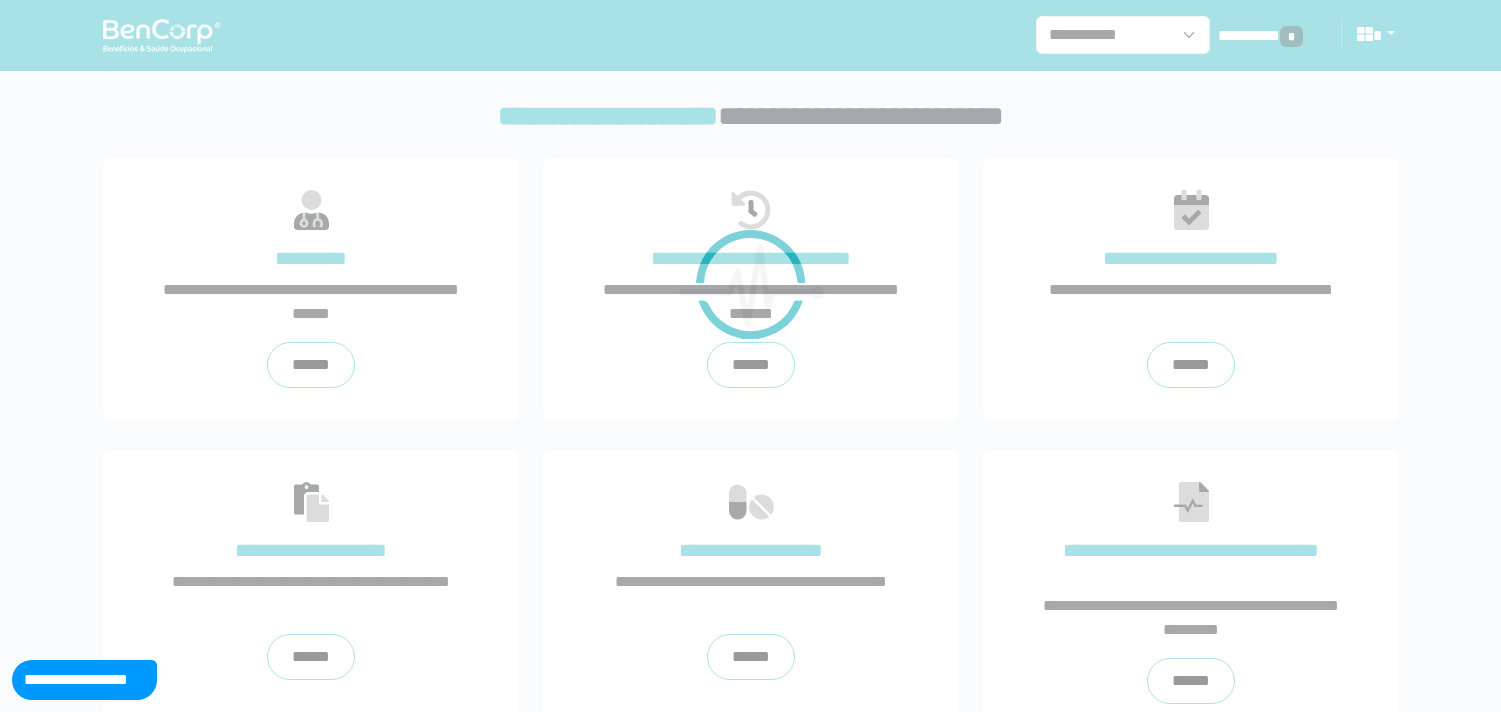 scroll, scrollTop: 0, scrollLeft: 0, axis: both 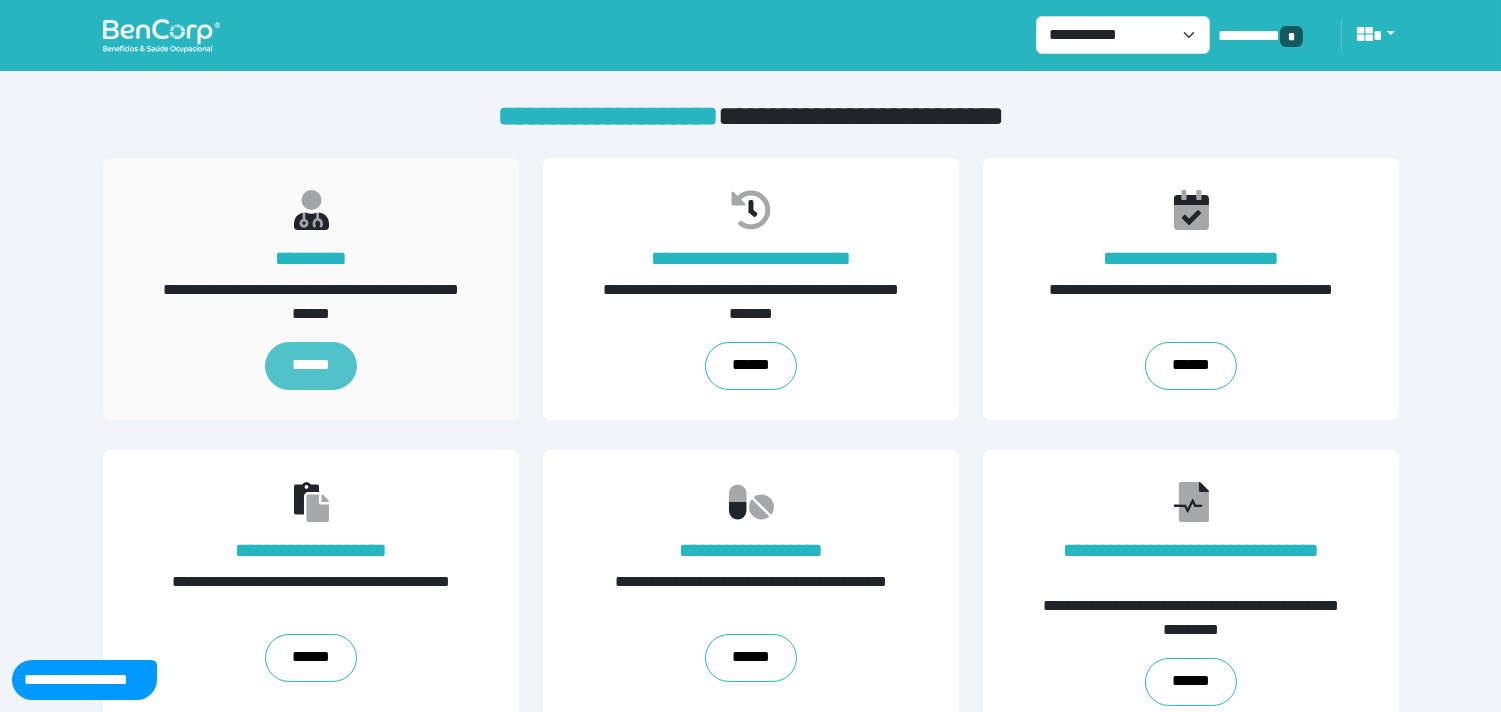 click on "******" at bounding box center (311, 366) 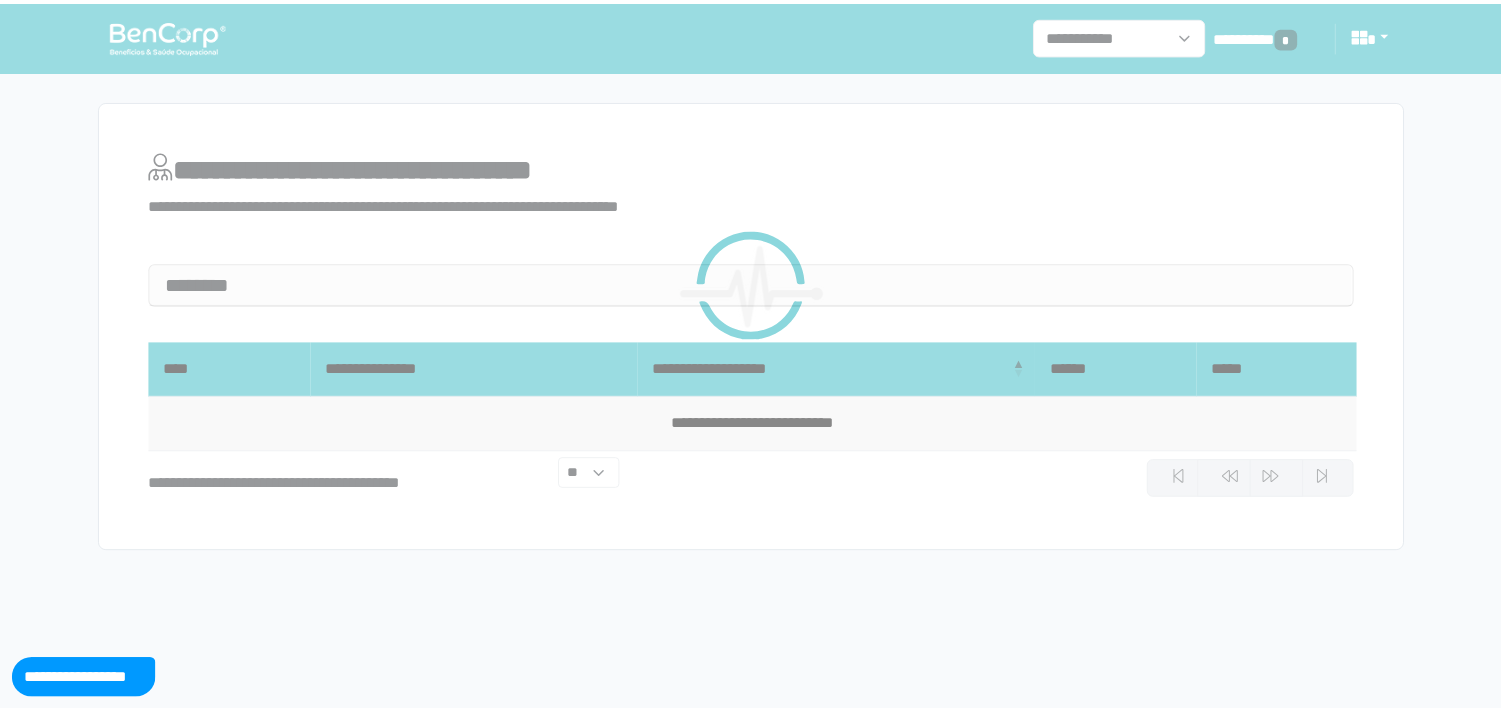 scroll, scrollTop: 0, scrollLeft: 0, axis: both 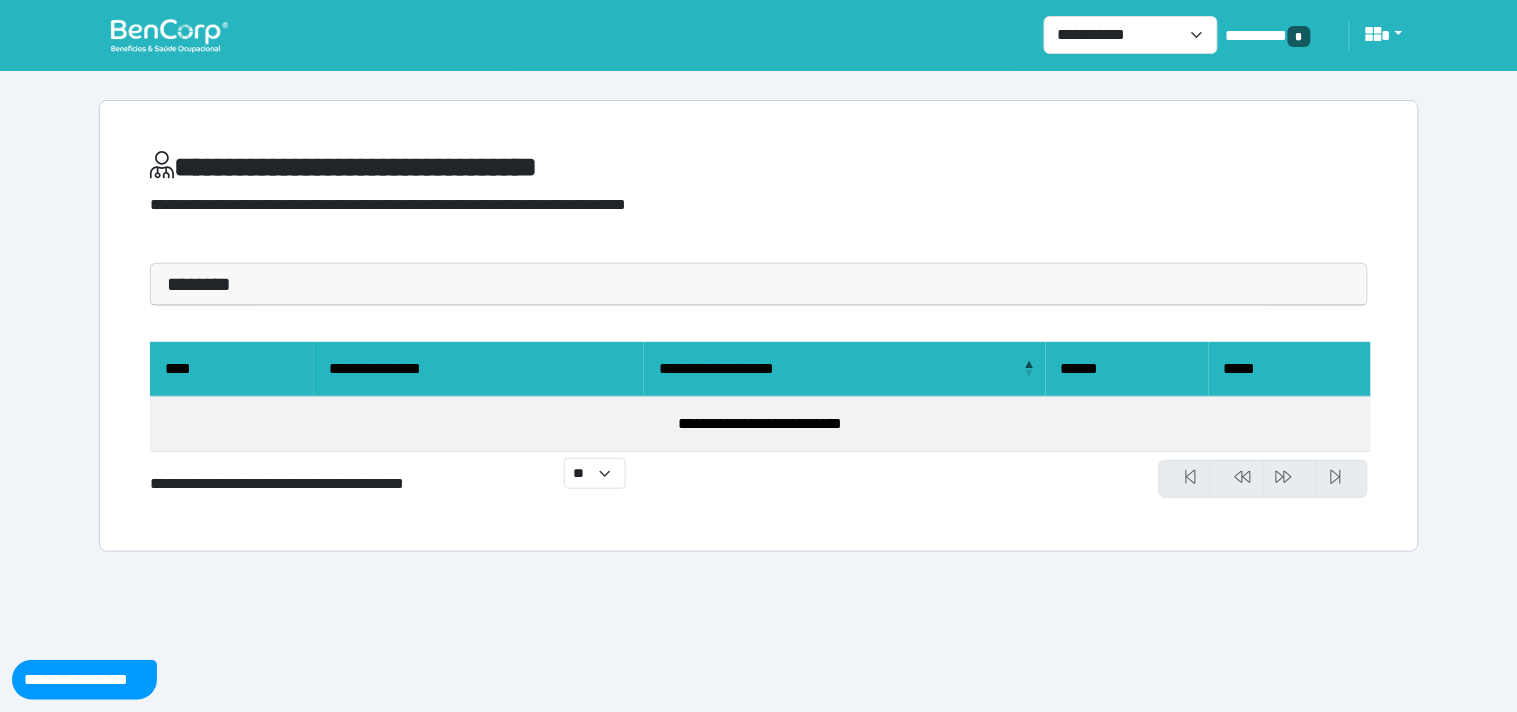 click on "**********" at bounding box center (759, 326) 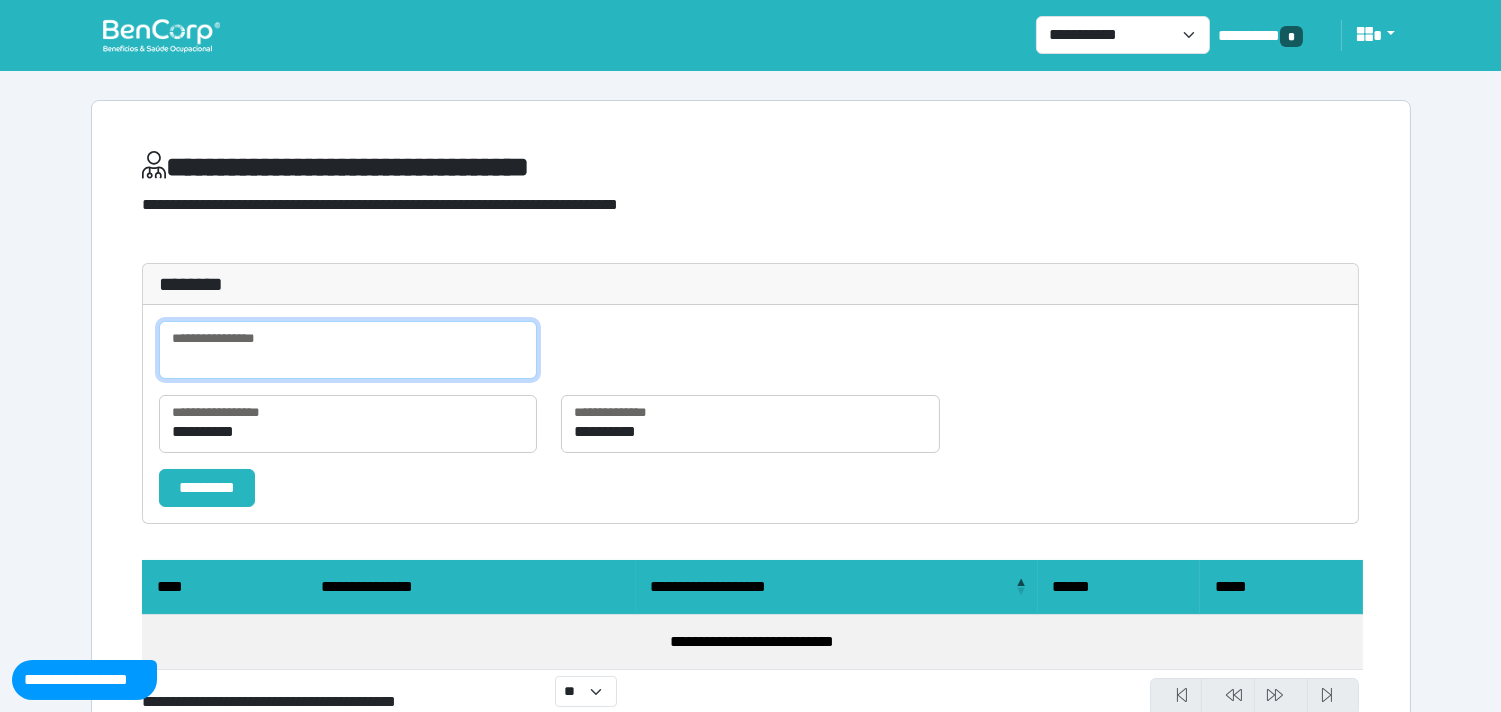 click at bounding box center (348, 350) 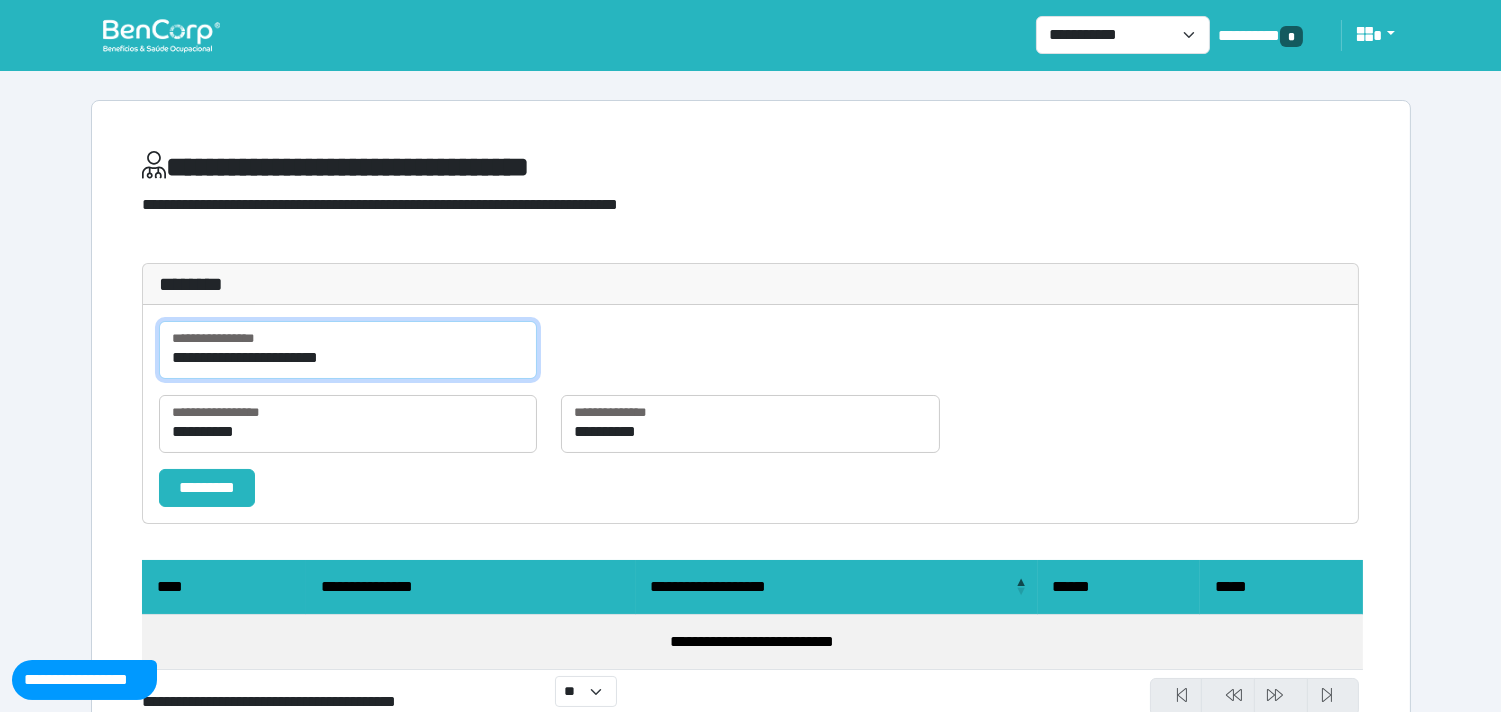 type on "**********" 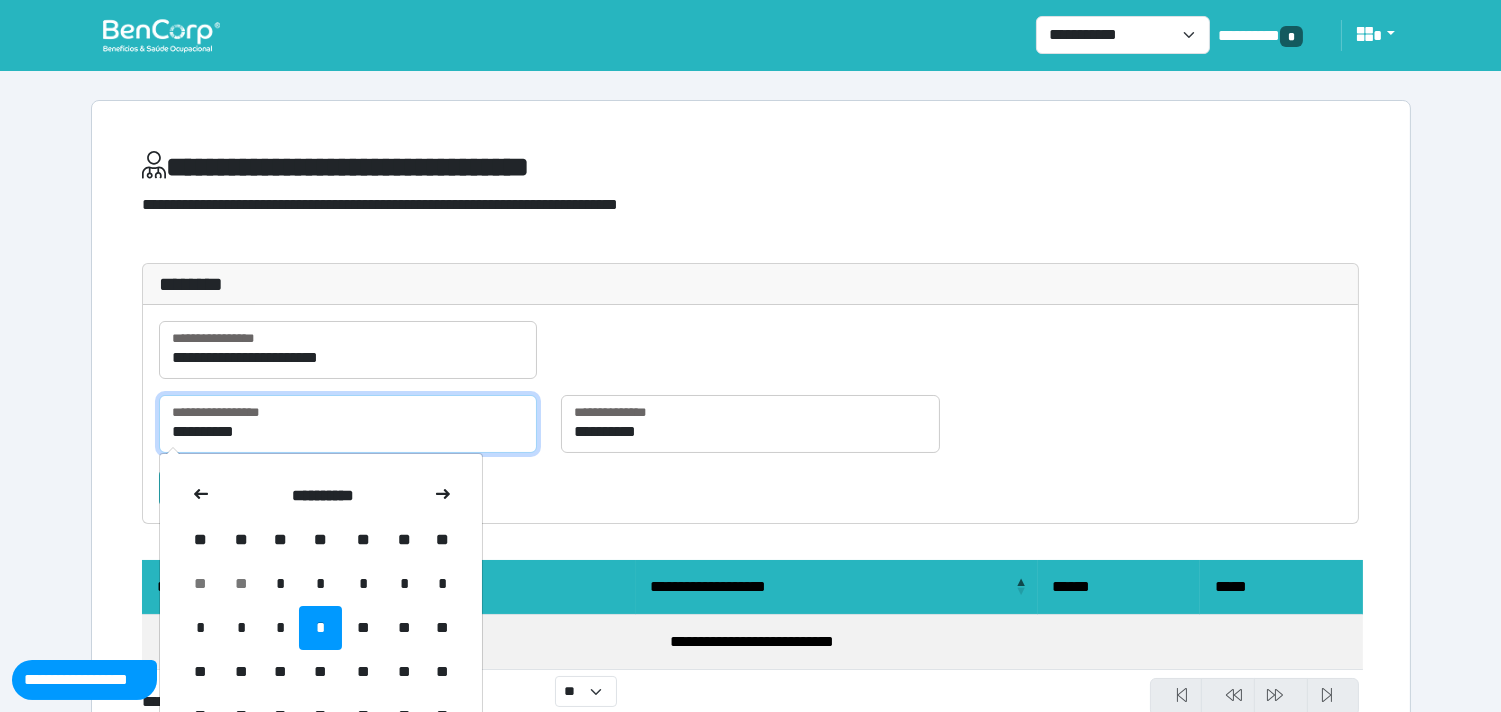 drag, startPoint x: 188, startPoint y: 433, endPoint x: 167, endPoint y: 434, distance: 21.023796 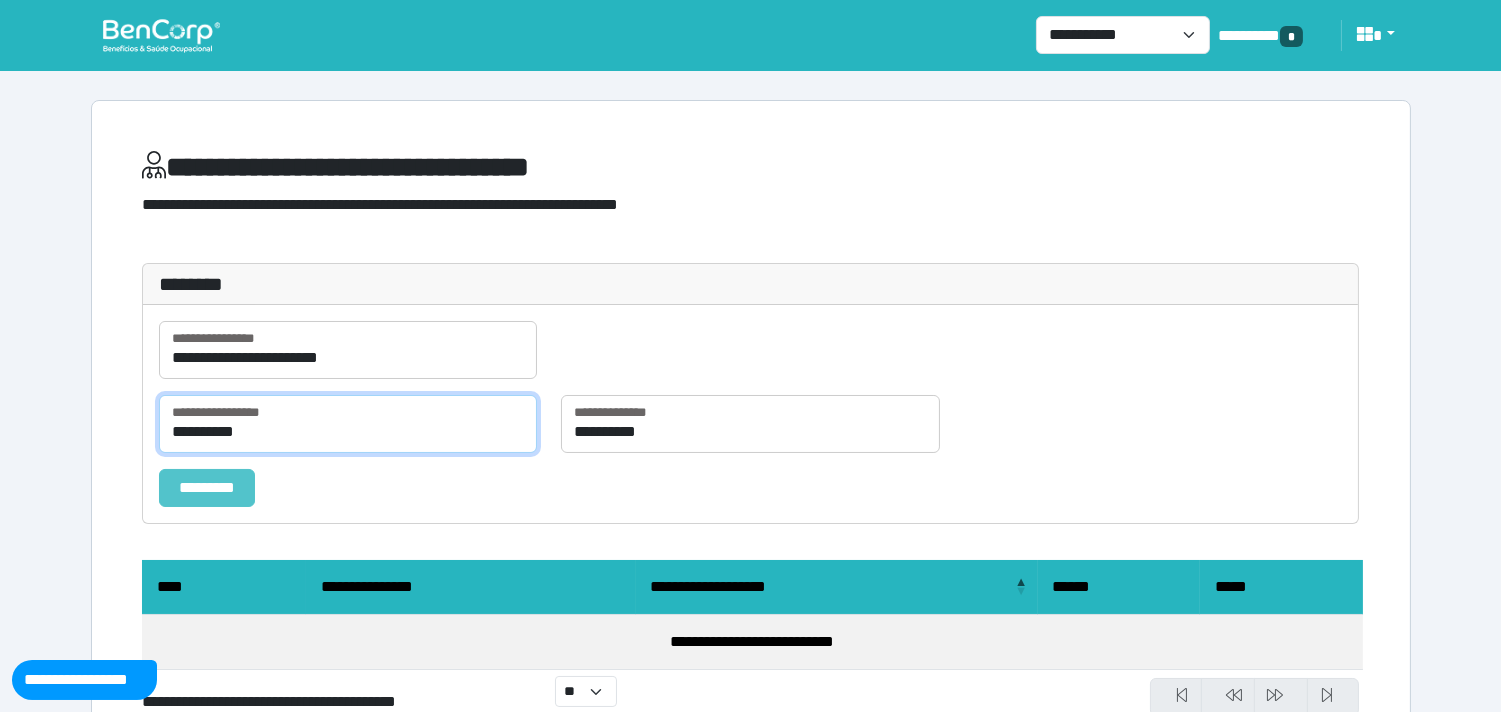 type on "**********" 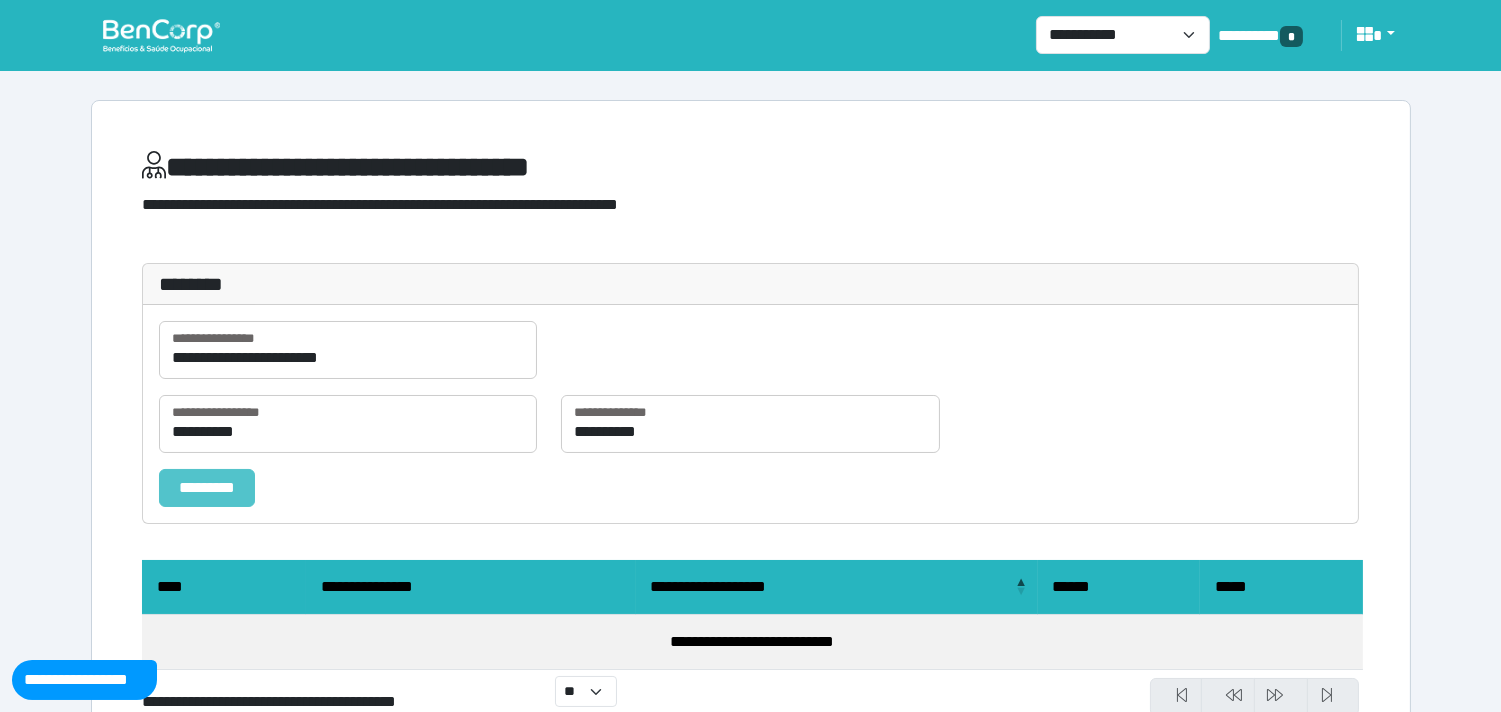 click on "*********" at bounding box center (207, 488) 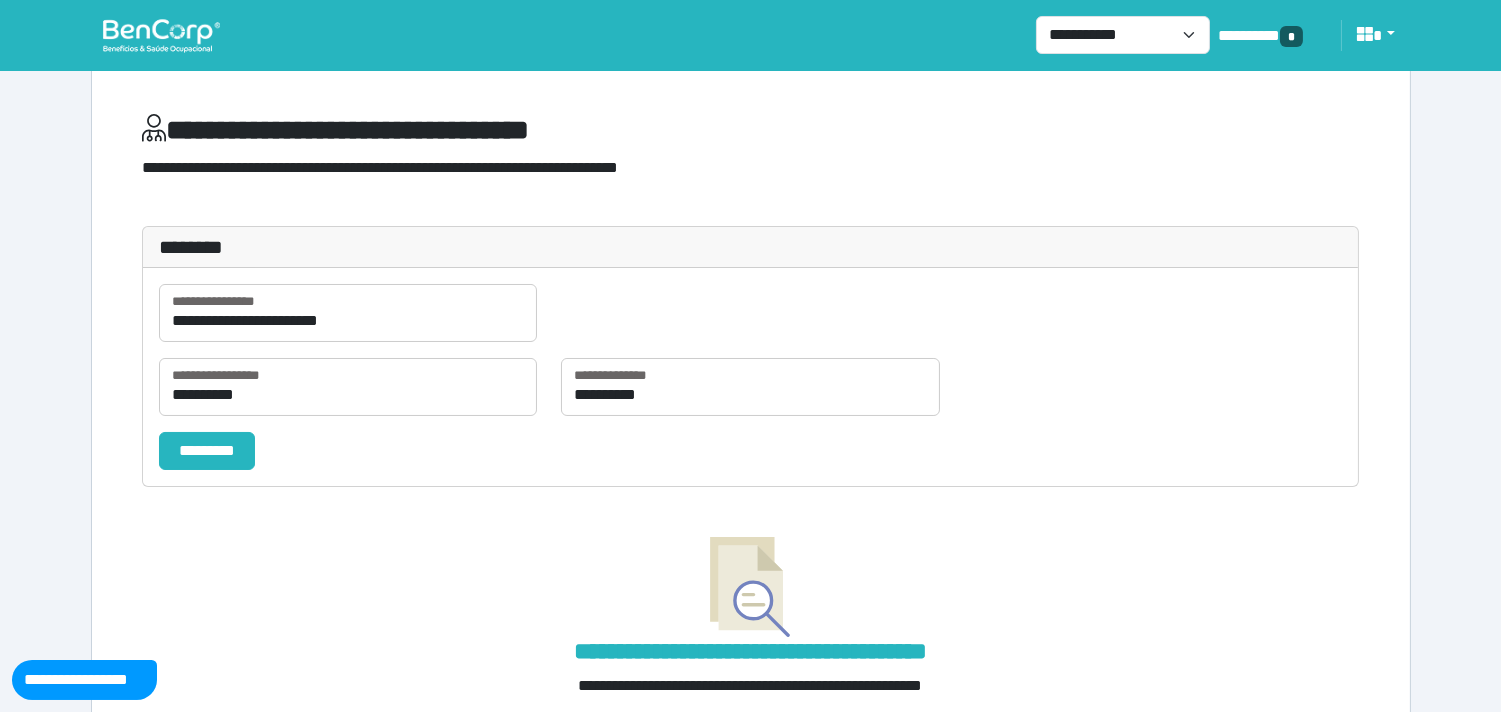scroll, scrollTop: 0, scrollLeft: 0, axis: both 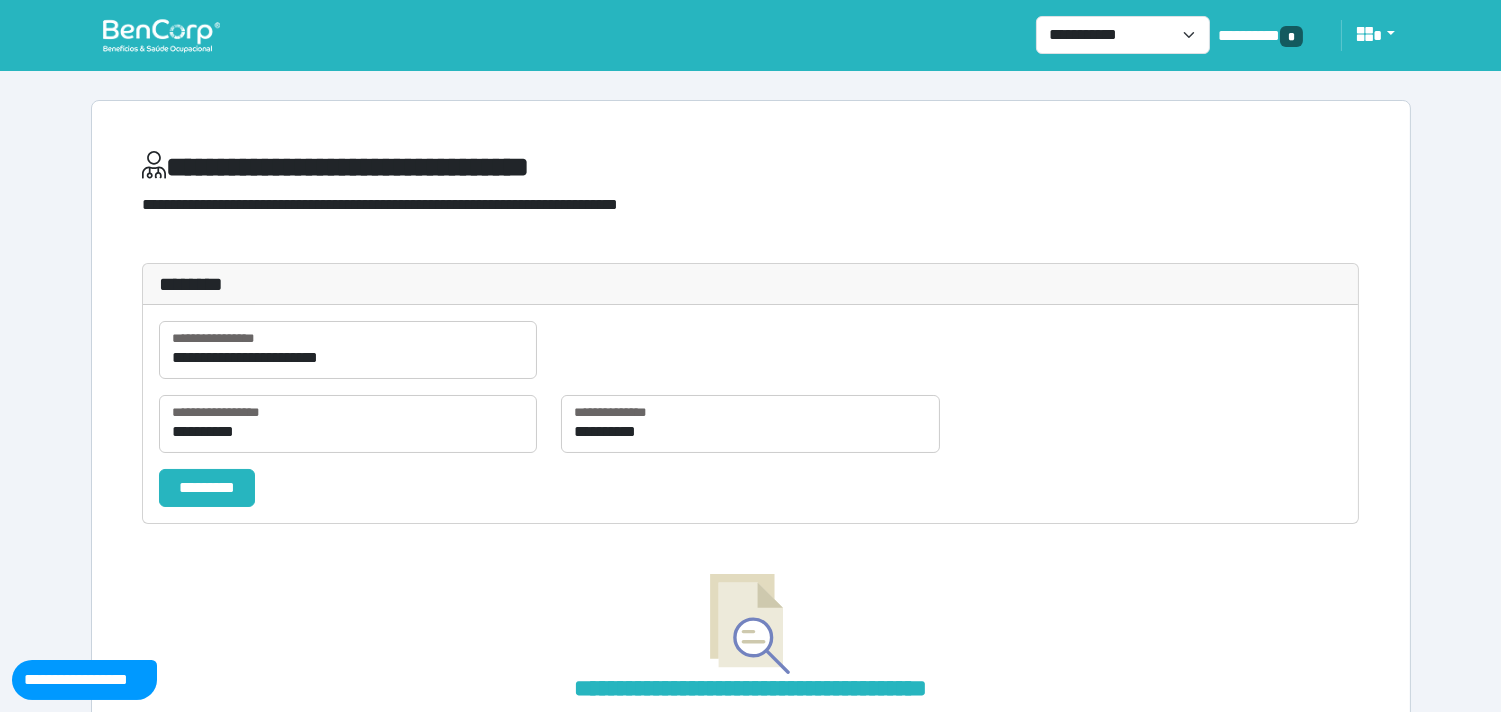 click at bounding box center [161, 35] 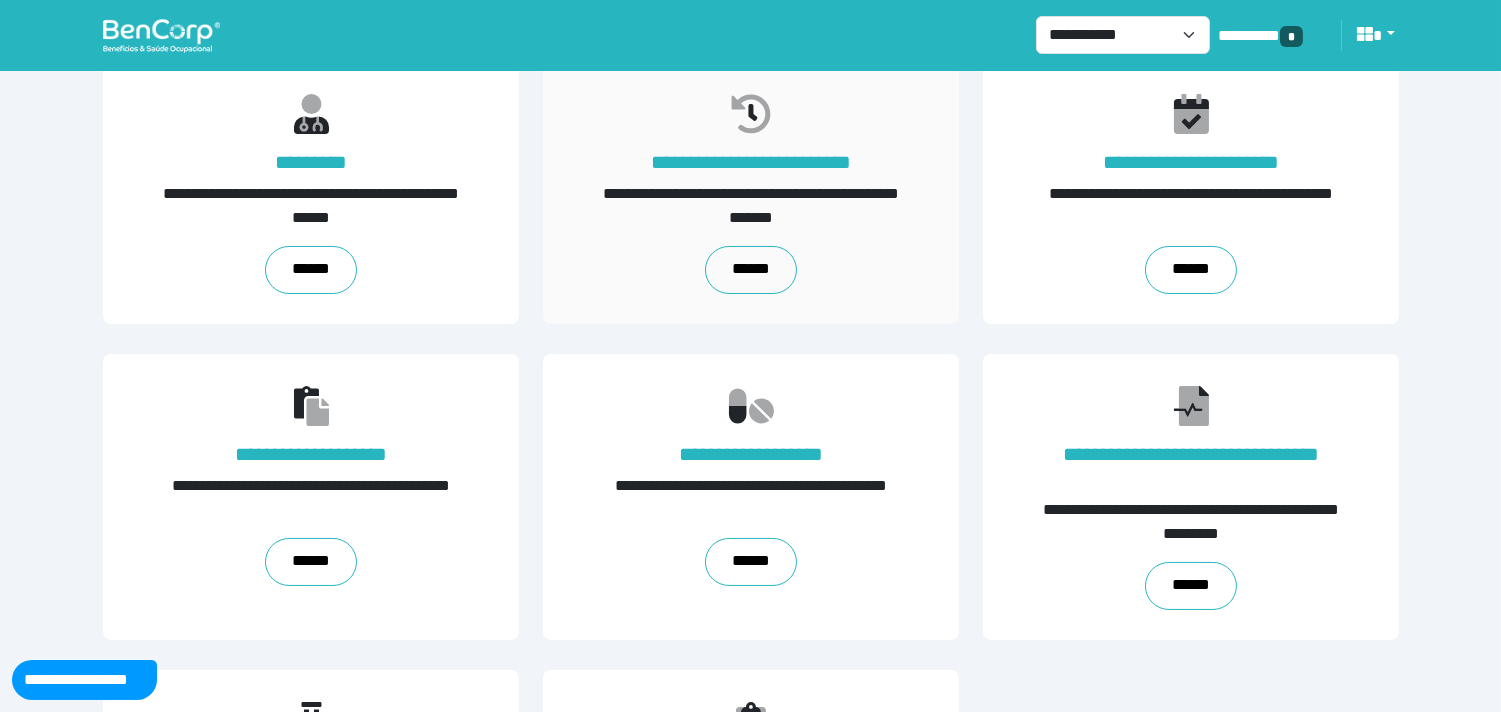 scroll, scrollTop: 0, scrollLeft: 0, axis: both 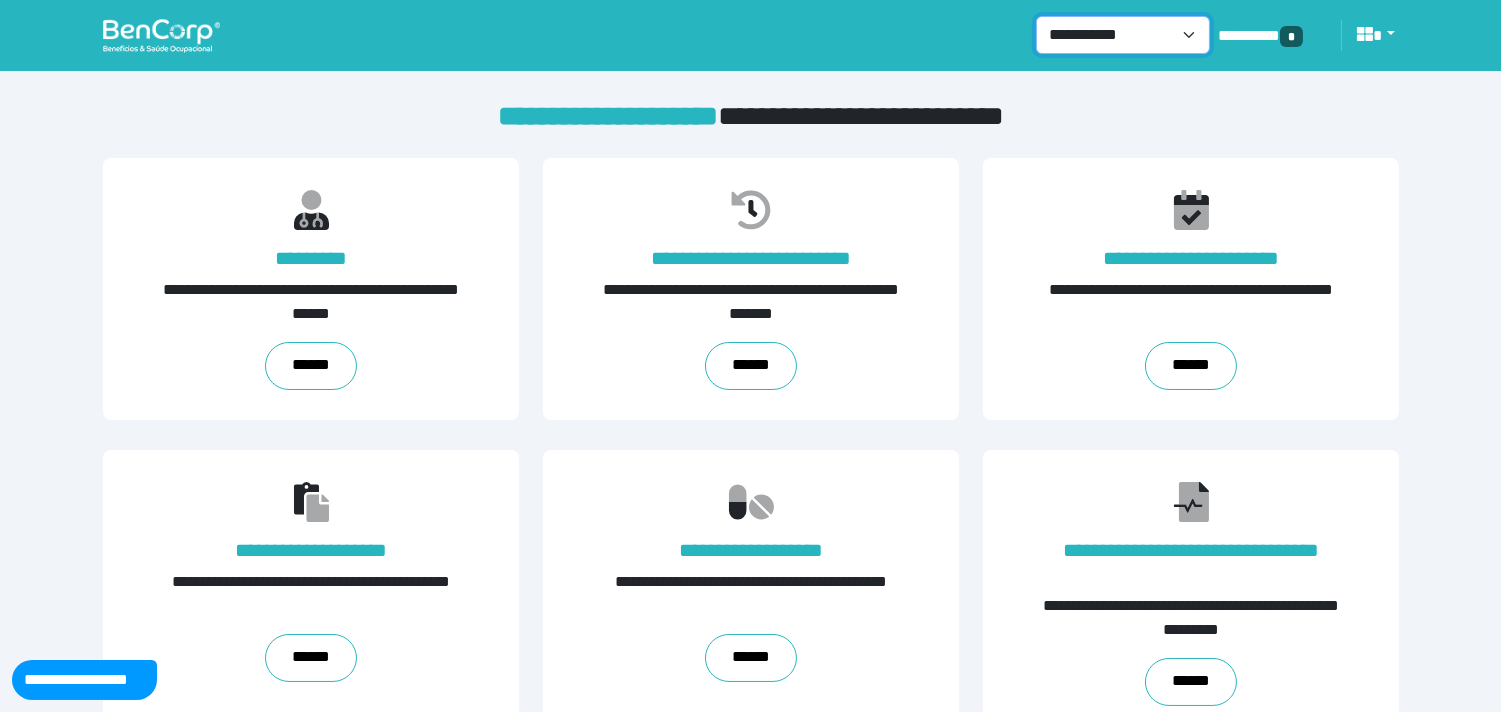 click on "**********" at bounding box center (1123, 35) 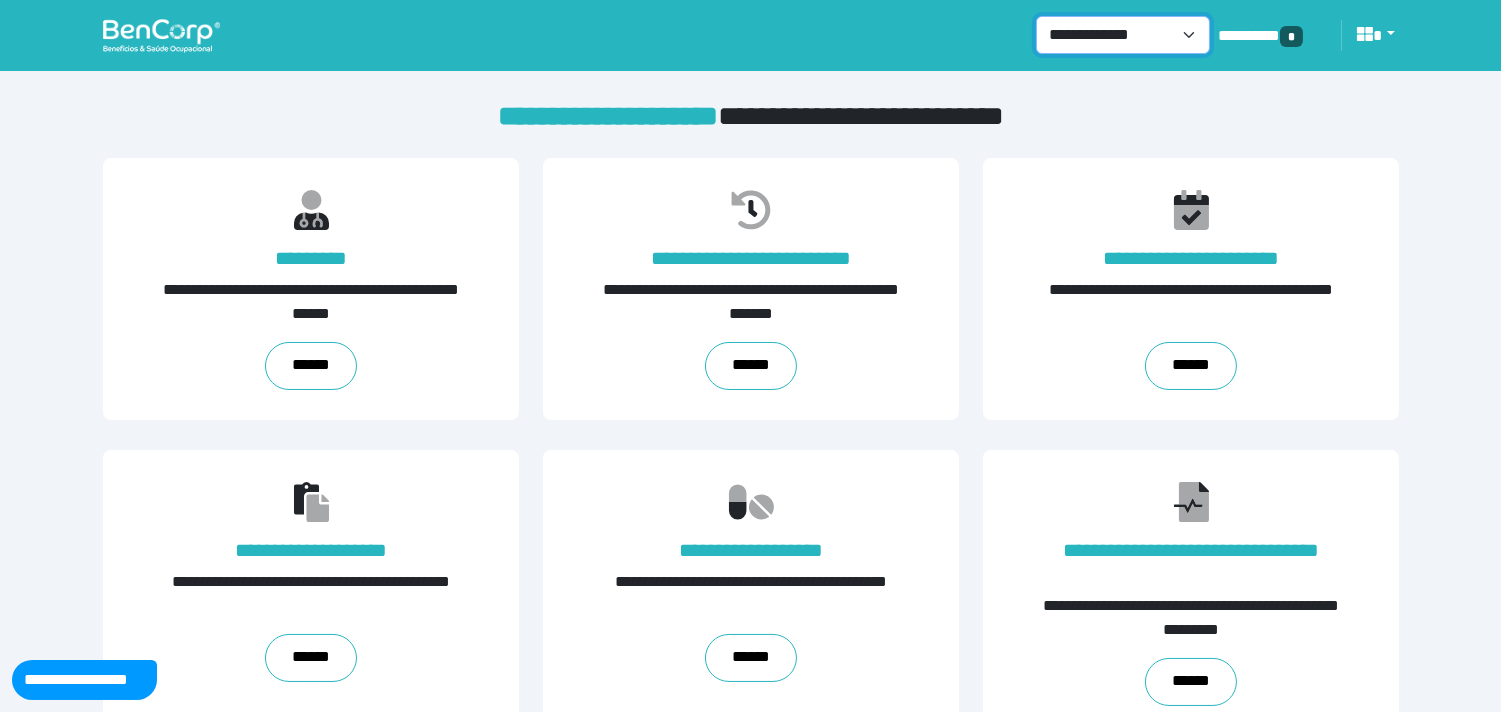 click on "**********" at bounding box center [1123, 35] 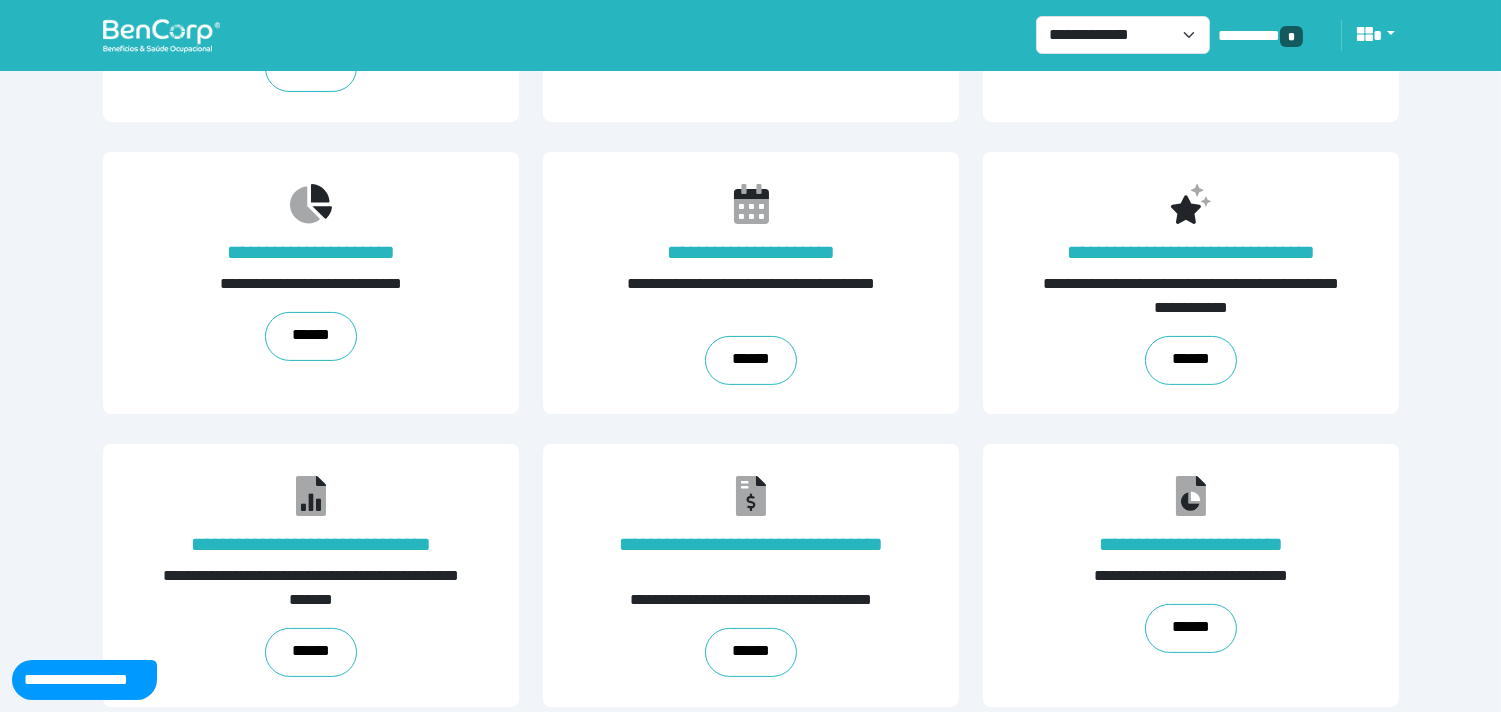 scroll, scrollTop: 1198, scrollLeft: 0, axis: vertical 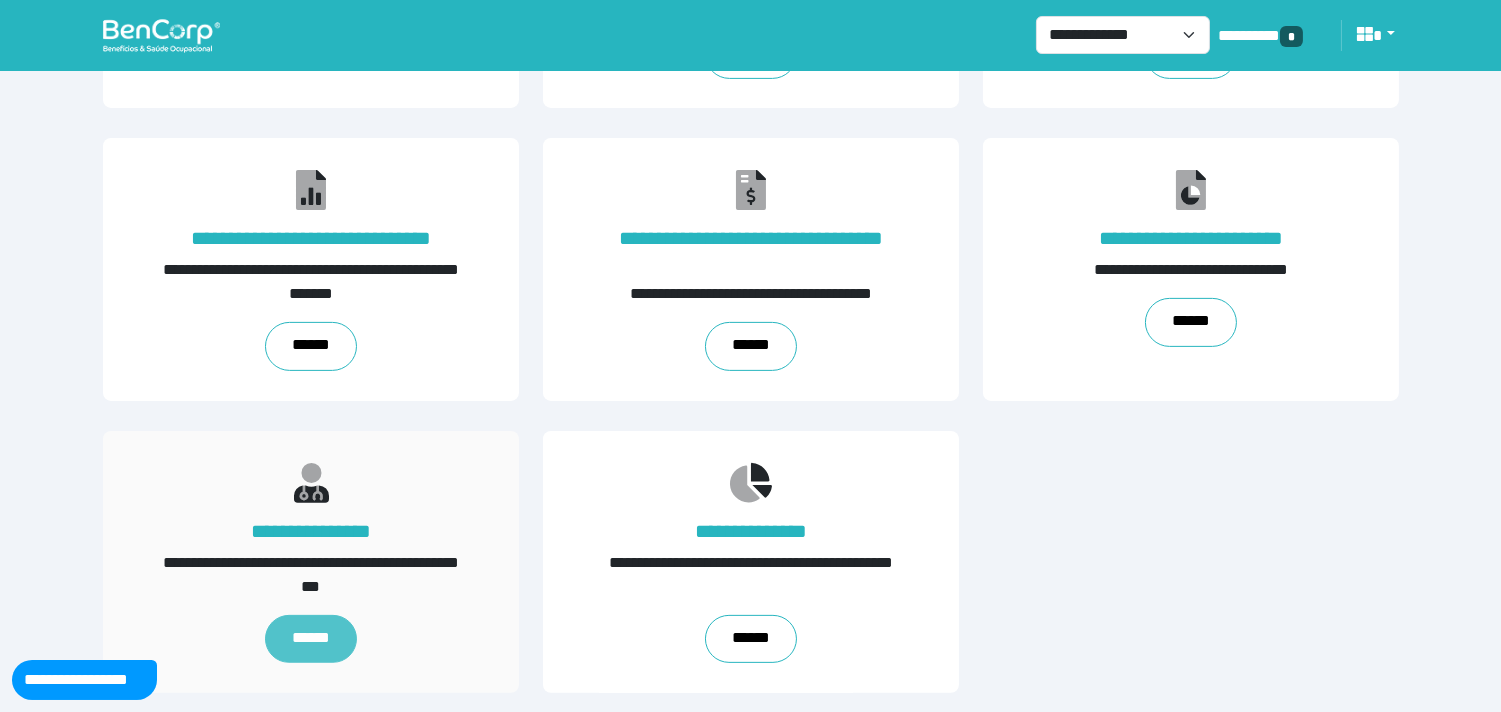 click on "******" at bounding box center [310, 639] 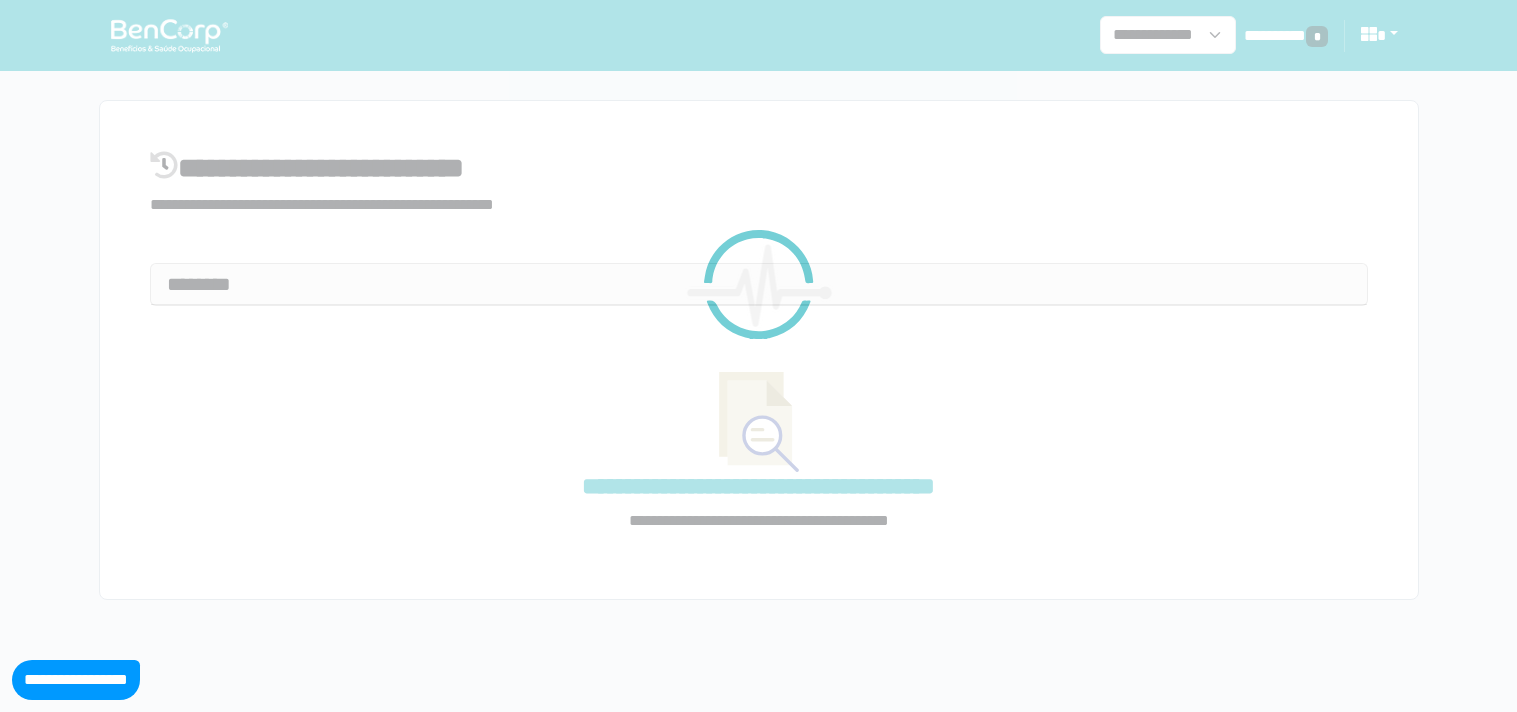 select on "**" 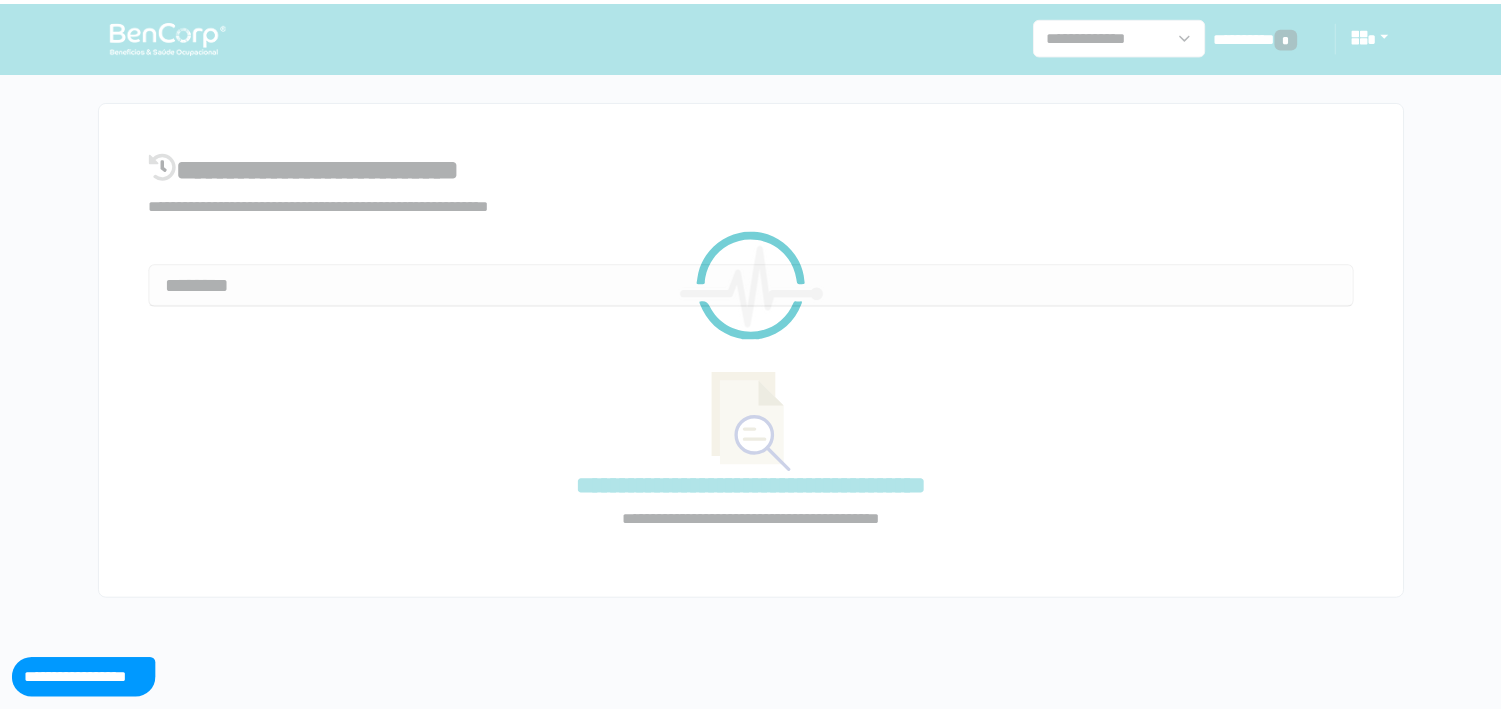 scroll, scrollTop: 0, scrollLeft: 0, axis: both 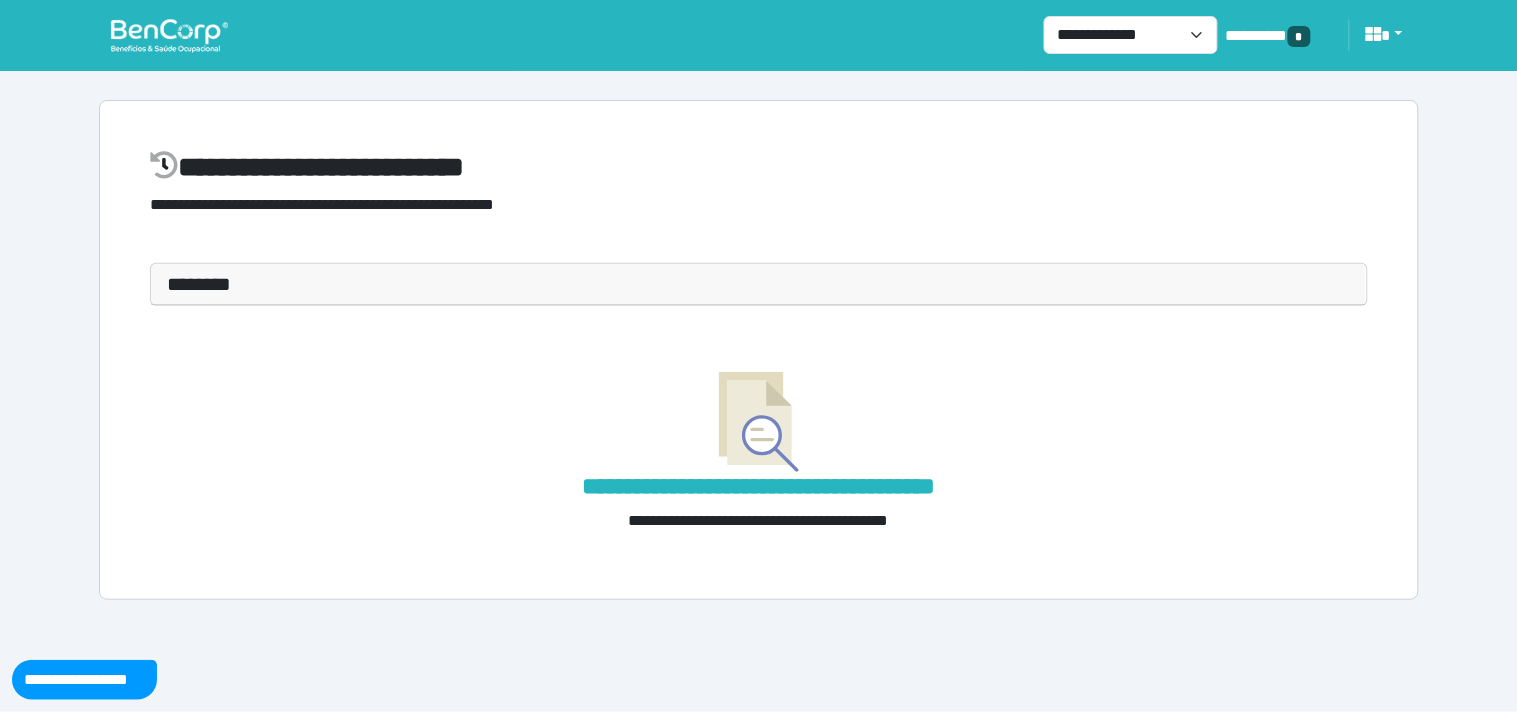 click on "********" at bounding box center (759, 284) 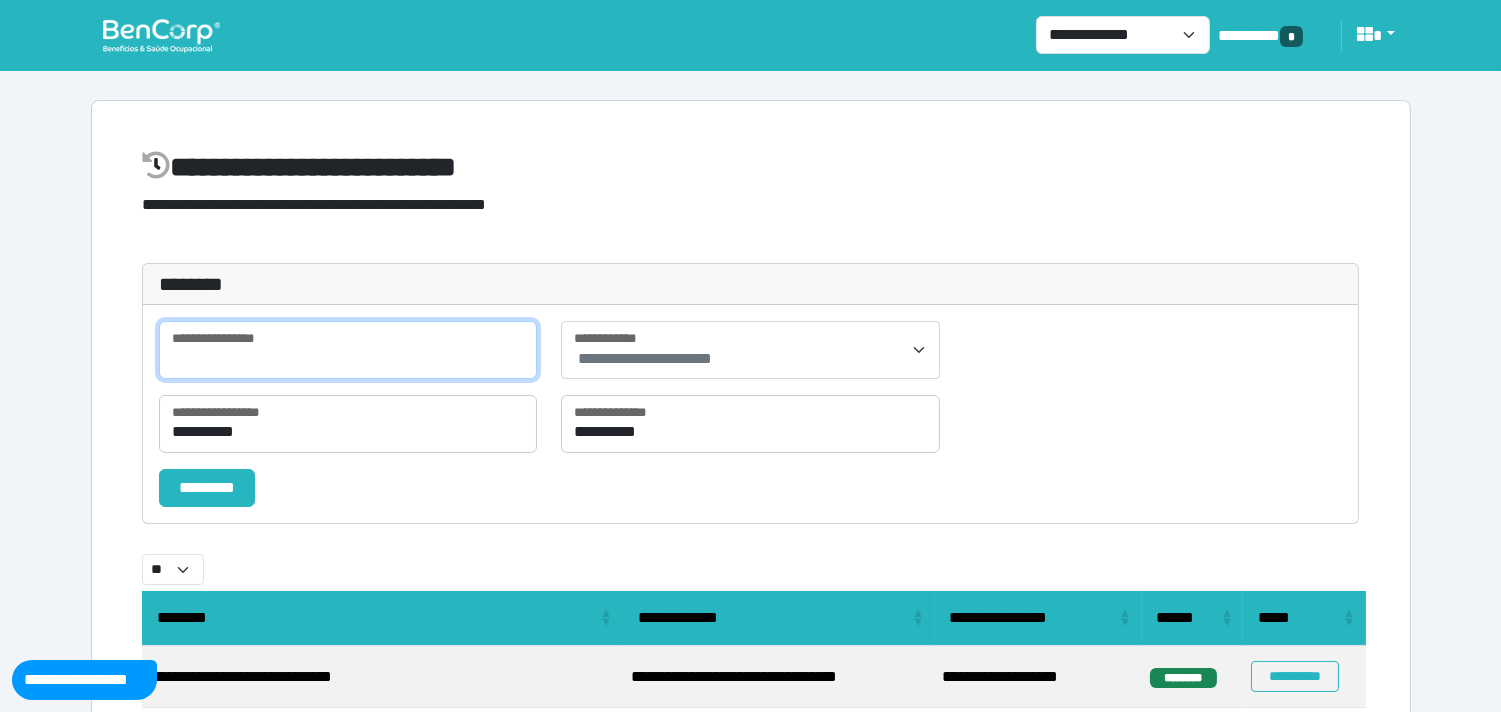 click at bounding box center [348, 350] 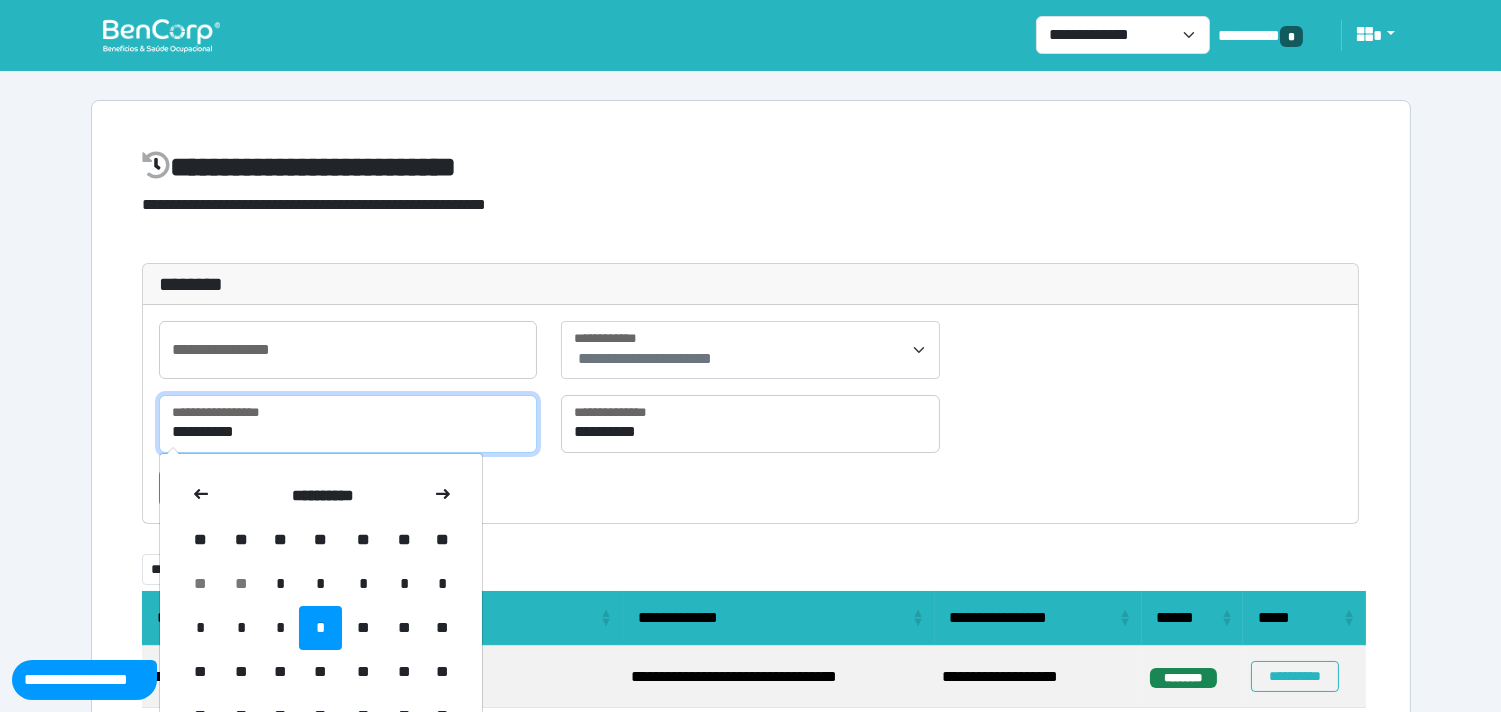 click on "**********" at bounding box center (348, 424) 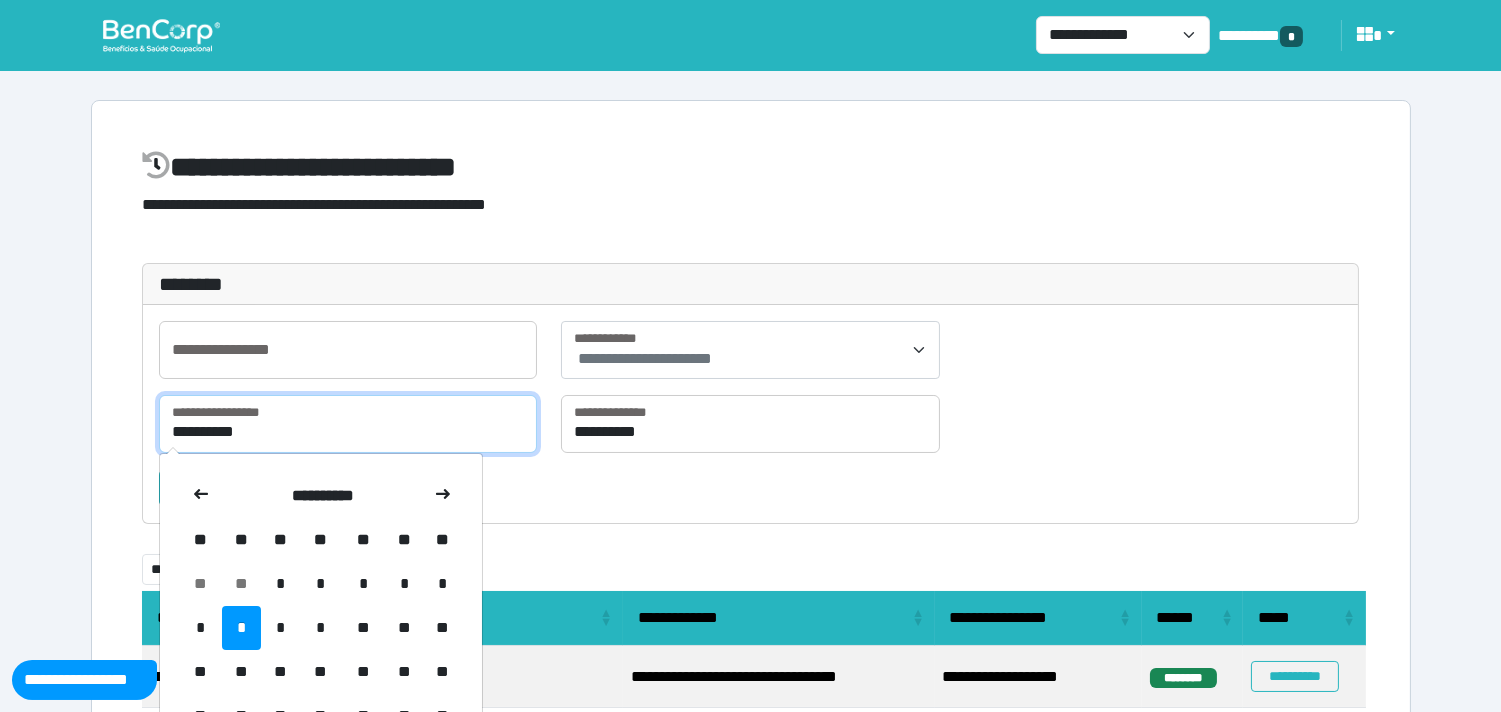 type on "**********" 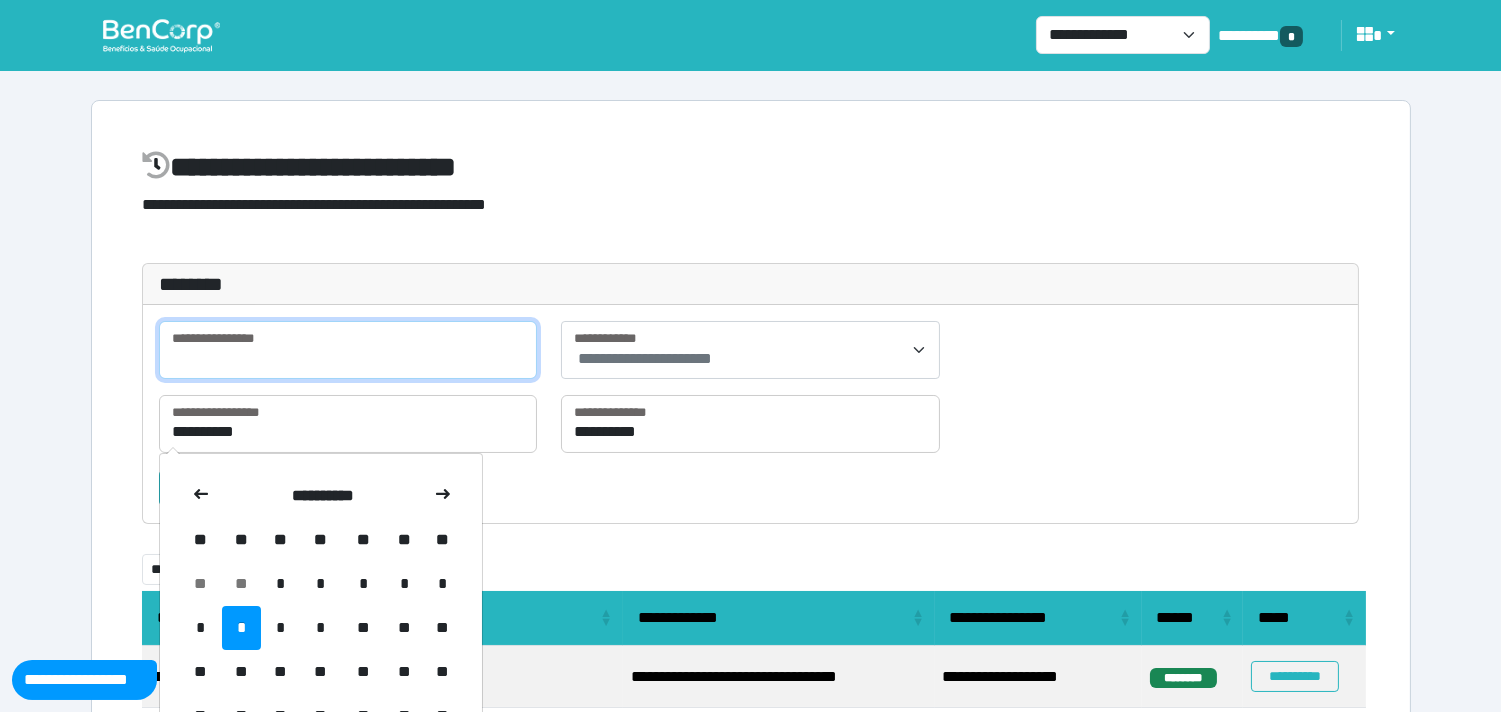 click at bounding box center [348, 350] 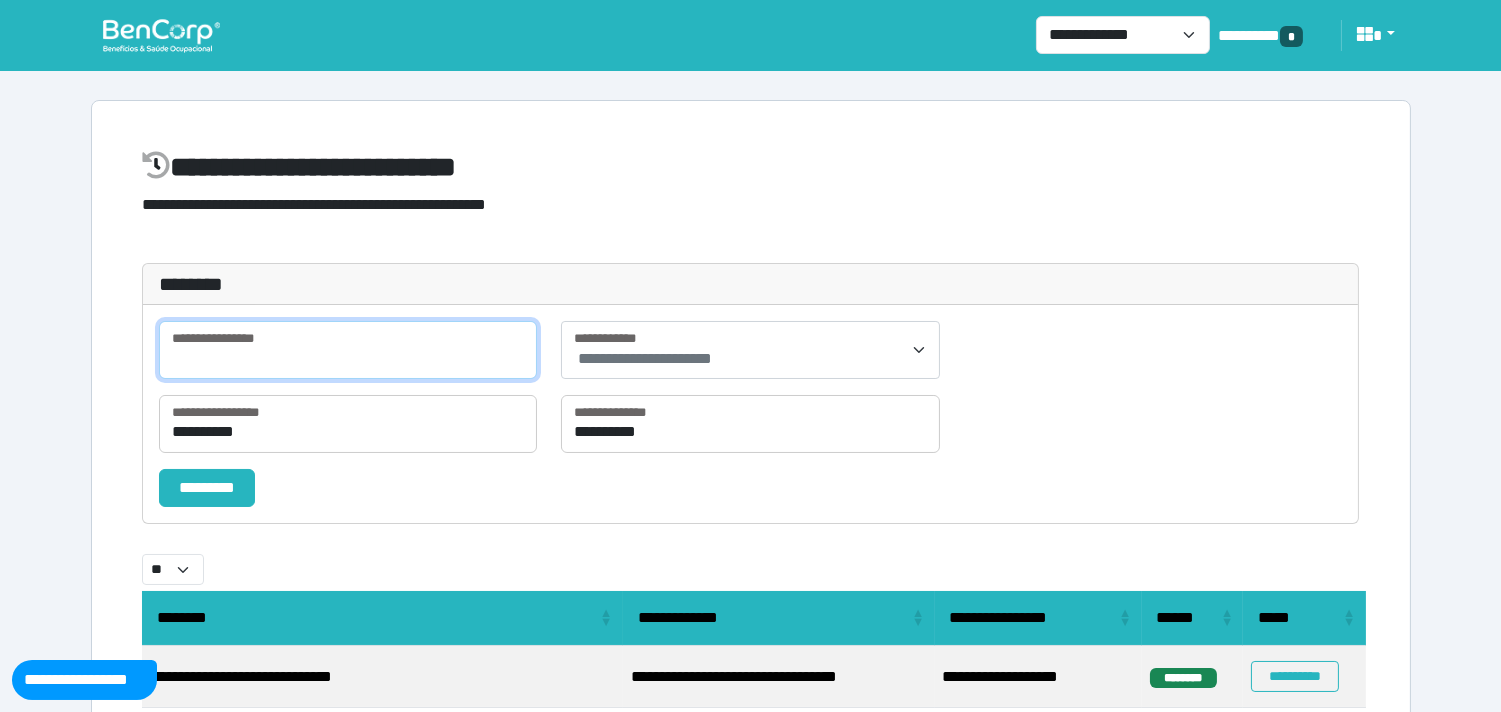 paste on "**********" 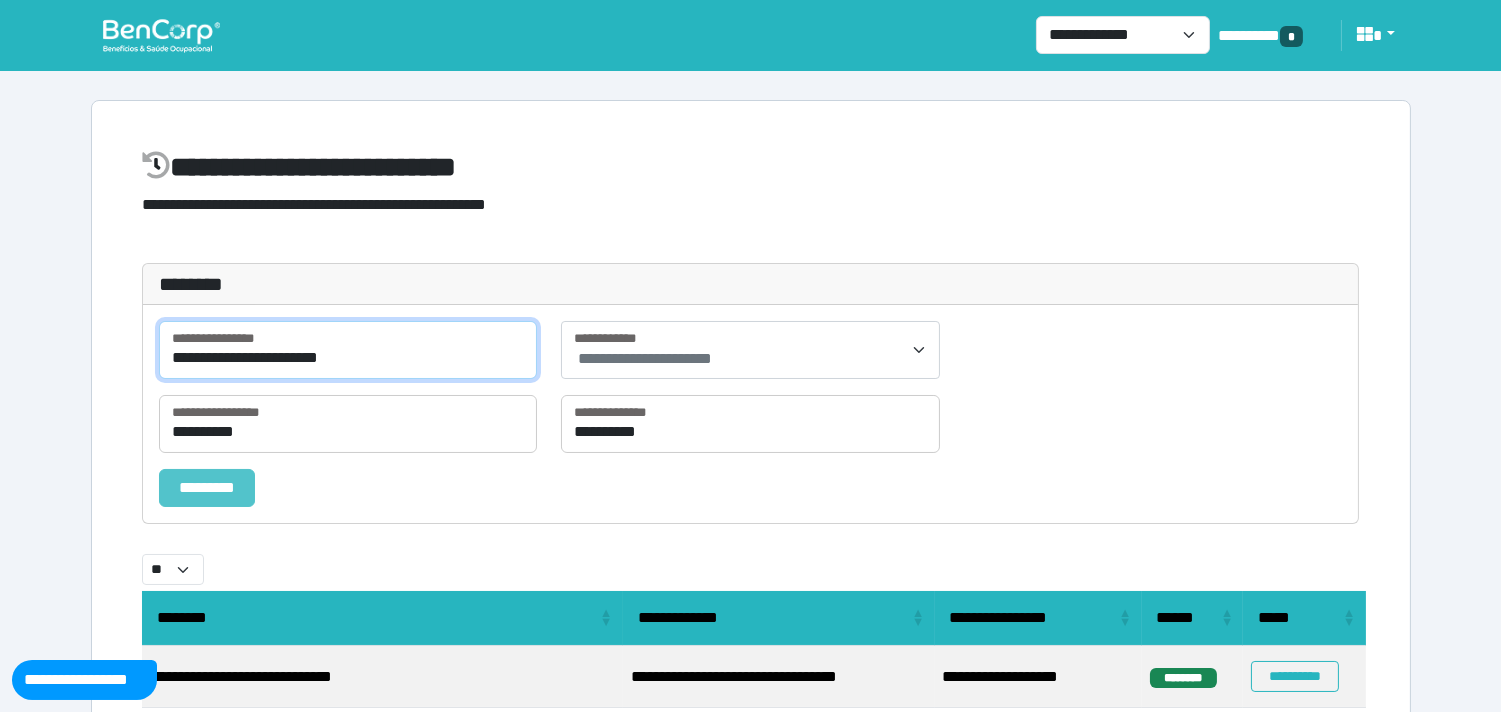 type on "**********" 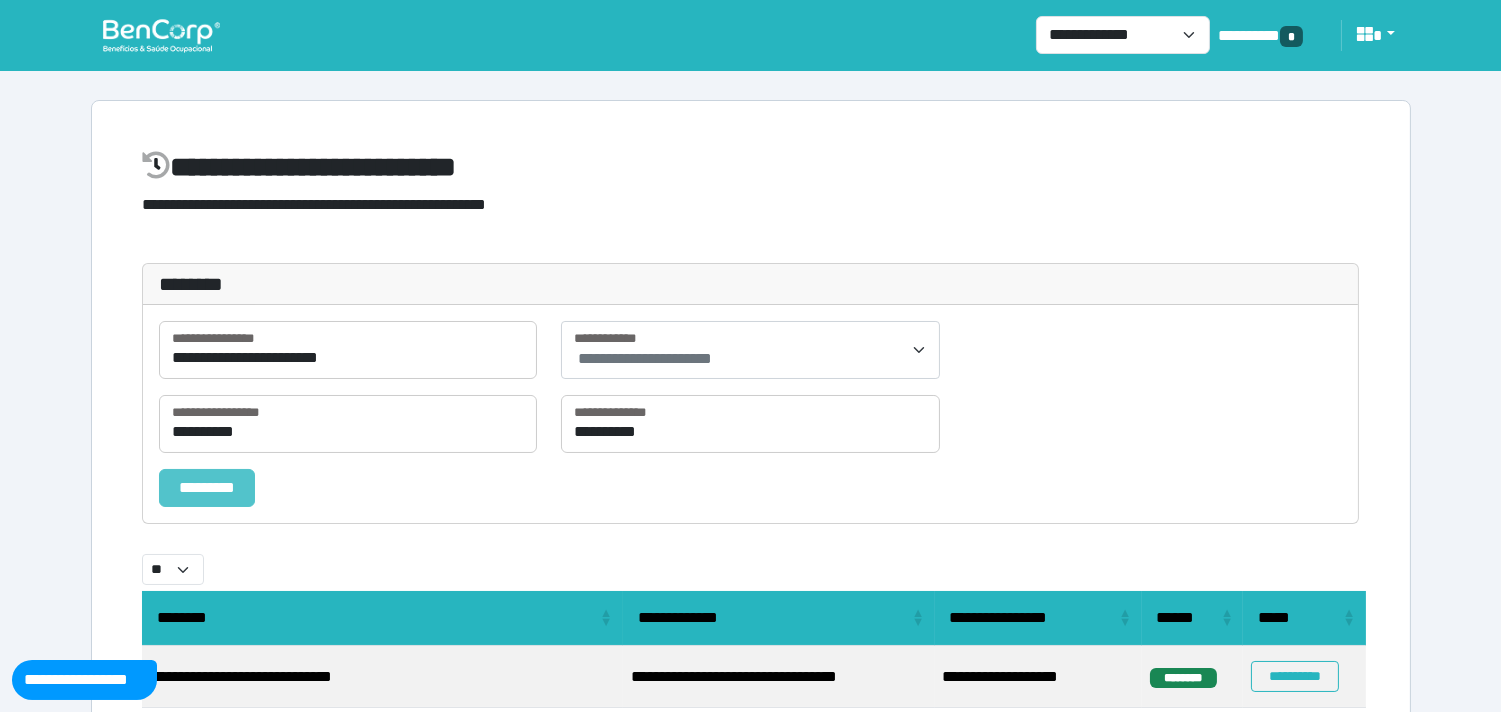 click on "*********" at bounding box center [207, 488] 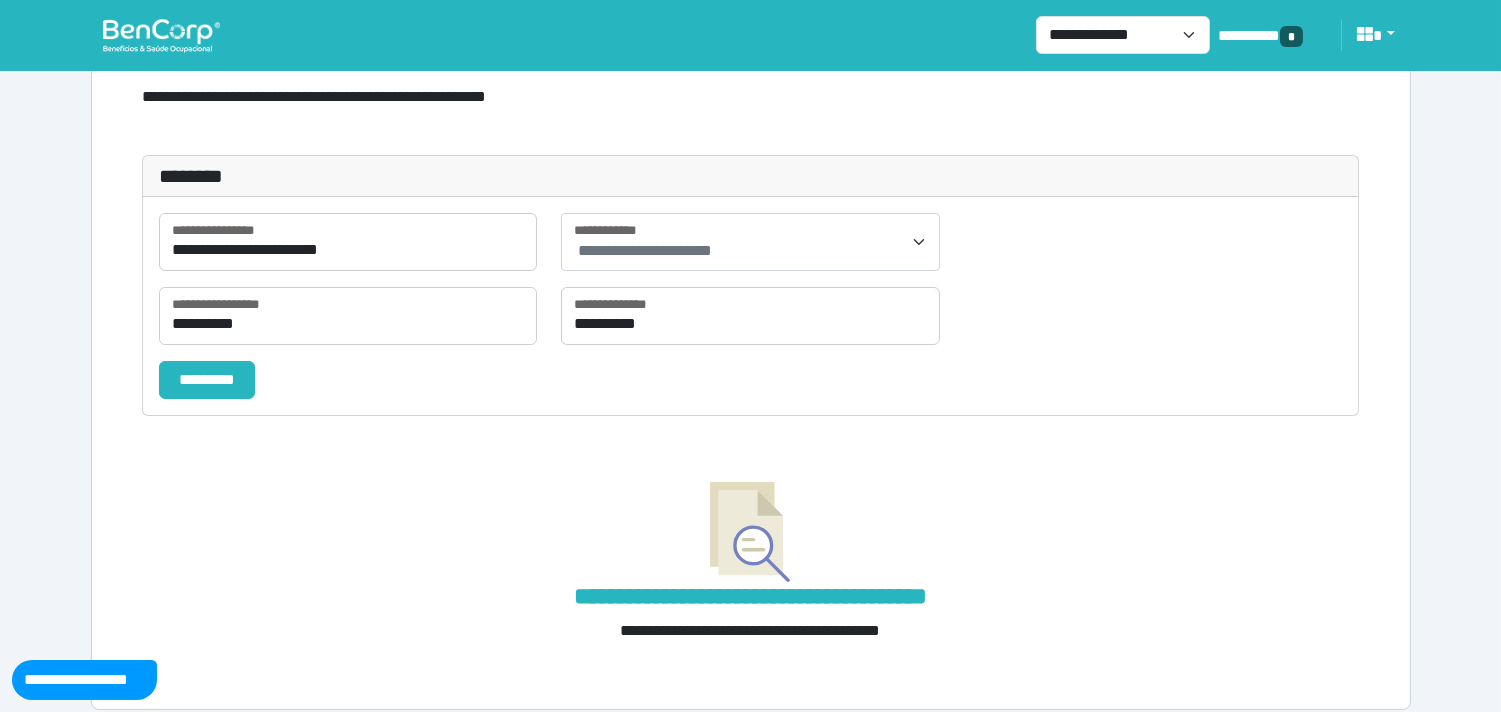 scroll, scrollTop: 125, scrollLeft: 0, axis: vertical 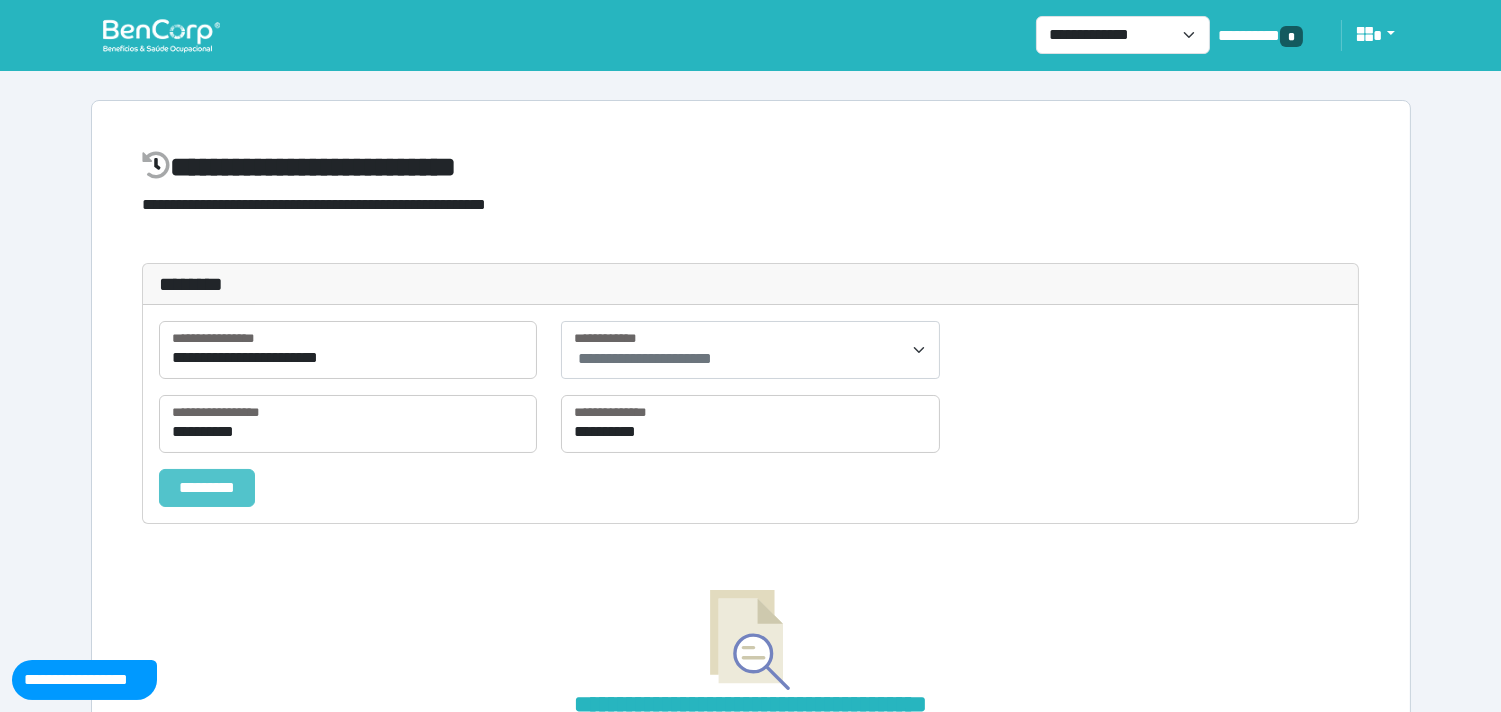click on "*********" at bounding box center (207, 488) 